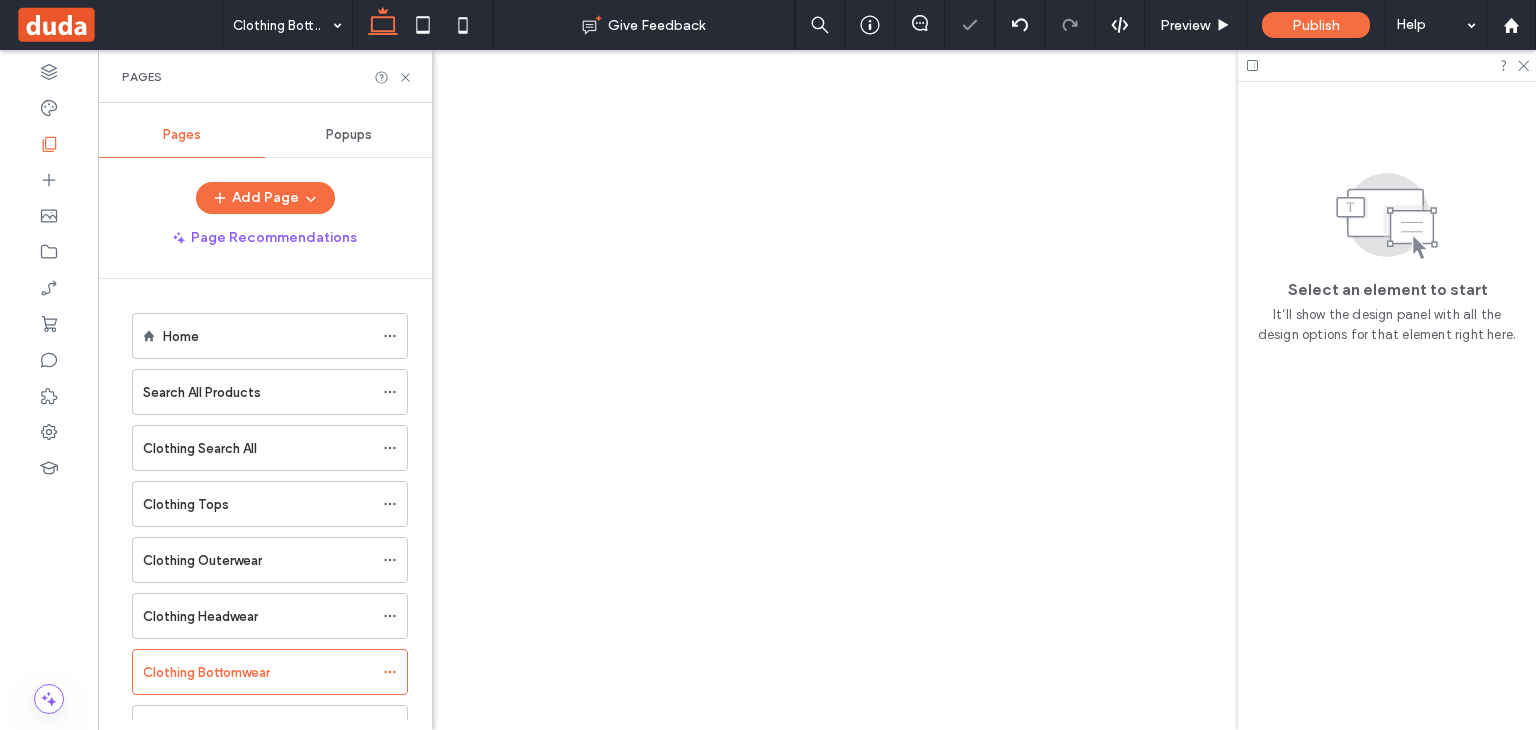 scroll, scrollTop: 0, scrollLeft: 0, axis: both 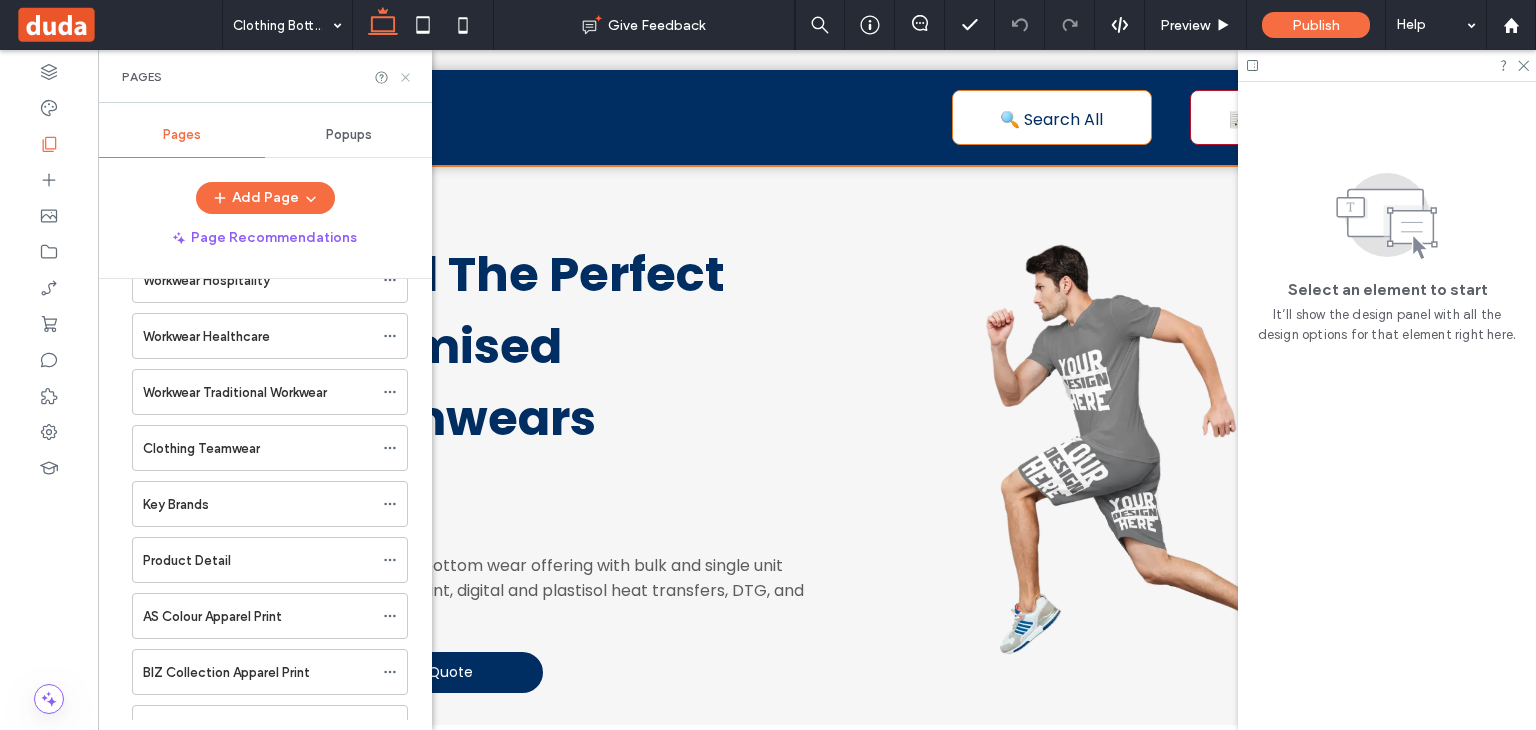 click 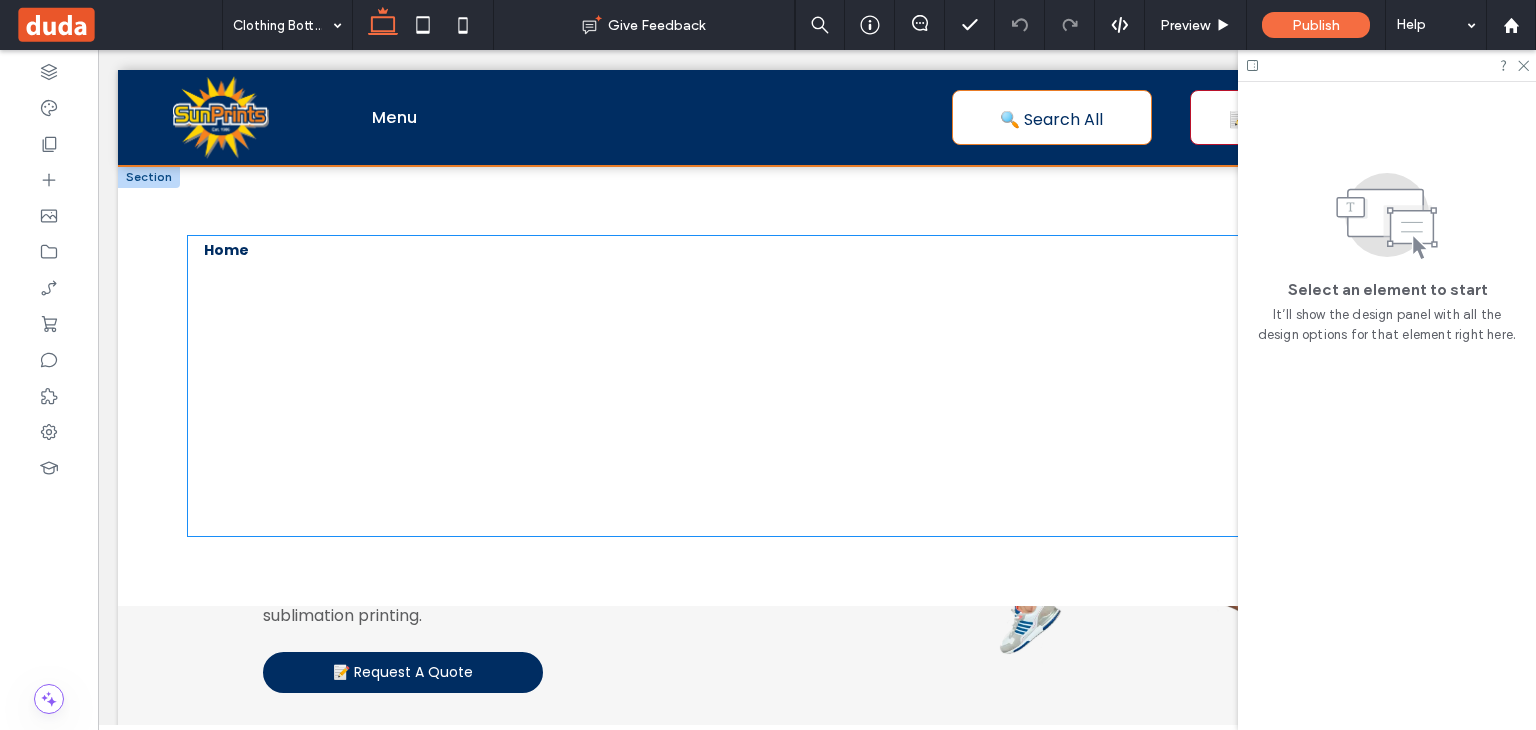 click on "Home" at bounding box center [341, 386] 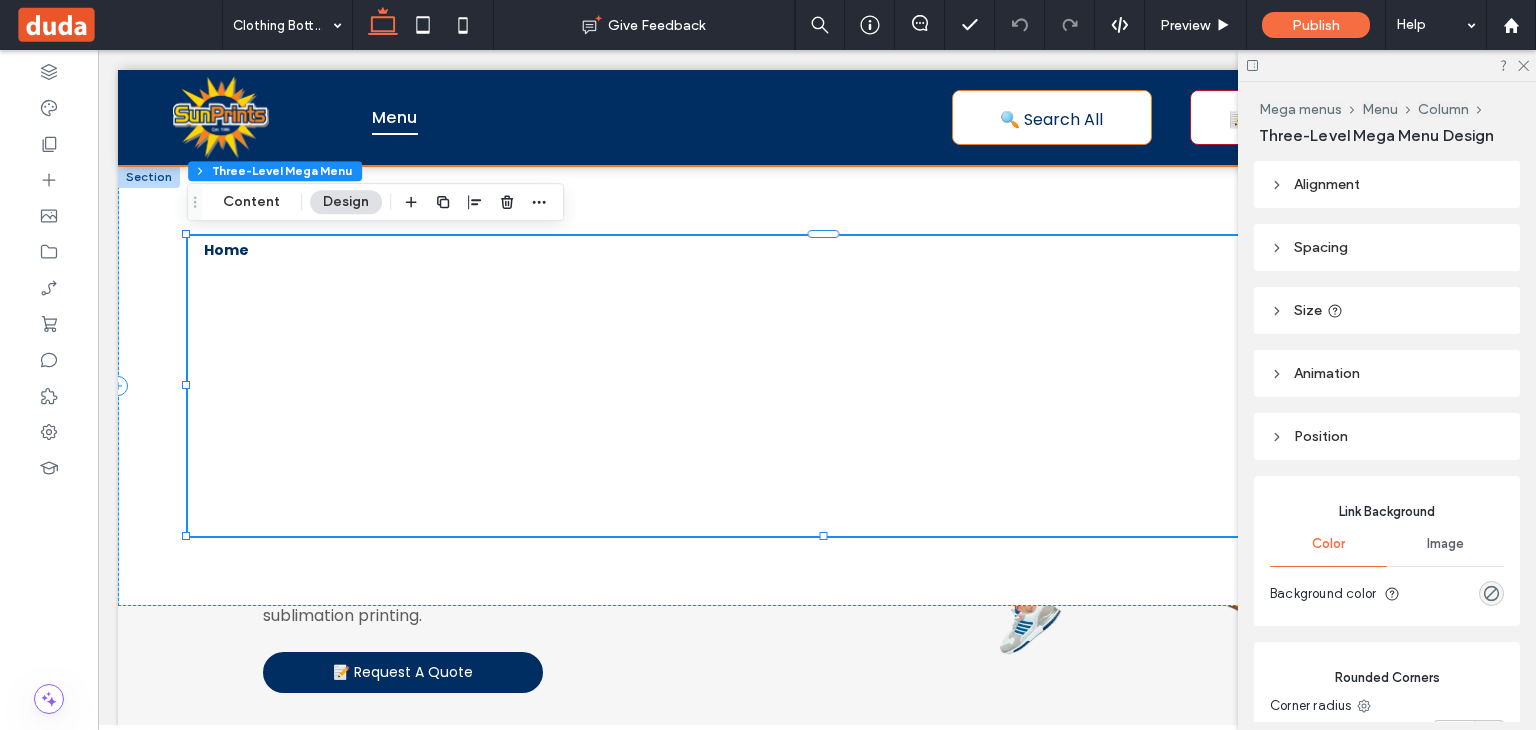 type on "*" 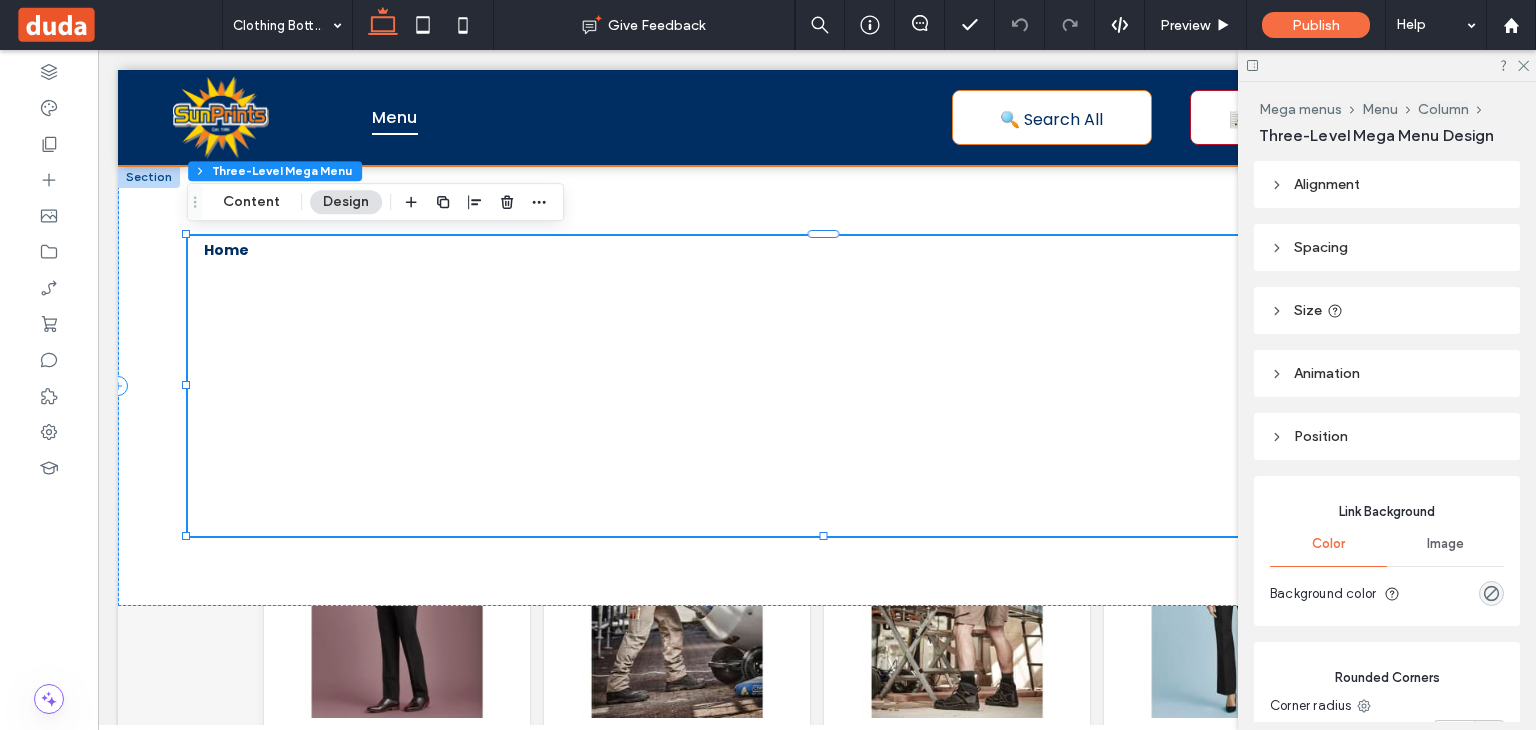 scroll, scrollTop: 452, scrollLeft: 0, axis: vertical 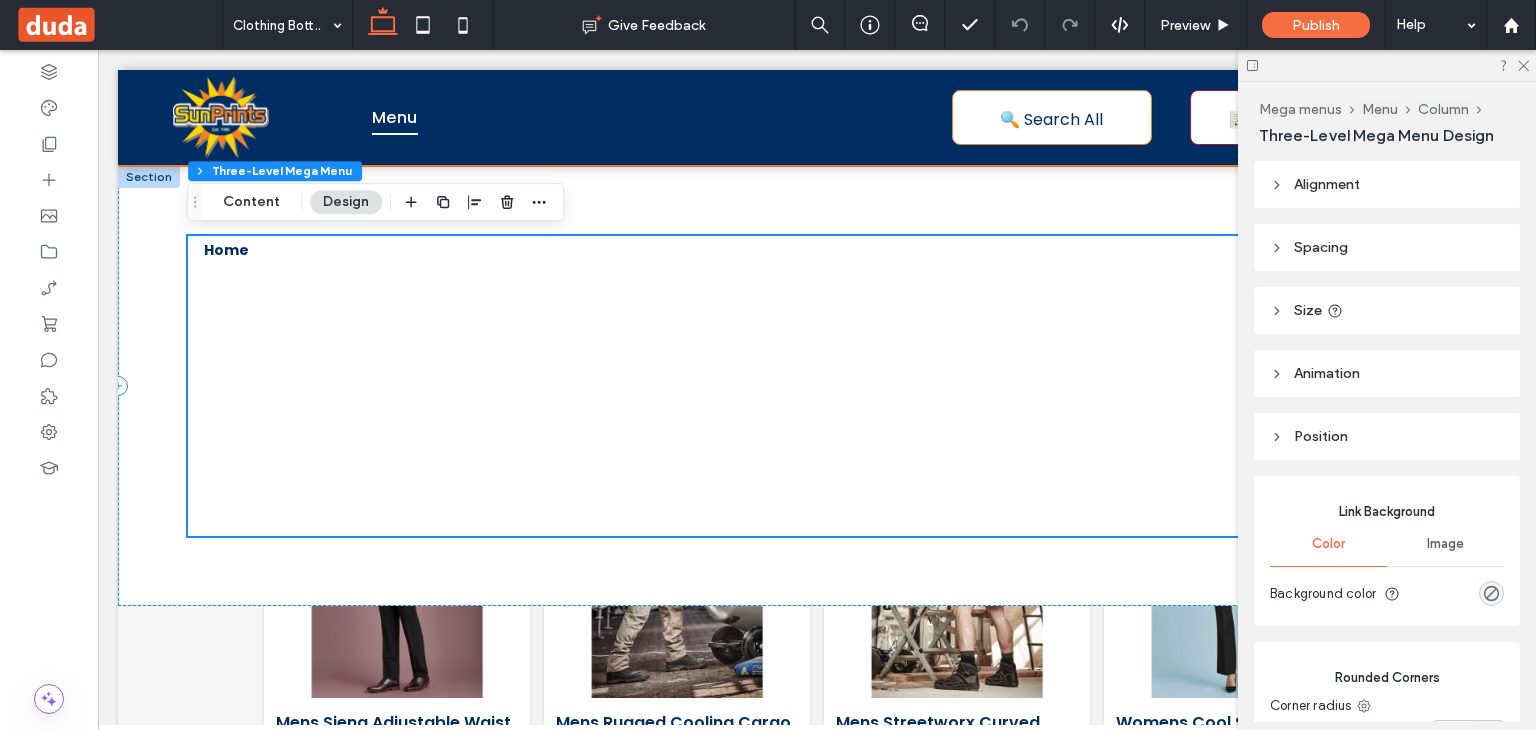 click on "Home" at bounding box center (831, 386) 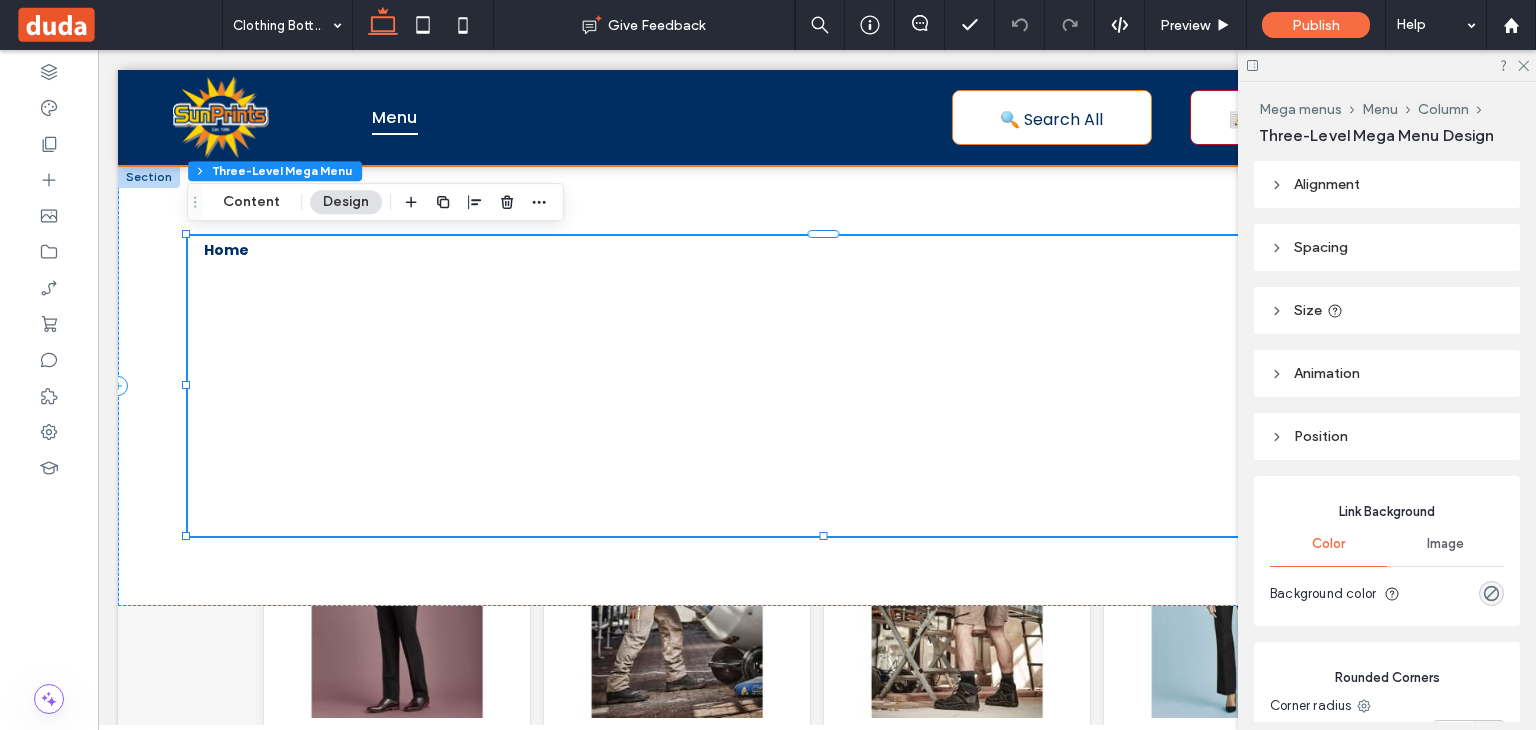 scroll, scrollTop: 452, scrollLeft: 0, axis: vertical 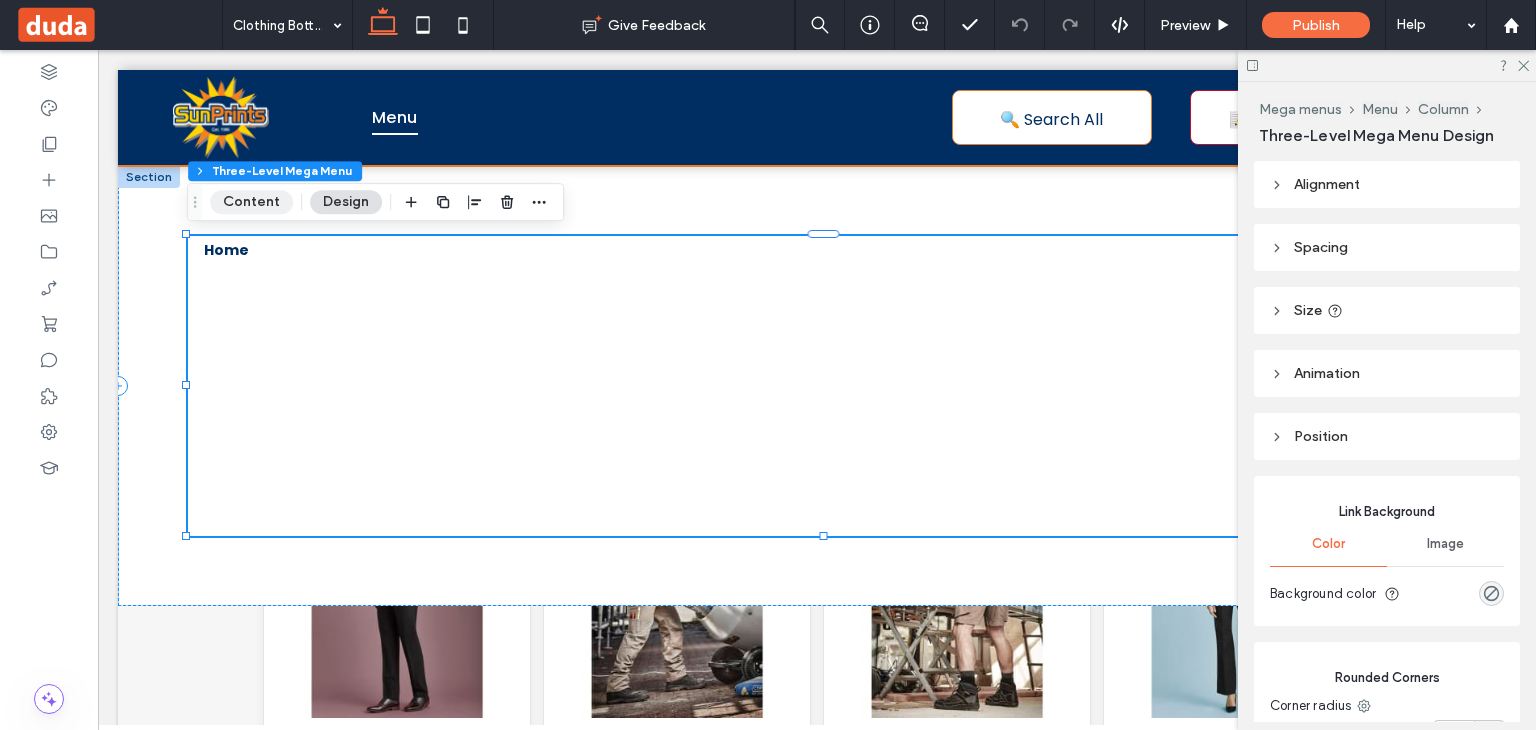 click on "Content" at bounding box center [251, 202] 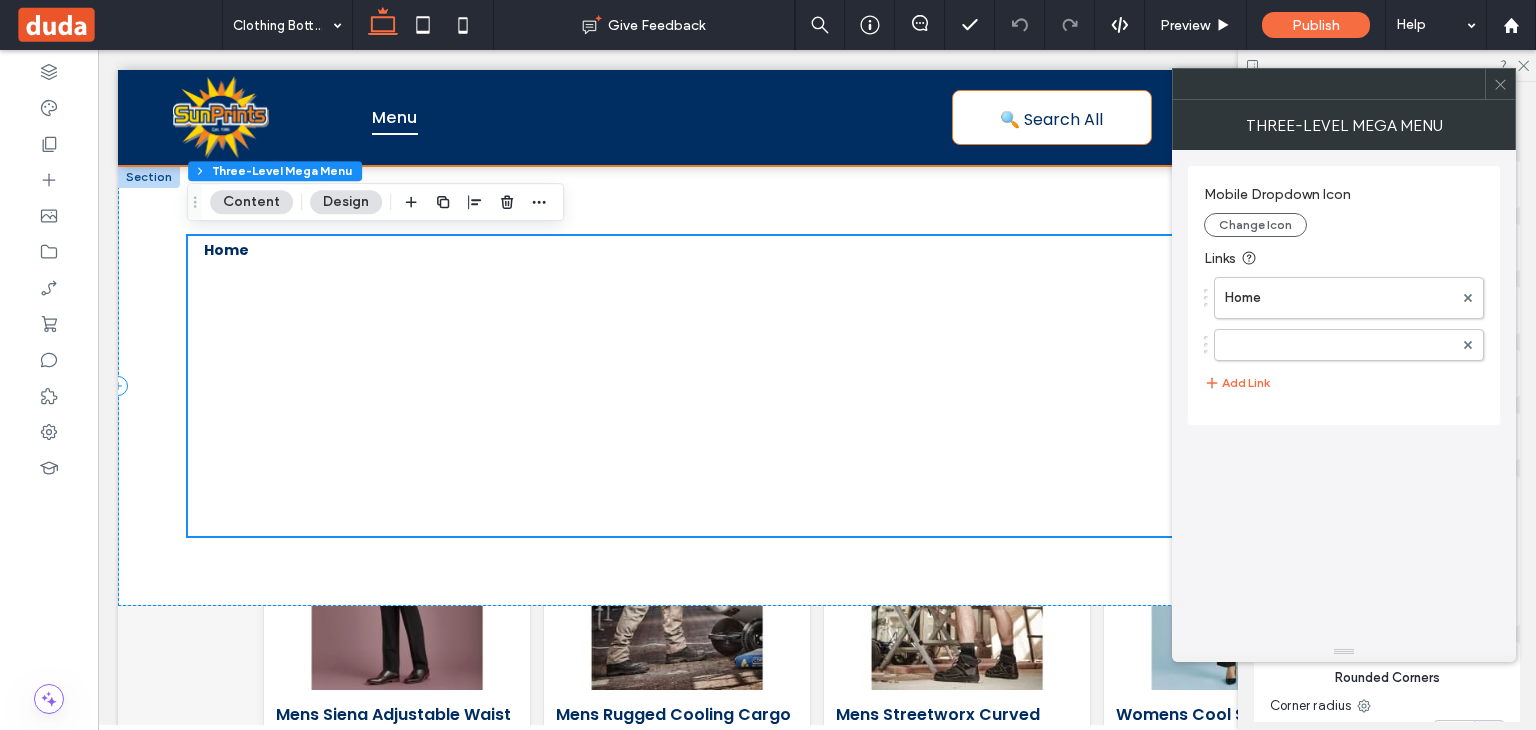 scroll, scrollTop: 452, scrollLeft: 0, axis: vertical 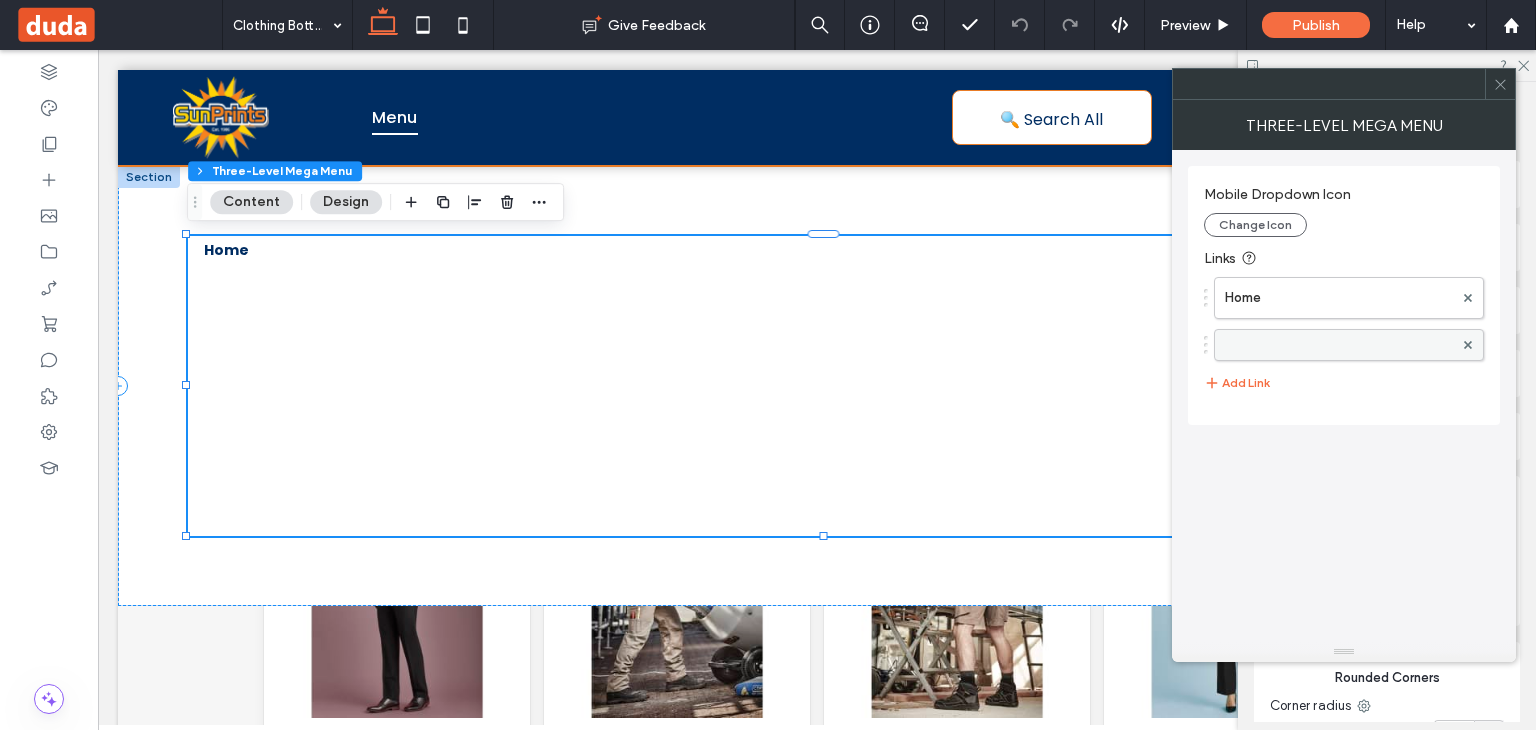 click at bounding box center (1349, 345) 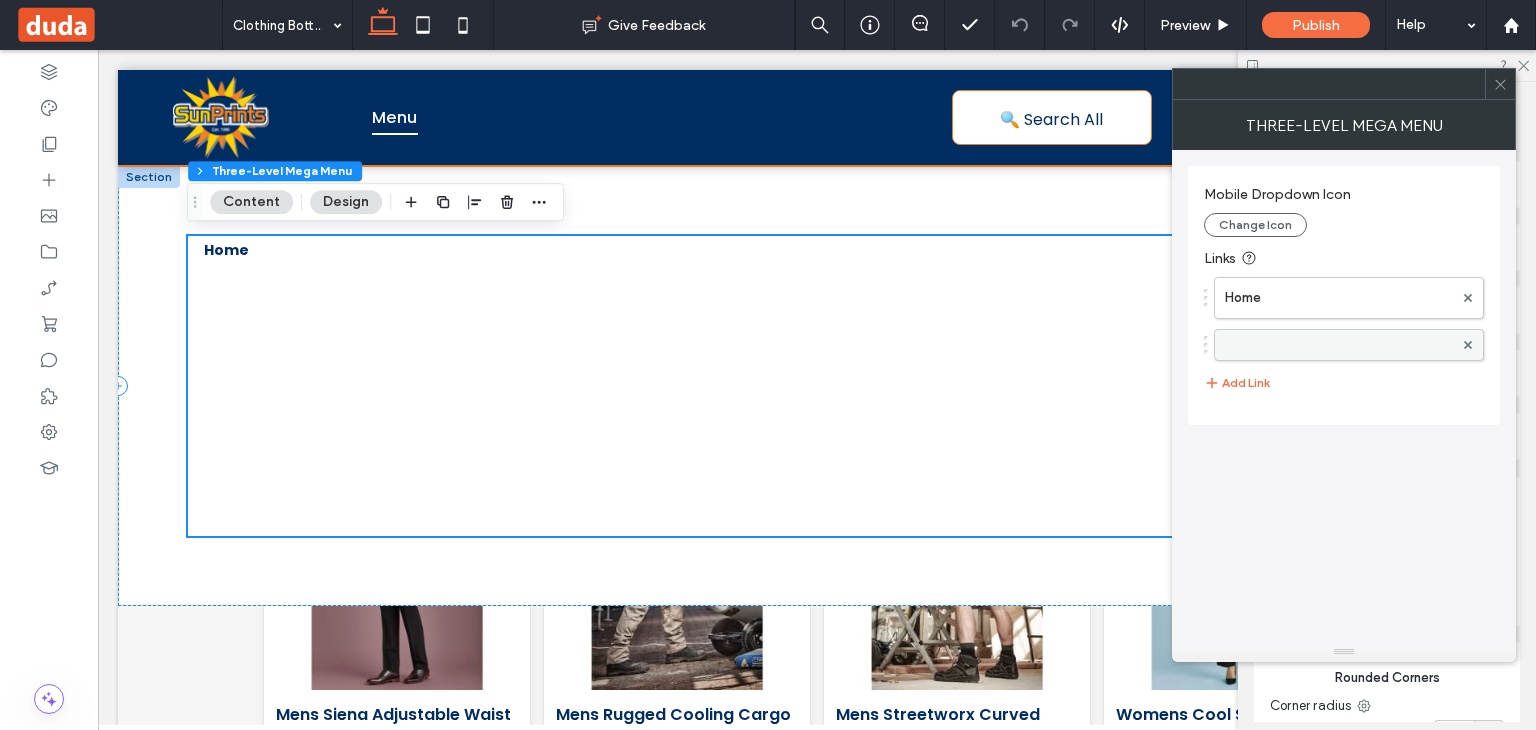 scroll, scrollTop: 452, scrollLeft: 0, axis: vertical 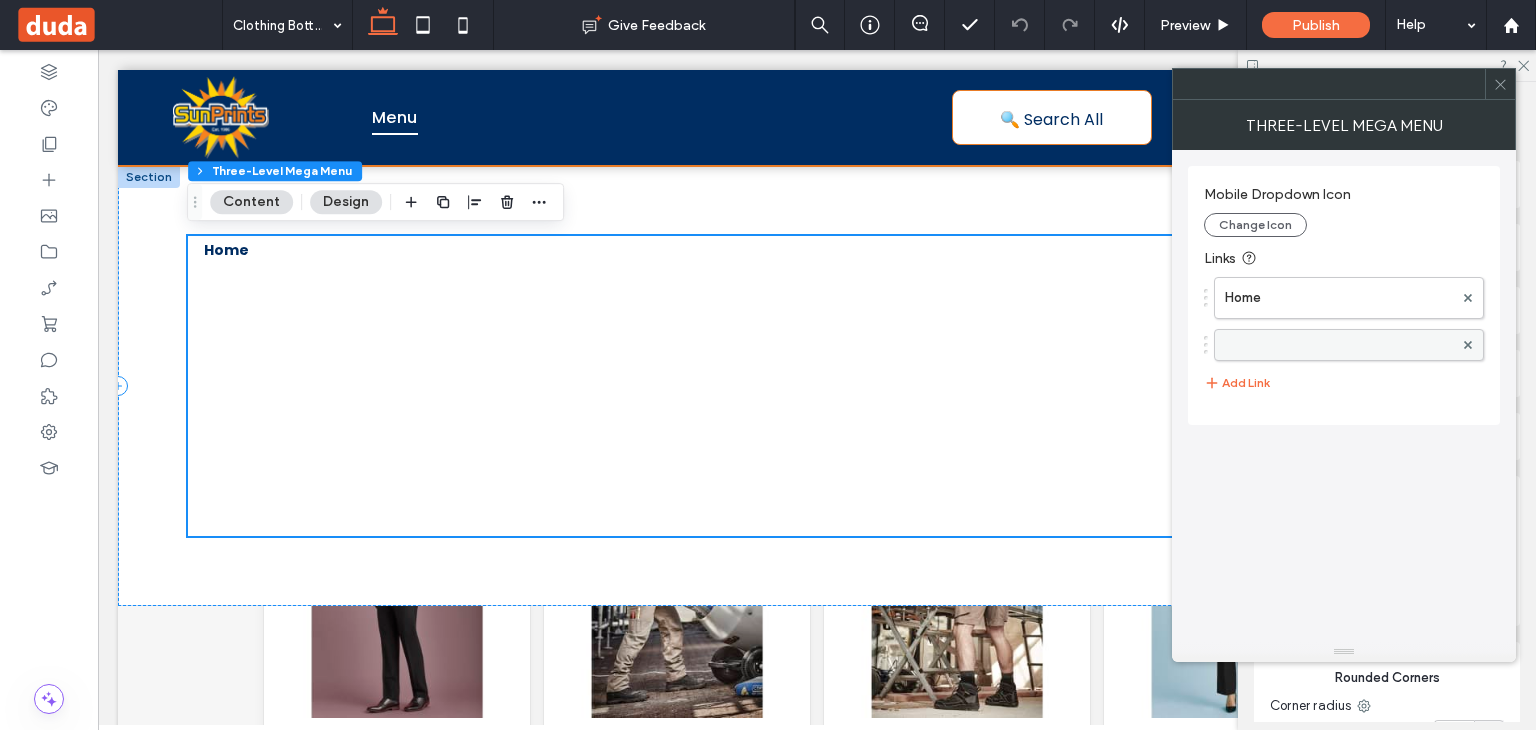 click at bounding box center [1349, 345] 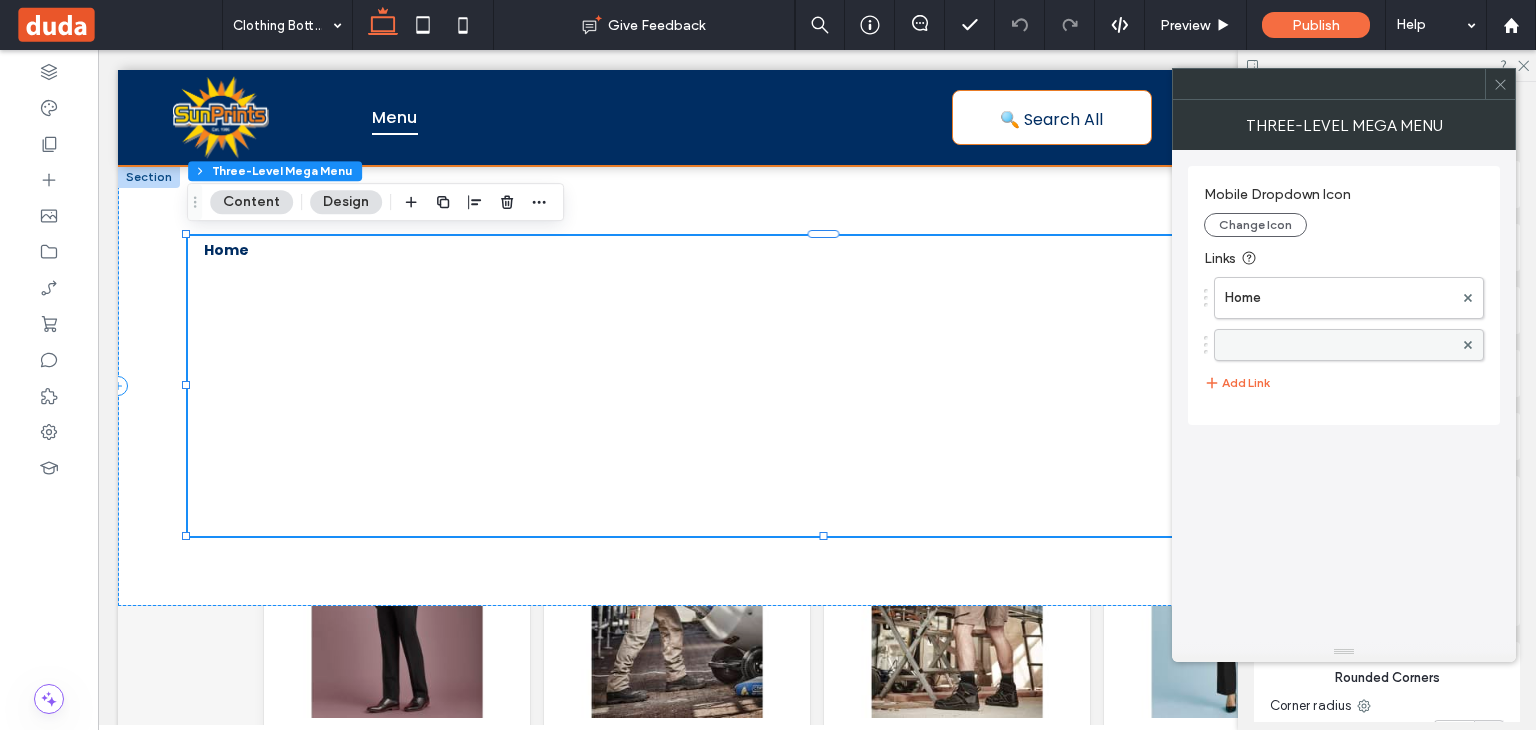 click at bounding box center [1349, 345] 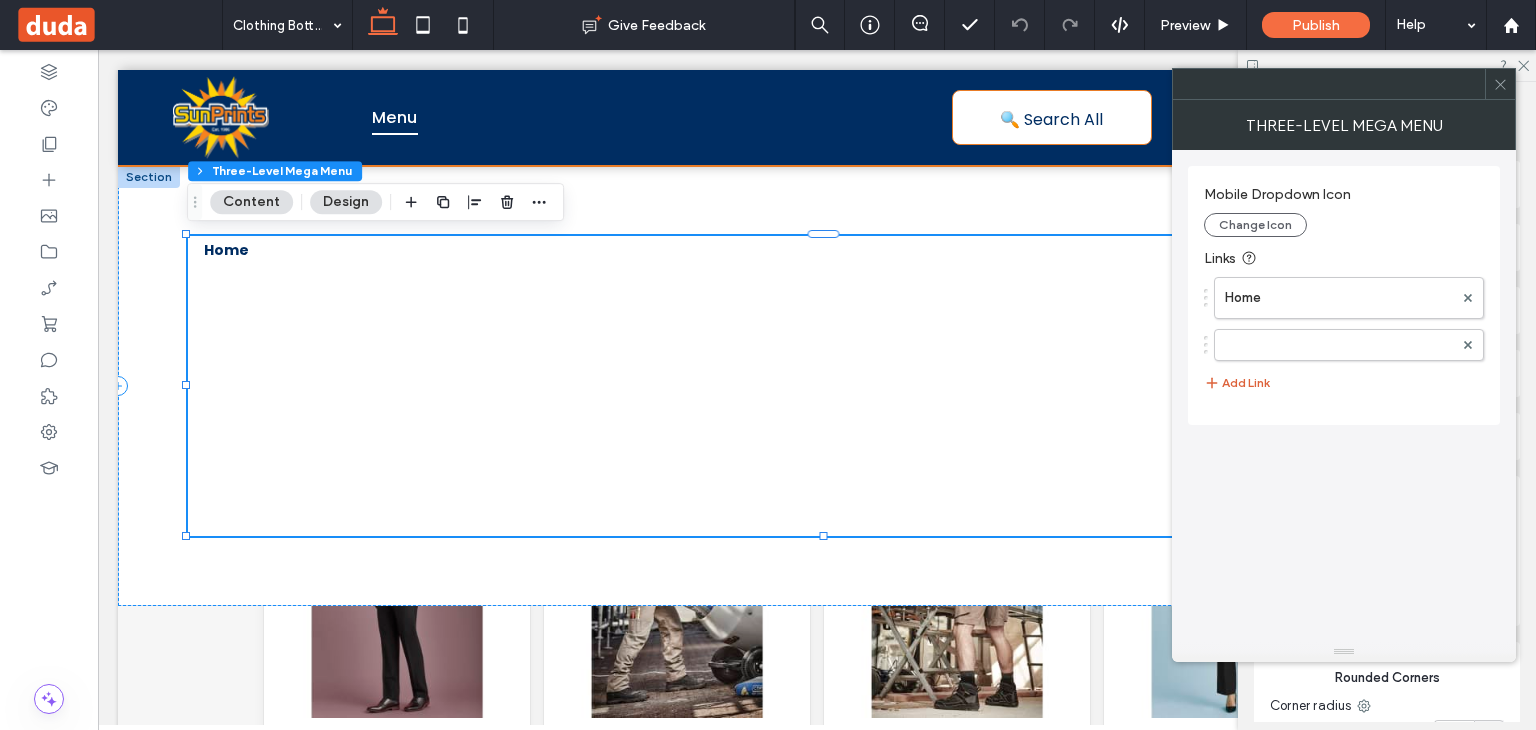 click on "Add Link" at bounding box center (1237, 383) 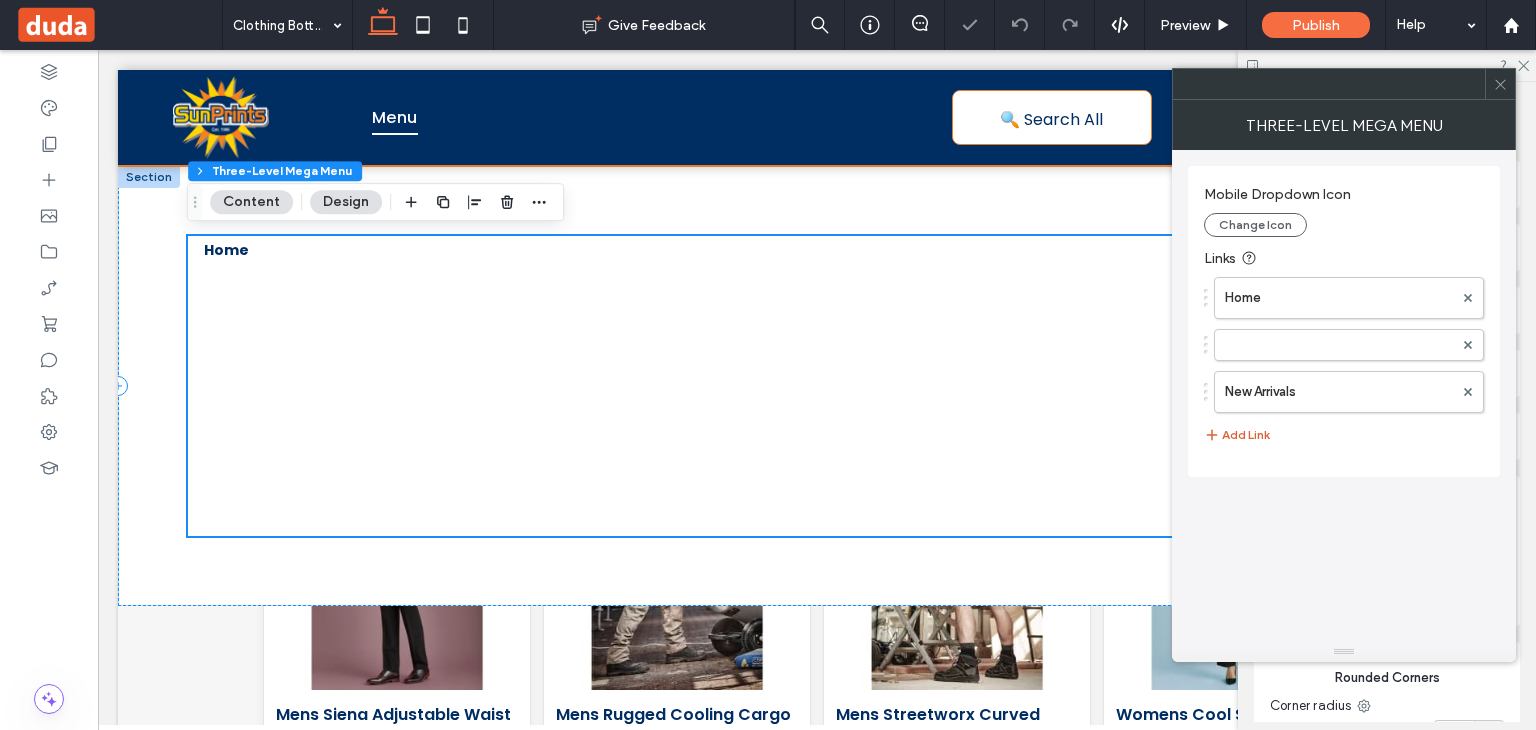scroll, scrollTop: 452, scrollLeft: 0, axis: vertical 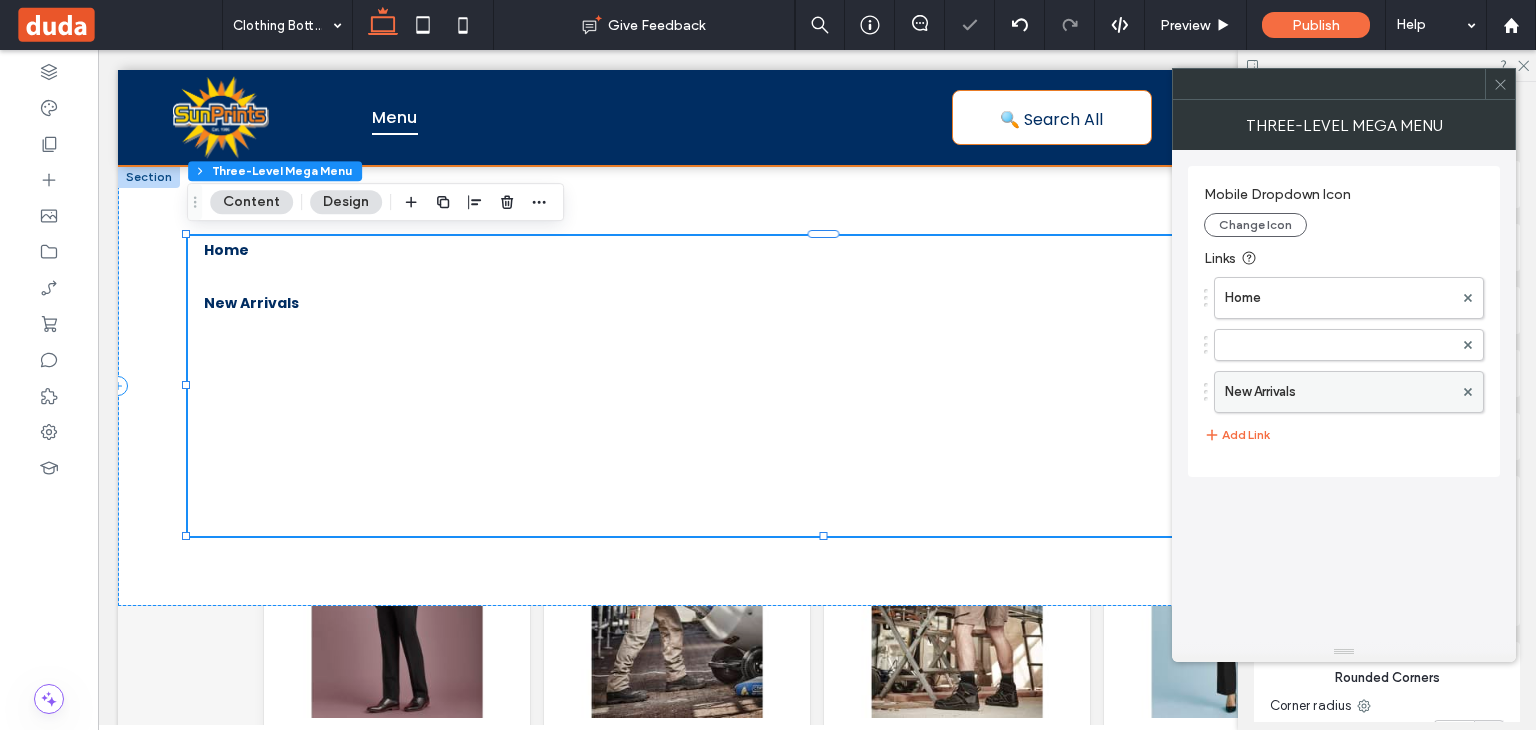 click on "New Arrivals" at bounding box center (1339, 392) 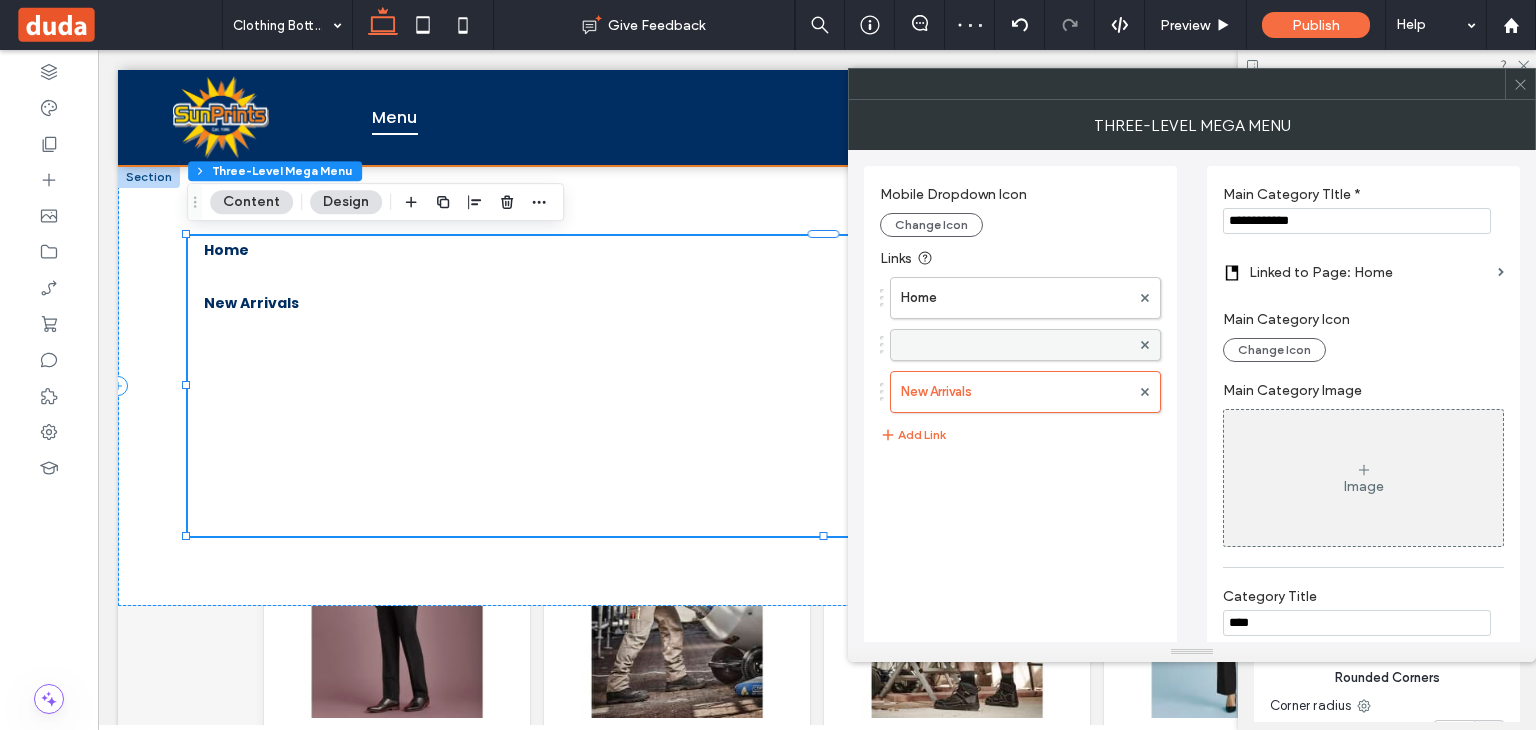 scroll, scrollTop: 452, scrollLeft: 0, axis: vertical 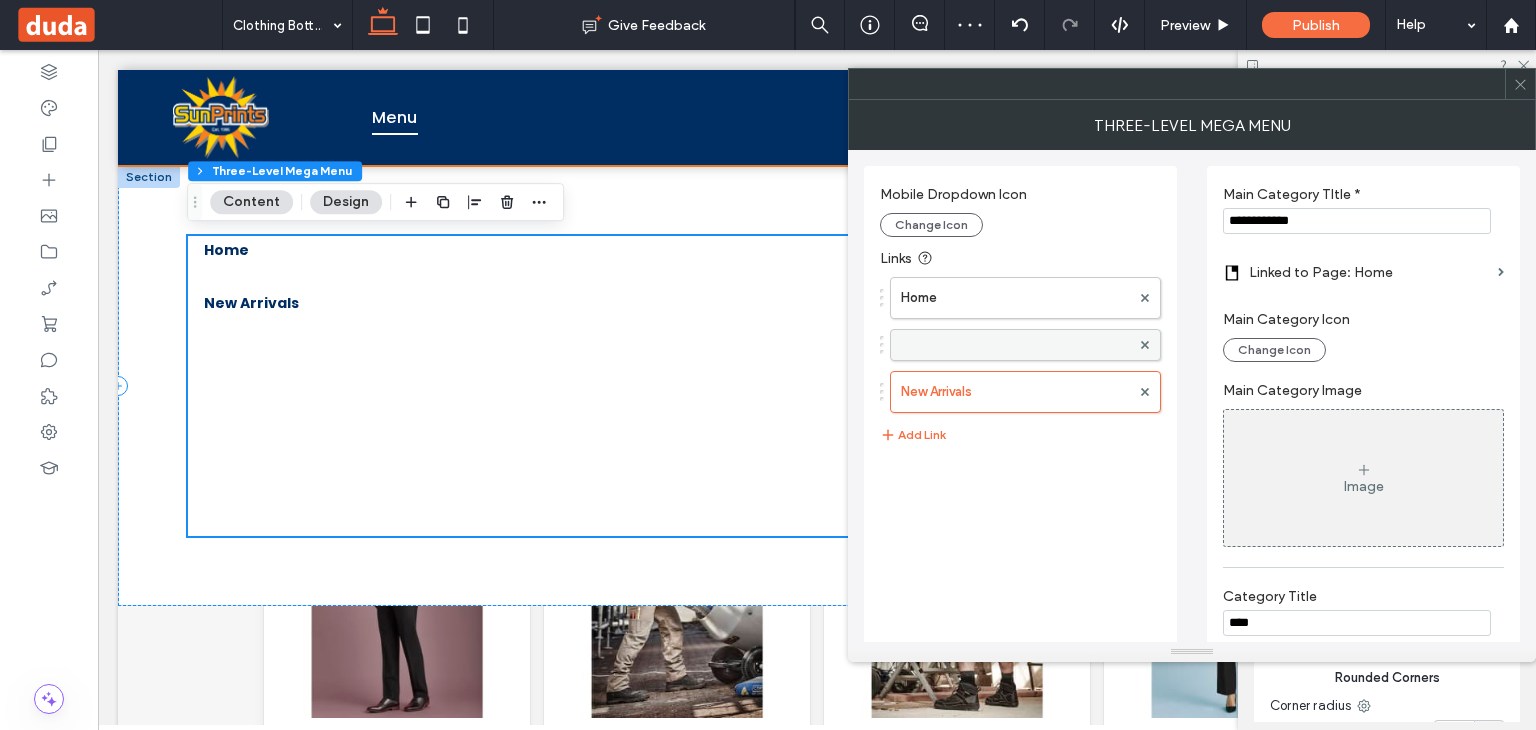 click at bounding box center (1015, 345) 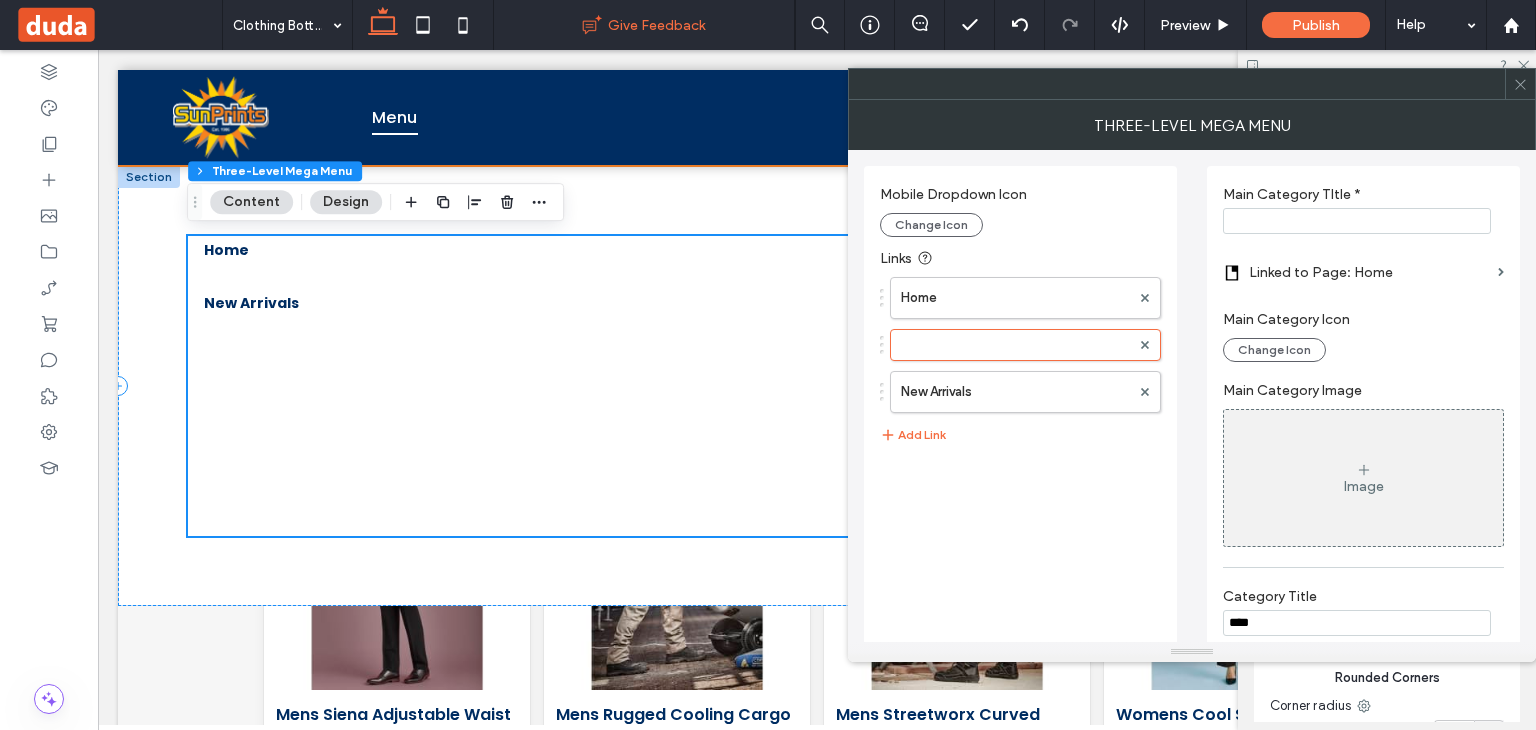 scroll, scrollTop: 452, scrollLeft: 0, axis: vertical 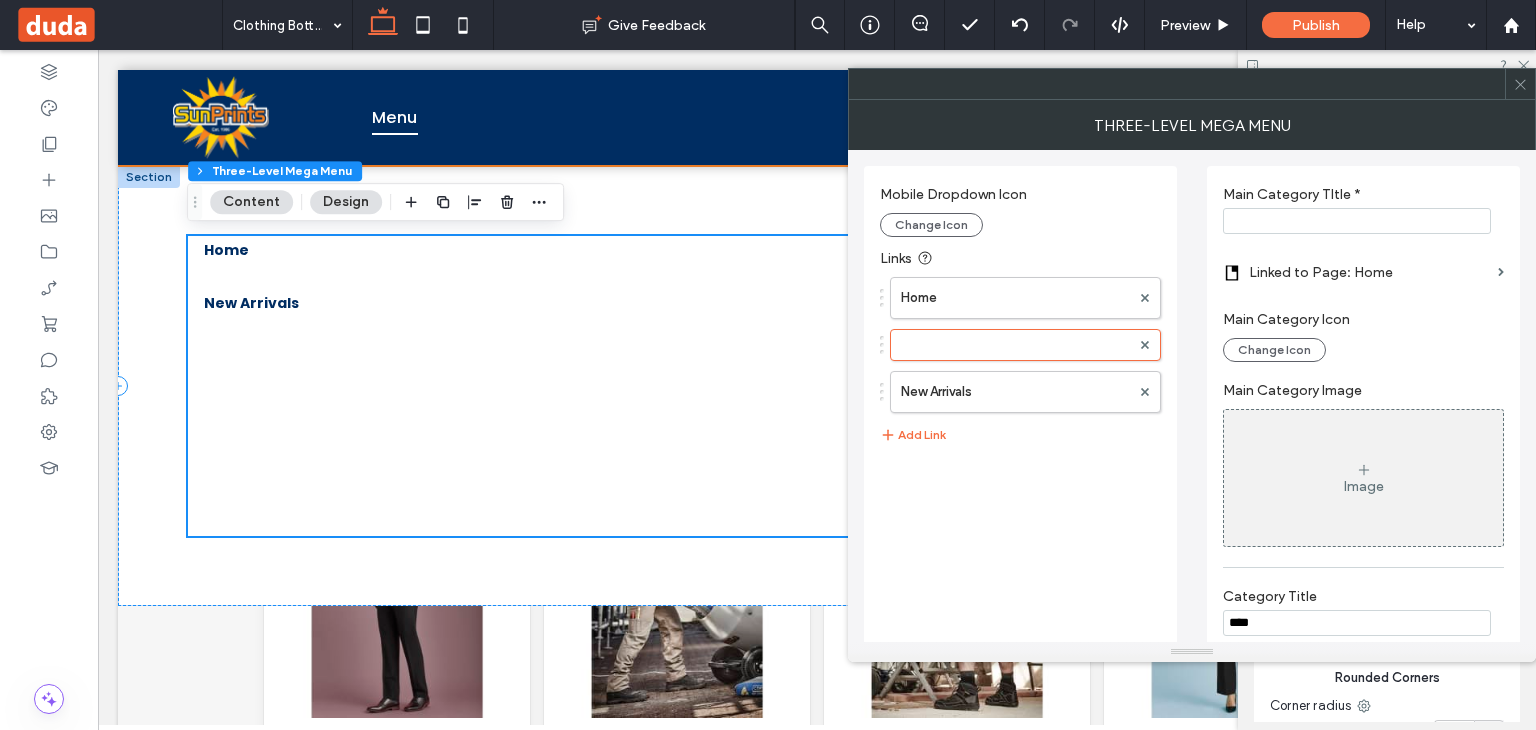 click at bounding box center (1357, 221) 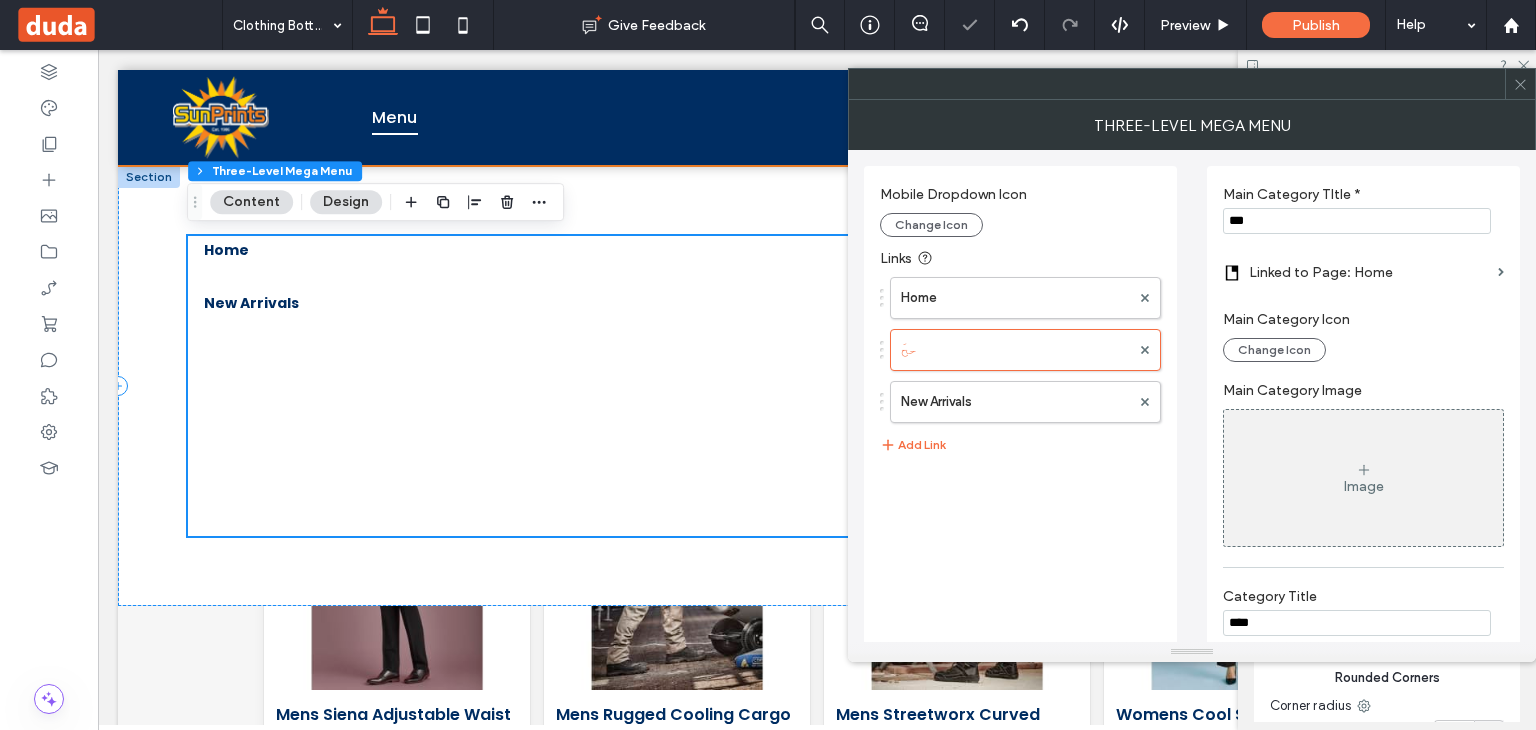 scroll, scrollTop: 452, scrollLeft: 0, axis: vertical 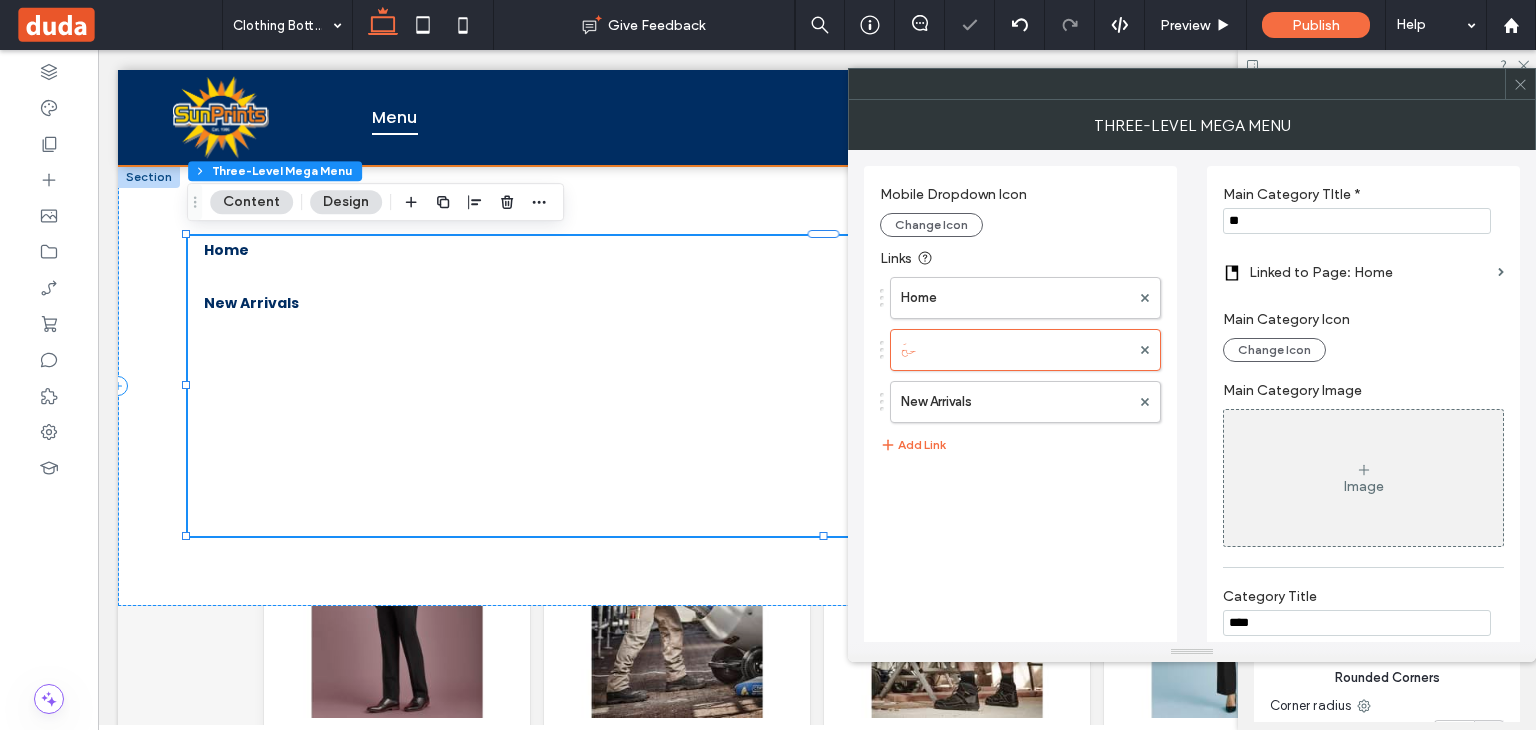 type on "*" 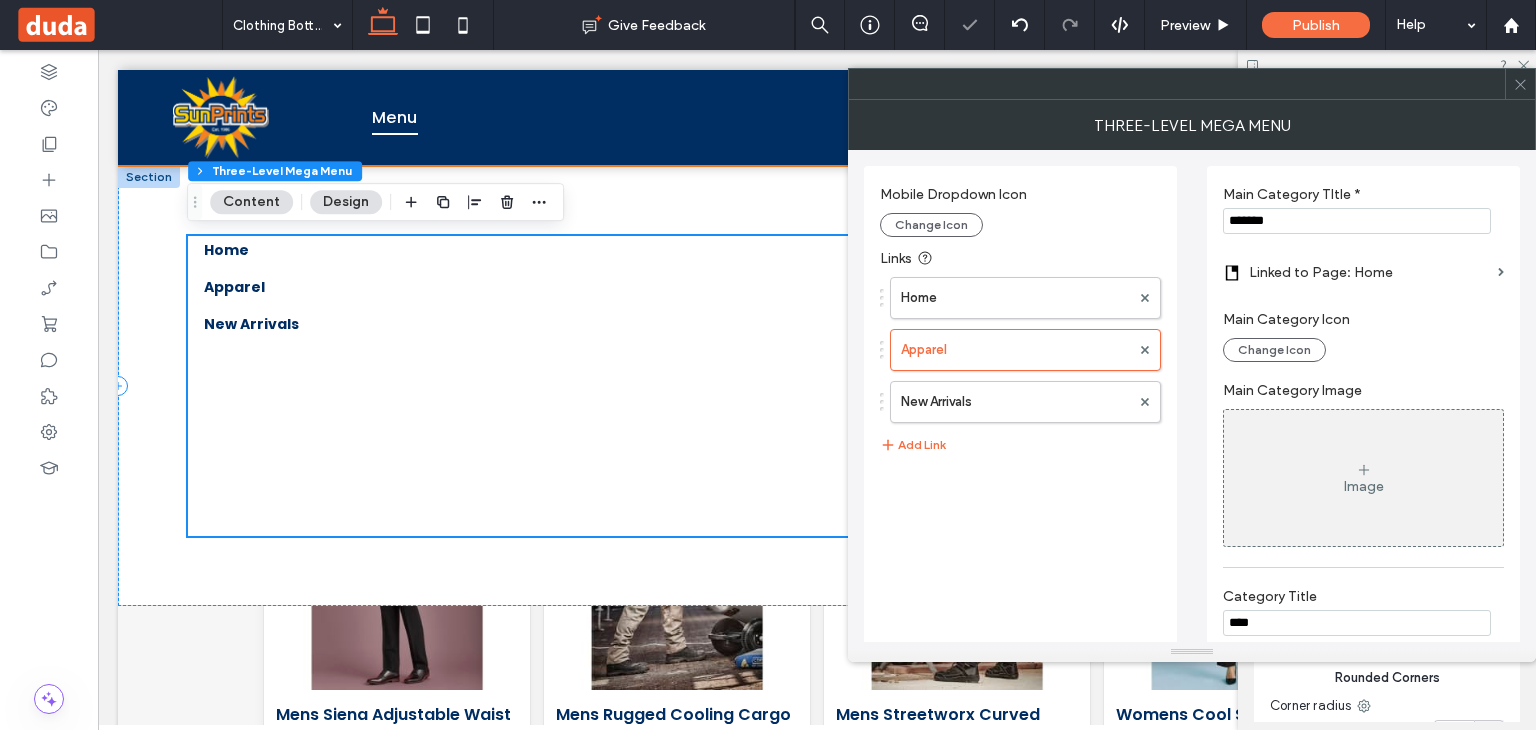 scroll, scrollTop: 452, scrollLeft: 0, axis: vertical 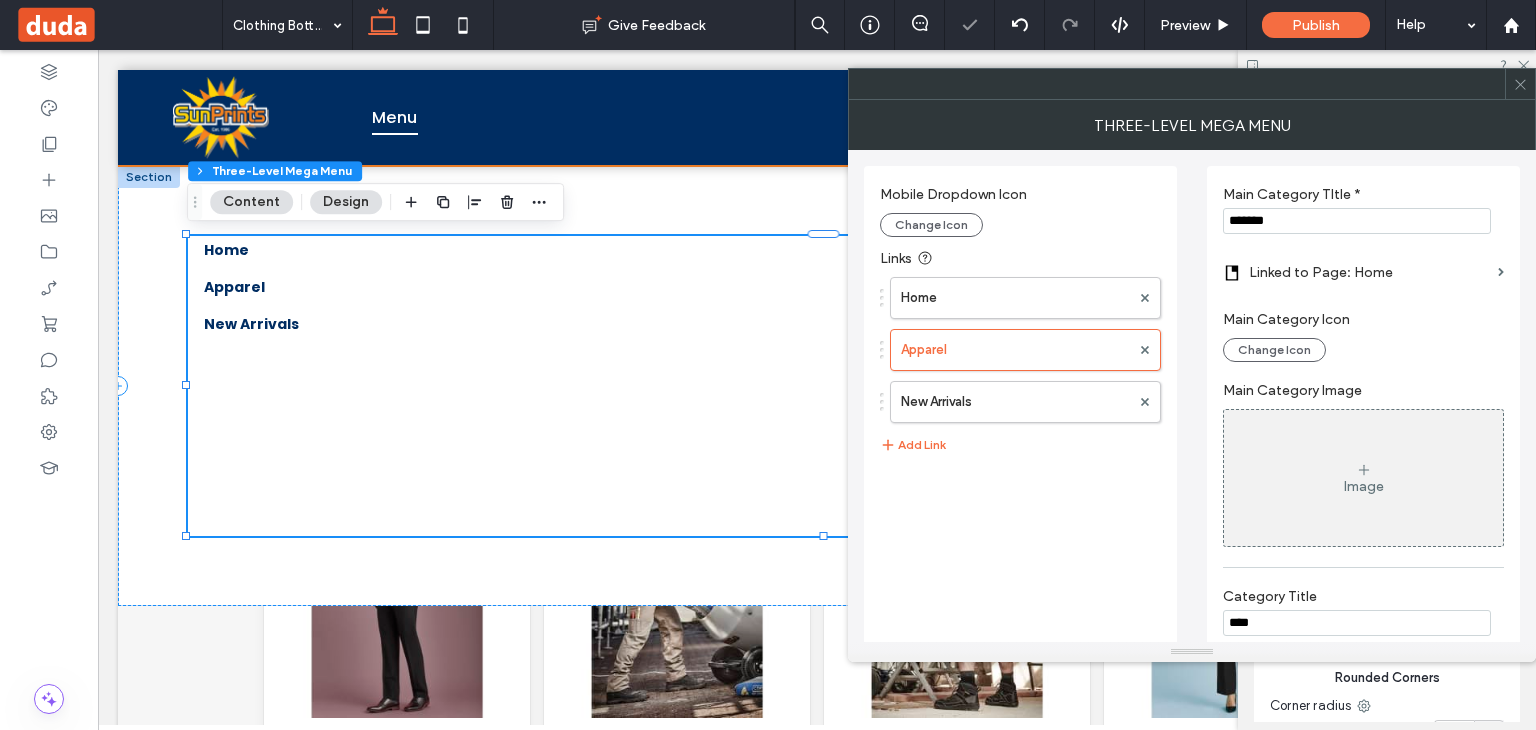 type on "*******" 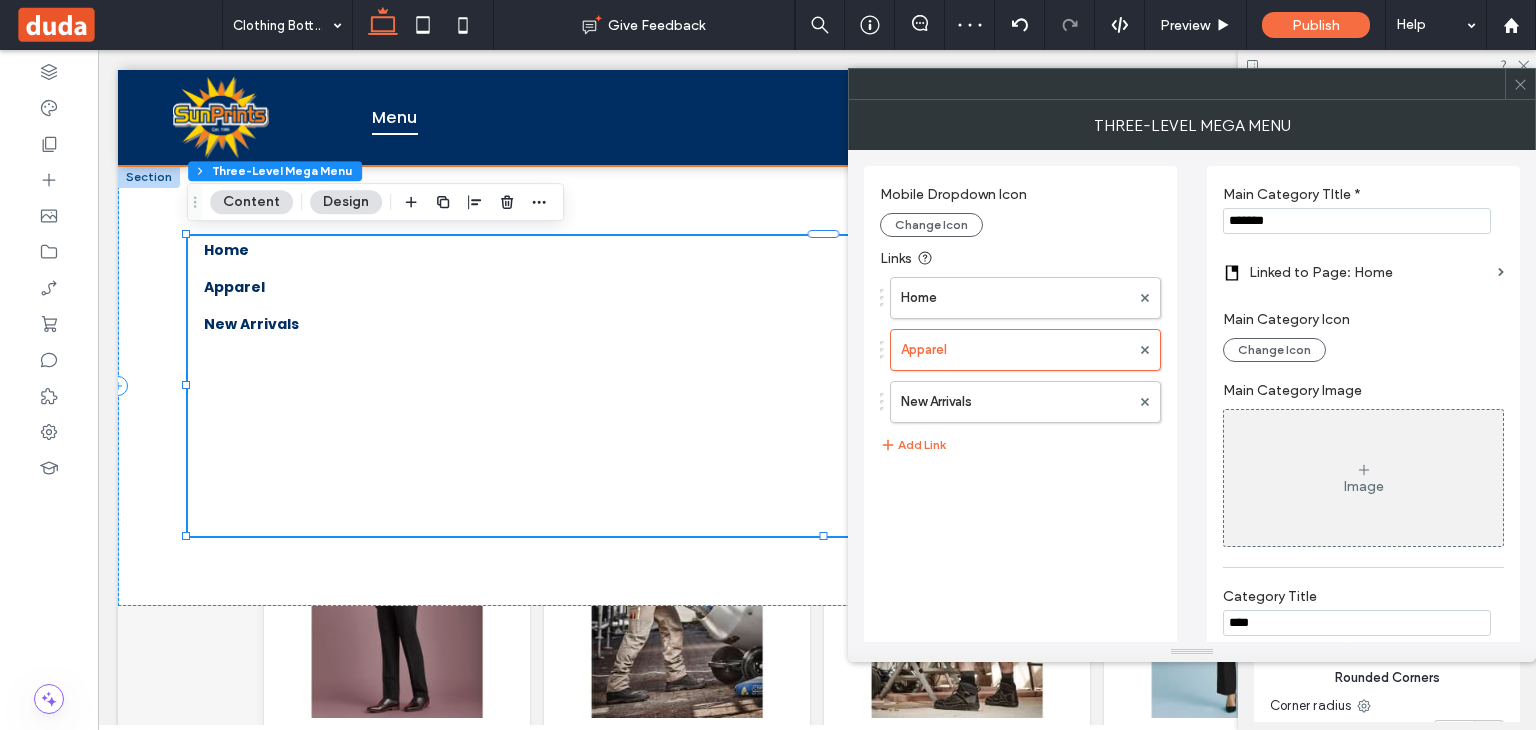 click on "Linked to Page: Home" at bounding box center (1369, 272) 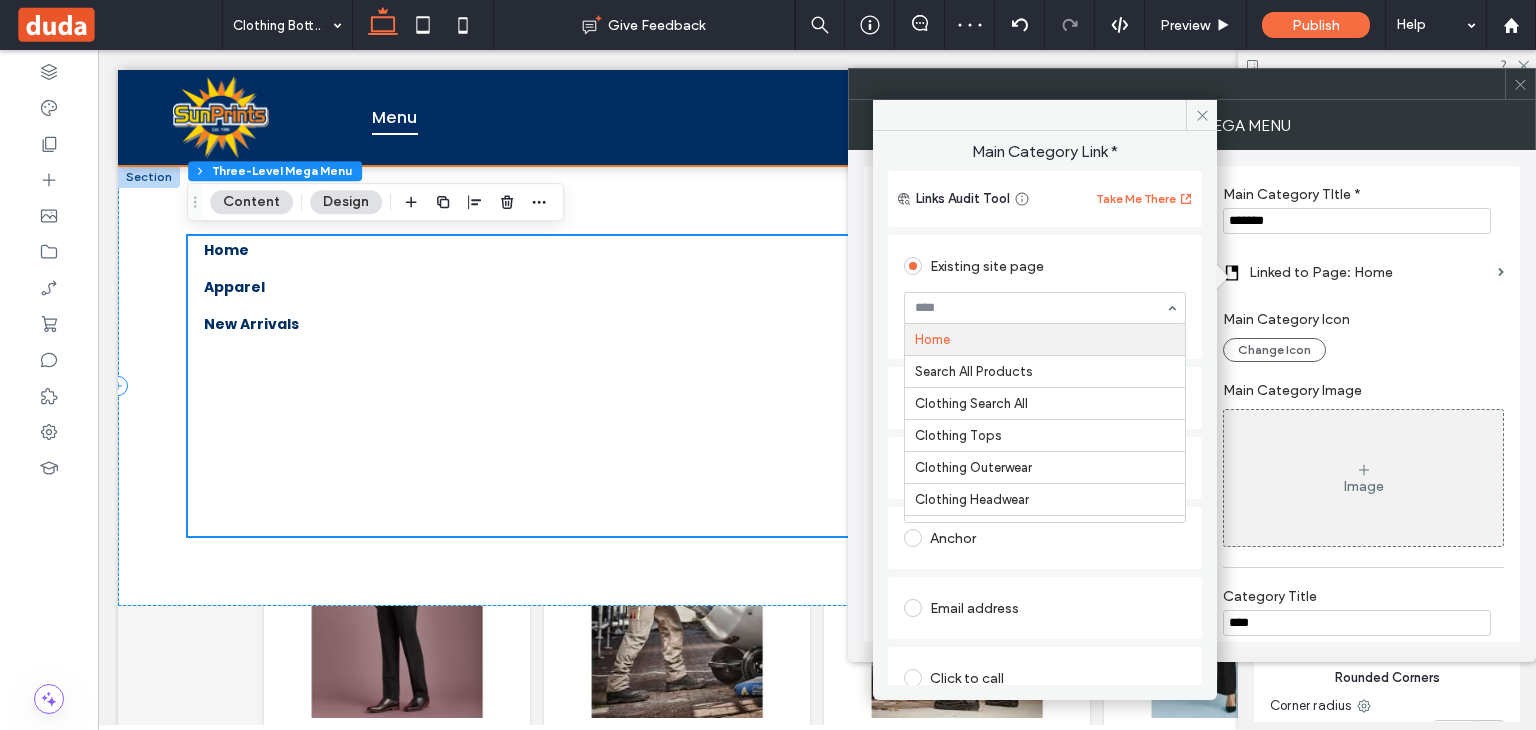 scroll, scrollTop: 452, scrollLeft: 0, axis: vertical 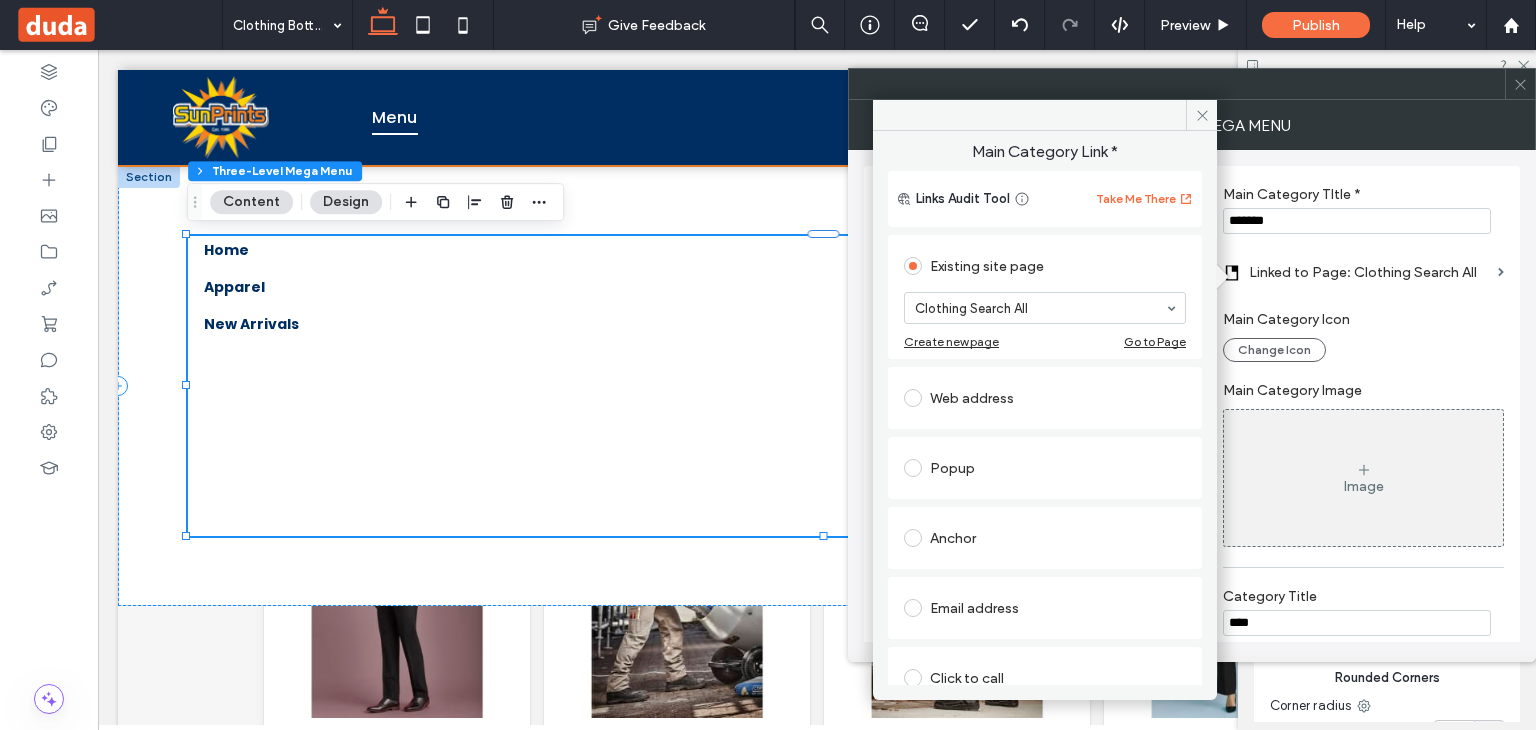 click on "Main Category Icon" at bounding box center [1363, 319] 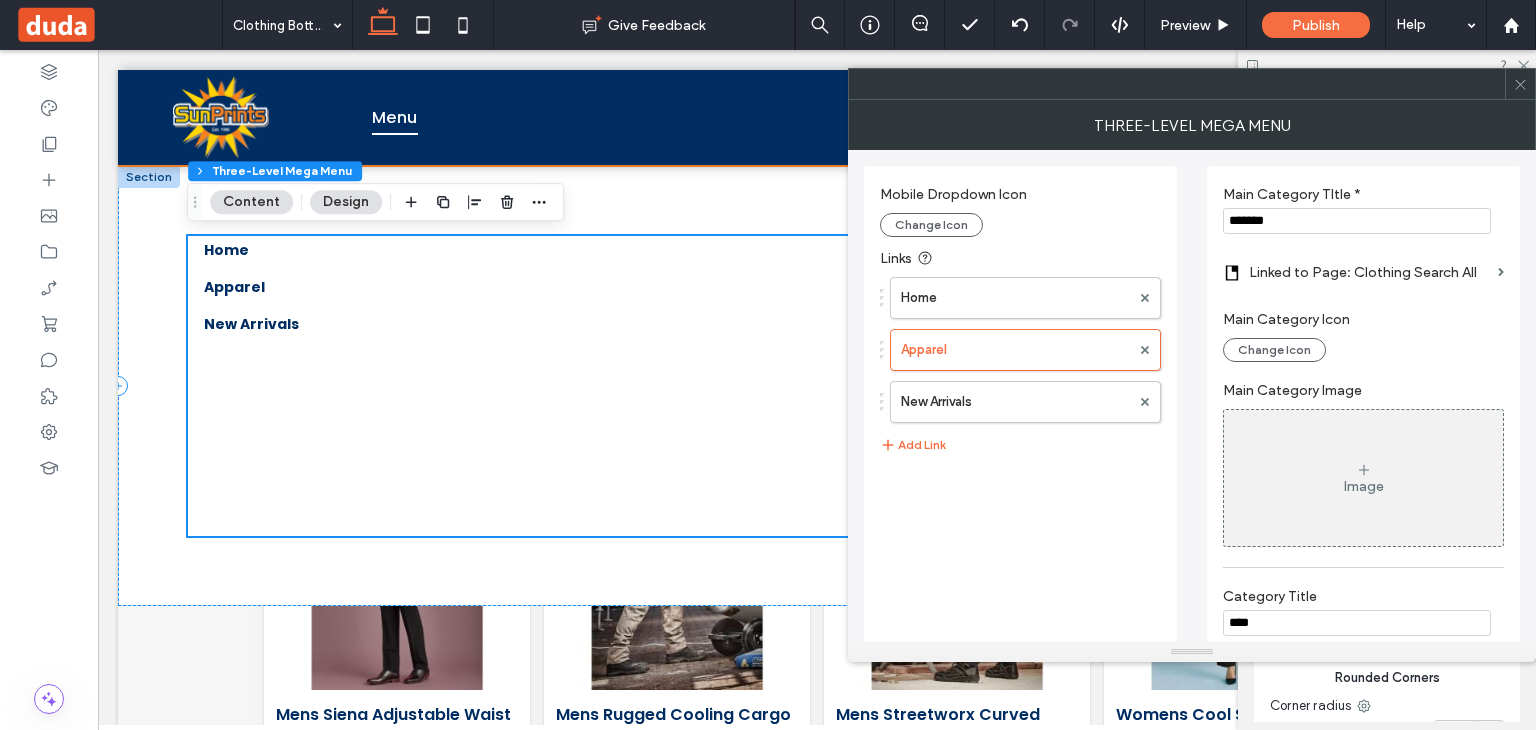 scroll, scrollTop: 452, scrollLeft: 0, axis: vertical 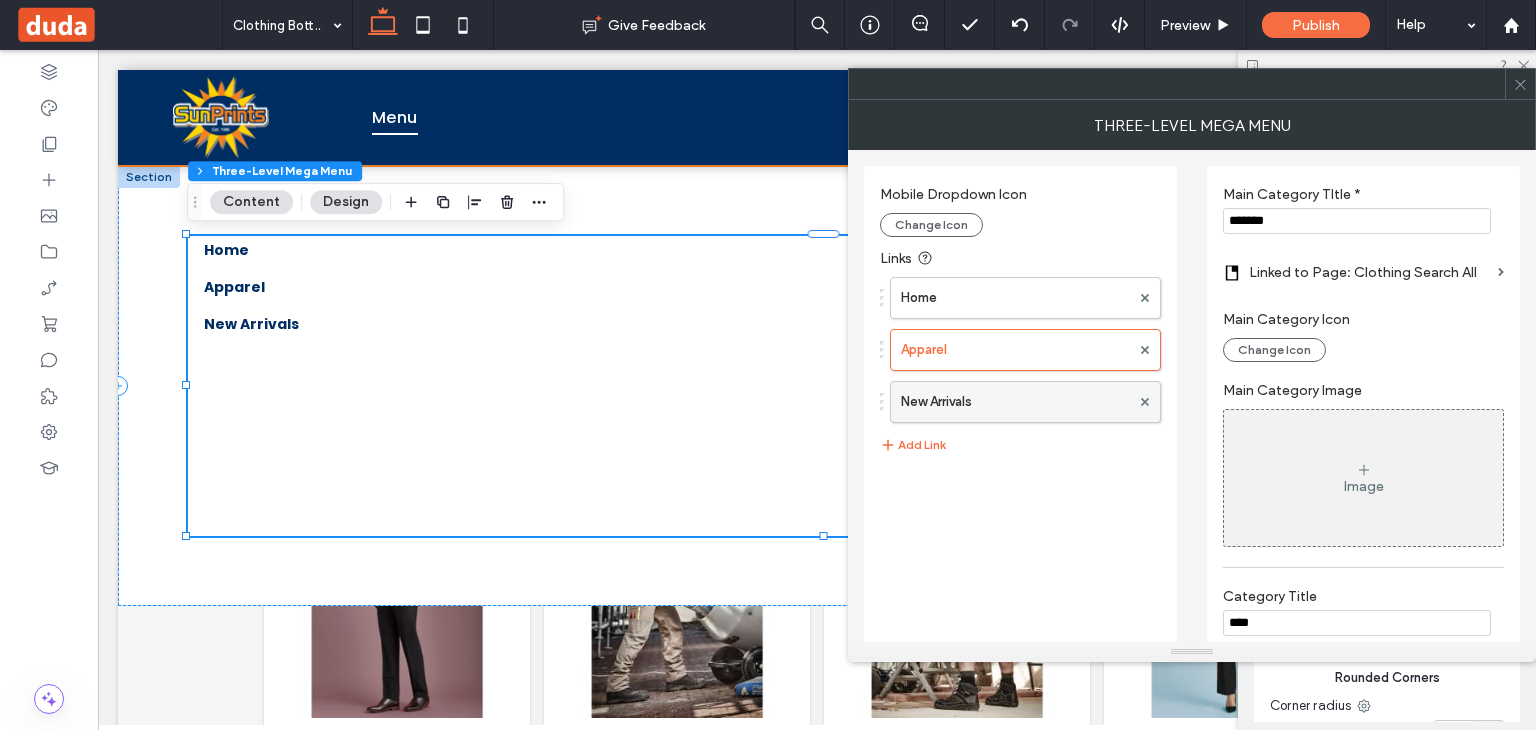 click on "New Arrivals" at bounding box center [1015, 402] 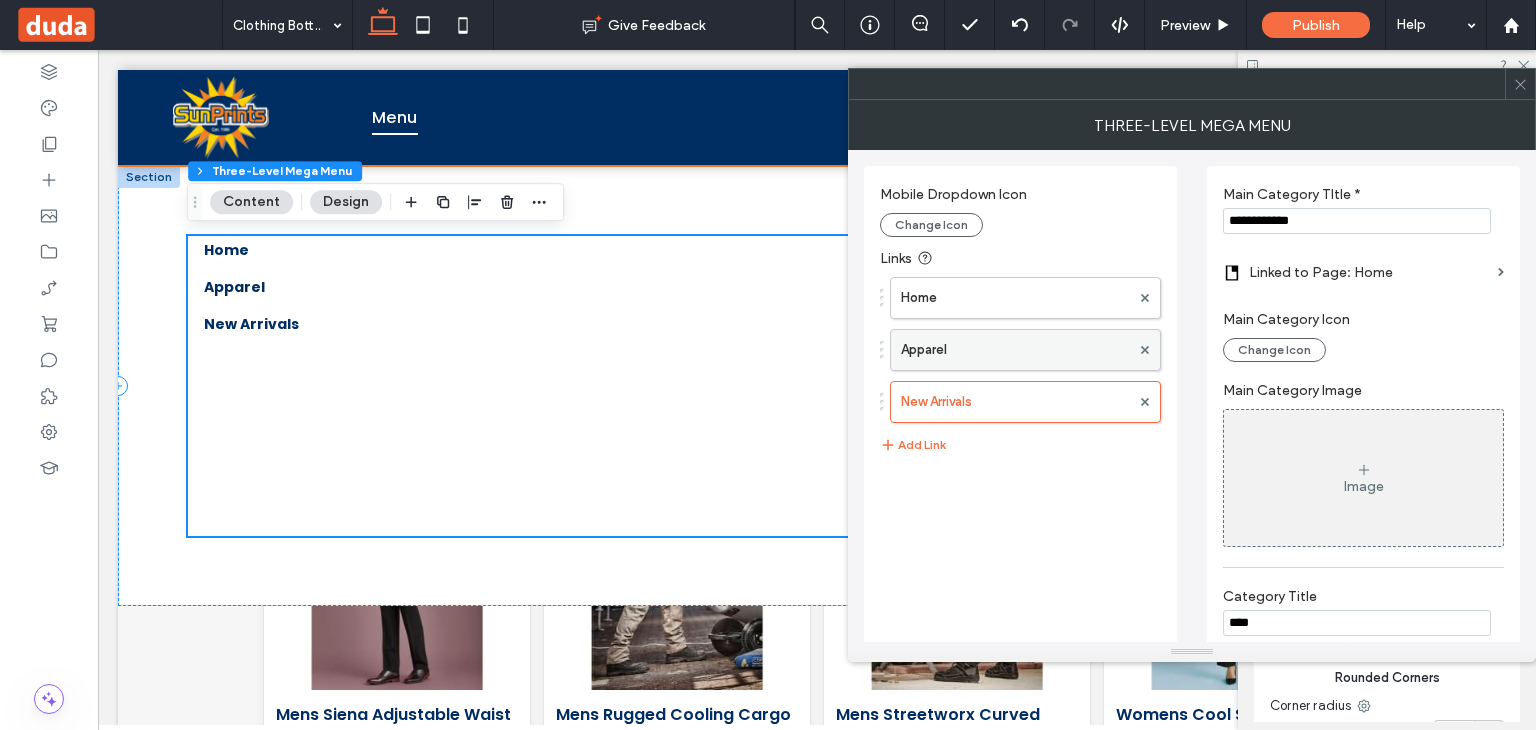 scroll, scrollTop: 452, scrollLeft: 0, axis: vertical 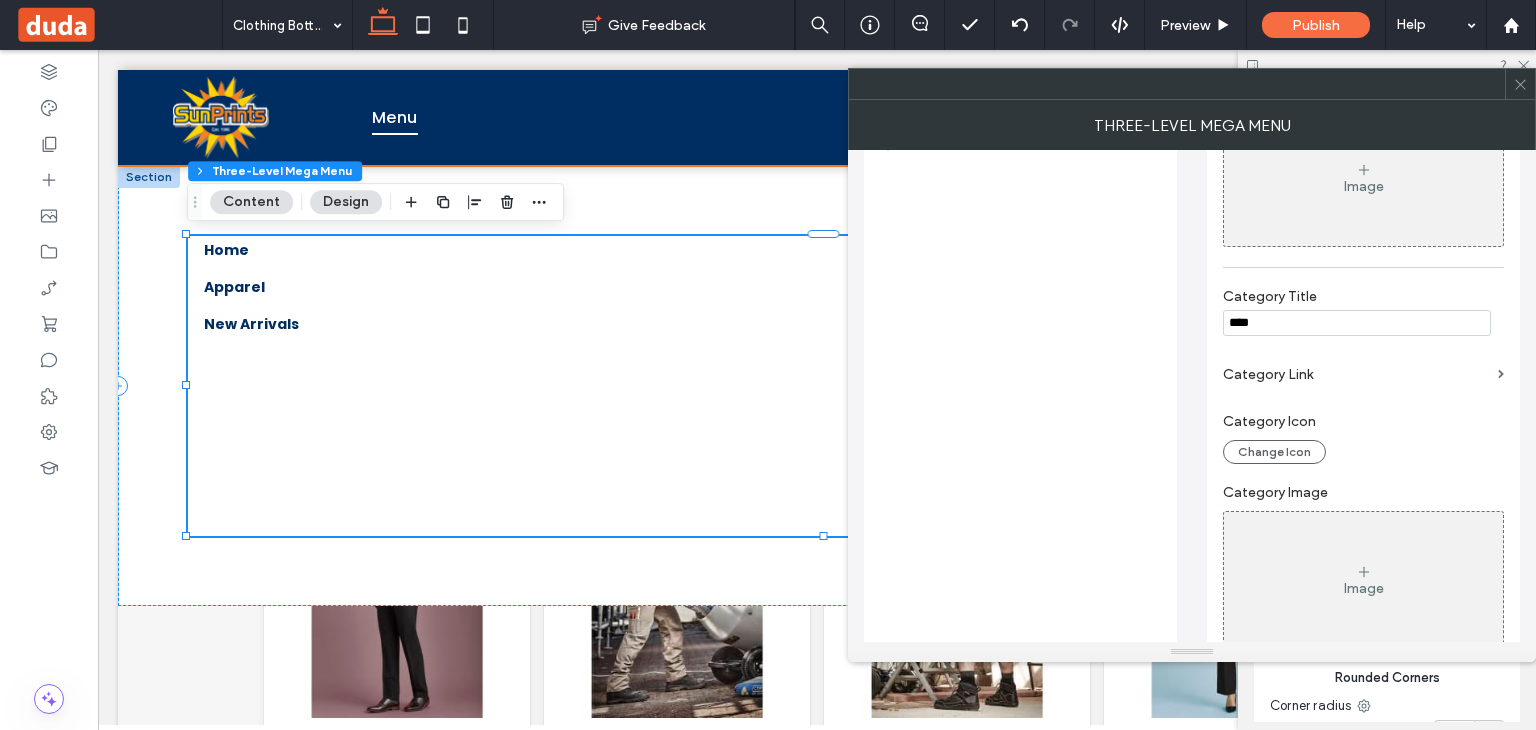 drag, startPoint x: 1282, startPoint y: 331, endPoint x: 1144, endPoint y: 331, distance: 138 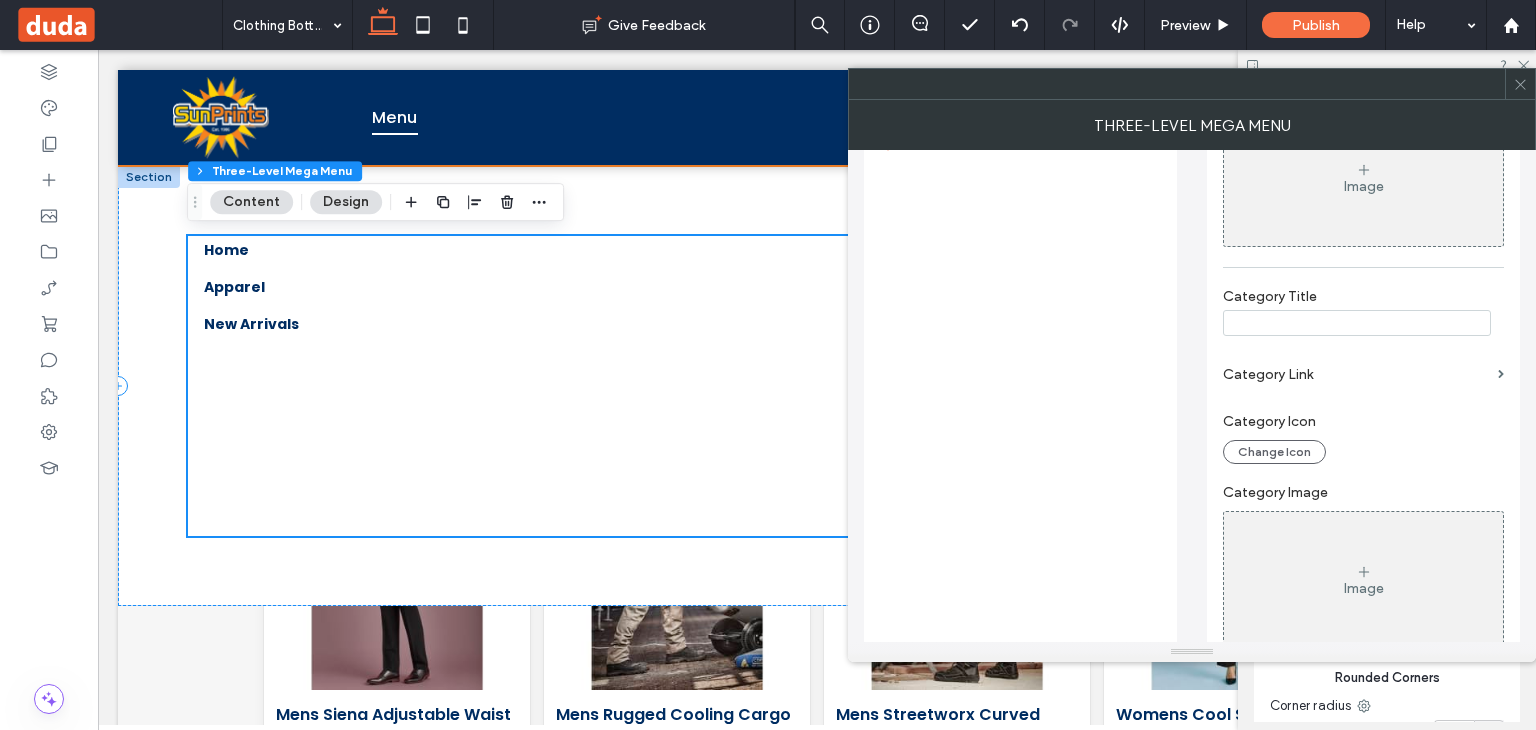 scroll, scrollTop: 452, scrollLeft: 0, axis: vertical 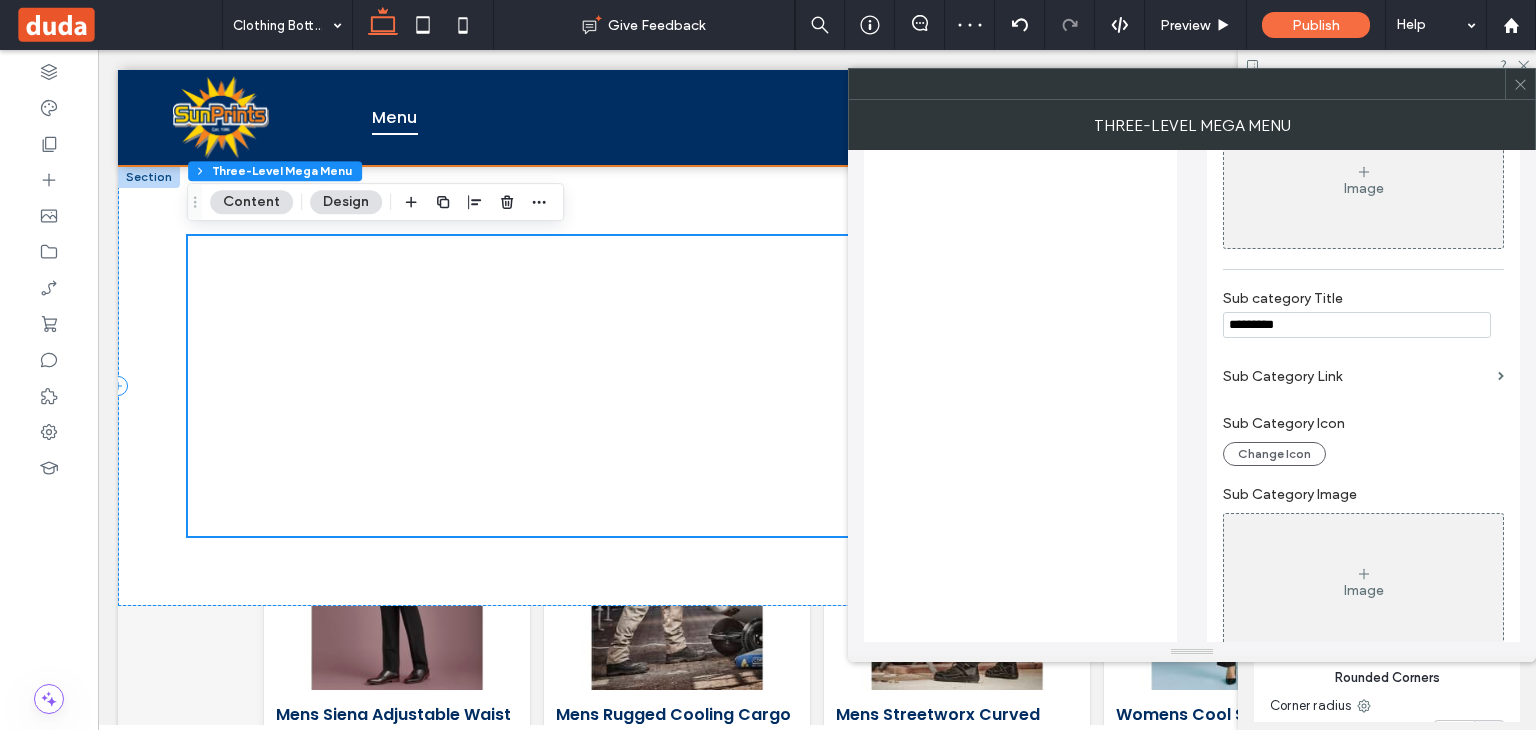 type 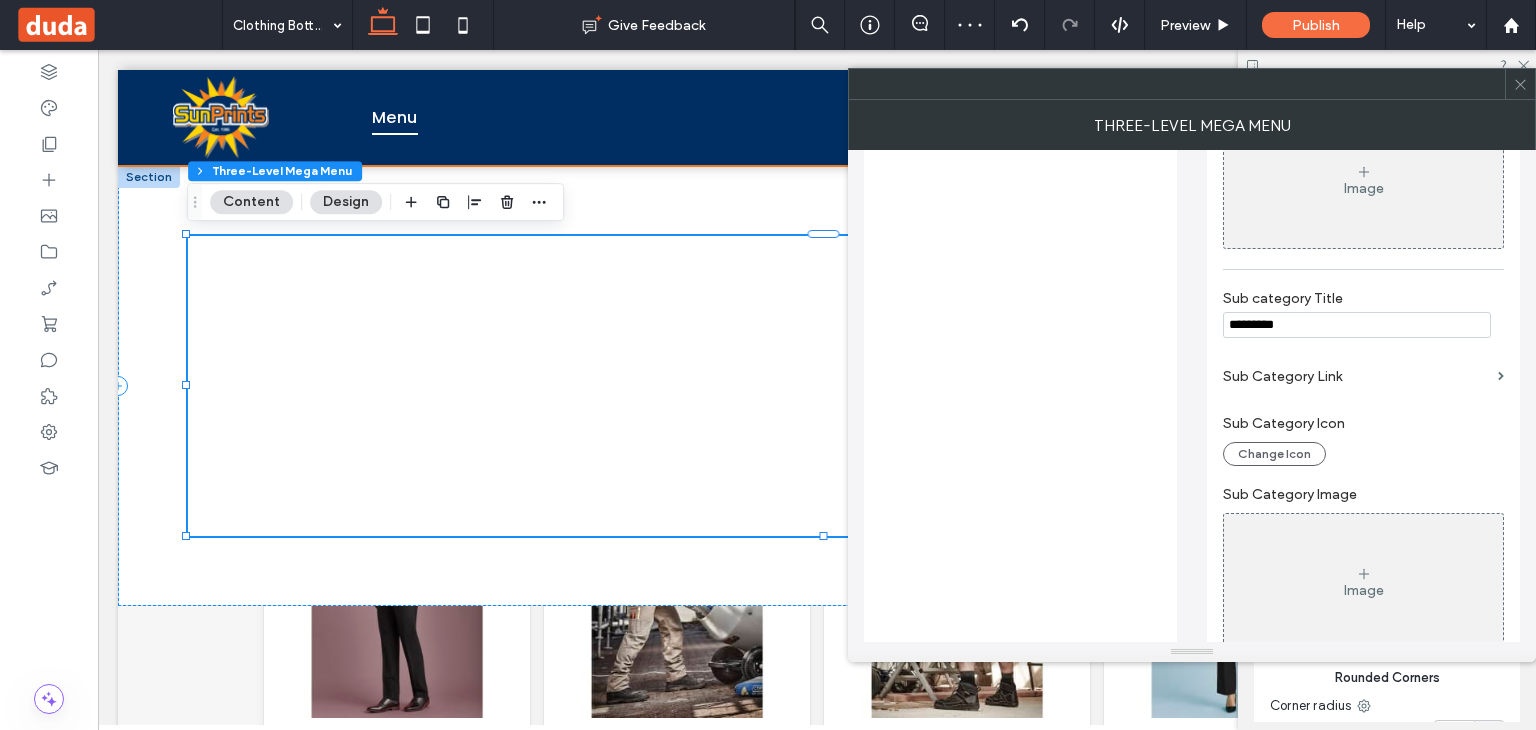 drag, startPoint x: 1295, startPoint y: 336, endPoint x: 1208, endPoint y: 340, distance: 87.0919 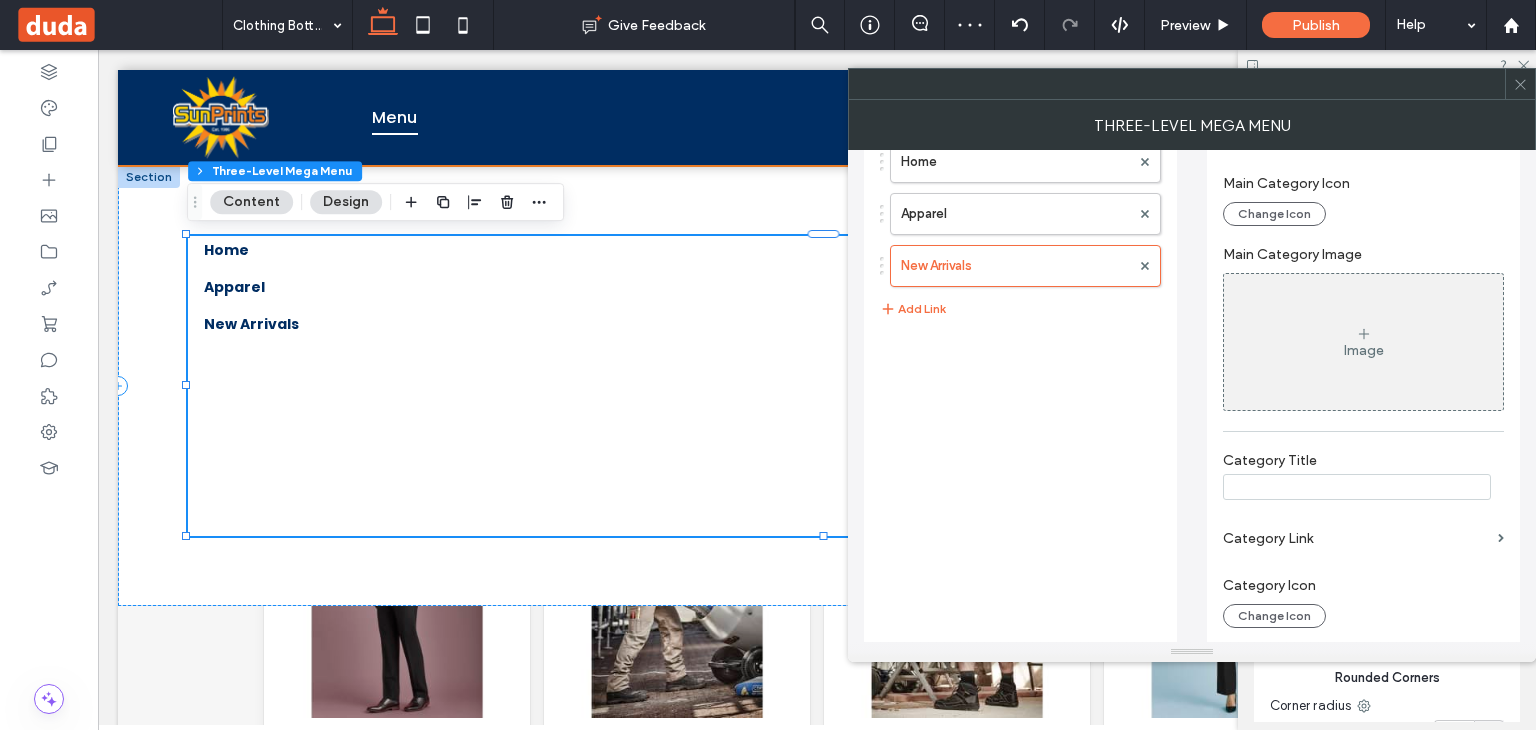 scroll, scrollTop: 2, scrollLeft: 0, axis: vertical 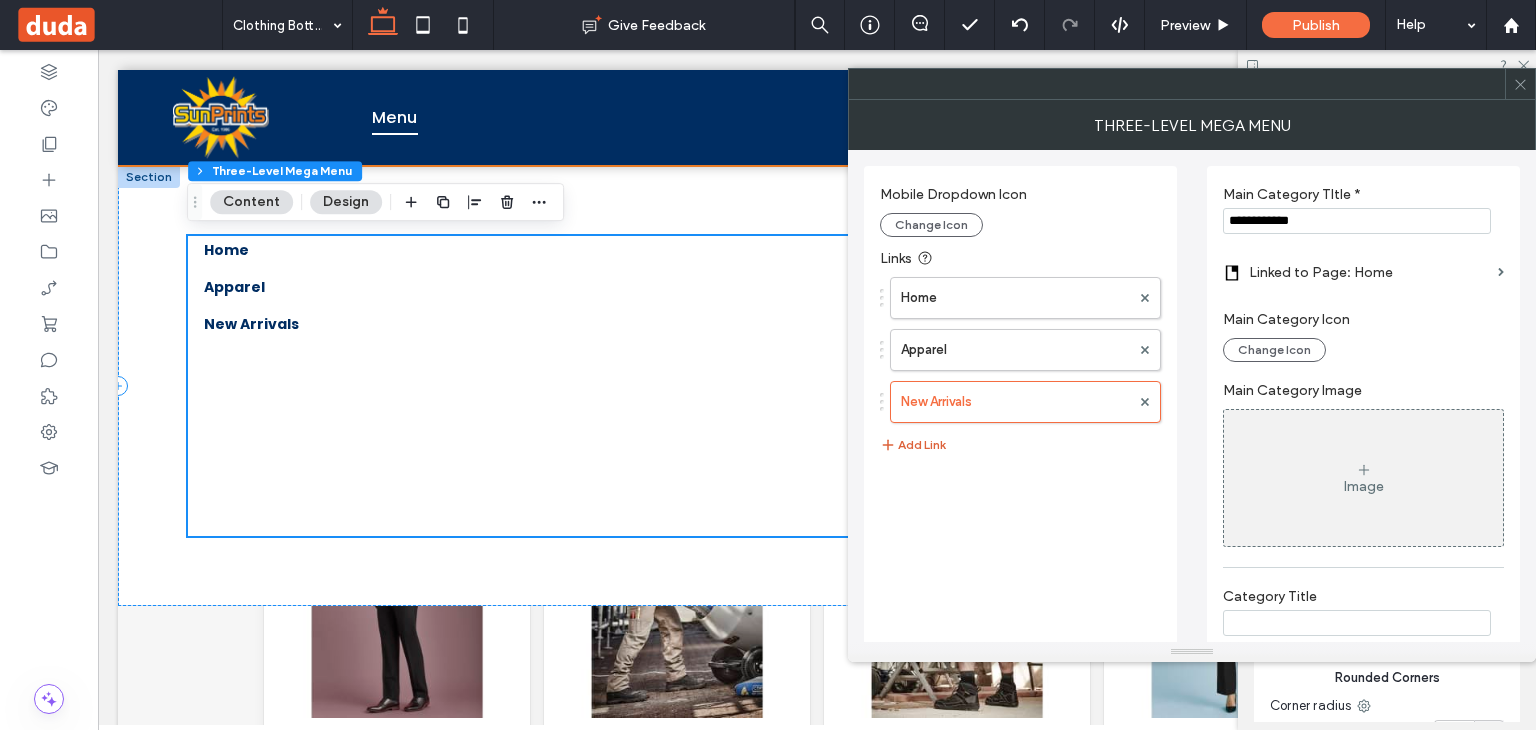 type 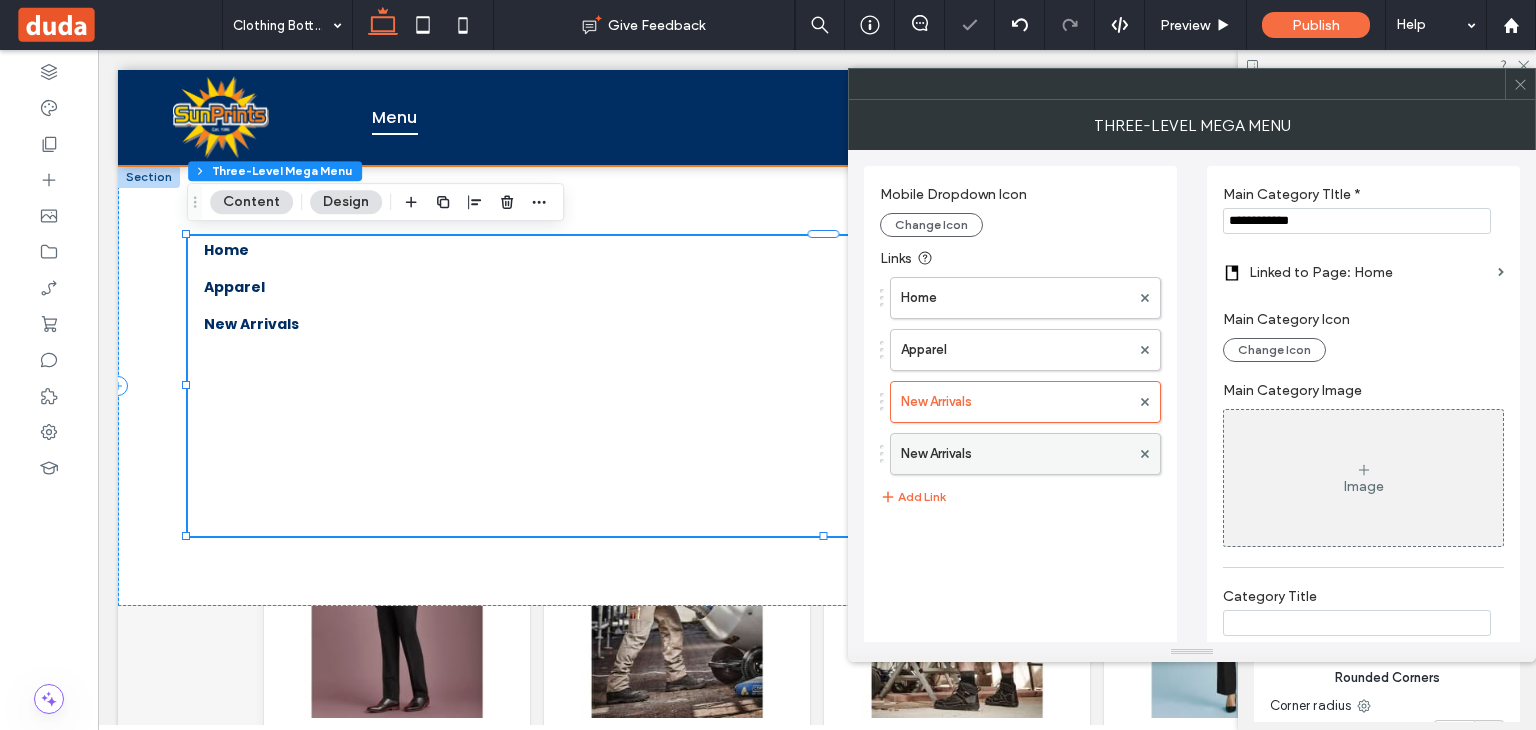 click on "New Arrivals" at bounding box center (1015, 454) 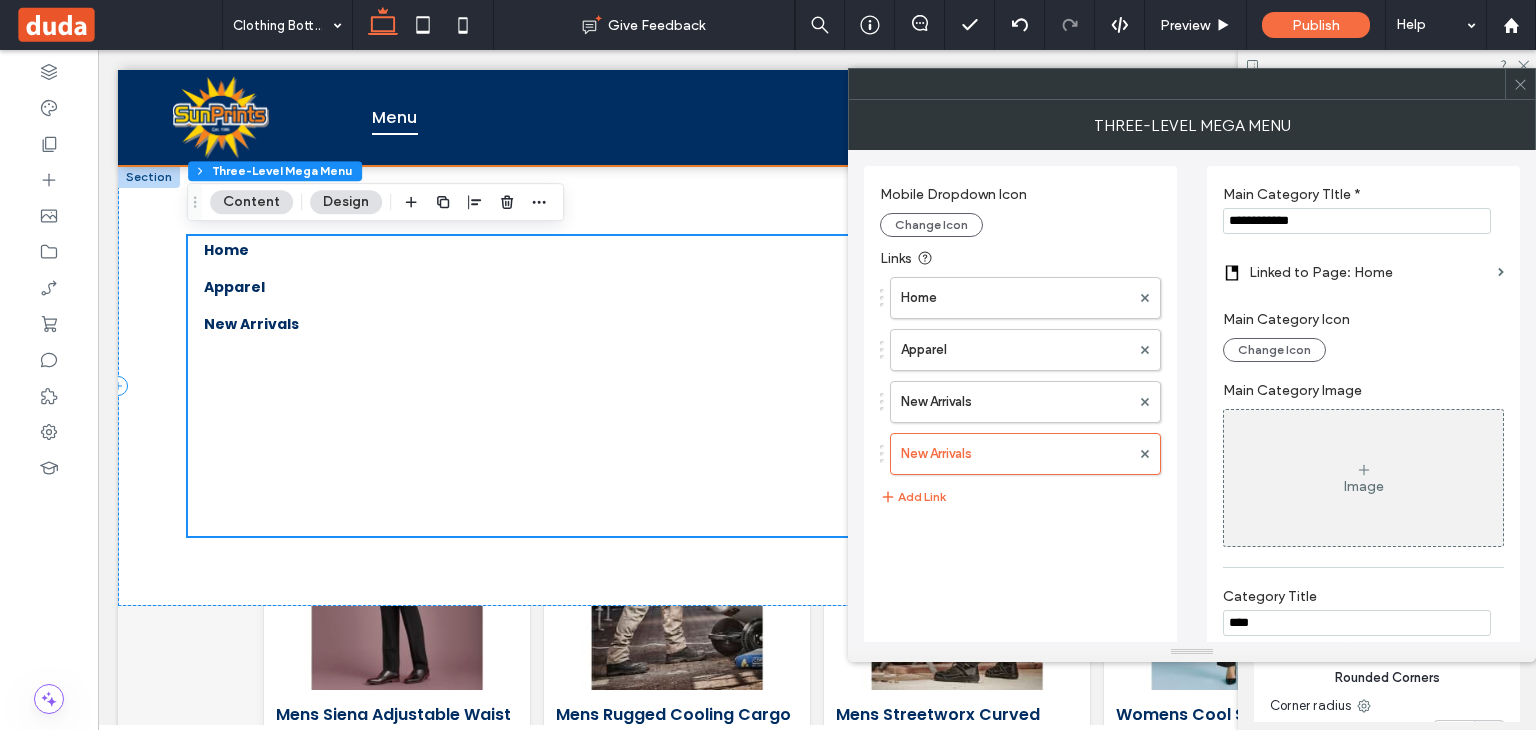 scroll, scrollTop: 452, scrollLeft: 0, axis: vertical 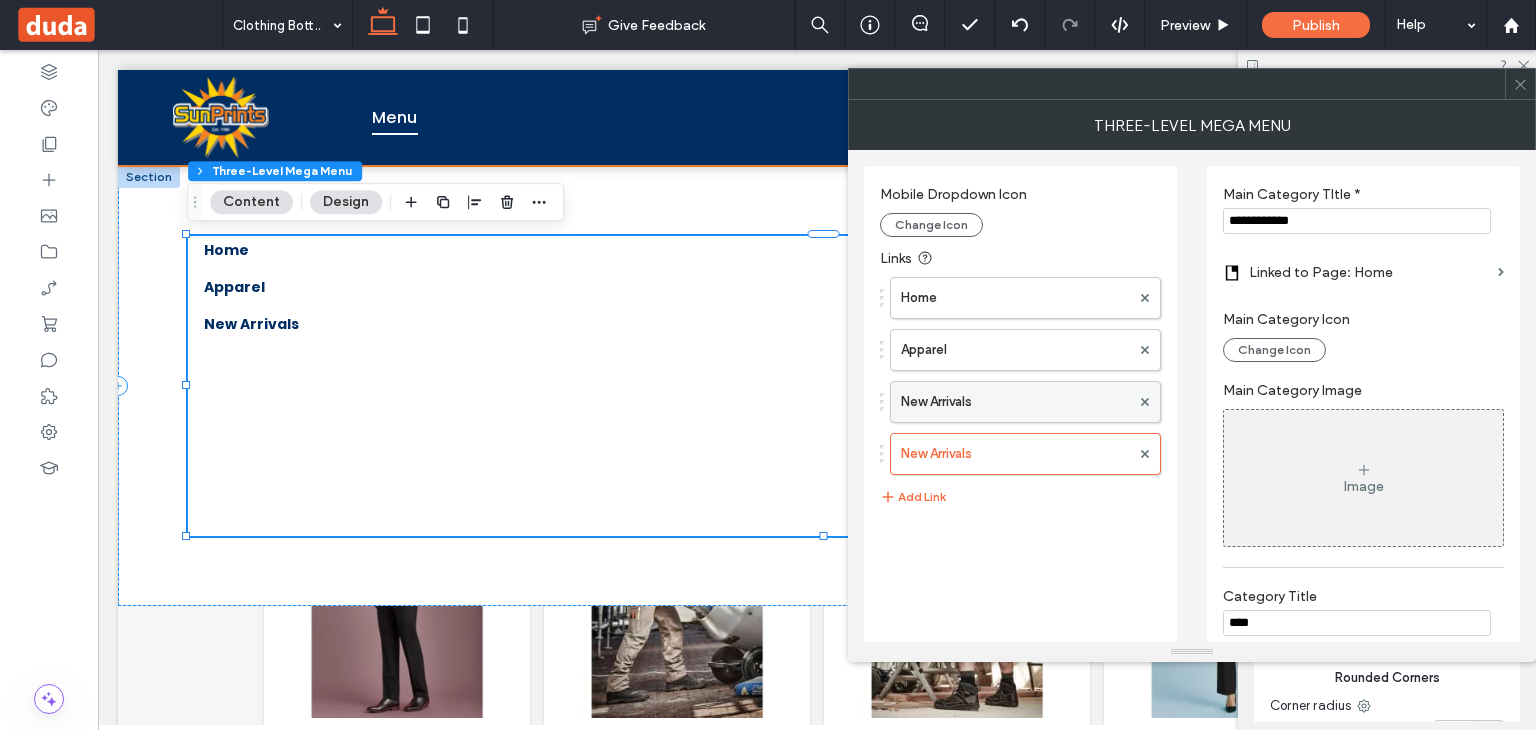 click on "New Arrivals" at bounding box center (1015, 402) 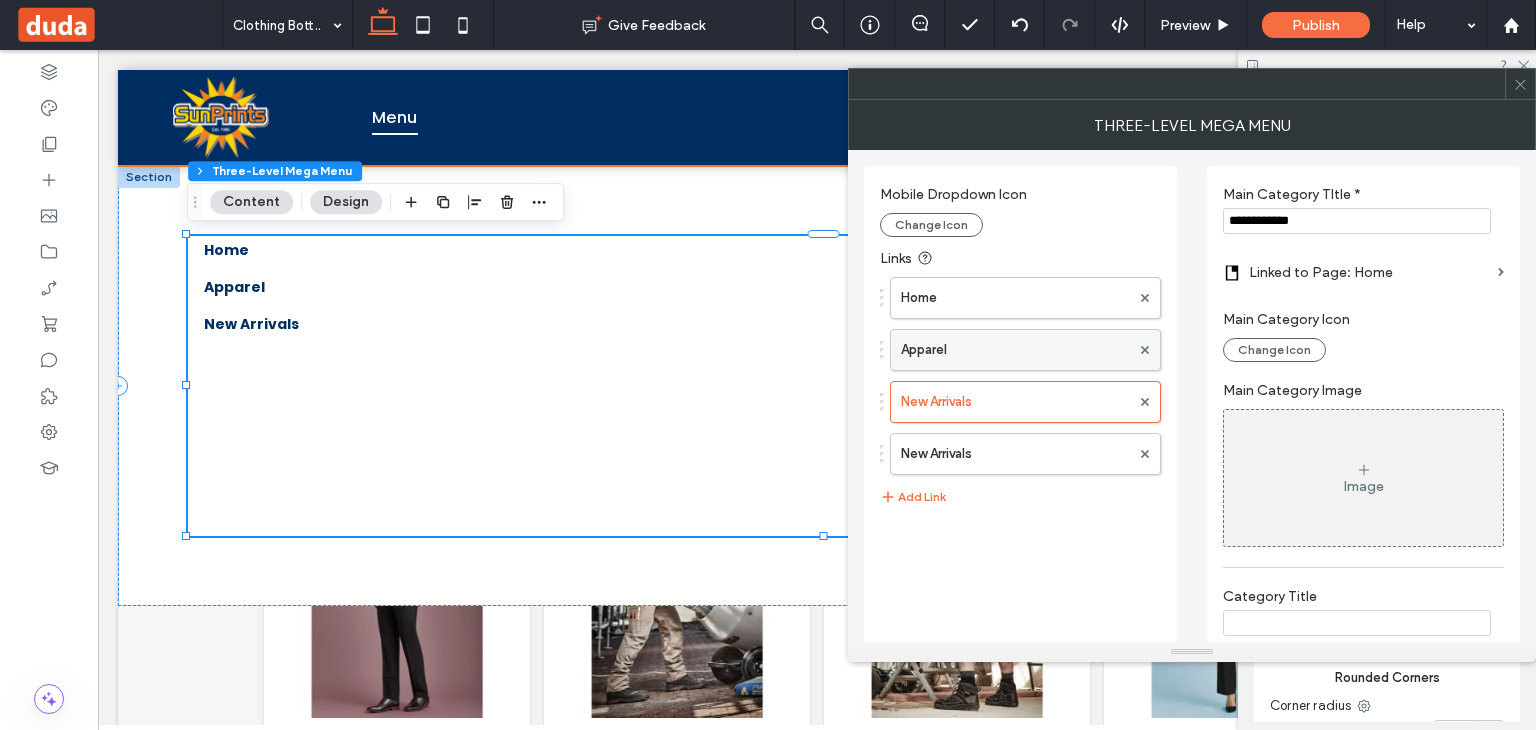 click on "Apparel" at bounding box center [1015, 350] 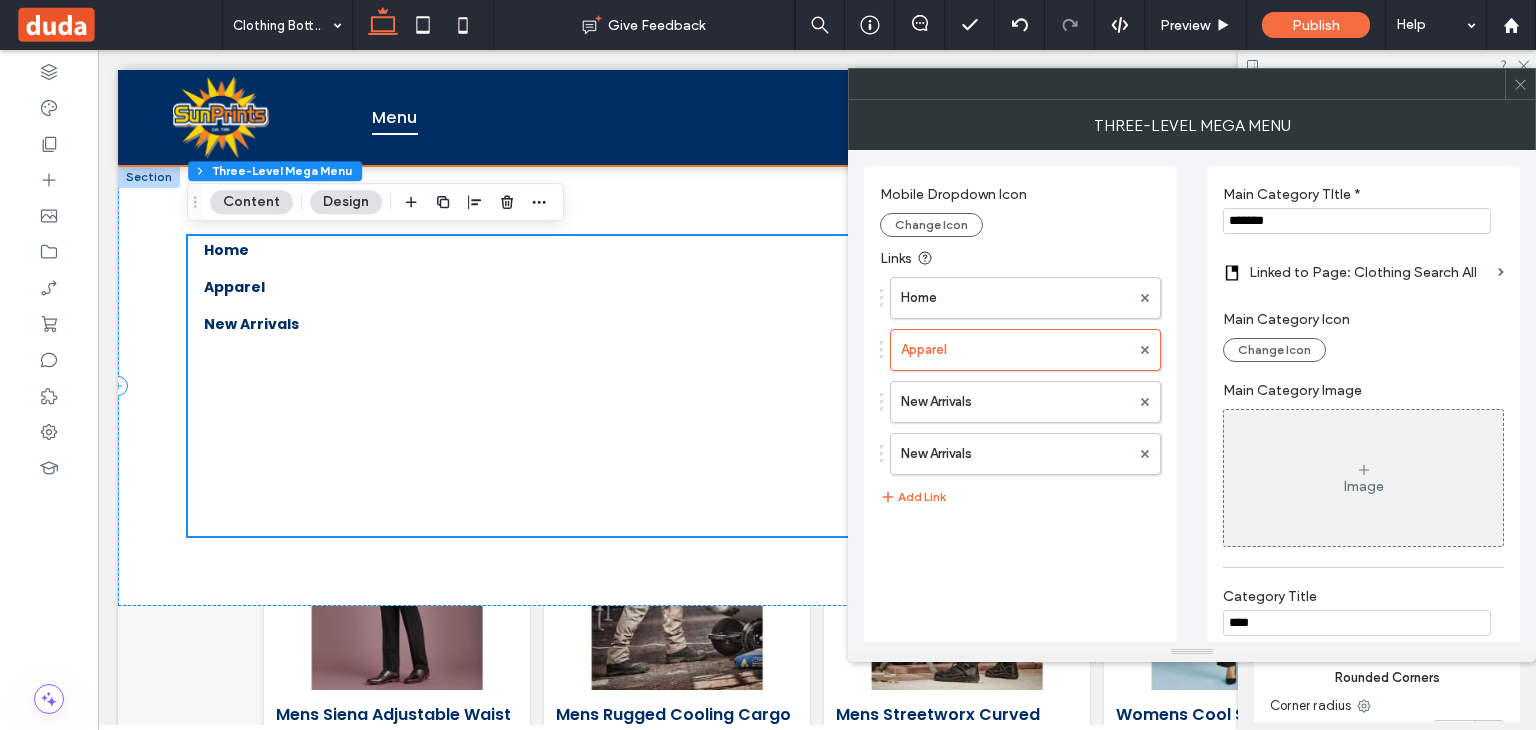 scroll, scrollTop: 452, scrollLeft: 0, axis: vertical 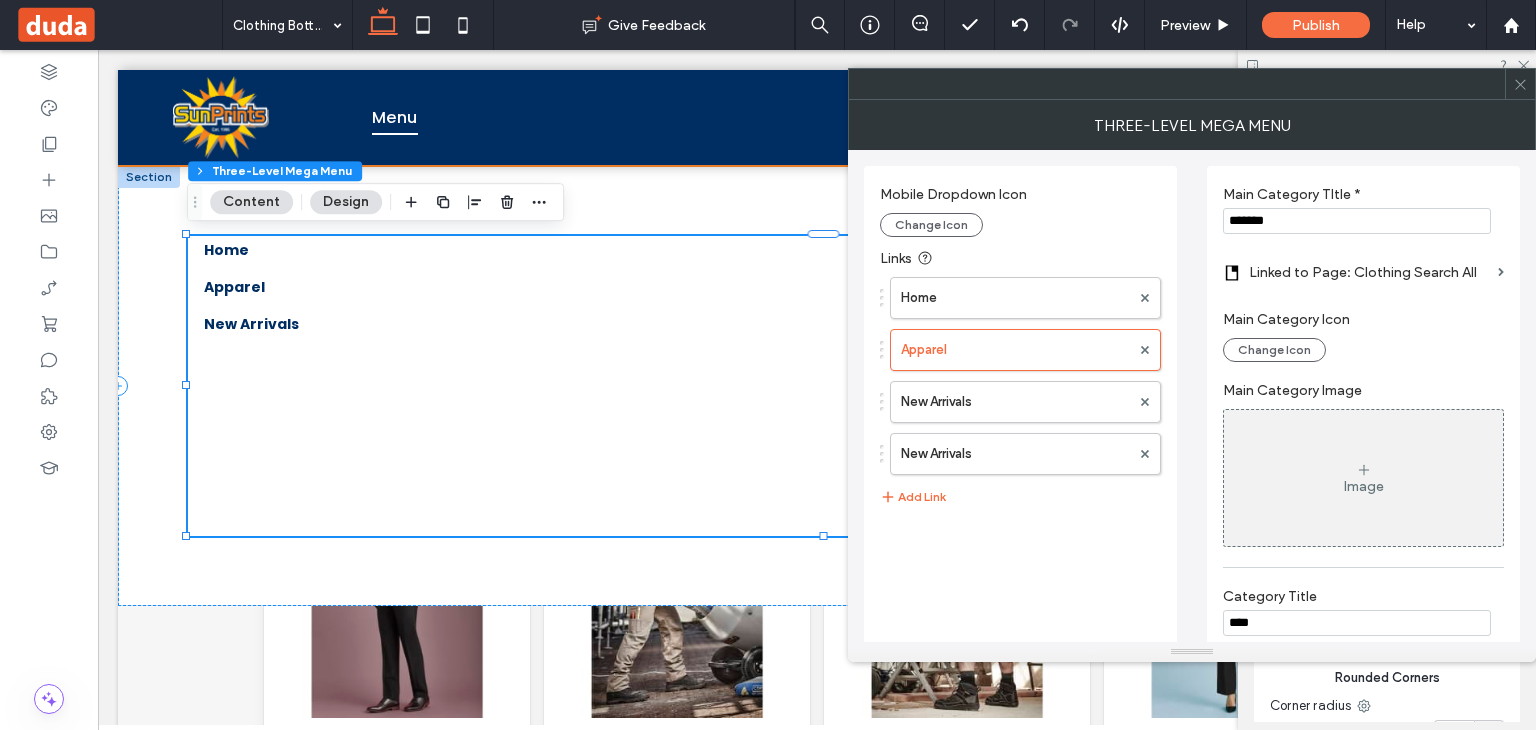 drag, startPoint x: 1360, startPoint y: 225, endPoint x: 1183, endPoint y: 229, distance: 177.0452 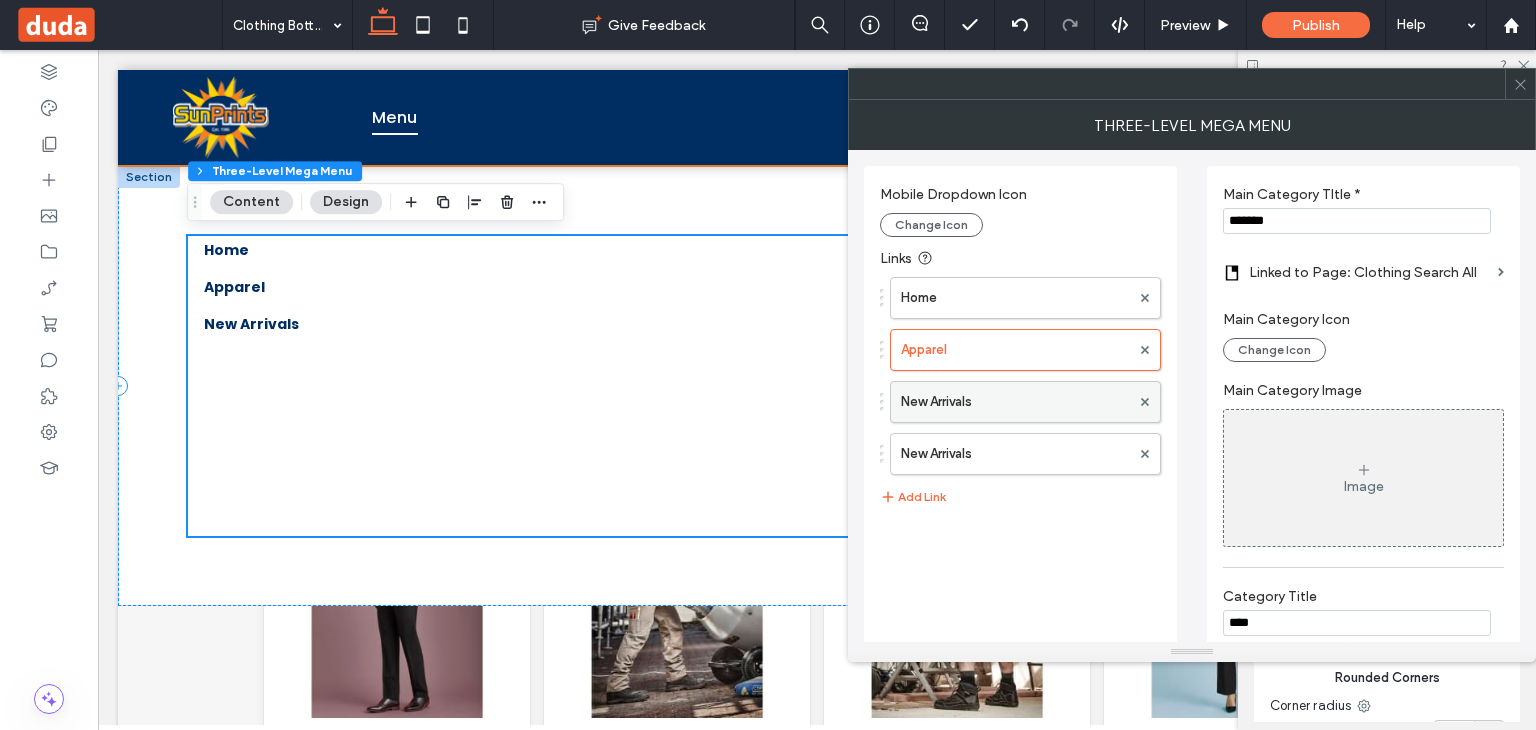 scroll, scrollTop: 452, scrollLeft: 0, axis: vertical 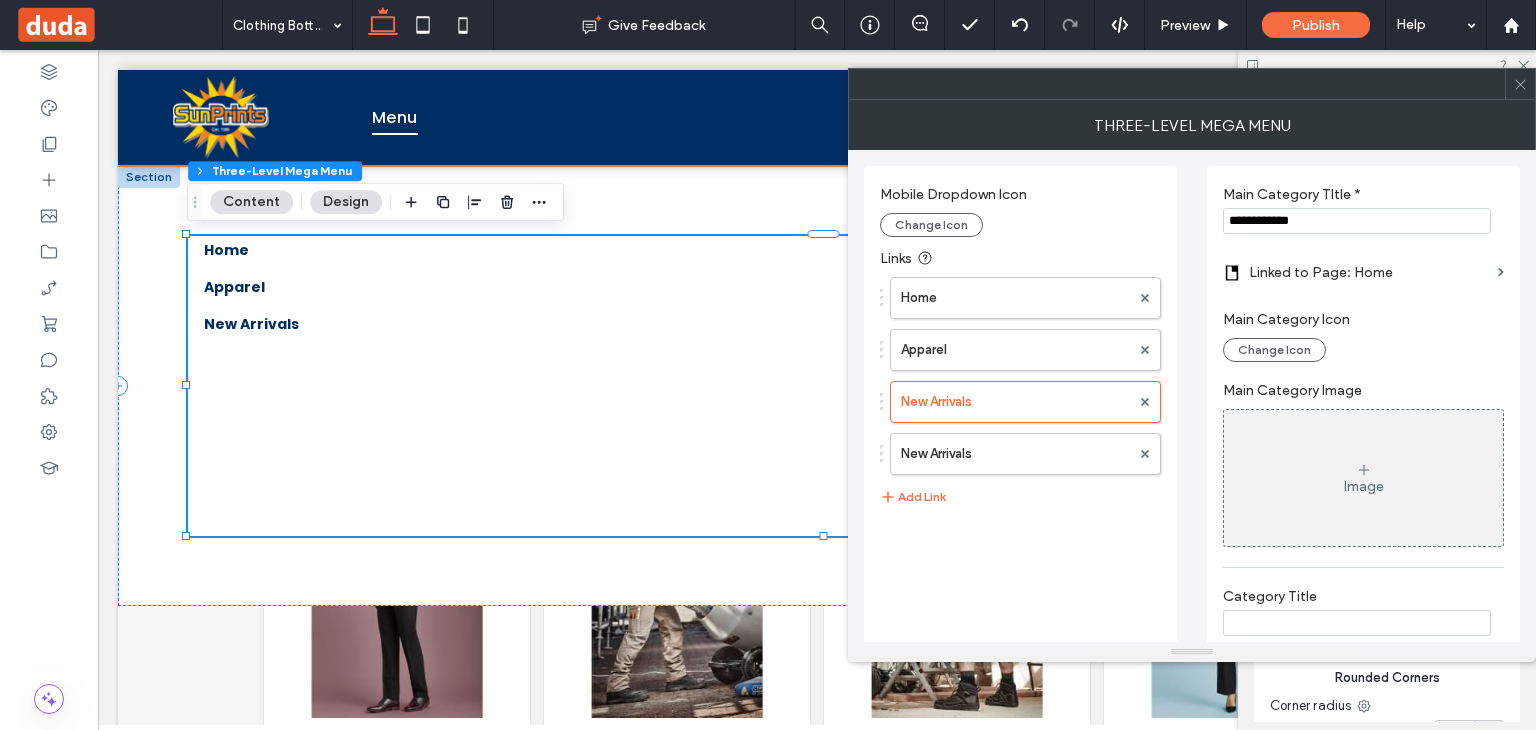 drag, startPoint x: 1358, startPoint y: 226, endPoint x: 1137, endPoint y: 229, distance: 221.02036 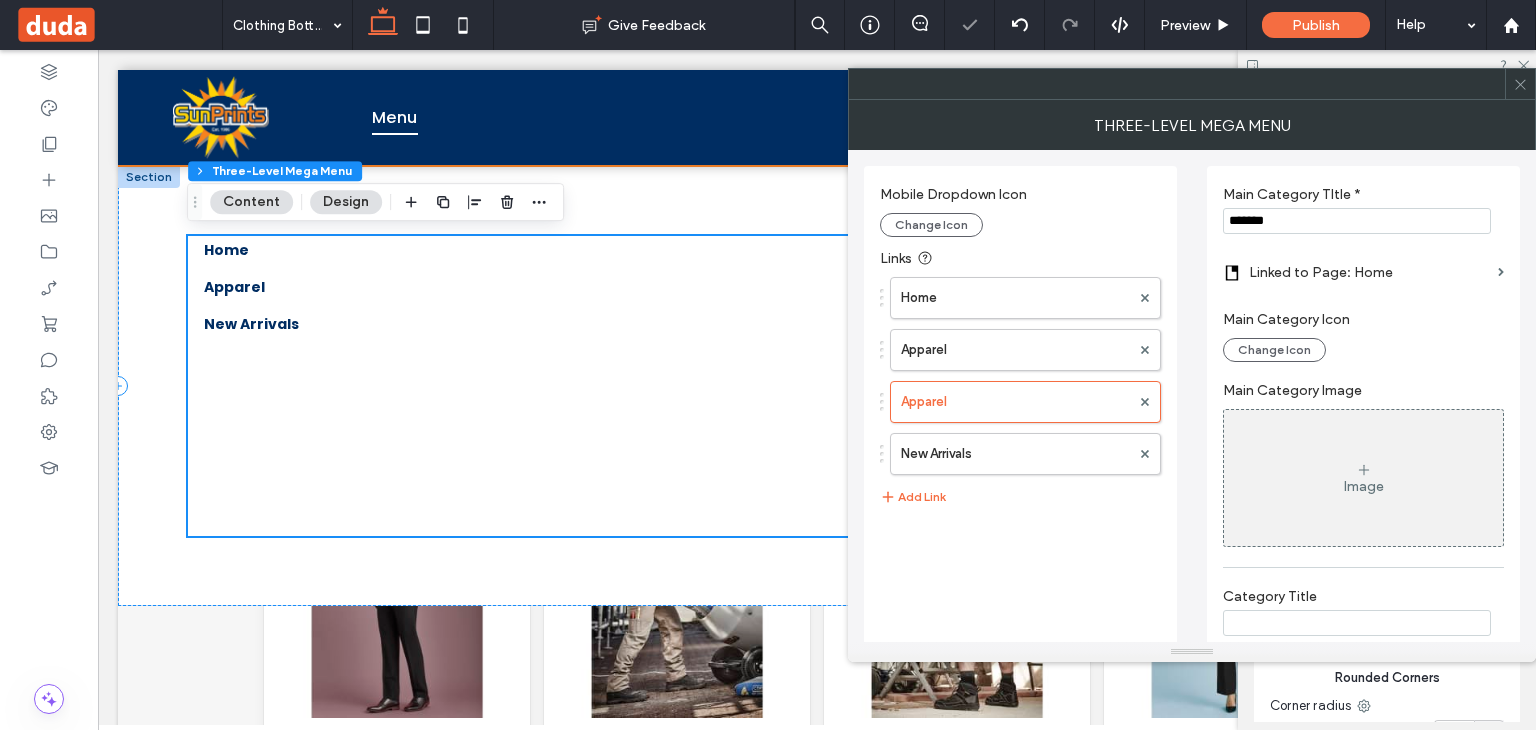 scroll, scrollTop: 452, scrollLeft: 0, axis: vertical 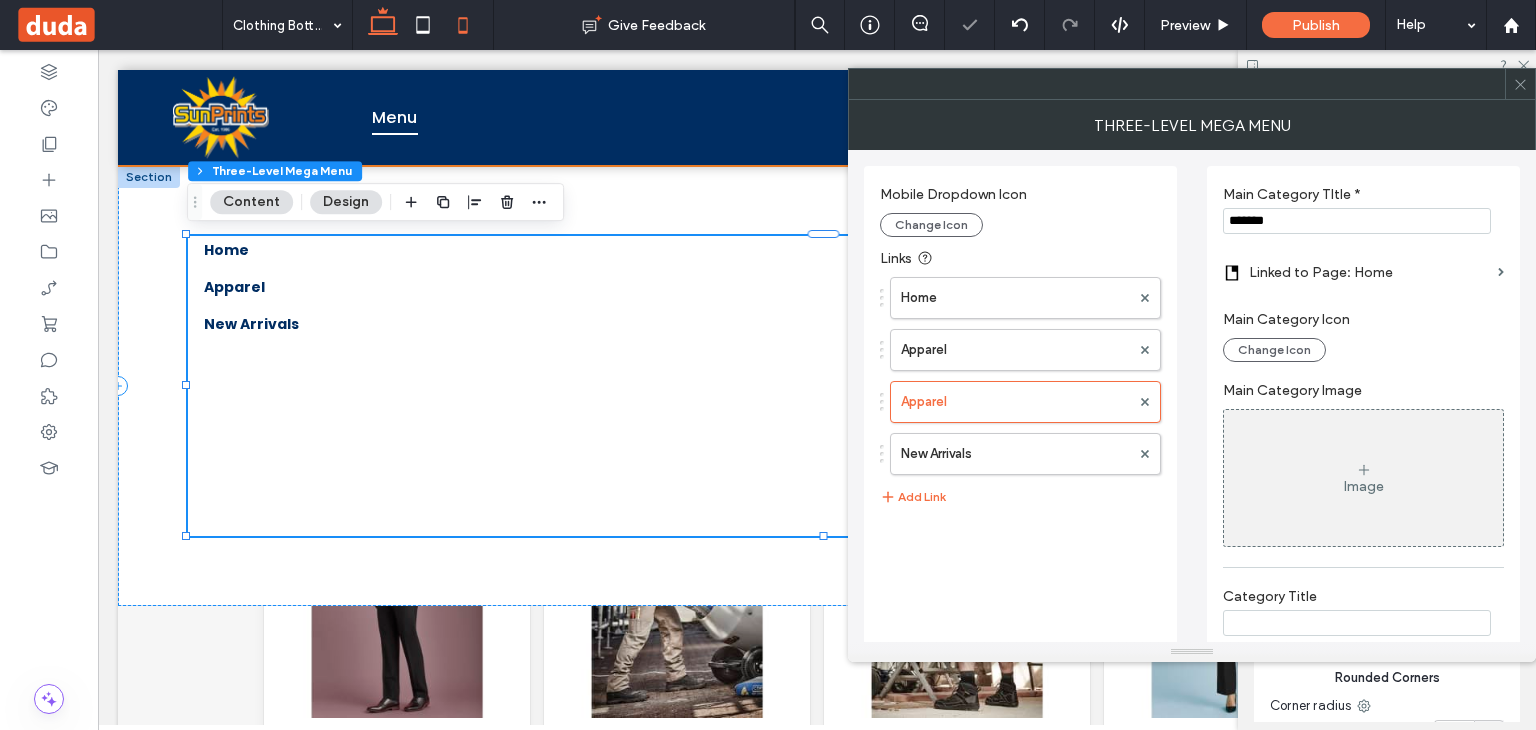 type on "*******" 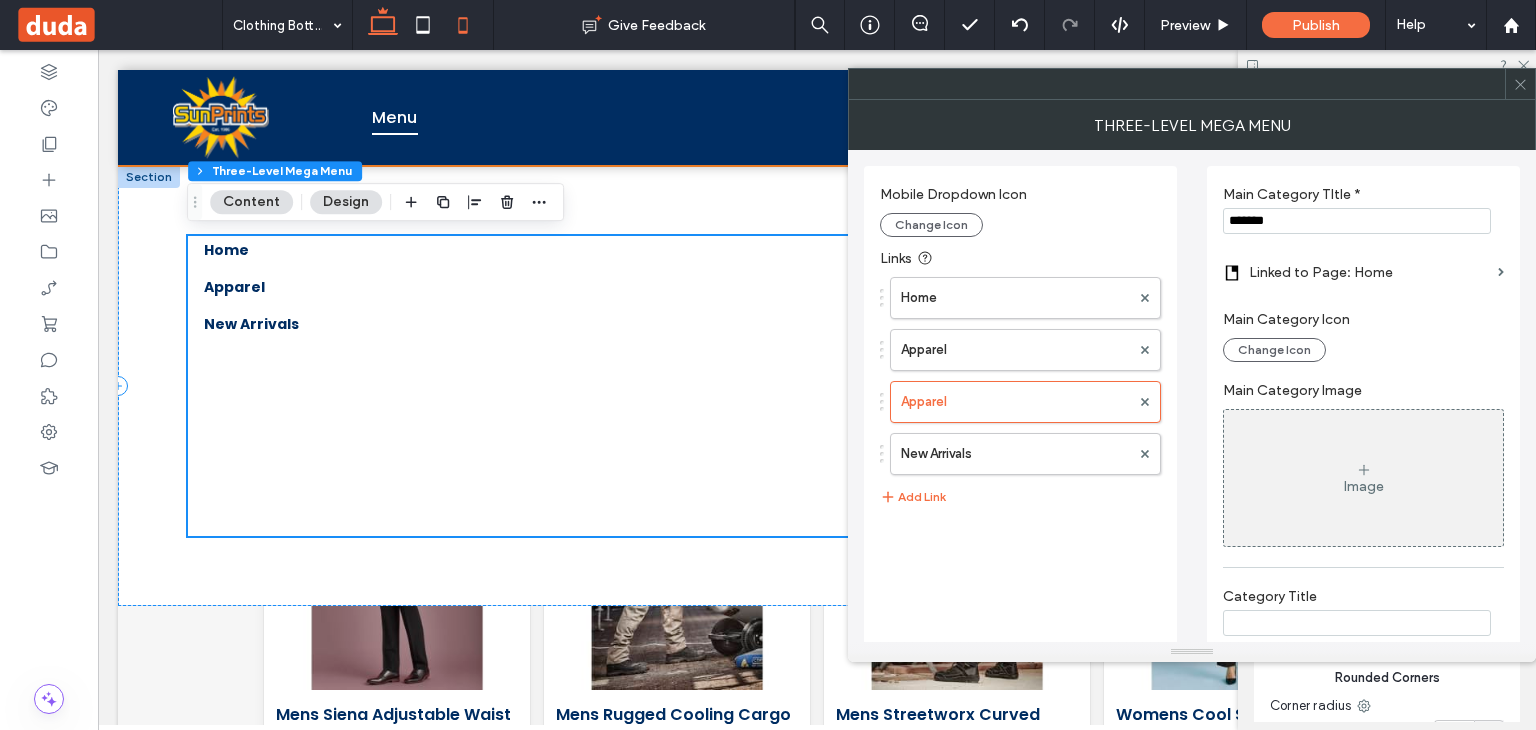 scroll, scrollTop: 452, scrollLeft: 0, axis: vertical 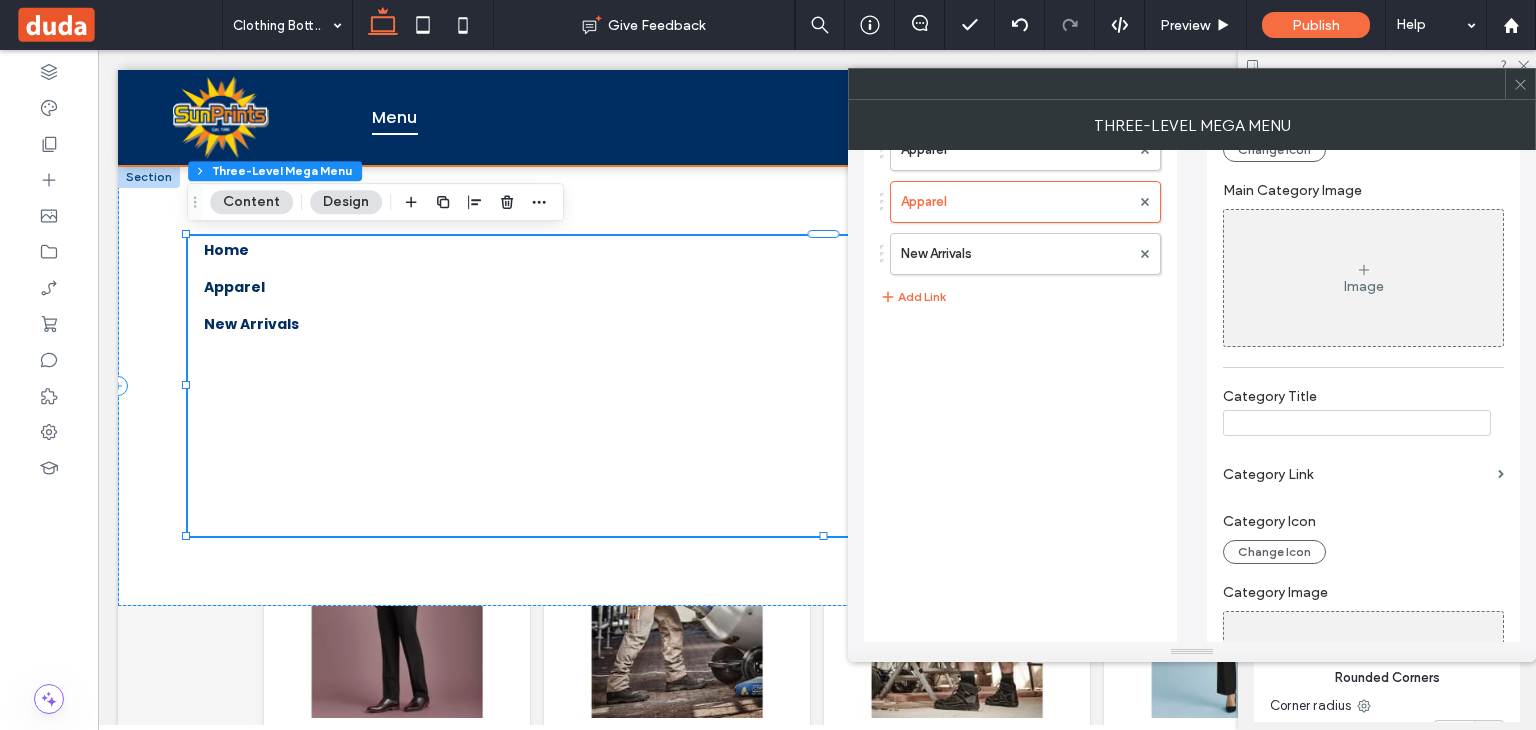 click at bounding box center (1357, 423) 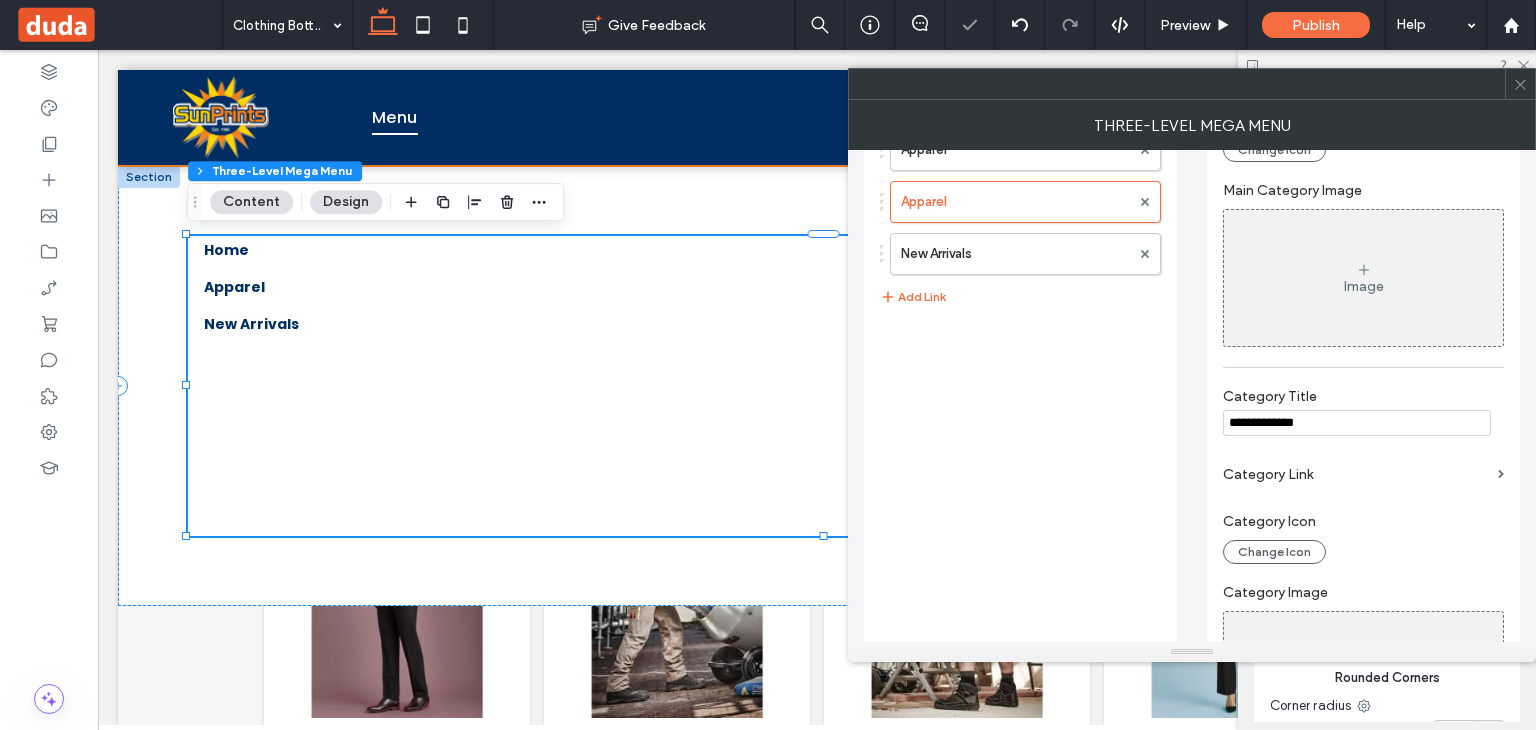 scroll, scrollTop: 452, scrollLeft: 0, axis: vertical 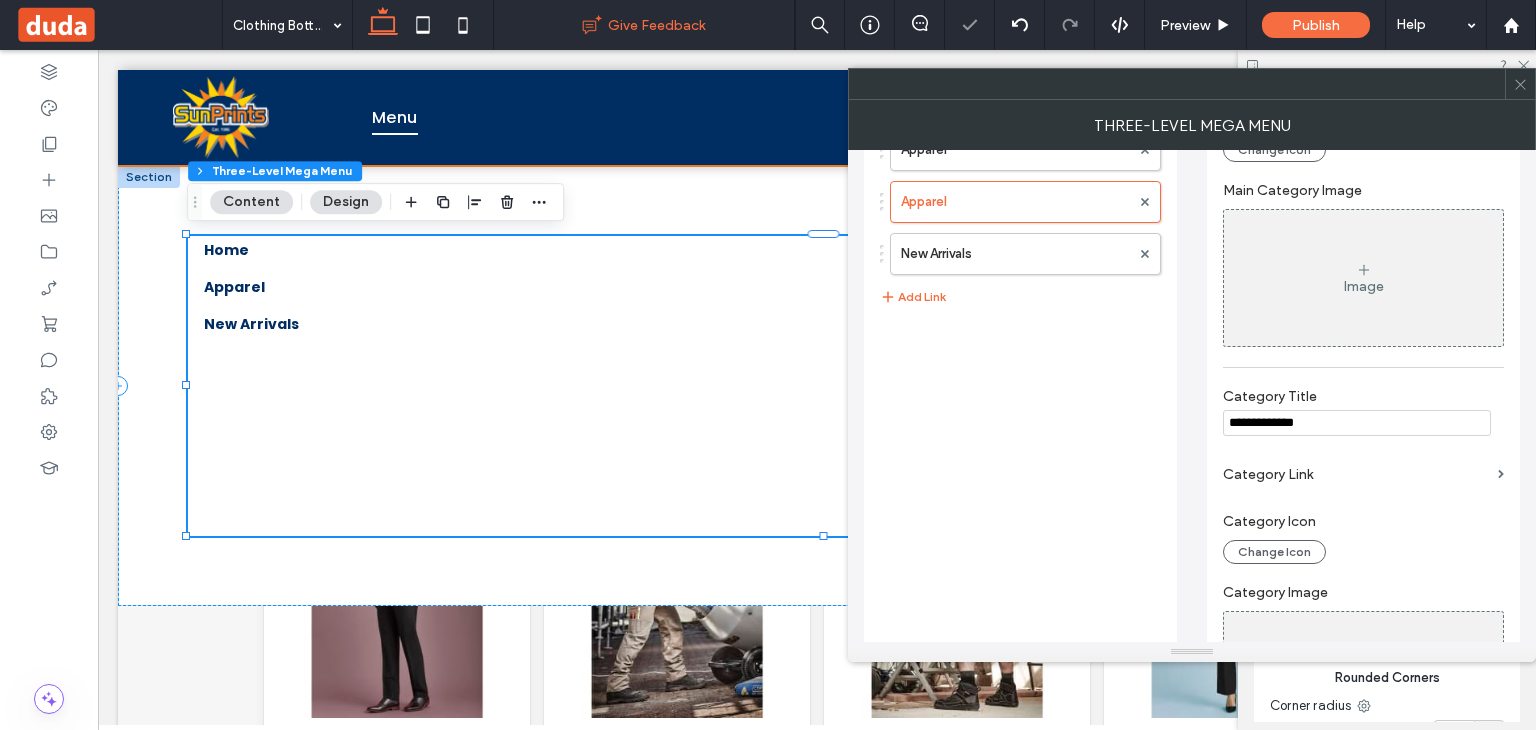 type on "**********" 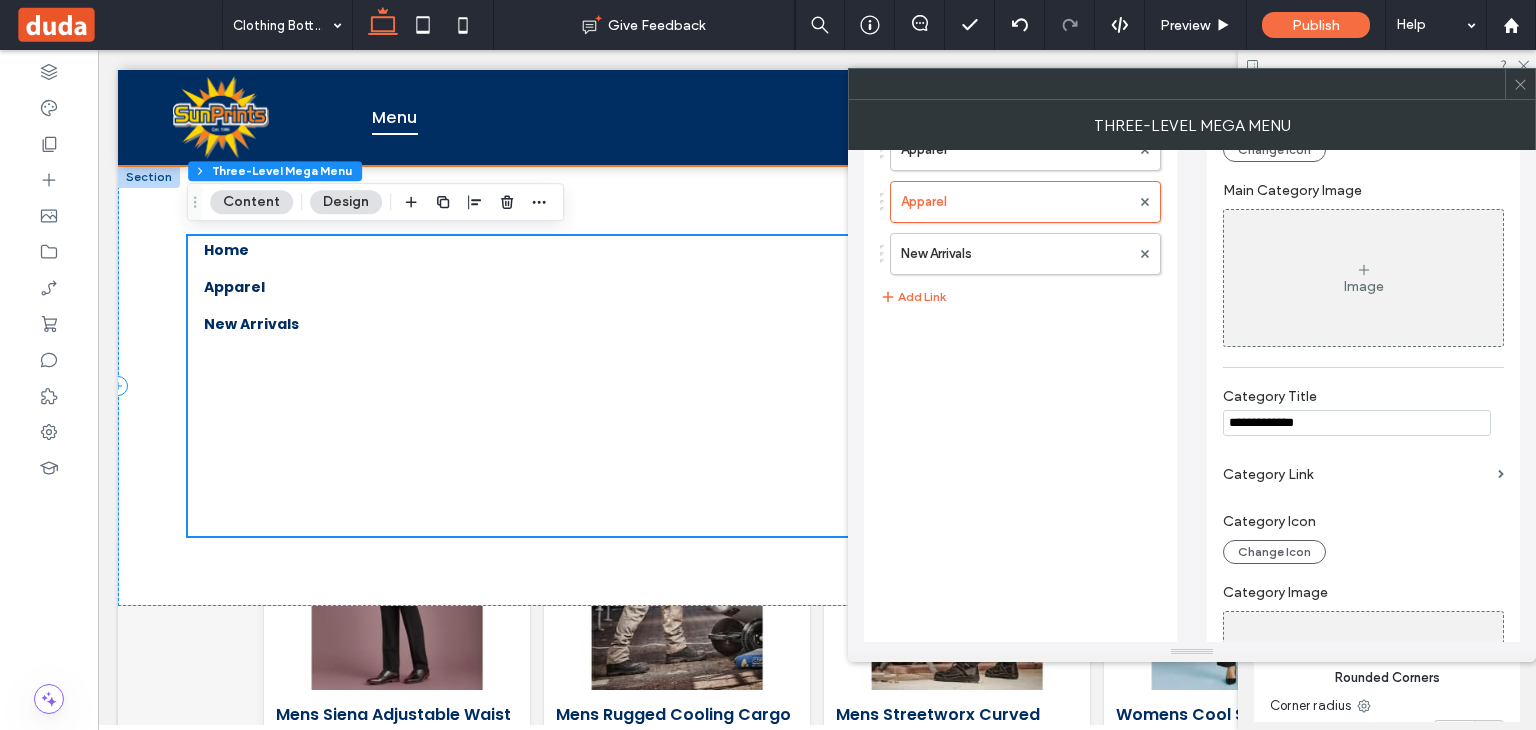 scroll, scrollTop: 452, scrollLeft: 0, axis: vertical 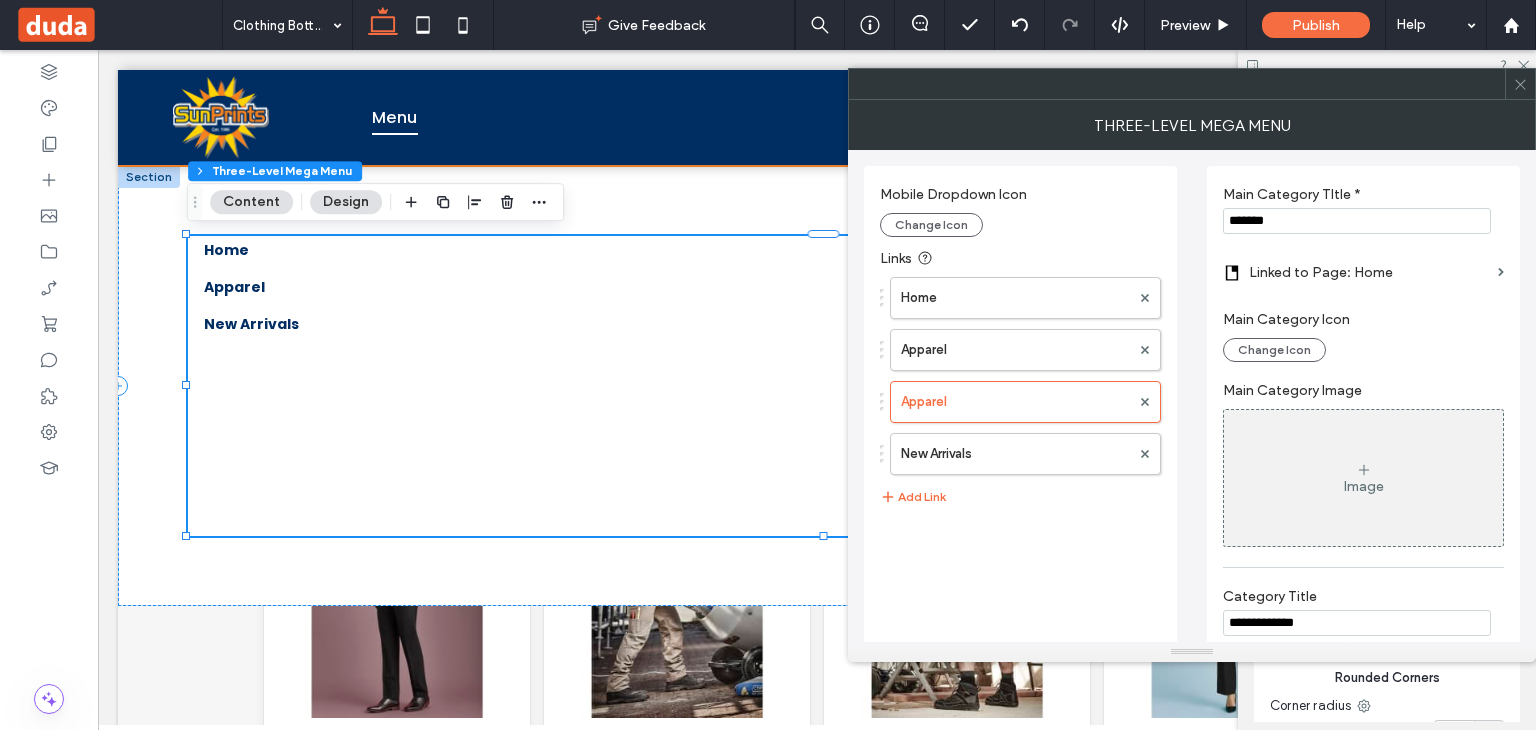 drag, startPoint x: 1310, startPoint y: 209, endPoint x: 1169, endPoint y: 220, distance: 141.42842 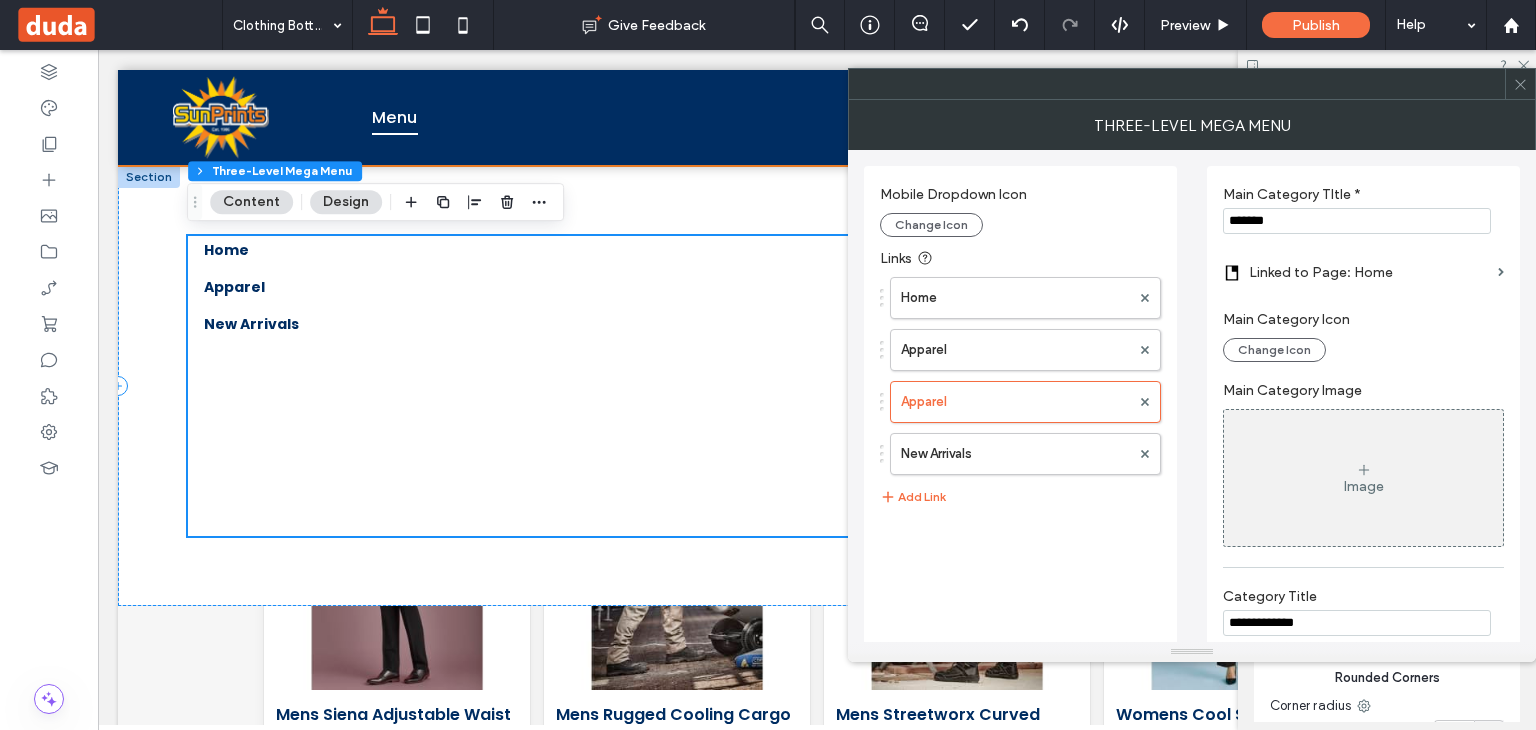 scroll, scrollTop: 452, scrollLeft: 0, axis: vertical 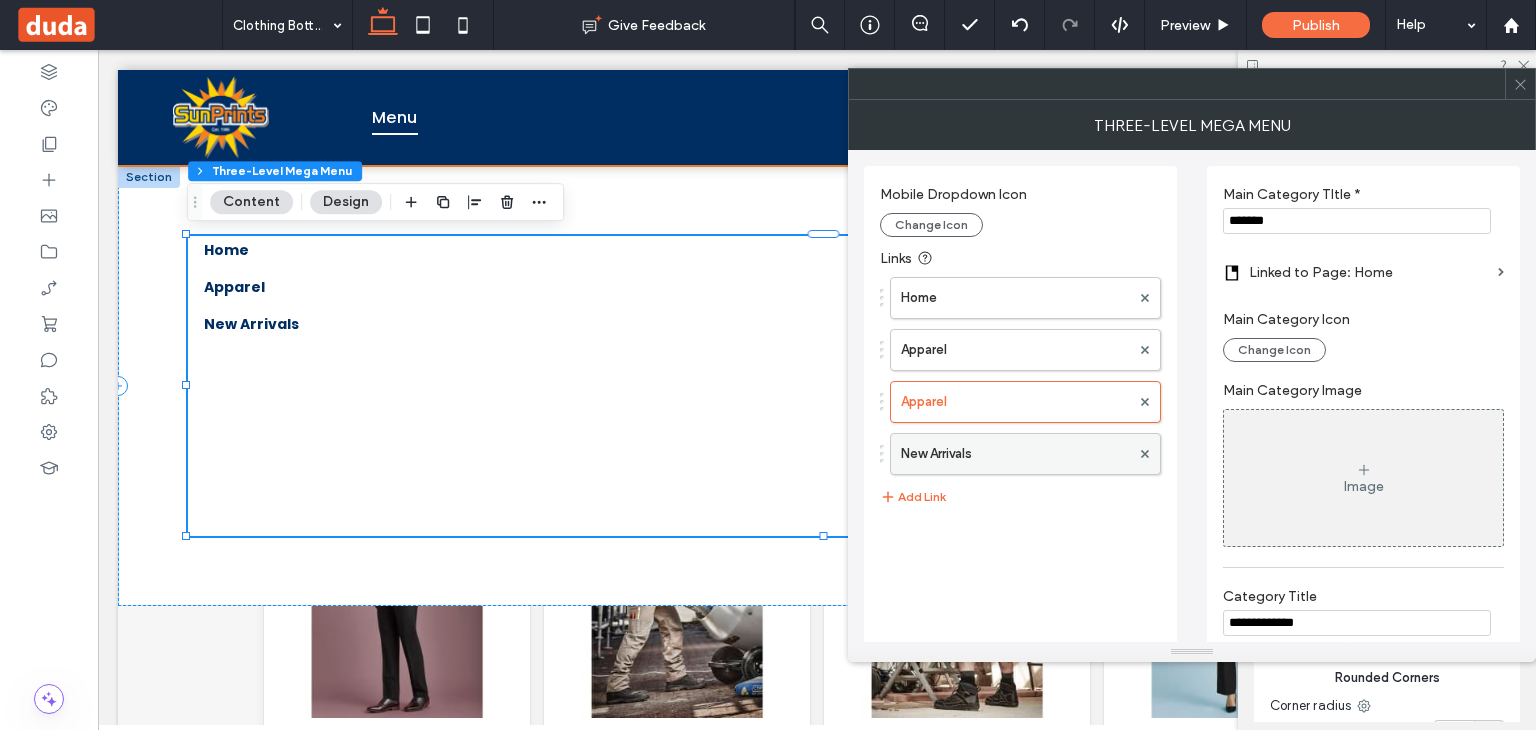 click on "New Arrivals" at bounding box center (1015, 454) 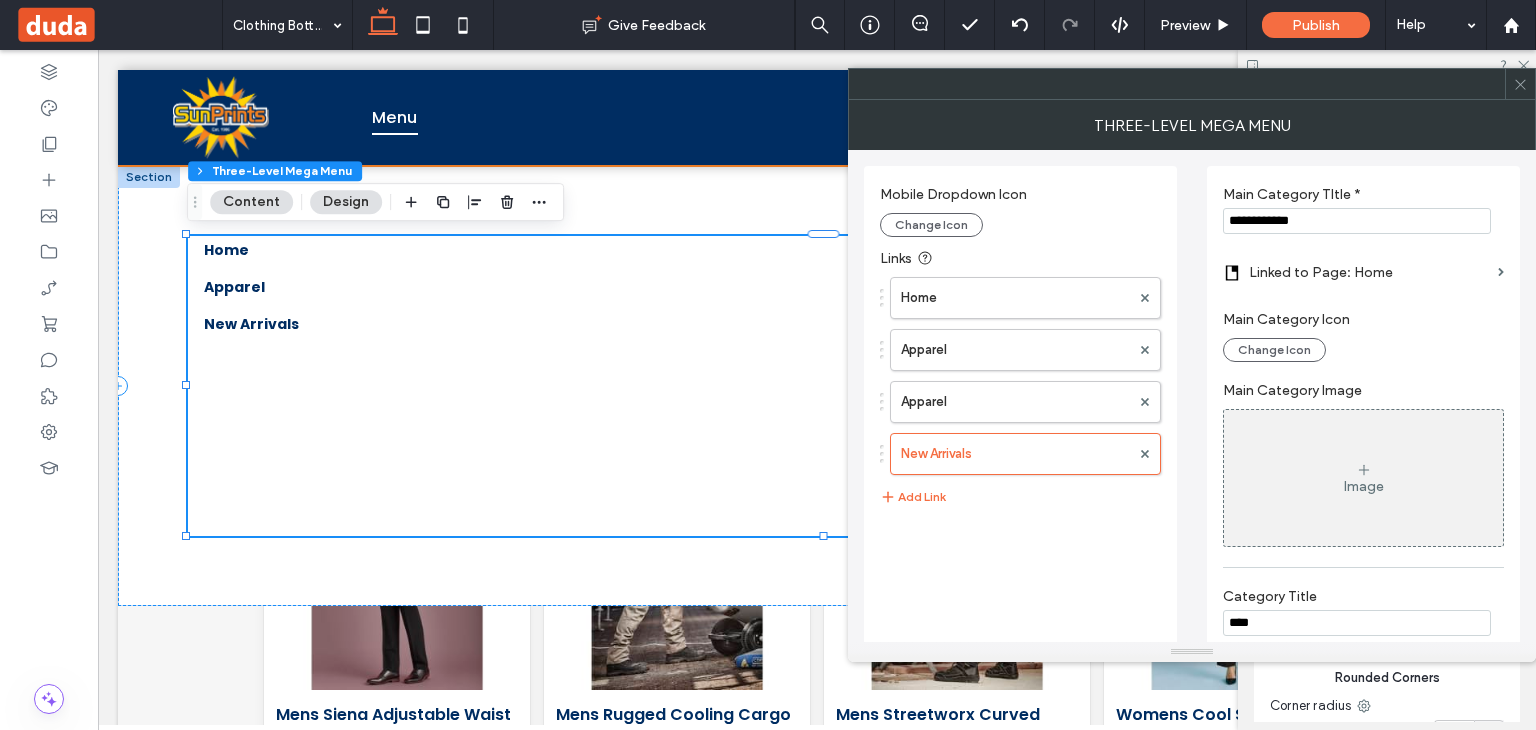 drag, startPoint x: 1330, startPoint y: 230, endPoint x: 1206, endPoint y: 235, distance: 124.10077 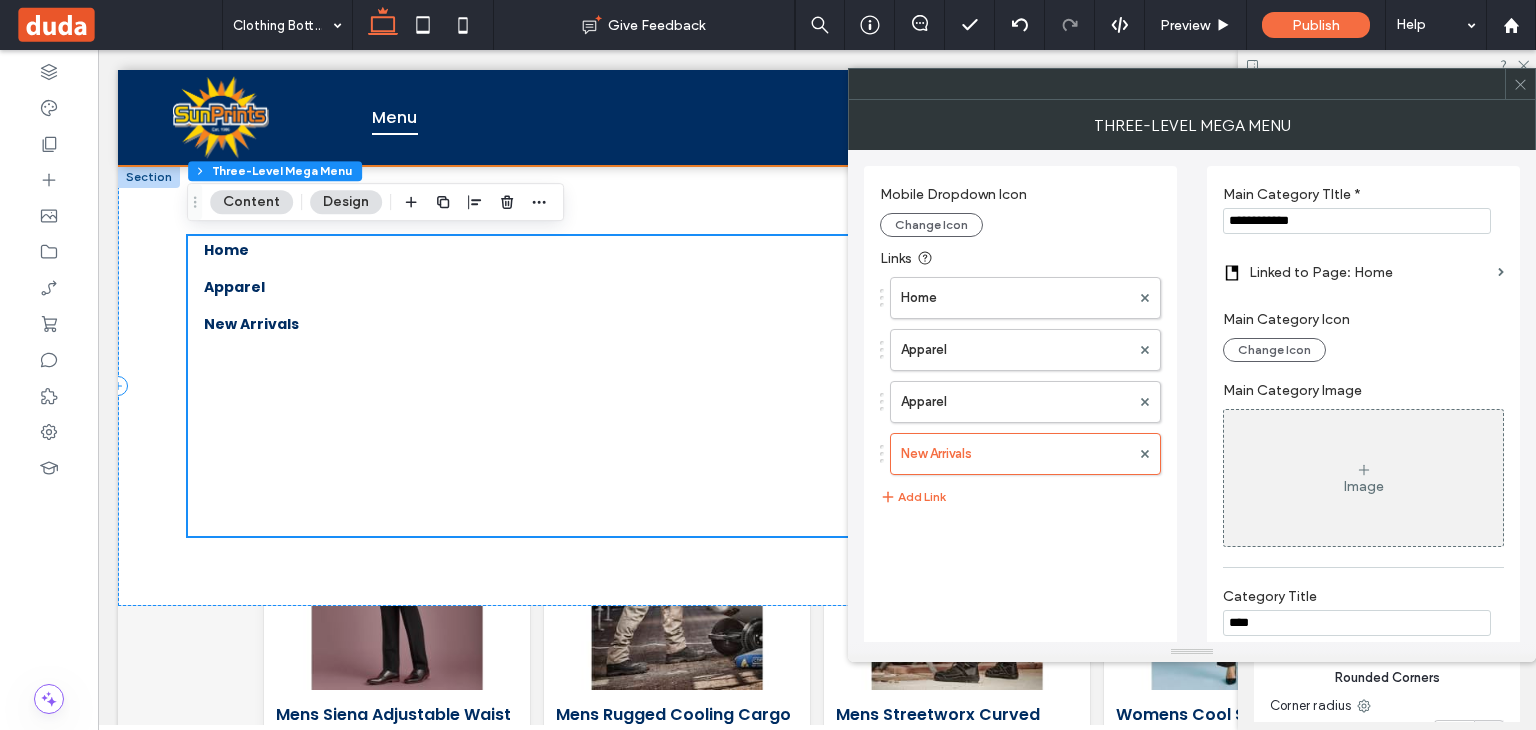 scroll, scrollTop: 452, scrollLeft: 0, axis: vertical 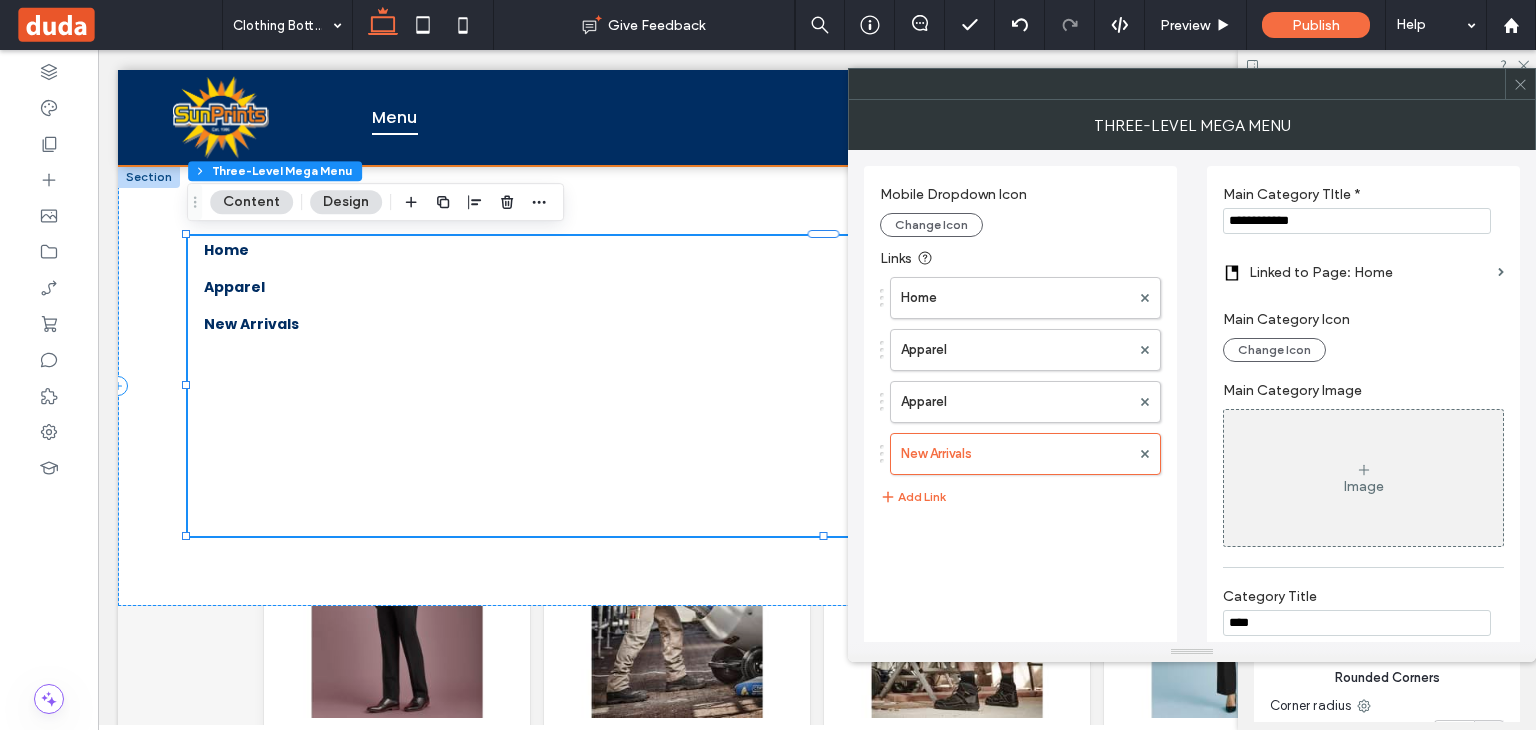 paste 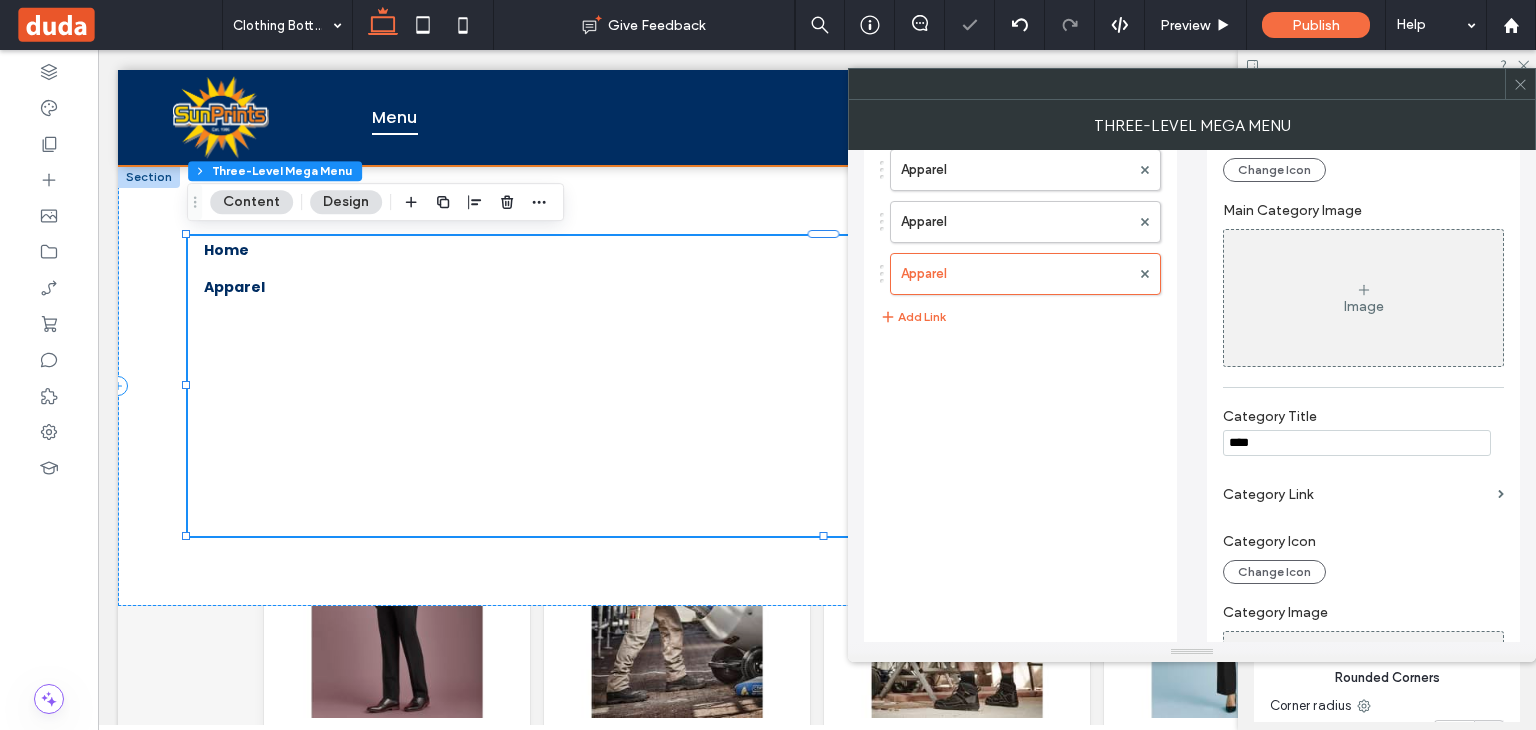 scroll, scrollTop: 200, scrollLeft: 0, axis: vertical 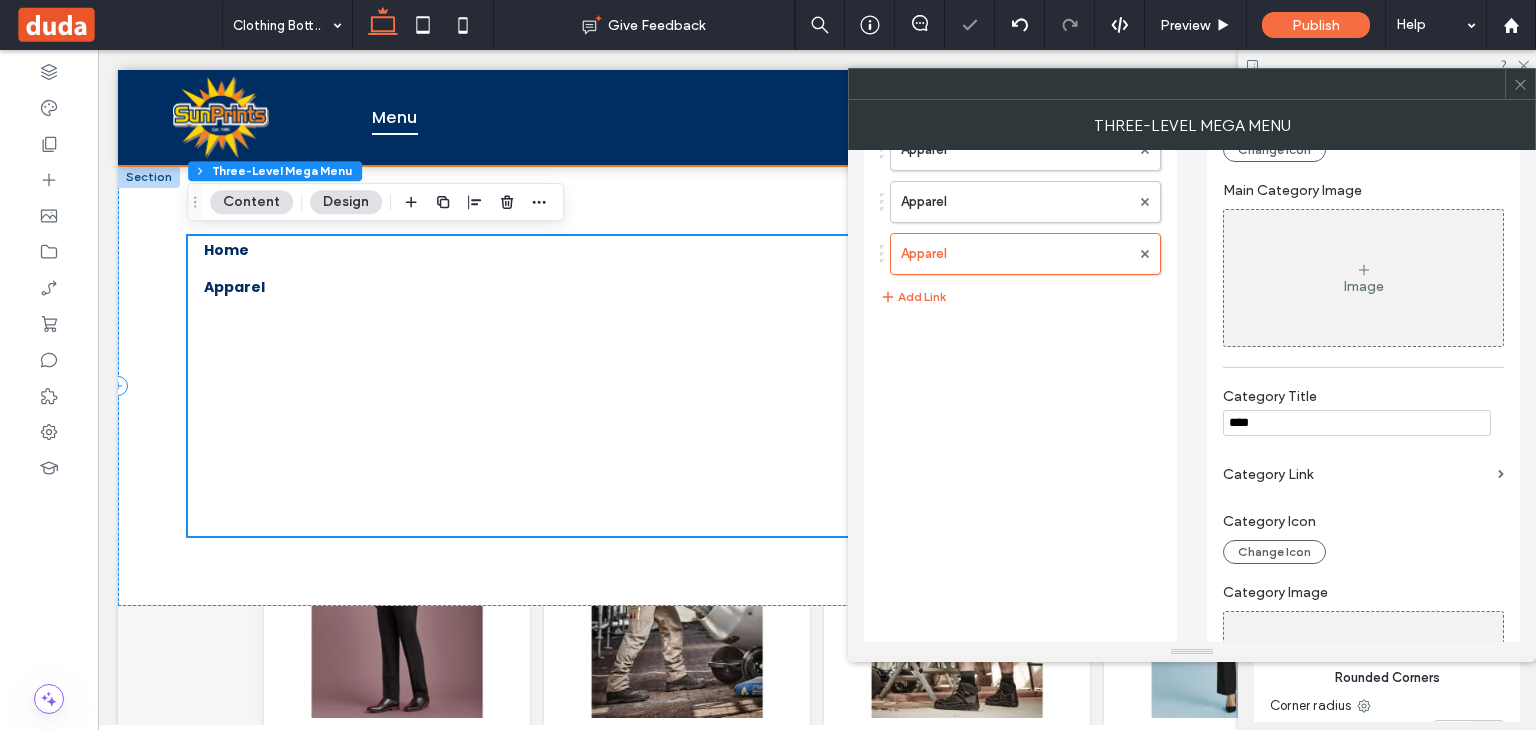 type on "*******" 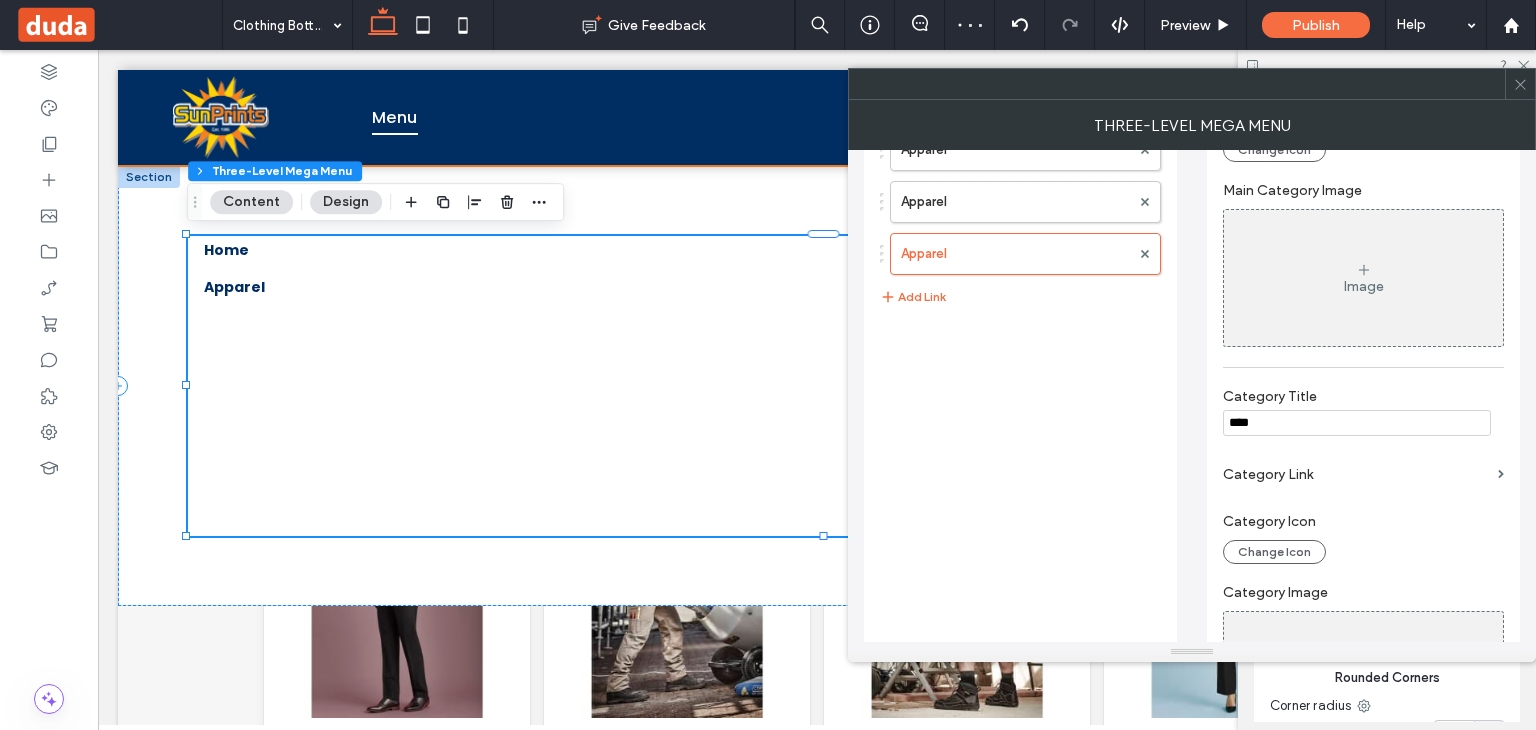 drag, startPoint x: 1295, startPoint y: 430, endPoint x: 1213, endPoint y: 429, distance: 82.006096 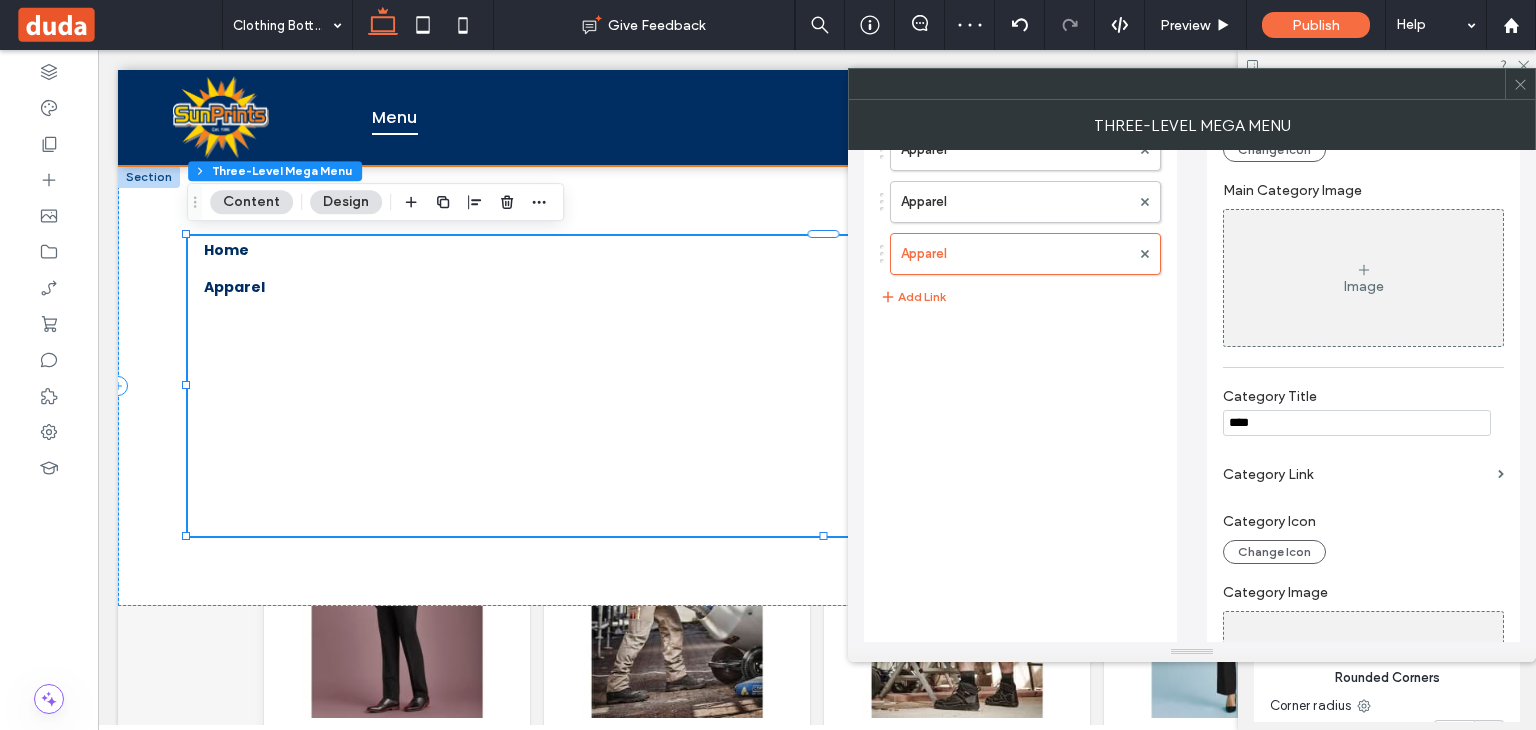click on "Main Category TItle * ******* Linked to Page: Home Main Category Icon Change Icon Main Category Image Image Category Title **** Category Link Category Icon Change Icon Category Image Image Sub category Title ********* Sub Category Link Sub Category Icon Change Icon Sub Category Image Image" at bounding box center [1363, 573] 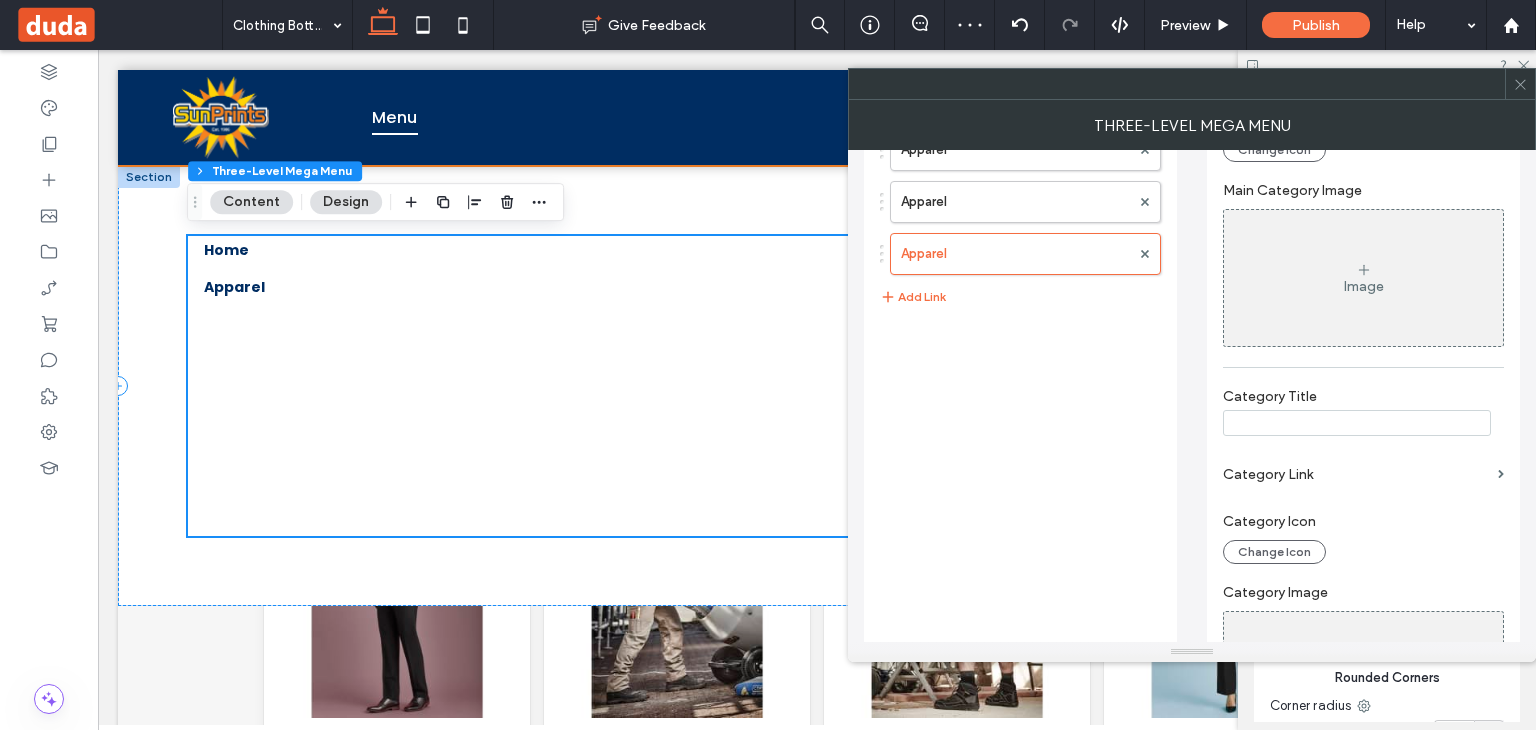 scroll, scrollTop: 452, scrollLeft: 0, axis: vertical 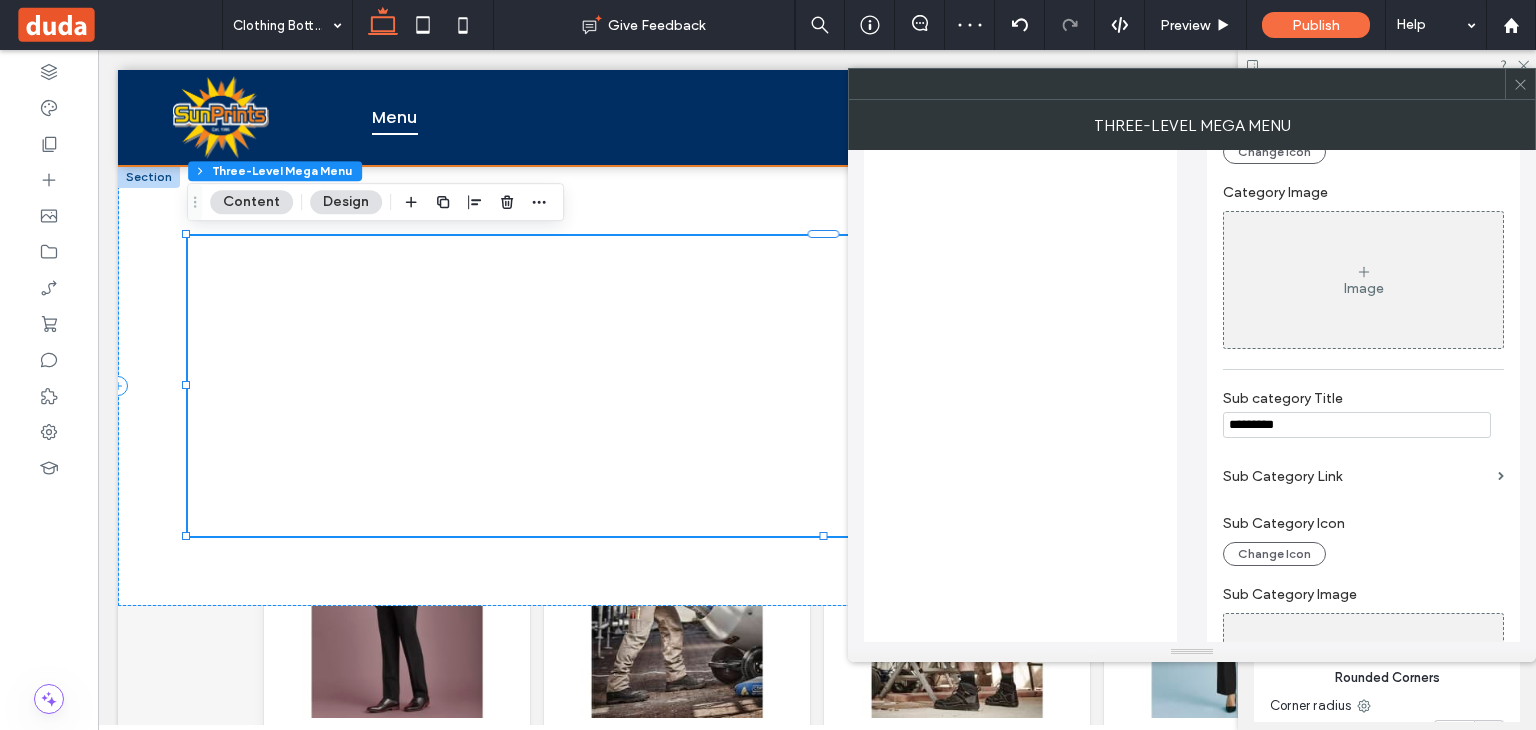 type 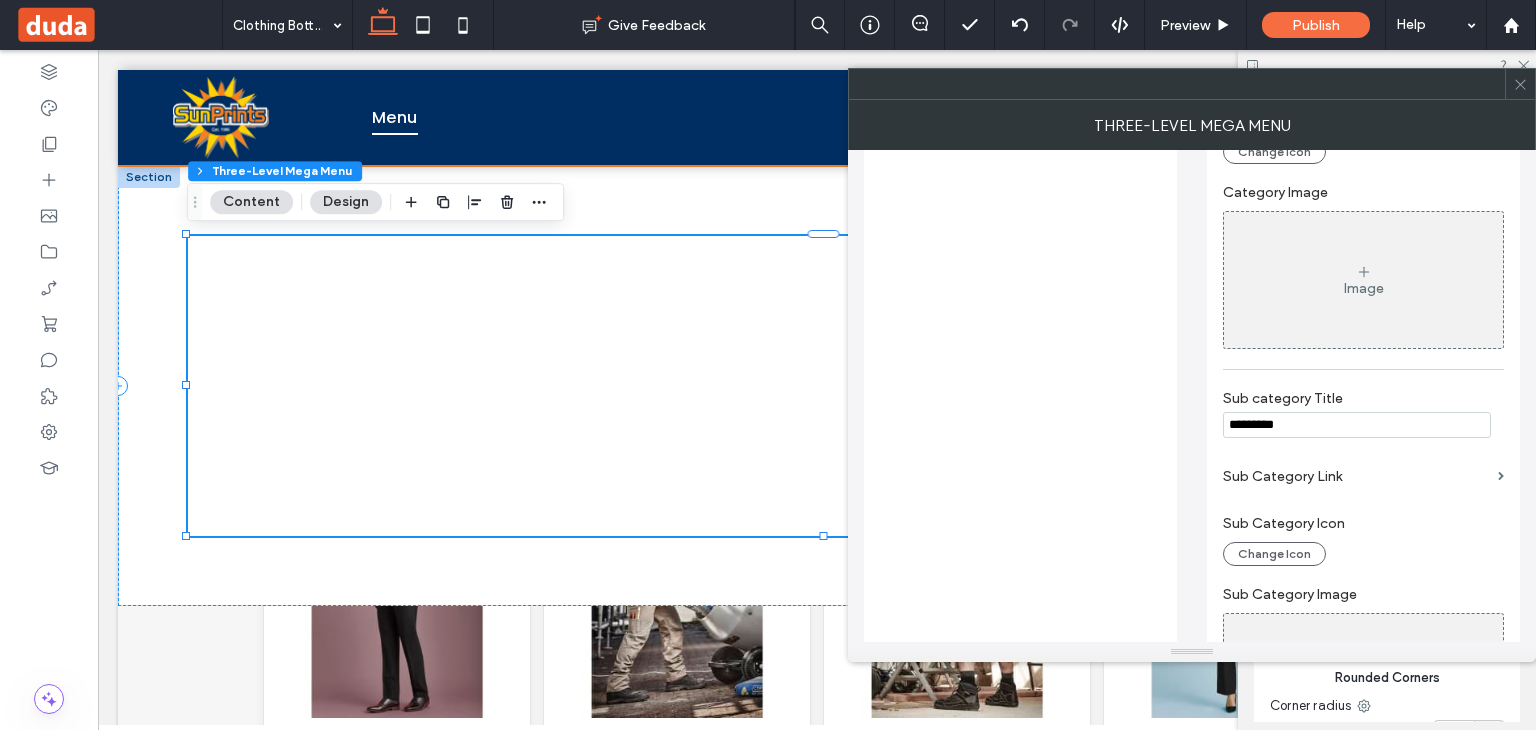 drag, startPoint x: 1309, startPoint y: 429, endPoint x: 1211, endPoint y: 428, distance: 98.005104 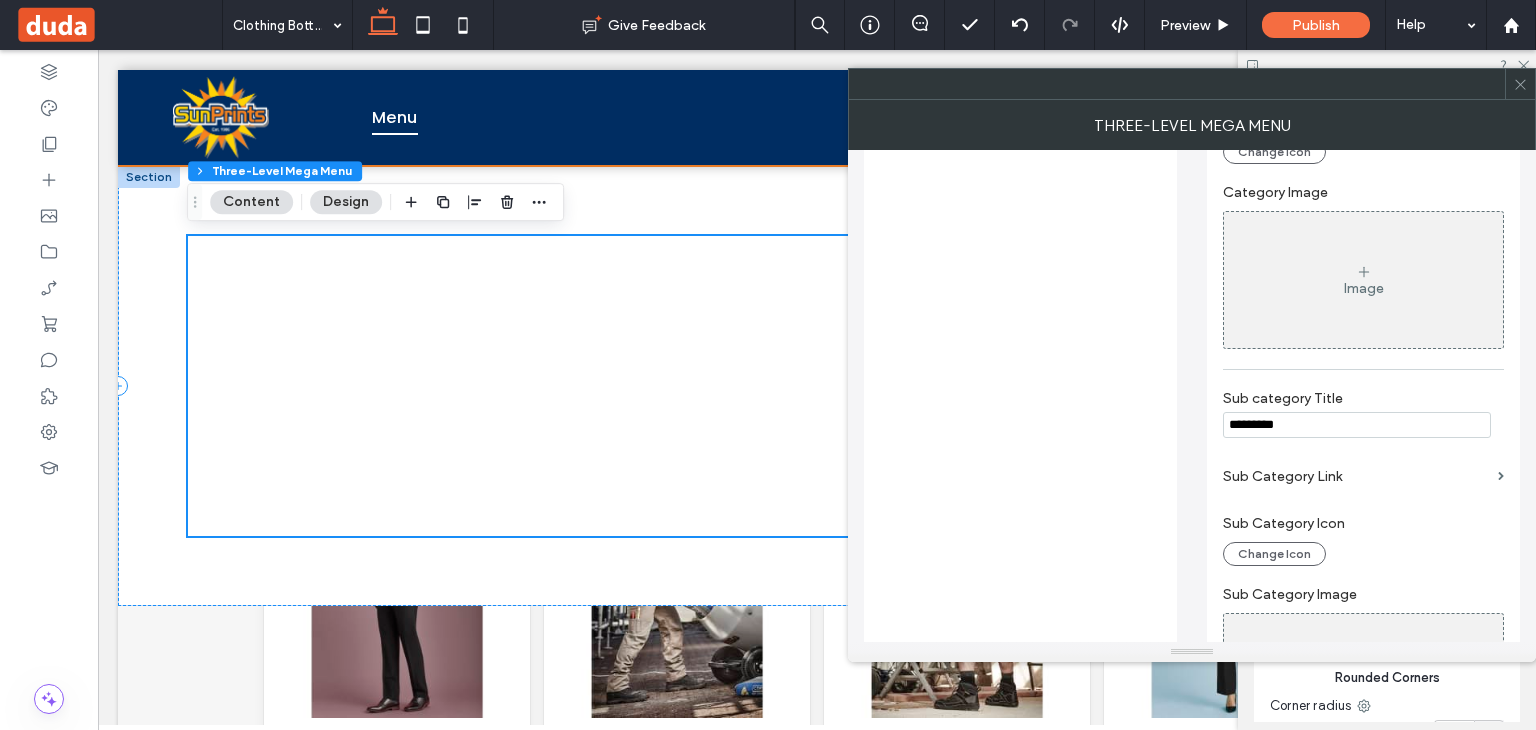 scroll, scrollTop: 452, scrollLeft: 0, axis: vertical 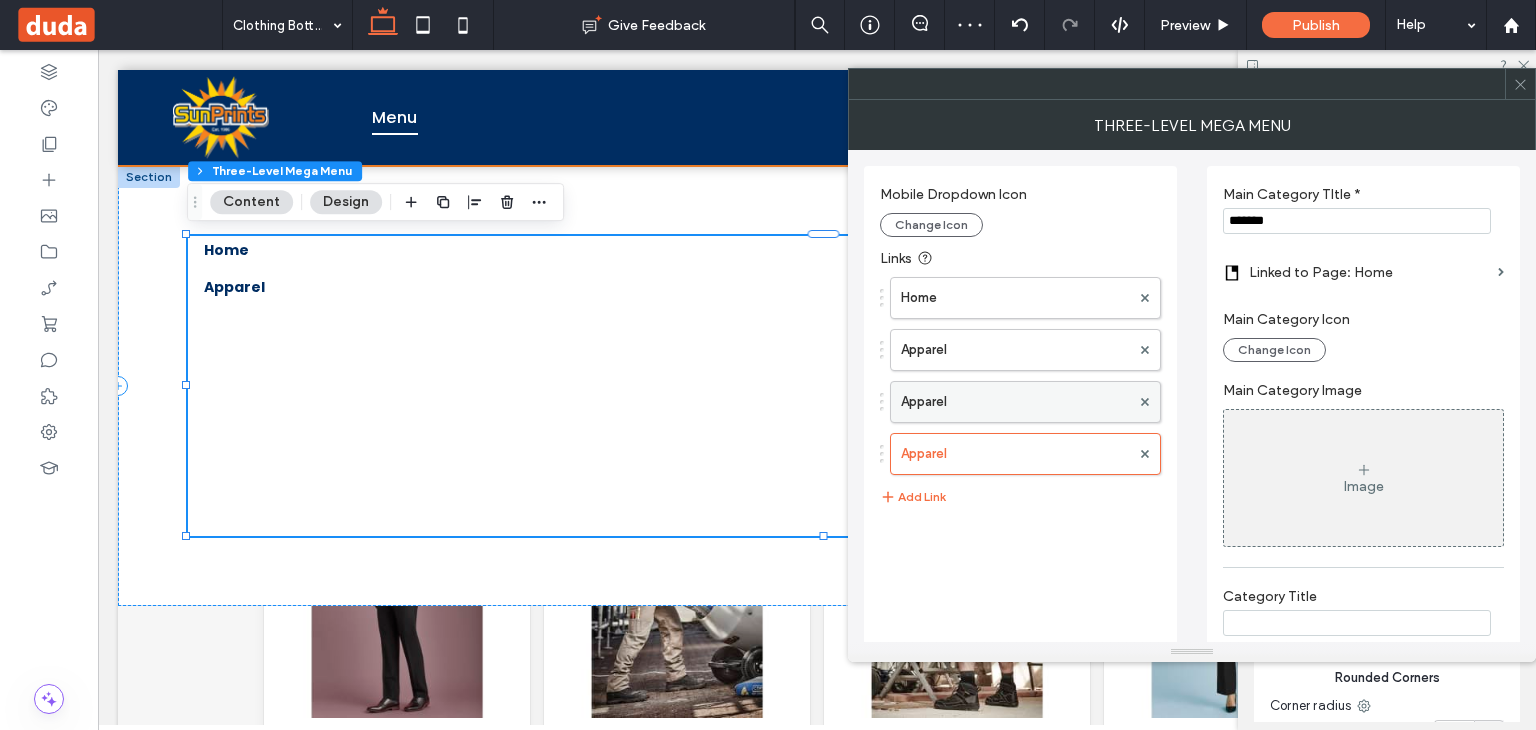type 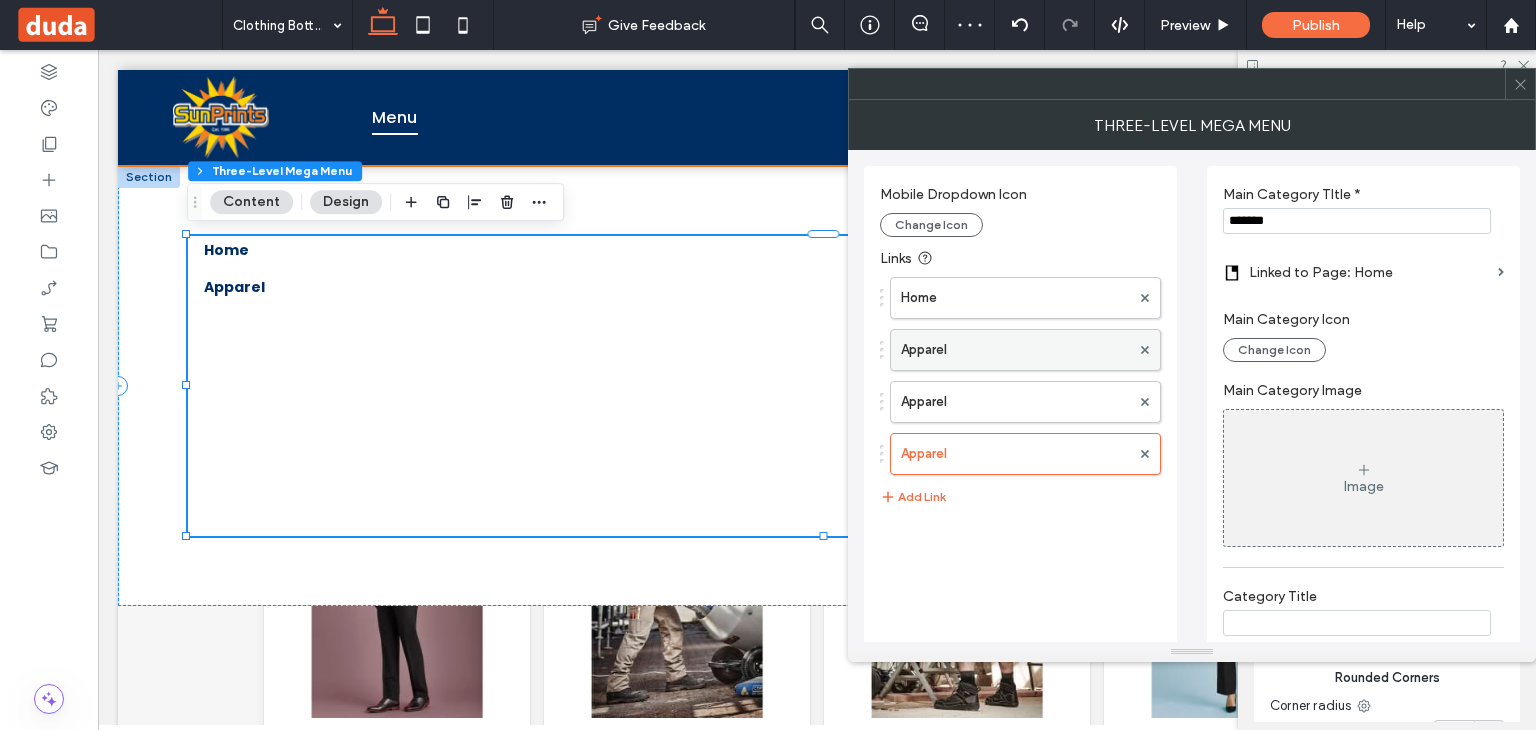 click on "Apparel" at bounding box center (1015, 350) 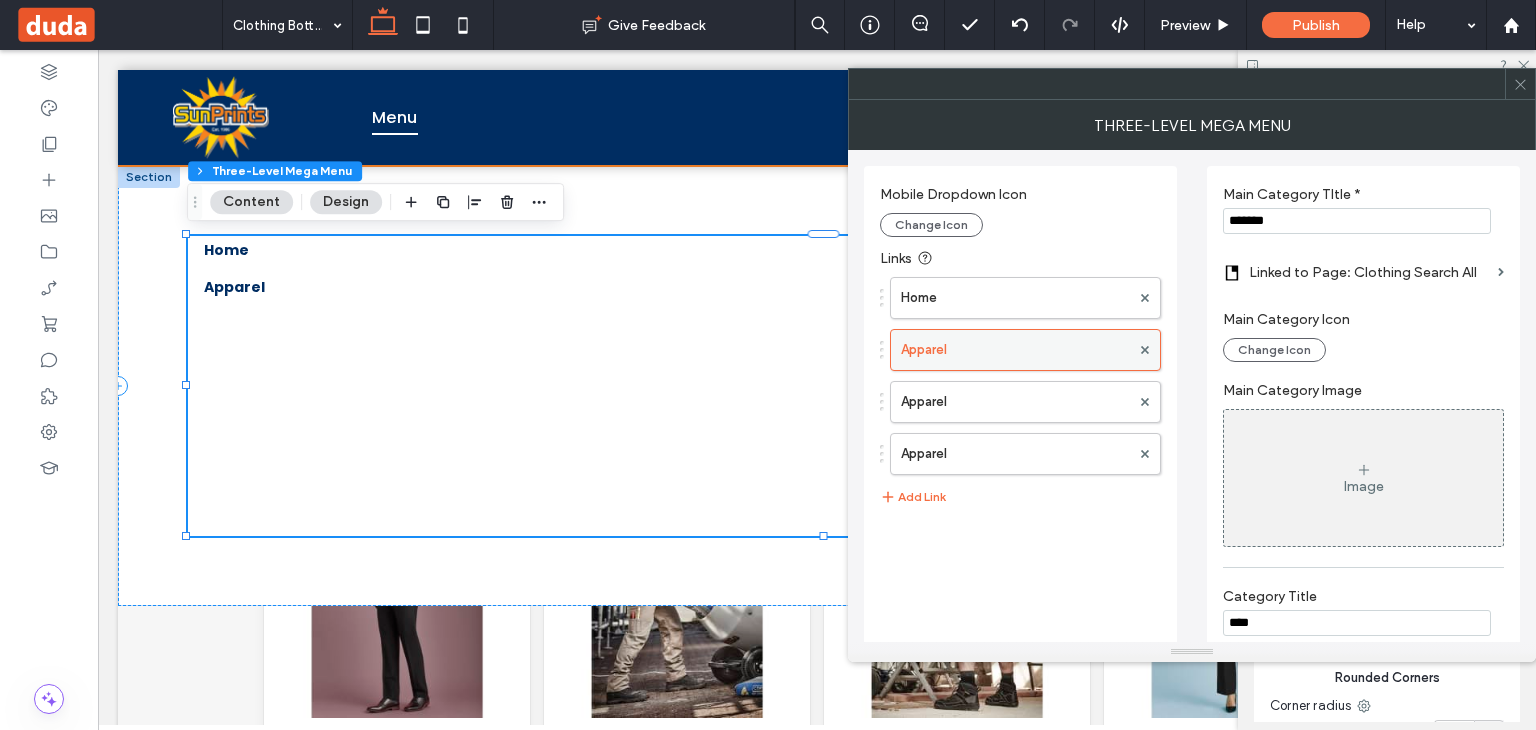 scroll, scrollTop: 452, scrollLeft: 0, axis: vertical 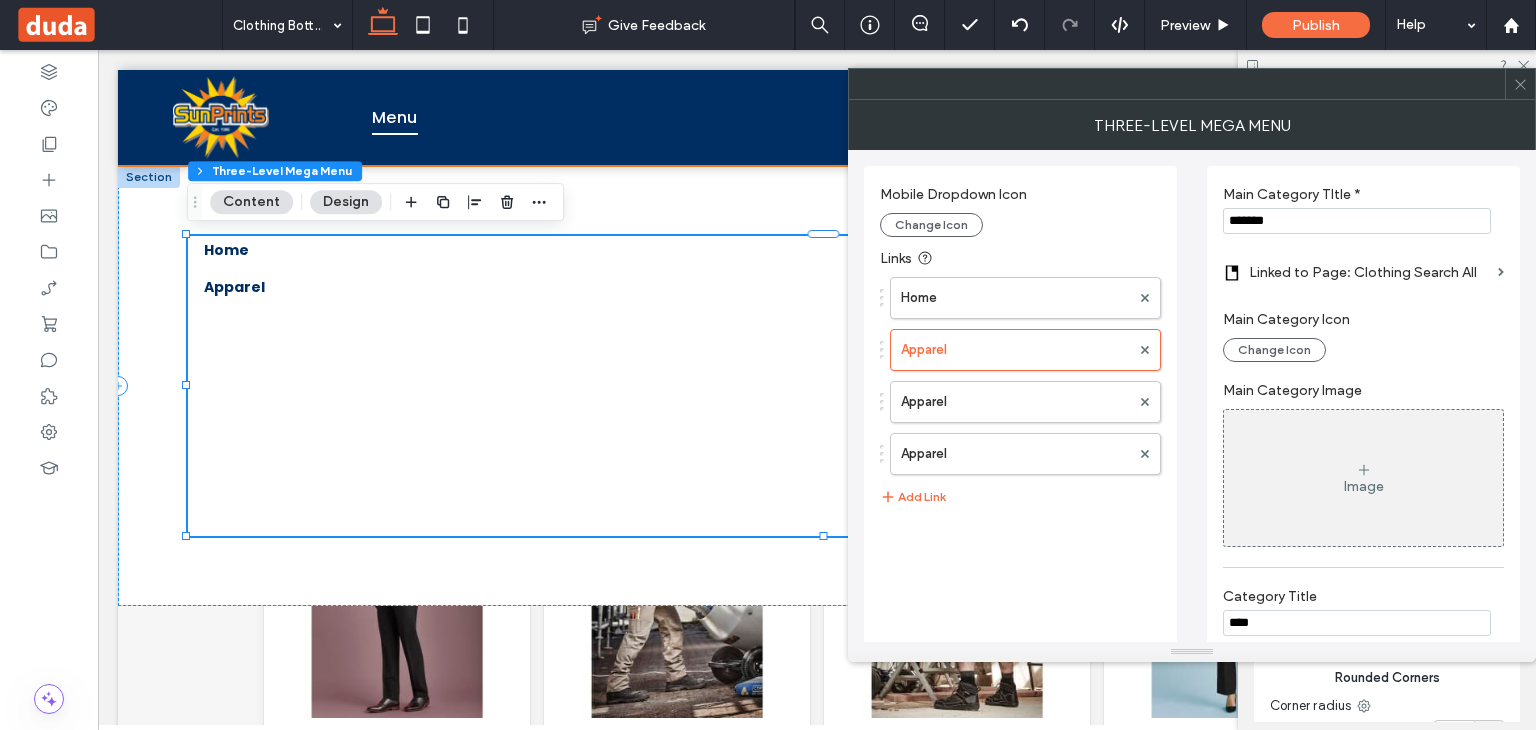 drag, startPoint x: 1322, startPoint y: 624, endPoint x: 1196, endPoint y: 621, distance: 126.035706 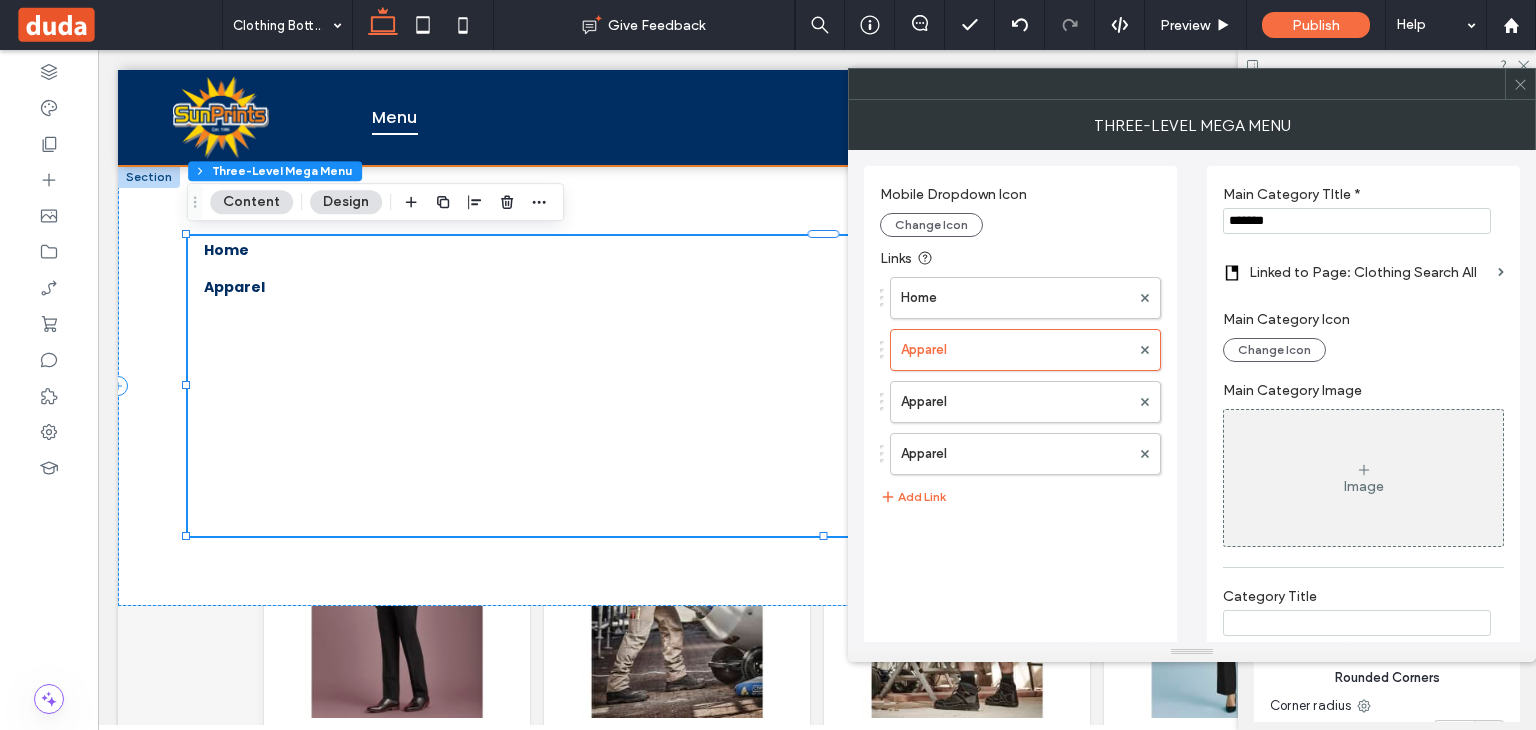 scroll, scrollTop: 452, scrollLeft: 0, axis: vertical 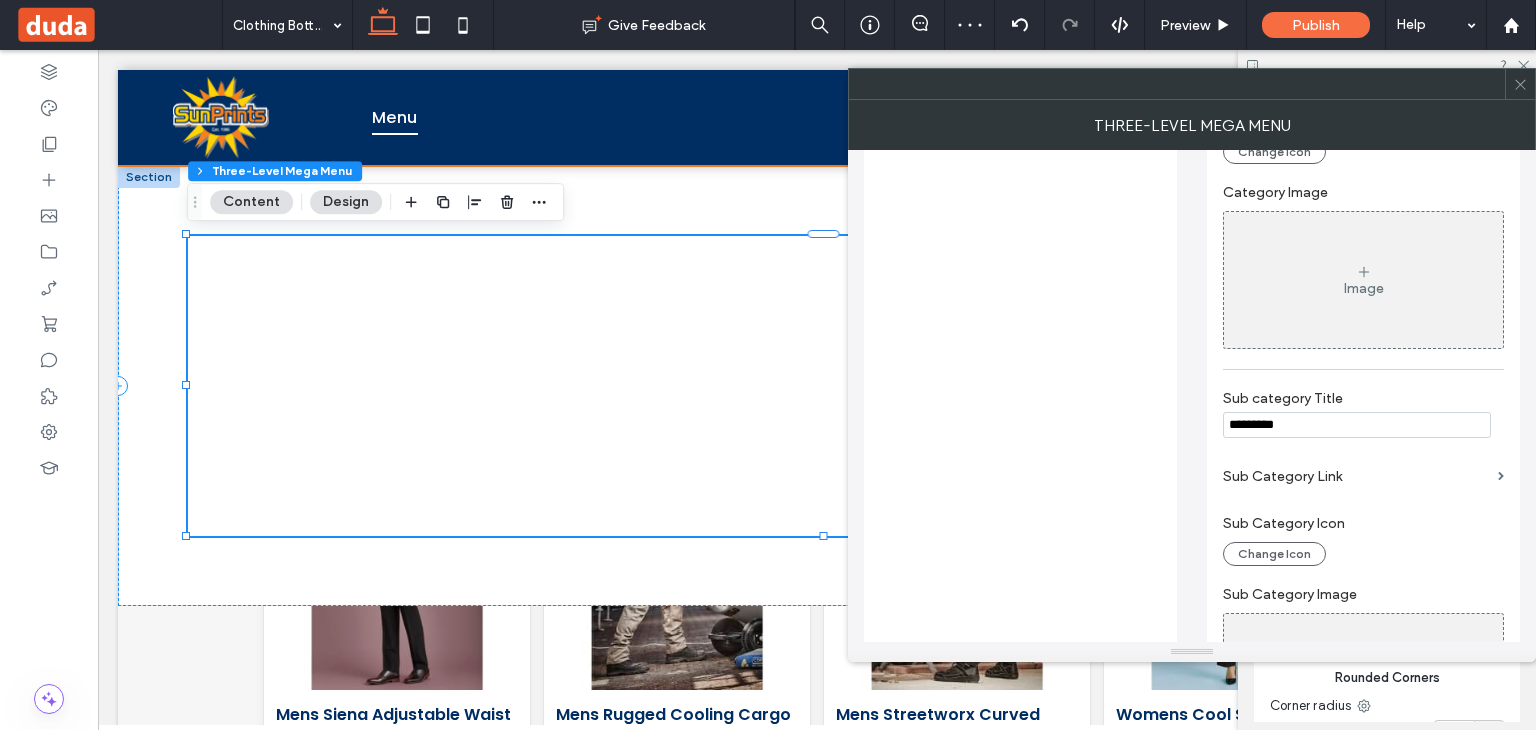 type 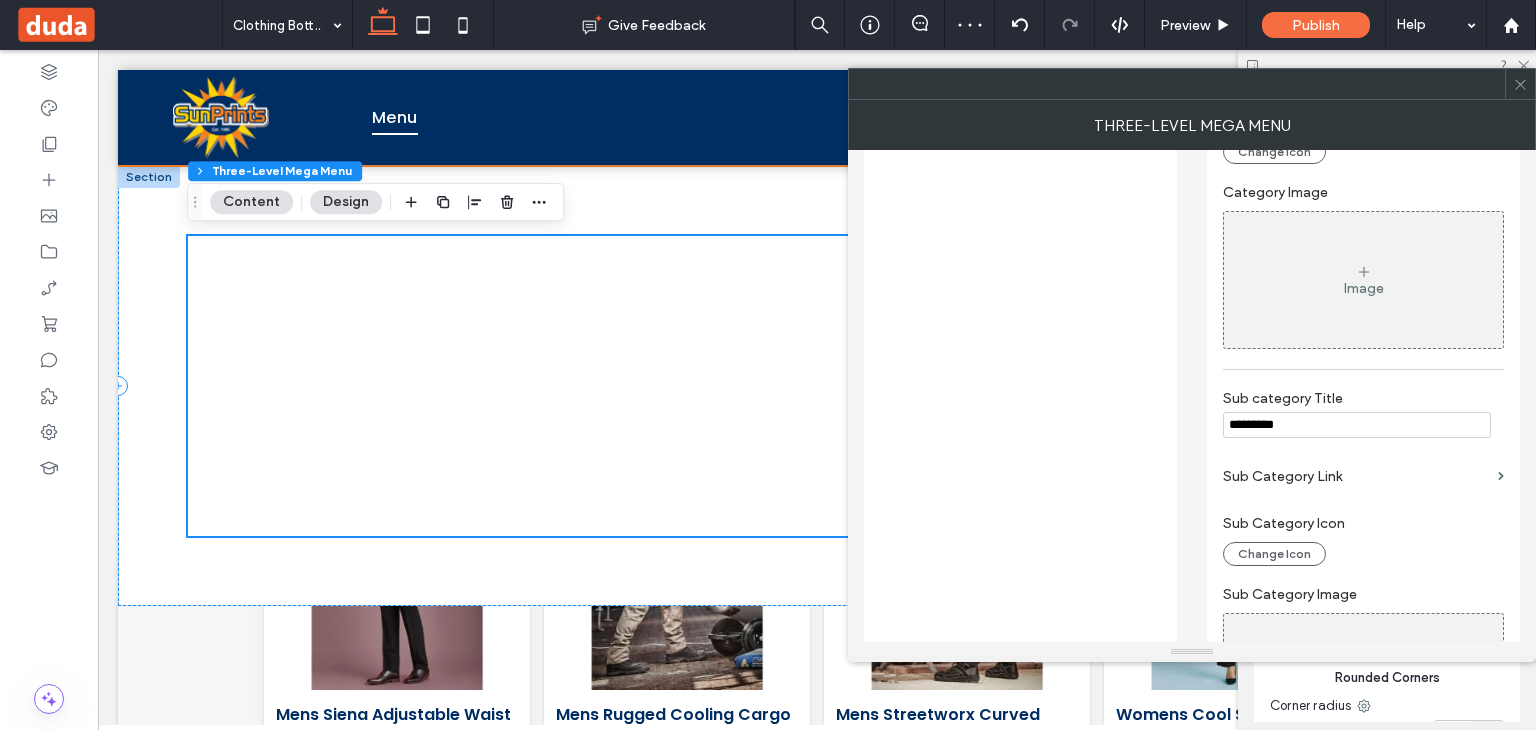 scroll, scrollTop: 452, scrollLeft: 0, axis: vertical 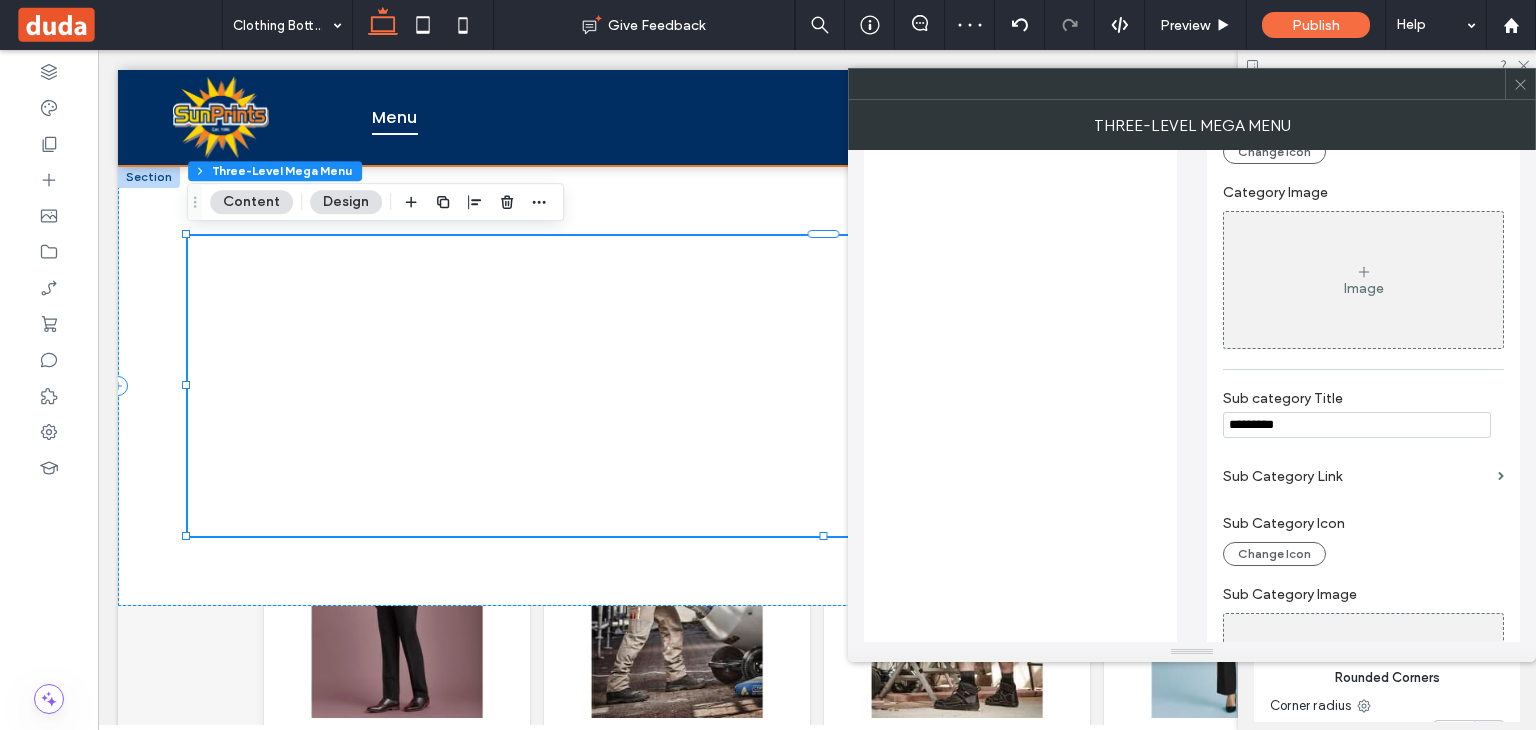 drag, startPoint x: 1319, startPoint y: 427, endPoint x: 1184, endPoint y: 432, distance: 135.09256 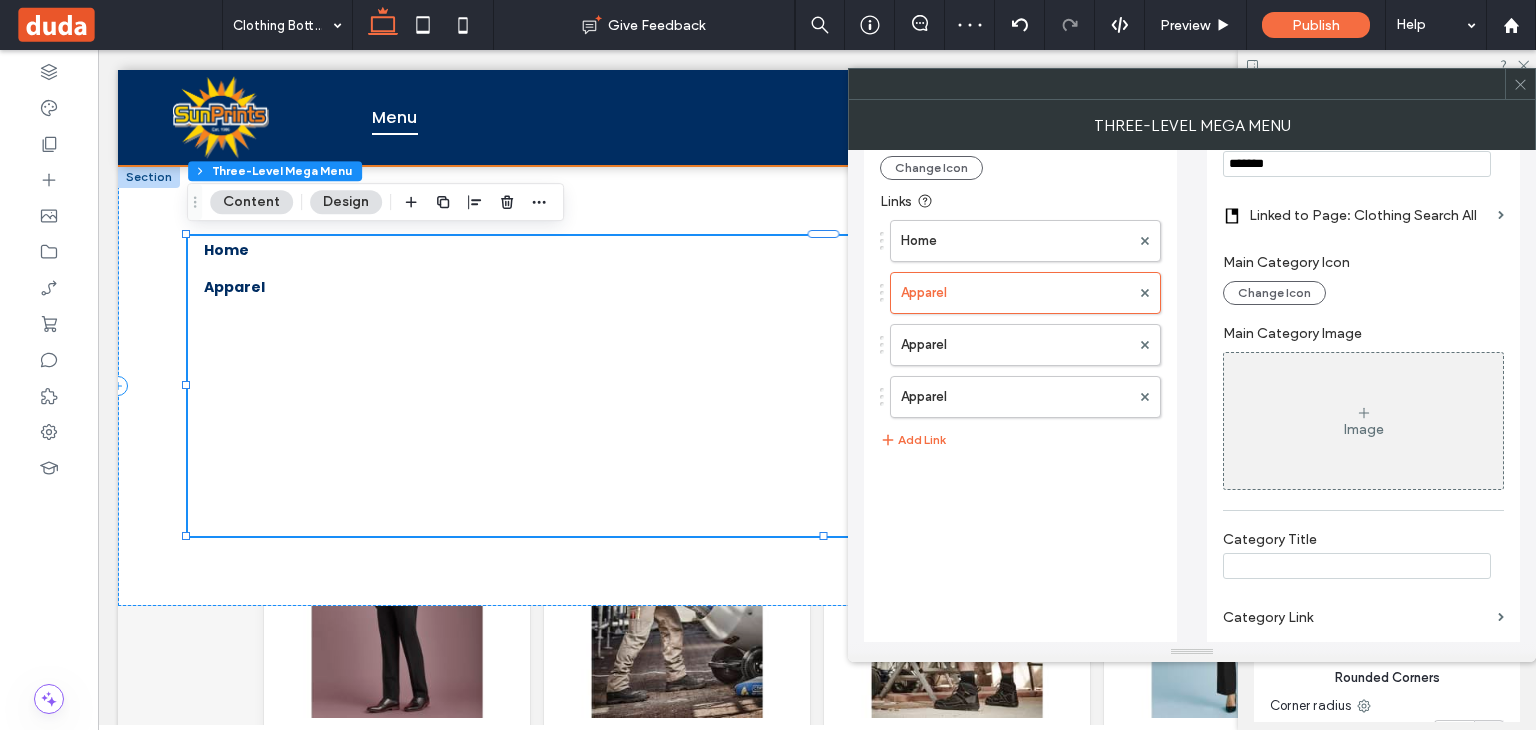 scroll, scrollTop: 0, scrollLeft: 0, axis: both 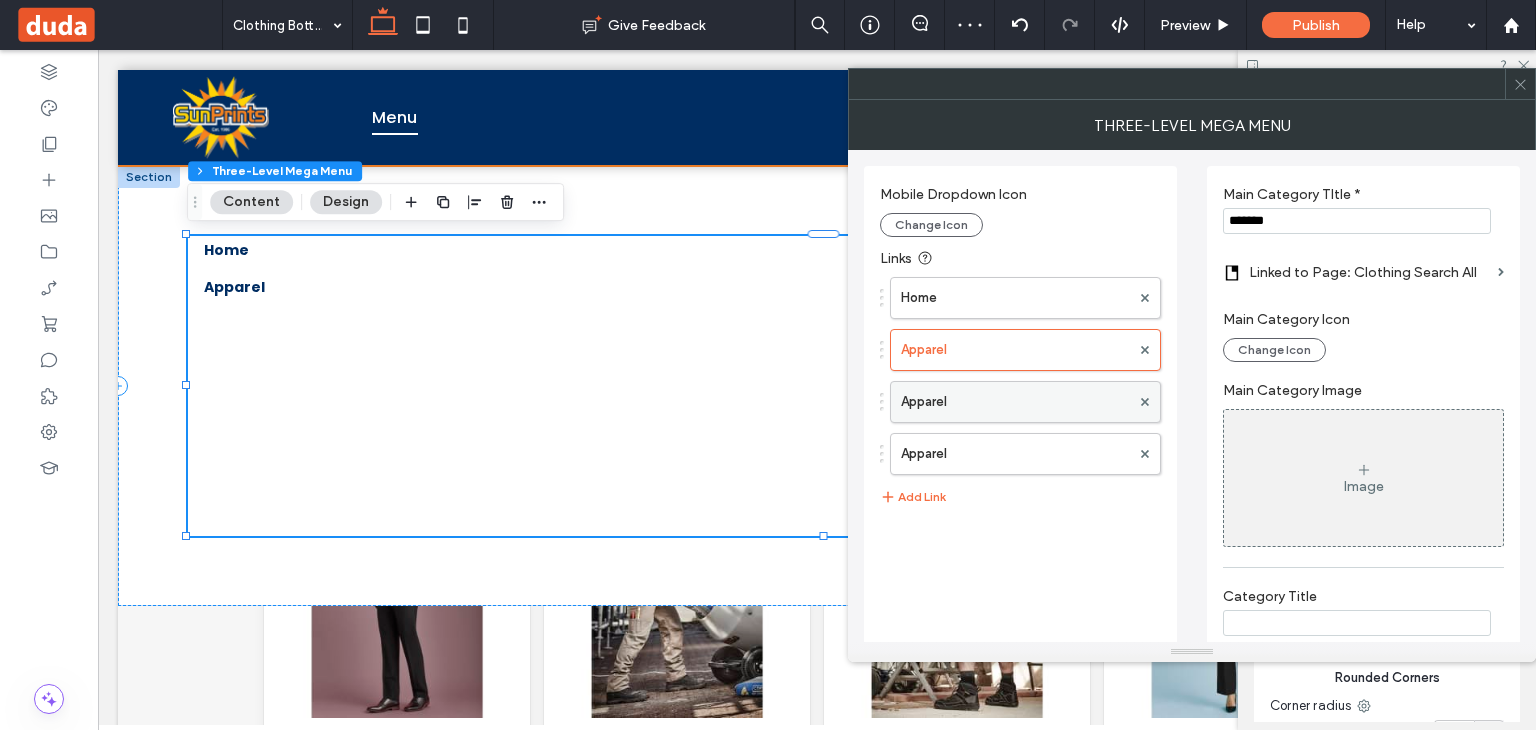 type 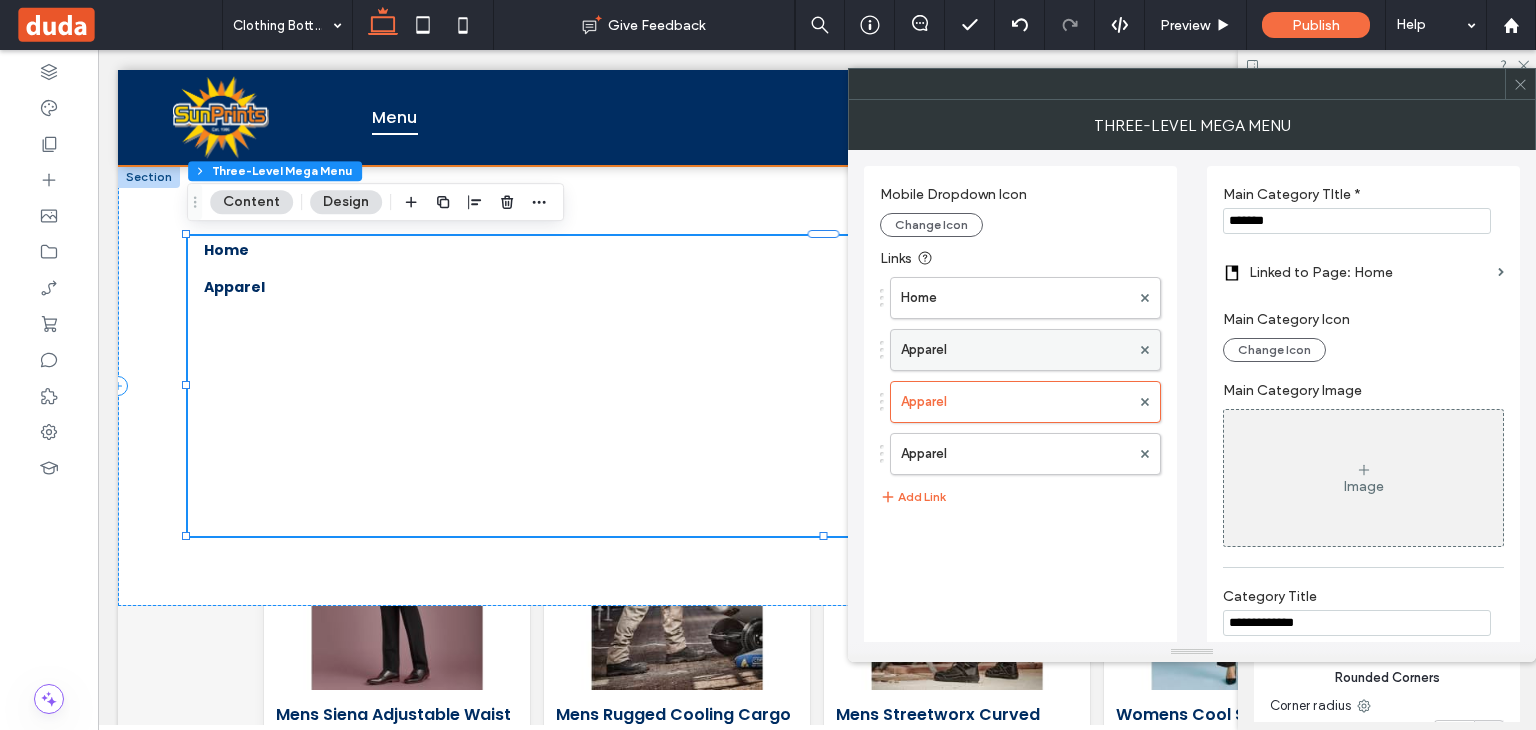 click on "Apparel" at bounding box center [1015, 350] 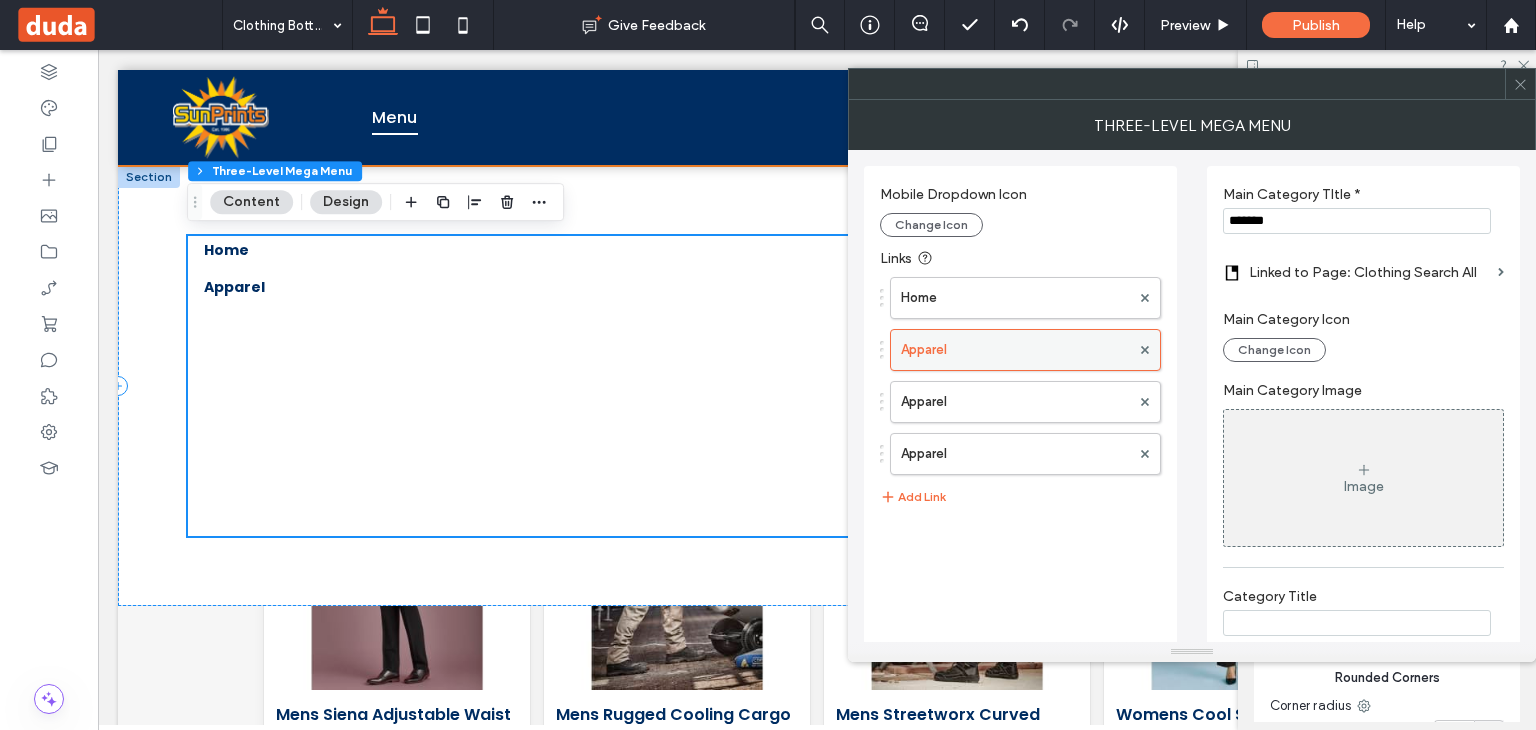 scroll, scrollTop: 452, scrollLeft: 0, axis: vertical 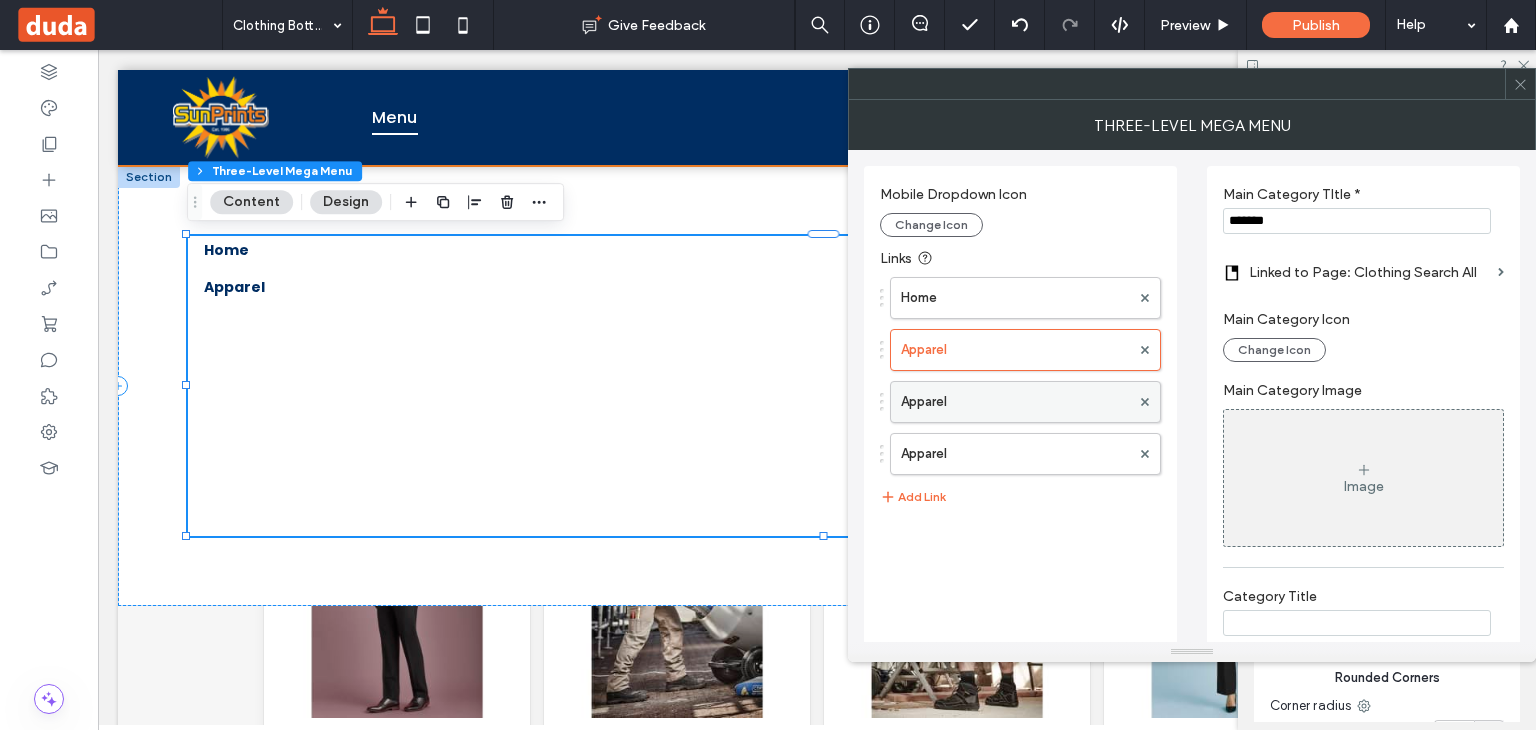 click on "Apparel" at bounding box center (1015, 402) 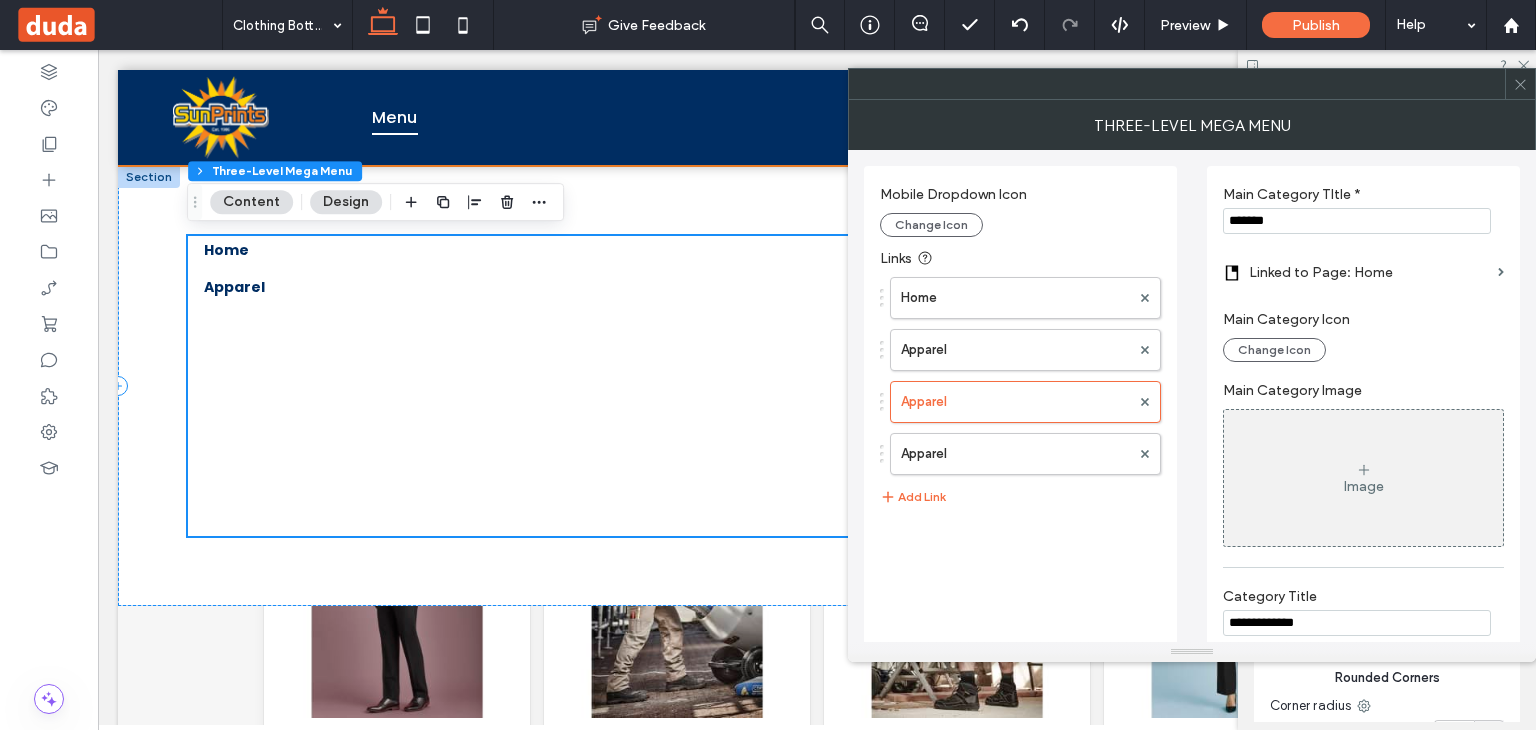 scroll 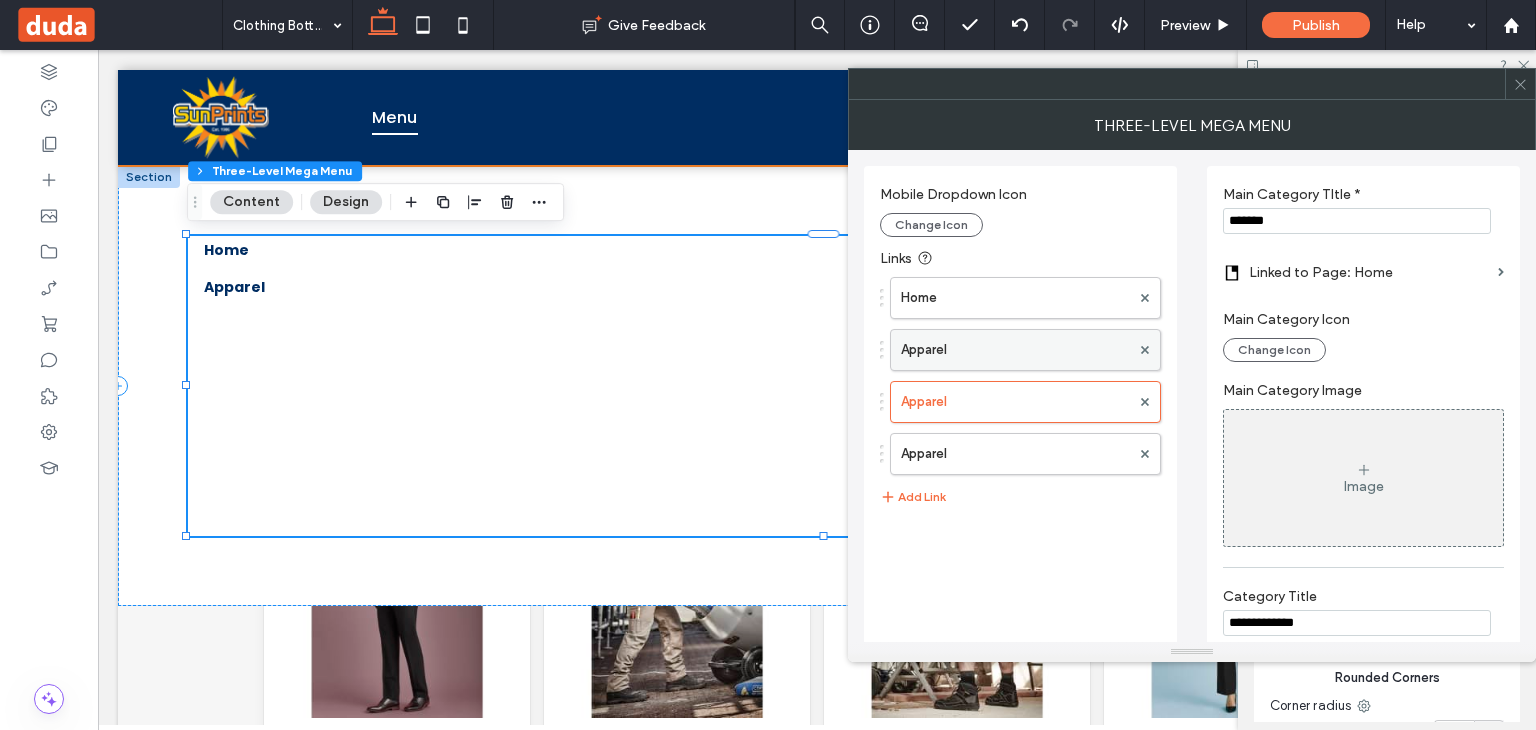 click at bounding box center (1145, 350) 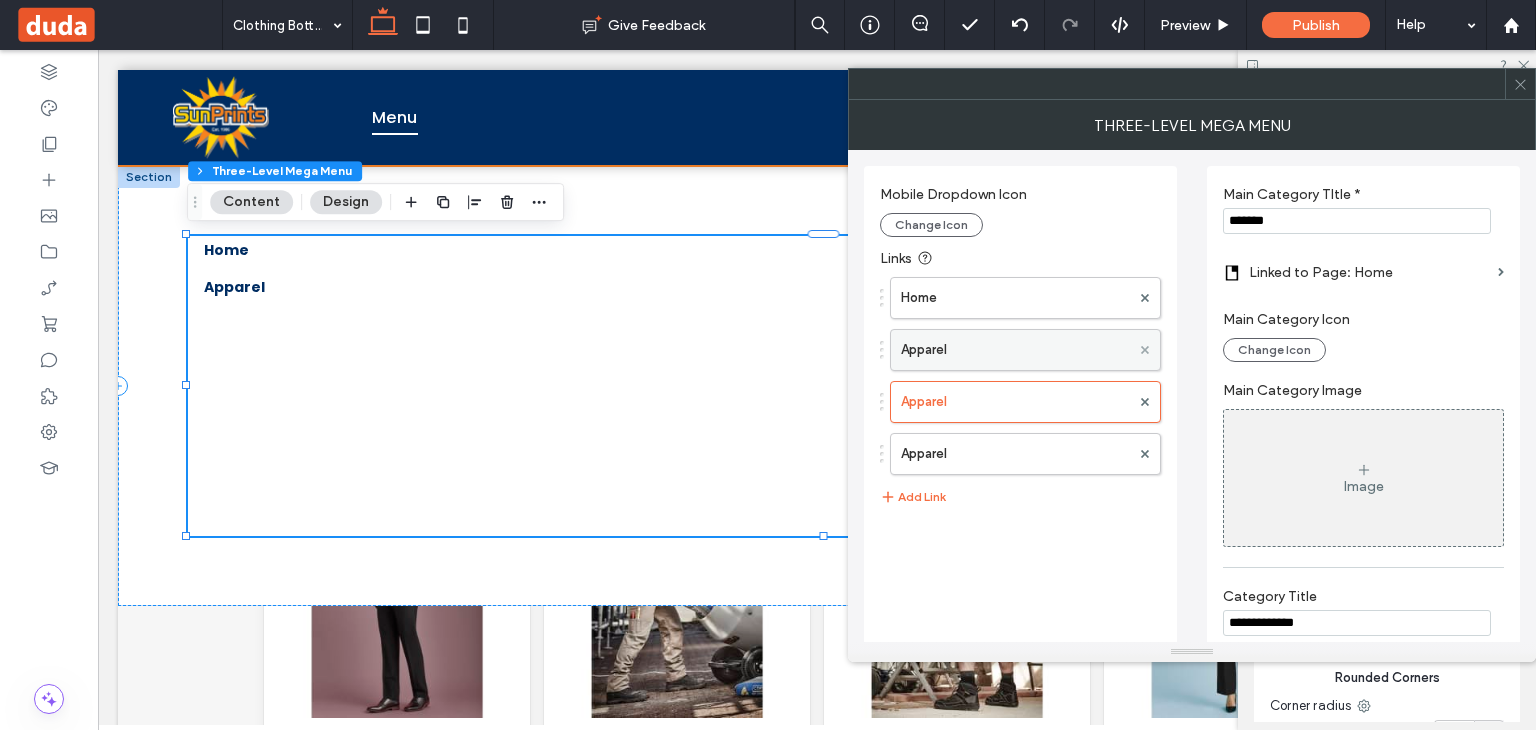 click 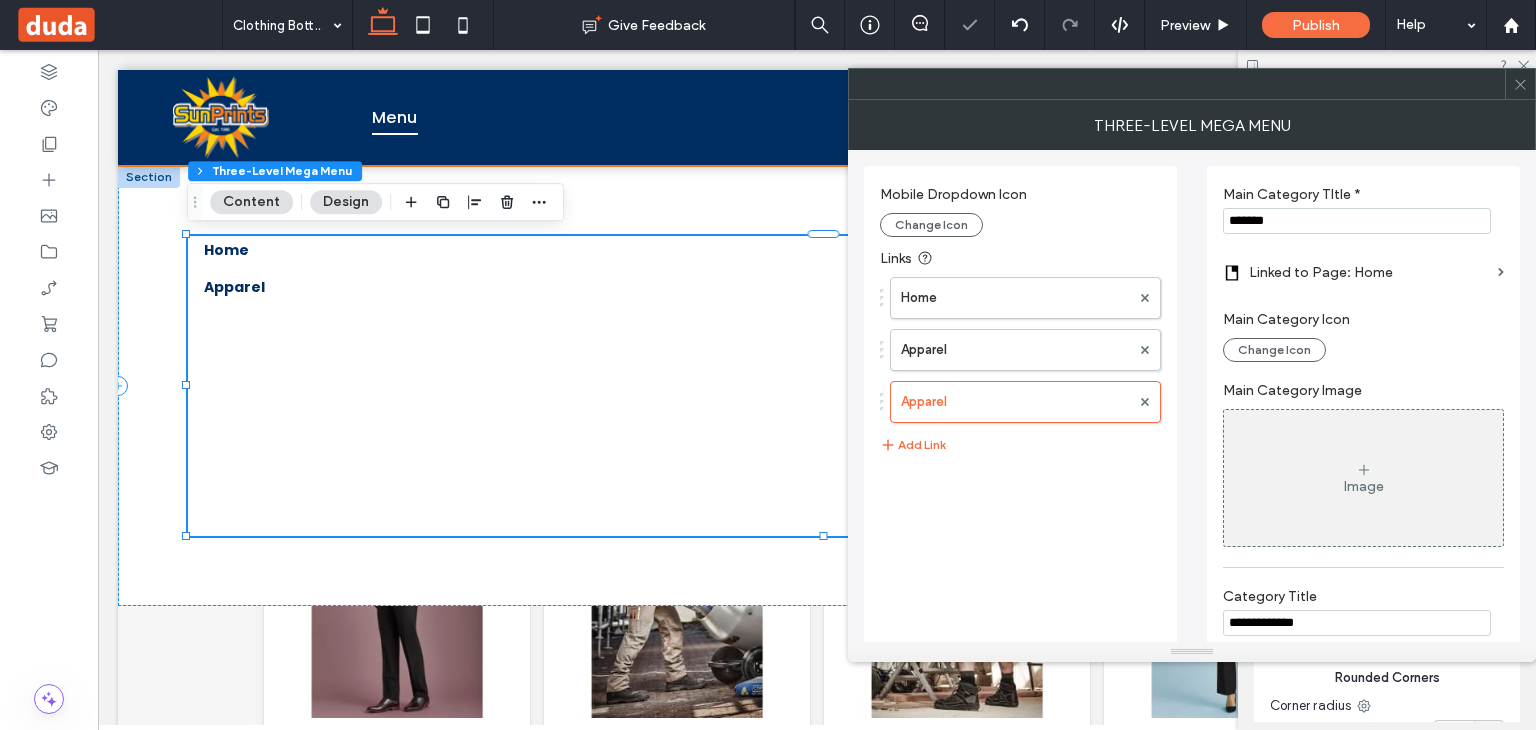 click on "Home Apparel Apparel" at bounding box center [1020, 345] 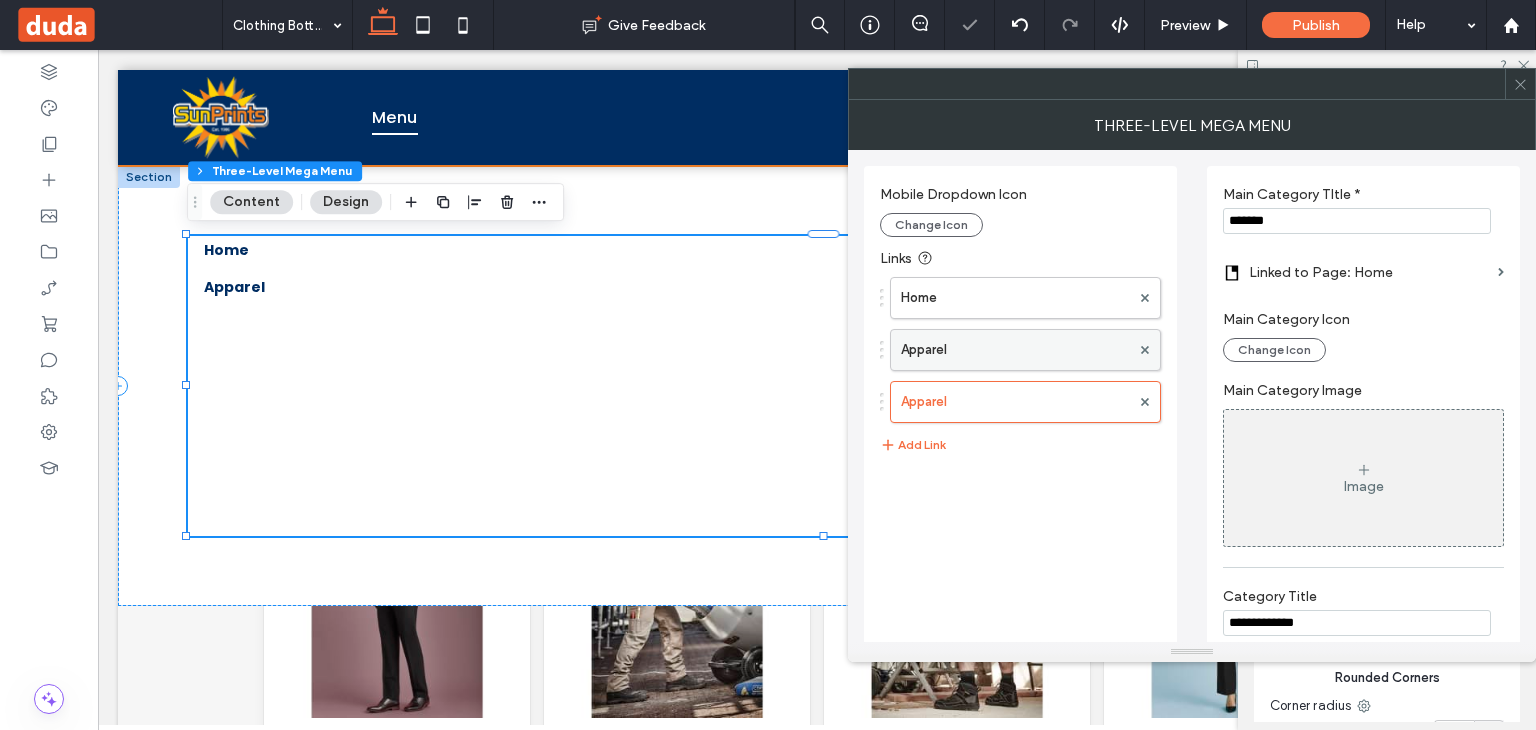 click on "Apparel" at bounding box center [1015, 350] 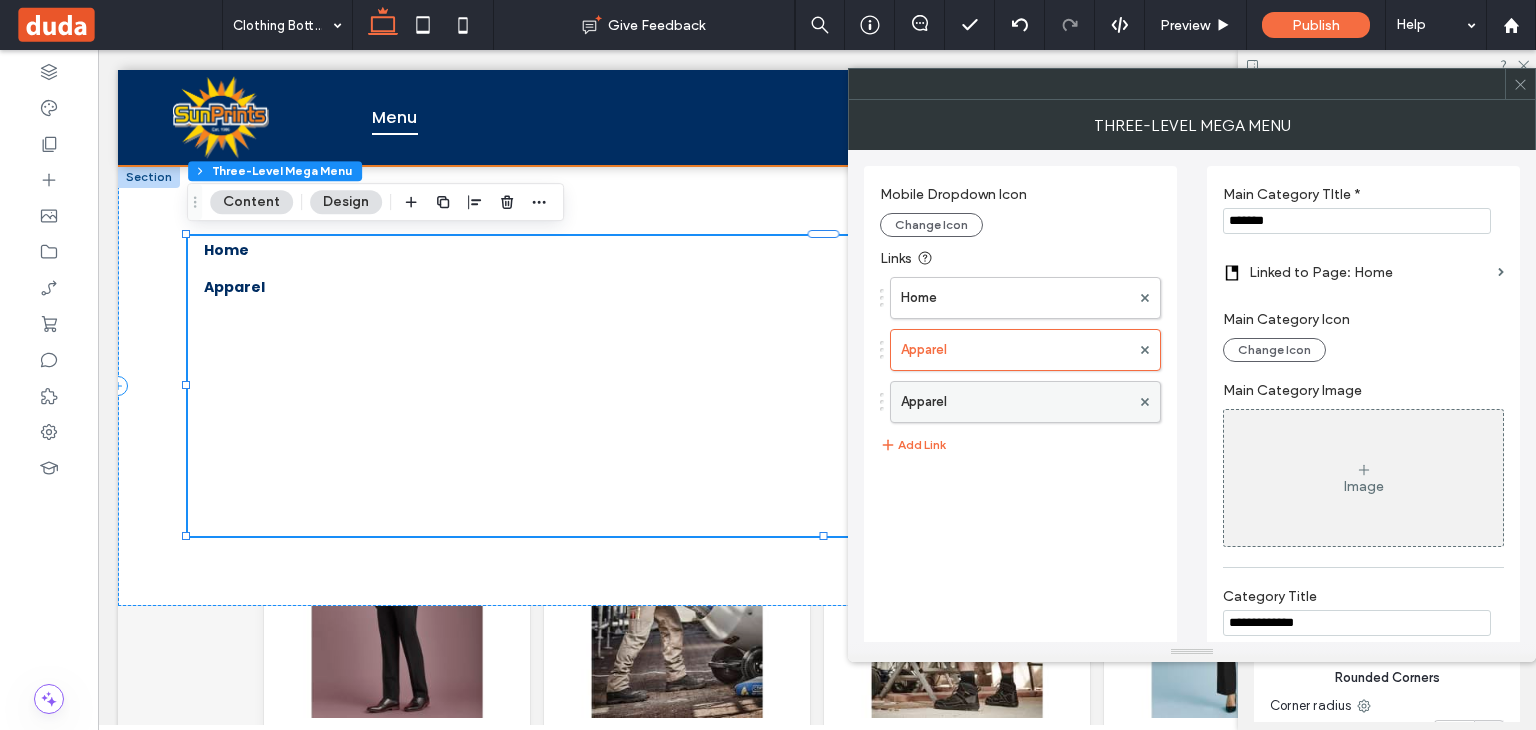 click on "Apparel" at bounding box center (1015, 402) 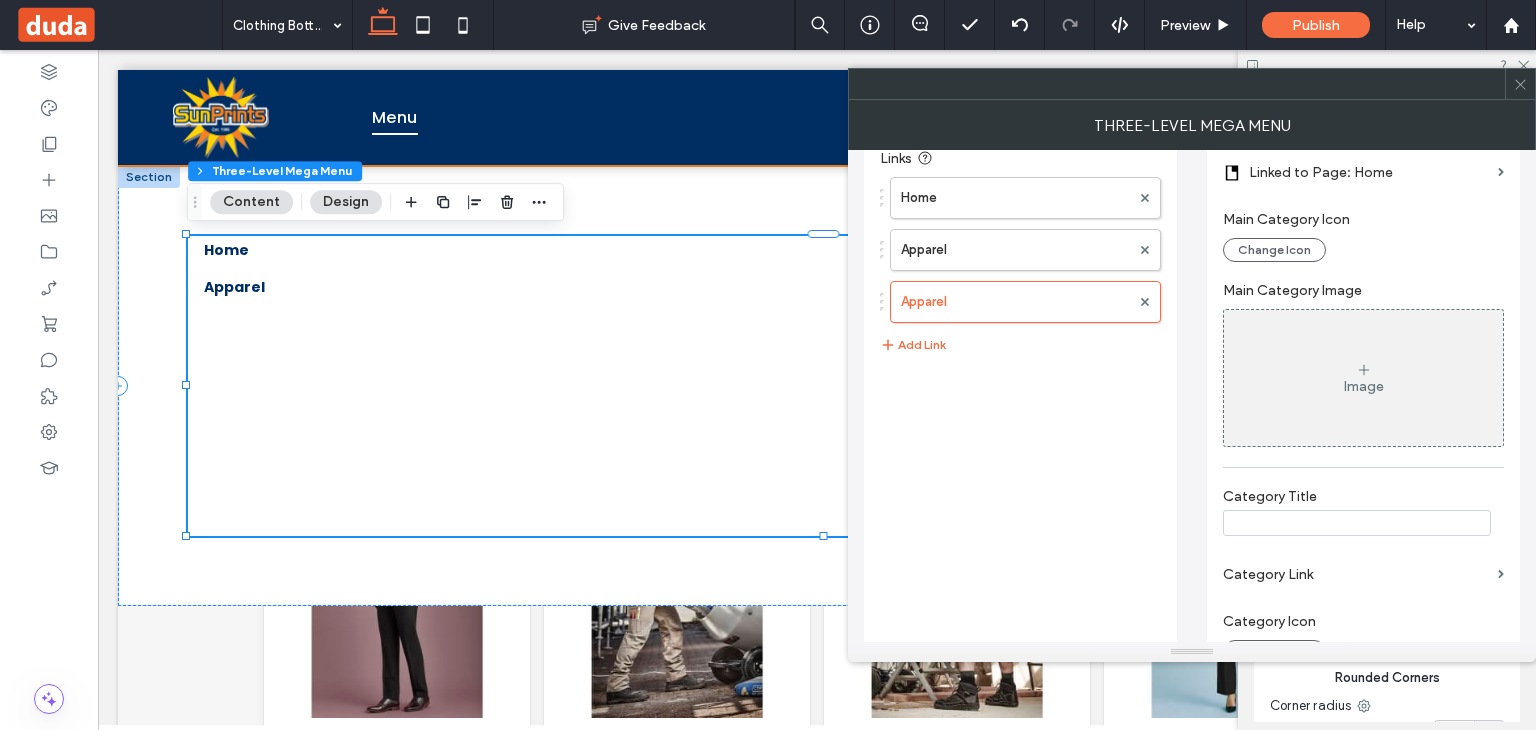 click at bounding box center [1357, 523] 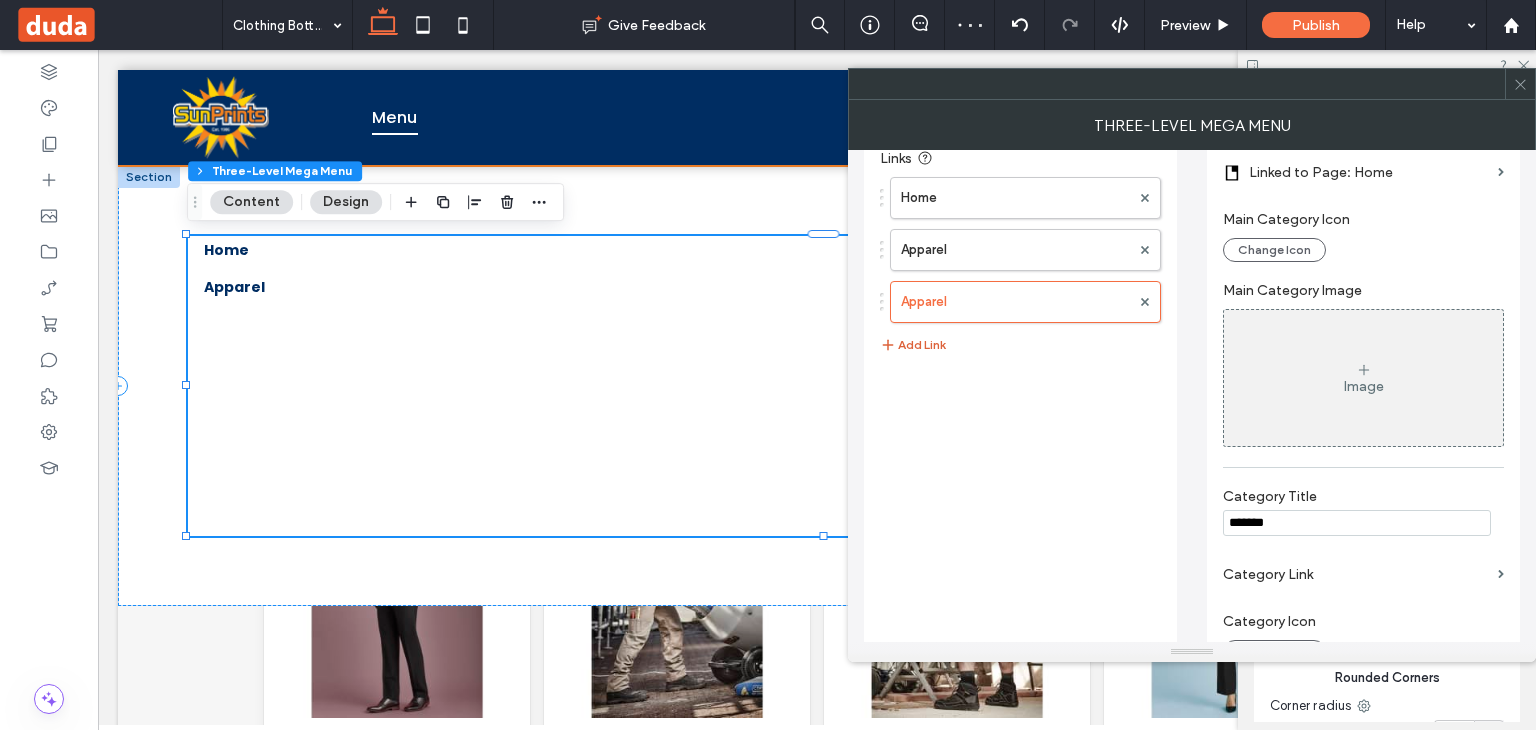type on "*******" 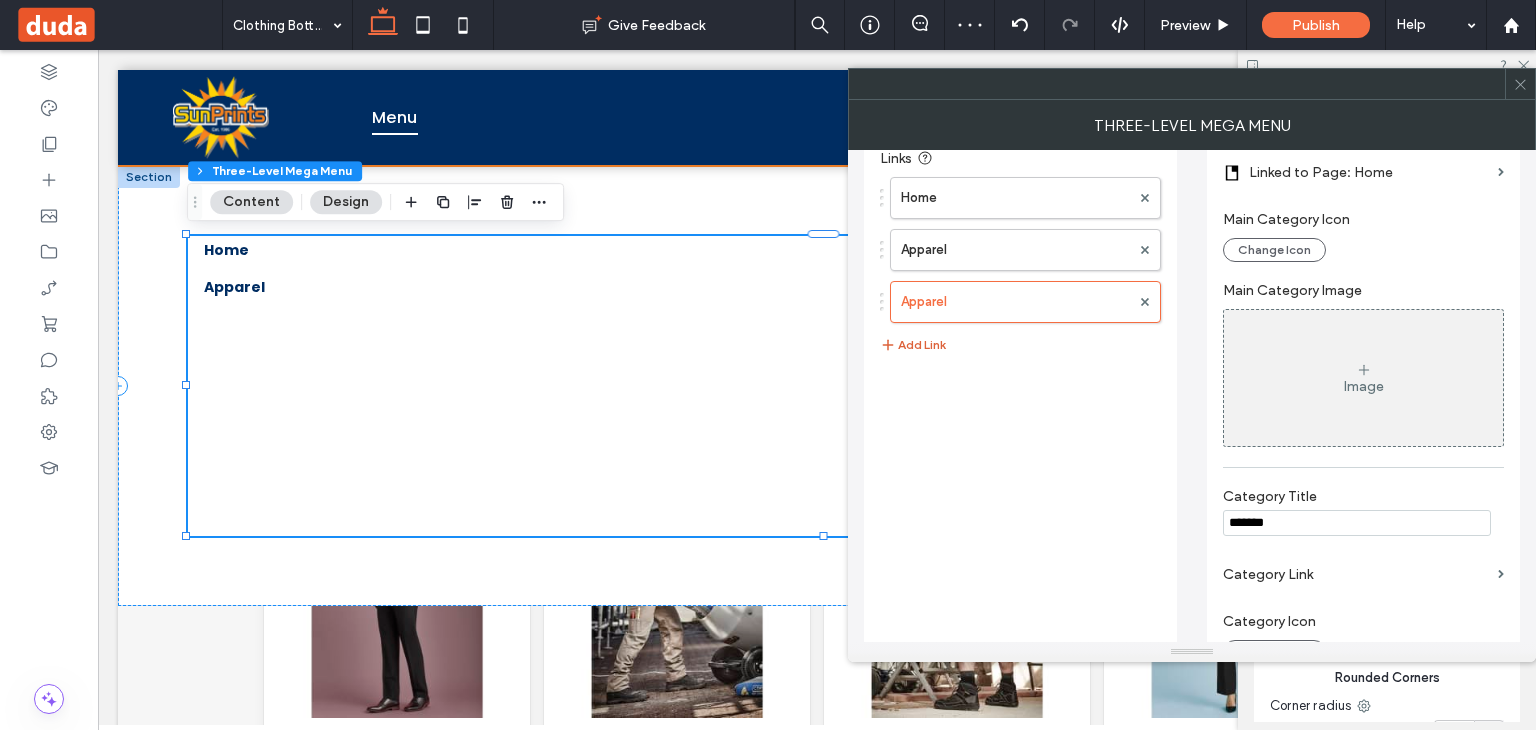 click on "Add Link" at bounding box center [913, 345] 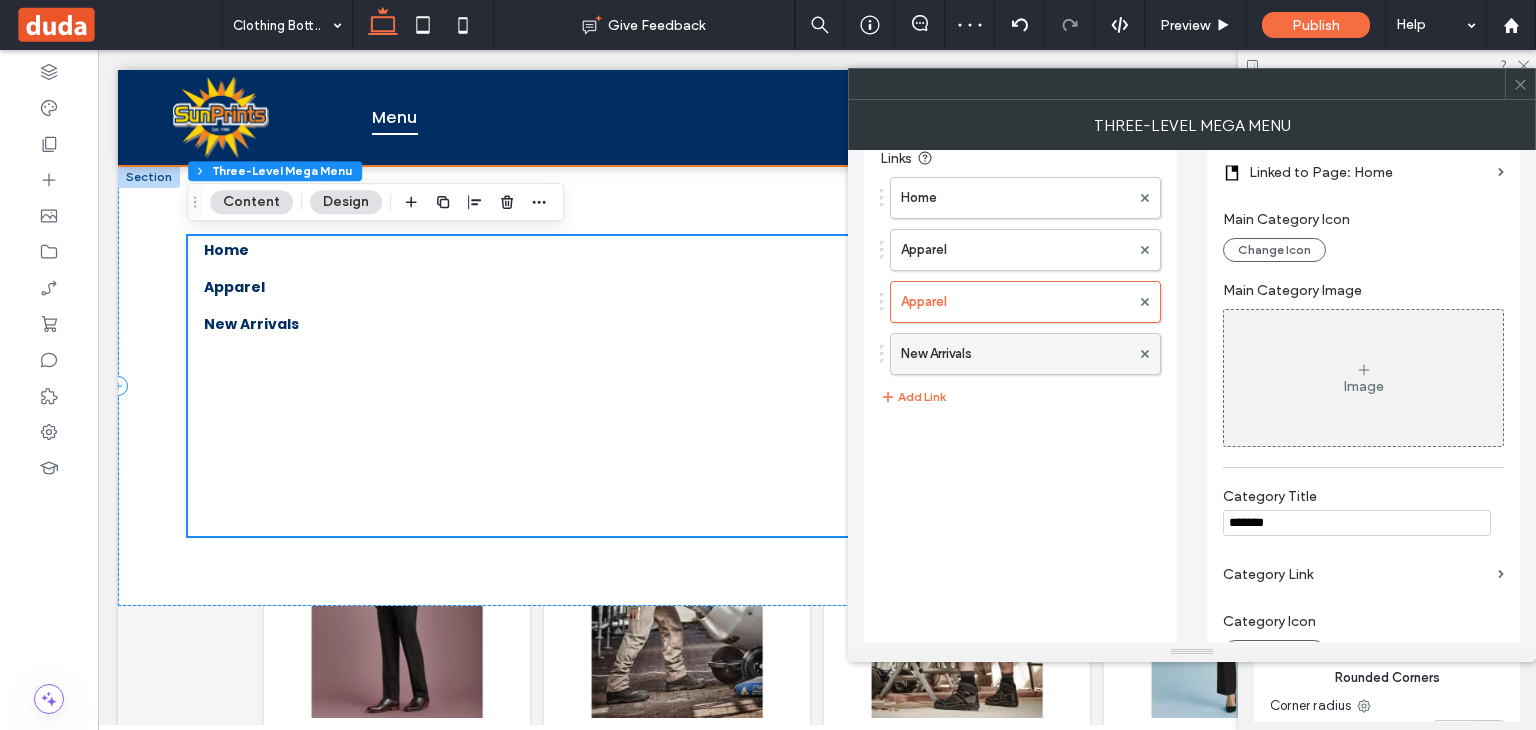 click on "New Arrivals" at bounding box center (1015, 354) 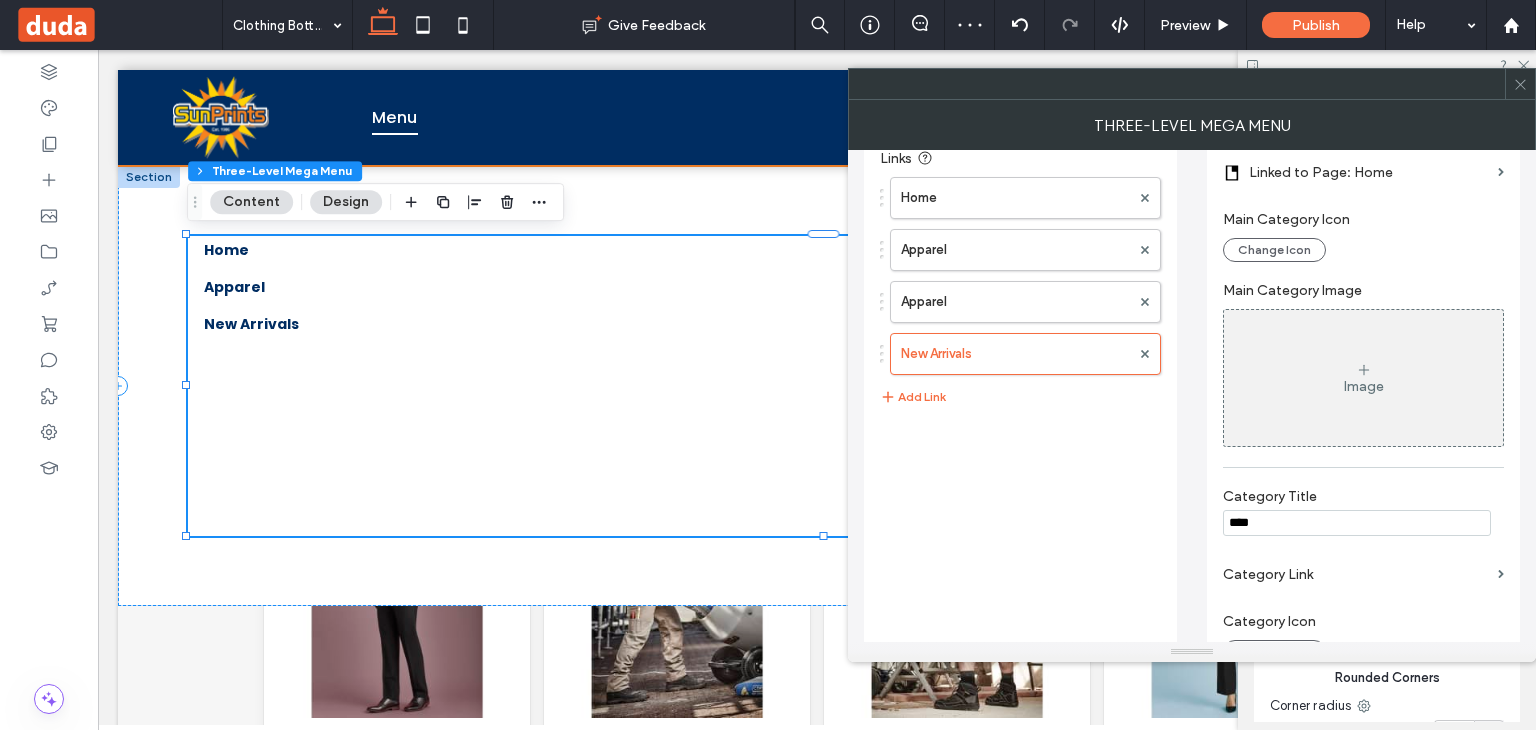 click on "Home Apparel Apparel New Arrivals" at bounding box center (1020, 271) 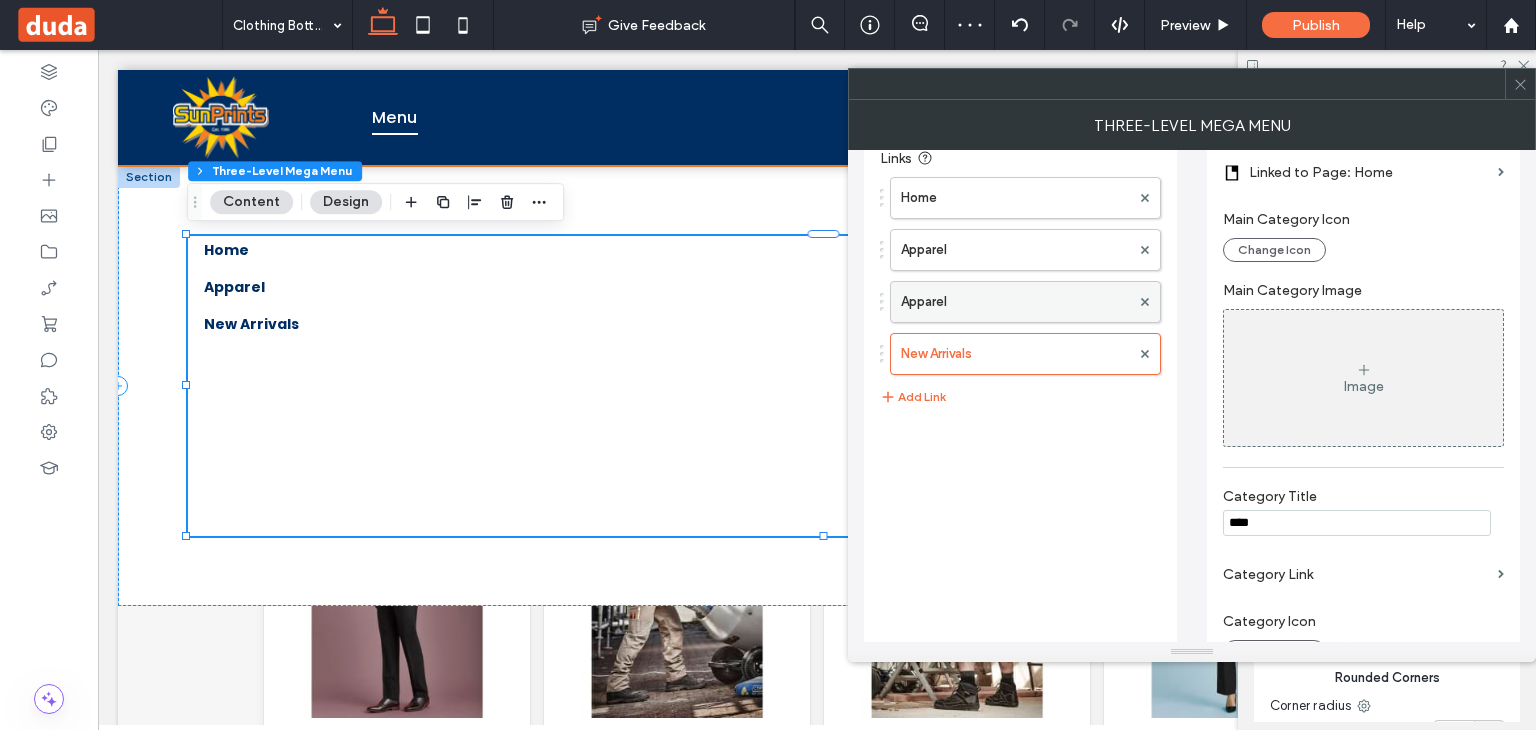click on "Apparel" at bounding box center [1015, 302] 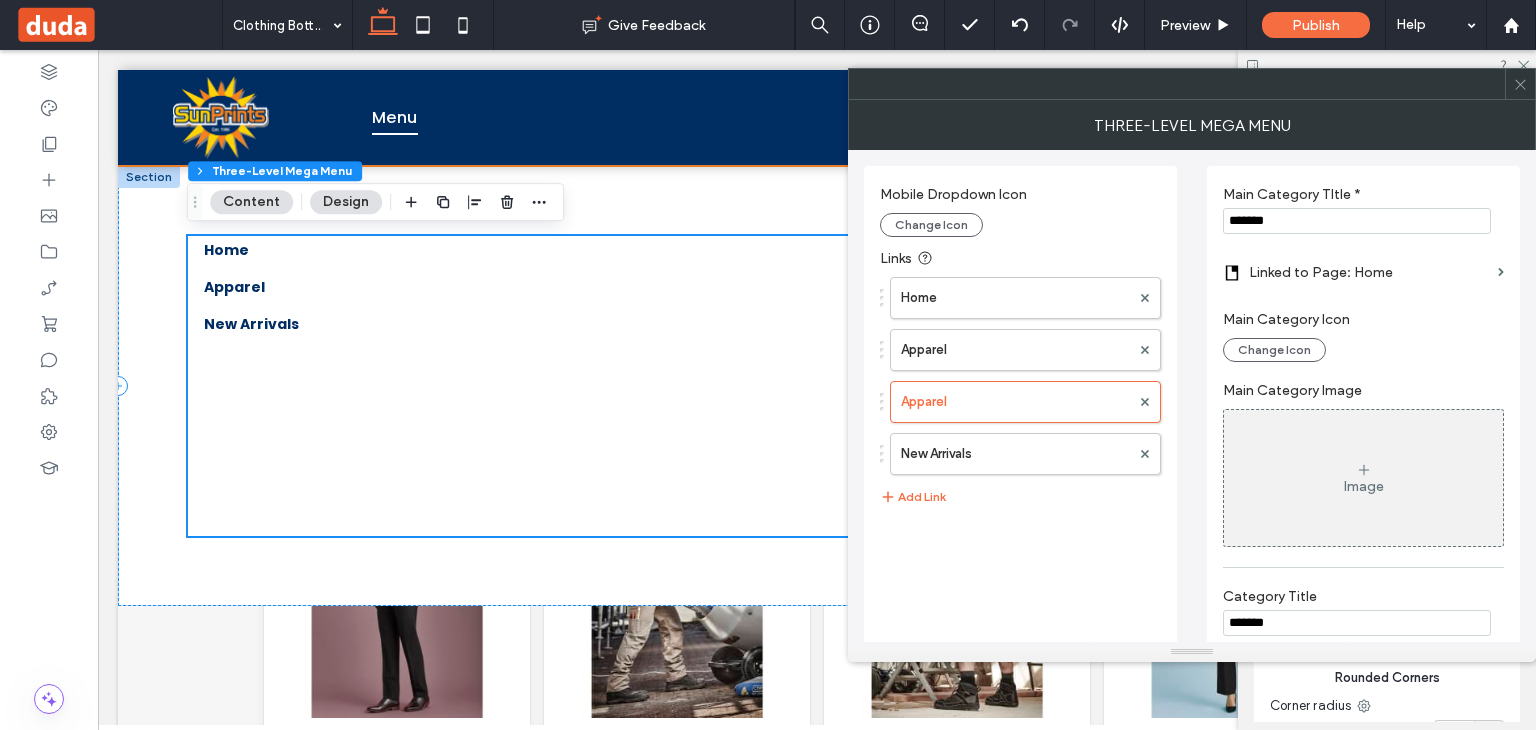 drag, startPoint x: 1324, startPoint y: 217, endPoint x: 1196, endPoint y: 219, distance: 128.01562 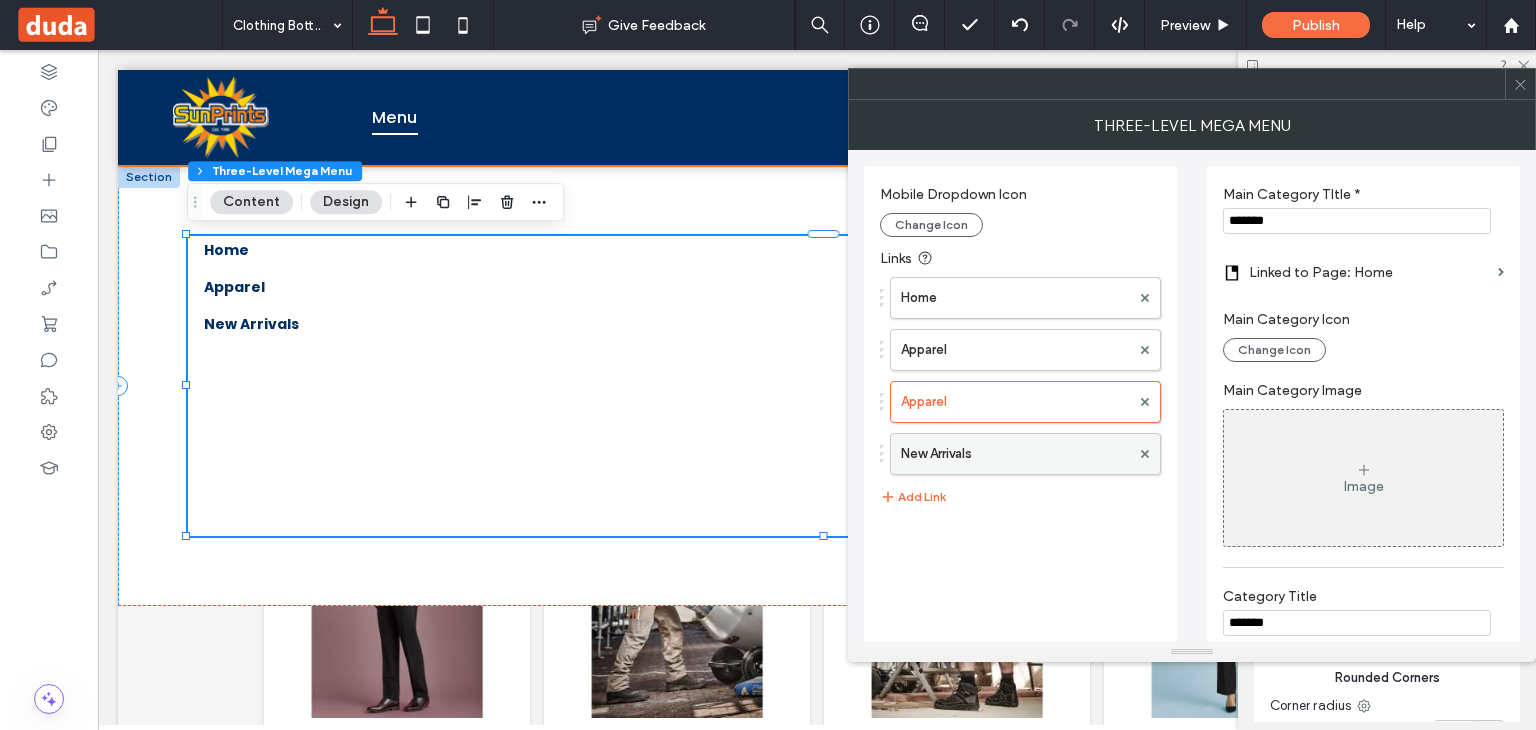click on "New Arrivals" at bounding box center [1015, 454] 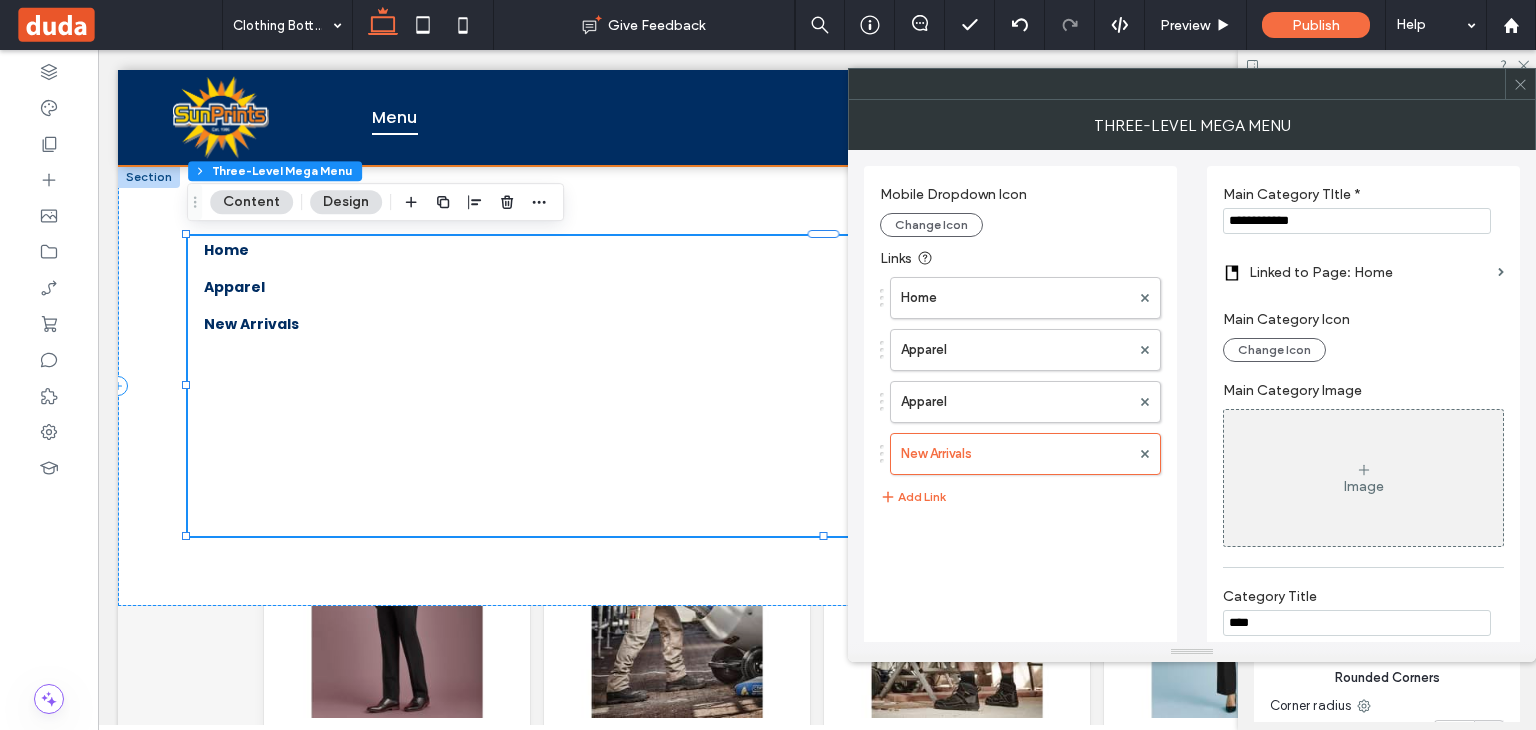 drag, startPoint x: 1367, startPoint y: 214, endPoint x: 1206, endPoint y: 227, distance: 161.52399 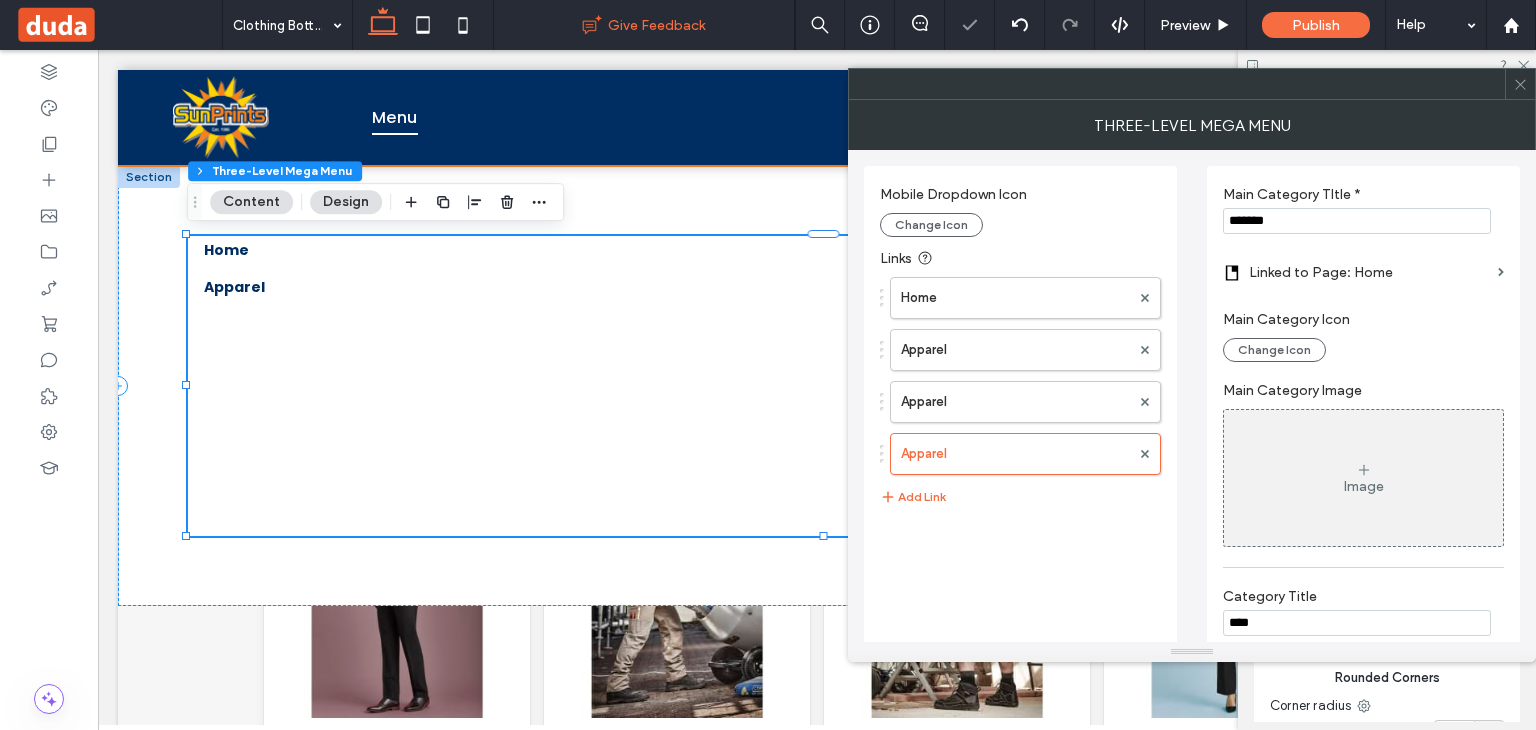 type on "*******" 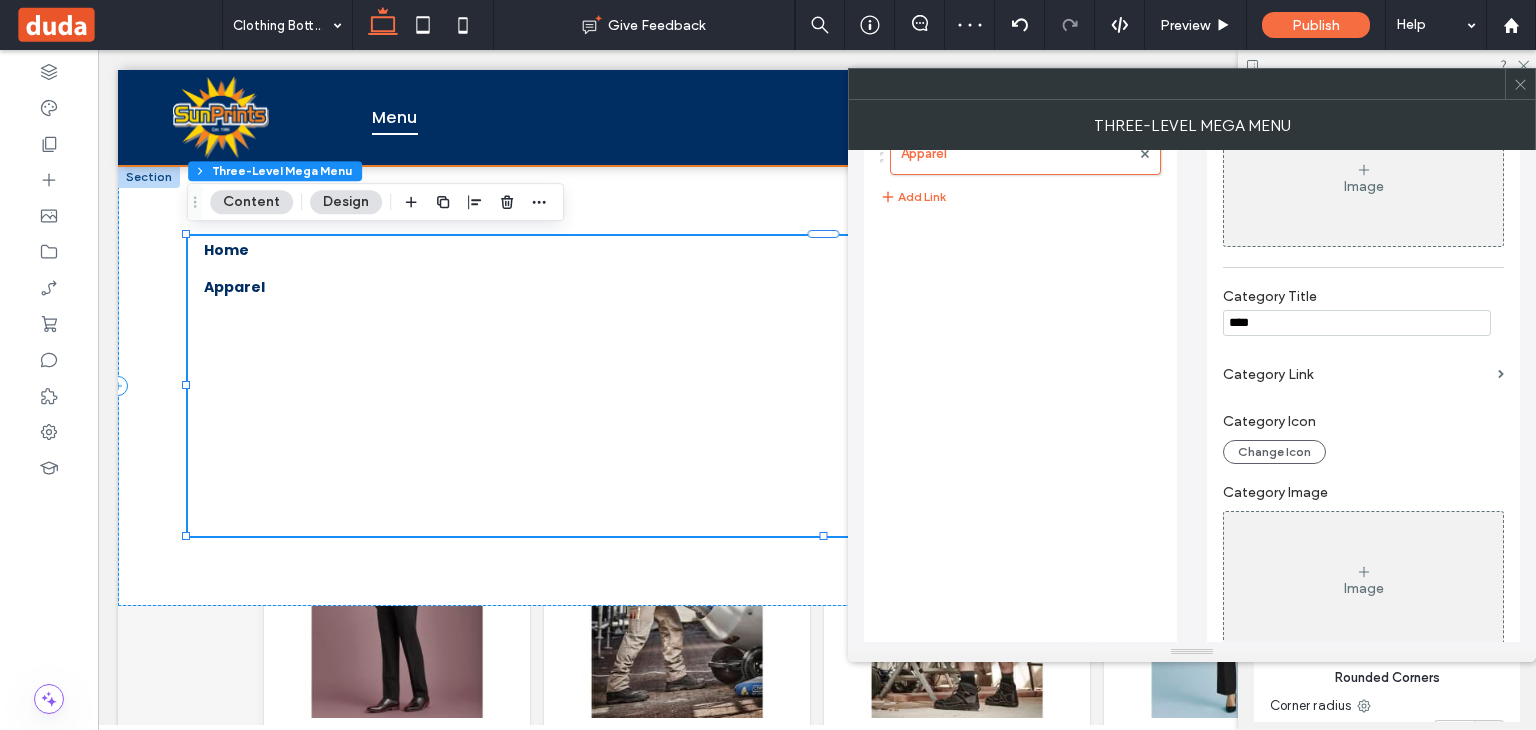 drag, startPoint x: 1304, startPoint y: 336, endPoint x: 1202, endPoint y: 329, distance: 102.239914 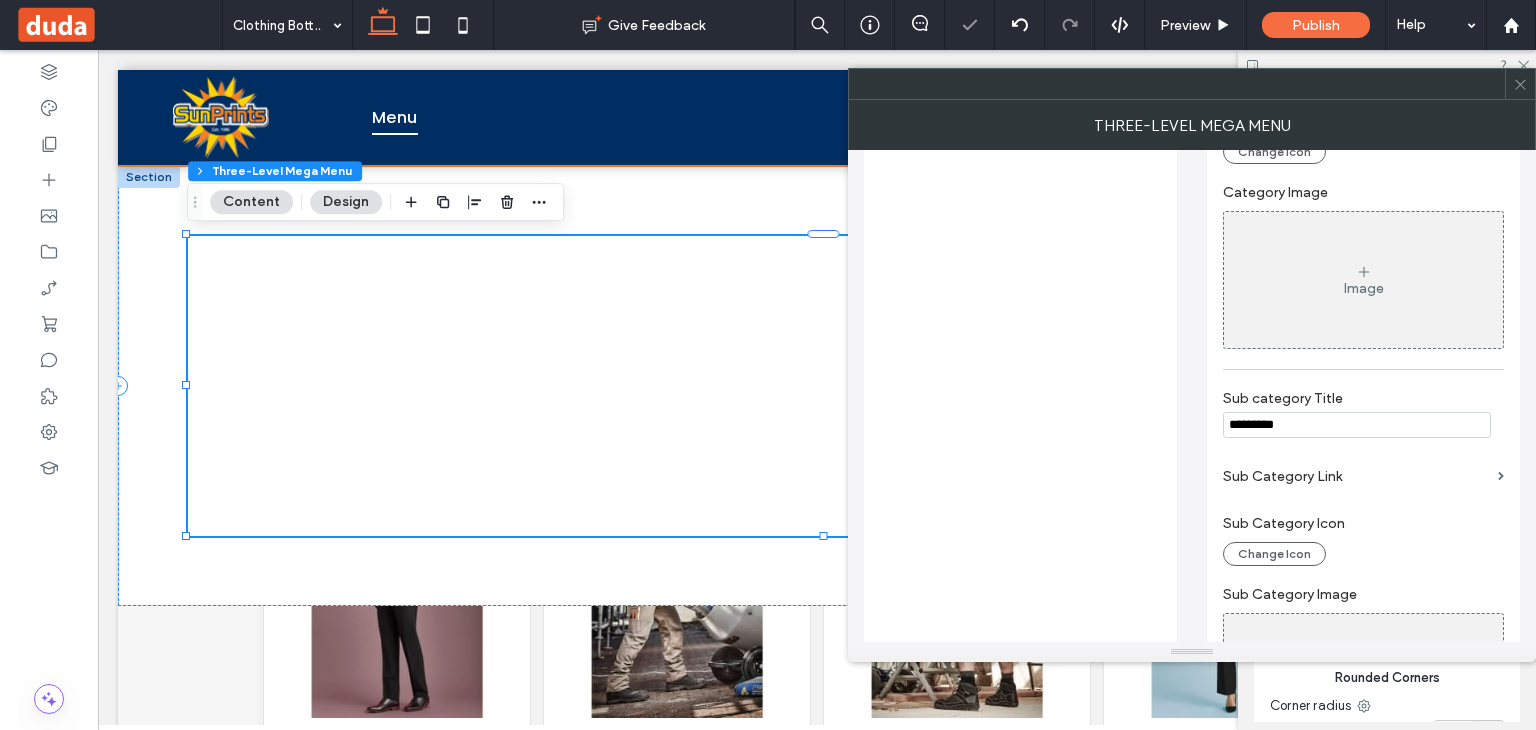 type 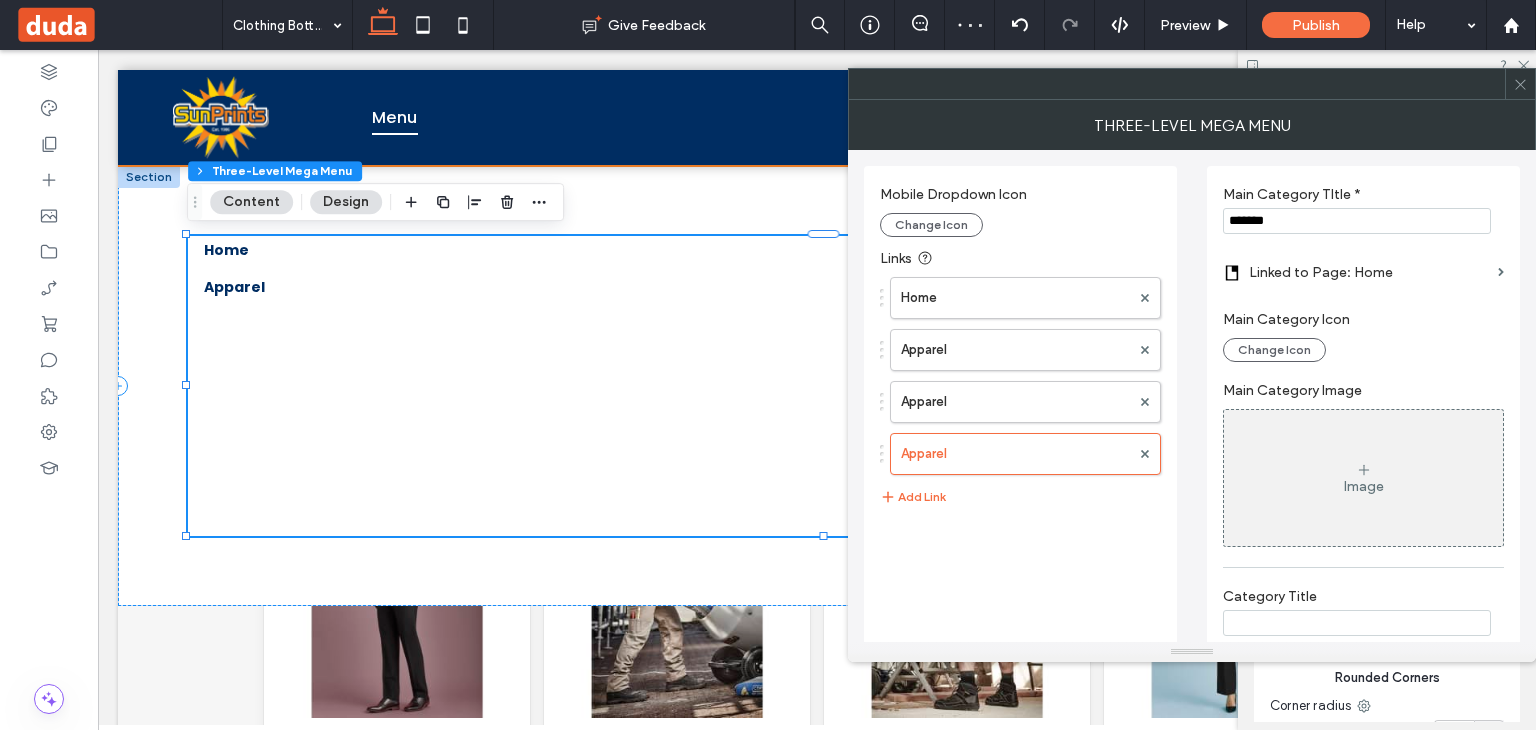 type 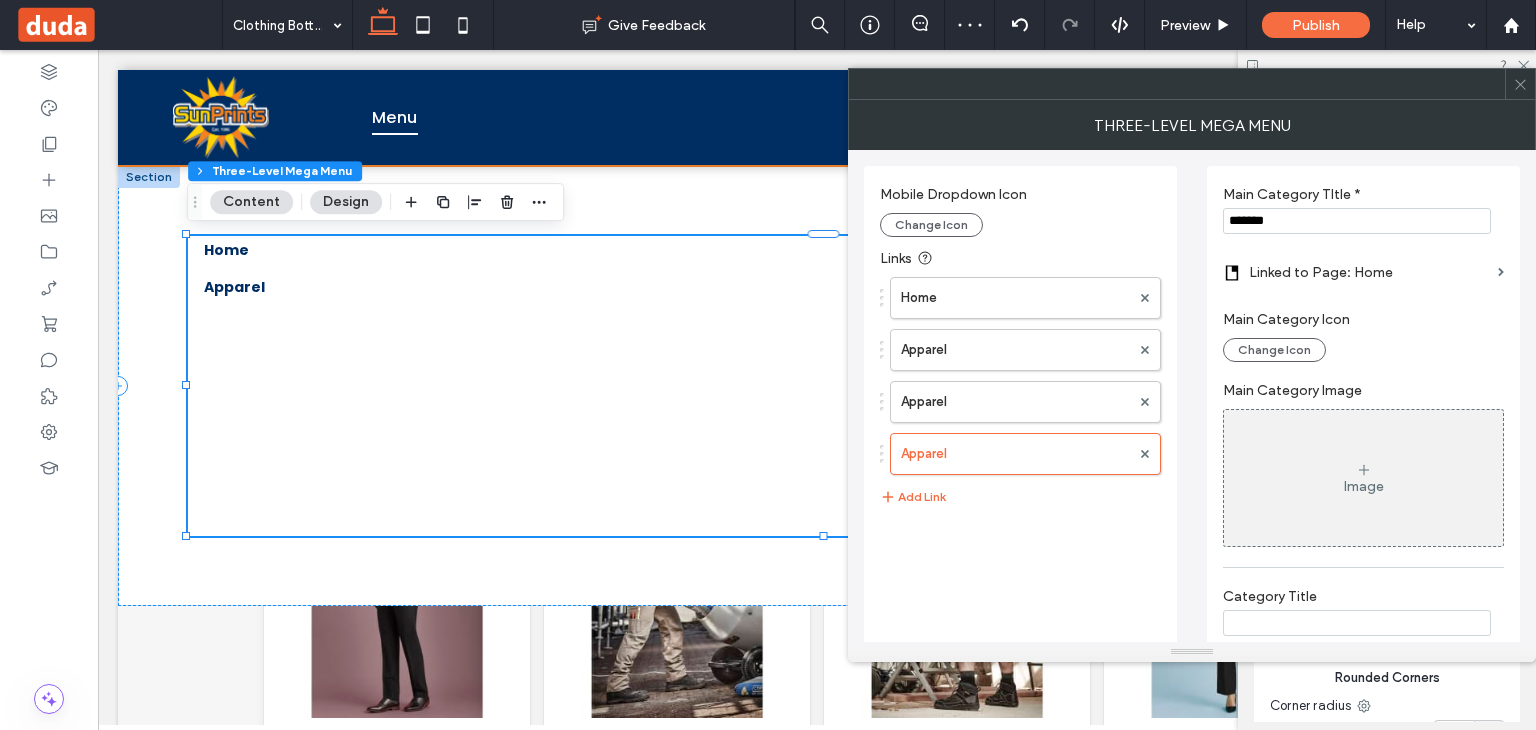 click at bounding box center [1357, 623] 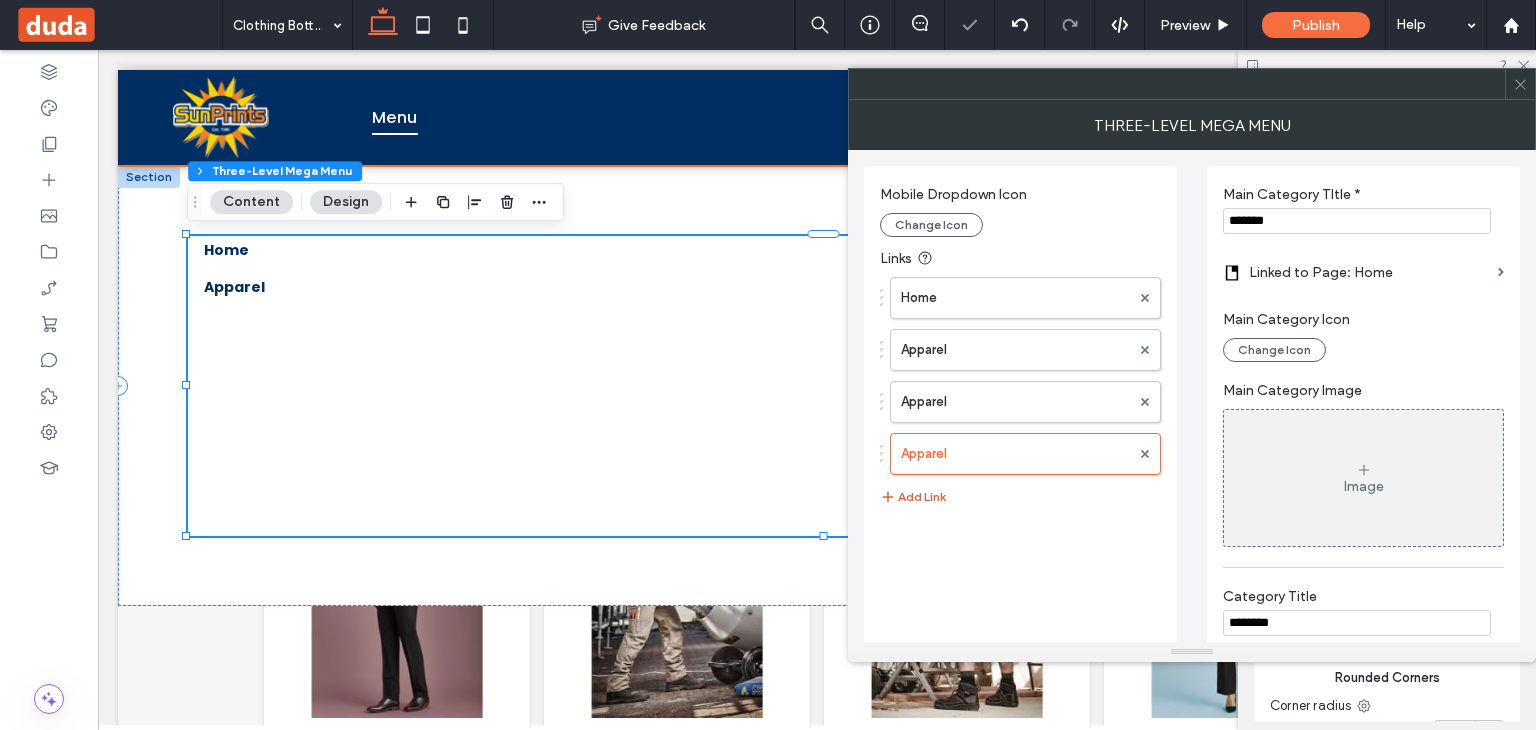 type on "********" 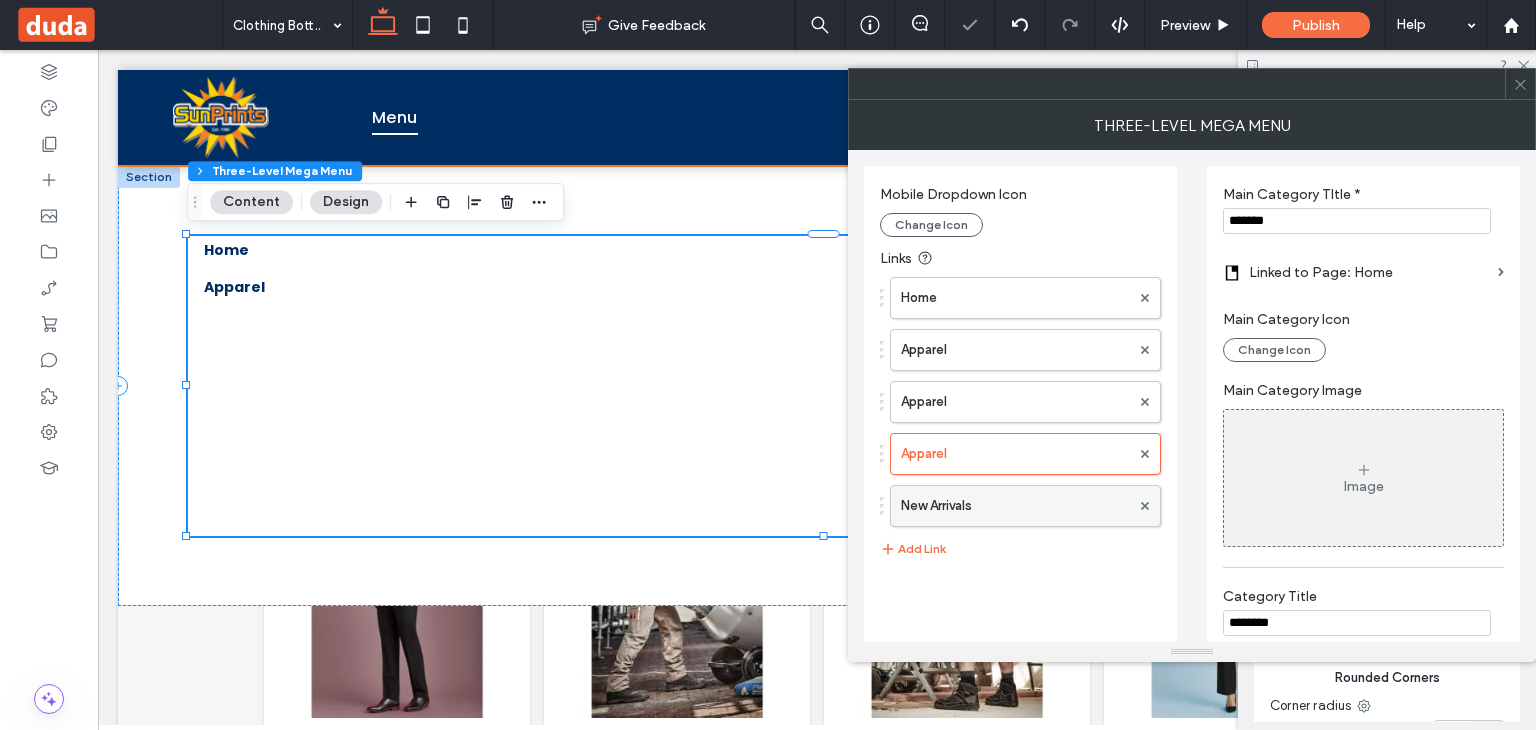click on "New Arrivals" at bounding box center (1015, 506) 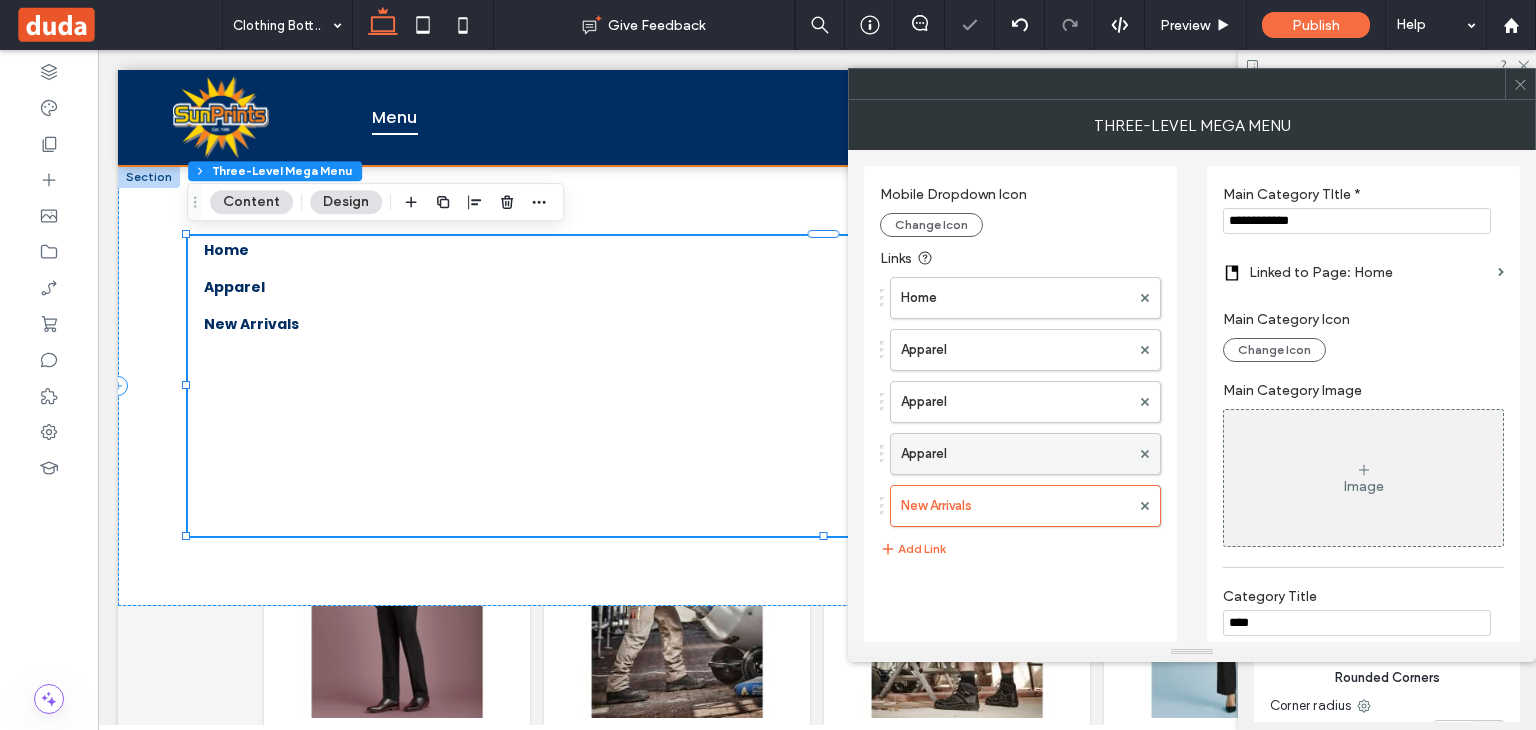 click on "Apparel" at bounding box center [1015, 454] 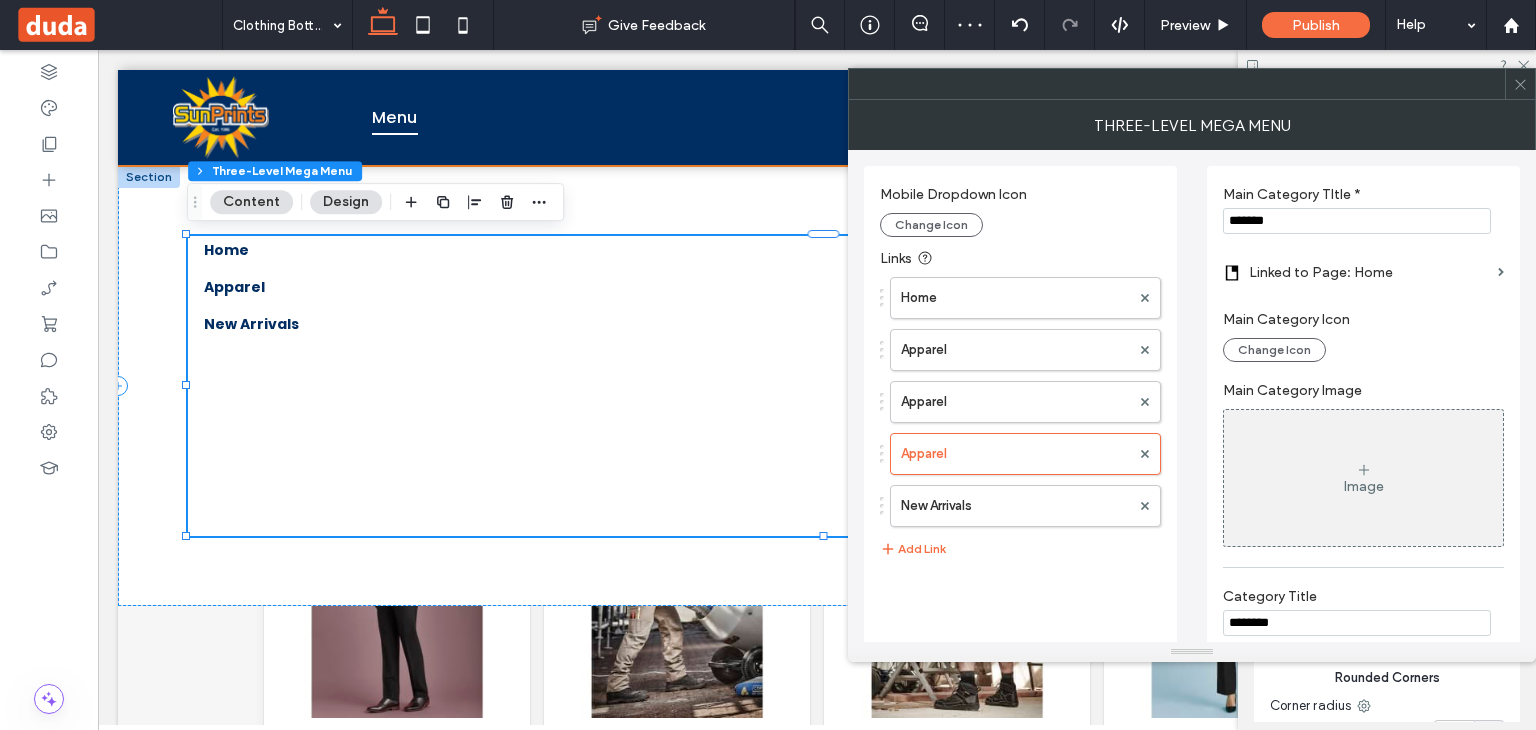 drag, startPoint x: 1286, startPoint y: 213, endPoint x: 1194, endPoint y: 221, distance: 92.34717 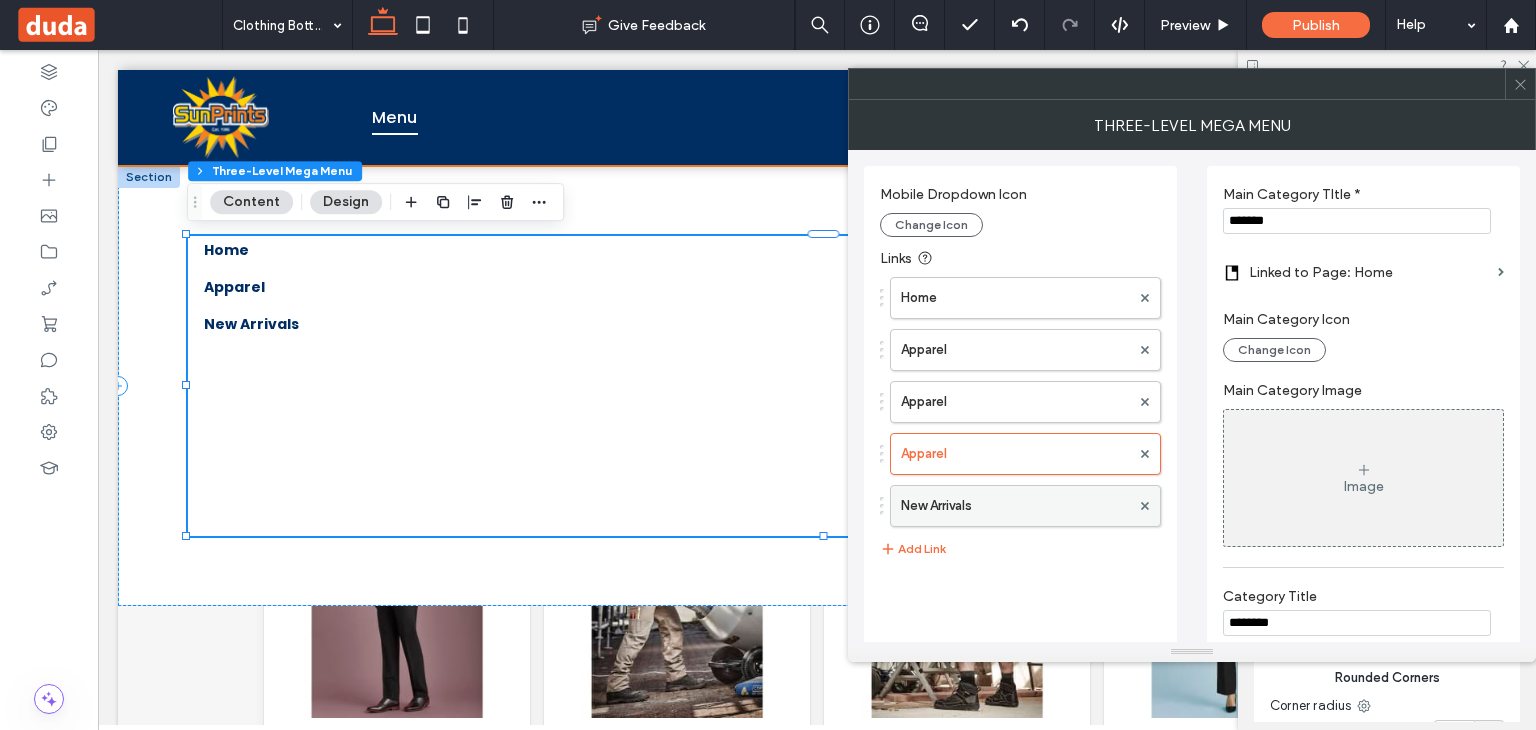 click on "New Arrivals" at bounding box center (1015, 506) 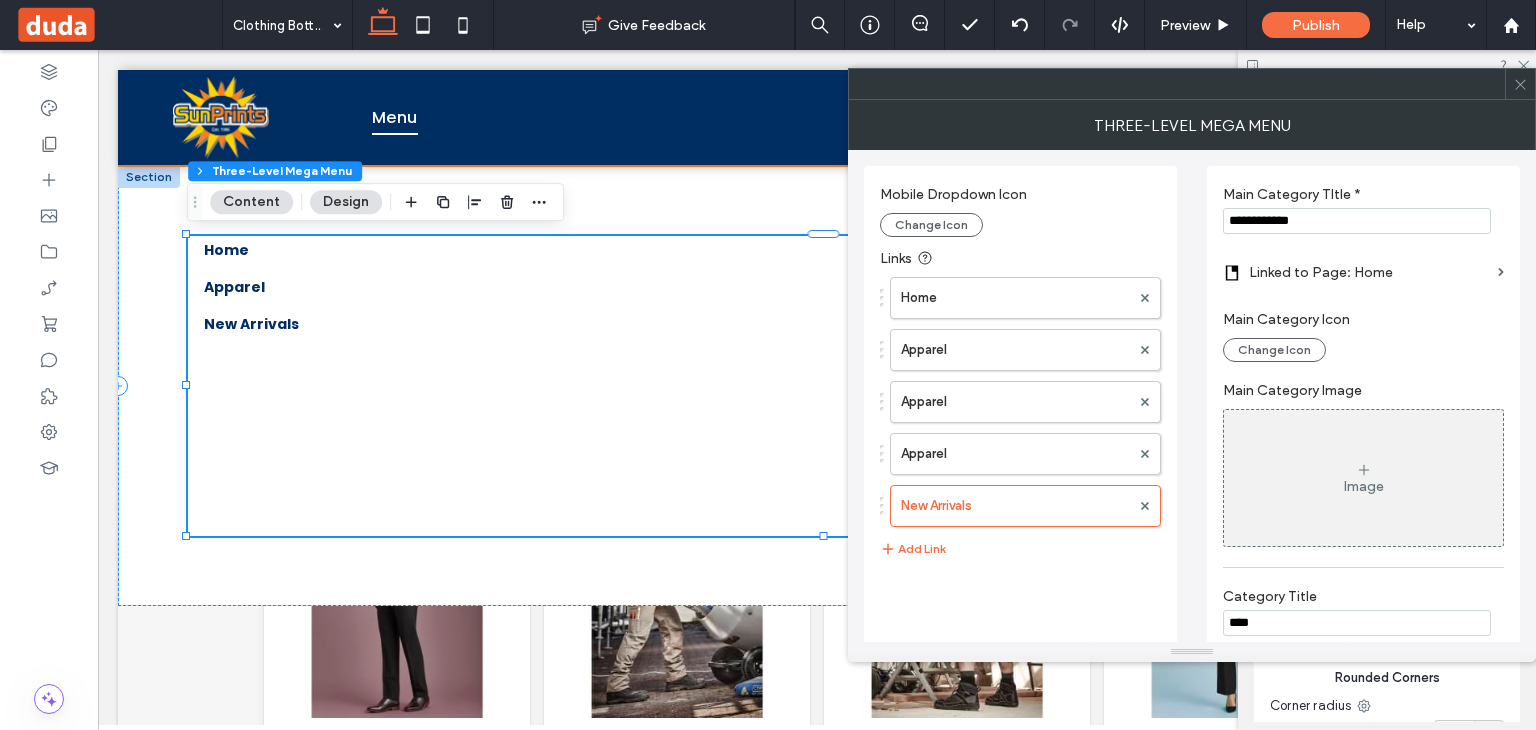 drag, startPoint x: 1376, startPoint y: 217, endPoint x: 1165, endPoint y: 239, distance: 212.14381 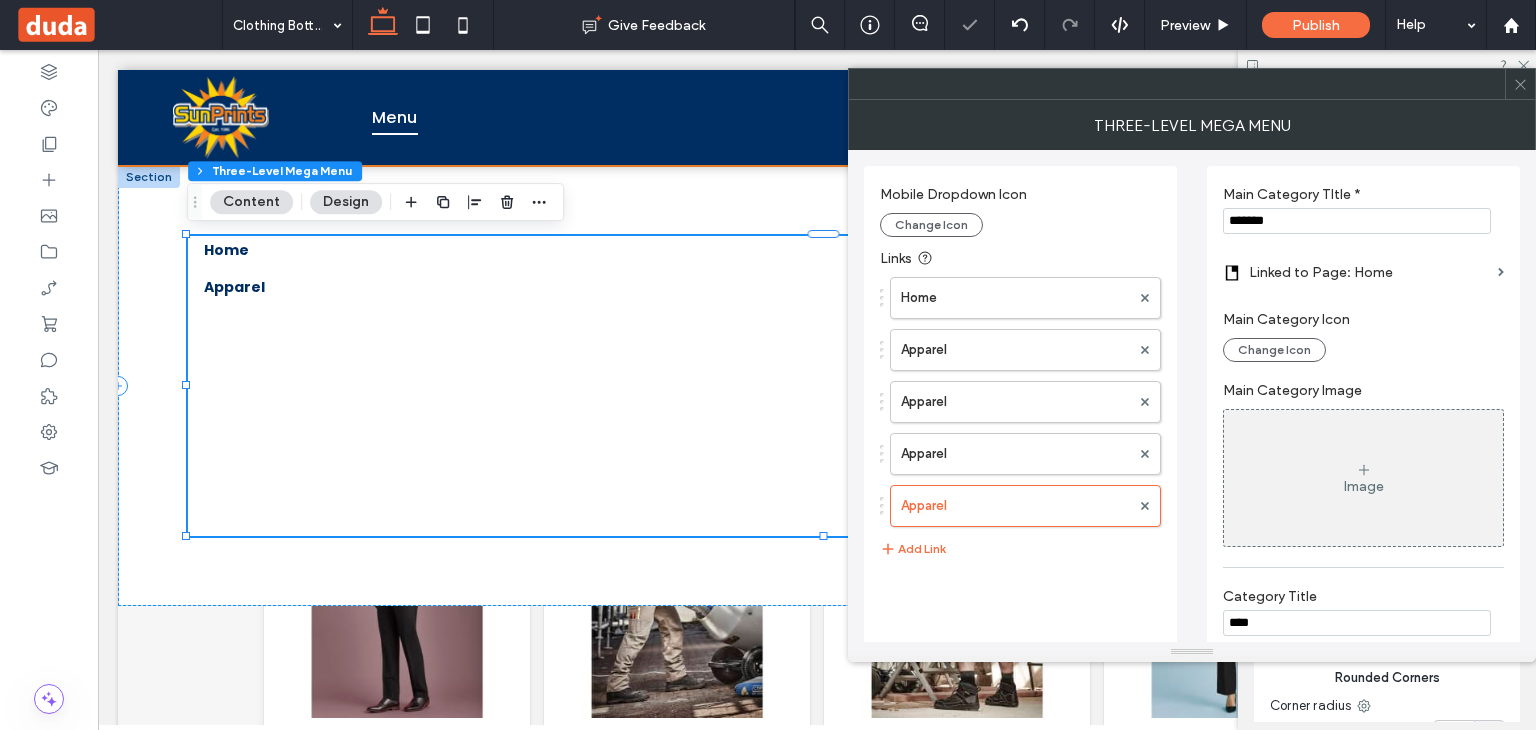 type on "*******" 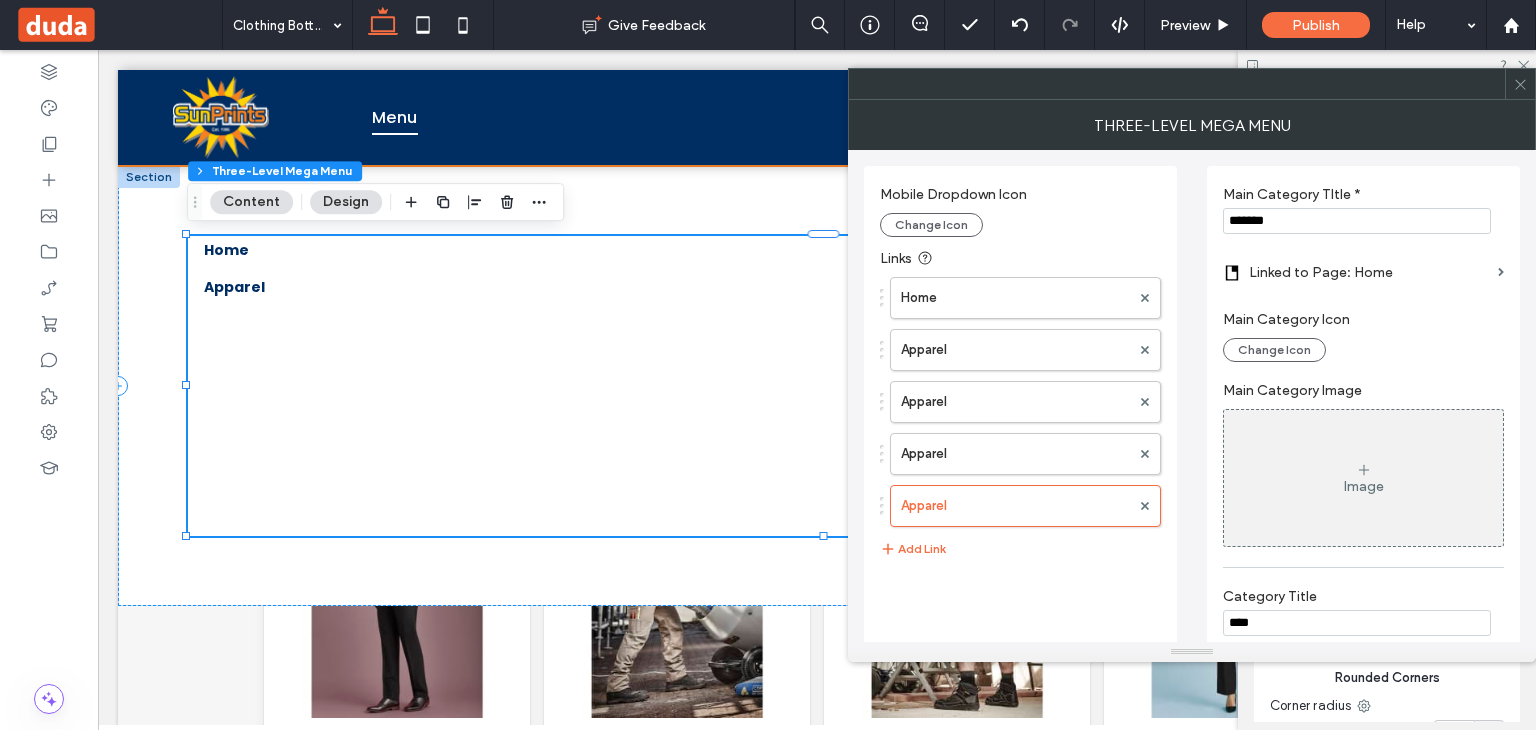 drag, startPoint x: 1280, startPoint y: 621, endPoint x: 1158, endPoint y: 601, distance: 123.62848 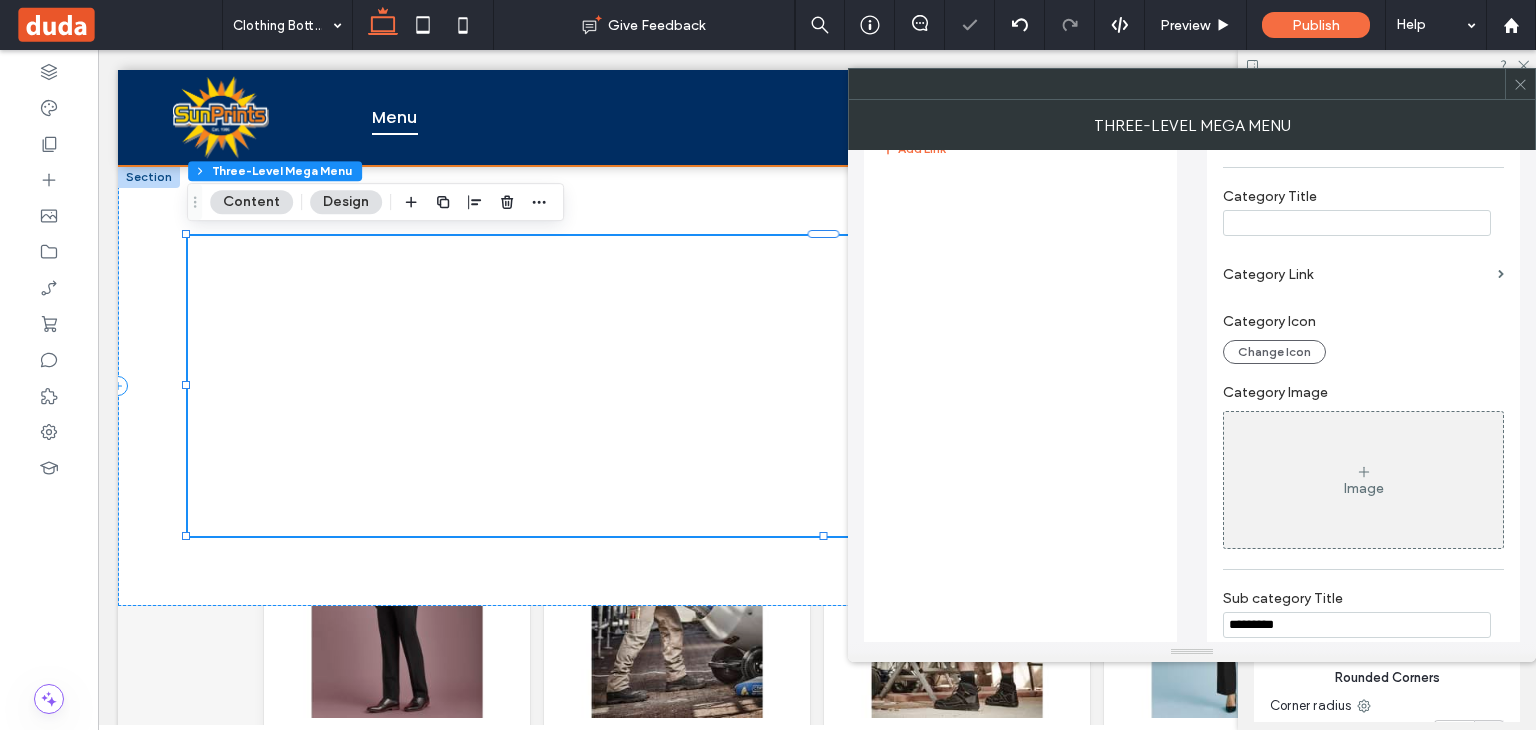 type 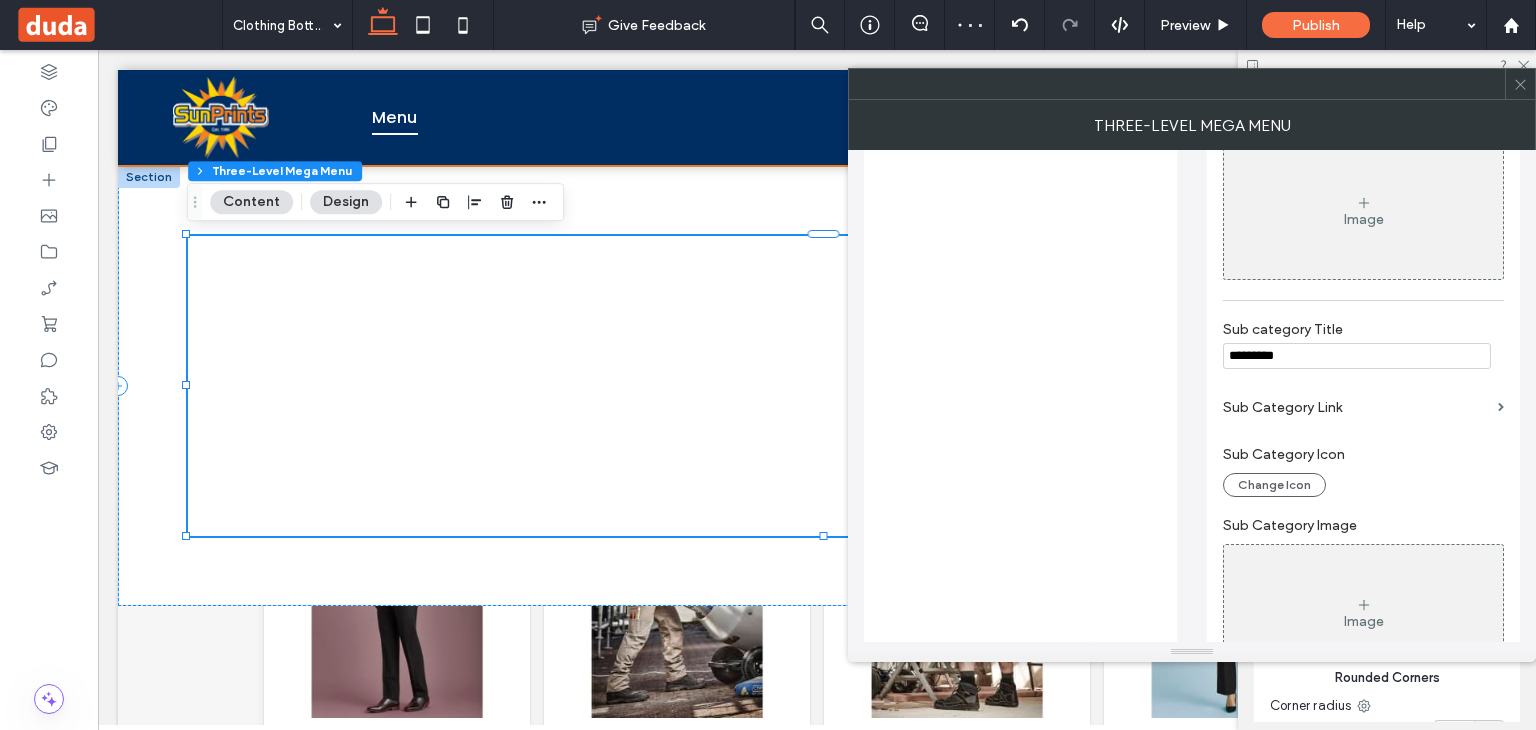 drag, startPoint x: 1306, startPoint y: 630, endPoint x: 1196, endPoint y: 365, distance: 286.92334 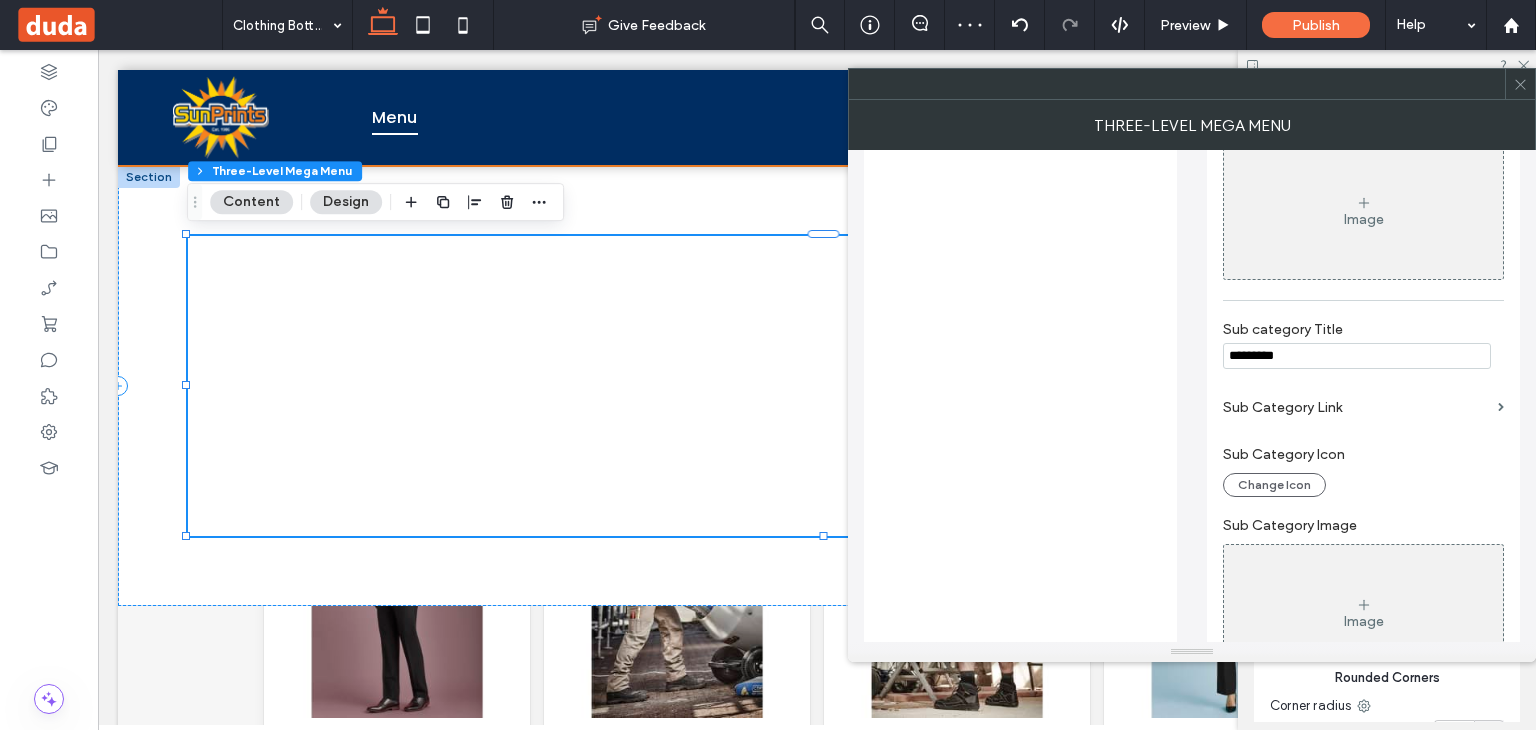 click on "Mobile Dropdown Icon Change Icon Links Home Apparel Apparel Apparel Apparel Add Link Main Category TItle * ******* Linked to Page: Home Main Category Icon Change Icon Main Category Image Image Category Title Category Link Category Icon Change Icon Category Image Image Sub category Title ********* Sub Category Link Sub Category Icon Change Icon Sub Category Image Image" at bounding box center [1192, 101] 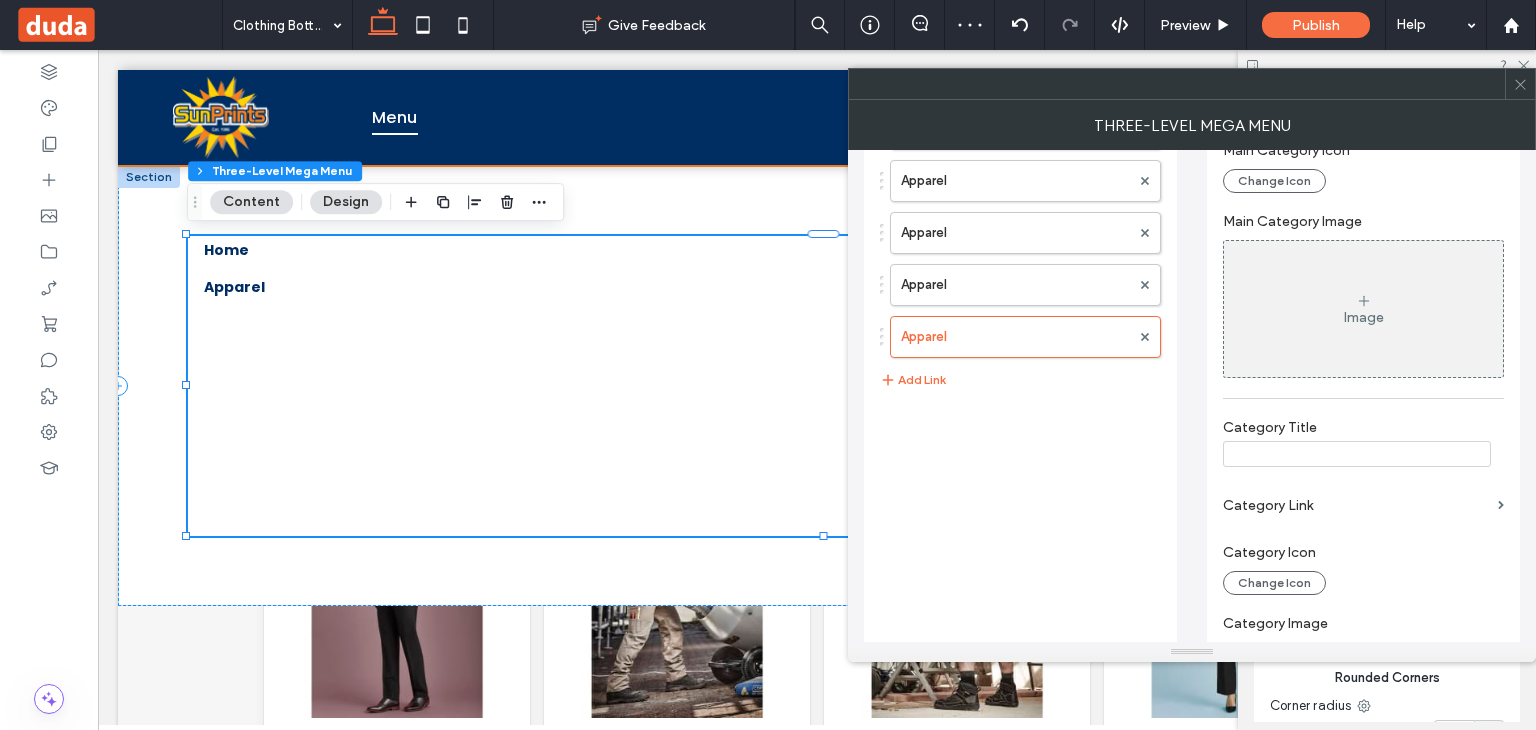 type 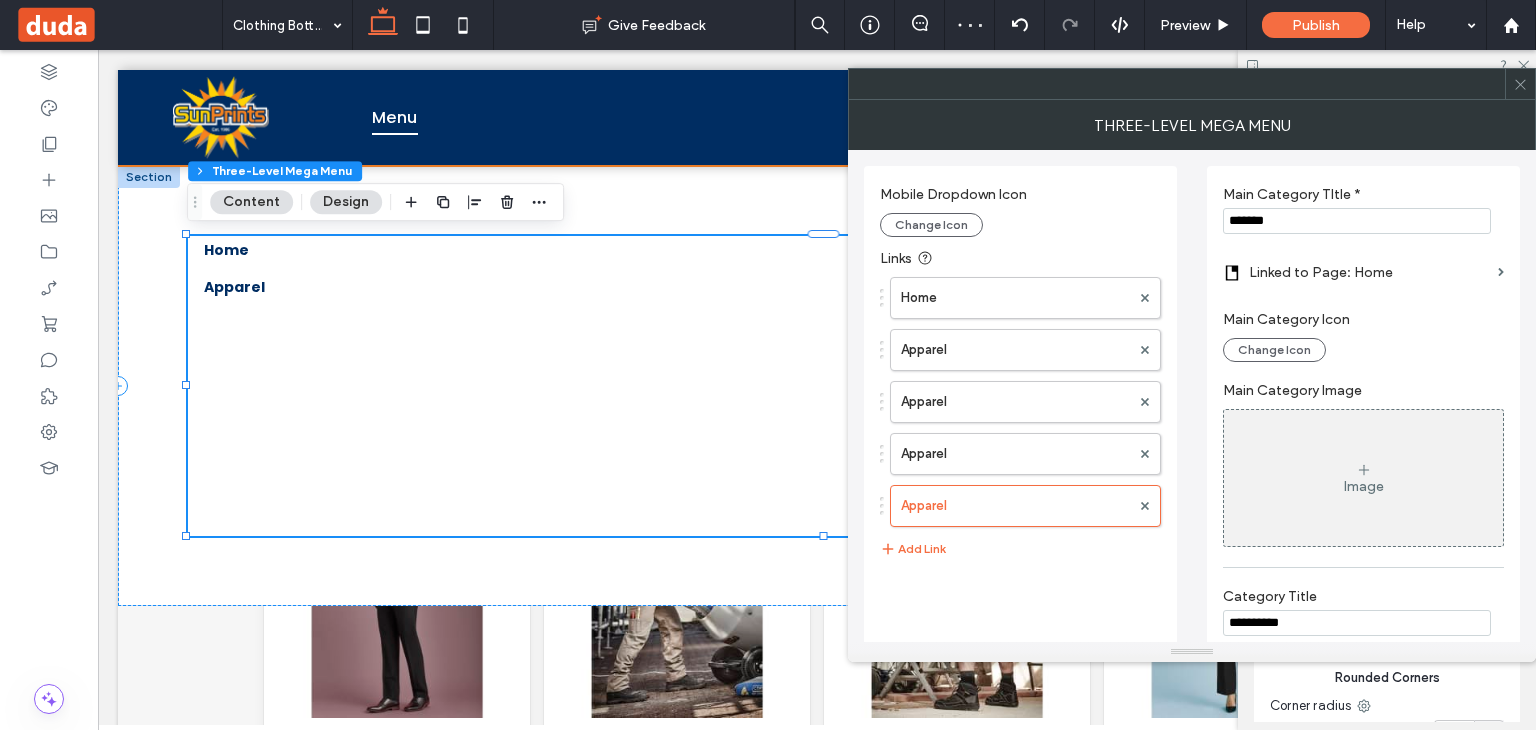 type on "**********" 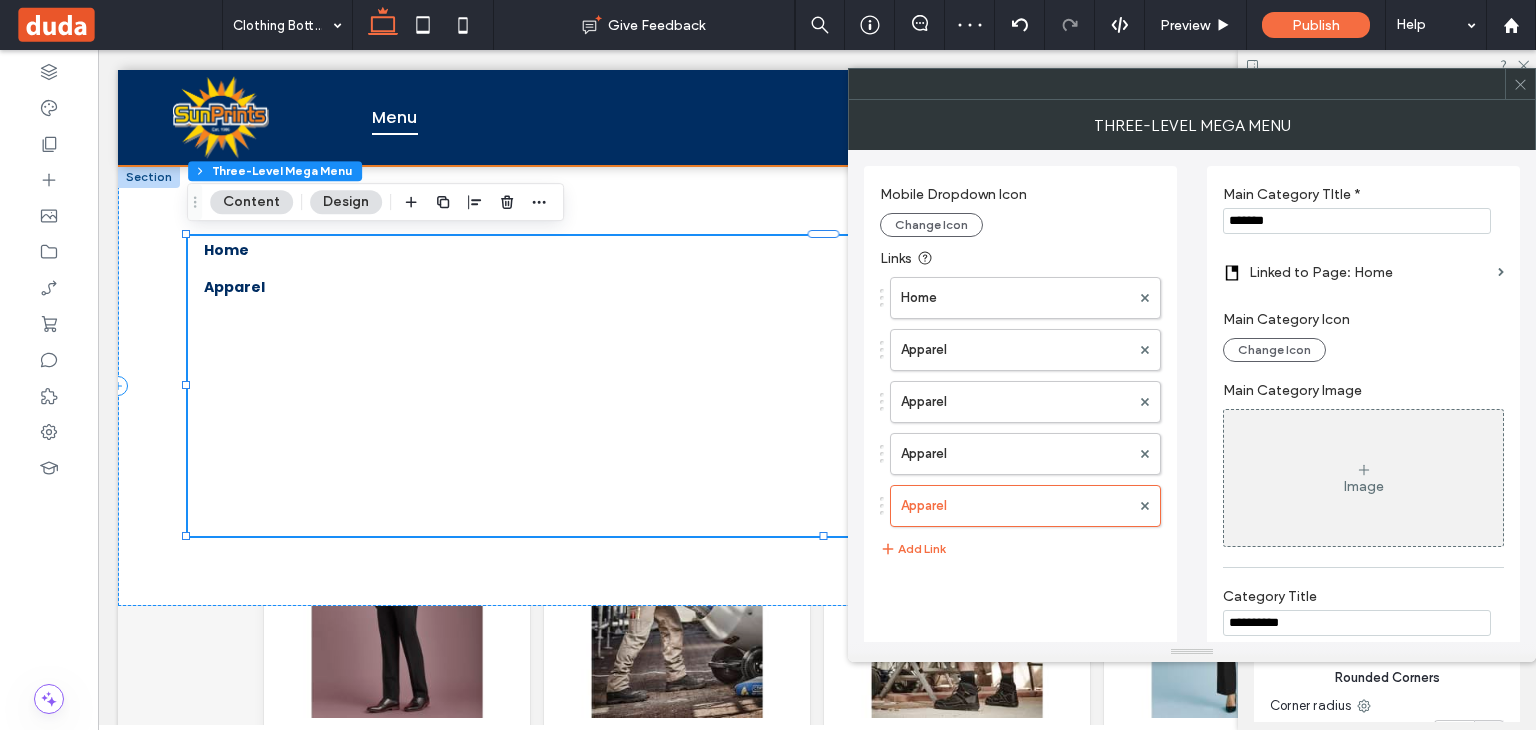 drag, startPoint x: 1348, startPoint y: 220, endPoint x: 1192, endPoint y: 230, distance: 156.32019 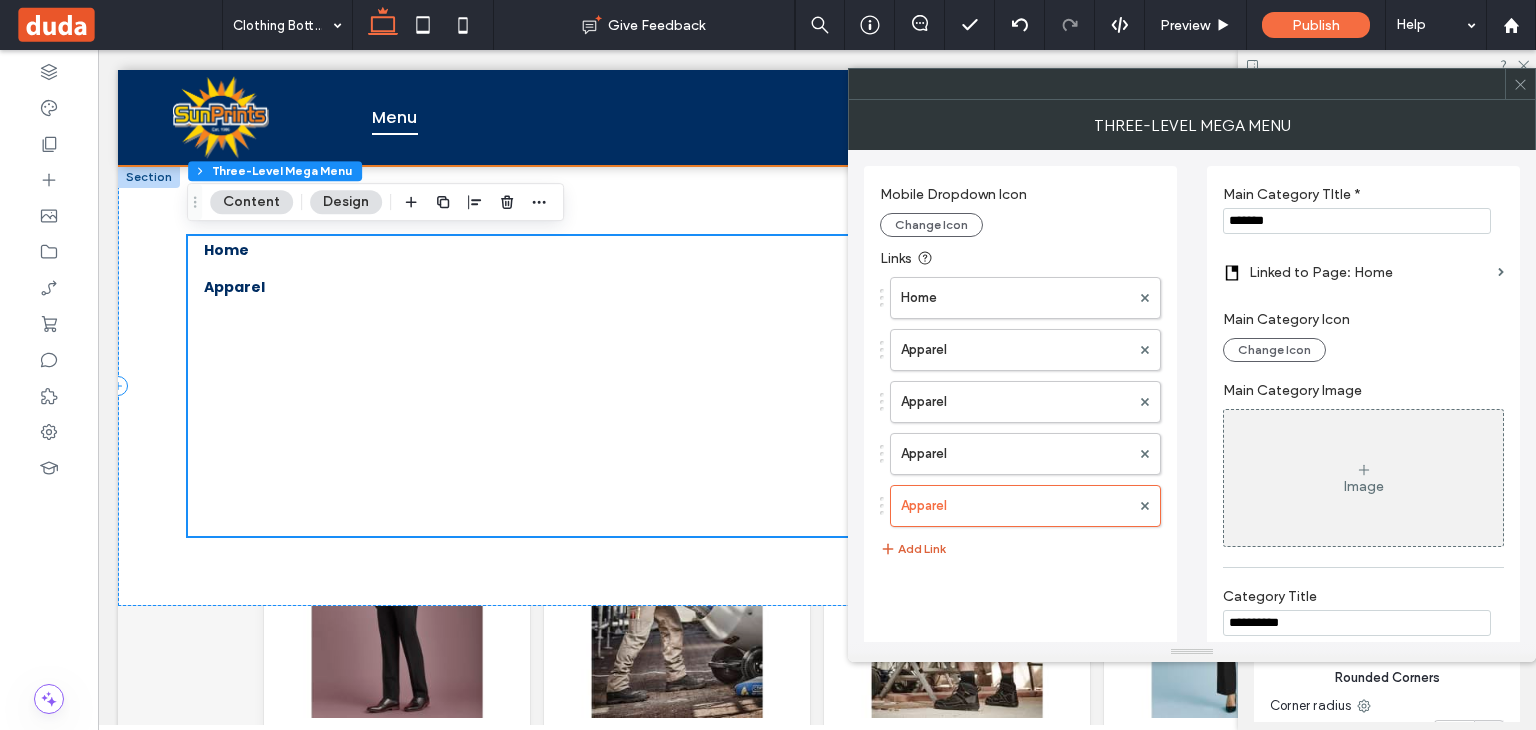 click on "Add Link" at bounding box center [913, 549] 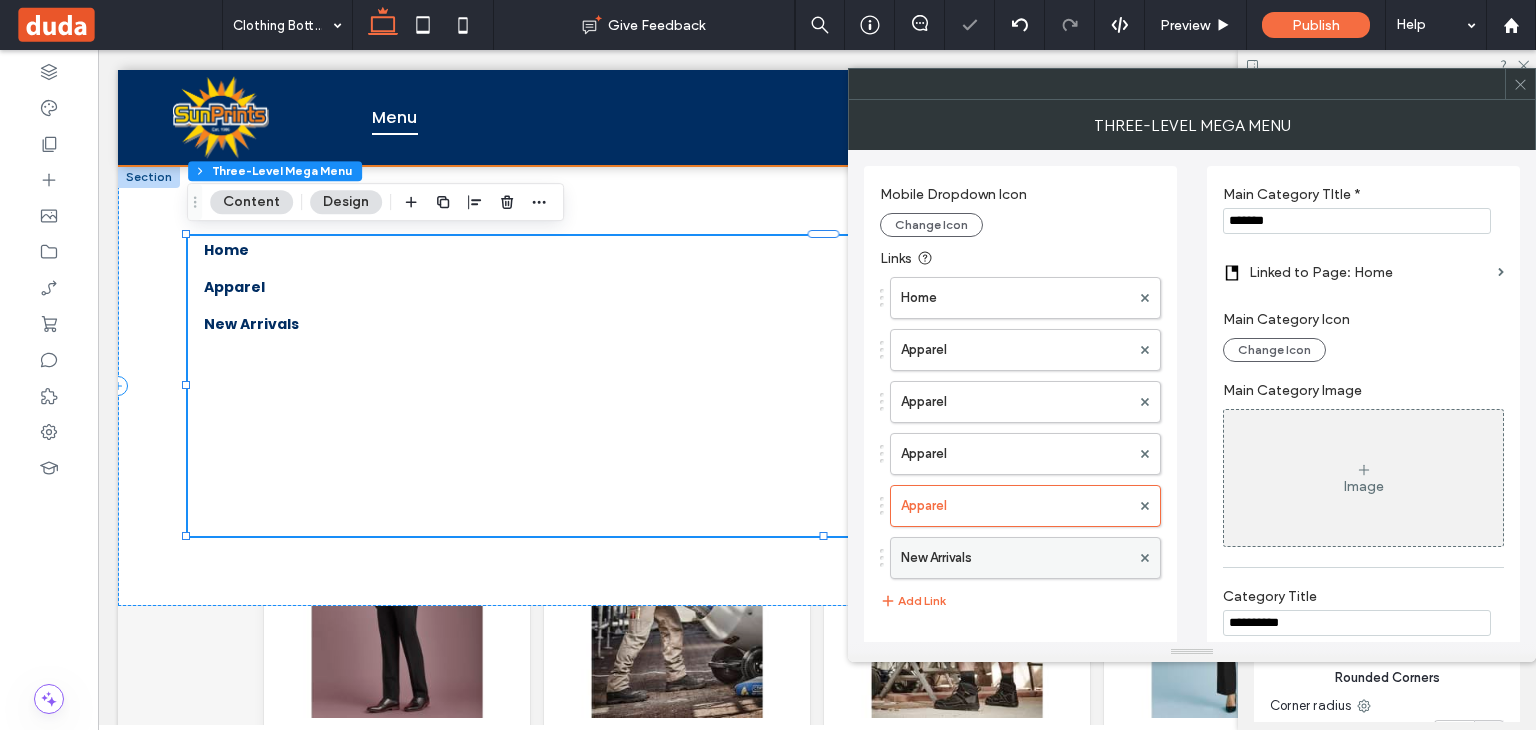 click on "New Arrivals" at bounding box center [1015, 558] 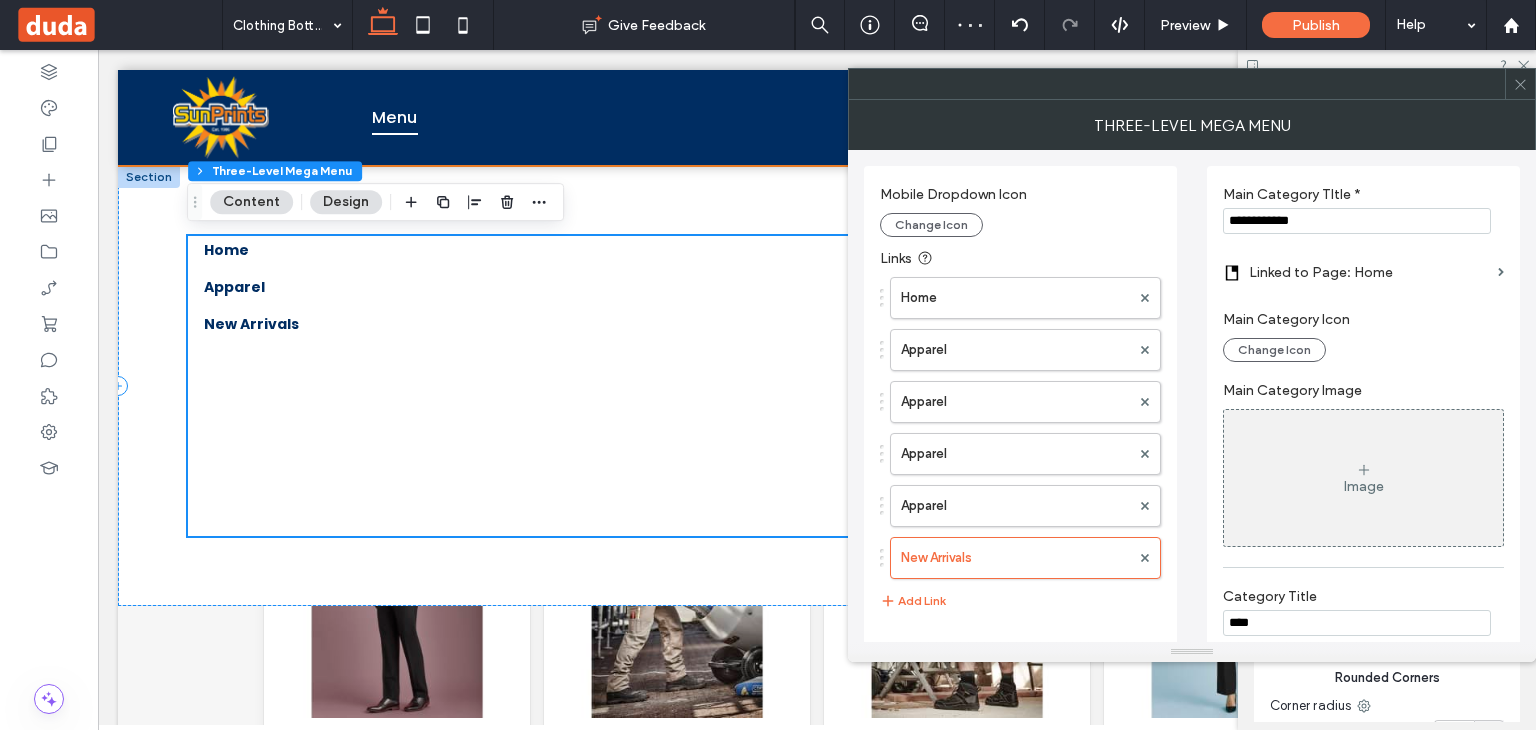 drag, startPoint x: 1321, startPoint y: 224, endPoint x: 1197, endPoint y: 230, distance: 124.14507 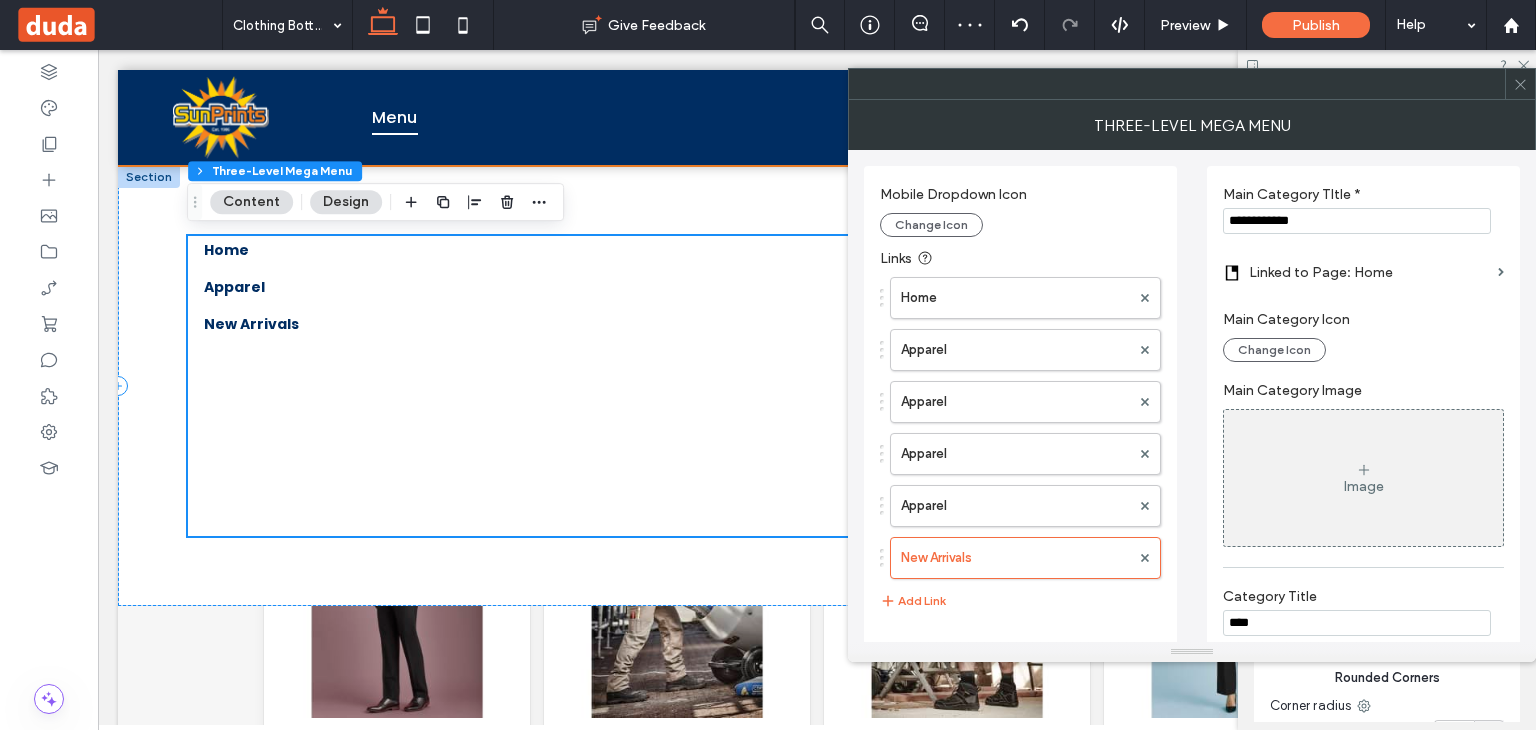 click on "**********" at bounding box center [1192, 770] 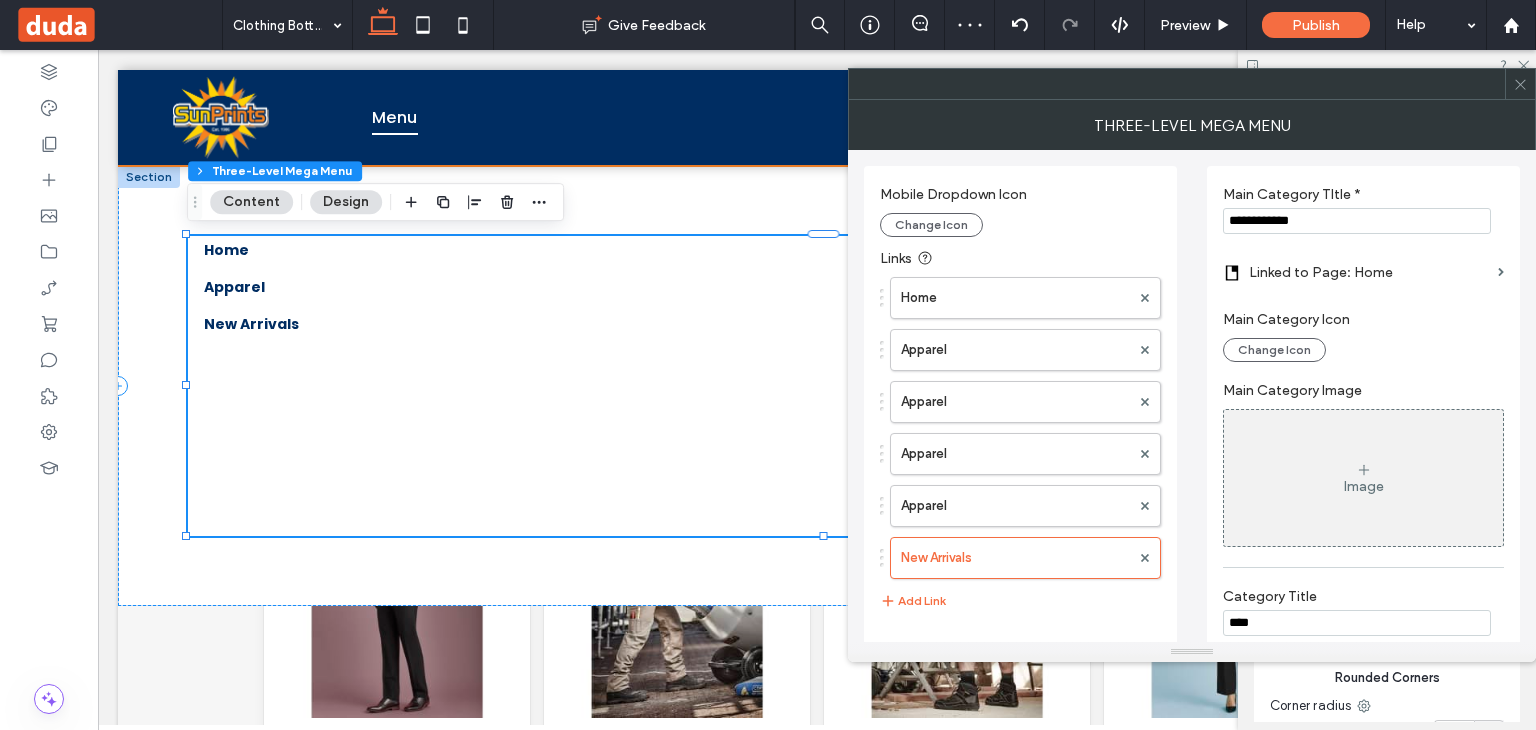 paste 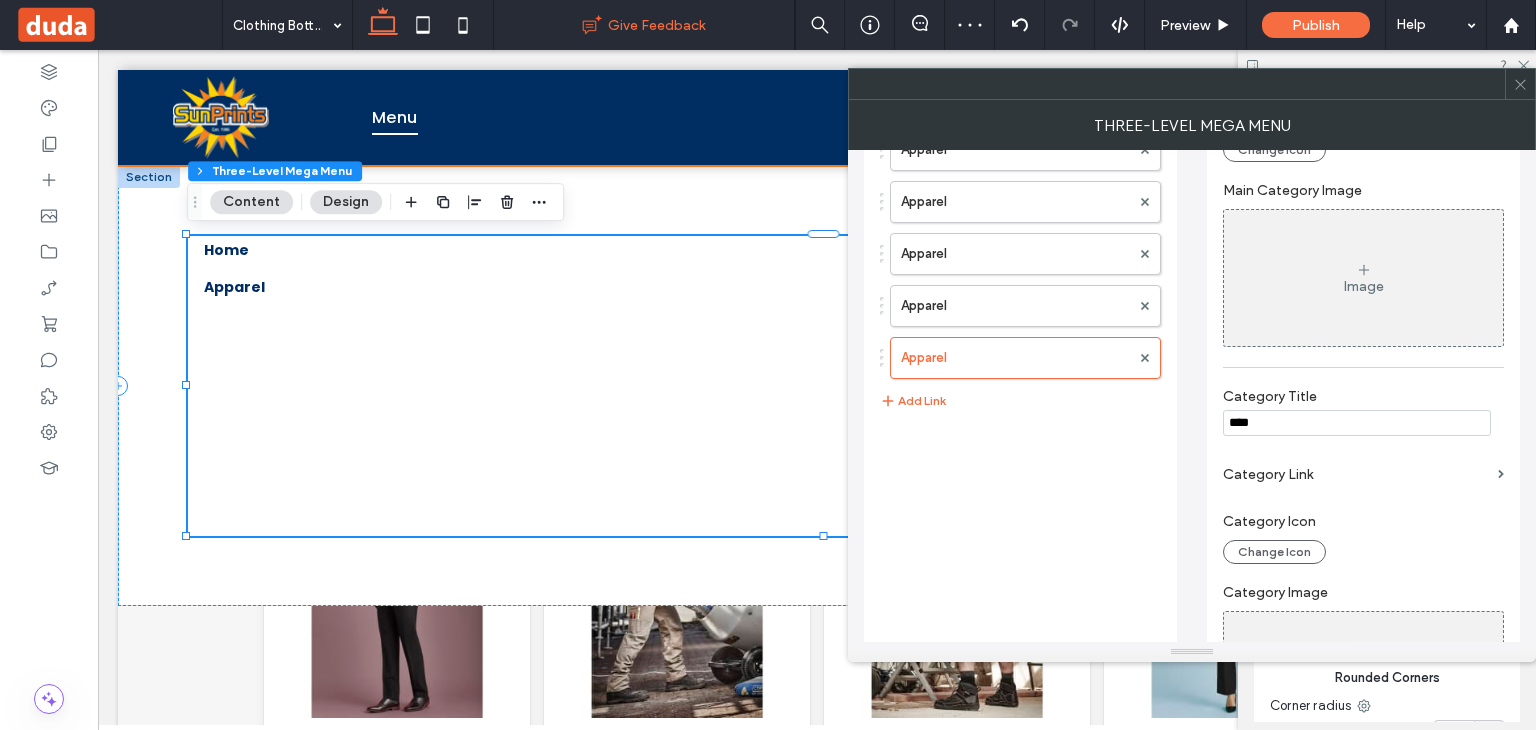 type on "*******" 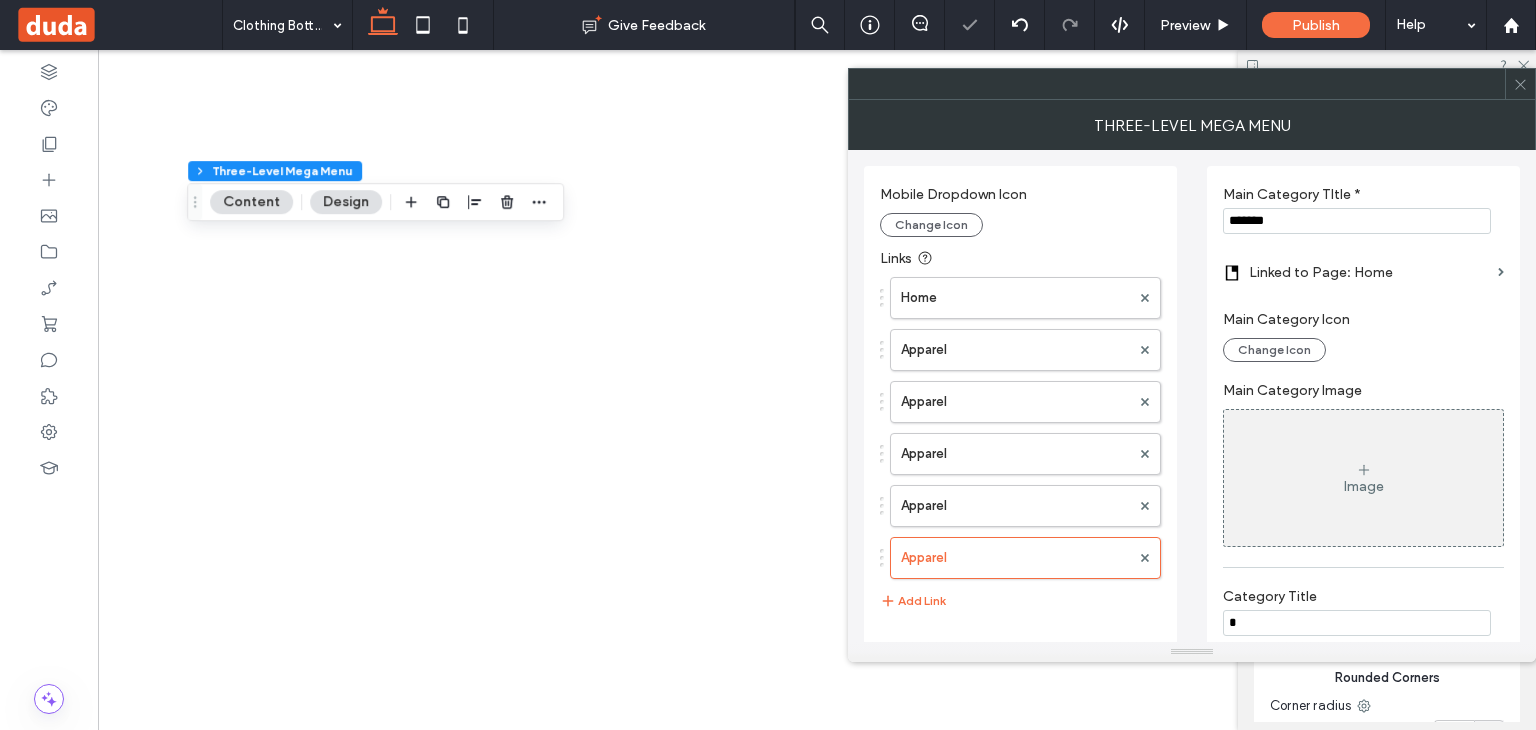 scroll, scrollTop: 0, scrollLeft: 0, axis: both 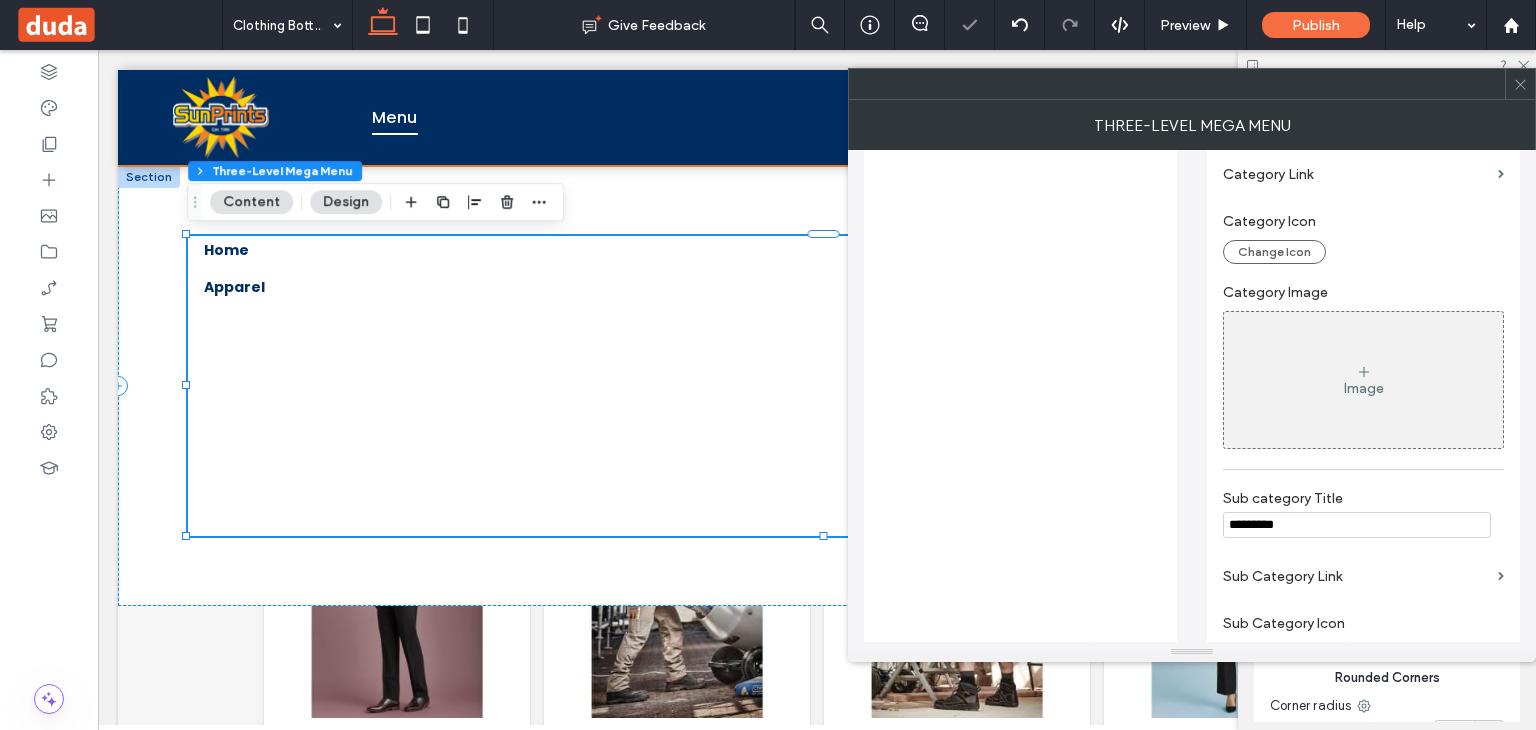 type on "********" 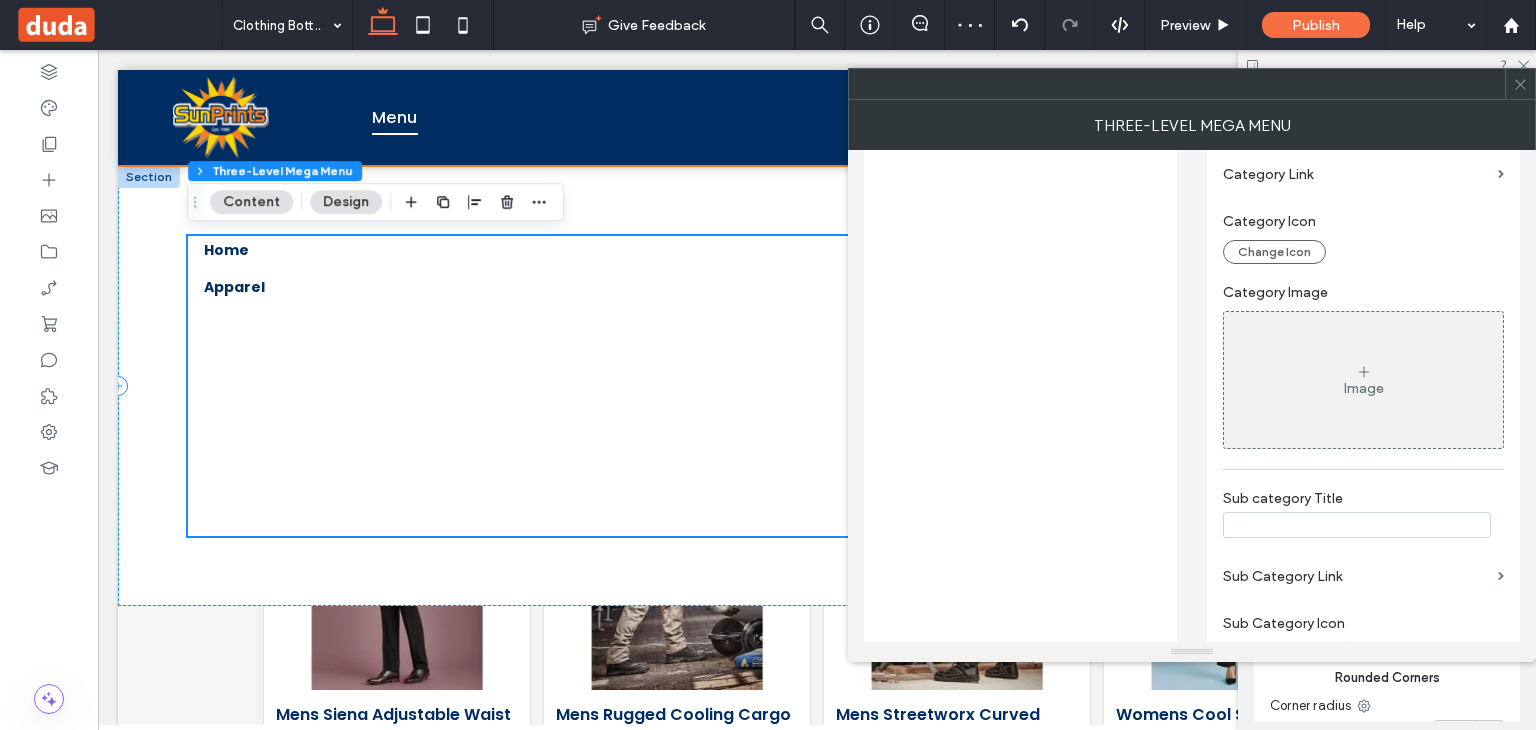scroll, scrollTop: 452, scrollLeft: 0, axis: vertical 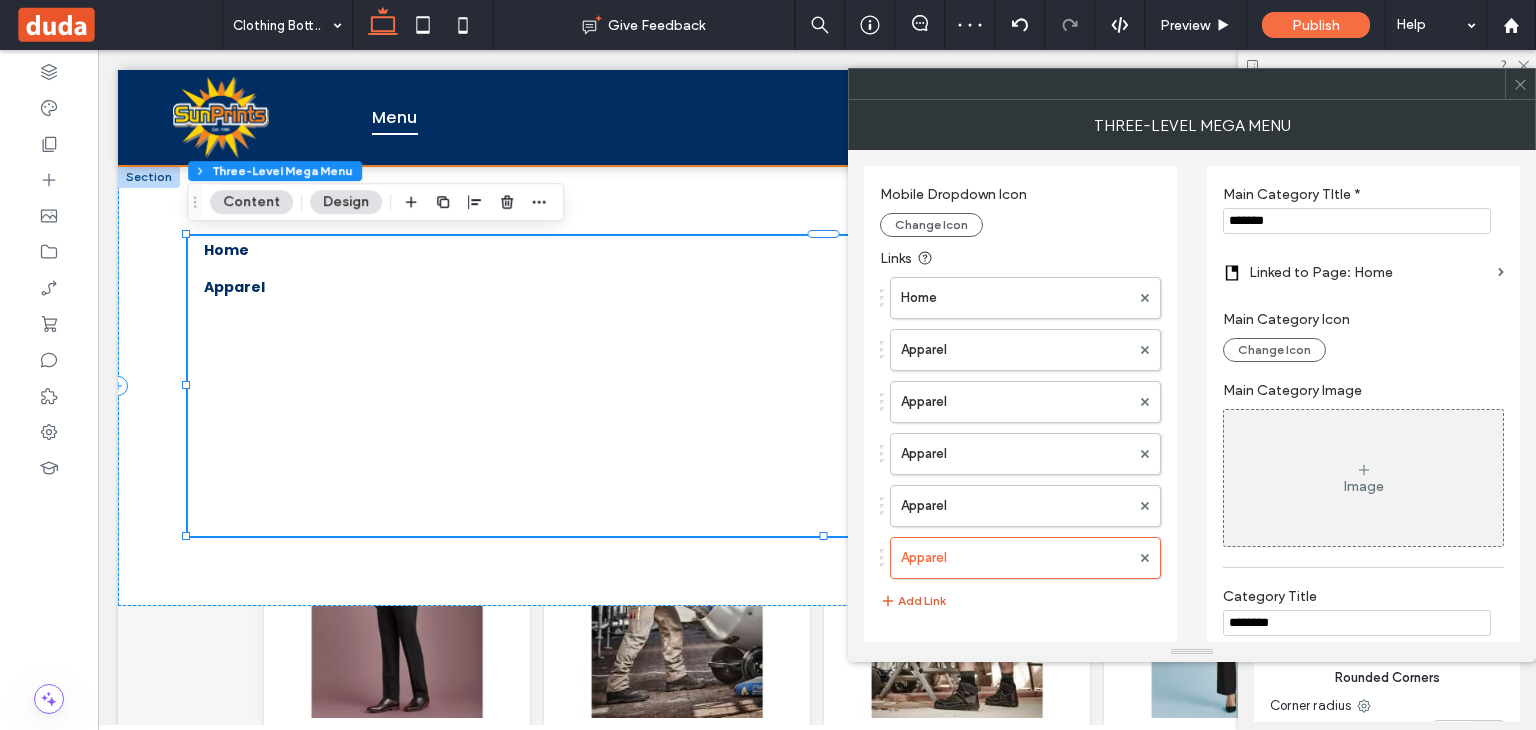 type 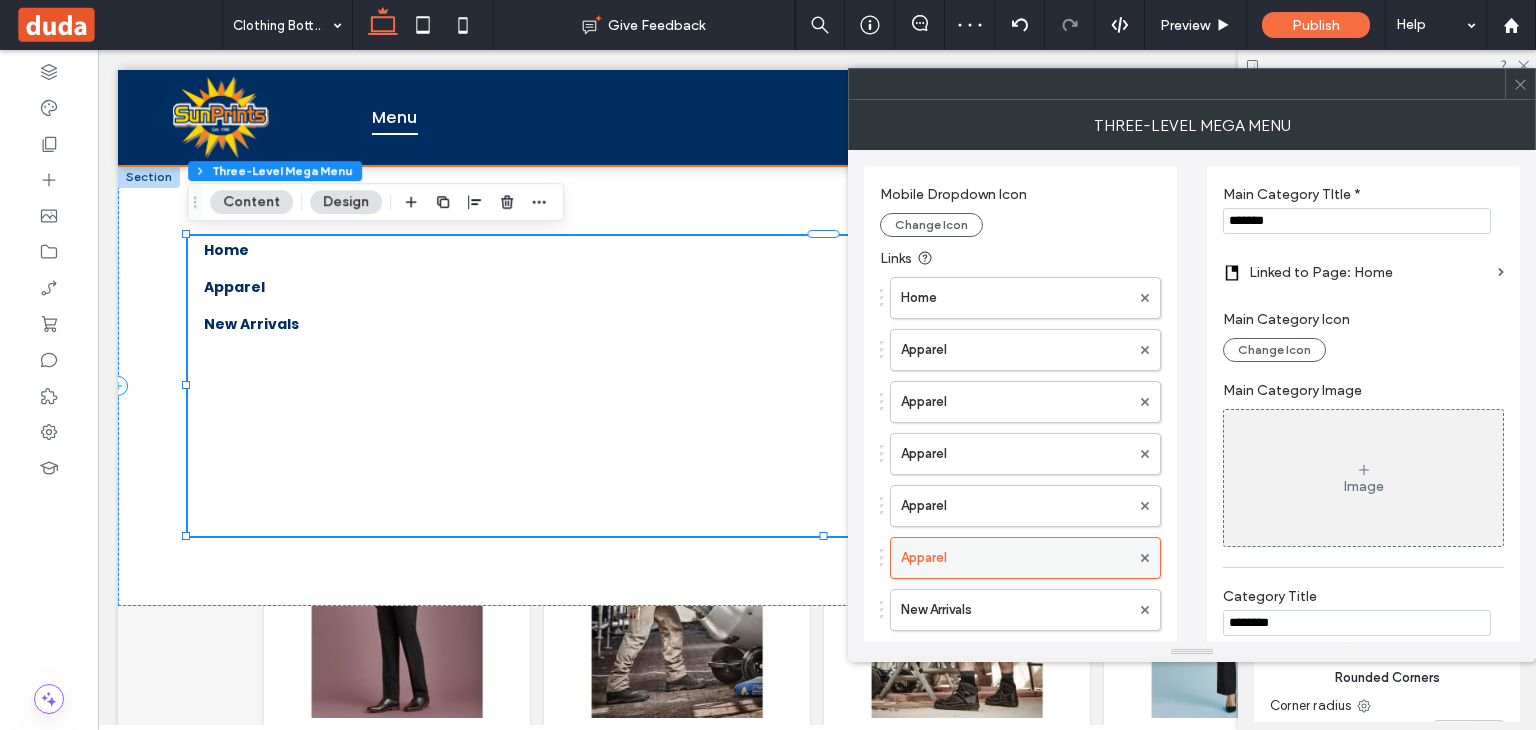 click on "Apparel" at bounding box center (1015, 558) 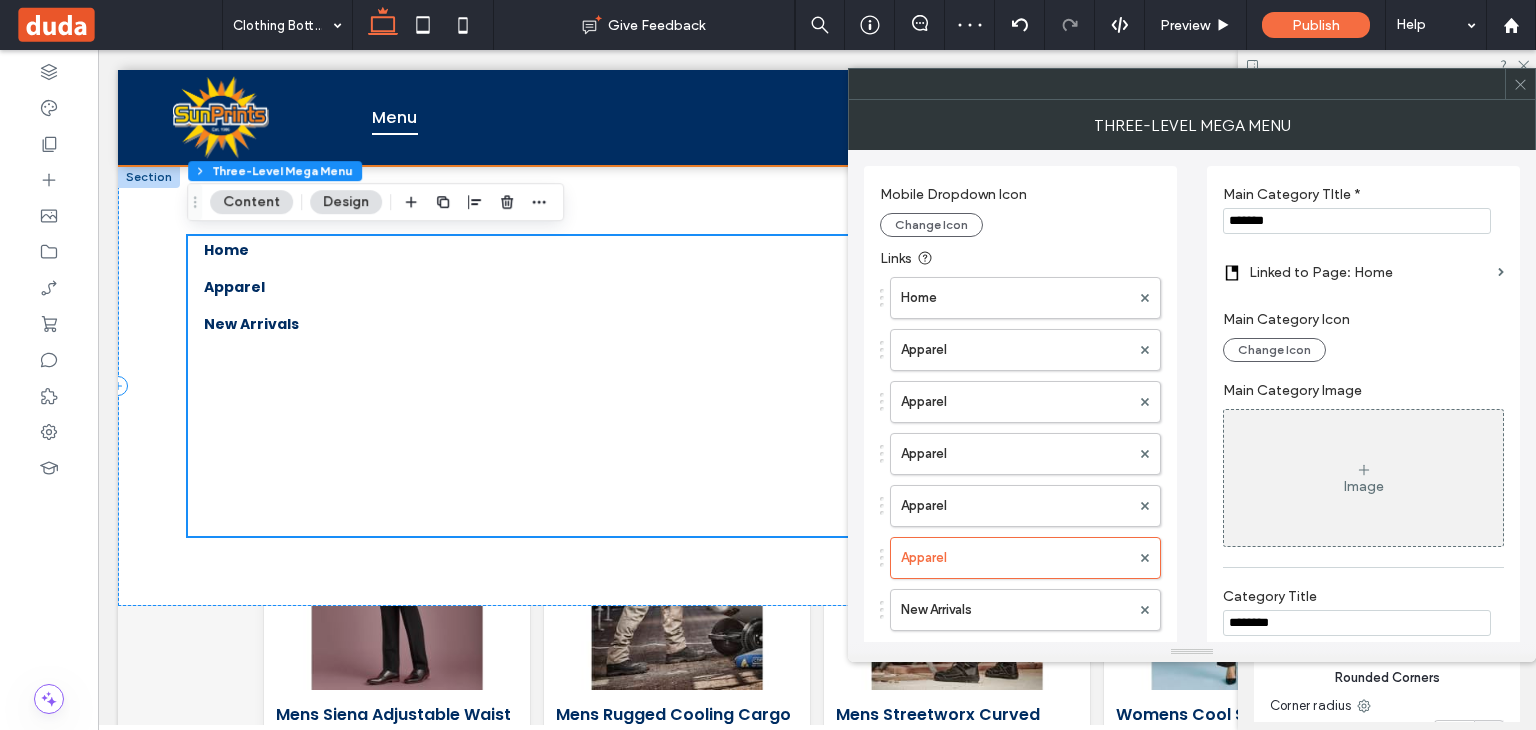 scroll, scrollTop: 452, scrollLeft: 0, axis: vertical 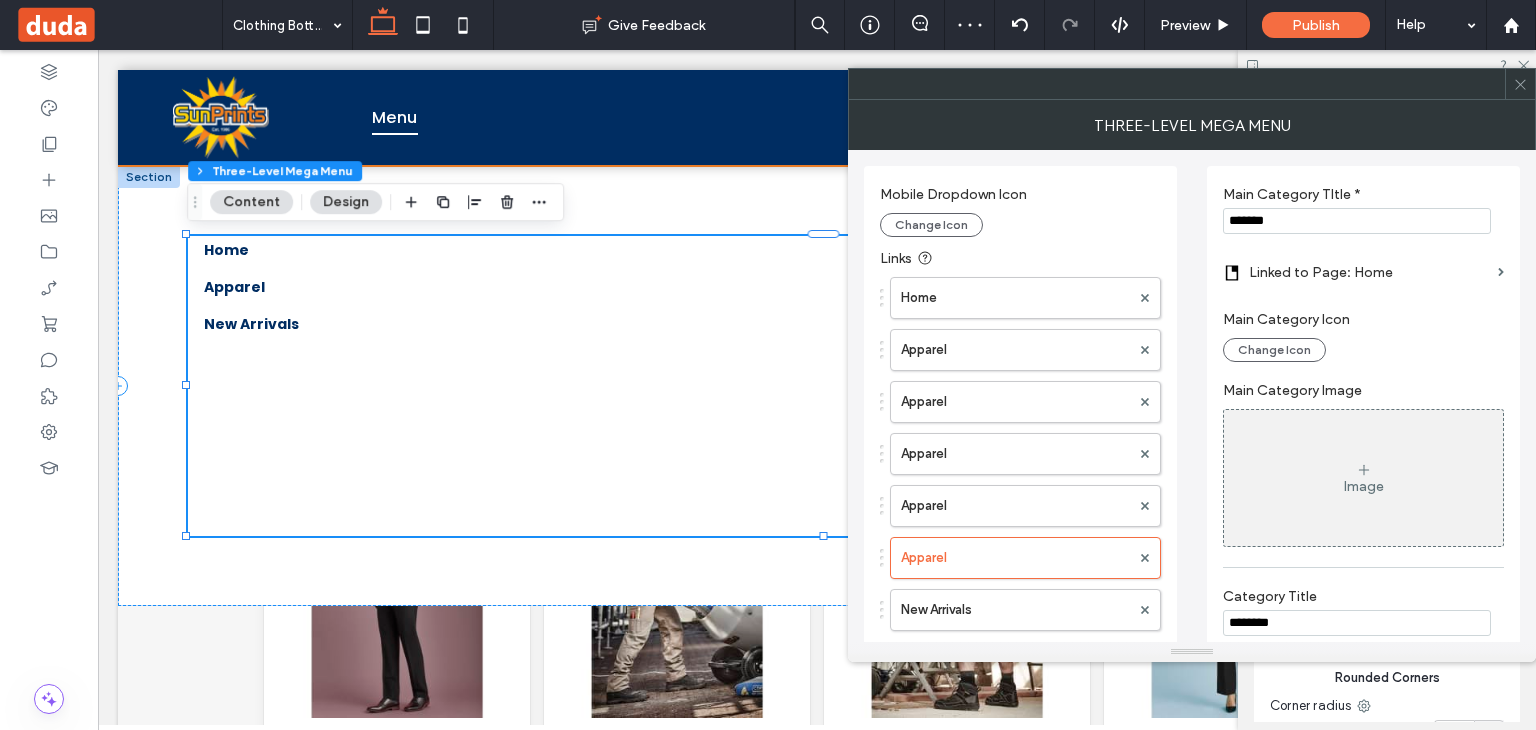 drag, startPoint x: 1323, startPoint y: 230, endPoint x: 1164, endPoint y: 232, distance: 159.01257 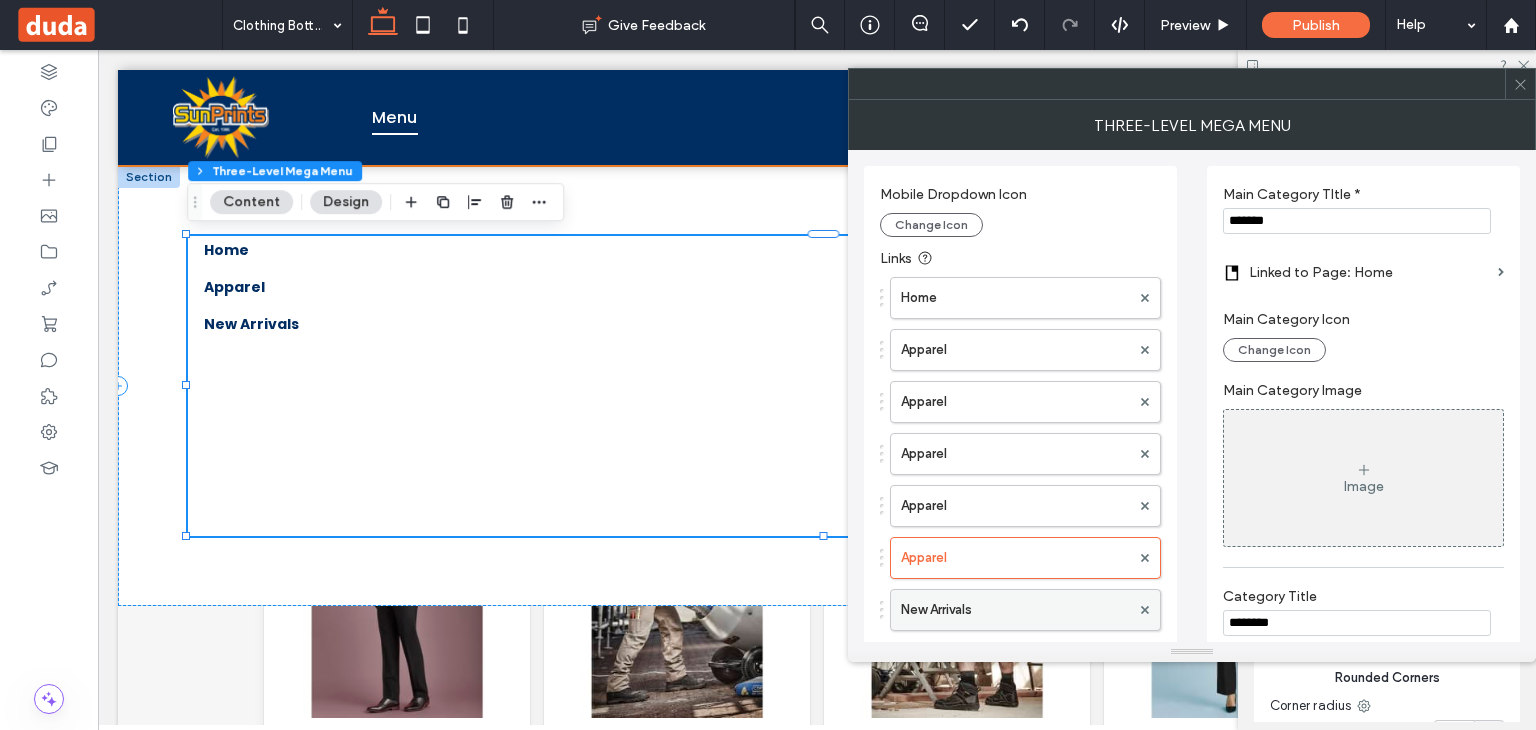 click on "New Arrivals" at bounding box center (1015, 610) 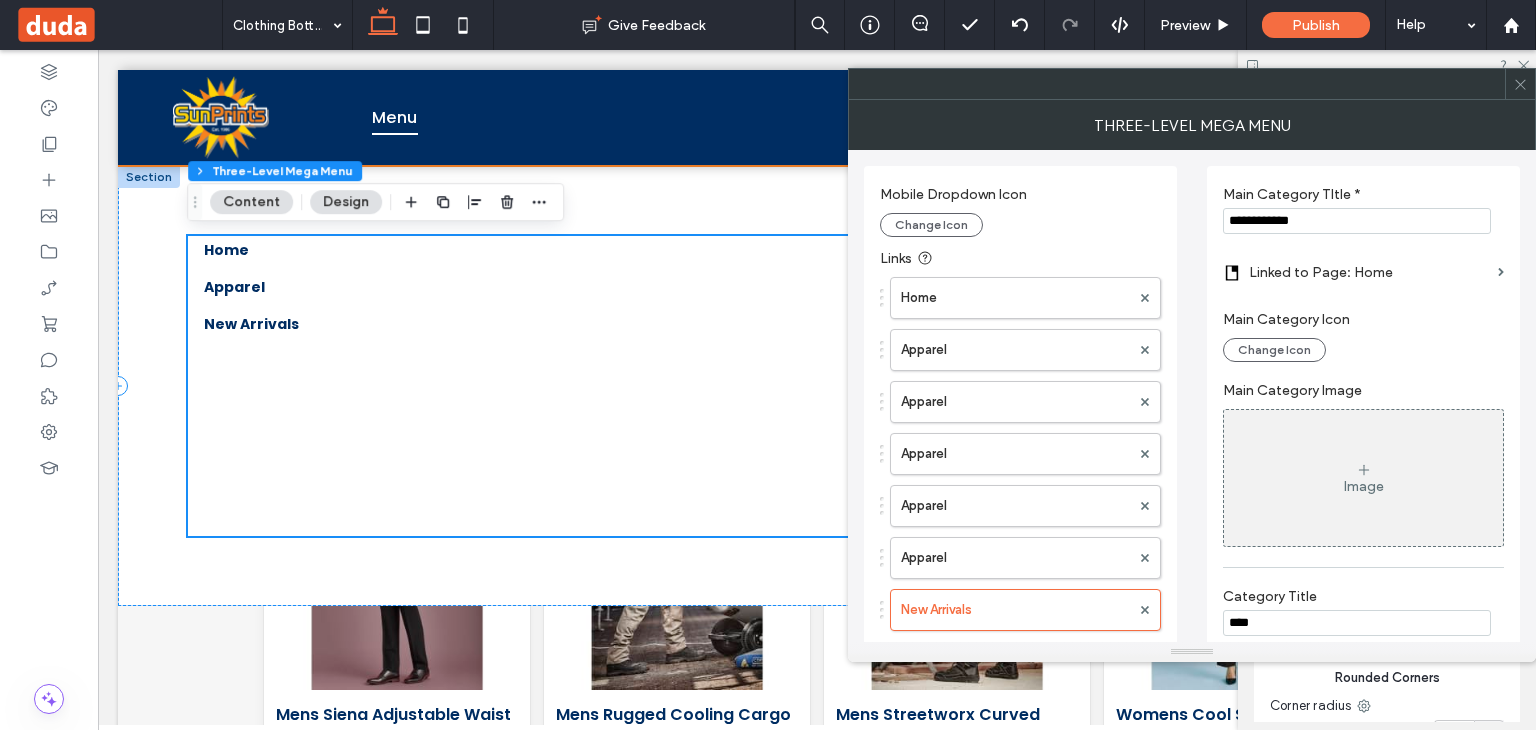 scroll, scrollTop: 452, scrollLeft: 0, axis: vertical 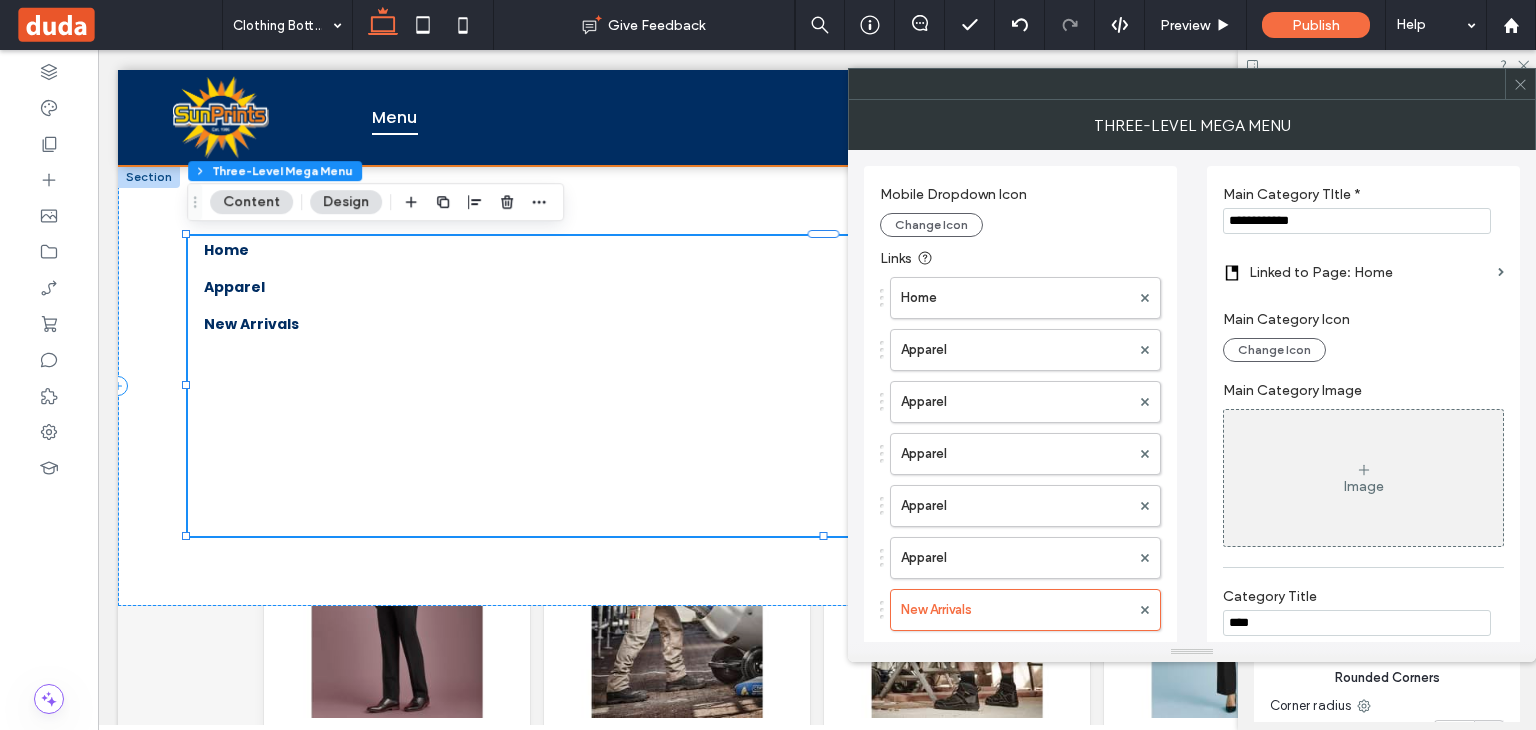 drag, startPoint x: 1287, startPoint y: 217, endPoint x: 1131, endPoint y: 218, distance: 156.0032 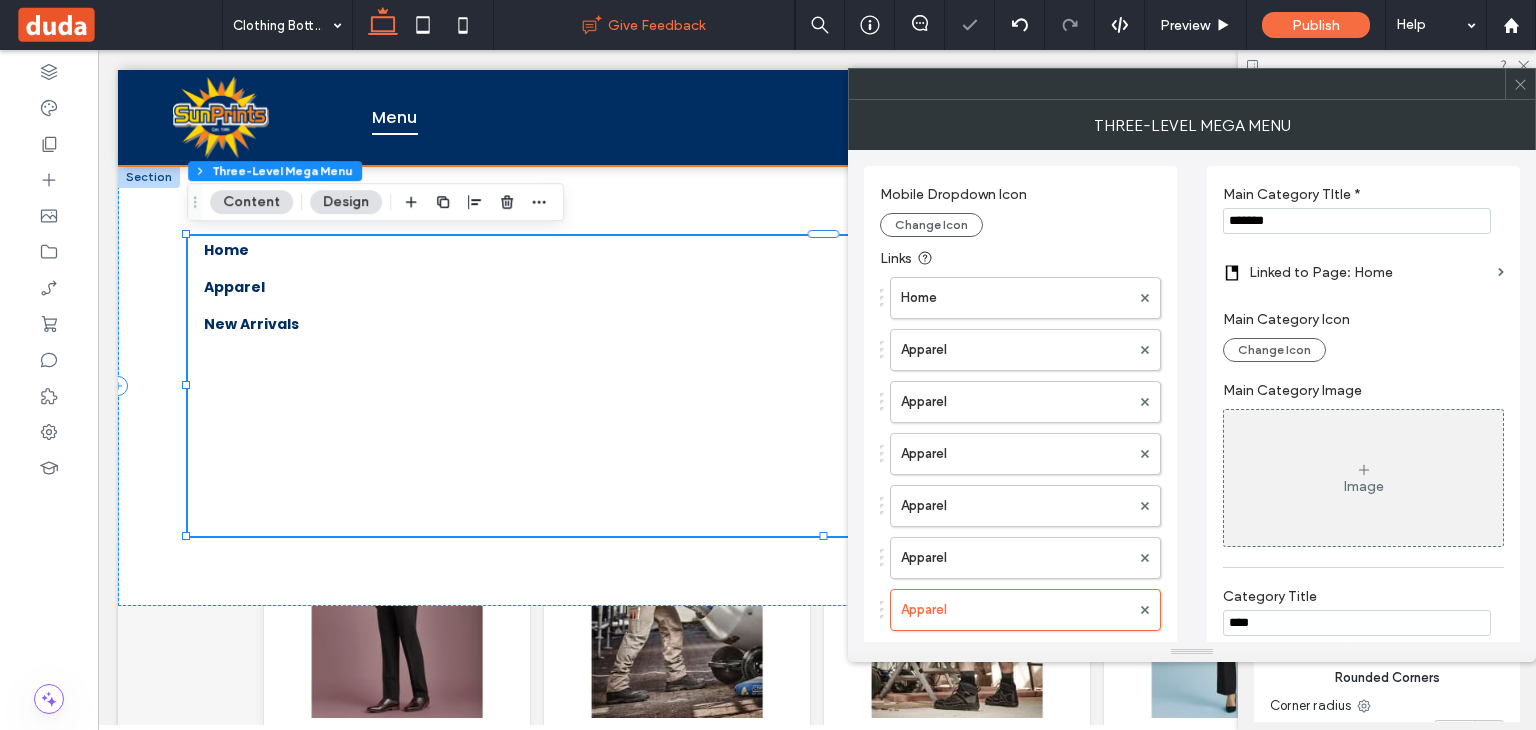 type on "*******" 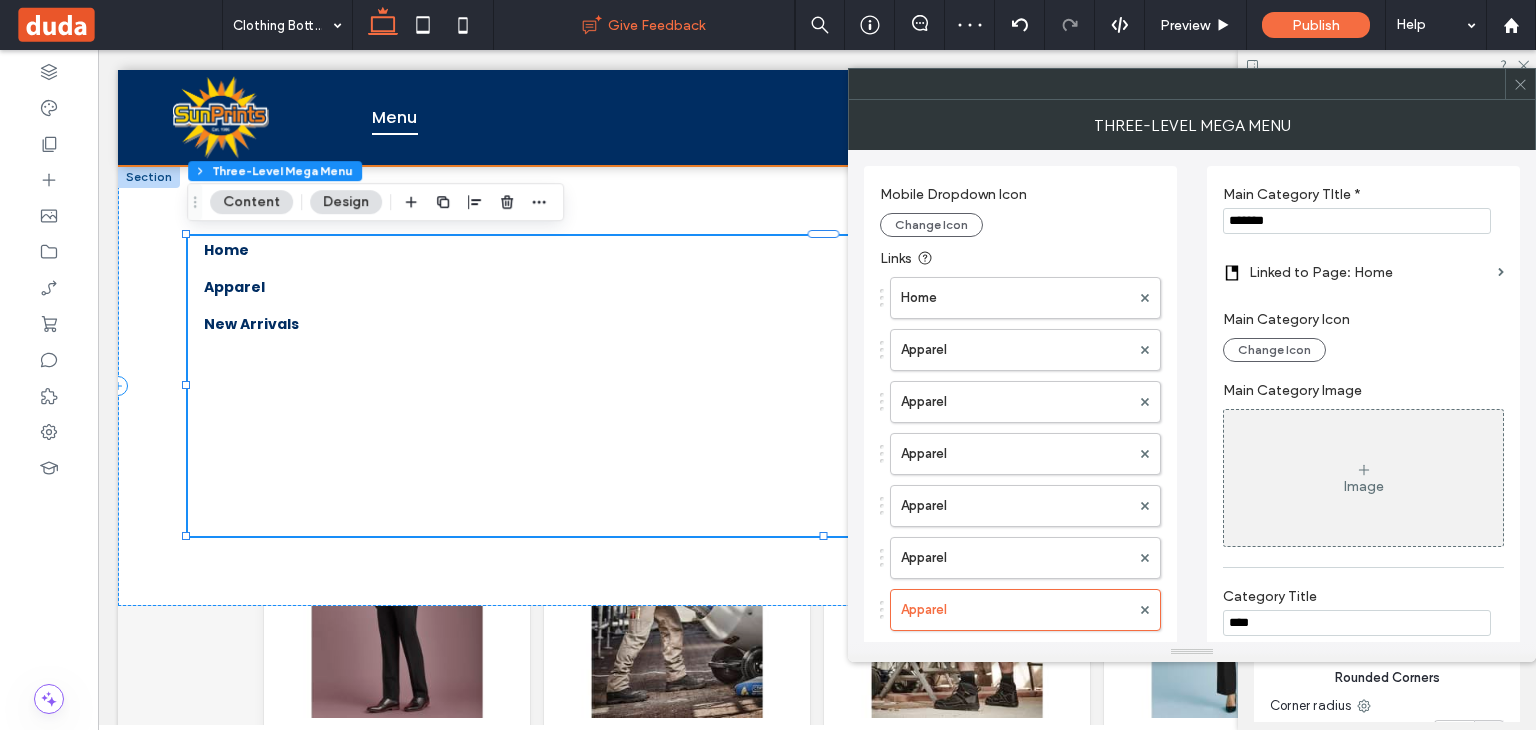 scroll, scrollTop: 452, scrollLeft: 0, axis: vertical 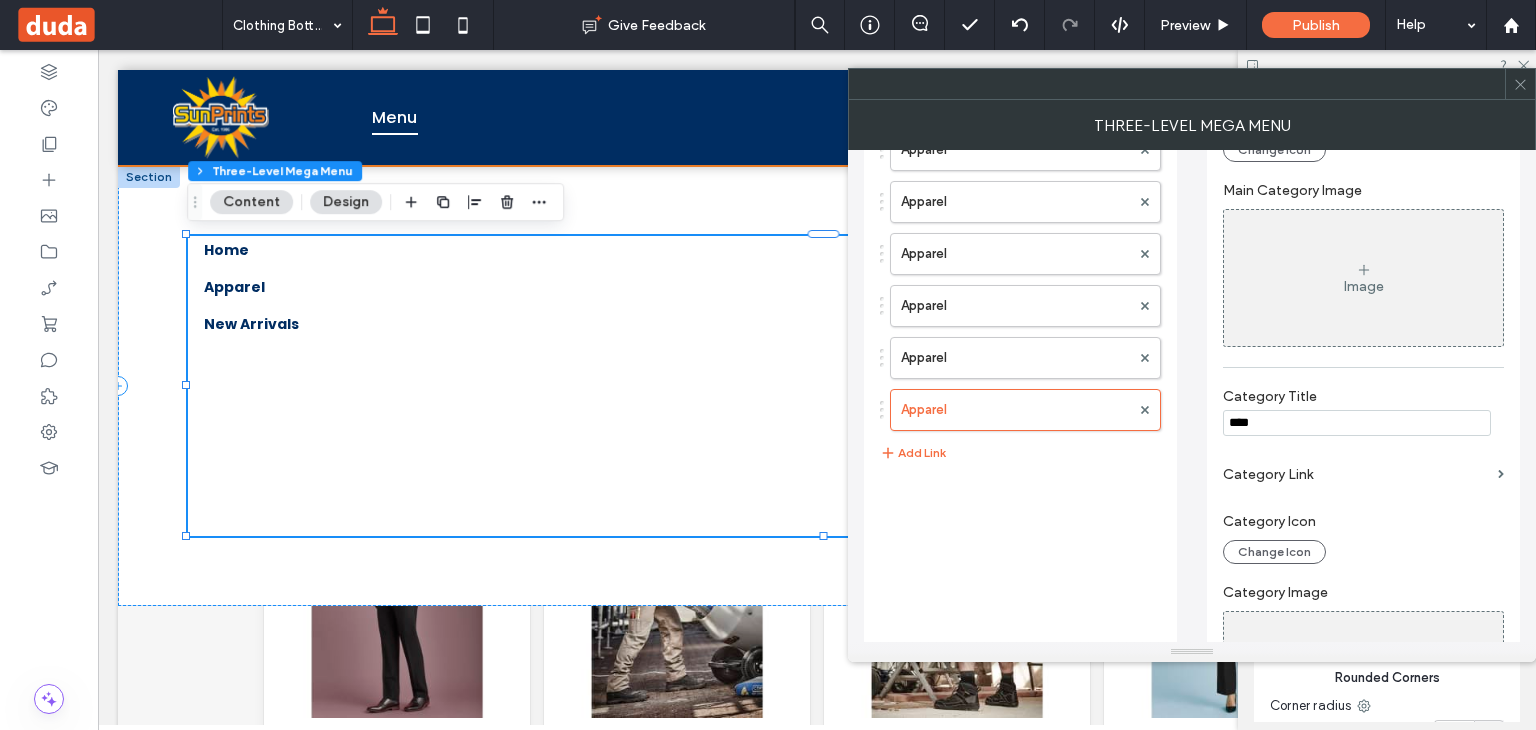 drag, startPoint x: 1320, startPoint y: 429, endPoint x: 1168, endPoint y: 428, distance: 152.0033 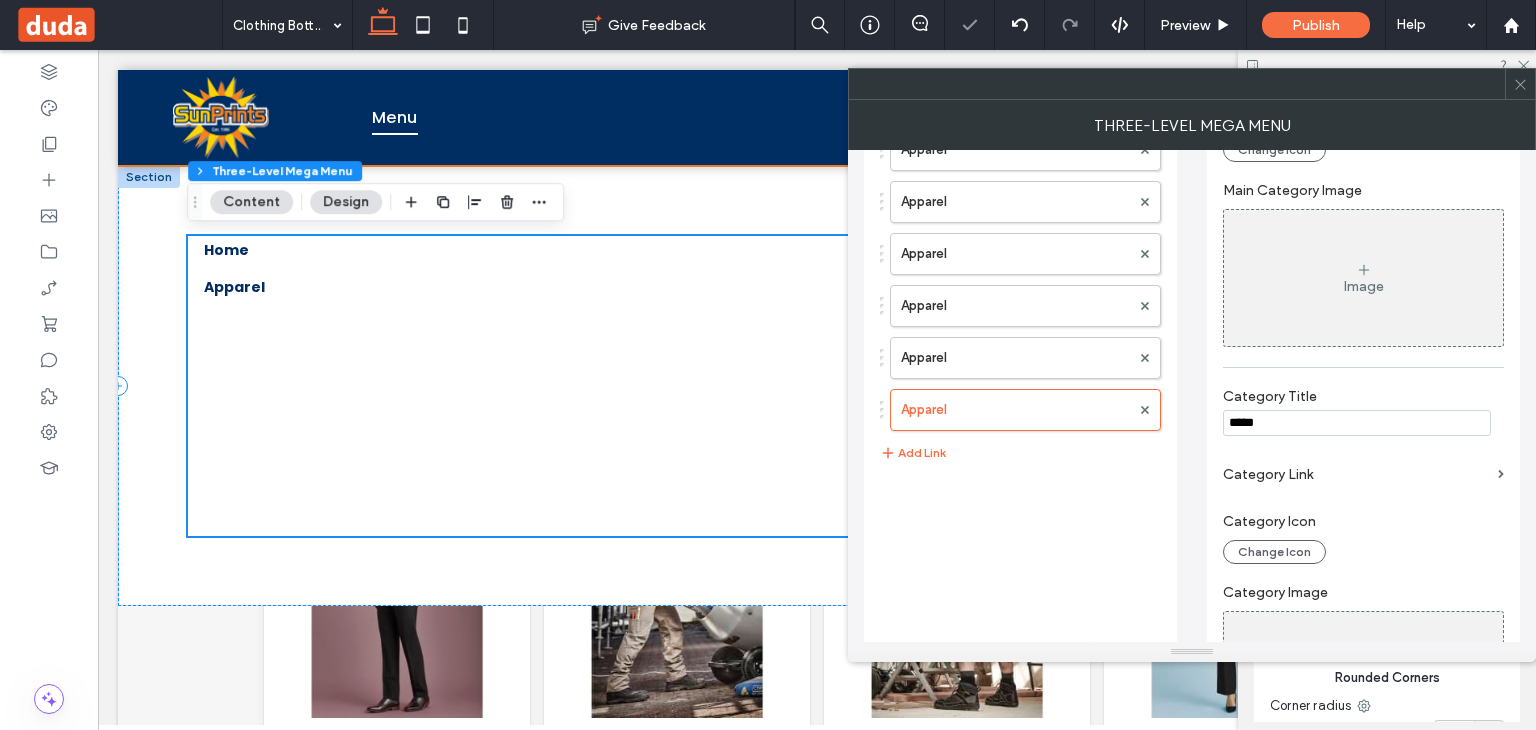 scroll, scrollTop: 452, scrollLeft: 0, axis: vertical 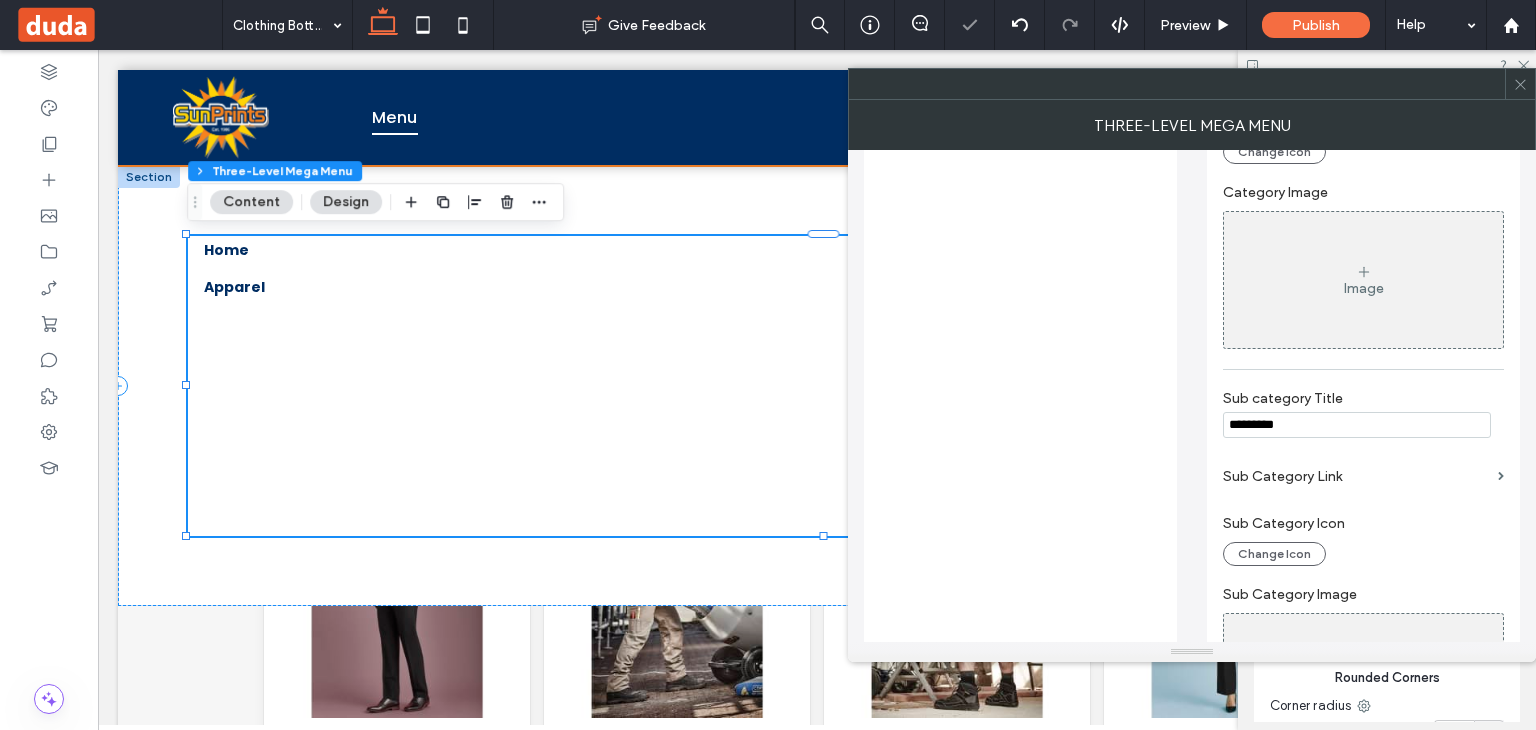 type on "*********" 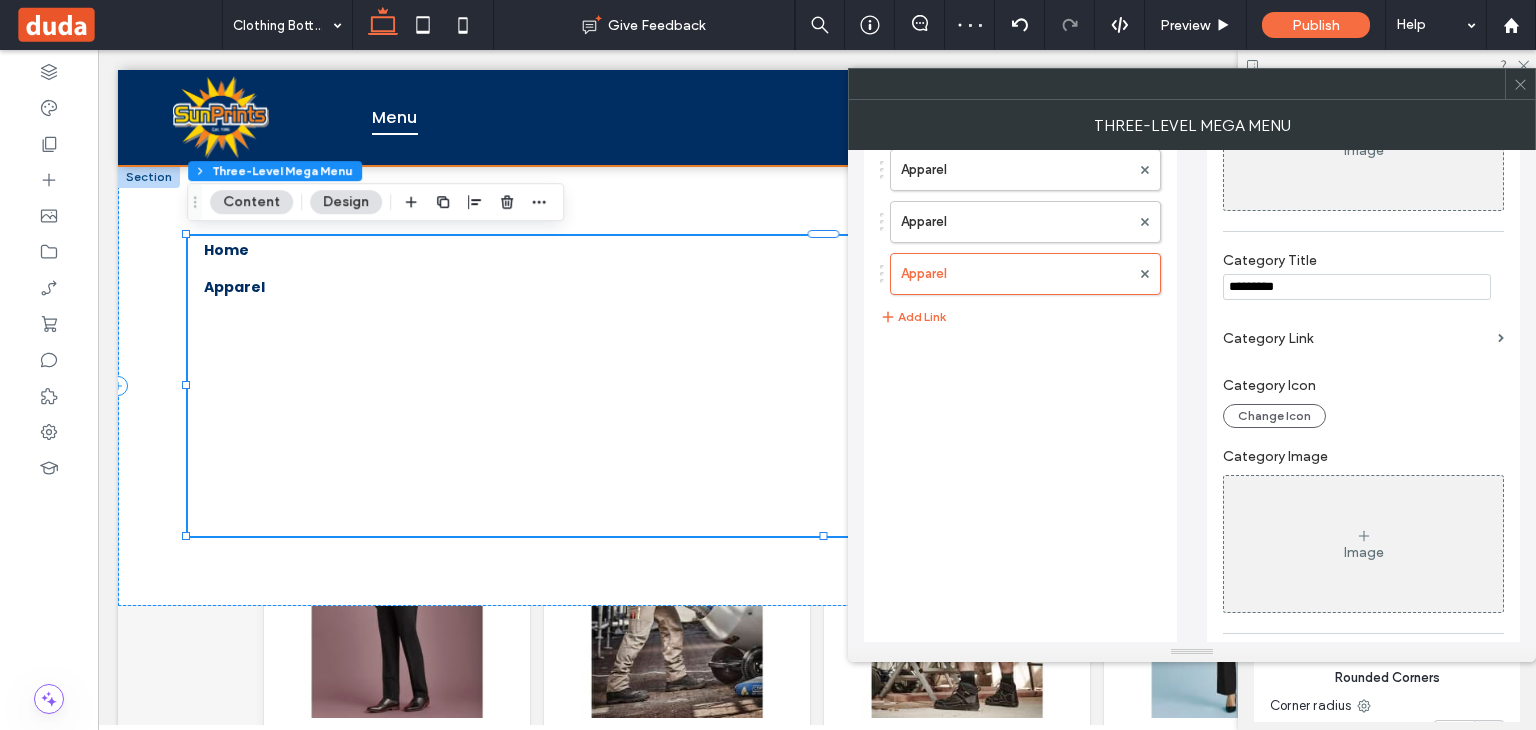scroll, scrollTop: 97, scrollLeft: 0, axis: vertical 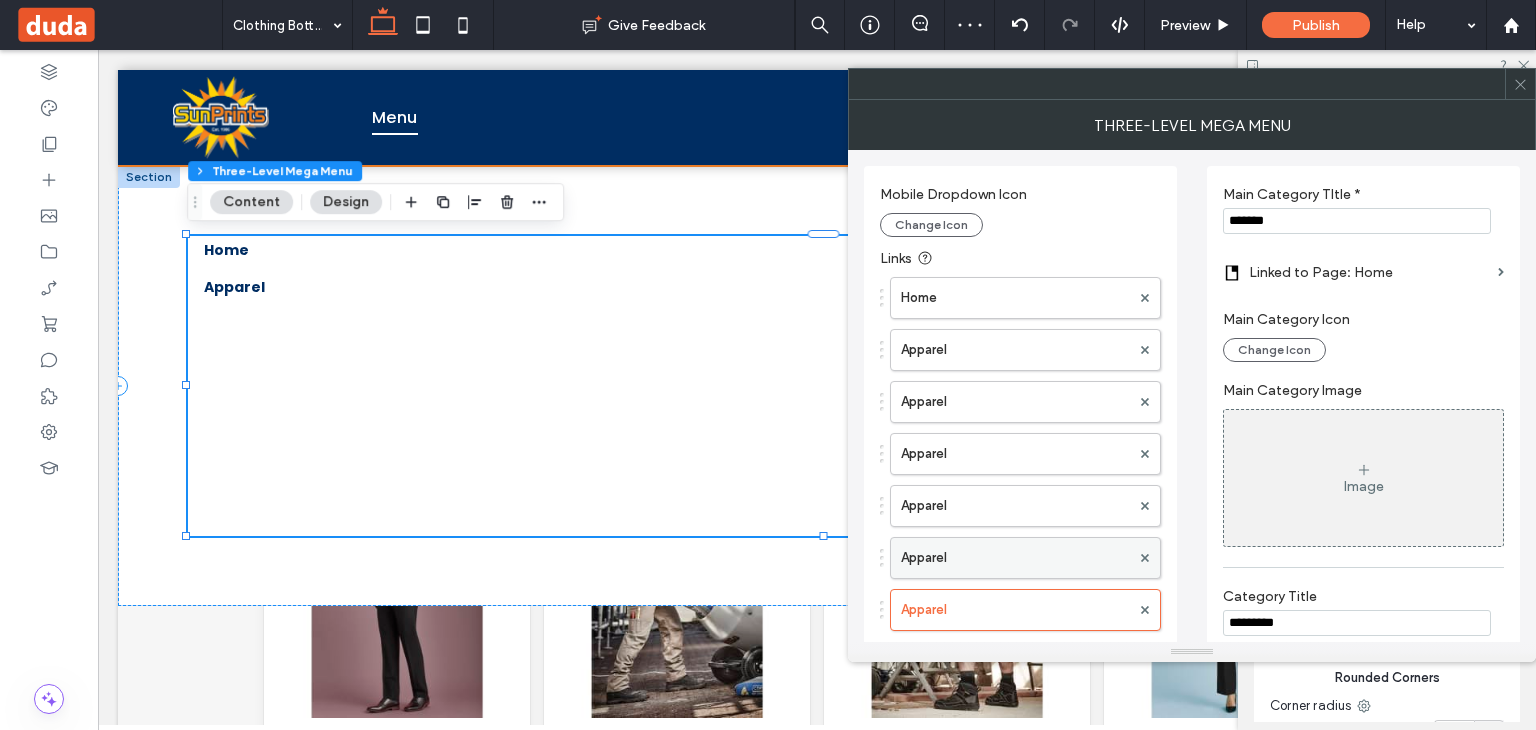 type 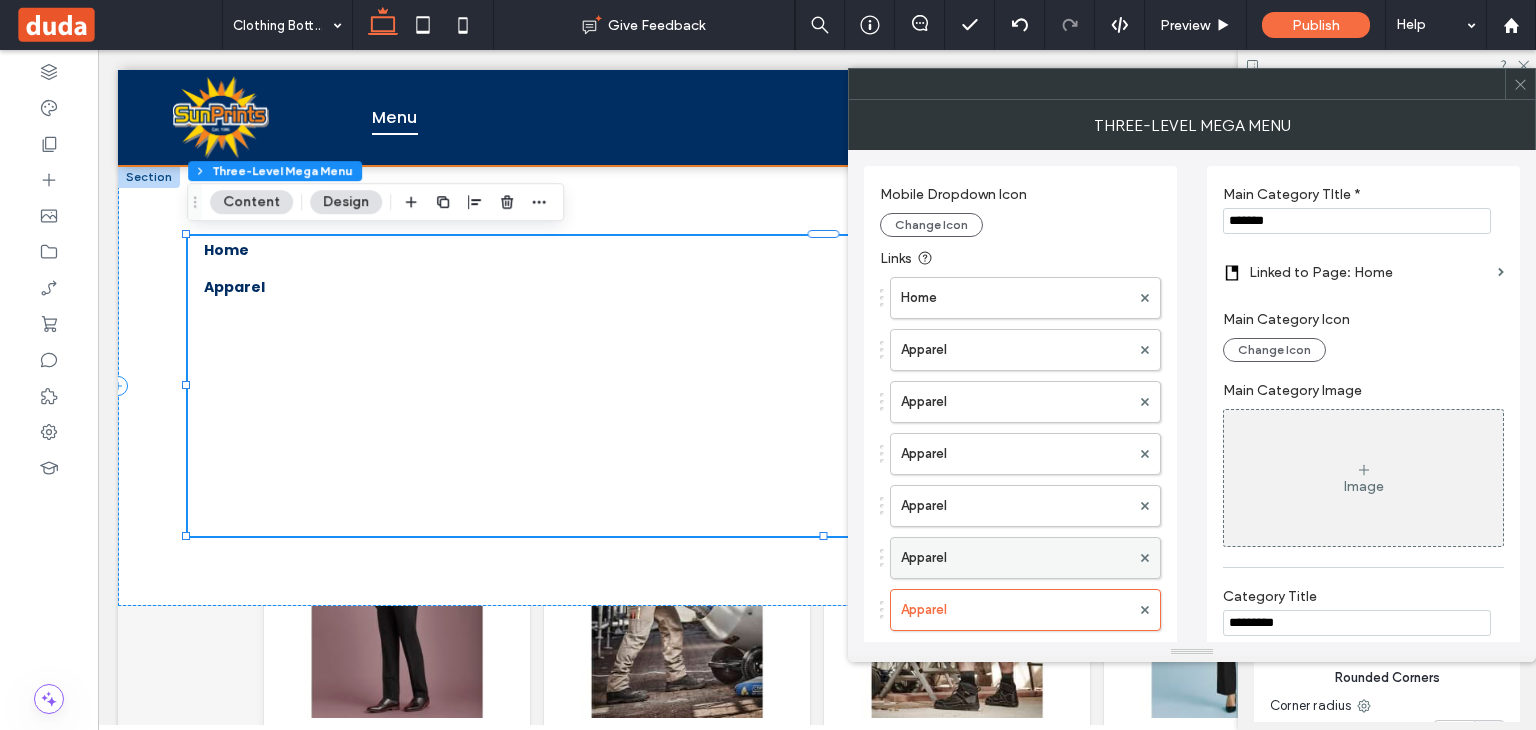 click on "Apparel" at bounding box center (1015, 558) 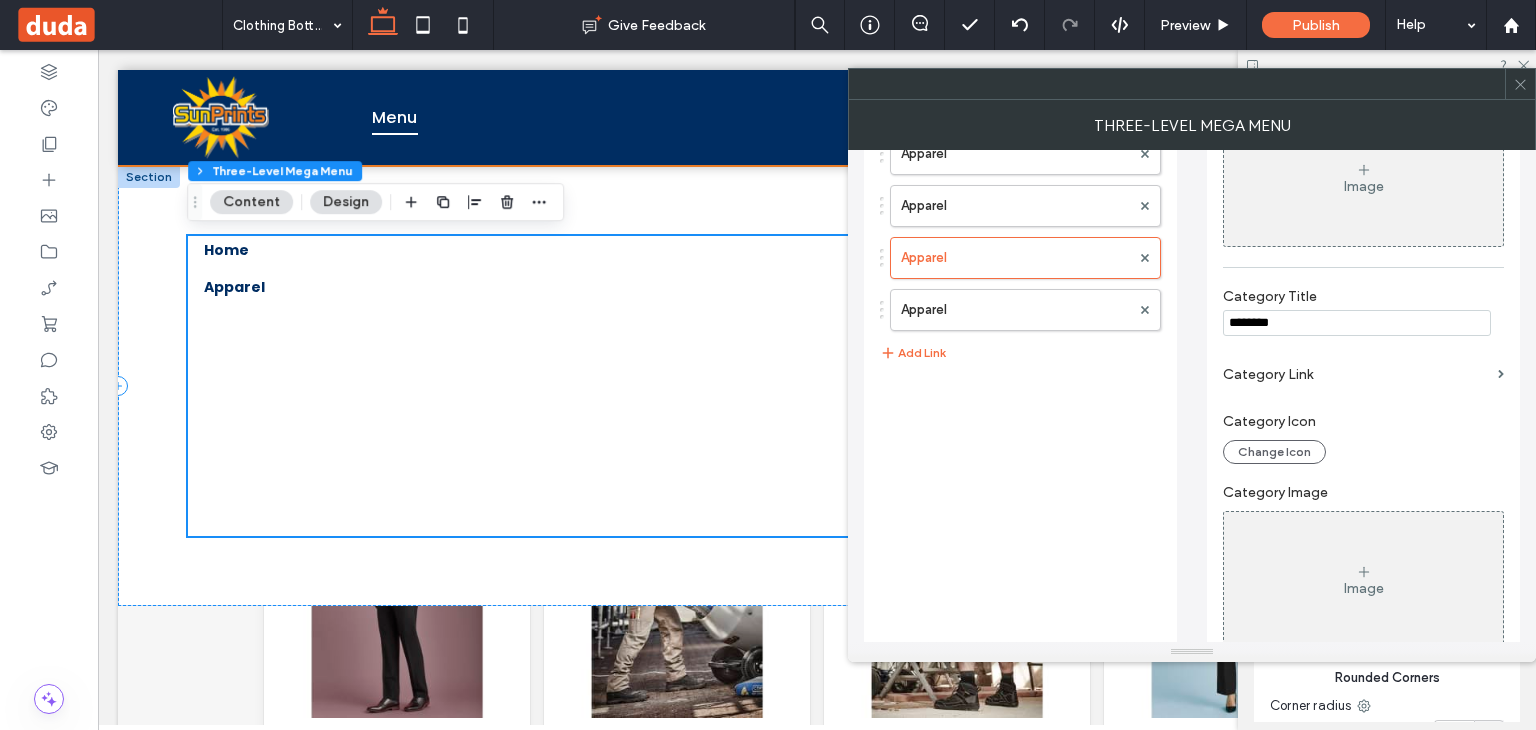 scroll, scrollTop: 452, scrollLeft: 0, axis: vertical 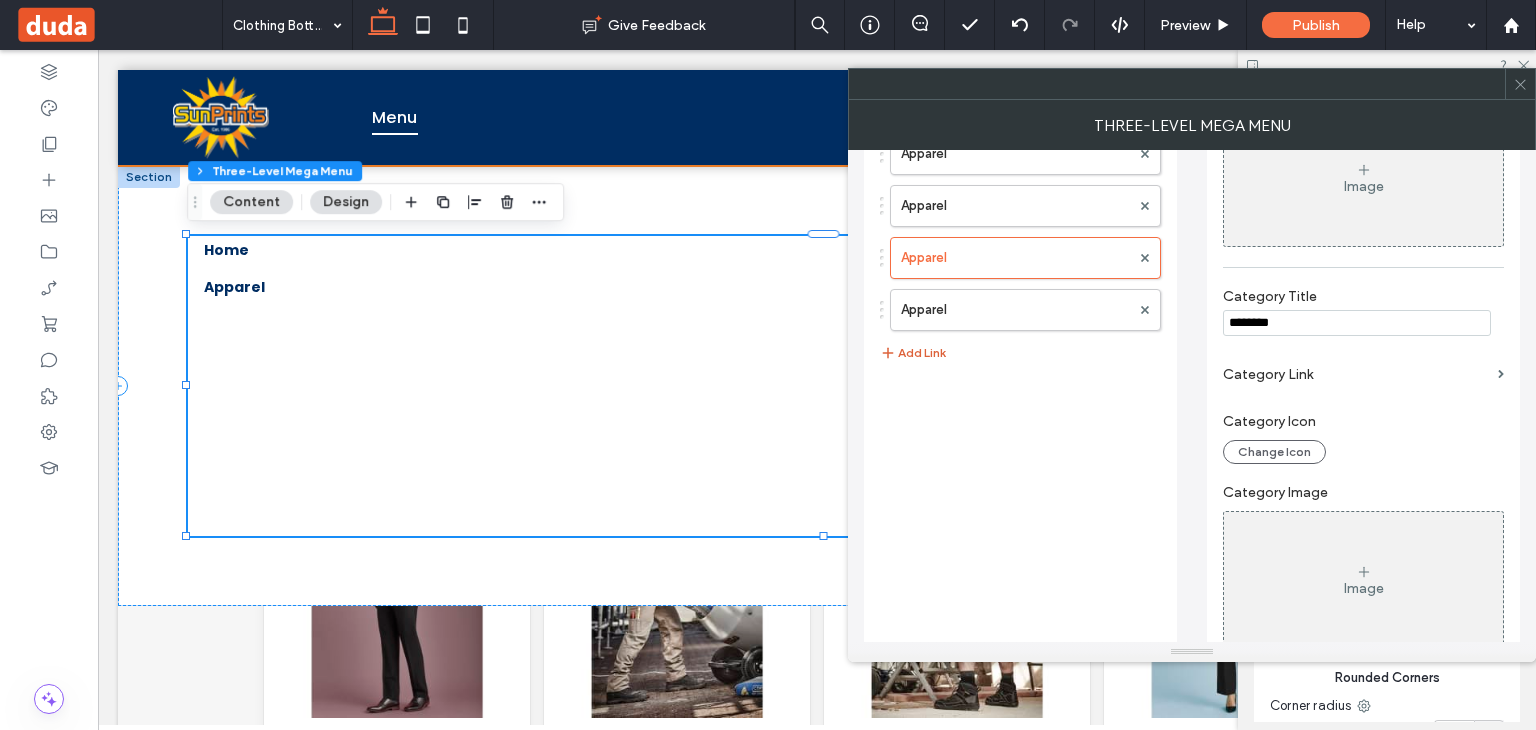 click on "Add Link" at bounding box center [913, 353] 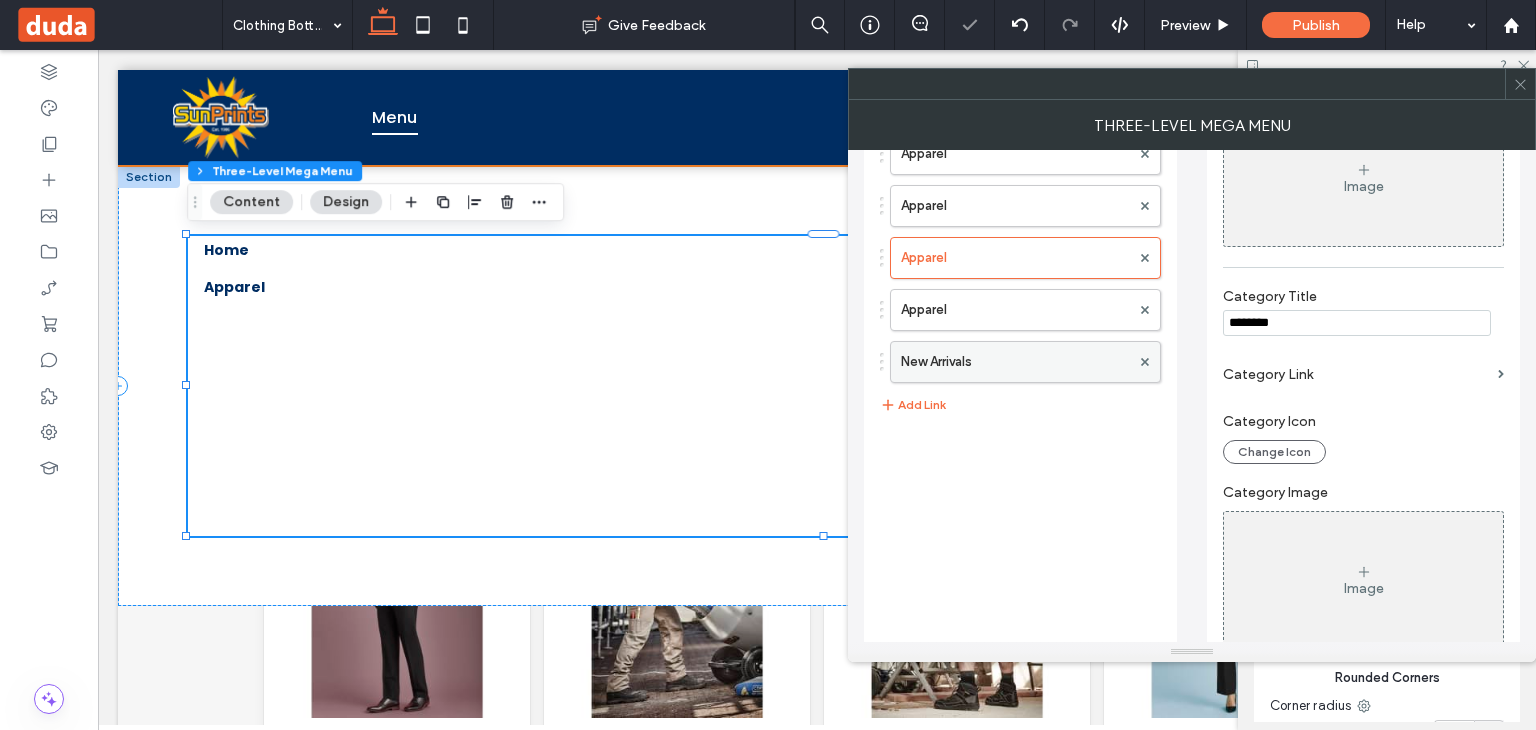 click on "New Arrivals" at bounding box center [1015, 362] 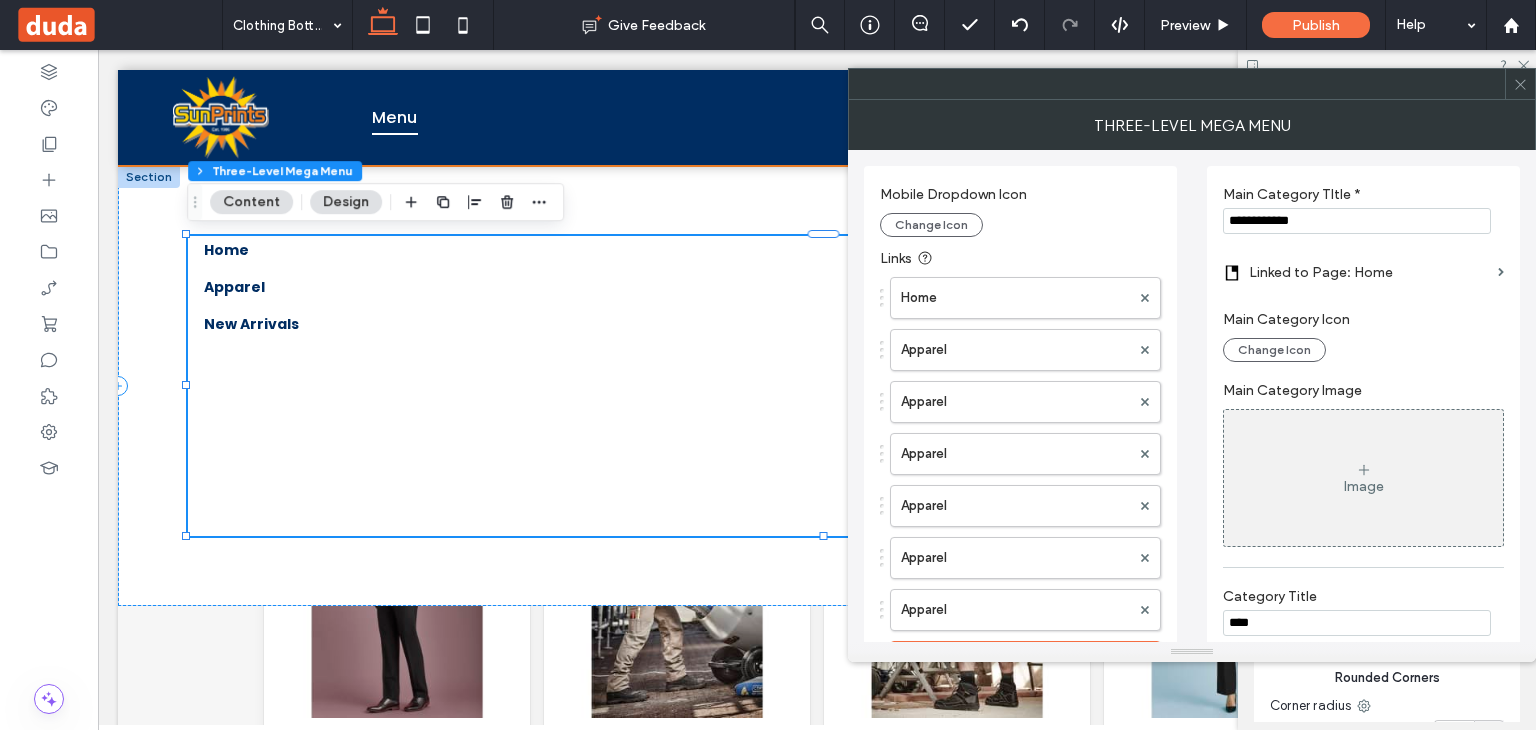 drag, startPoint x: 1226, startPoint y: 624, endPoint x: 1207, endPoint y: 624, distance: 19 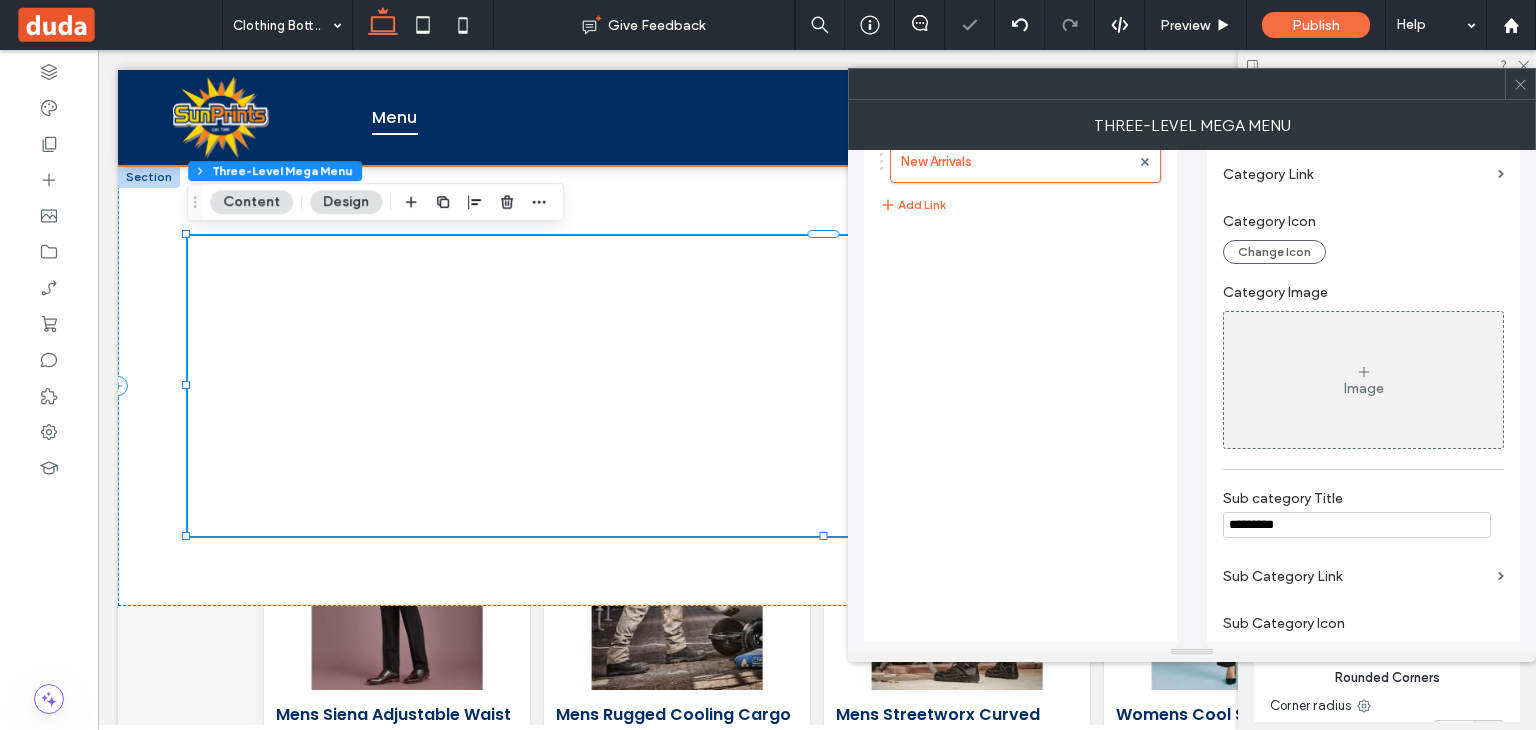 type 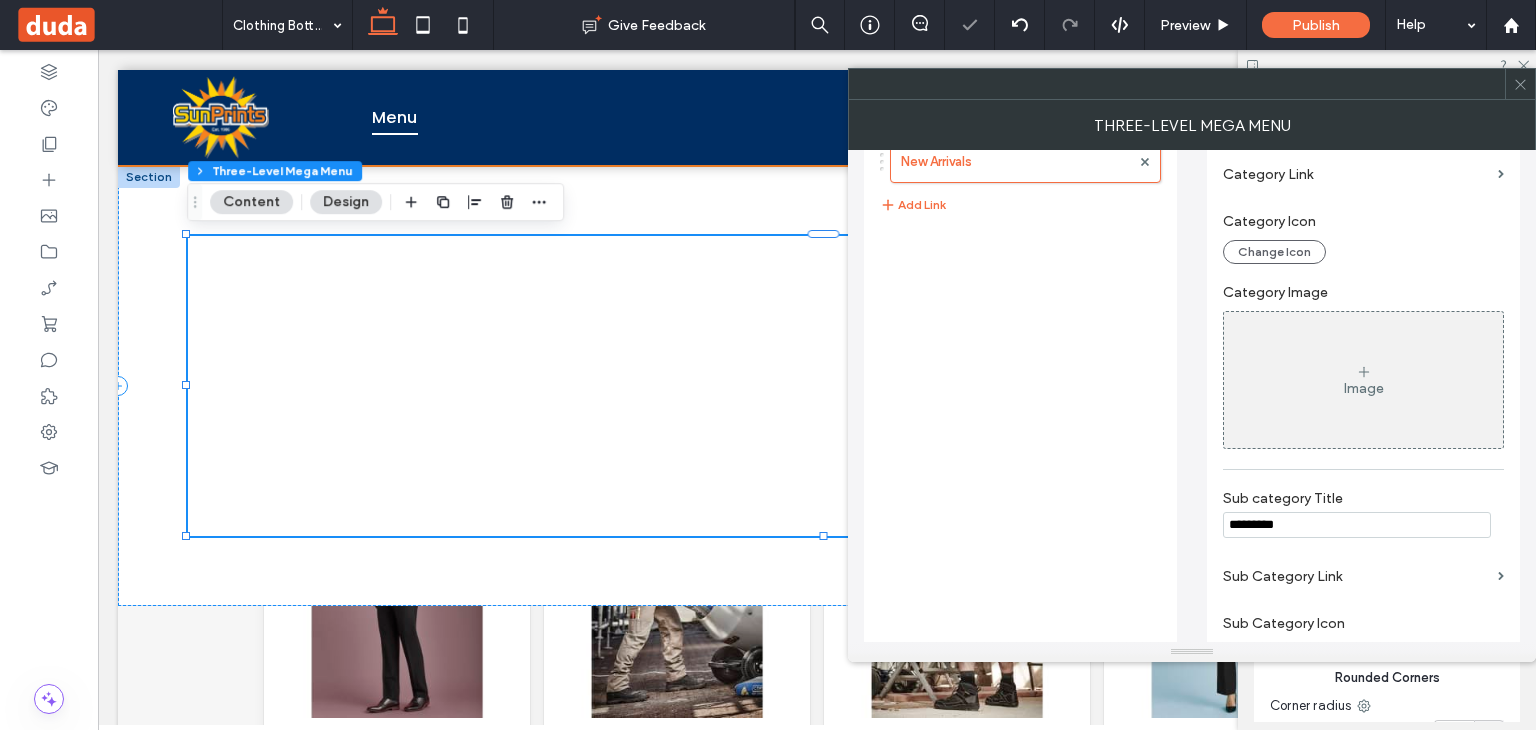 drag, startPoint x: 1312, startPoint y: 525, endPoint x: 1165, endPoint y: 516, distance: 147.27525 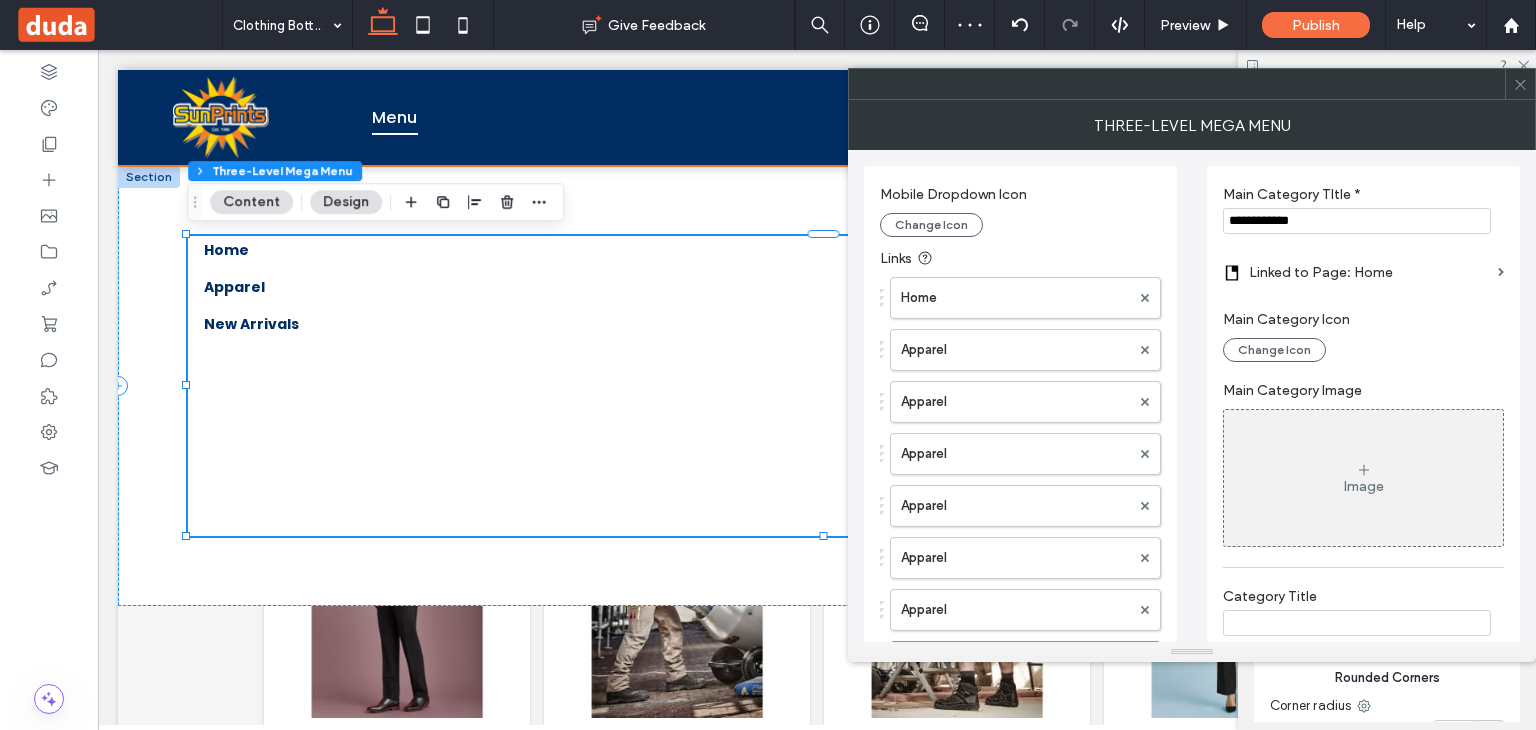 type 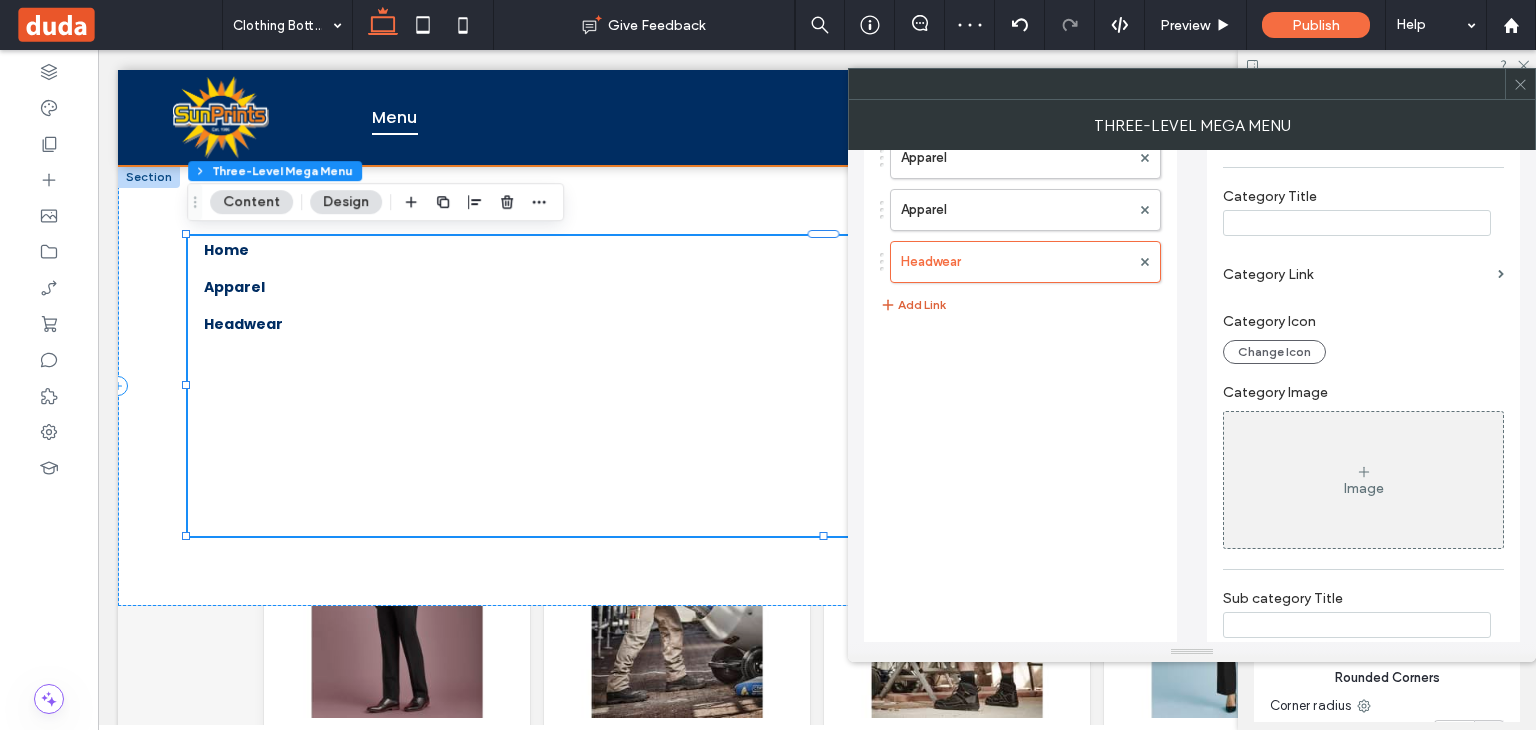 type on "********" 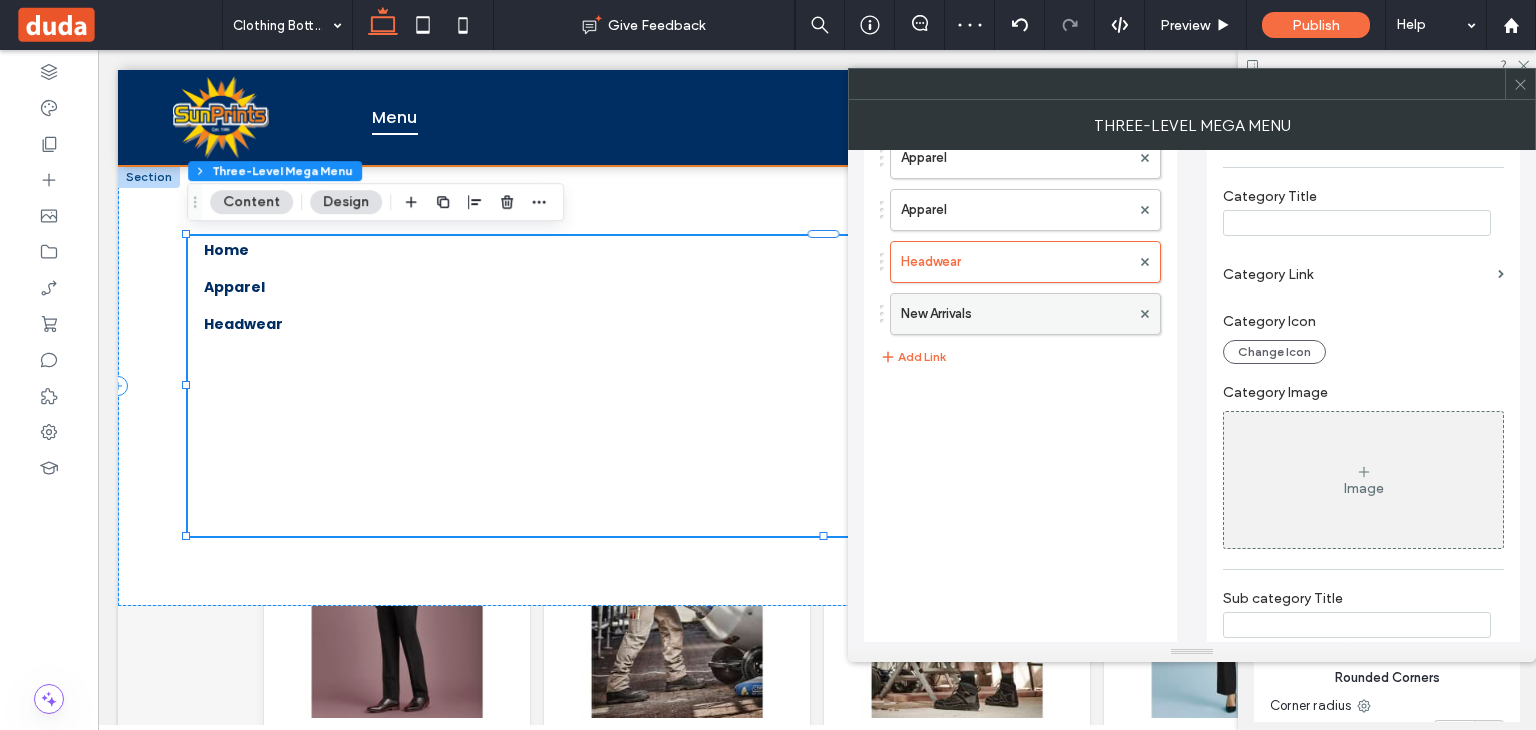 click on "New Arrivals" at bounding box center (1015, 314) 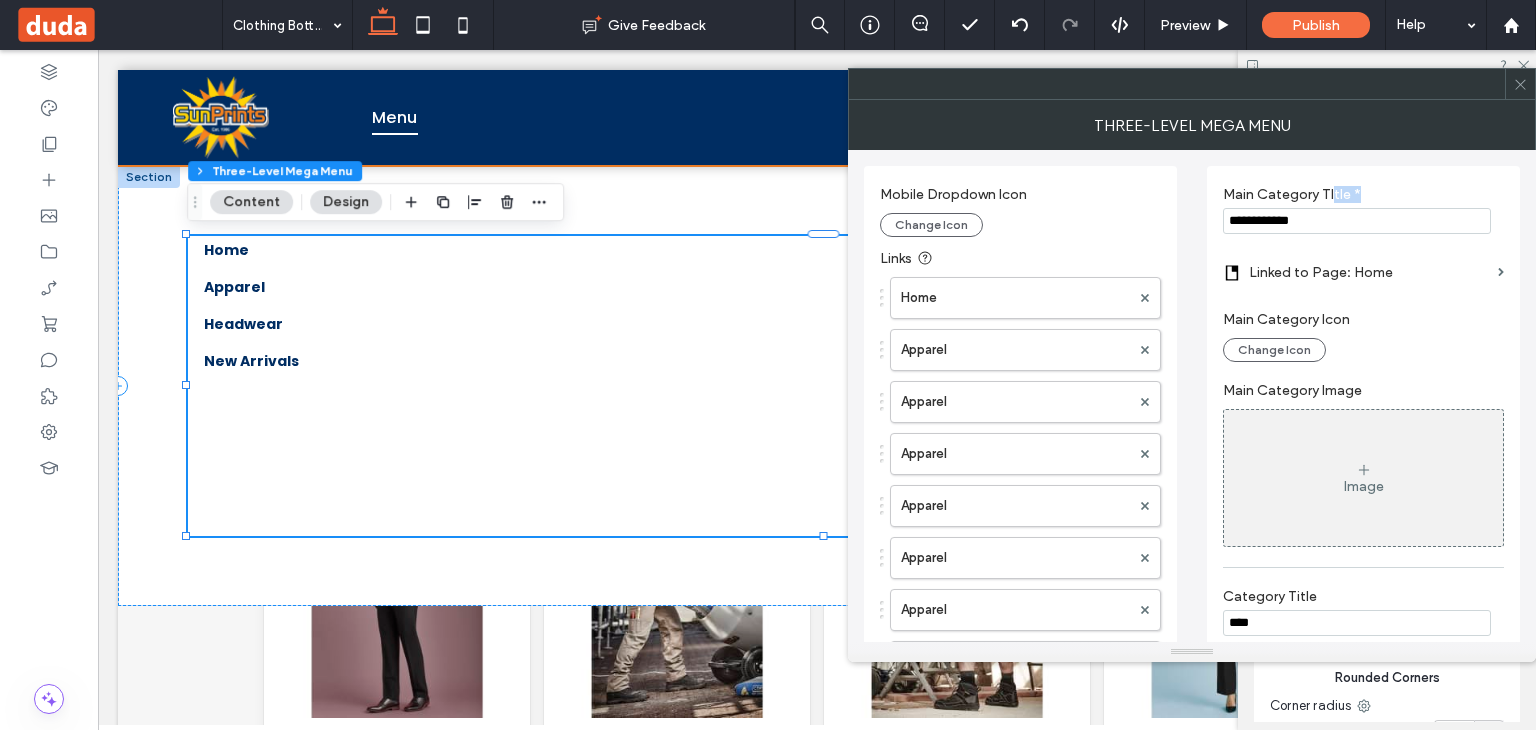 drag, startPoint x: 1383, startPoint y: 202, endPoint x: 1331, endPoint y: 206, distance: 52.153618 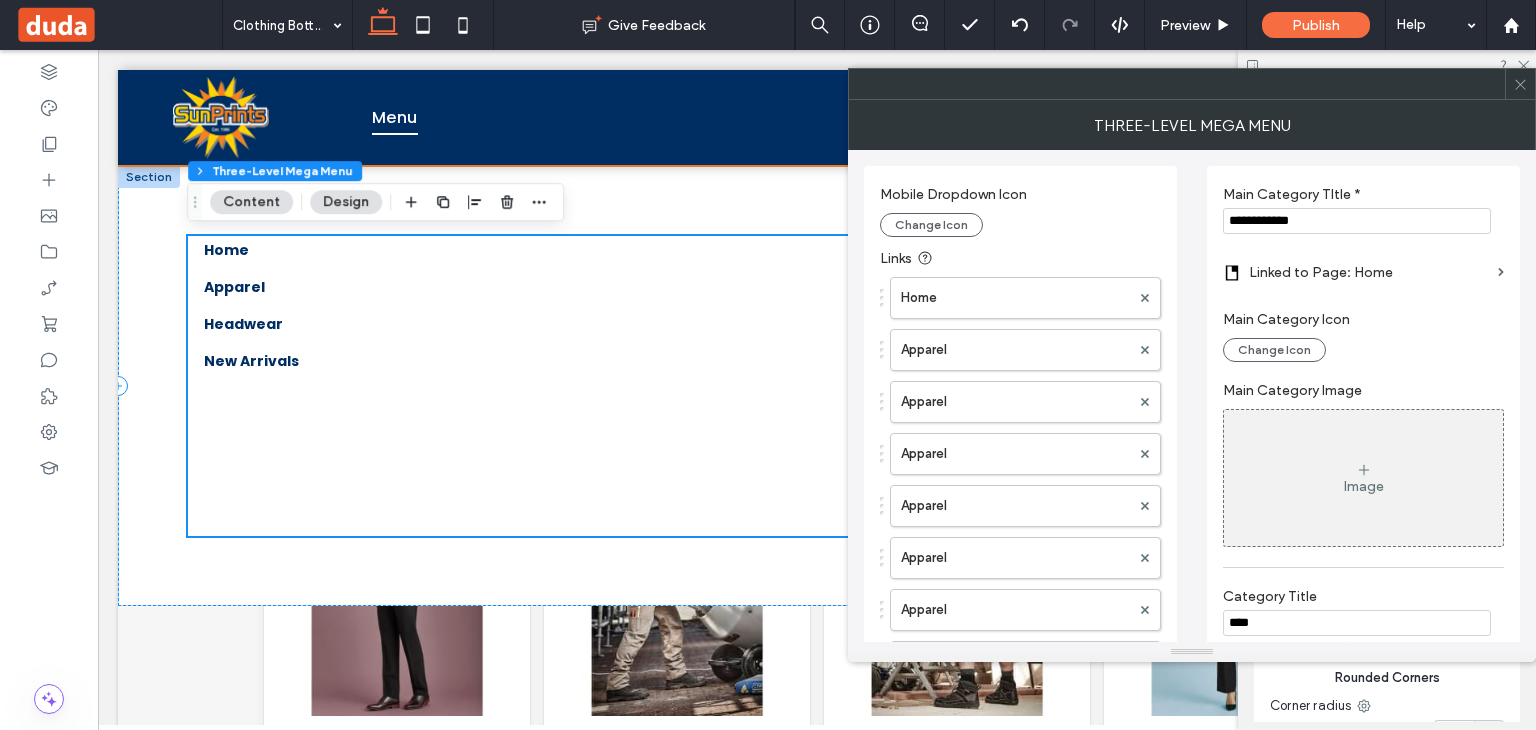 drag, startPoint x: 1311, startPoint y: 228, endPoint x: 1207, endPoint y: 234, distance: 104.172935 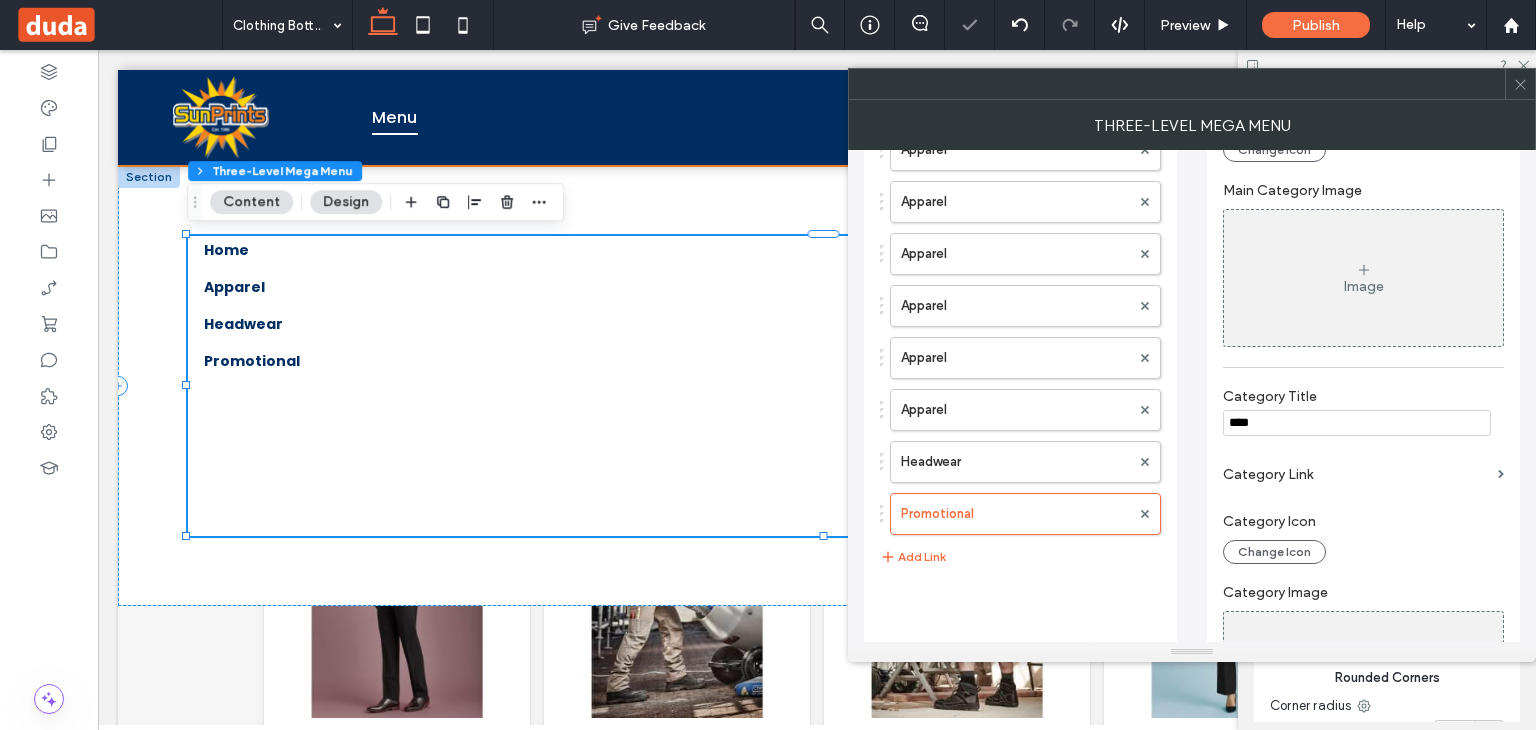 type on "**********" 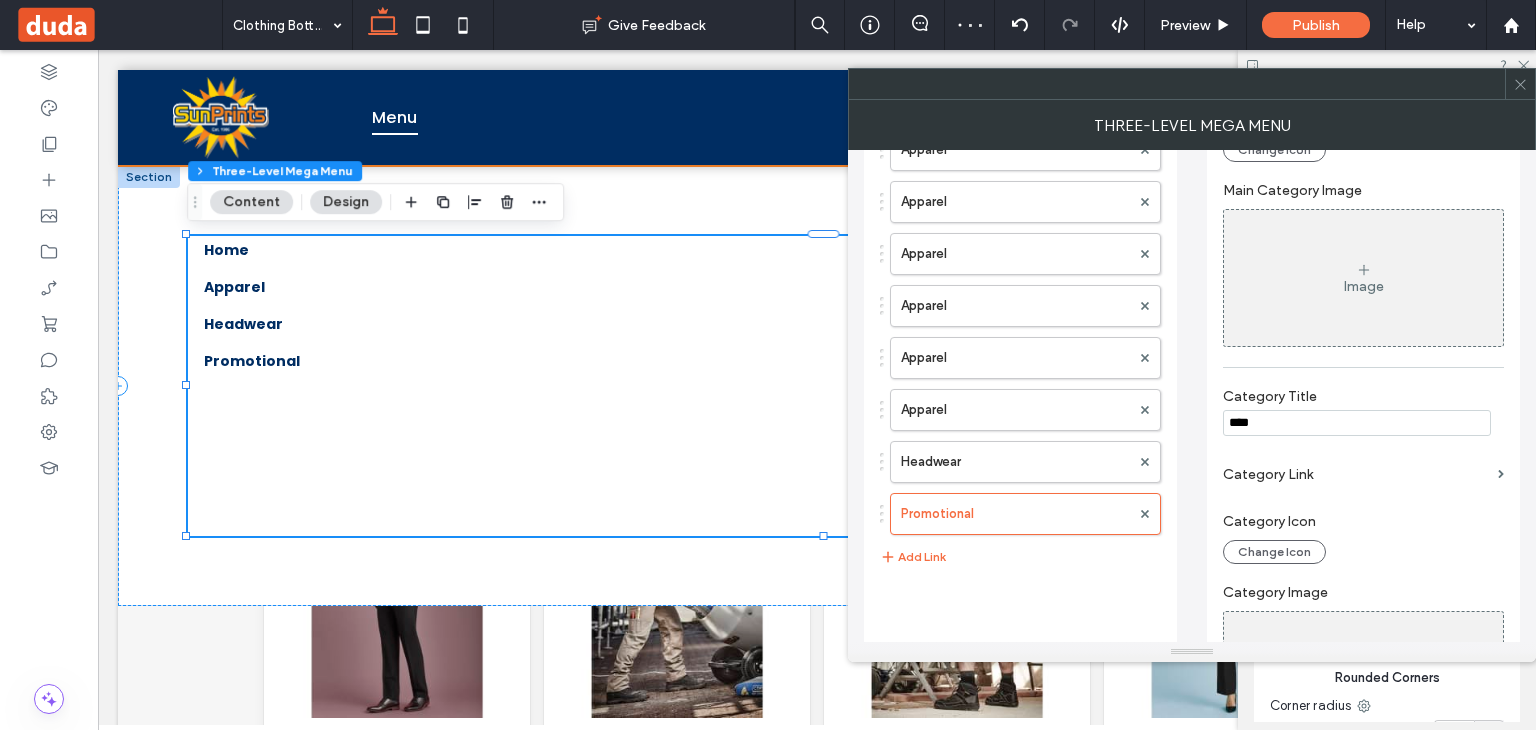 drag, startPoint x: 1293, startPoint y: 431, endPoint x: 1220, endPoint y: 433, distance: 73.02739 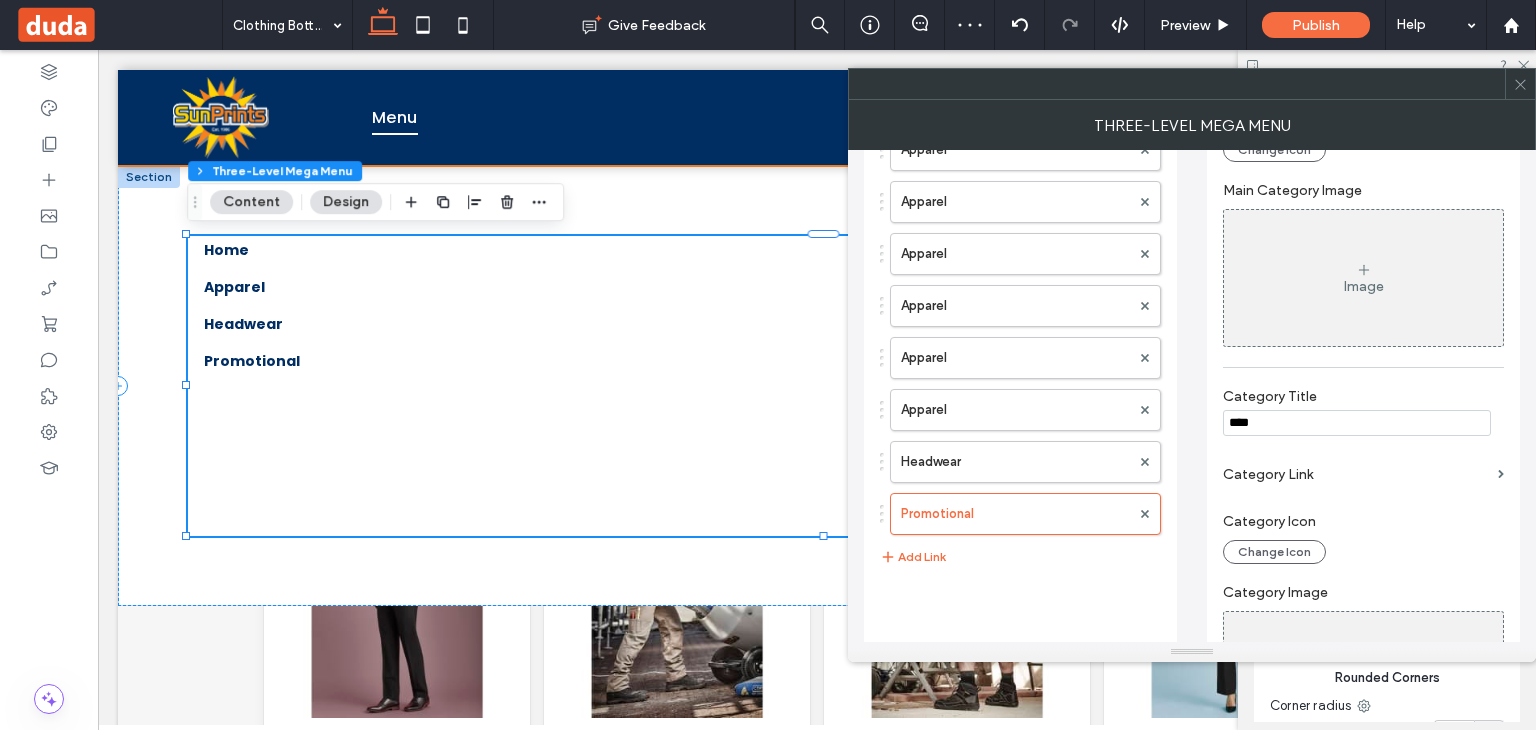 click on "**********" at bounding box center (1363, 573) 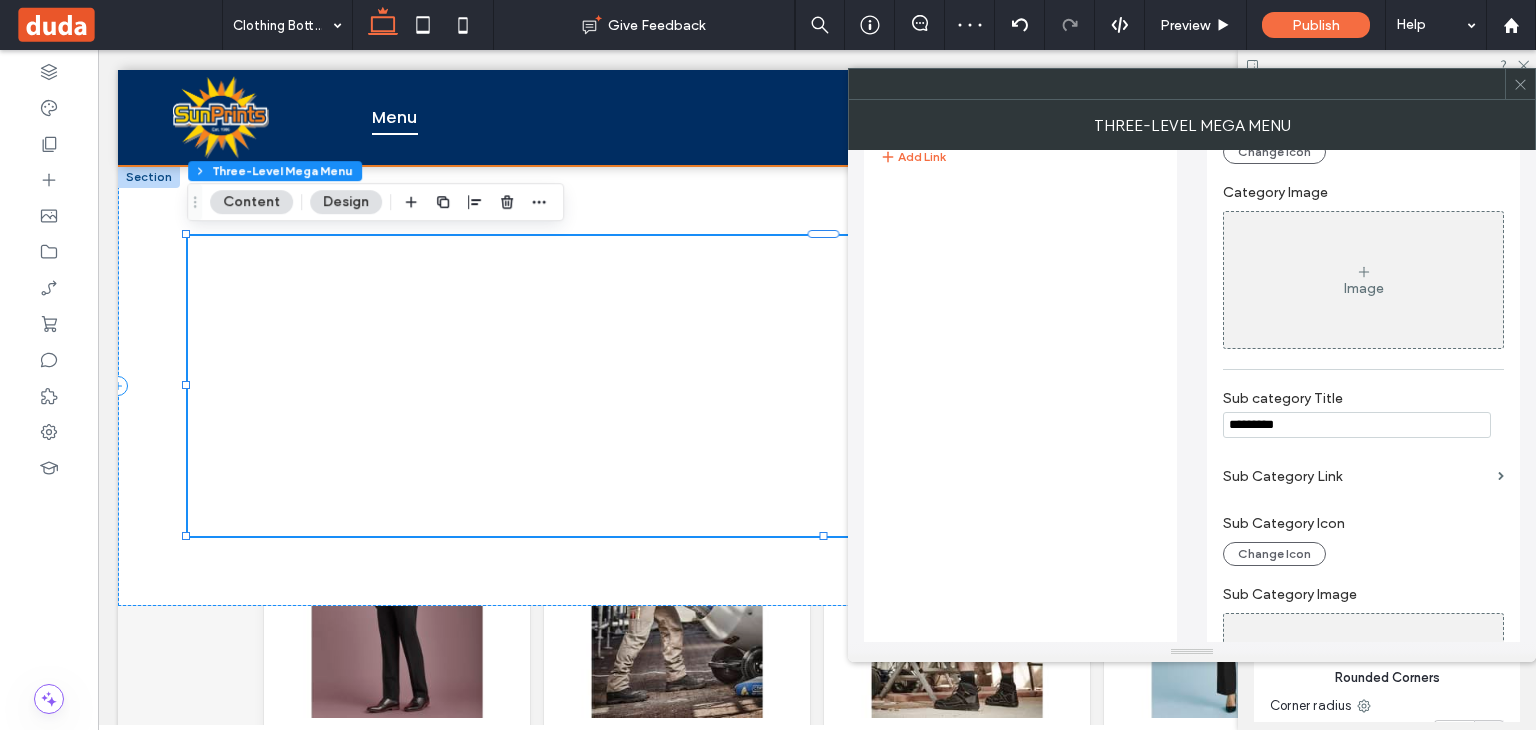 type 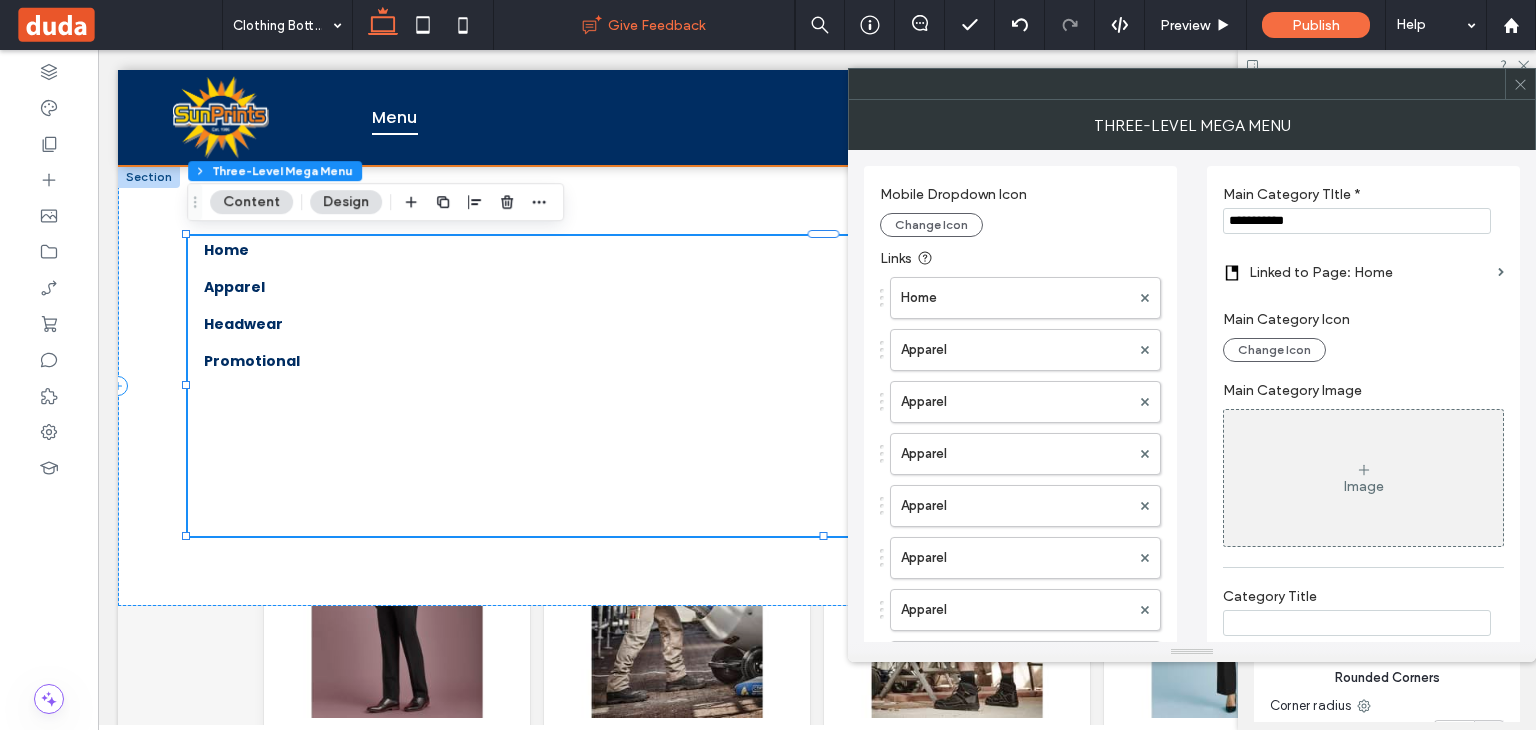 type 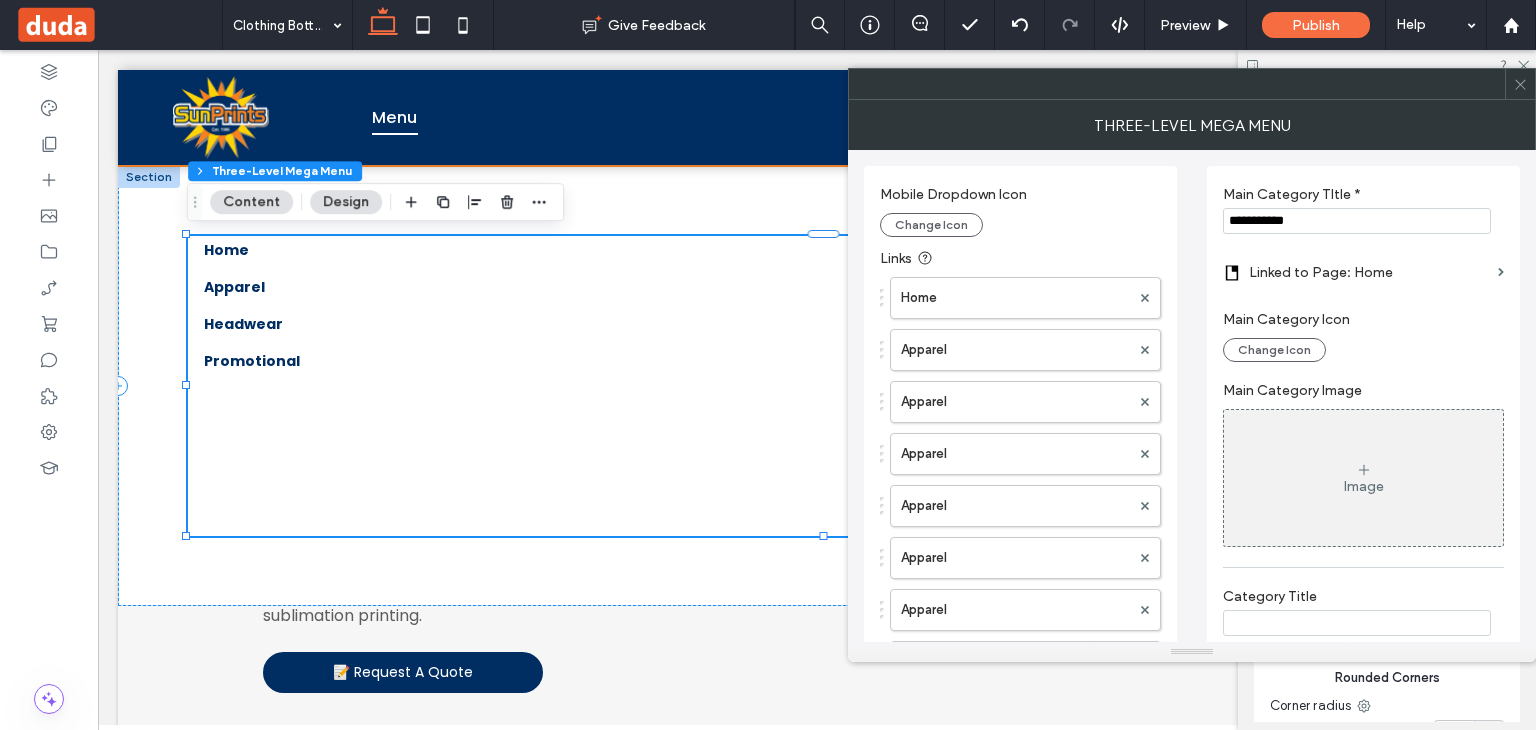 scroll, scrollTop: 480, scrollLeft: 0, axis: vertical 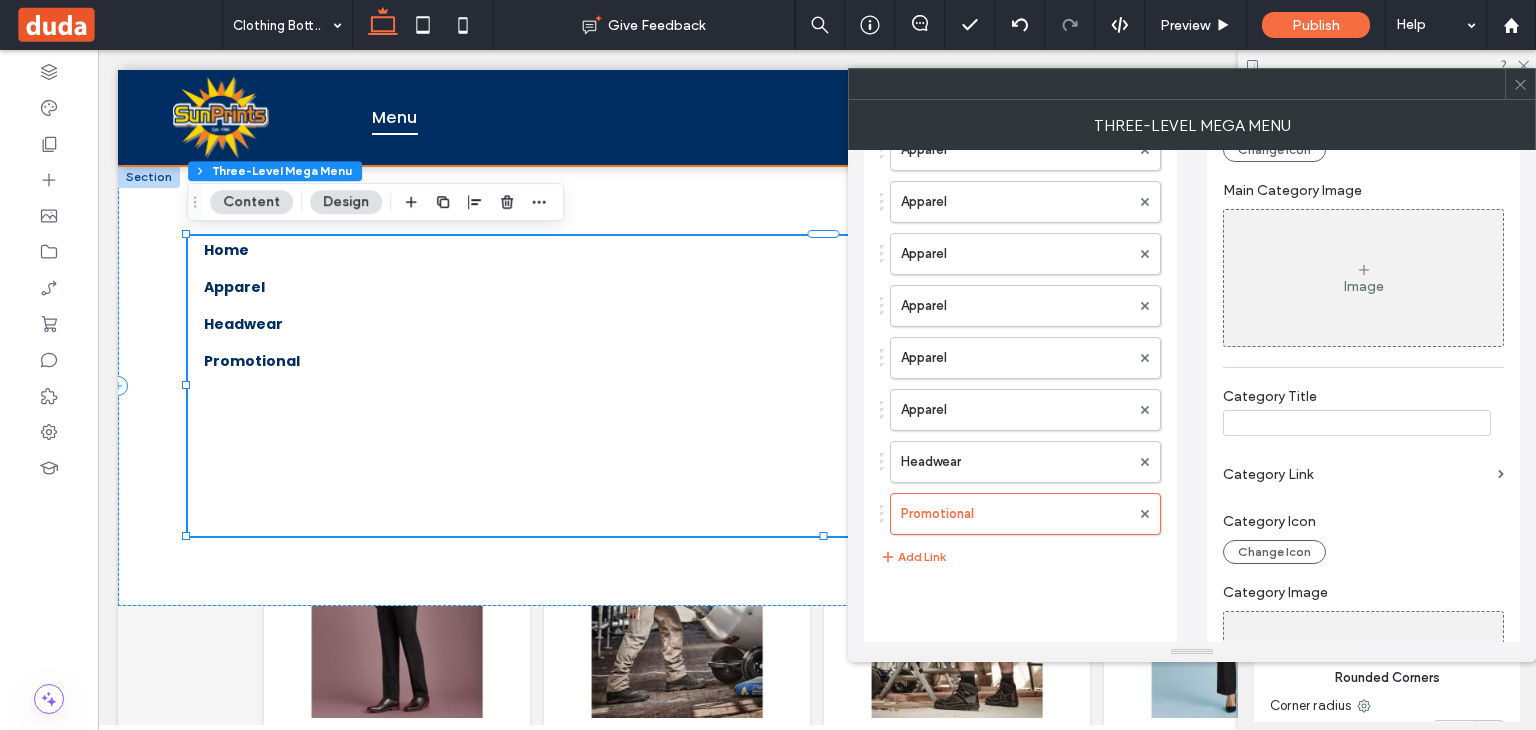 click at bounding box center [1357, 423] 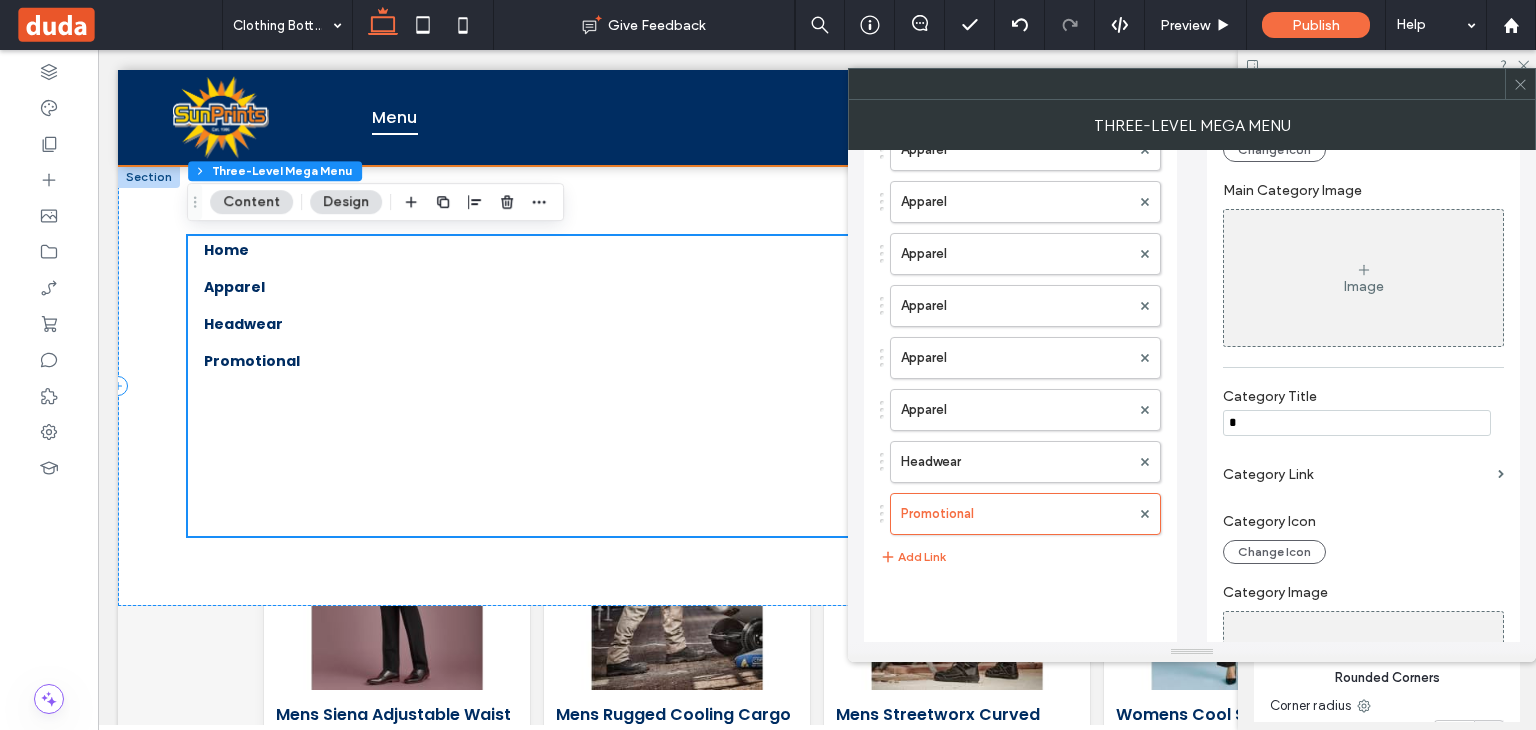 scroll, scrollTop: 452, scrollLeft: 0, axis: vertical 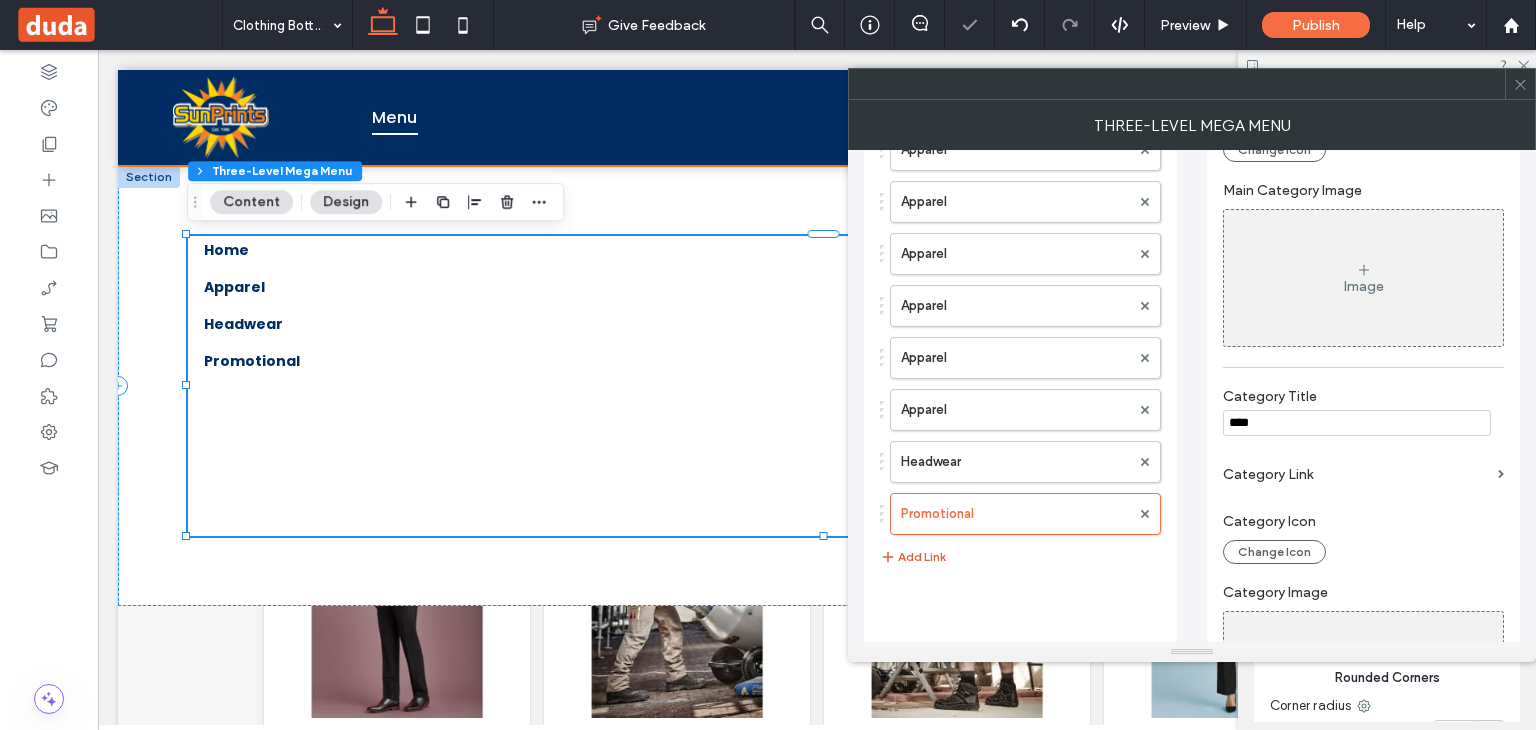 type on "****" 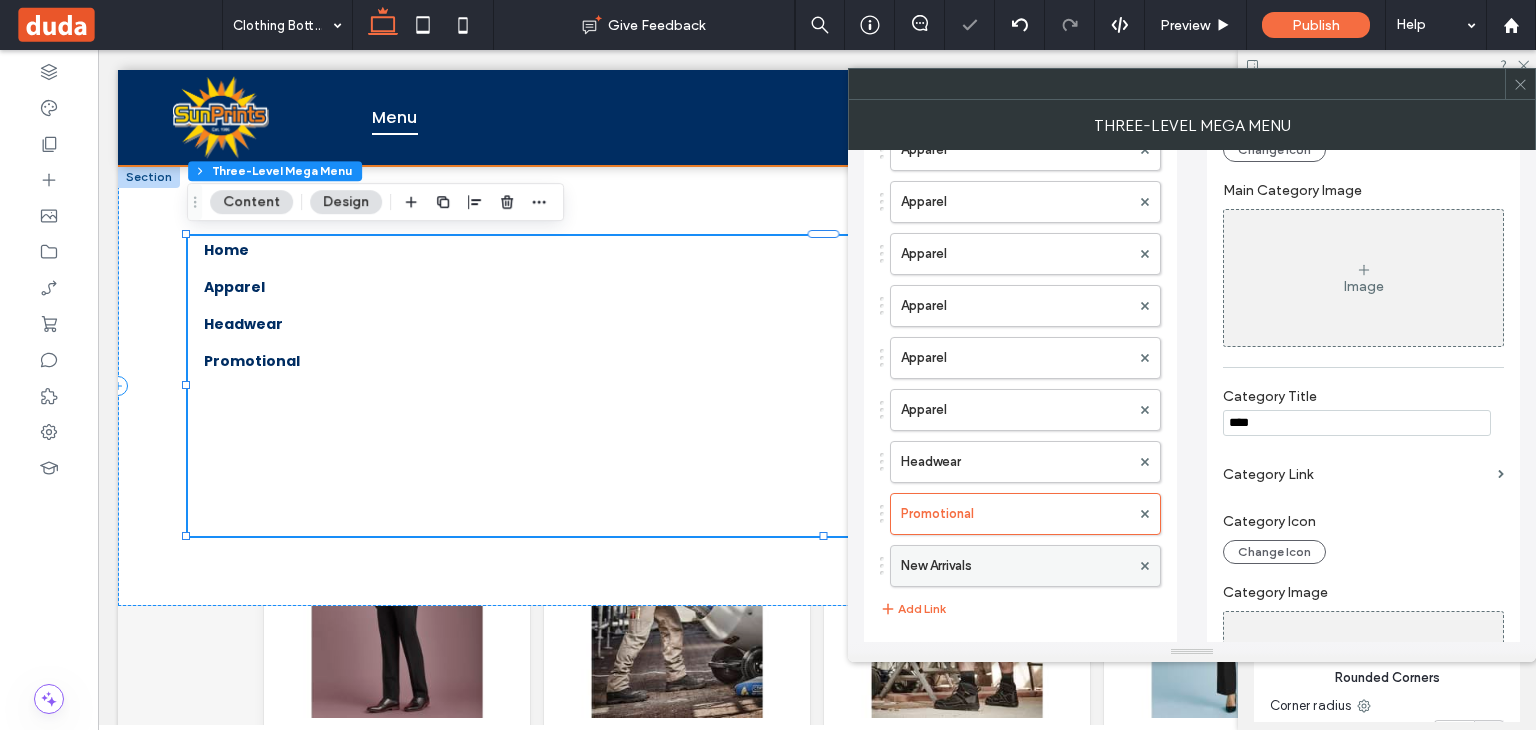 click on "New Arrivals" at bounding box center (1015, 566) 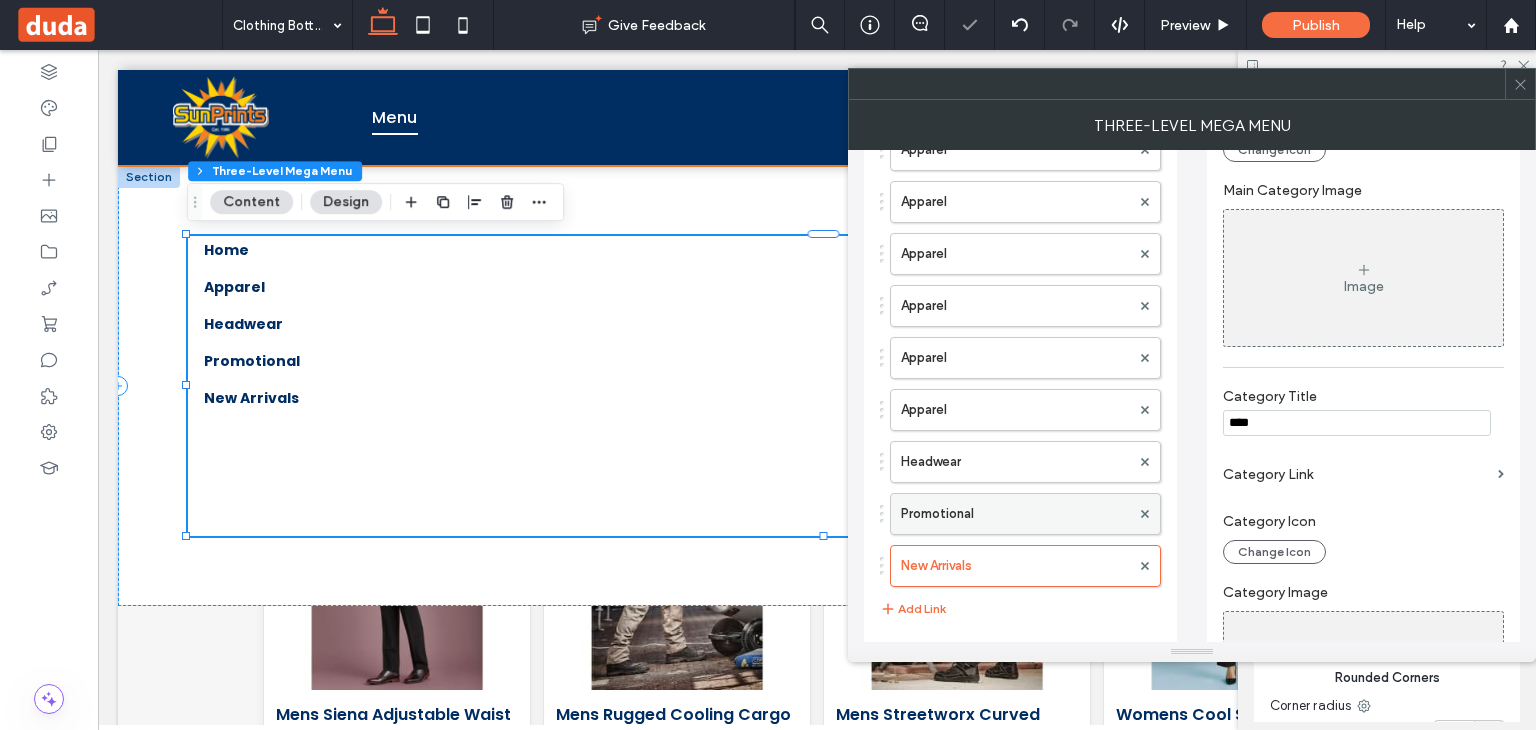 scroll, scrollTop: 452, scrollLeft: 0, axis: vertical 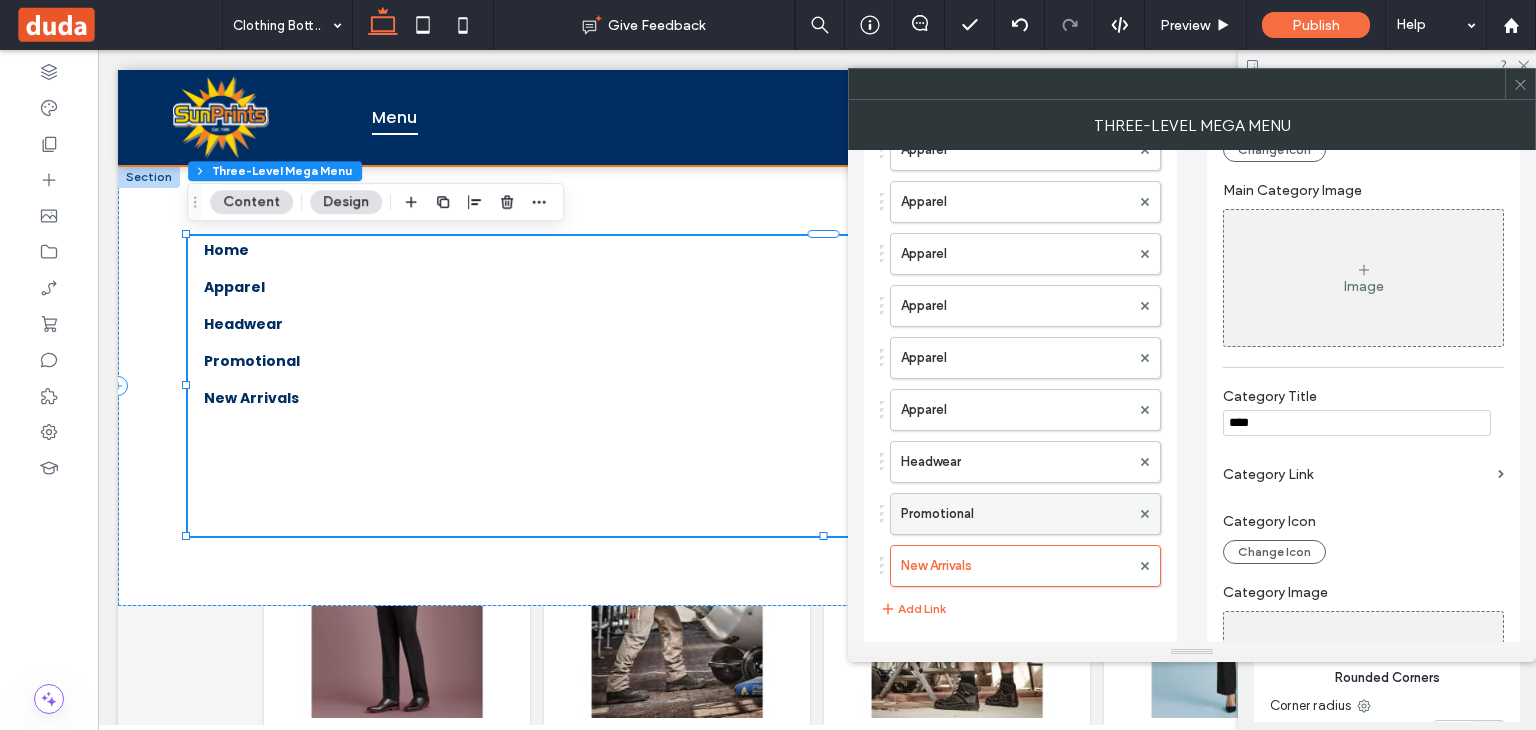 click on "Promotional" at bounding box center [1015, 514] 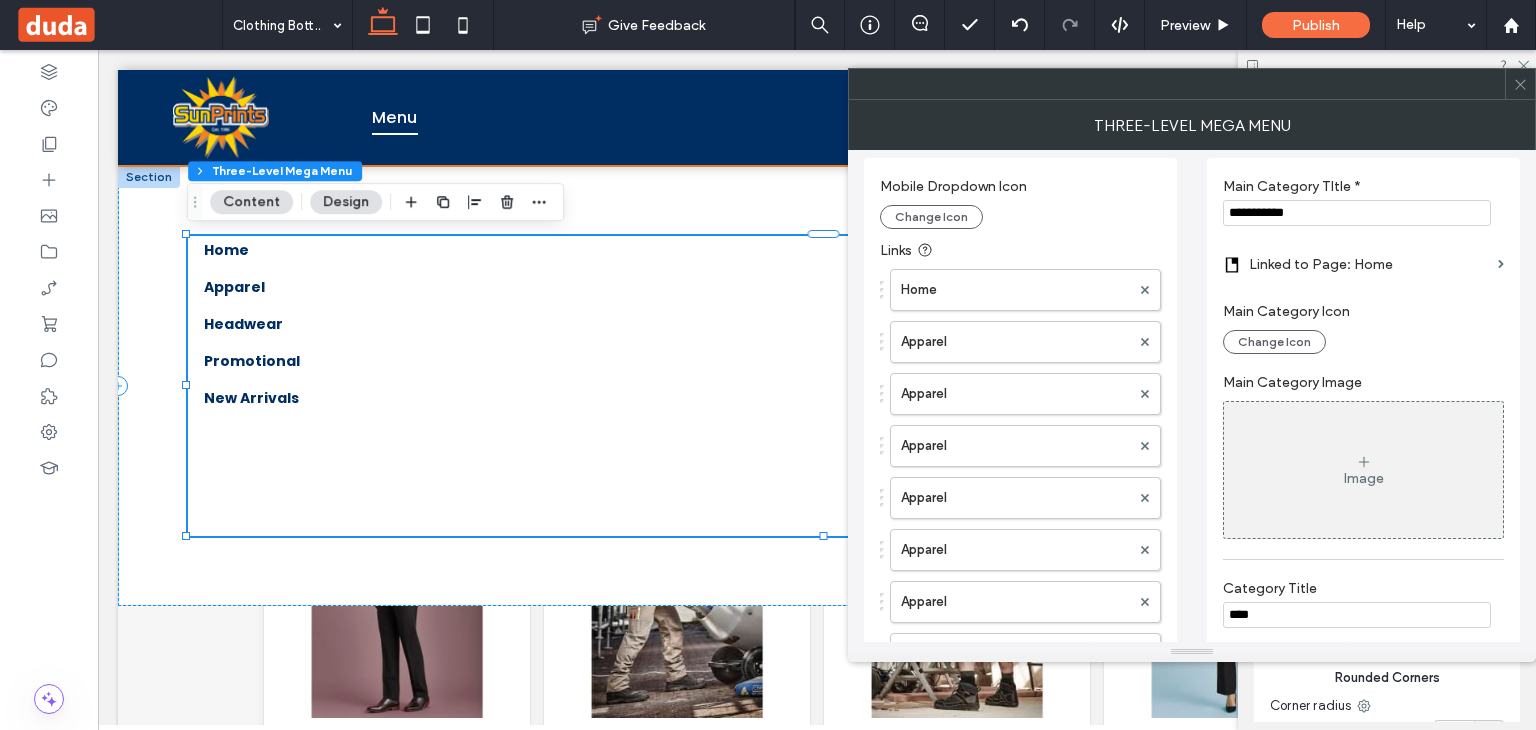 scroll, scrollTop: 0, scrollLeft: 0, axis: both 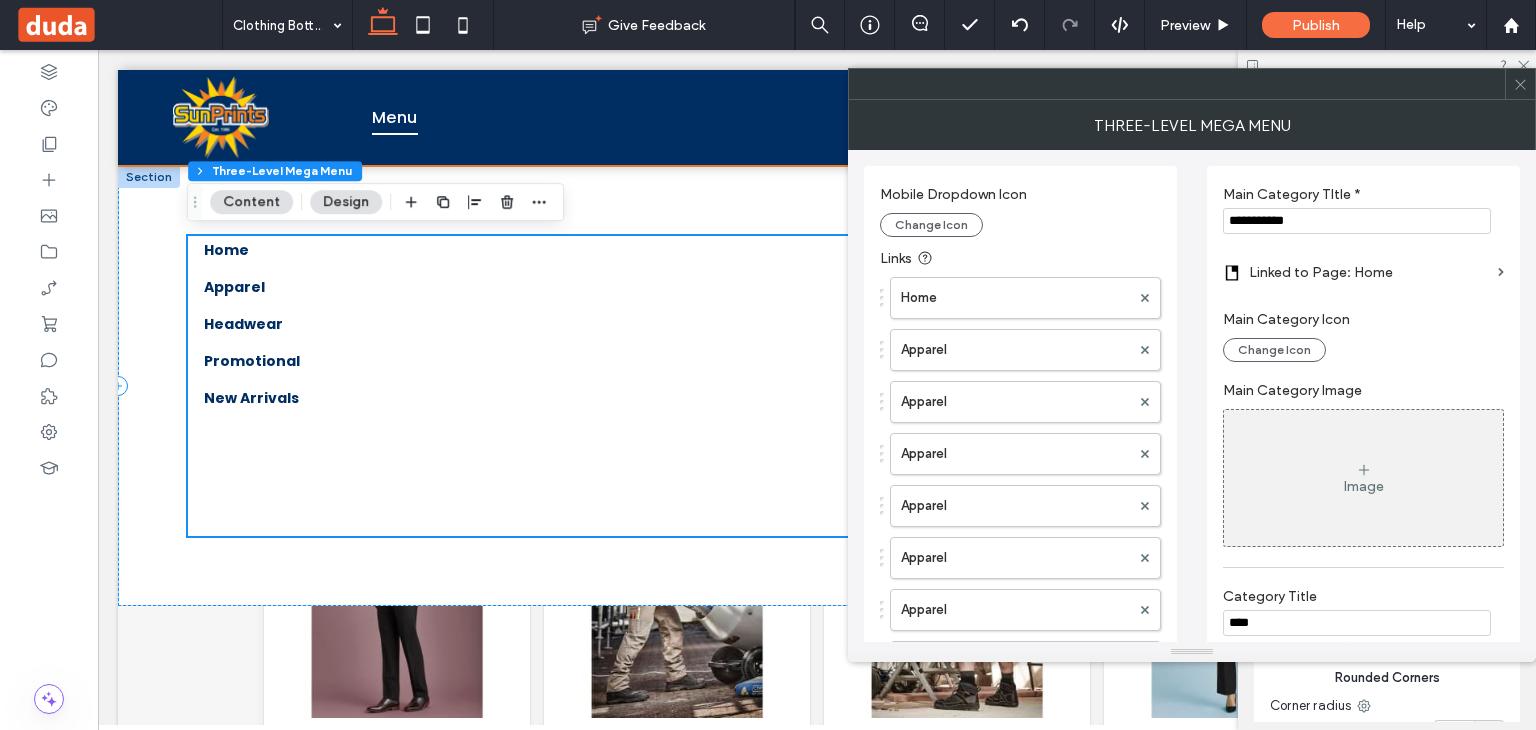 drag, startPoint x: 1316, startPoint y: 211, endPoint x: 1197, endPoint y: 229, distance: 120.353645 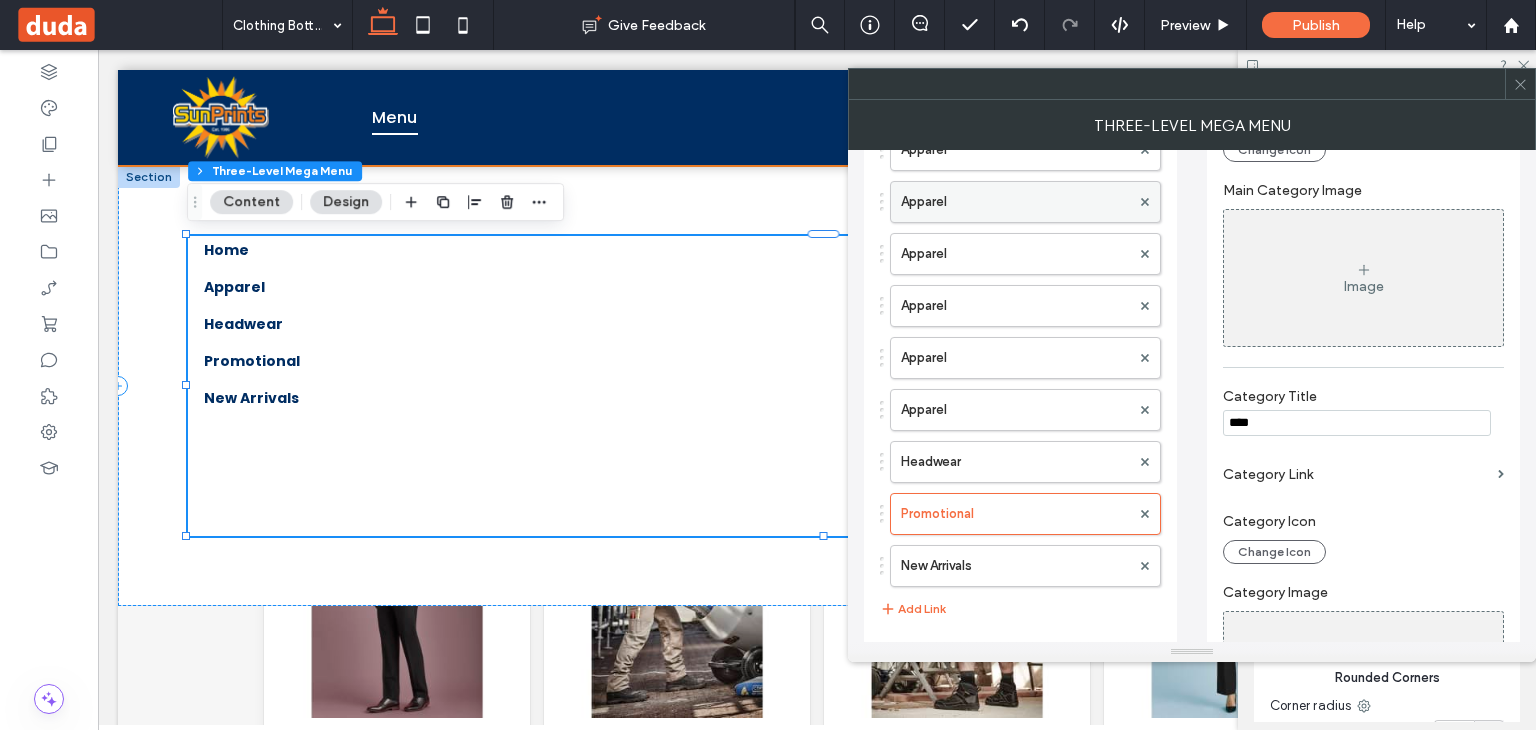 scroll, scrollTop: 400, scrollLeft: 0, axis: vertical 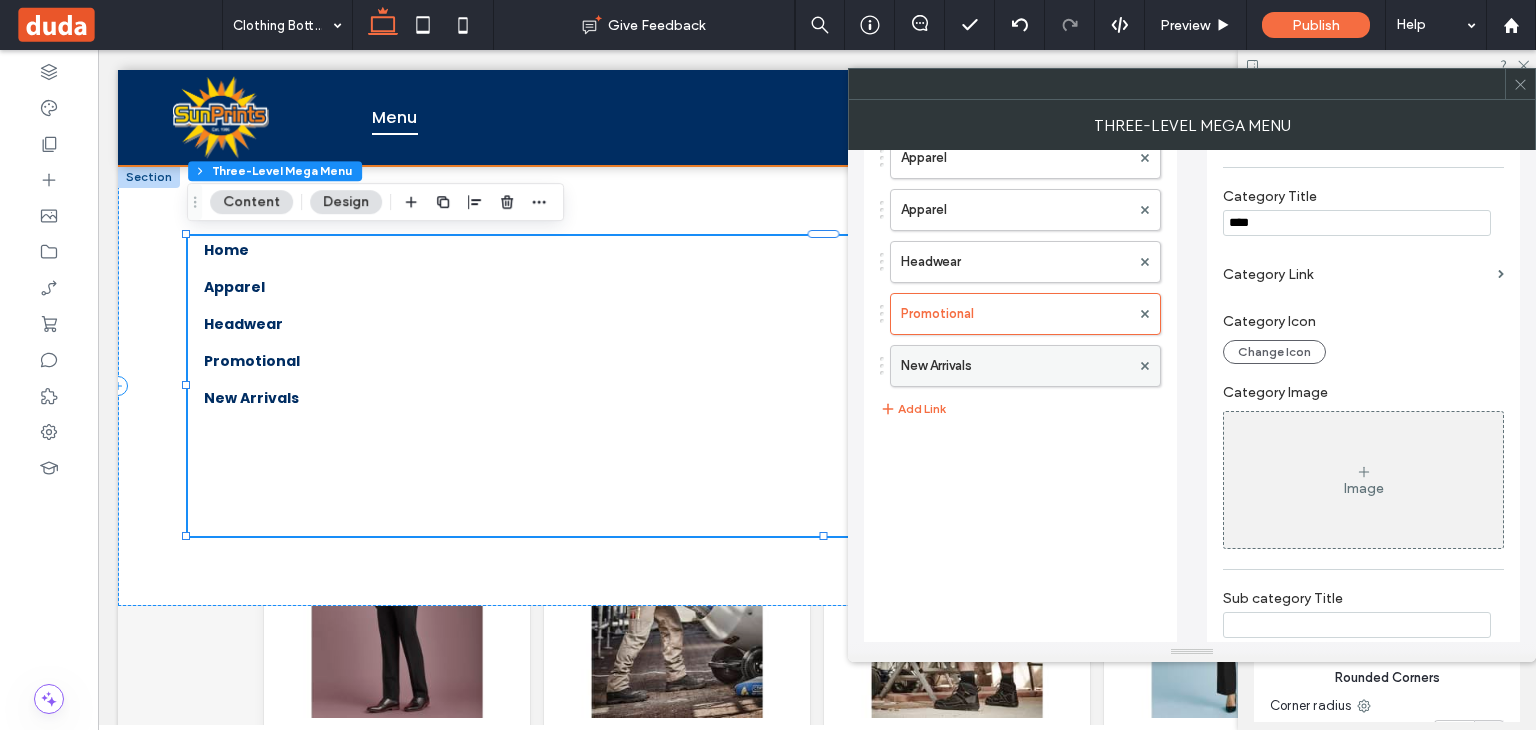click on "New Arrivals" at bounding box center (1015, 366) 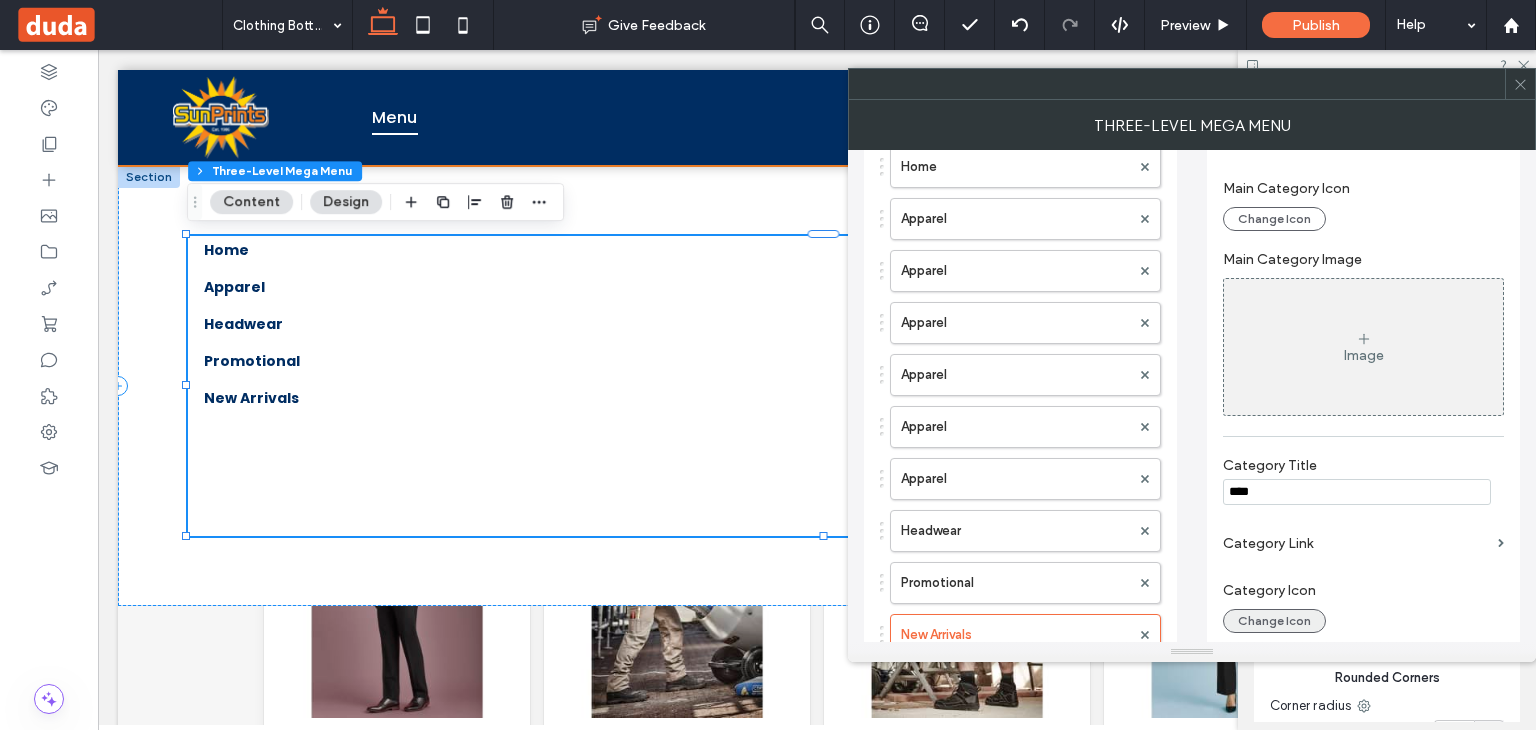 scroll, scrollTop: 0, scrollLeft: 0, axis: both 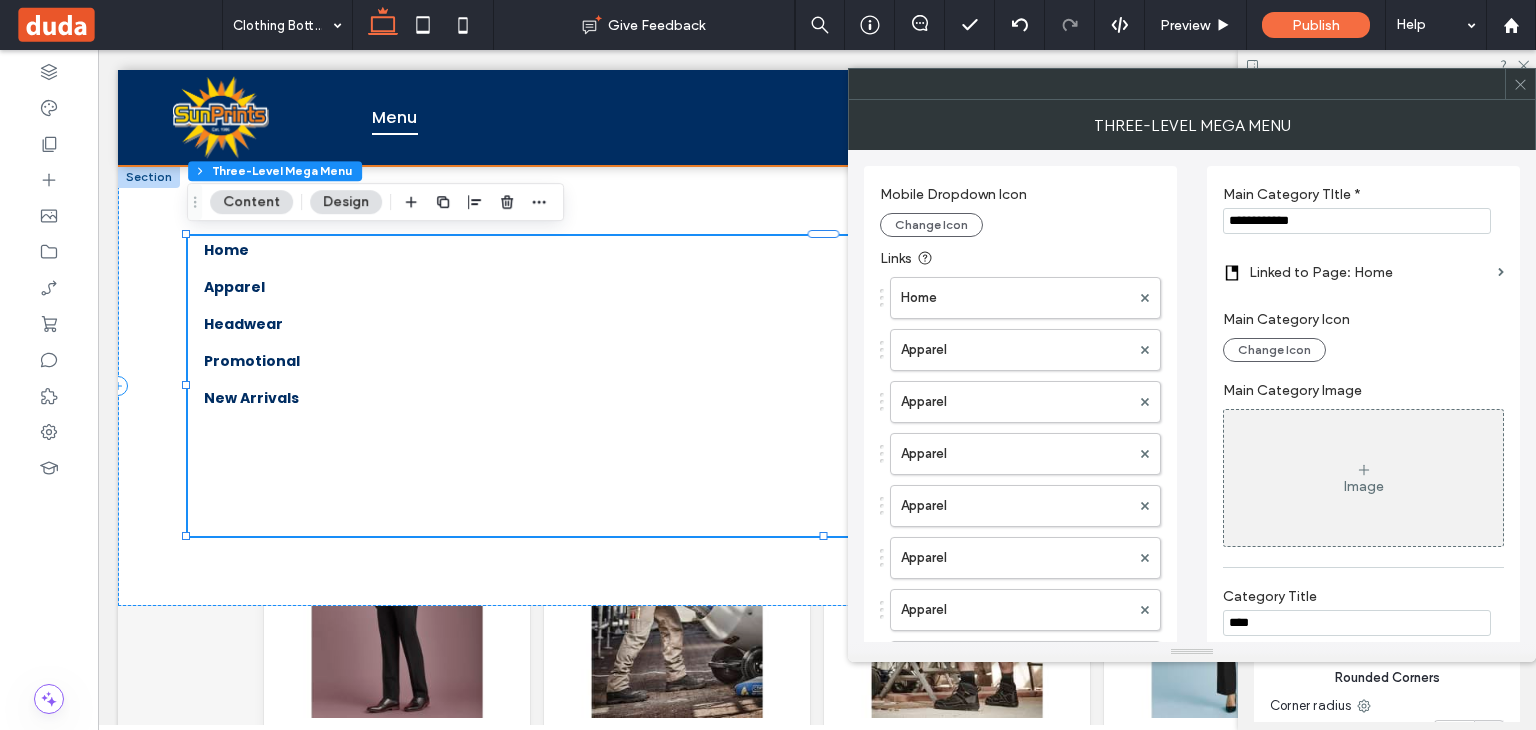 drag, startPoint x: 1335, startPoint y: 225, endPoint x: 1202, endPoint y: 229, distance: 133.06013 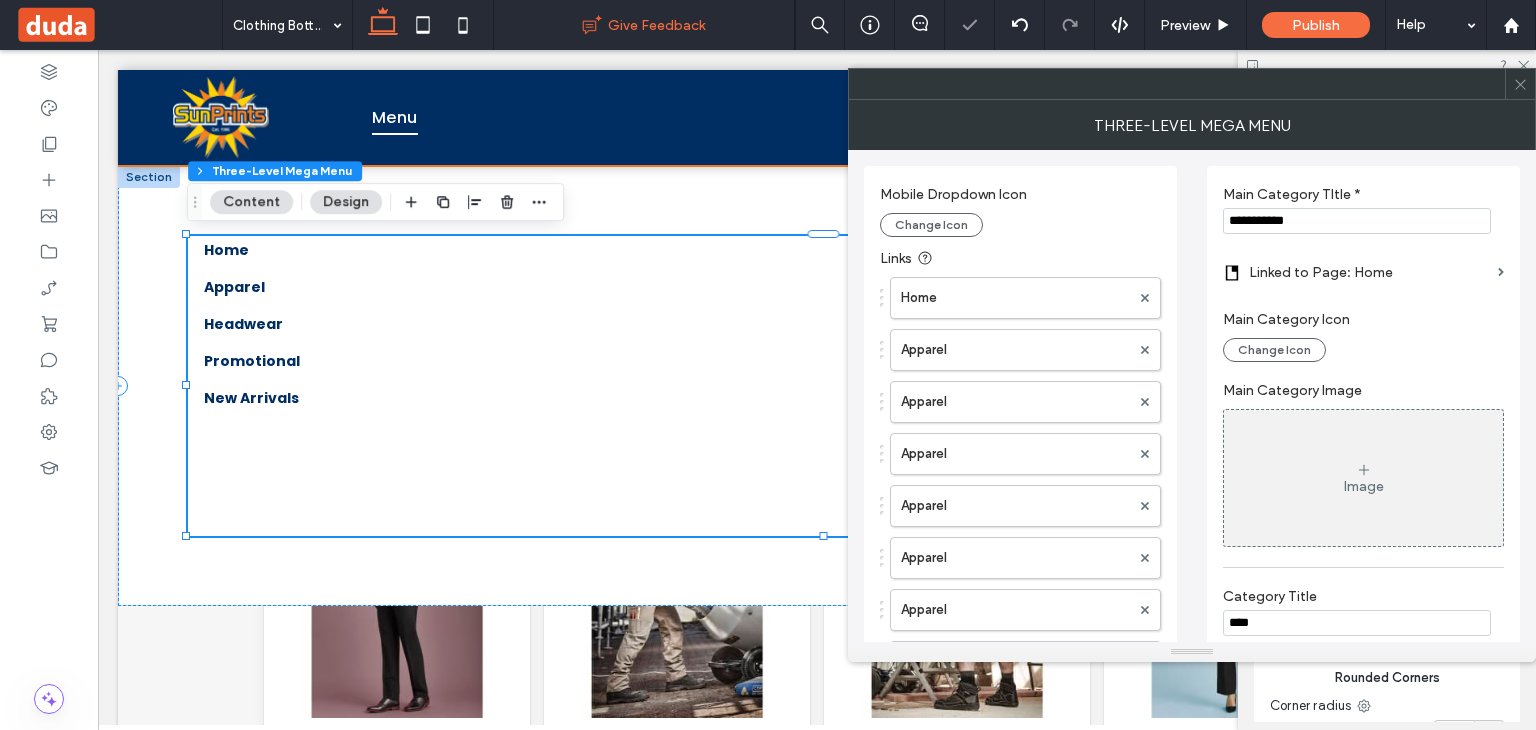 scroll, scrollTop: 452, scrollLeft: 0, axis: vertical 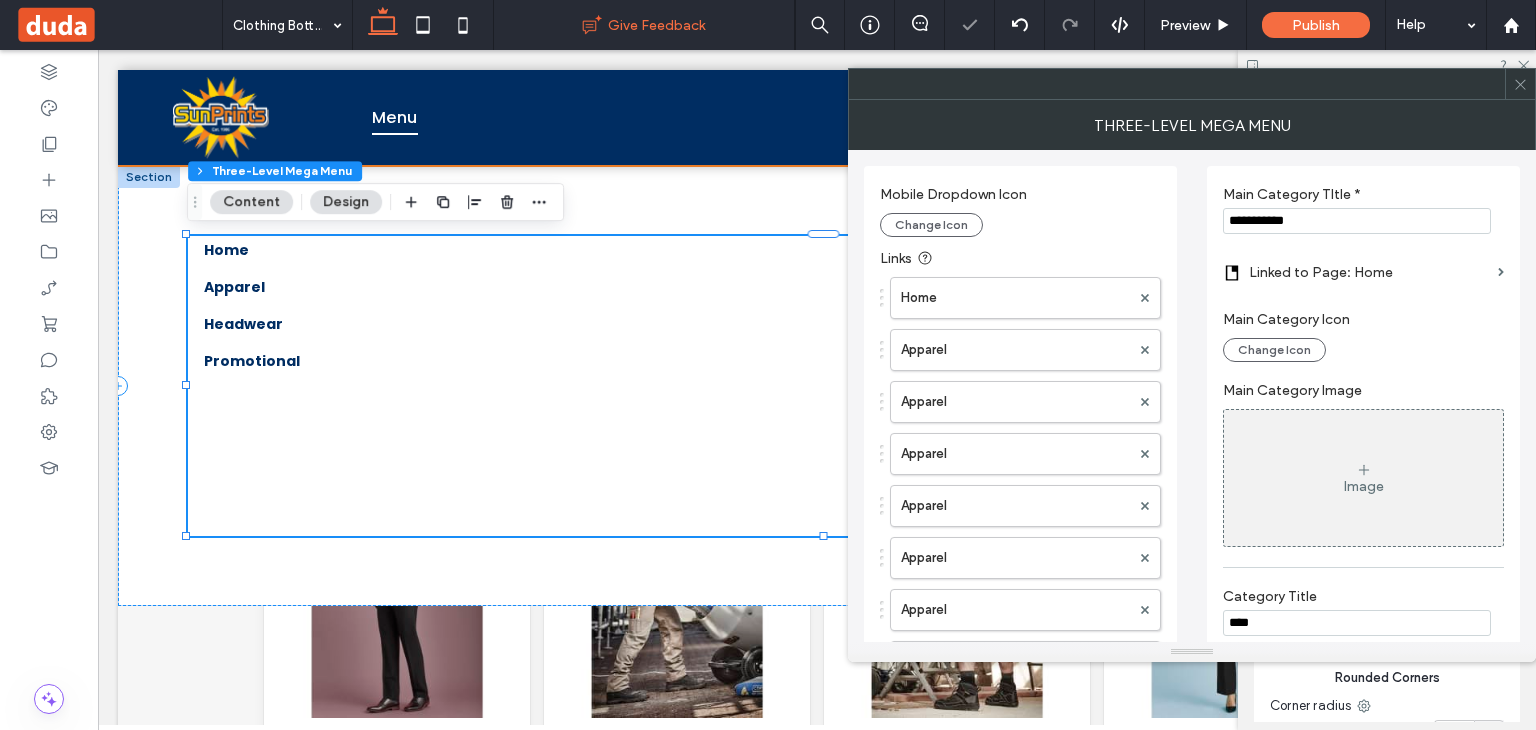 type on "**********" 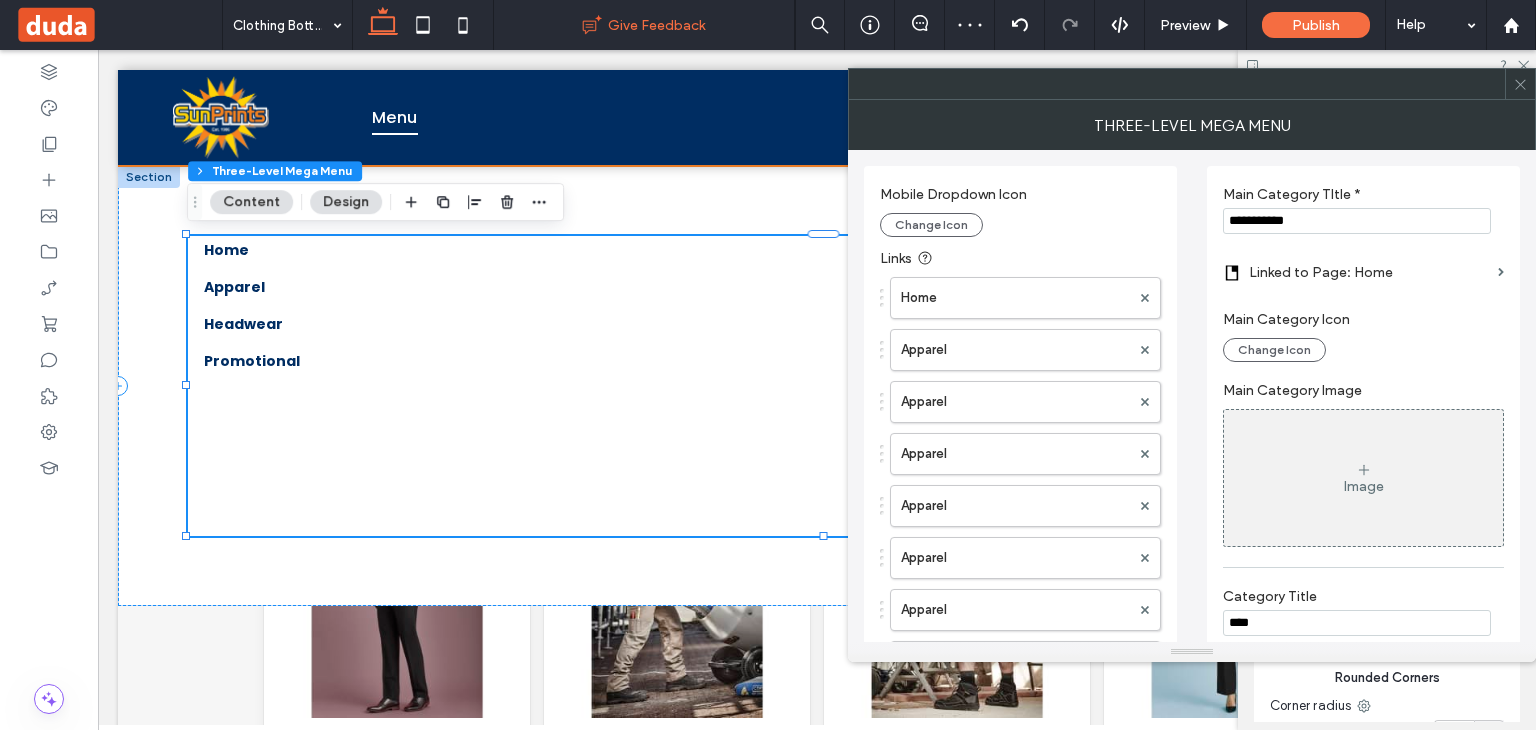 scroll, scrollTop: 452, scrollLeft: 0, axis: vertical 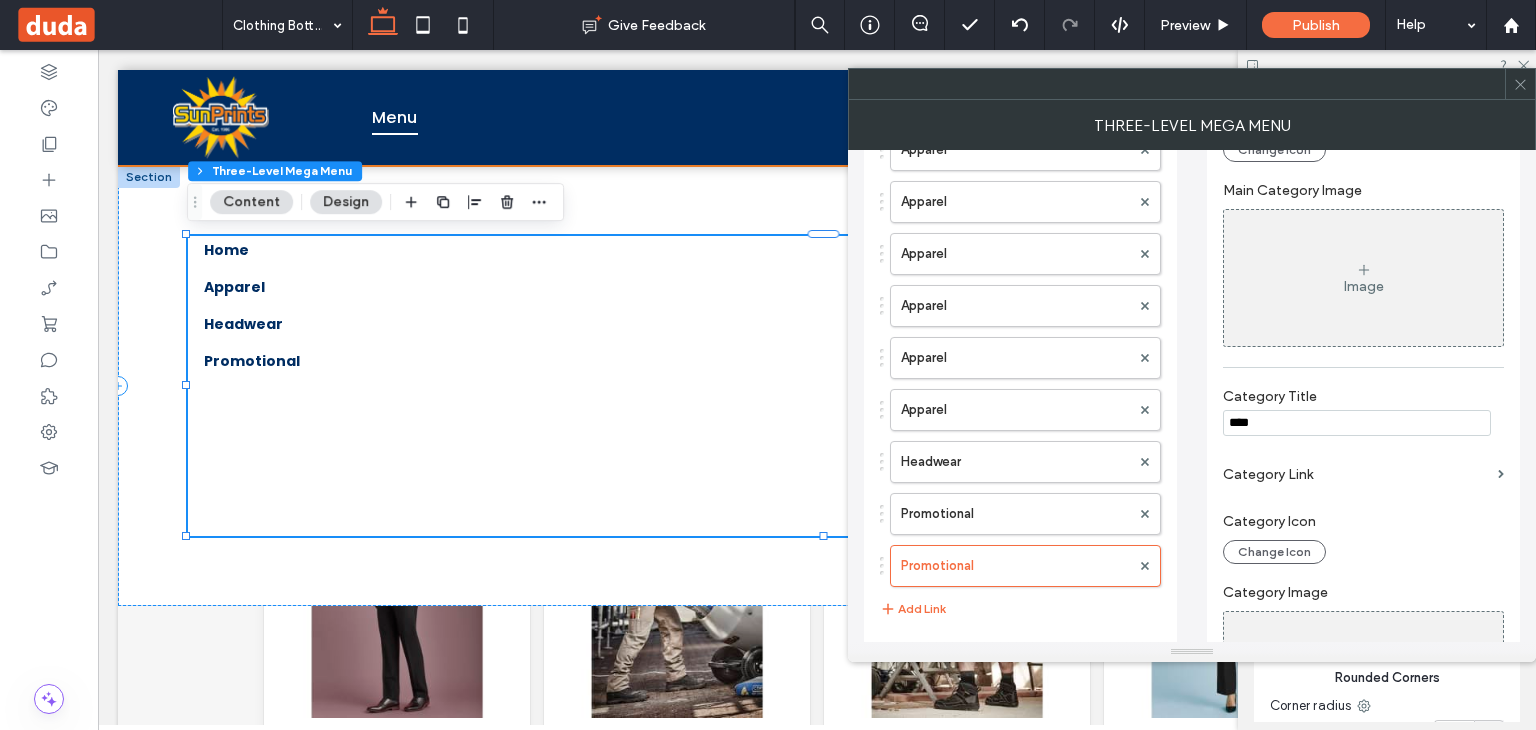 drag, startPoint x: 1293, startPoint y: 435, endPoint x: 1194, endPoint y: 436, distance: 99.00505 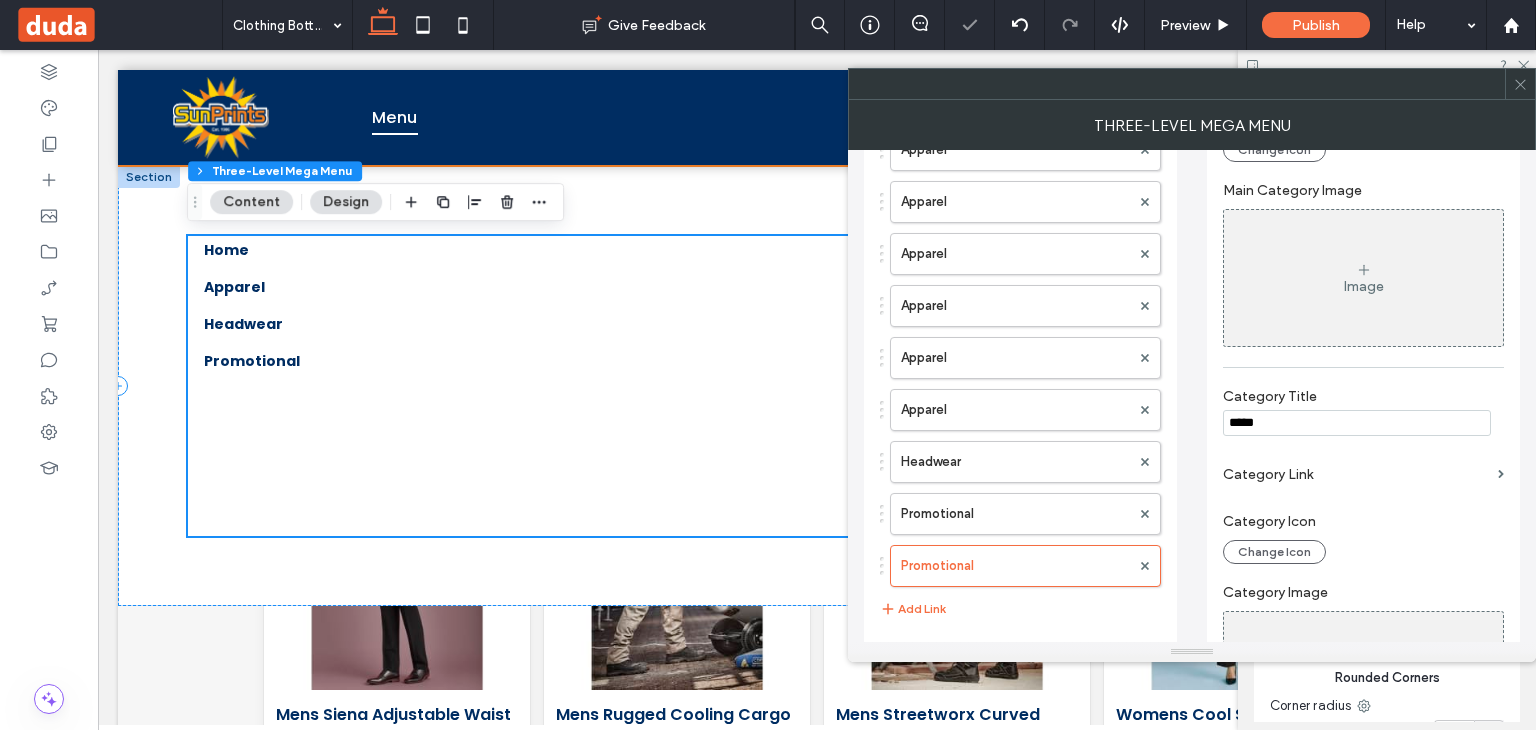 scroll, scrollTop: 452, scrollLeft: 0, axis: vertical 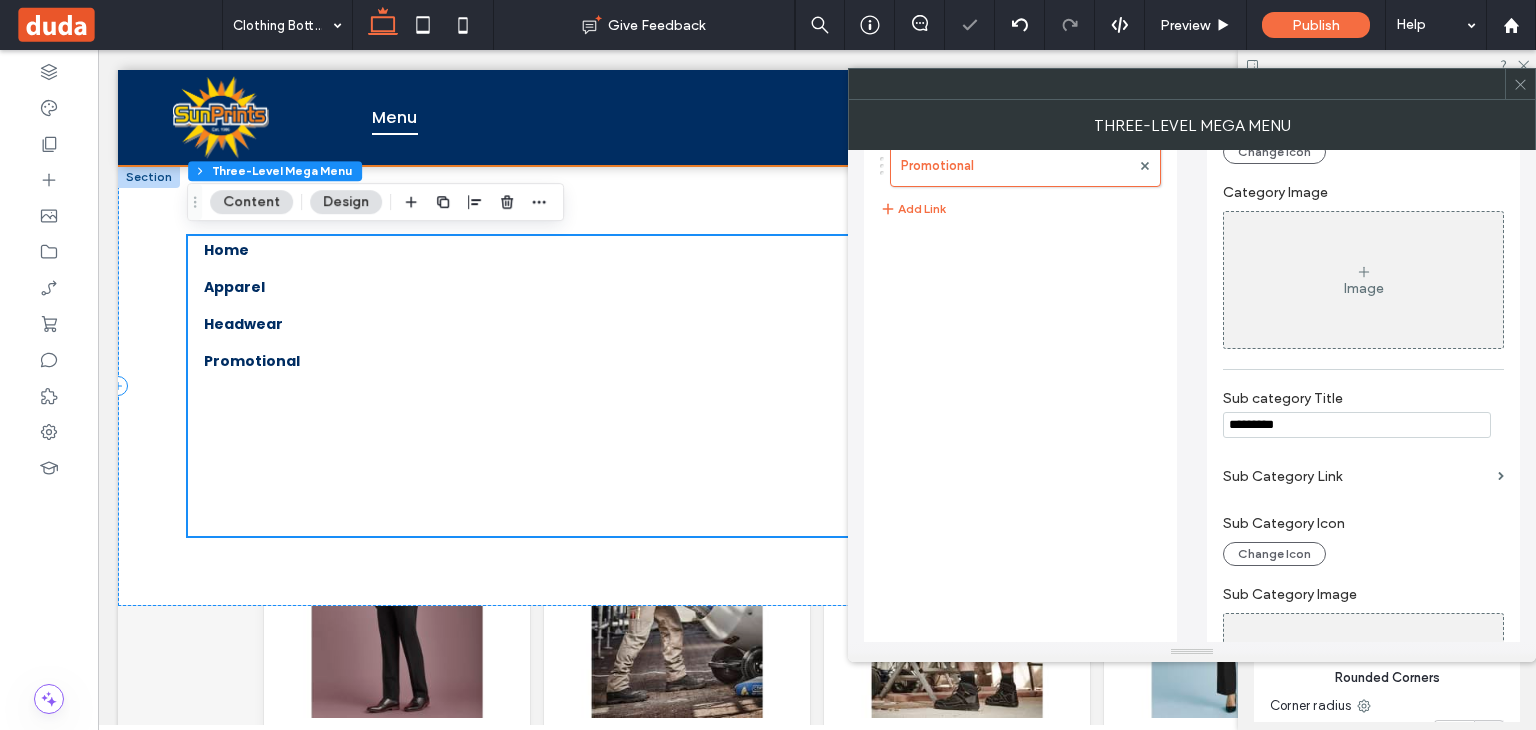 type on "*********" 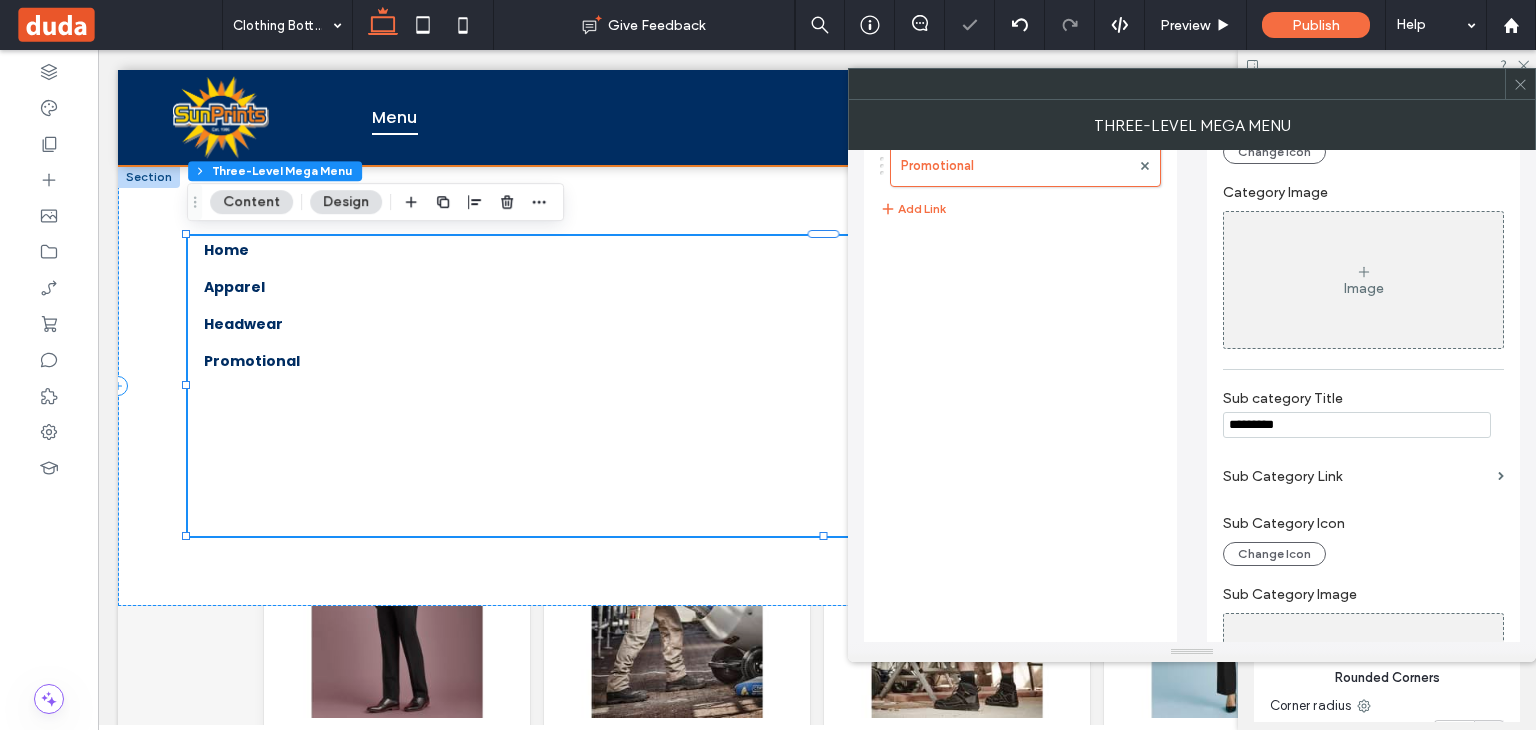 drag, startPoint x: 1305, startPoint y: 425, endPoint x: 1196, endPoint y: 425, distance: 109 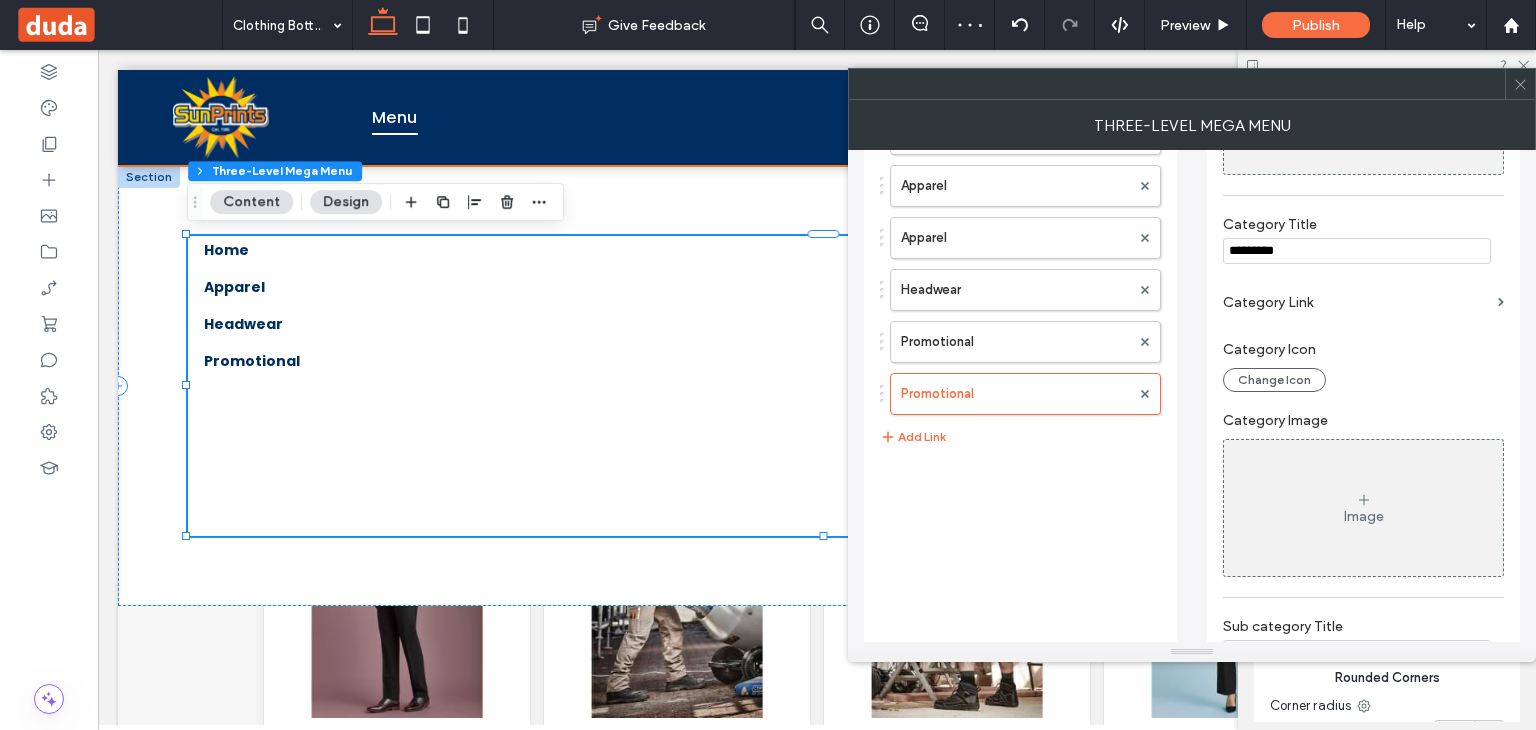scroll 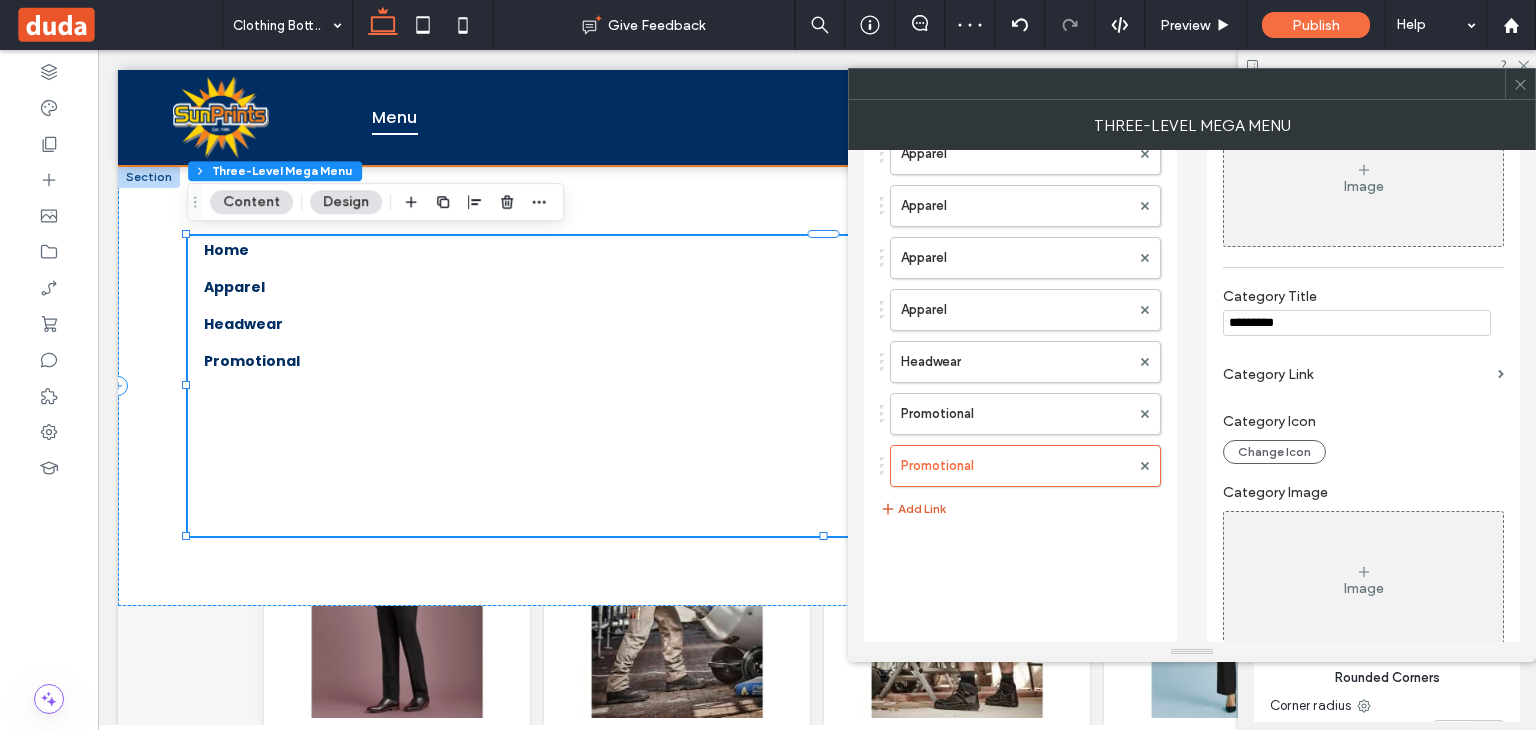type 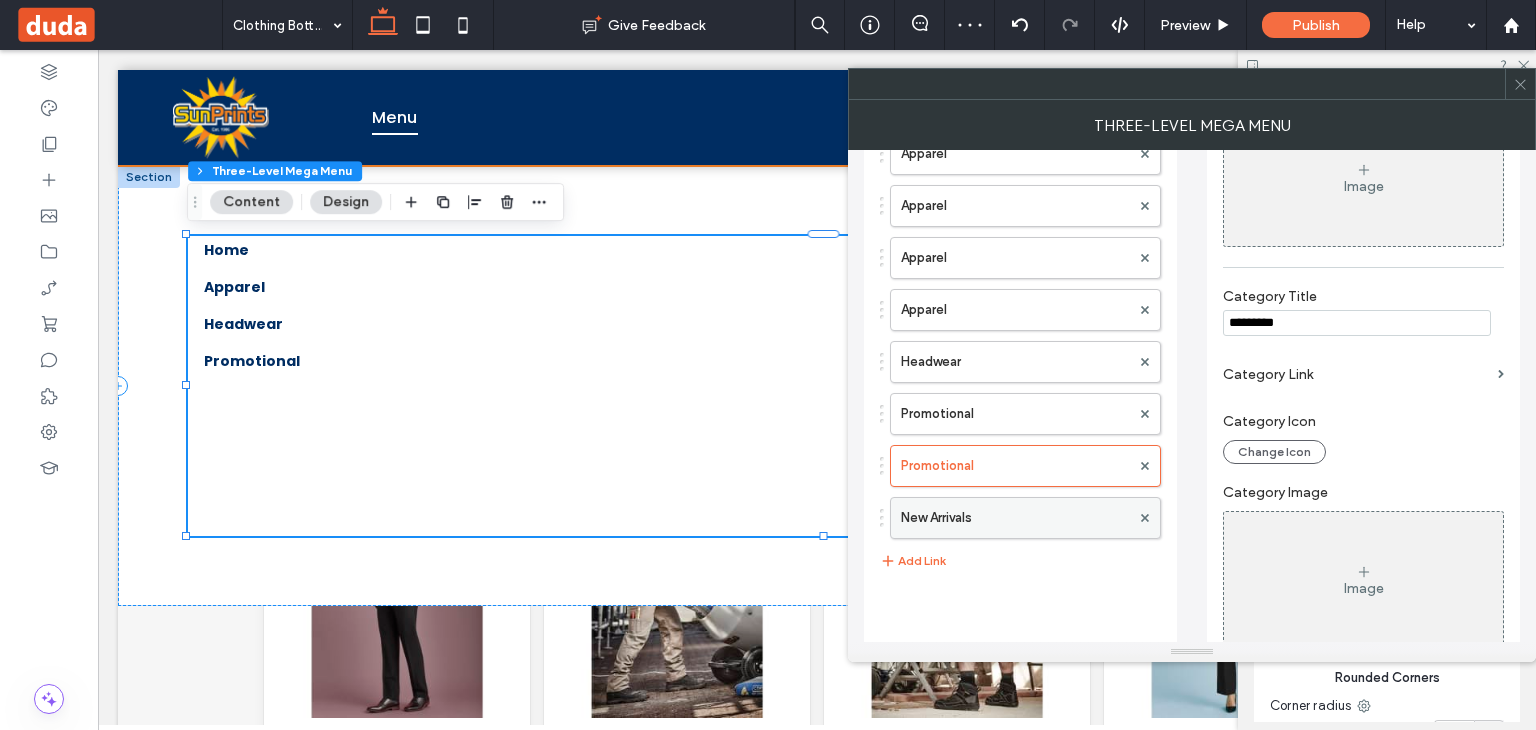 click on "New Arrivals" at bounding box center [1015, 518] 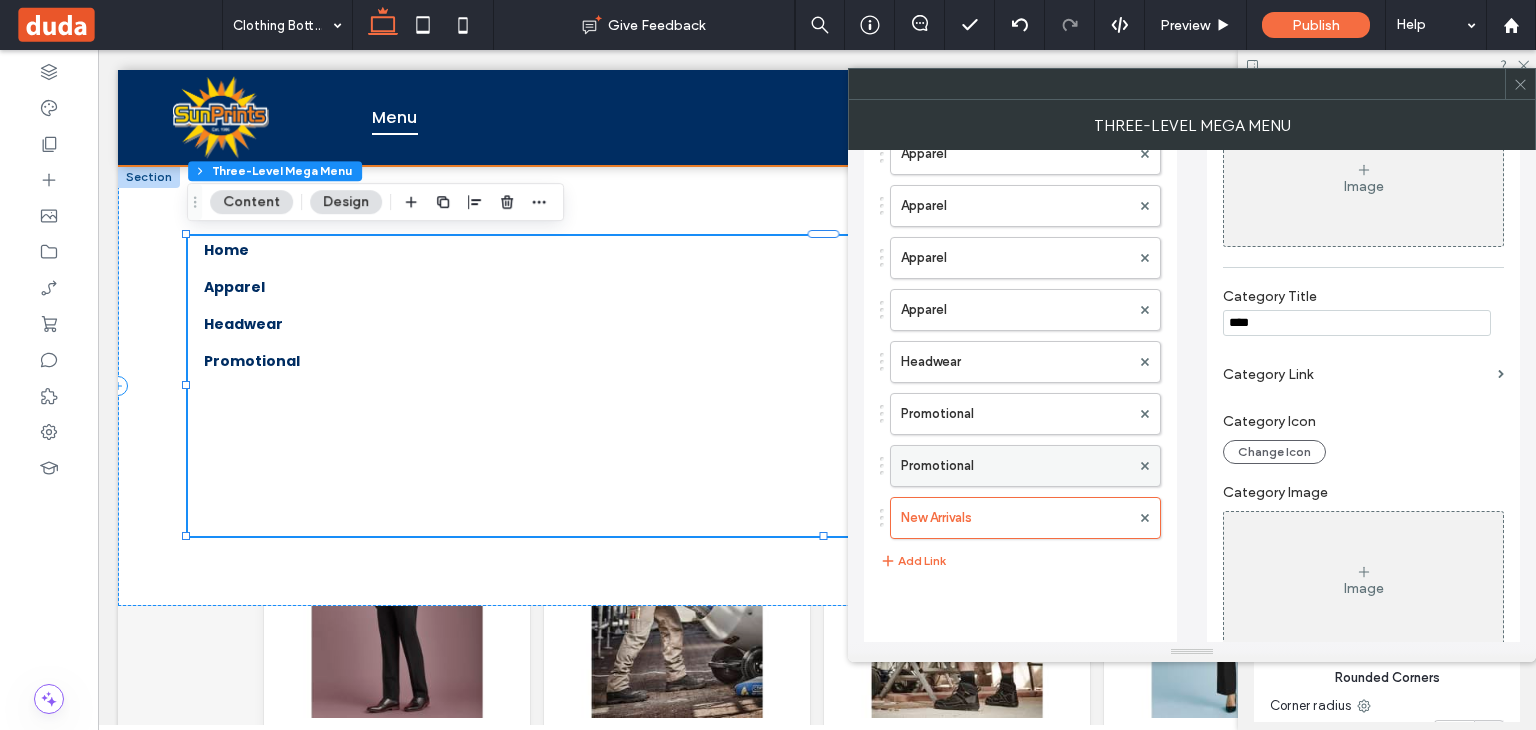 click on "Promotional" at bounding box center [1015, 466] 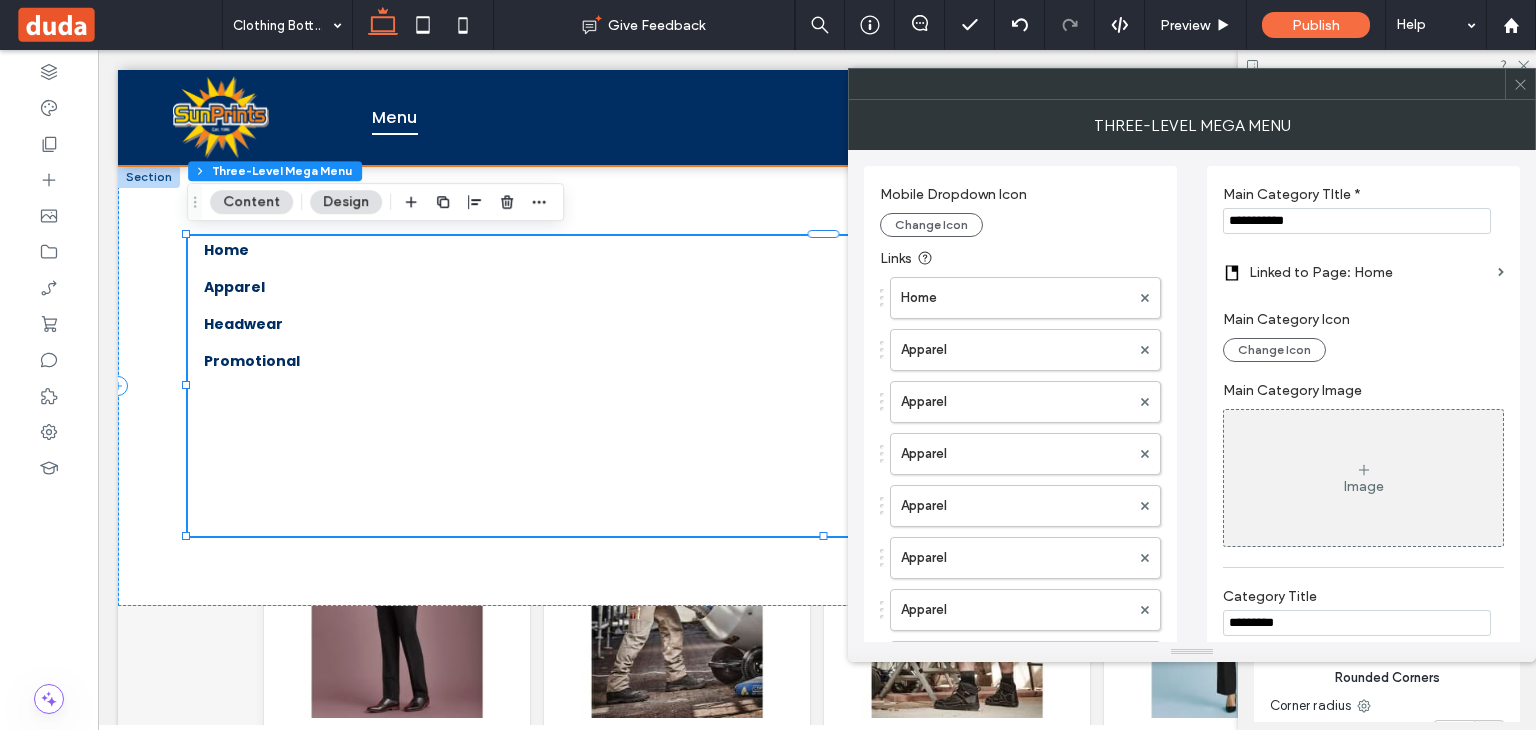 drag, startPoint x: 1337, startPoint y: 232, endPoint x: 1178, endPoint y: 221, distance: 159.38005 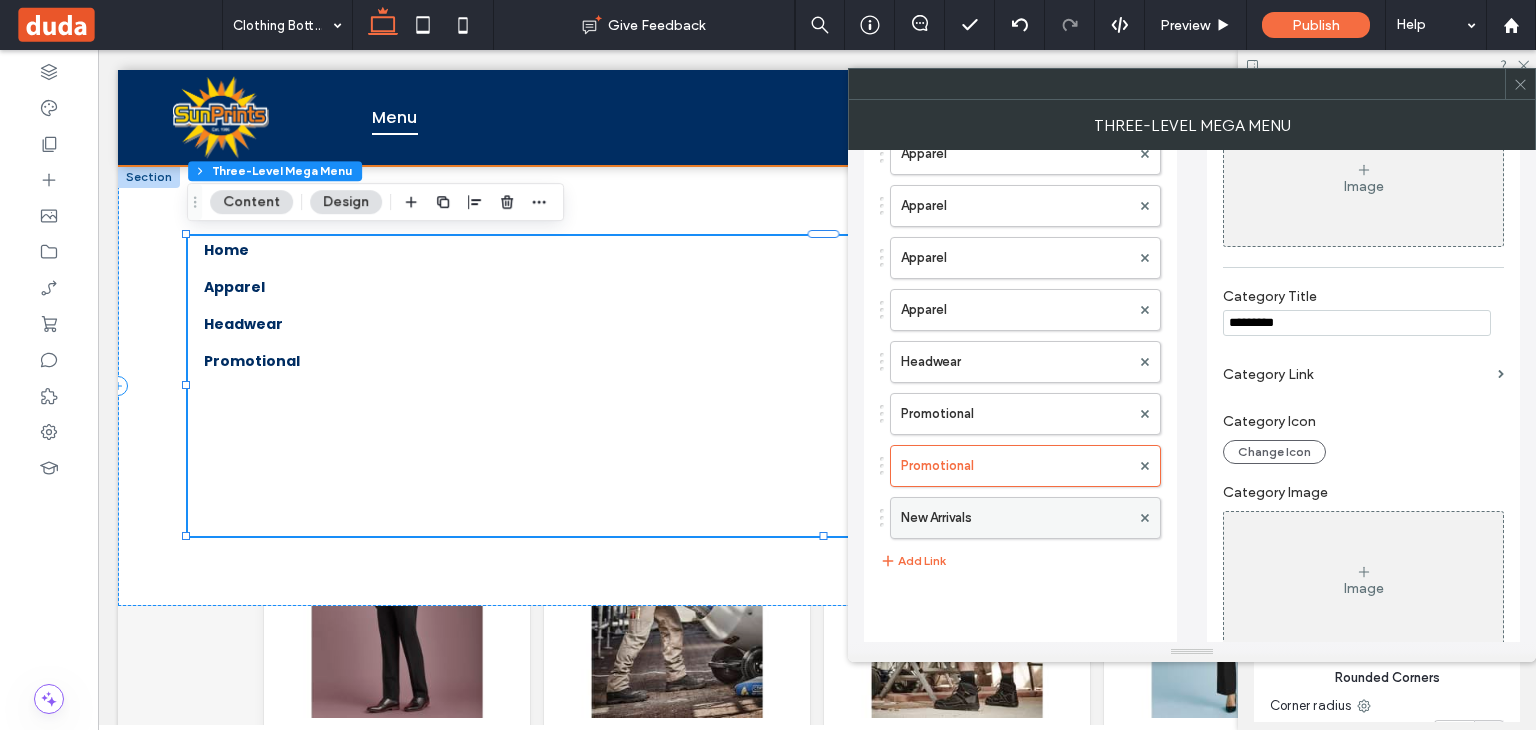 drag, startPoint x: 976, startPoint y: 521, endPoint x: 1063, endPoint y: 505, distance: 88.45903 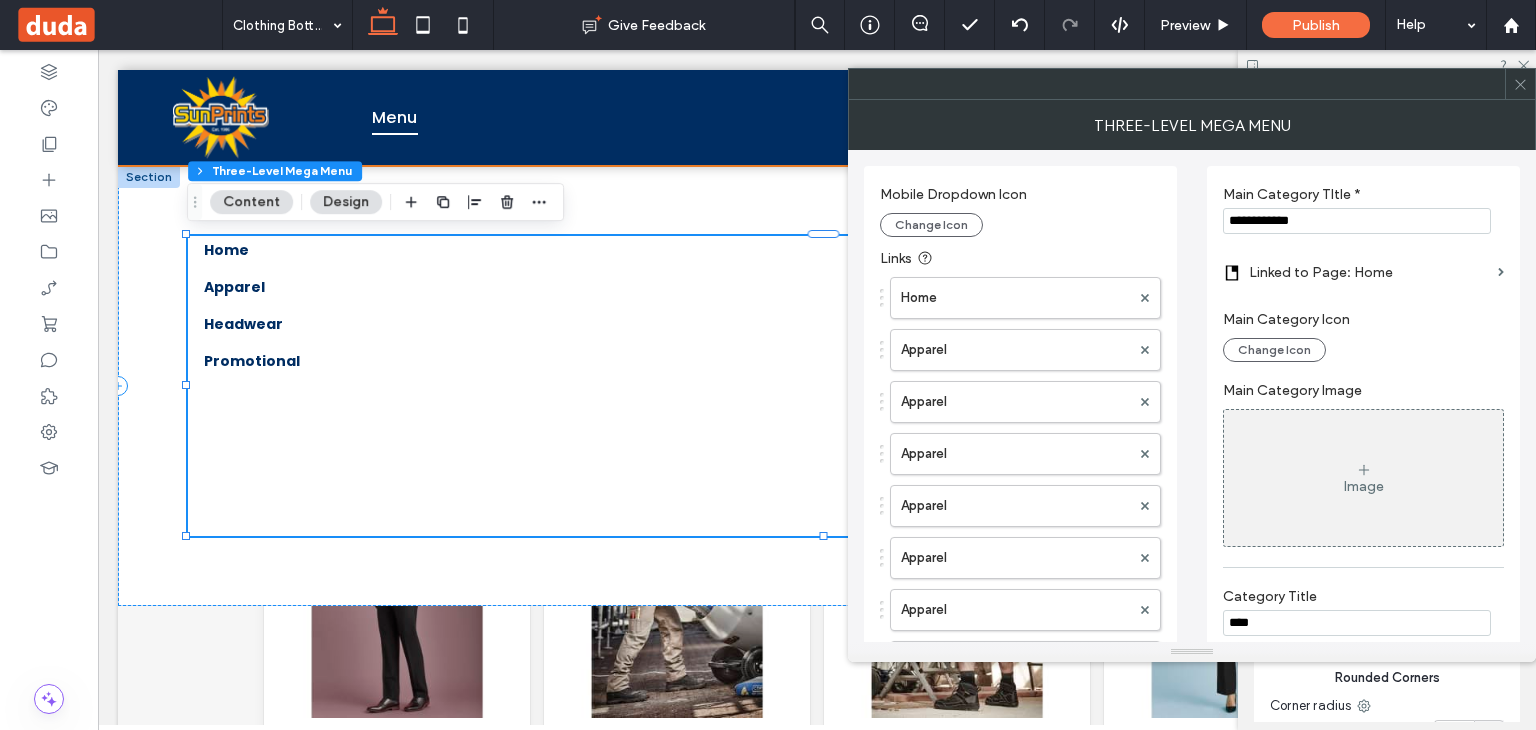 drag, startPoint x: 1309, startPoint y: 212, endPoint x: 1205, endPoint y: 217, distance: 104.120125 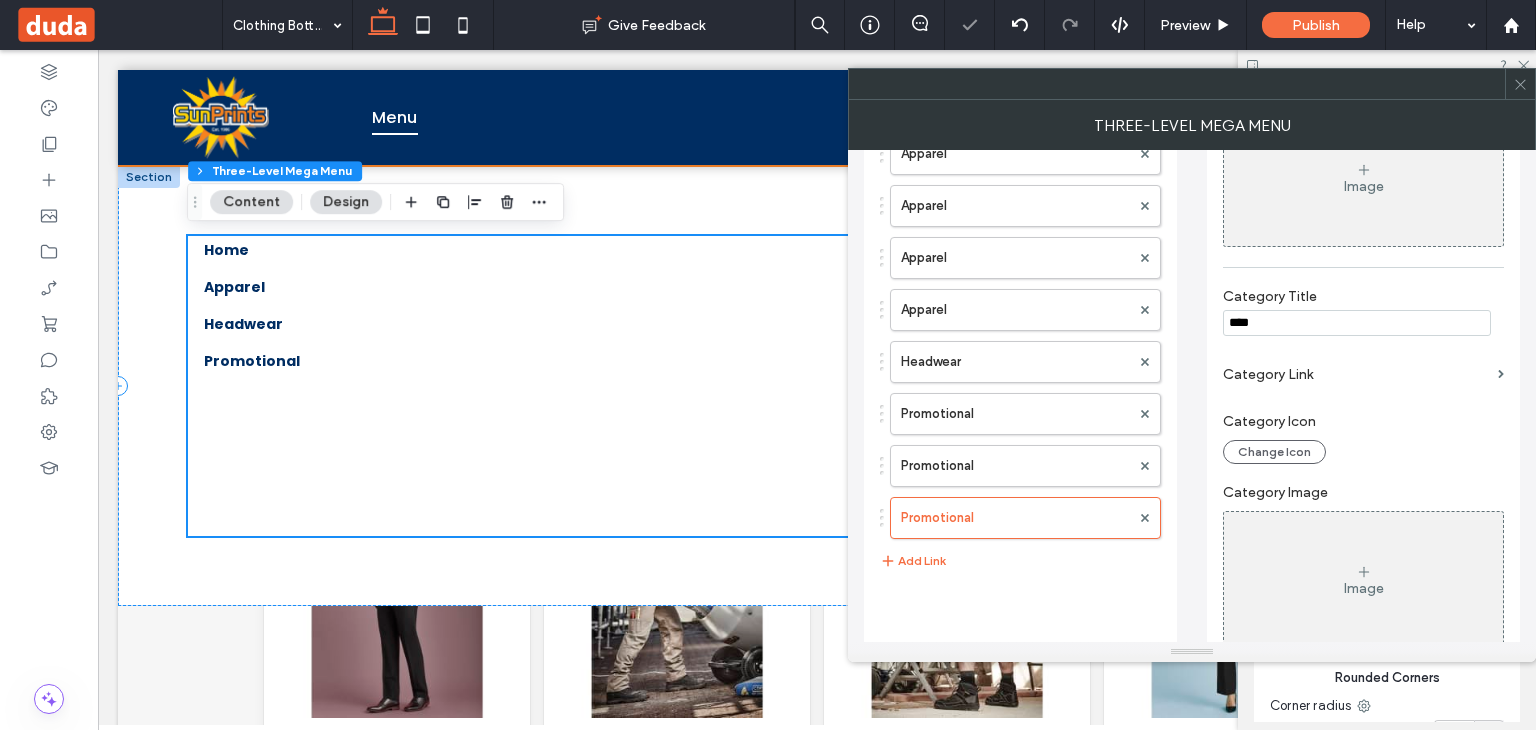 type on "**********" 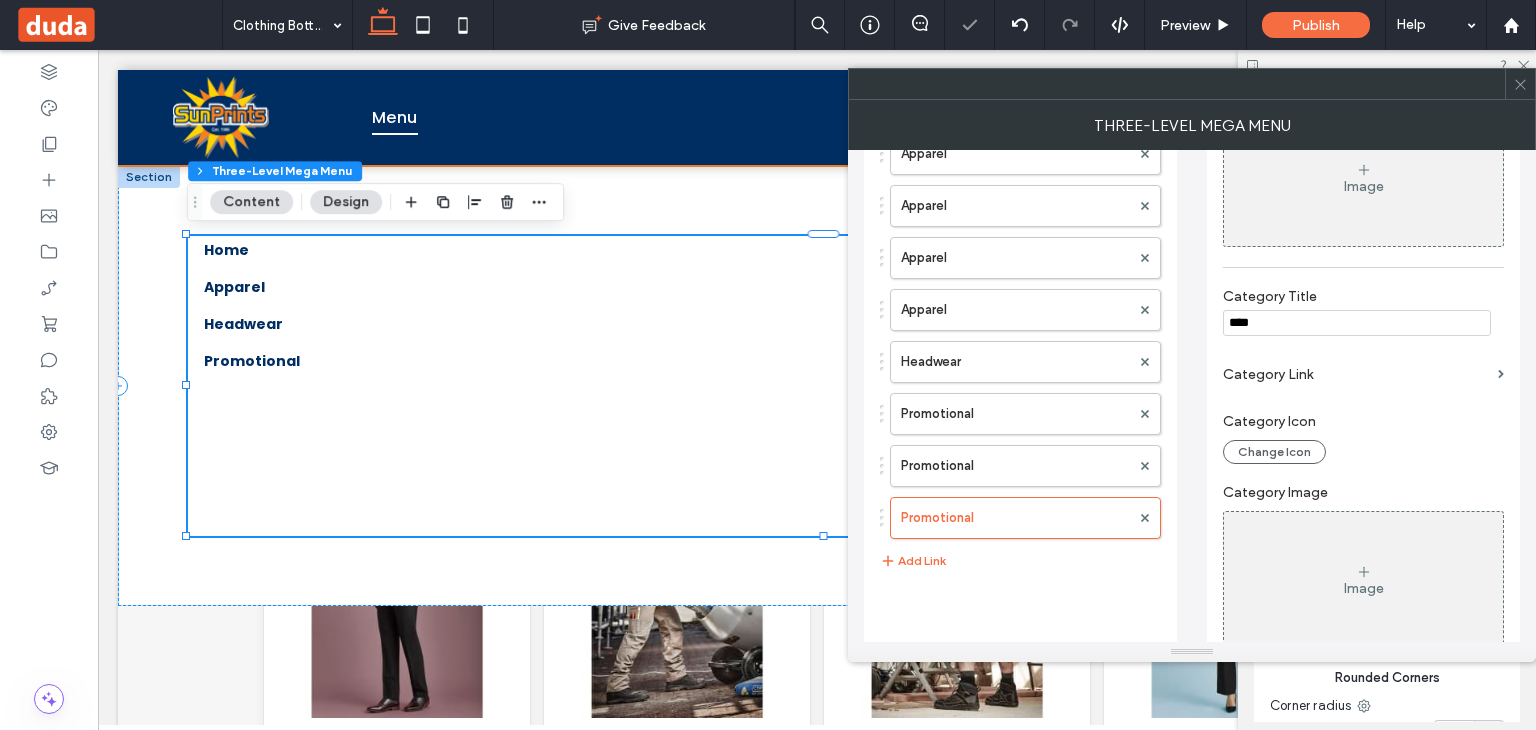 drag, startPoint x: 1297, startPoint y: 331, endPoint x: 1229, endPoint y: 331, distance: 68 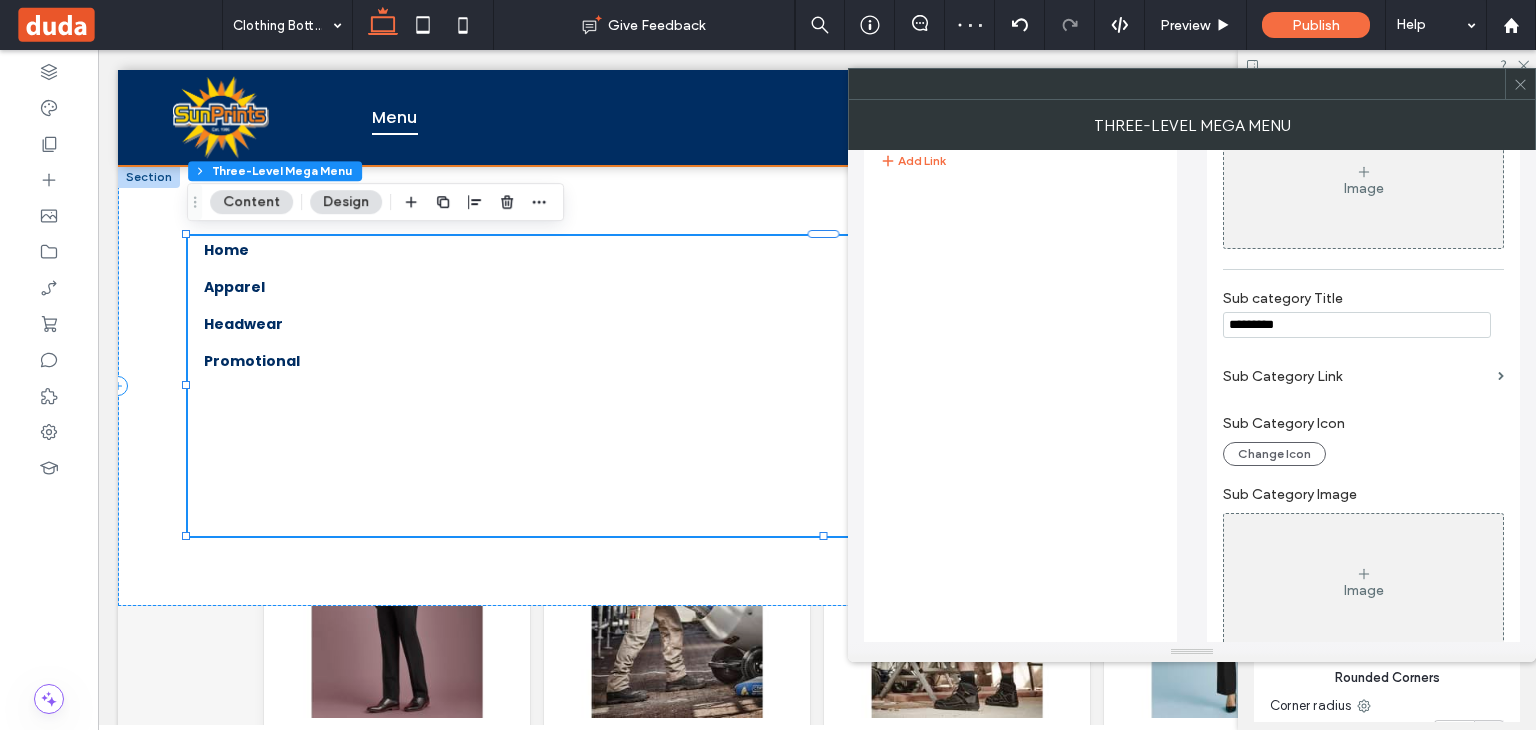 type 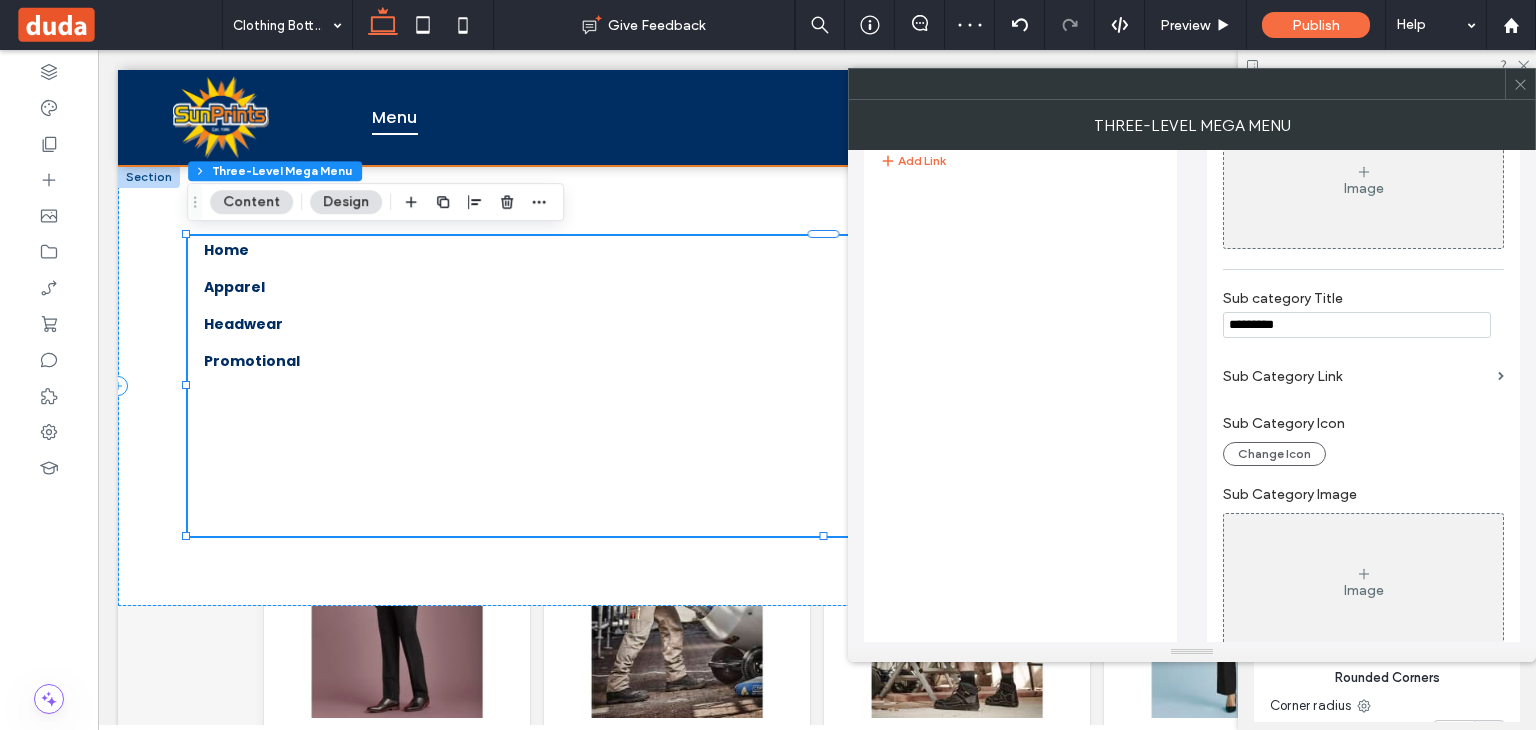 drag, startPoint x: 1334, startPoint y: 333, endPoint x: 1209, endPoint y: 328, distance: 125.09996 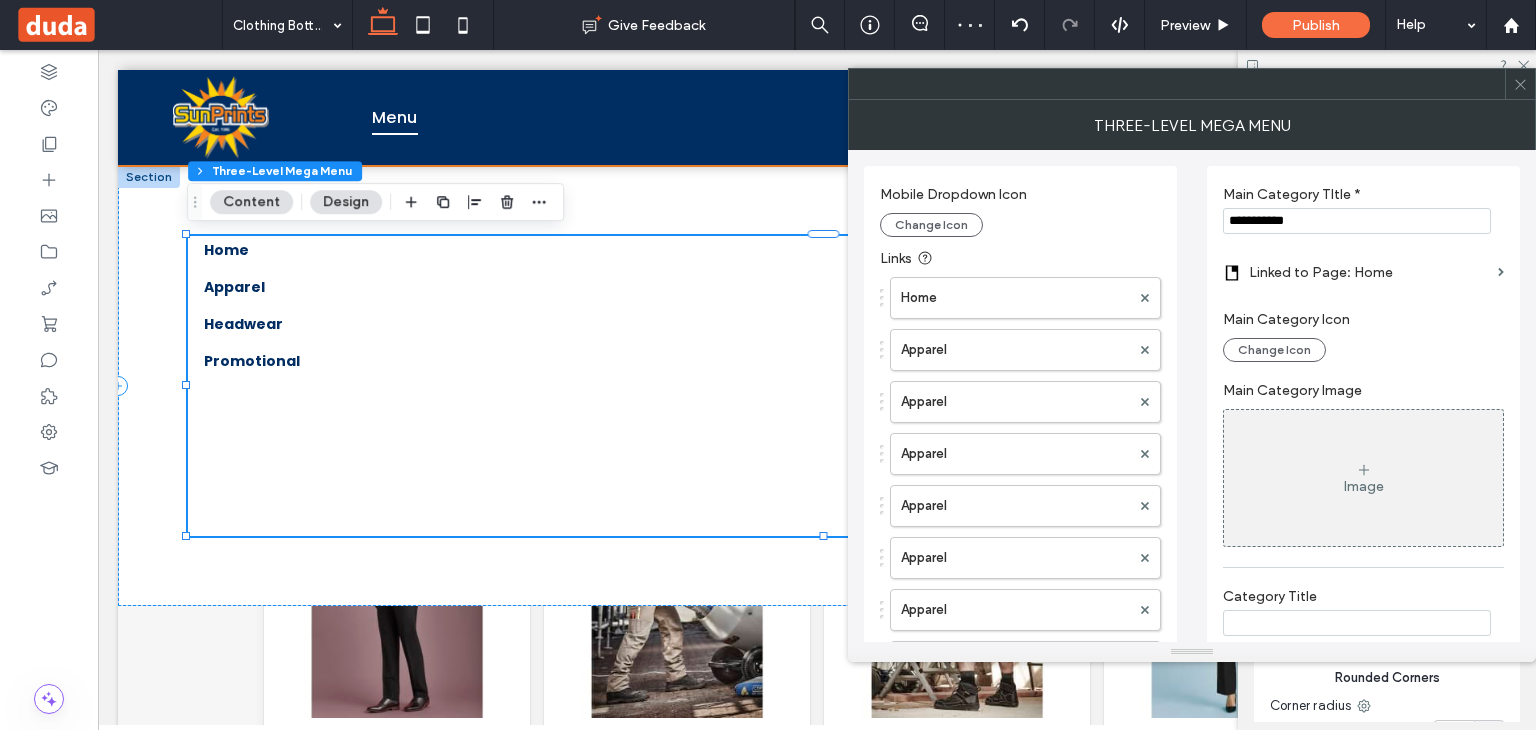 type 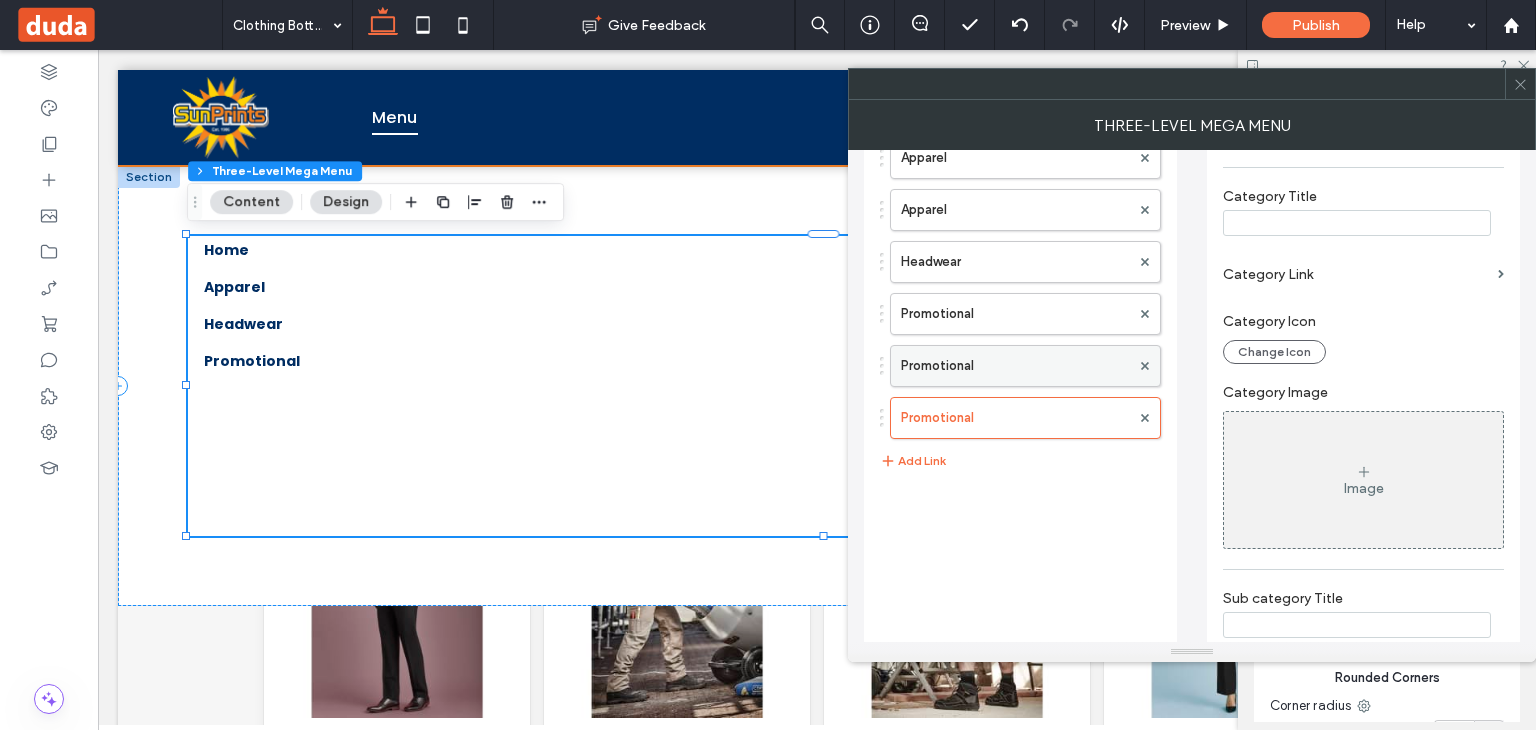 click on "Promotional" at bounding box center (1015, 366) 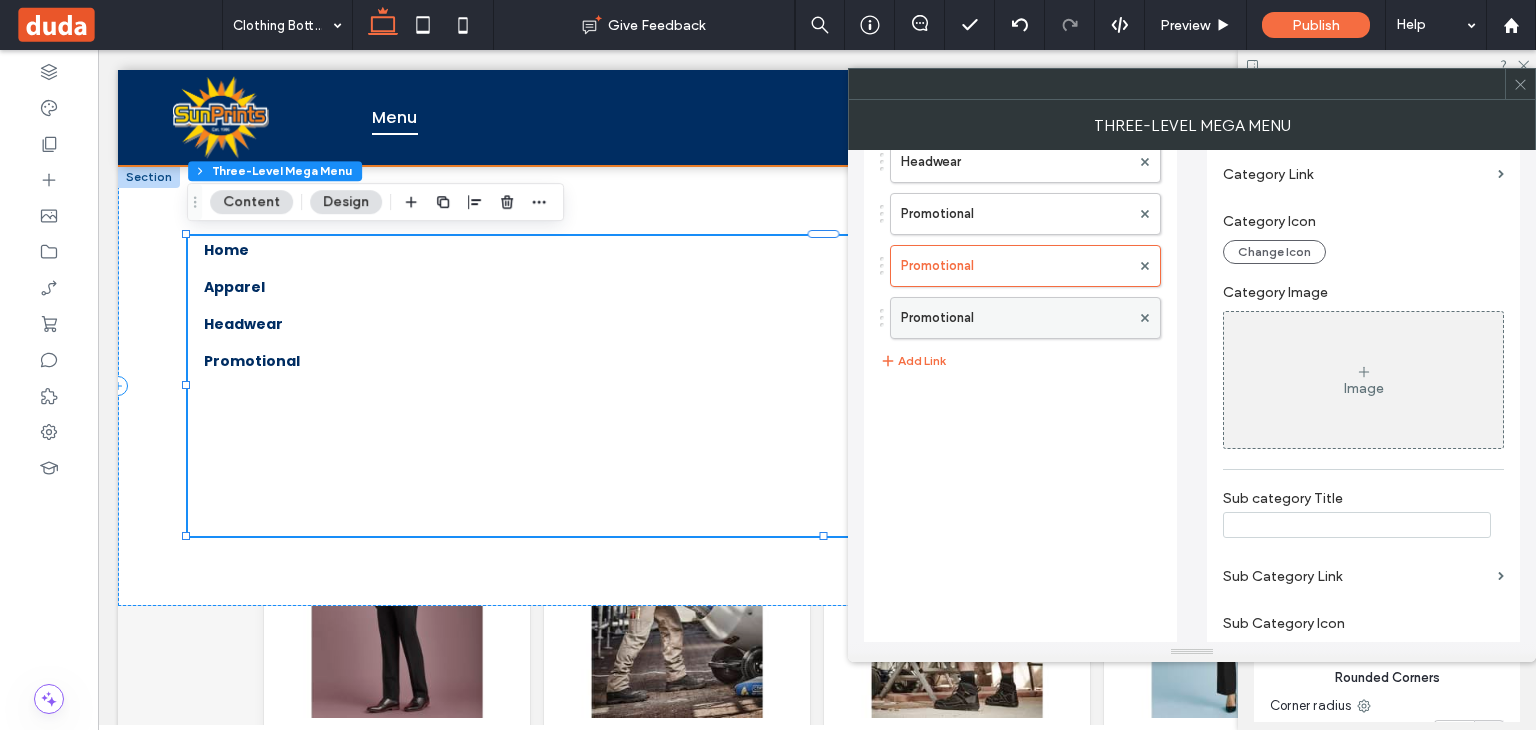 click on "Promotional" at bounding box center (1015, 318) 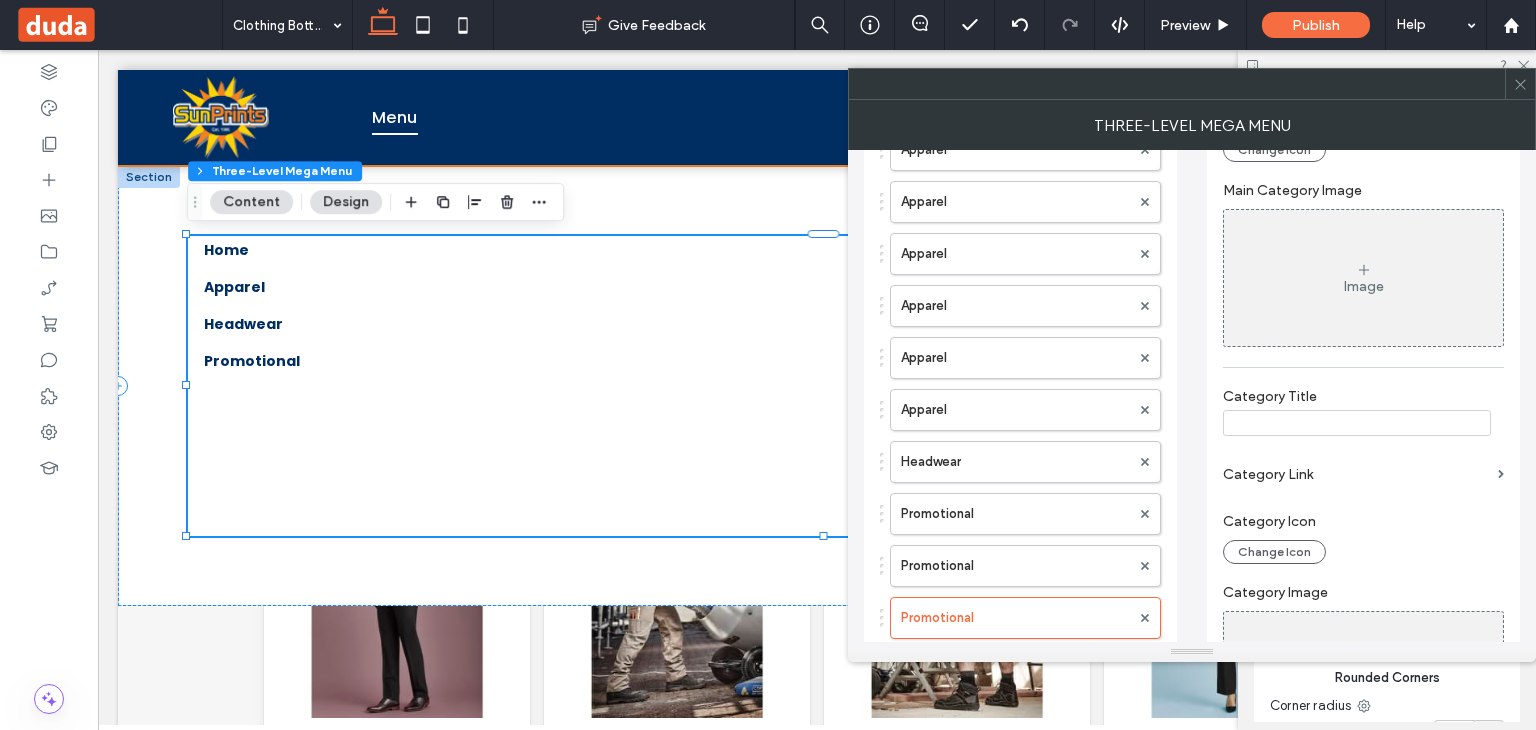 click at bounding box center [1357, 423] 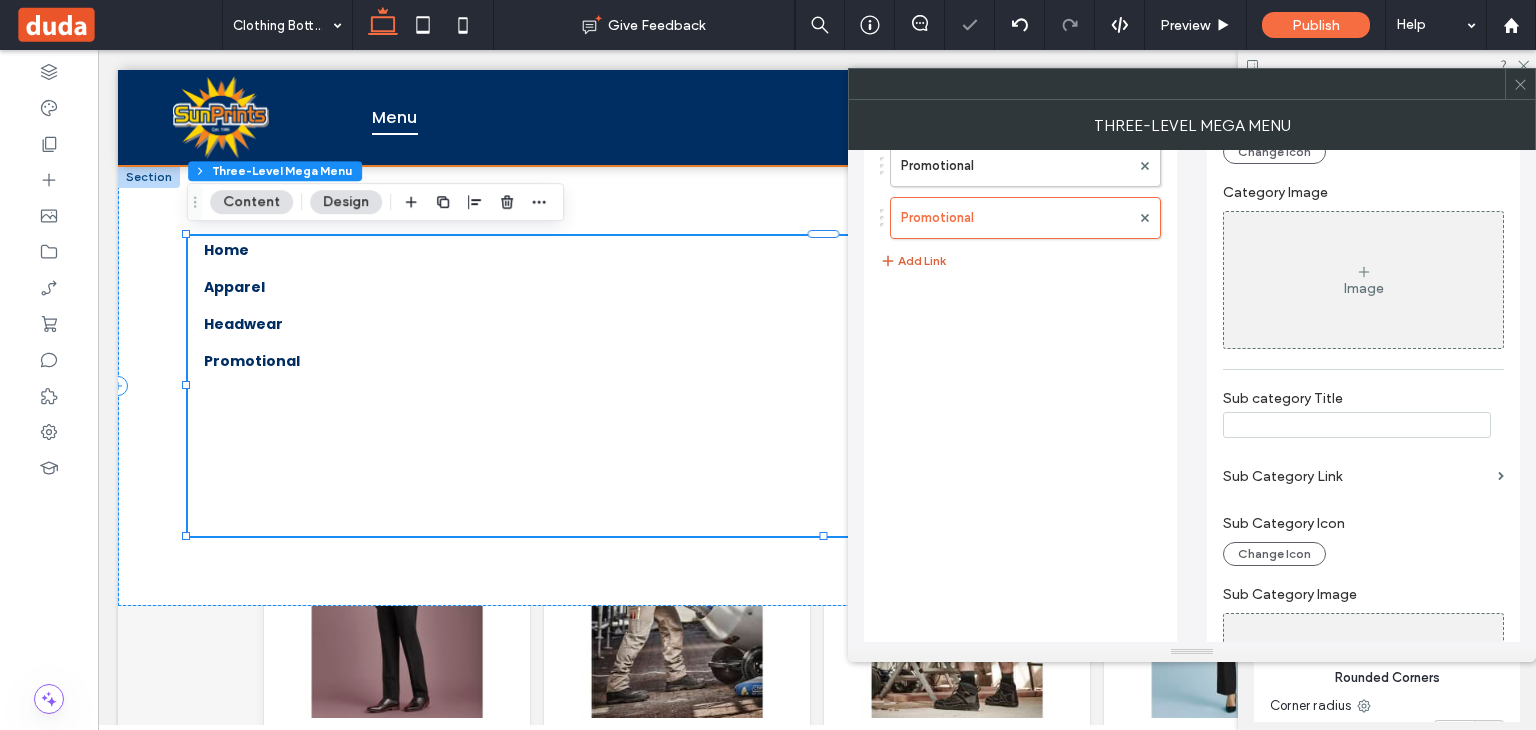 type on "**********" 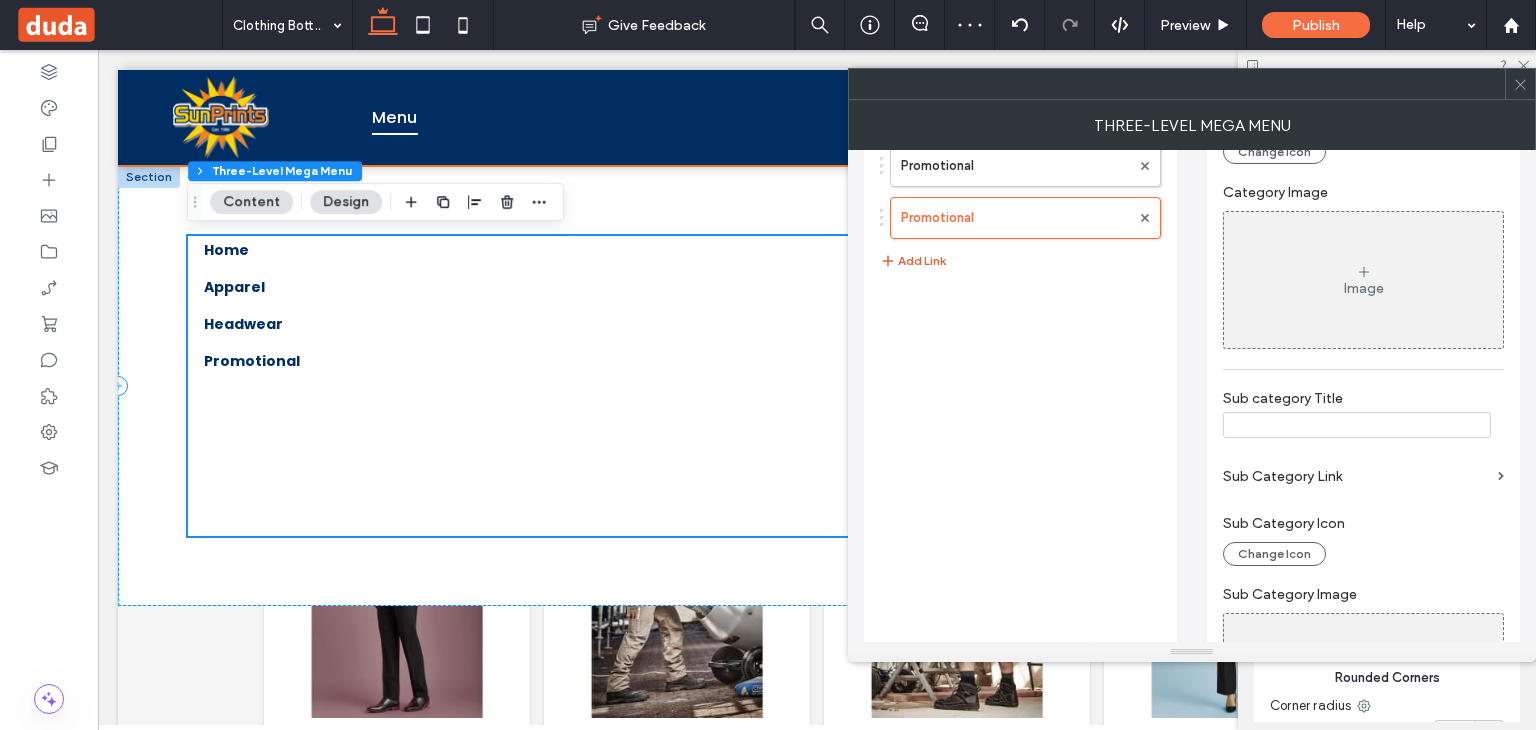 click on "Add Link" at bounding box center (913, 261) 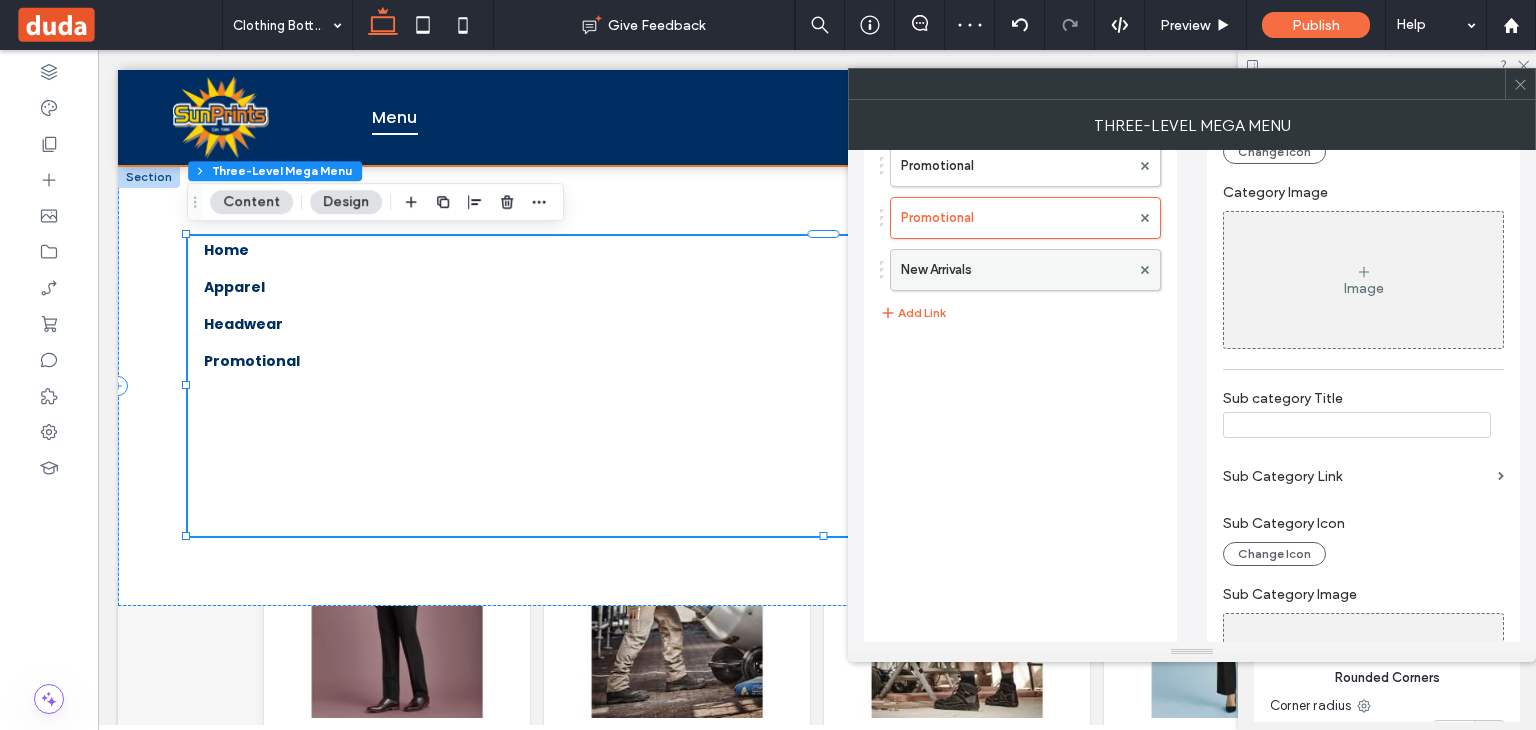 click on "New Arrivals" at bounding box center (1015, 270) 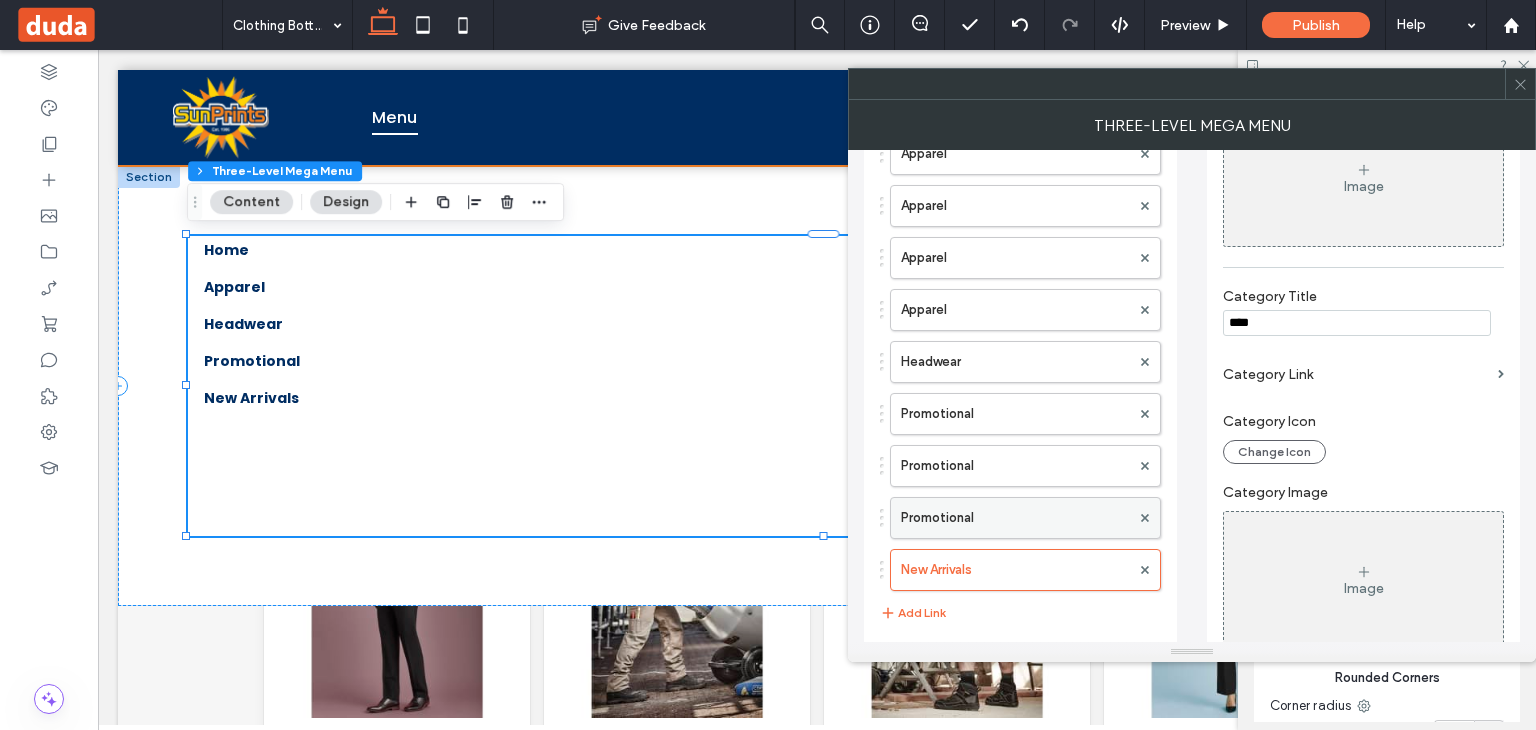 click on "Promotional" at bounding box center [1015, 518] 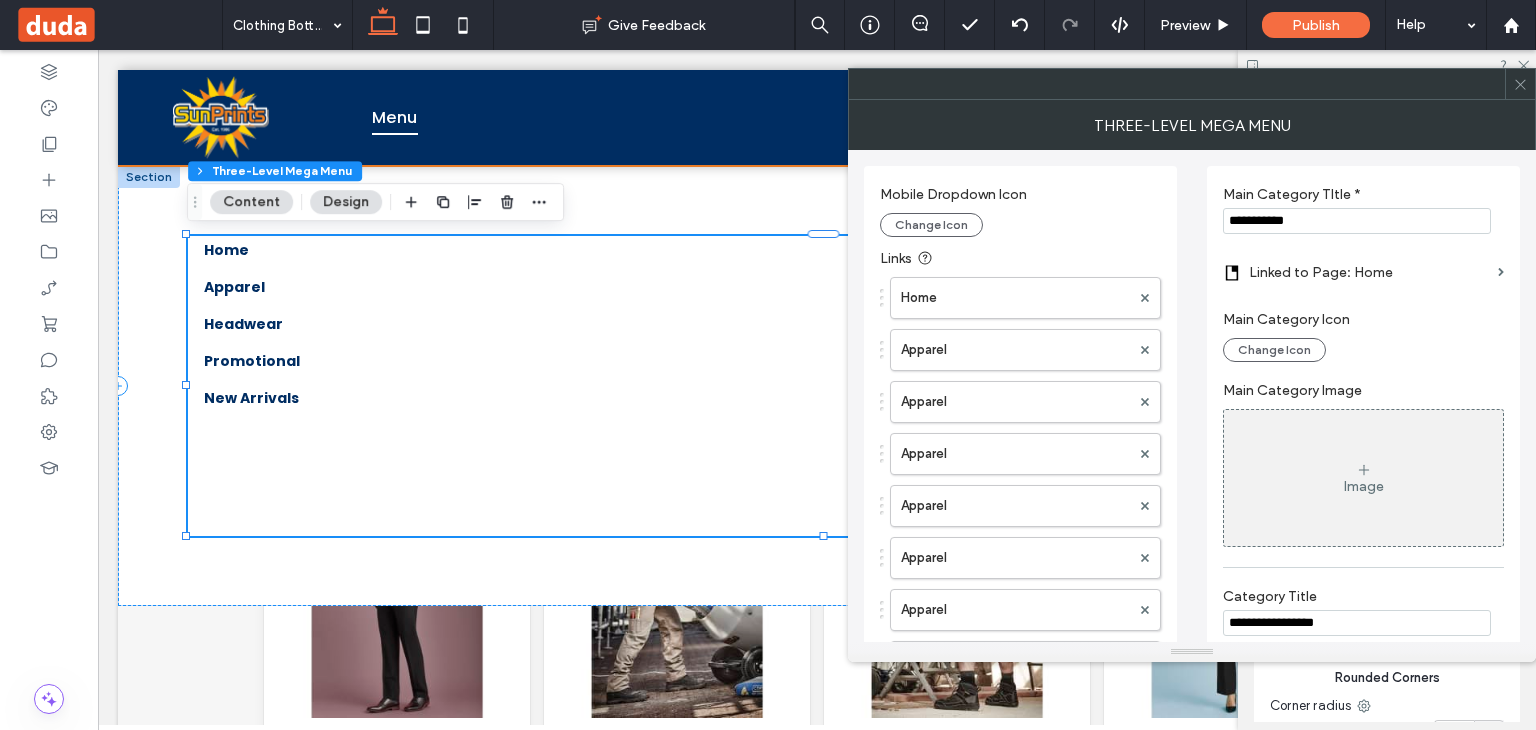 drag, startPoint x: 1328, startPoint y: 230, endPoint x: 1198, endPoint y: 230, distance: 130 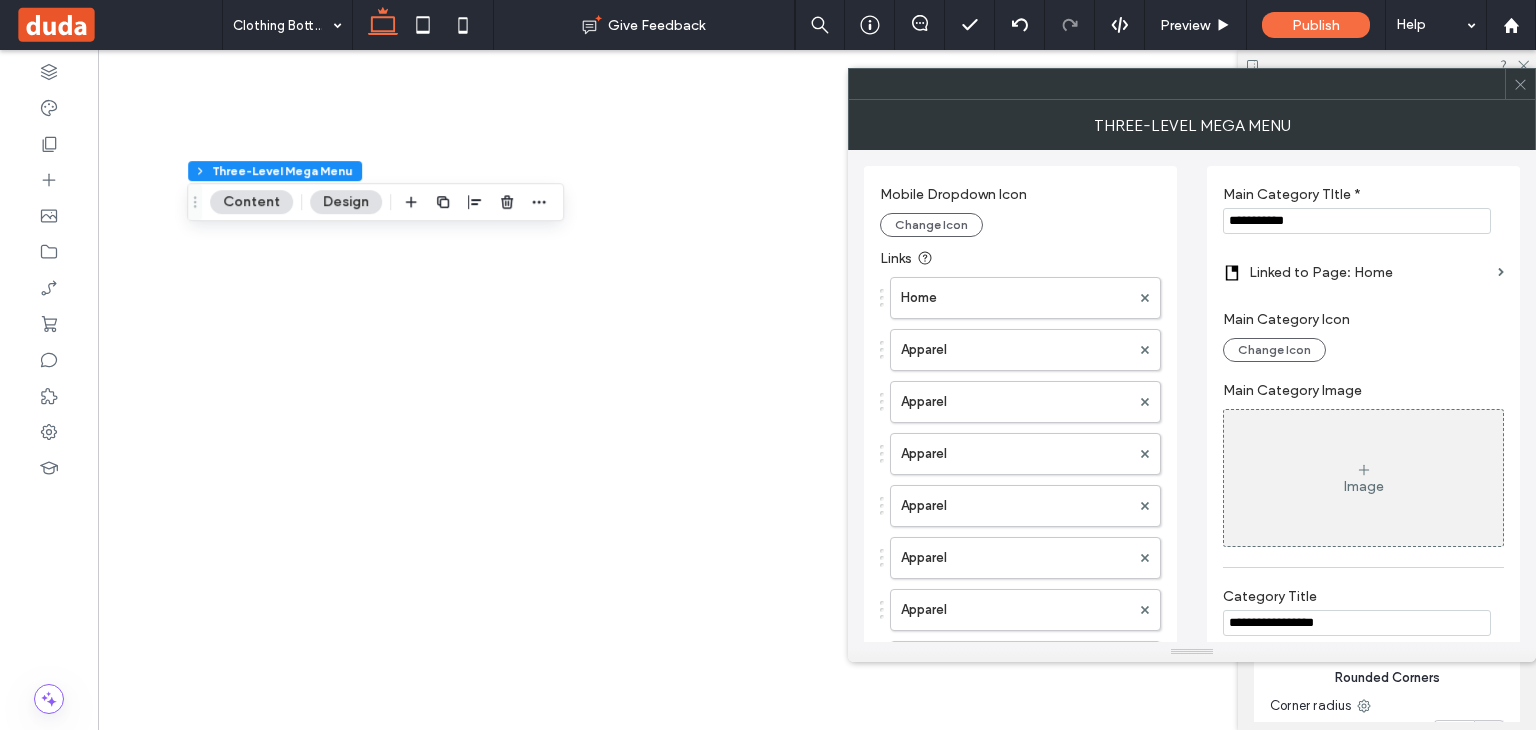 click on "New Arrivals" at bounding box center (1015, 870) 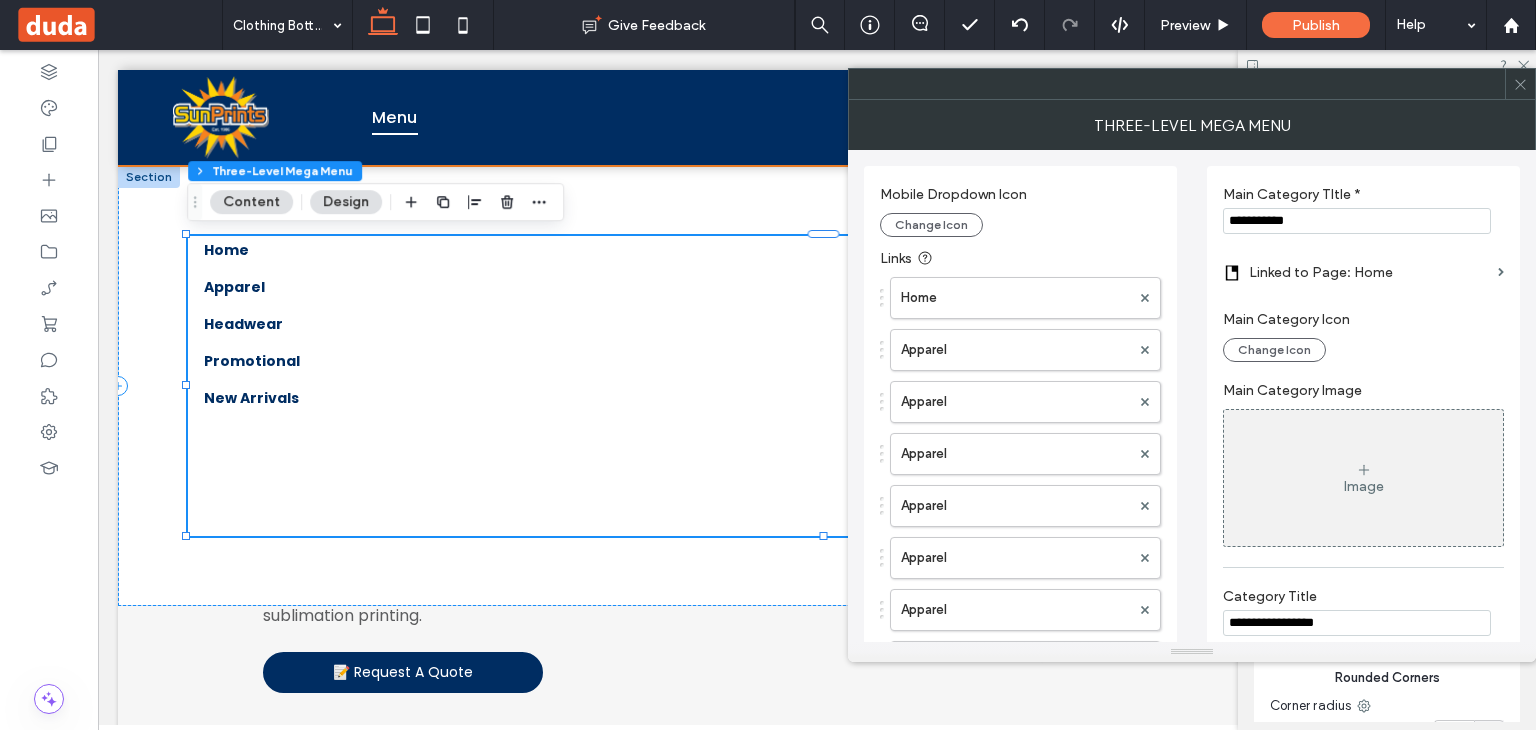 scroll, scrollTop: 452, scrollLeft: 0, axis: vertical 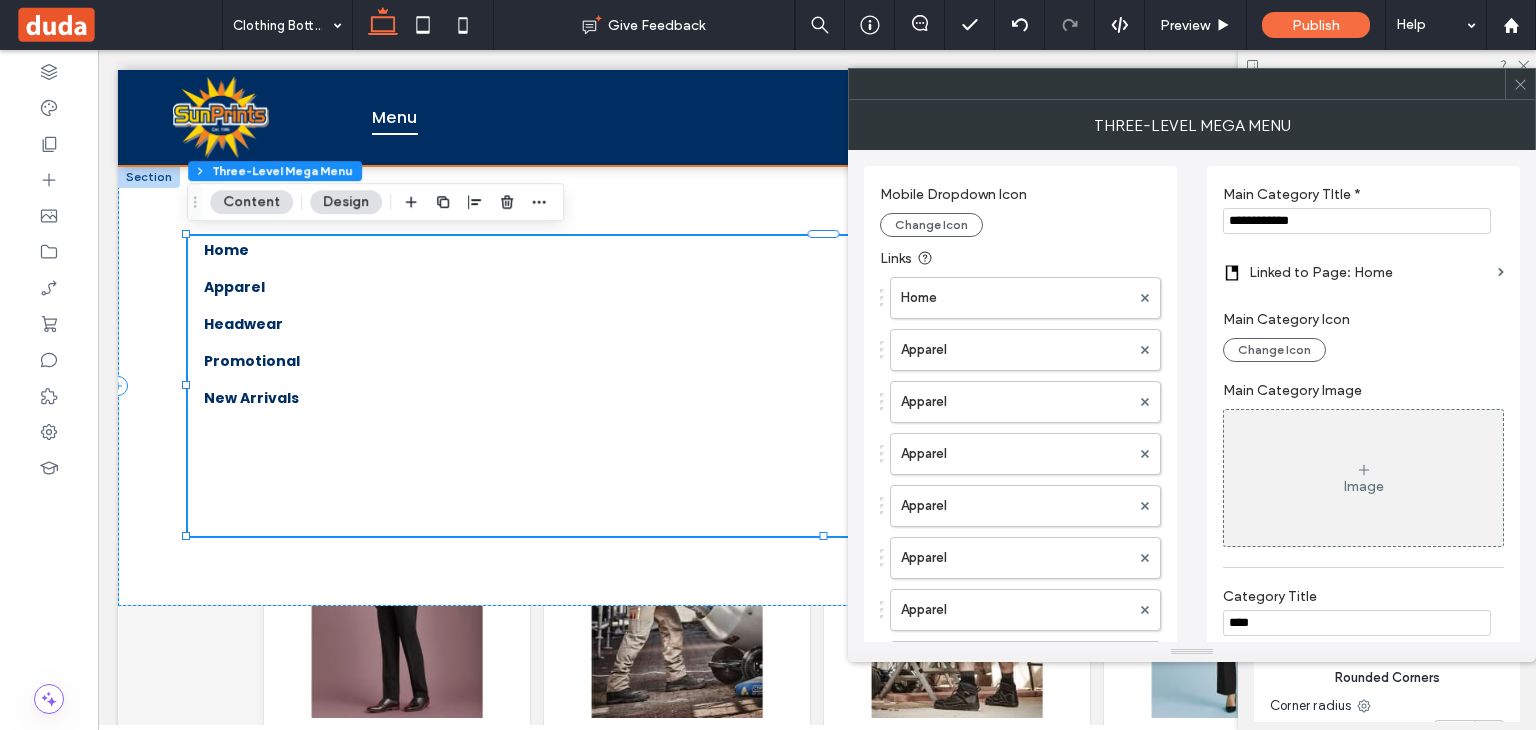 drag, startPoint x: 1317, startPoint y: 225, endPoint x: 1181, endPoint y: 240, distance: 136.8247 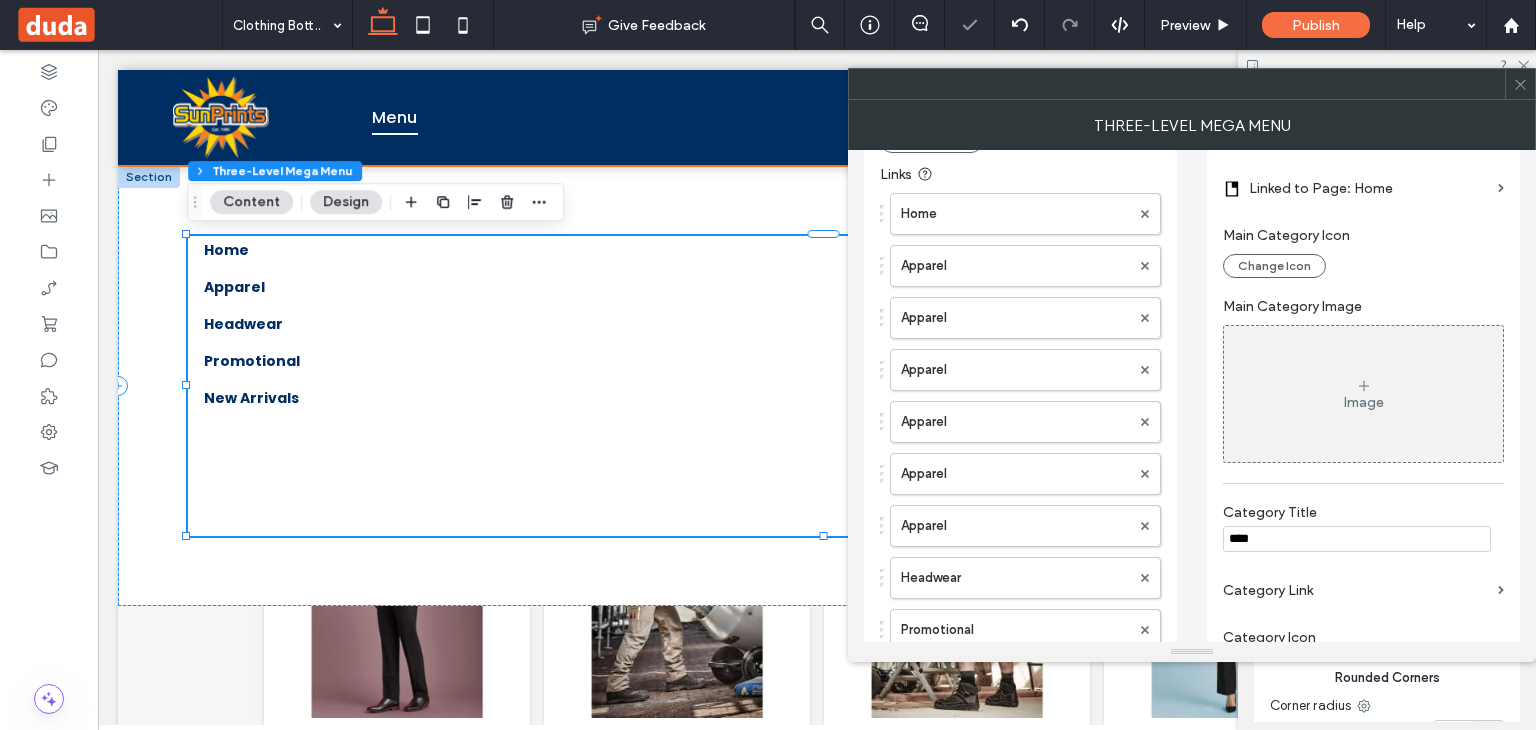 scroll, scrollTop: 300, scrollLeft: 0, axis: vertical 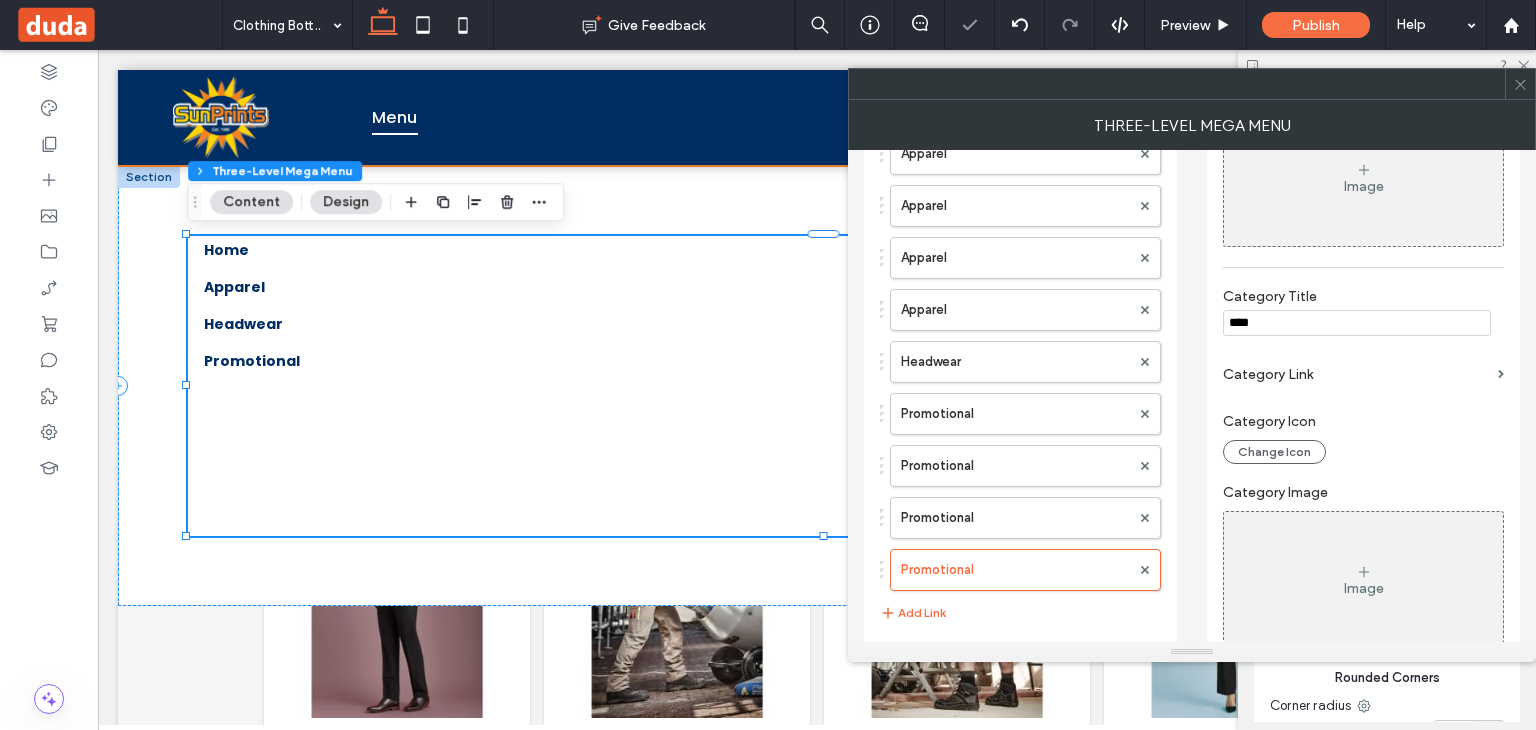 type on "**********" 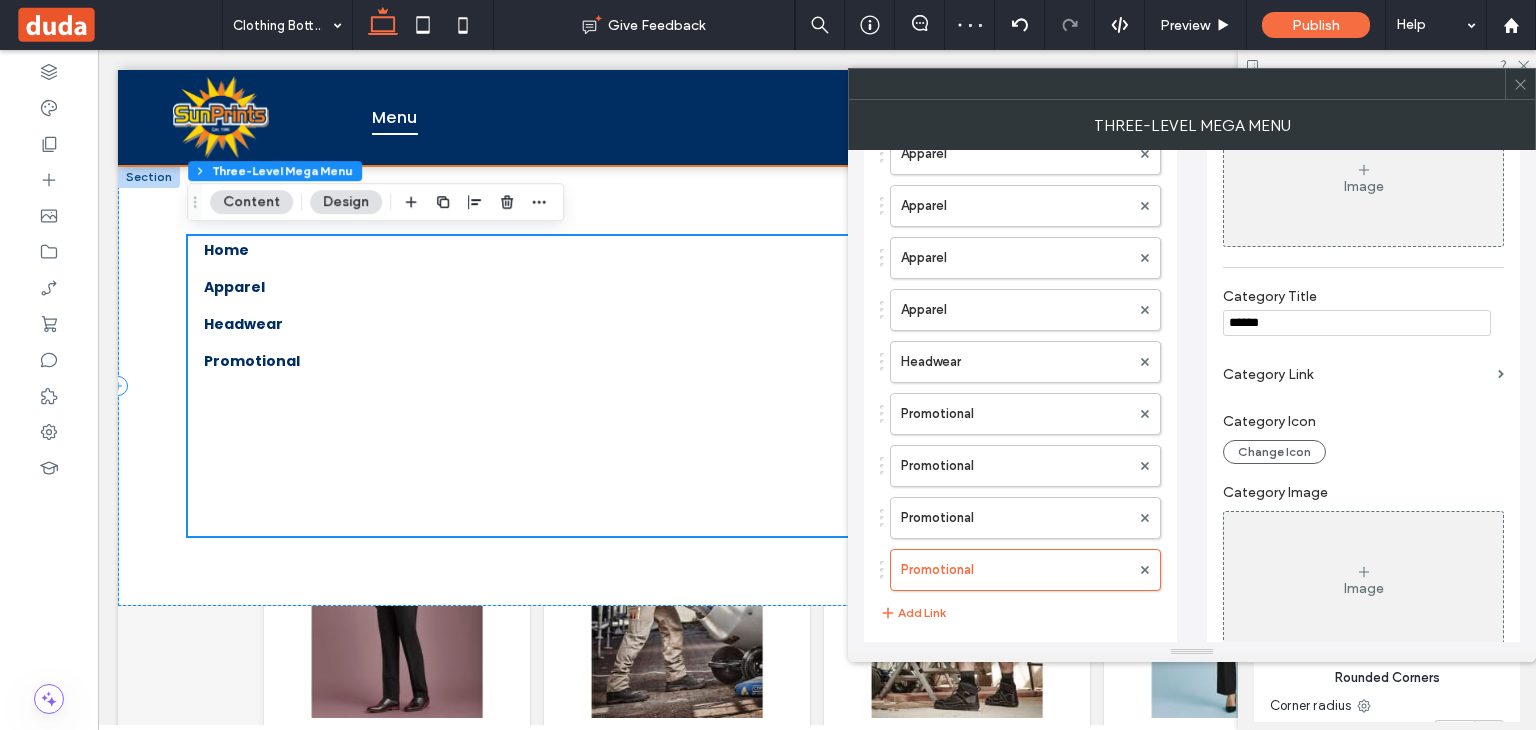 scroll, scrollTop: 452, scrollLeft: 0, axis: vertical 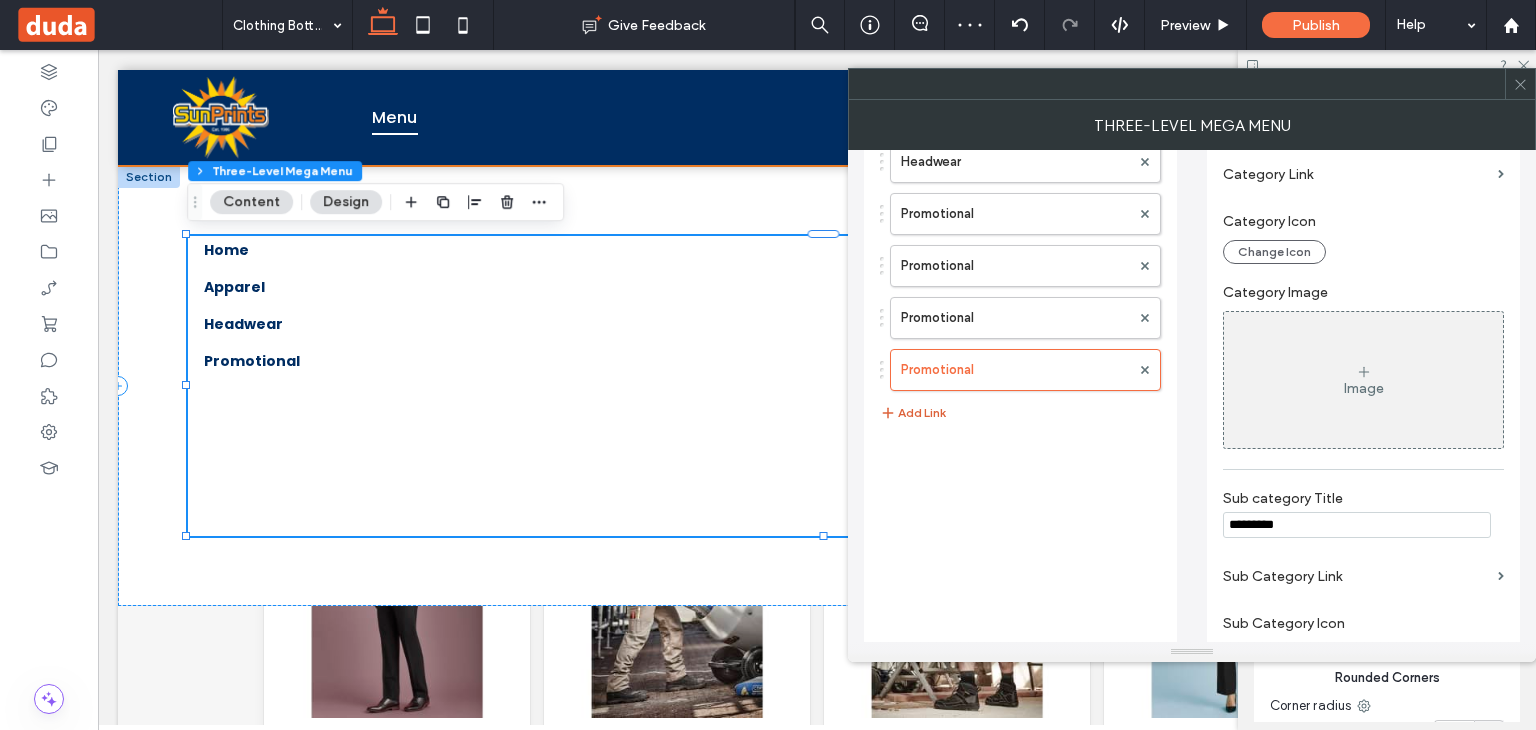 type on "**********" 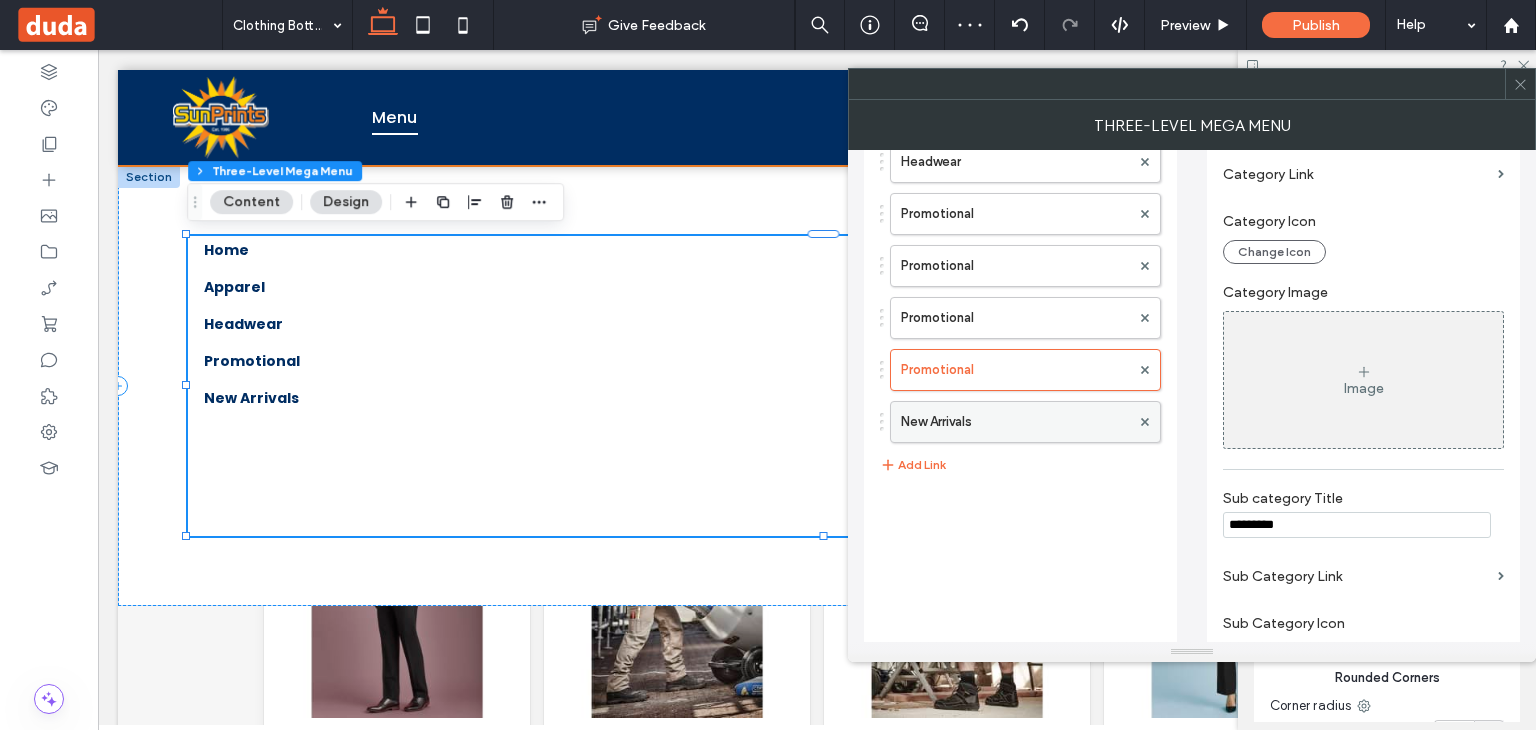 click on "New Arrivals" at bounding box center [1015, 422] 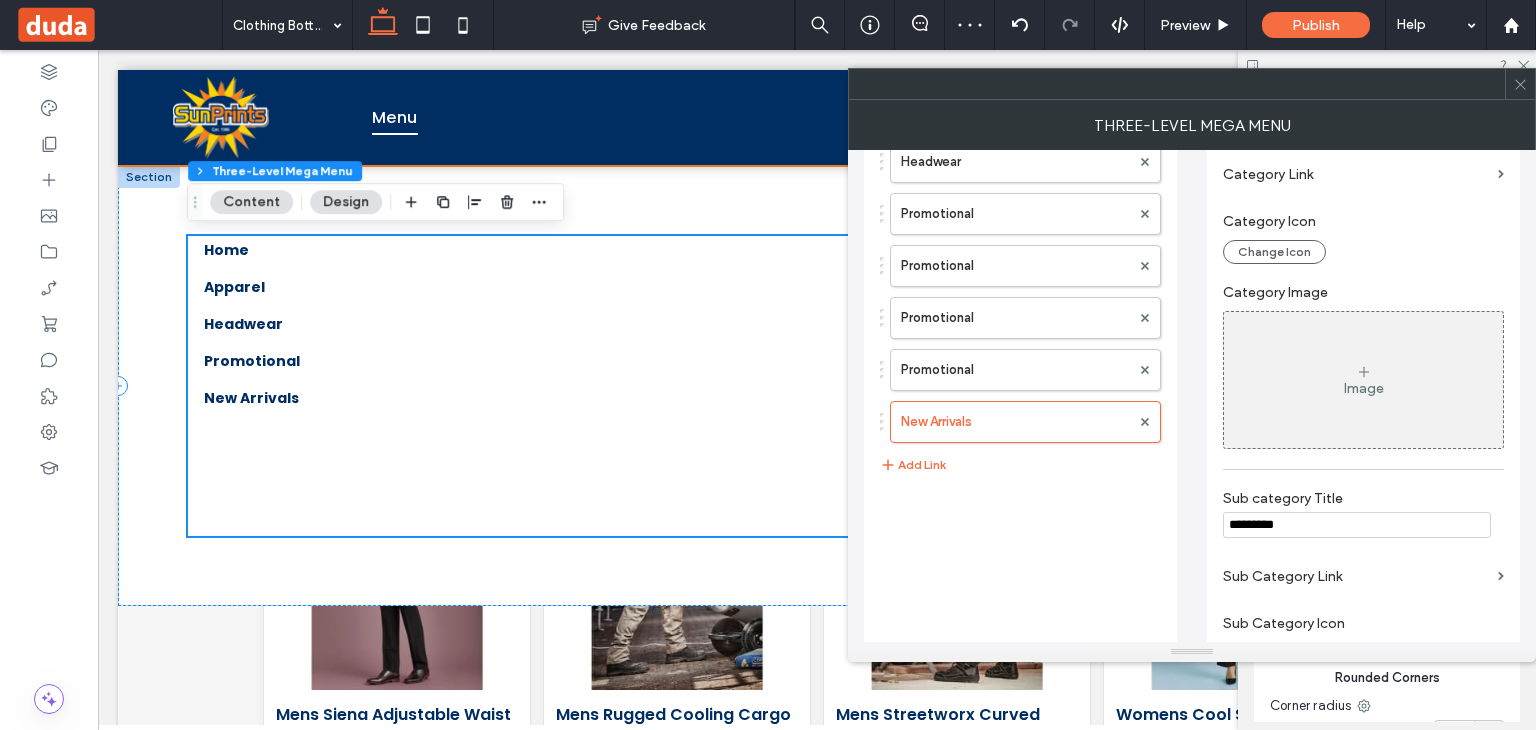 scroll, scrollTop: 452, scrollLeft: 0, axis: vertical 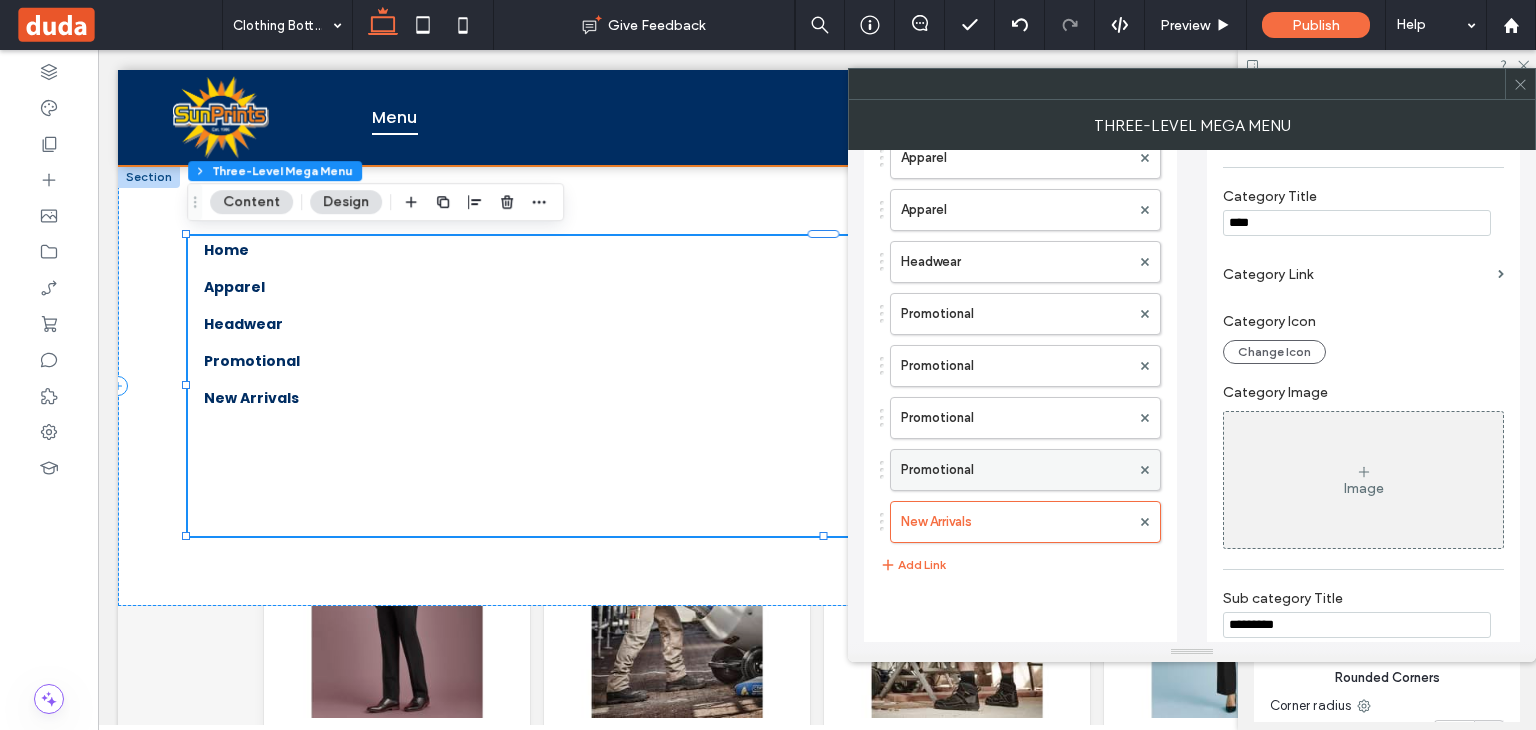 click on "Promotional" at bounding box center [1015, 470] 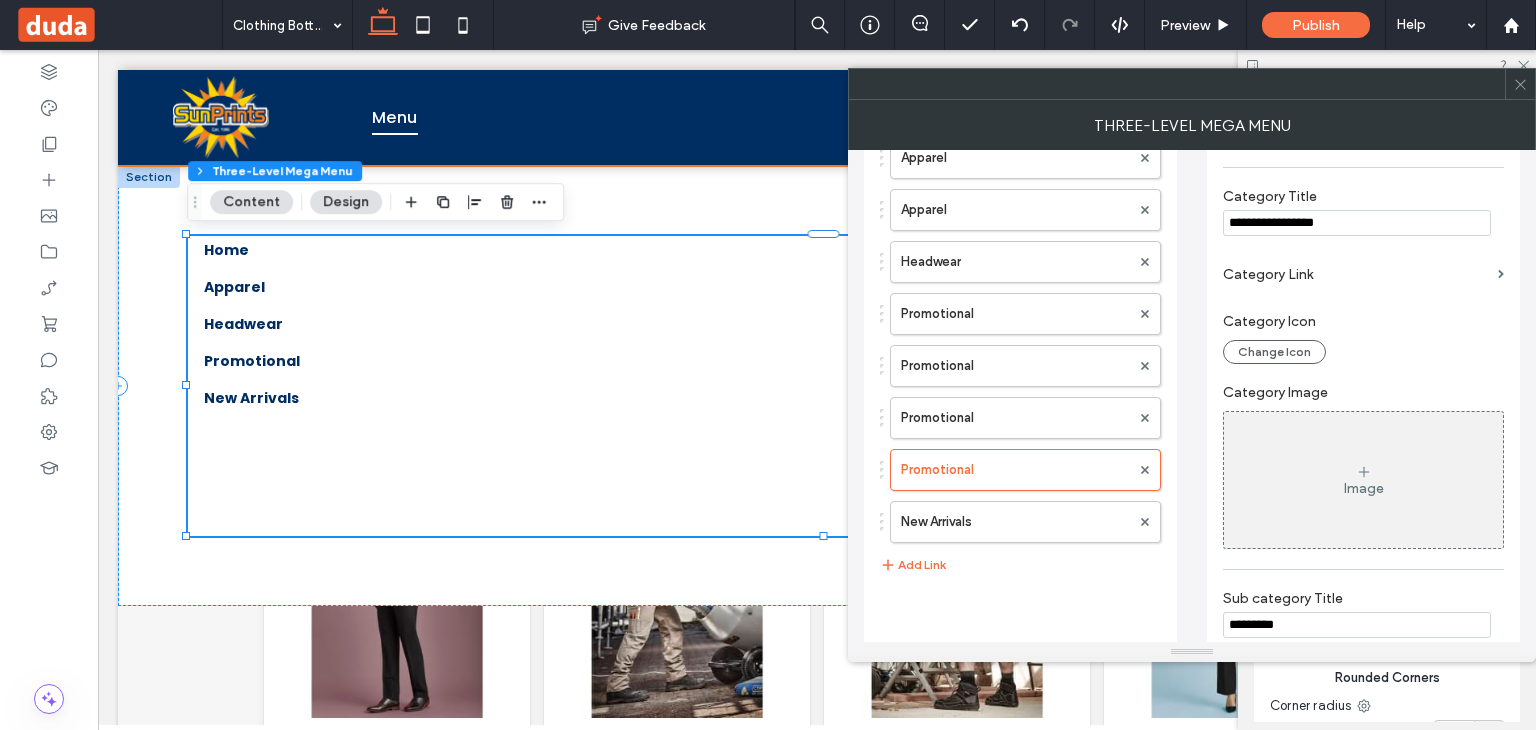 scroll, scrollTop: 480, scrollLeft: 0, axis: vertical 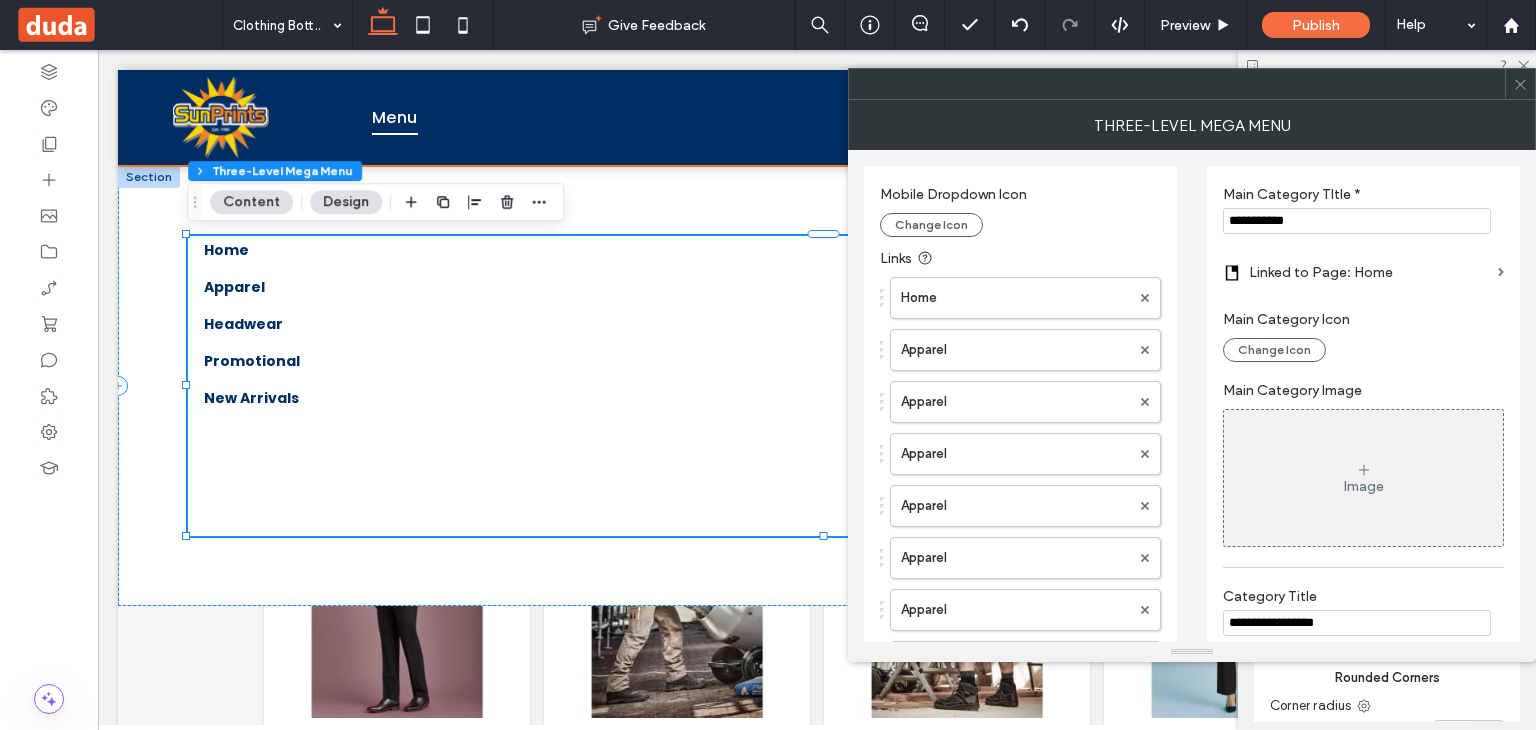 drag, startPoint x: 1330, startPoint y: 209, endPoint x: 1184, endPoint y: 228, distance: 147.23111 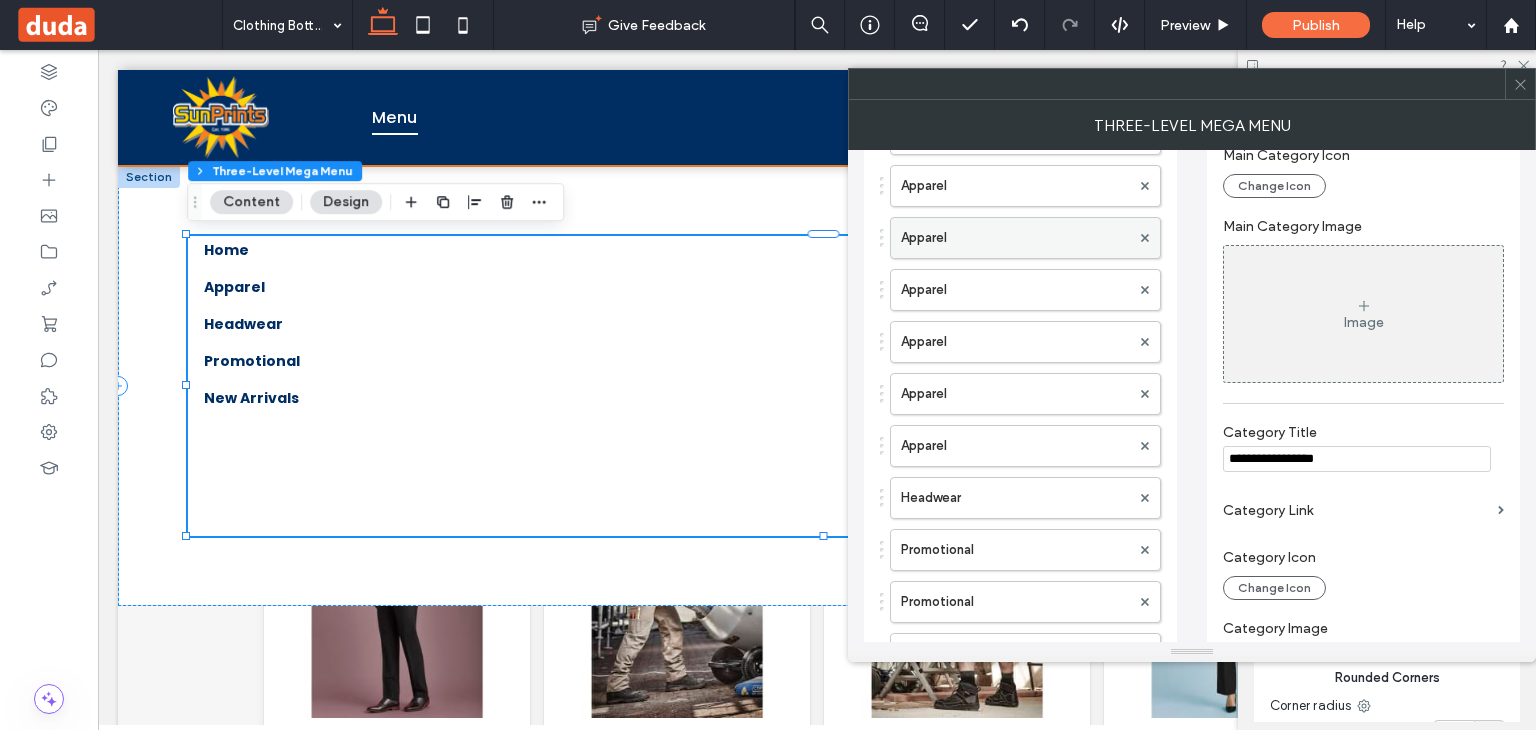scroll 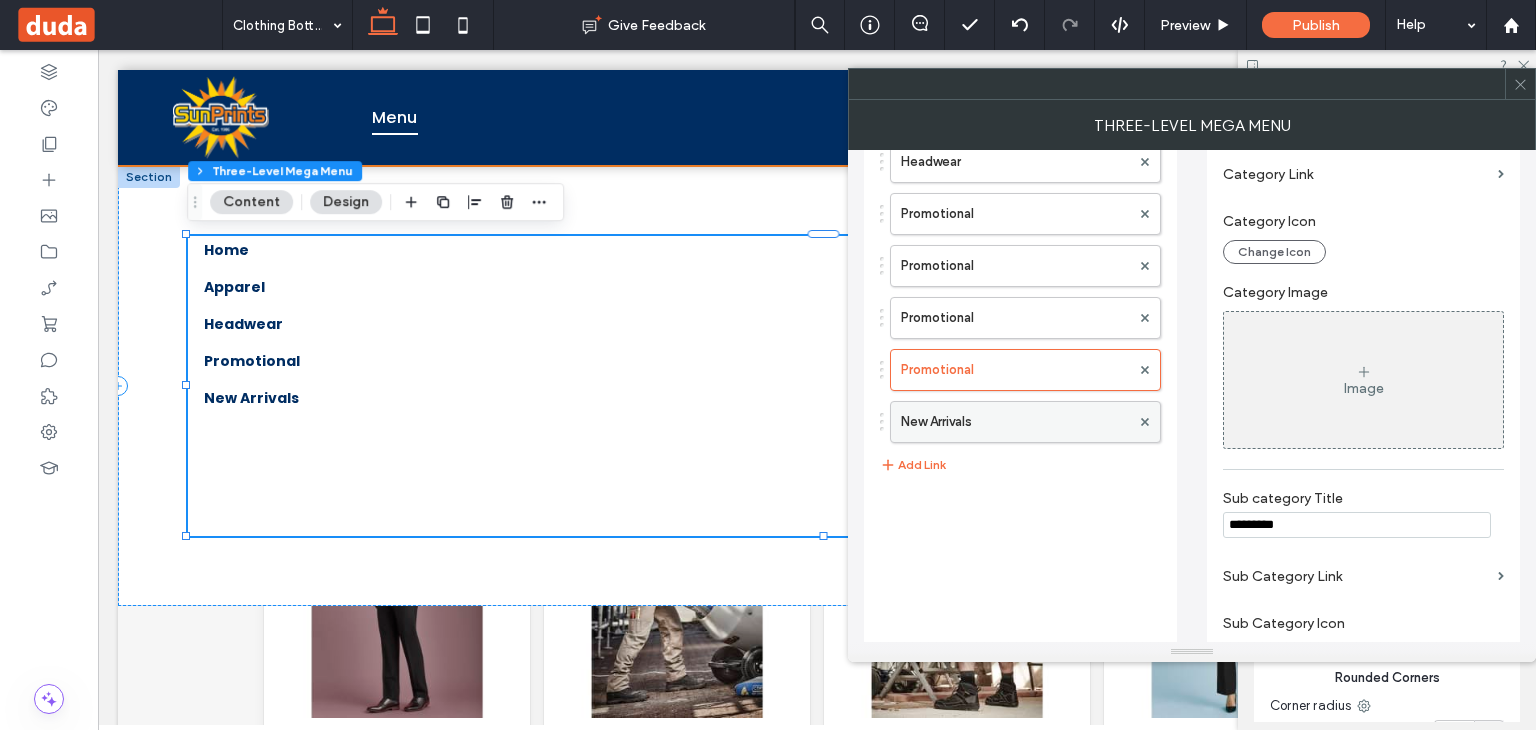 click on "New Arrivals" at bounding box center [1015, 422] 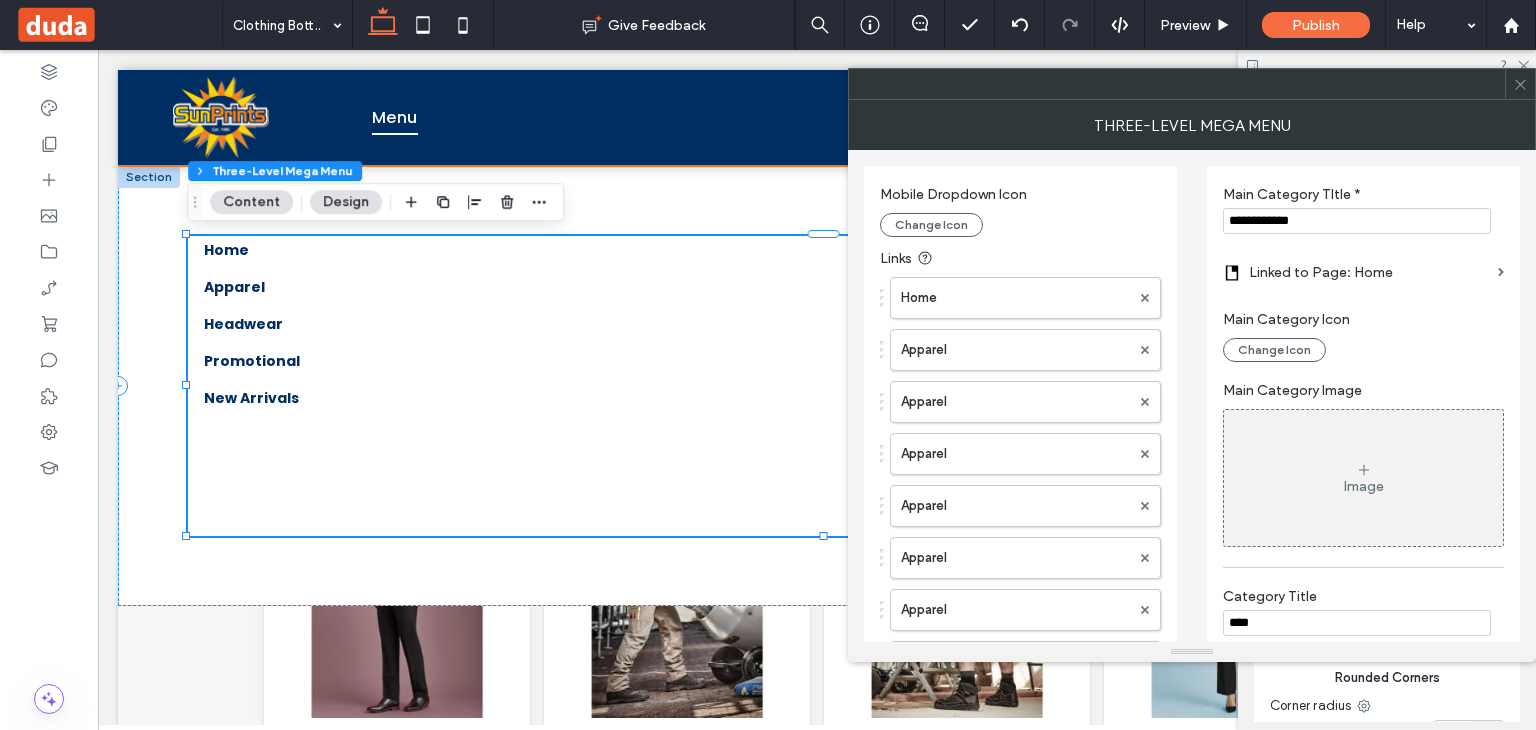drag, startPoint x: 1344, startPoint y: 209, endPoint x: 1241, endPoint y: 220, distance: 103.58572 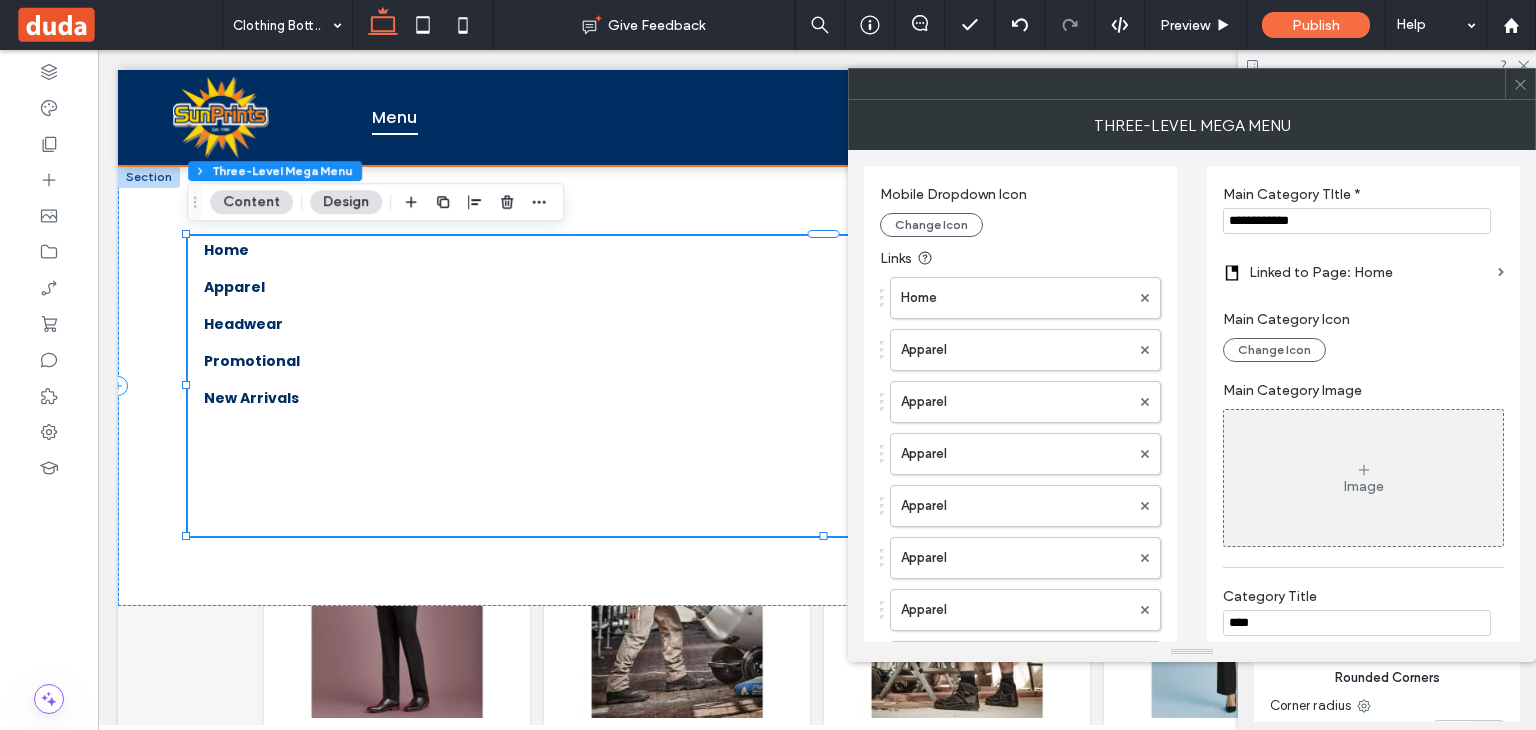 type on "*" 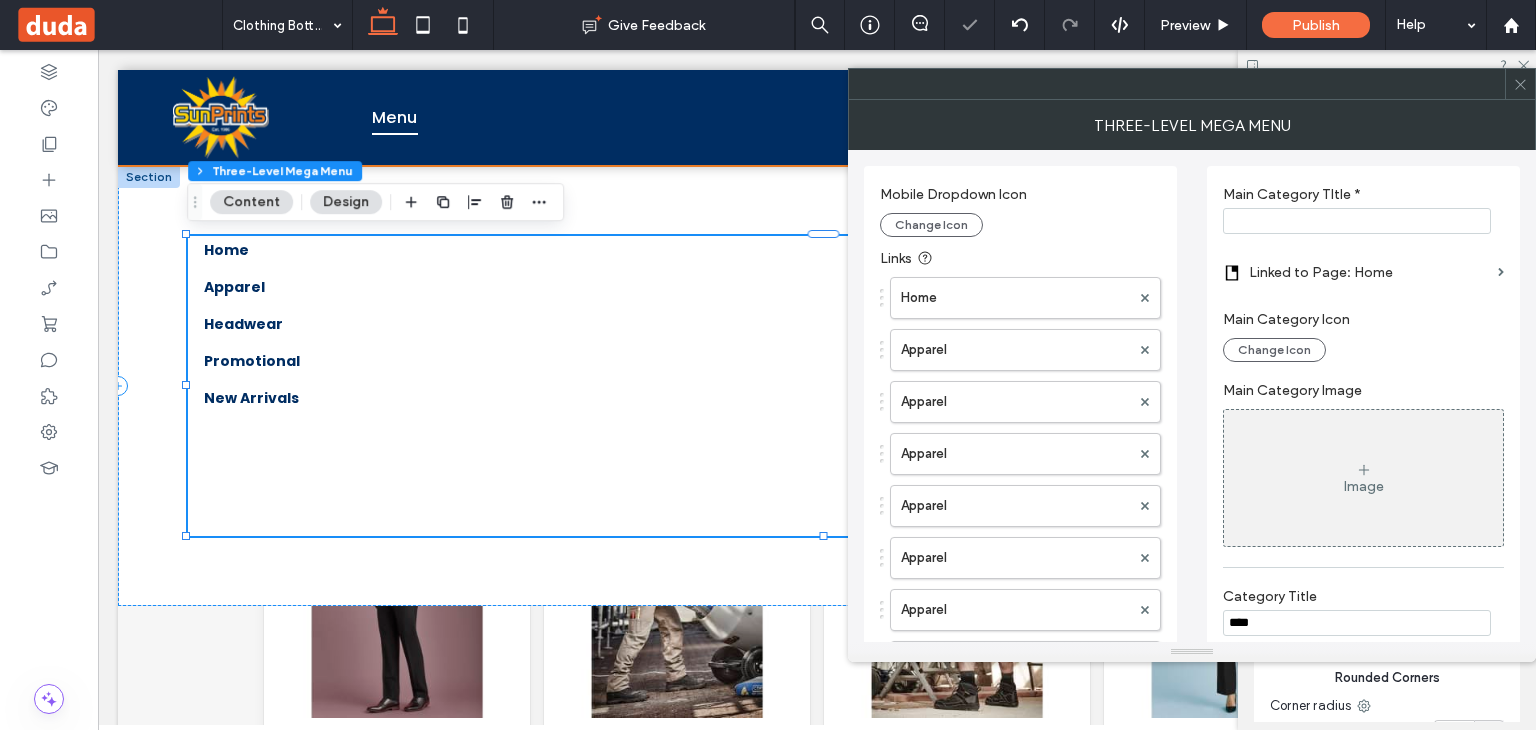 paste on "**********" 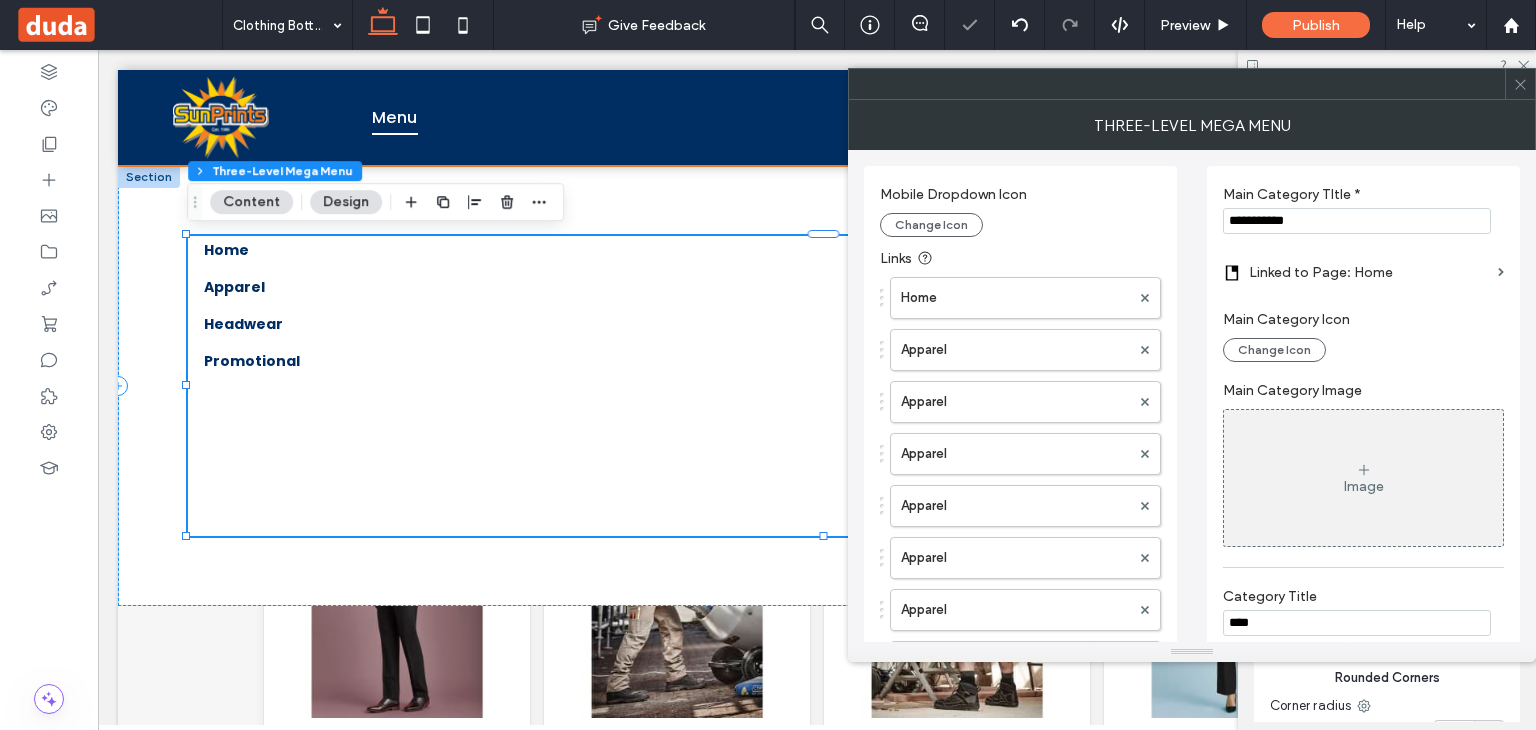 type on "**********" 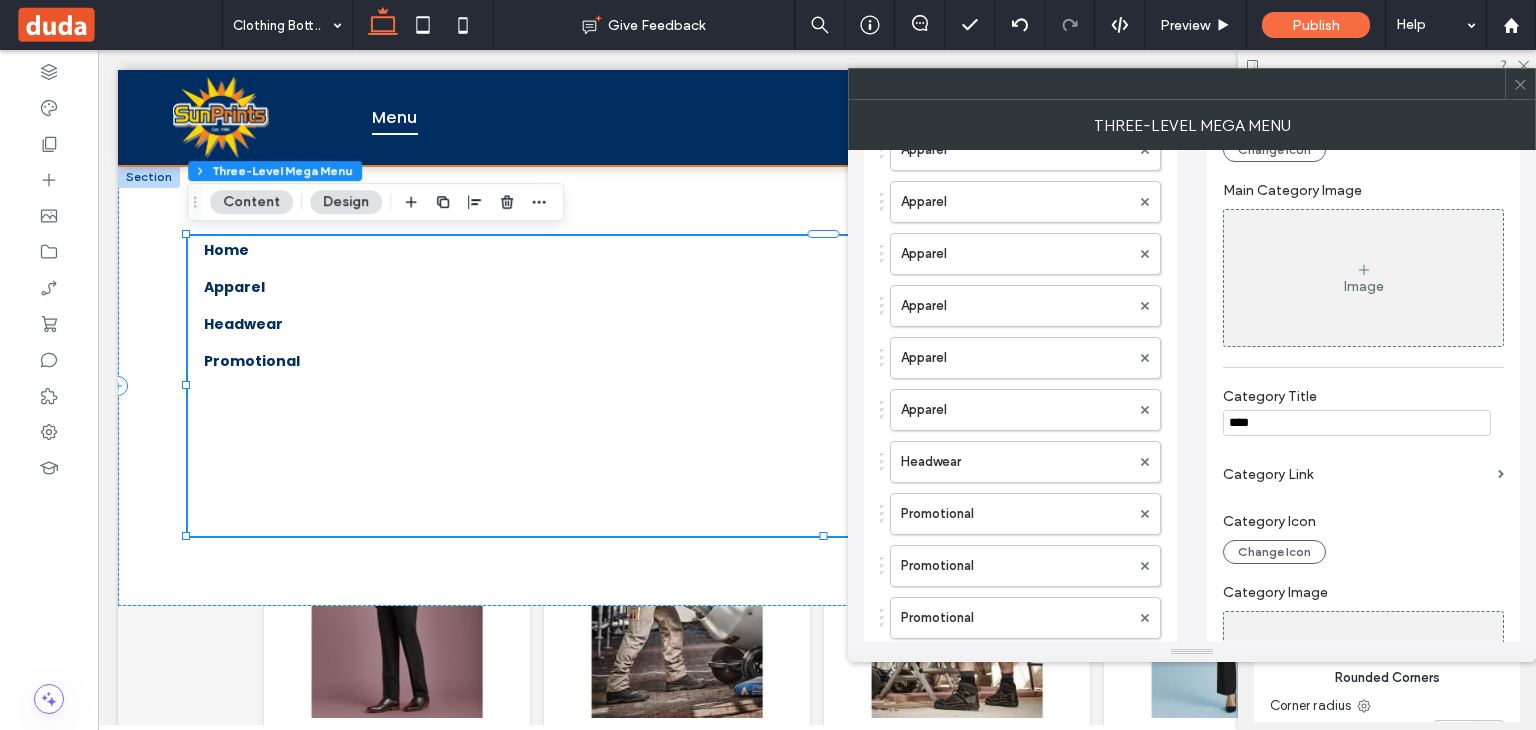 drag, startPoint x: 1306, startPoint y: 438, endPoint x: 1205, endPoint y: 418, distance: 102.96116 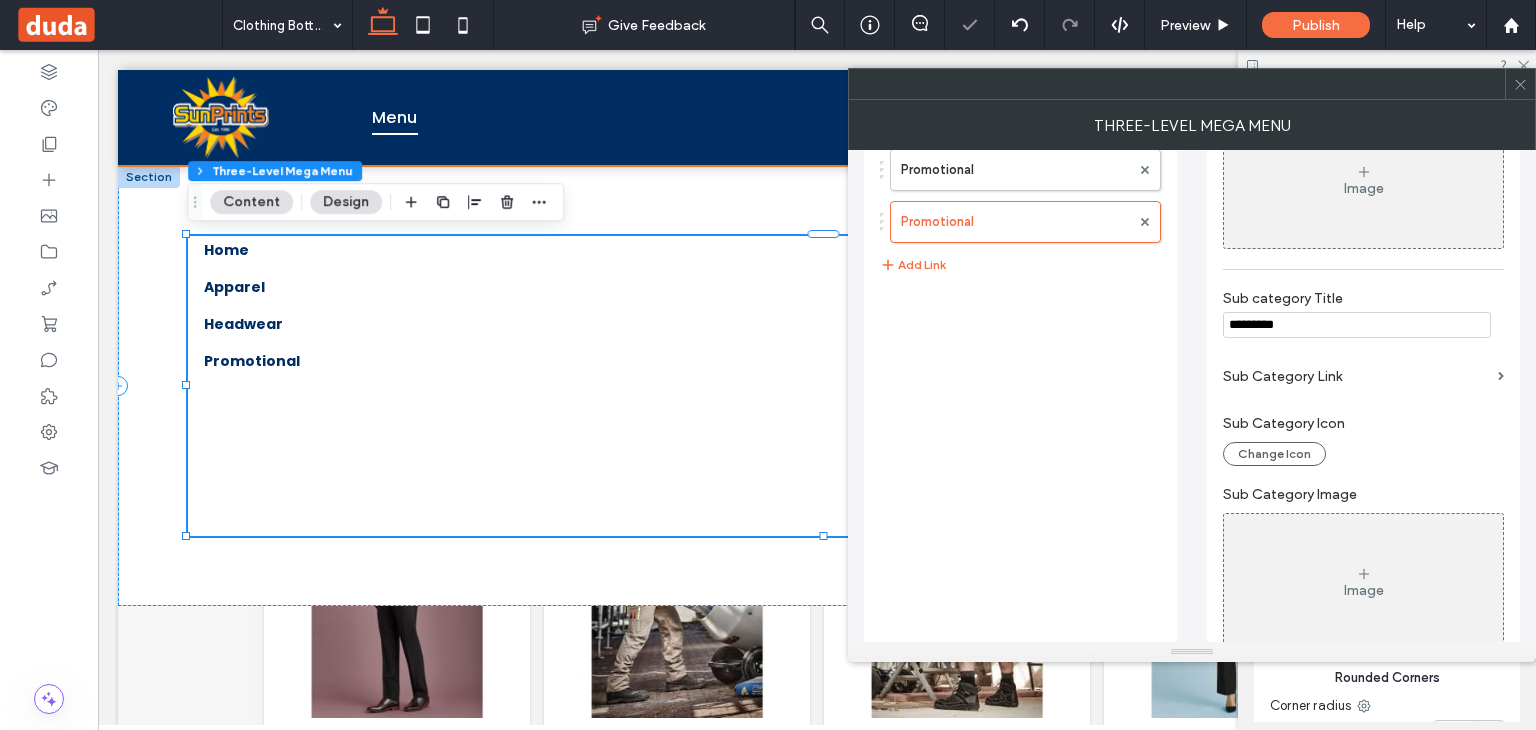 type on "**********" 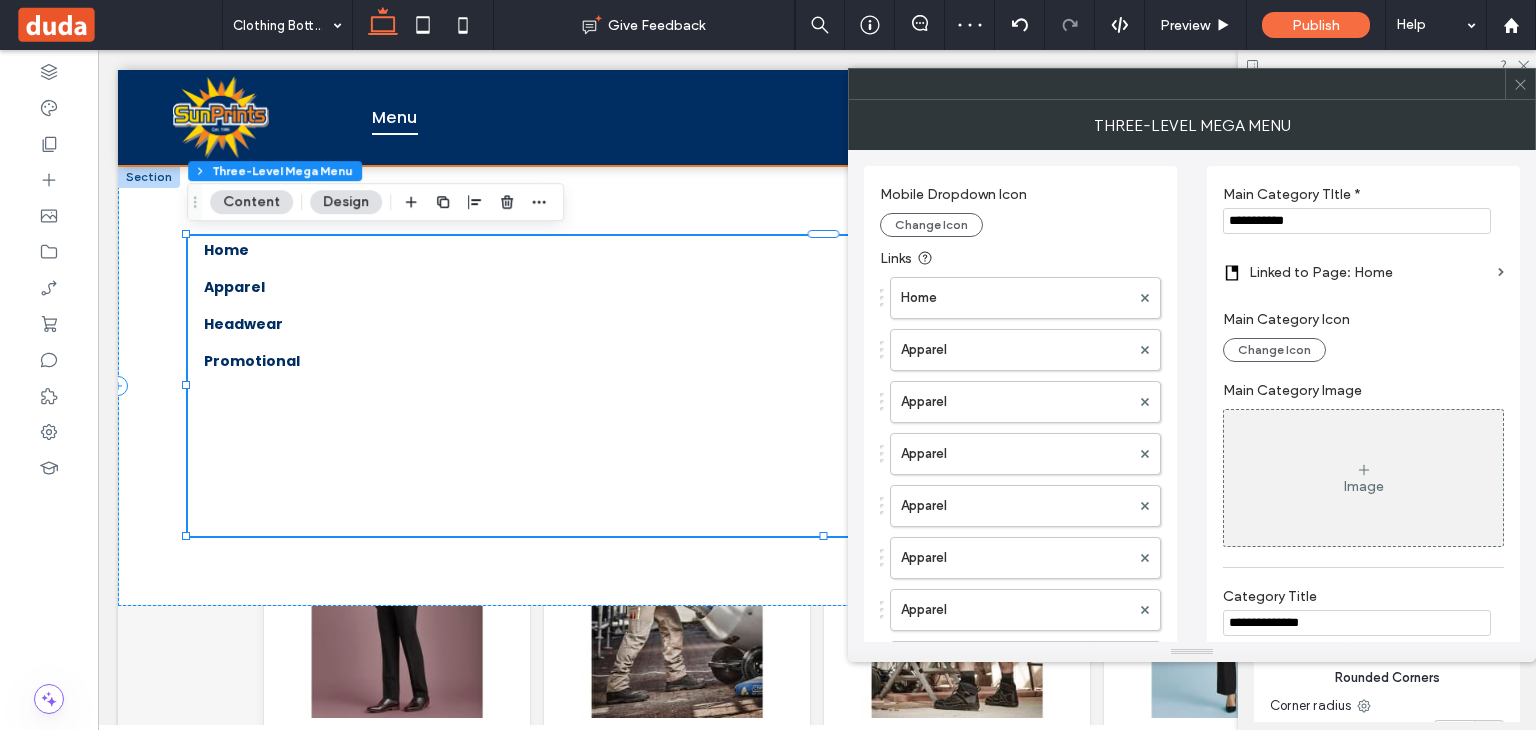 type 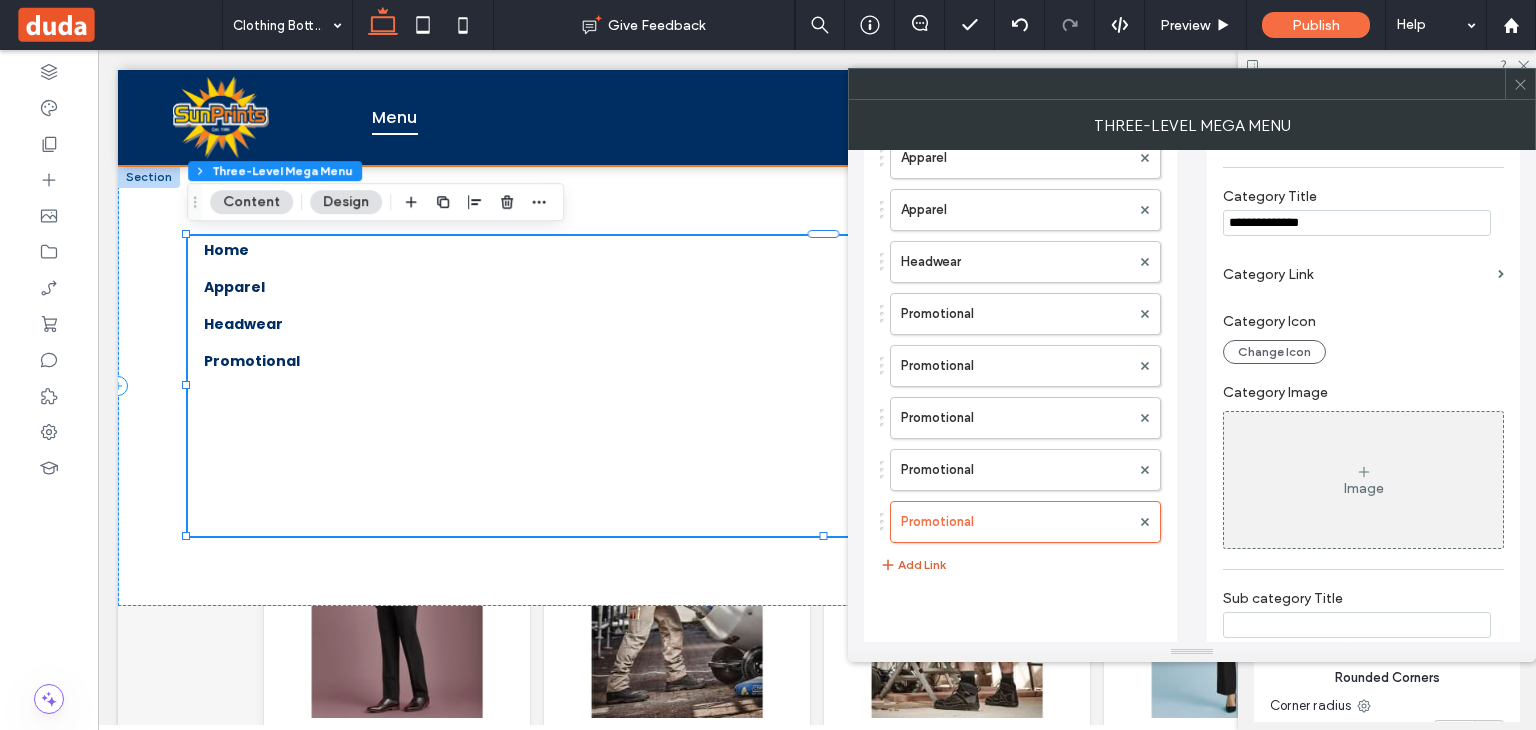 click on "Add Link" at bounding box center (913, 565) 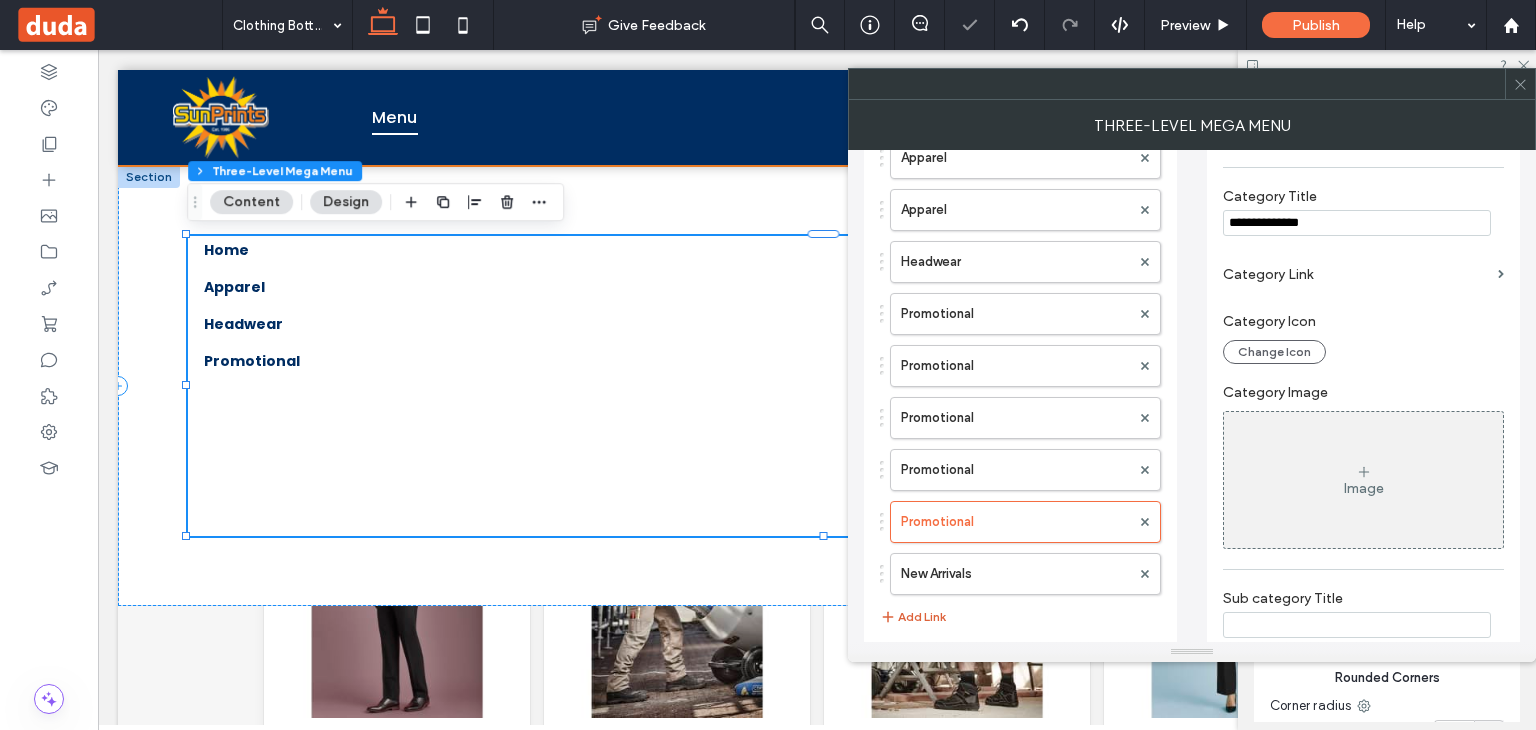 click on "New Arrivals" at bounding box center (1015, 574) 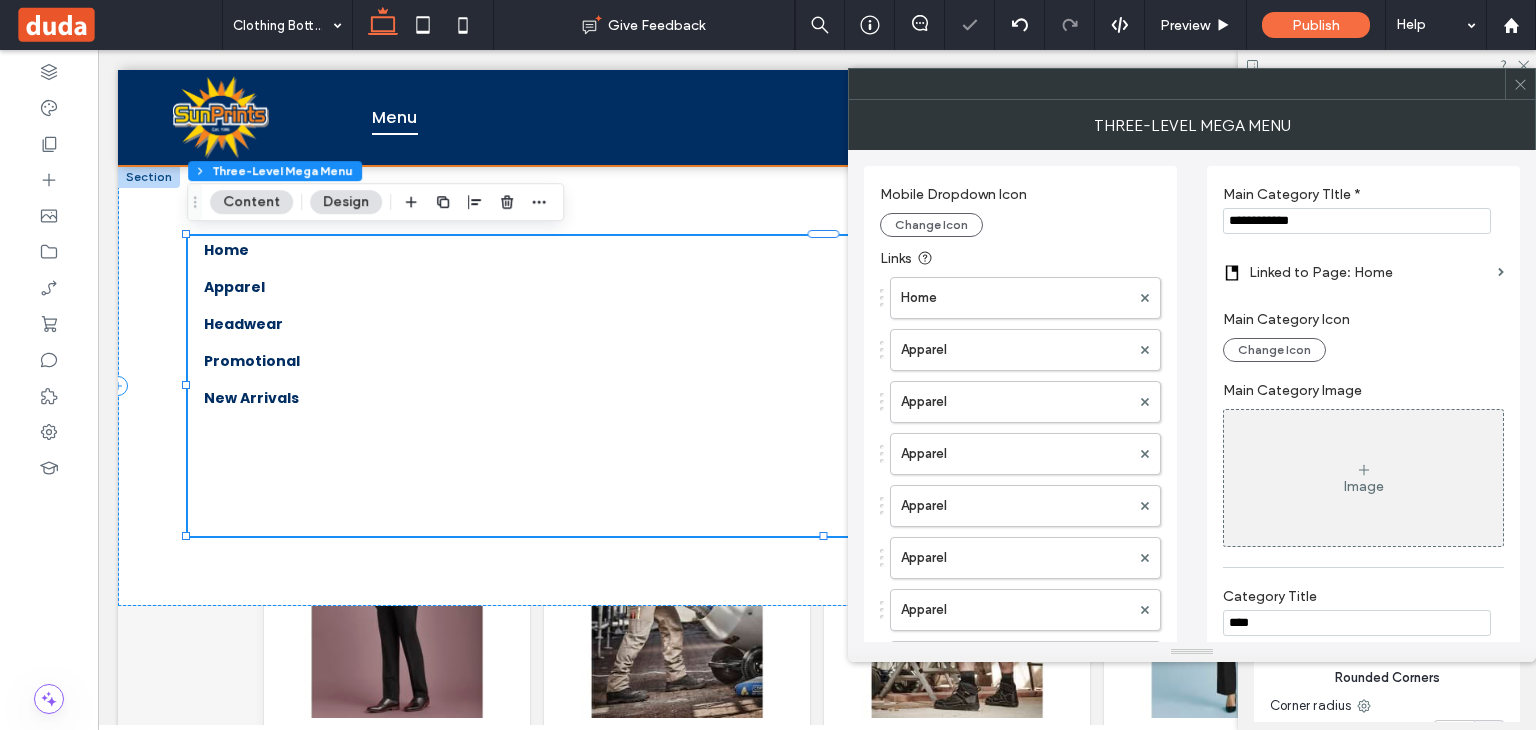 drag, startPoint x: 1337, startPoint y: 223, endPoint x: 1220, endPoint y: 225, distance: 117.01709 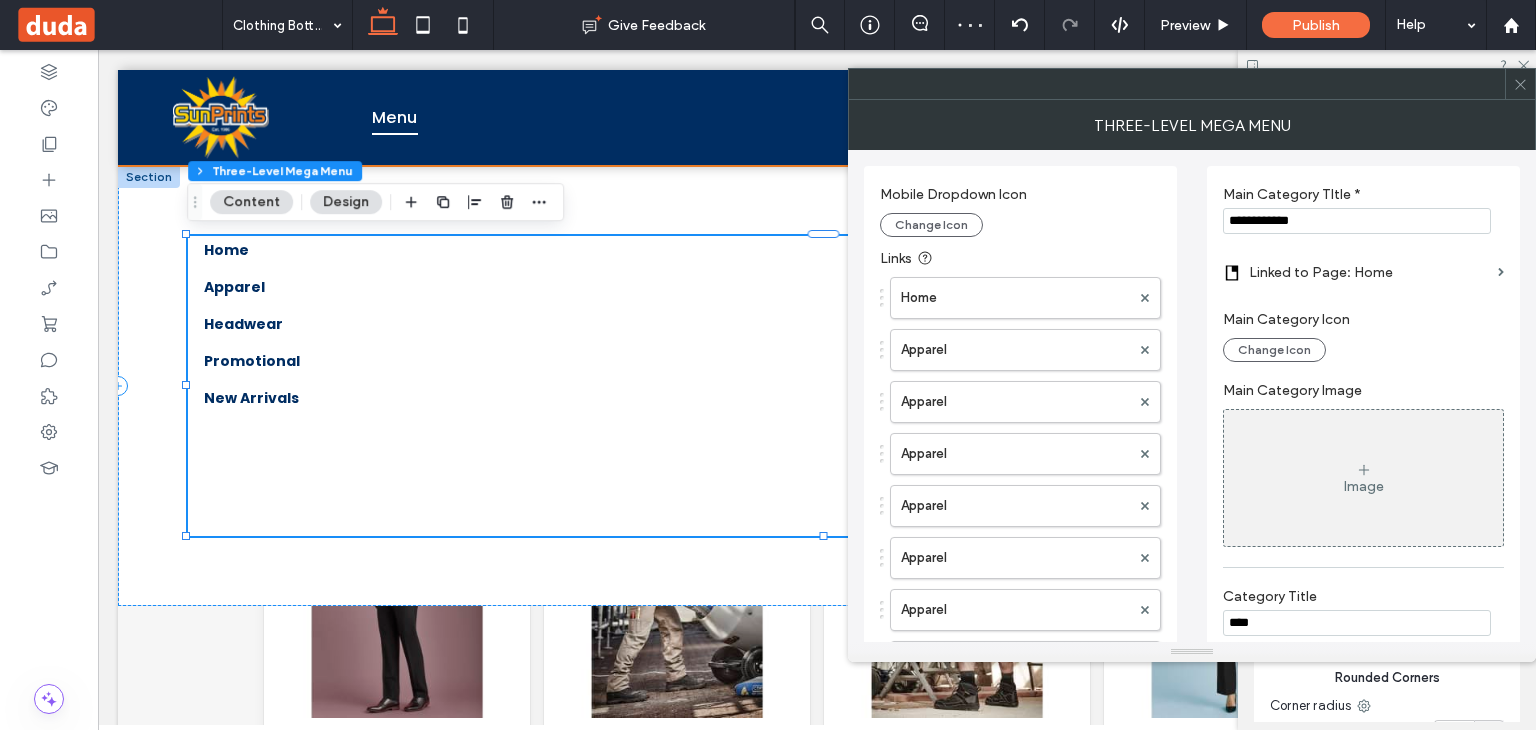 paste 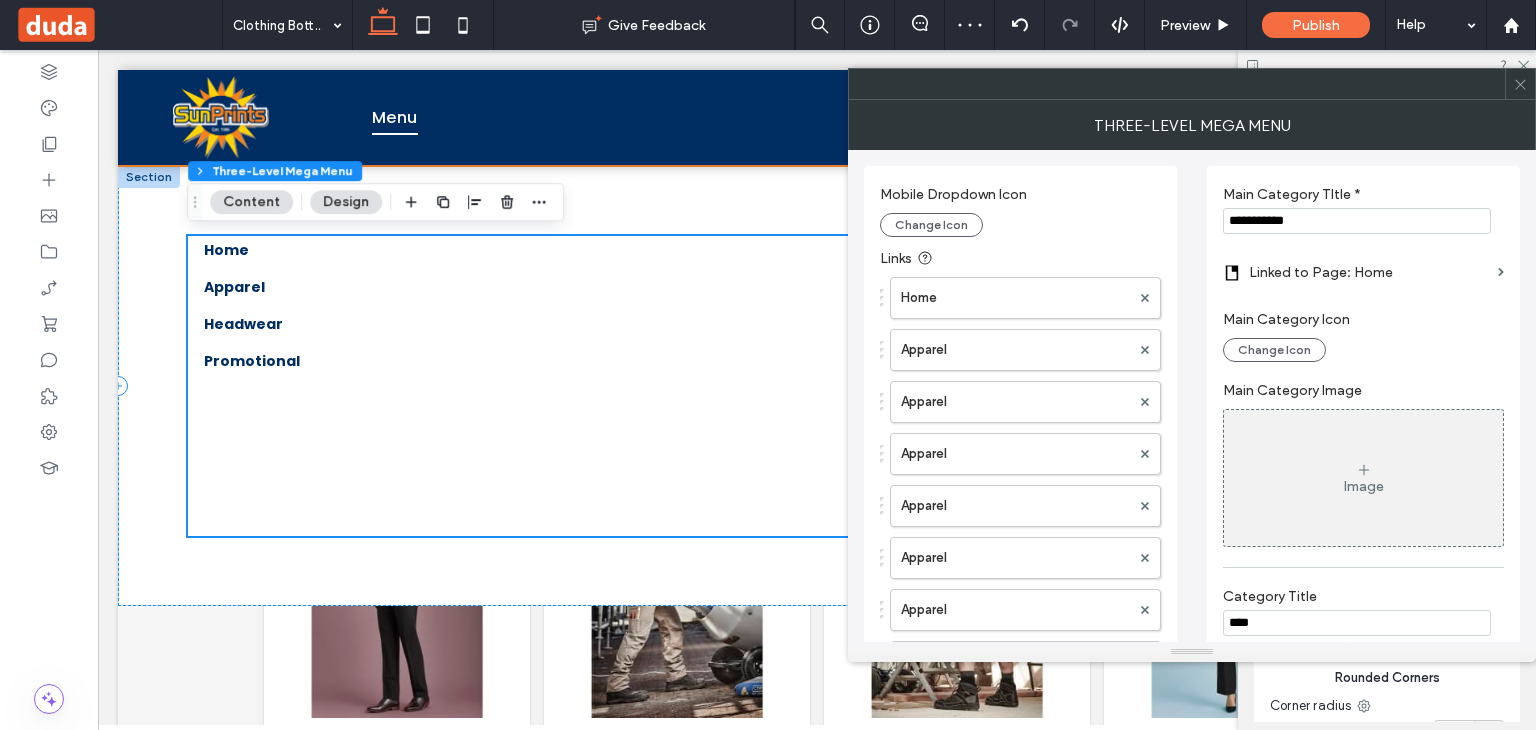 type on "**********" 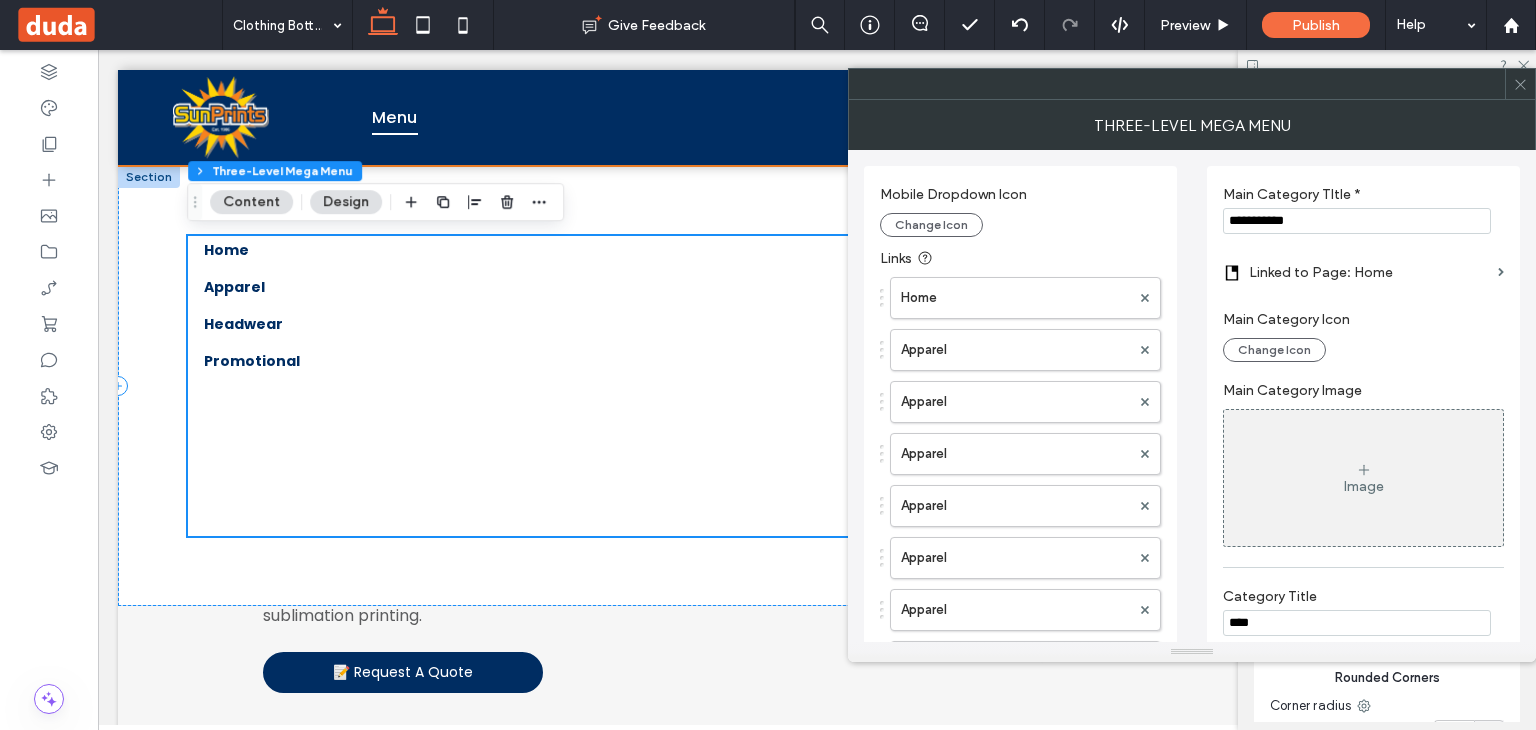 scroll, scrollTop: 452, scrollLeft: 0, axis: vertical 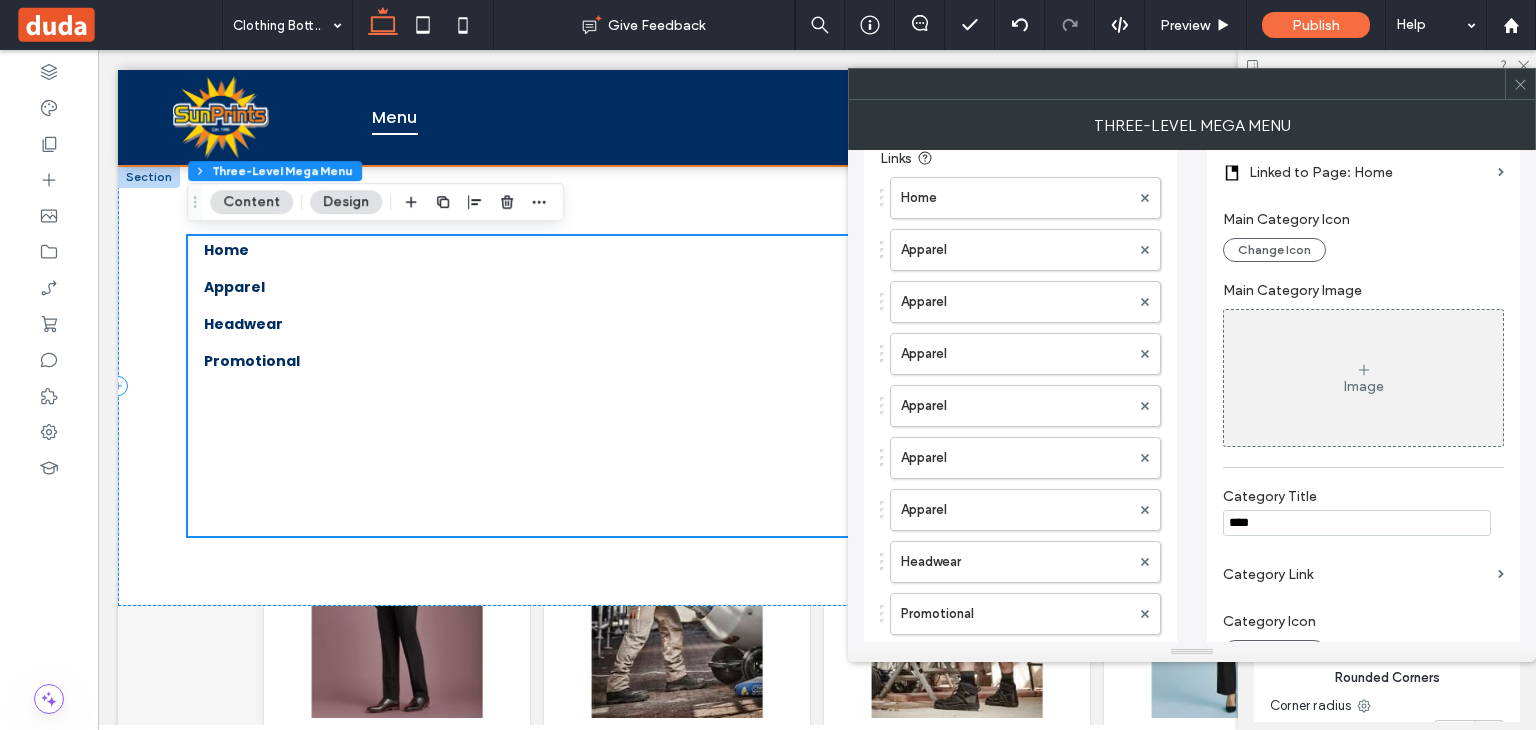 drag, startPoint x: 1221, startPoint y: 531, endPoint x: 1192, endPoint y: 532, distance: 29.017237 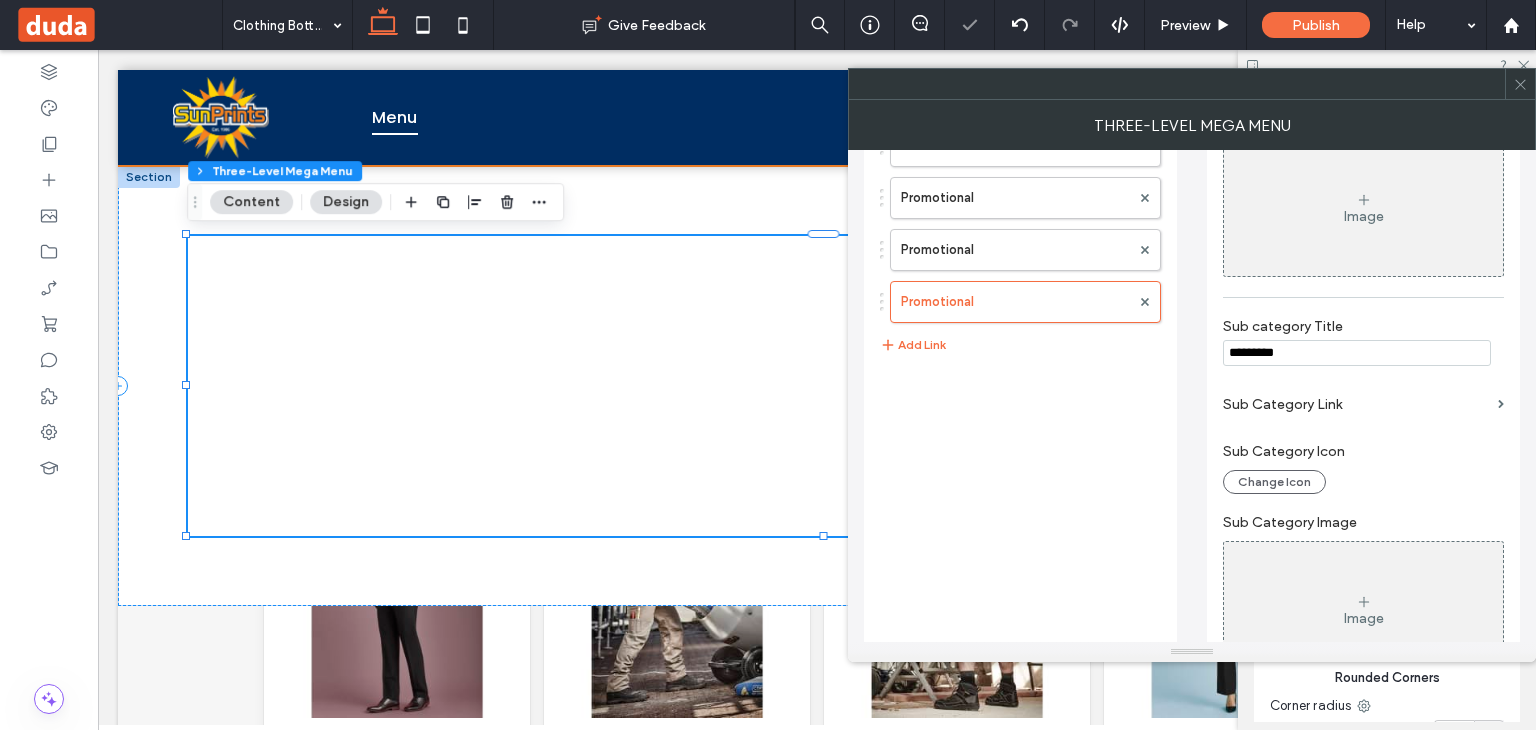 scroll, scrollTop: 700, scrollLeft: 0, axis: vertical 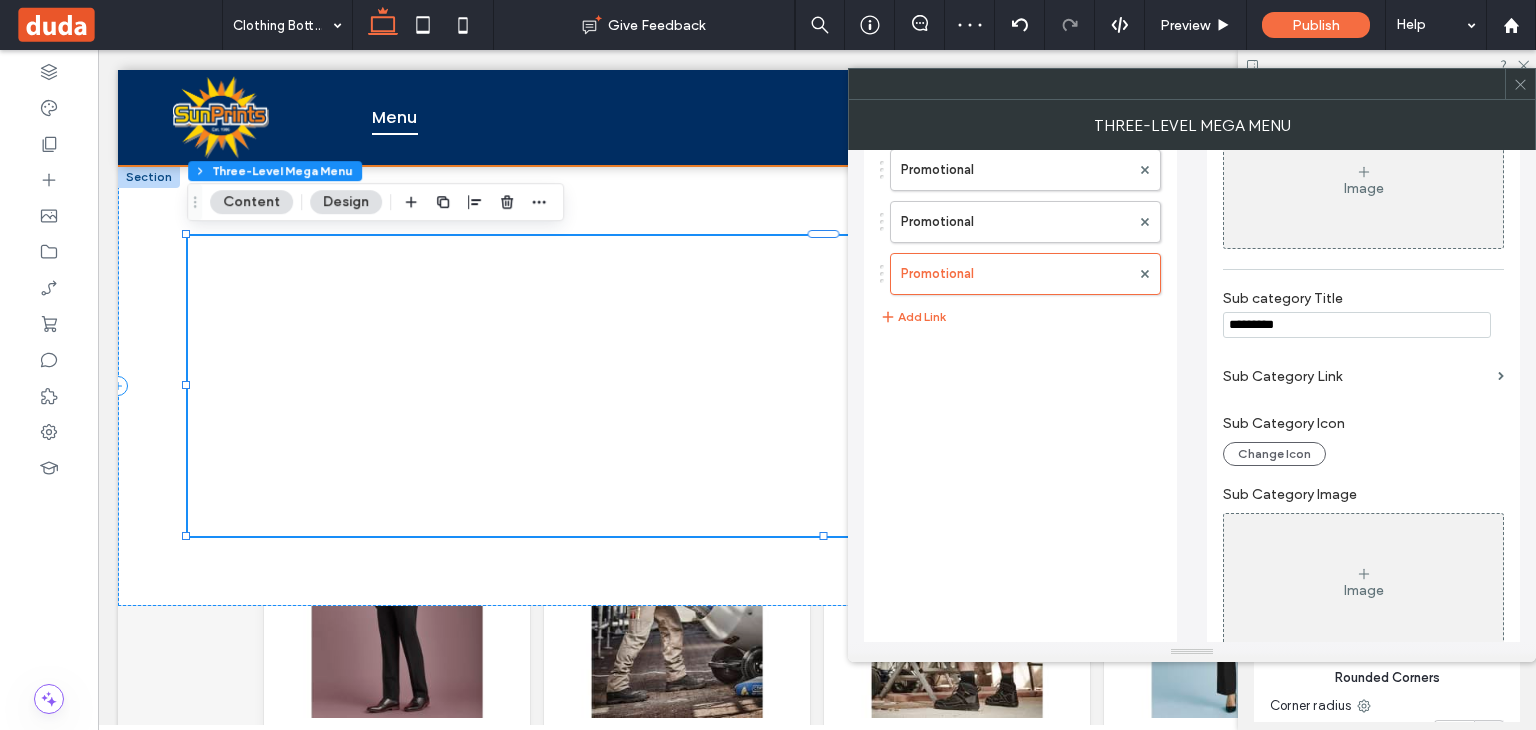 type 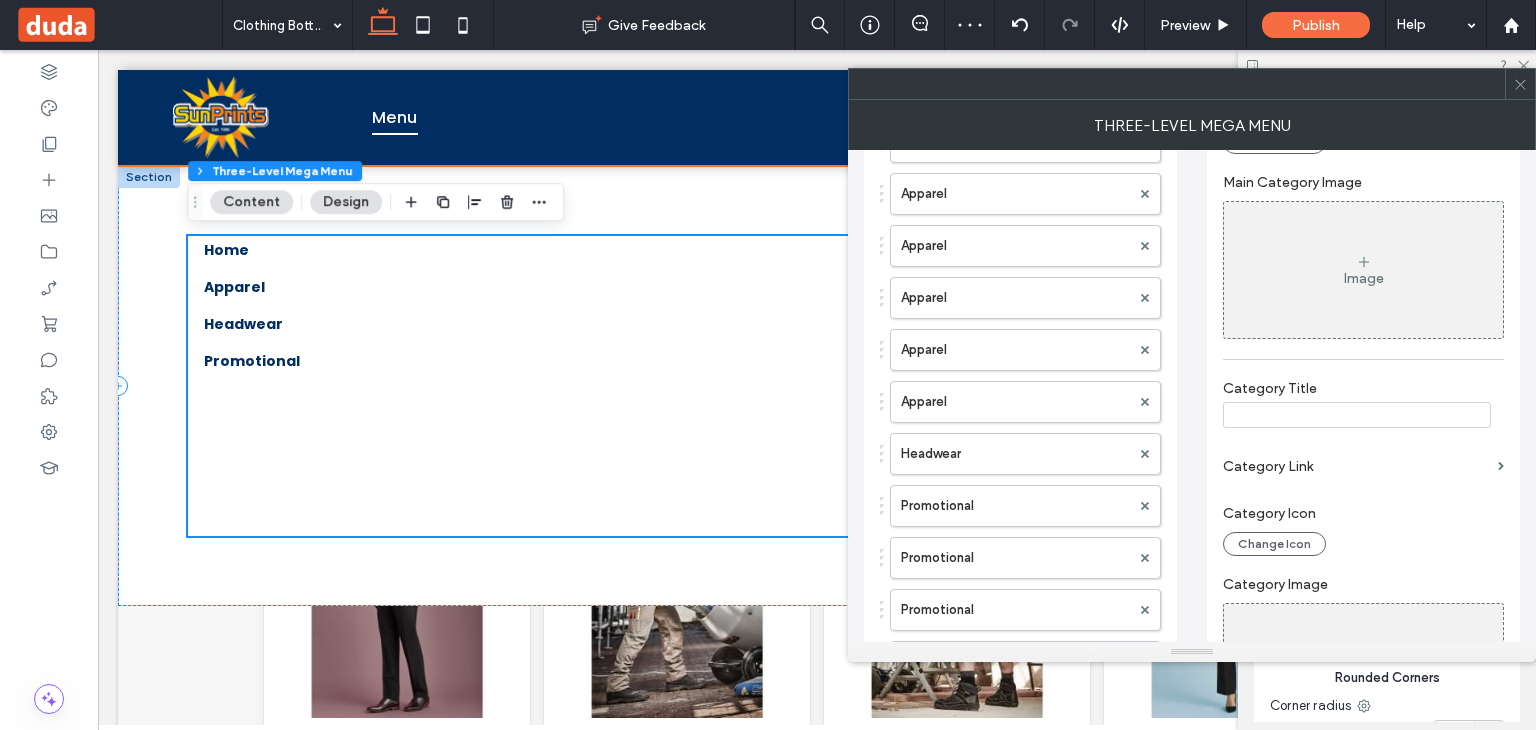scroll, scrollTop: 452, scrollLeft: 0, axis: vertical 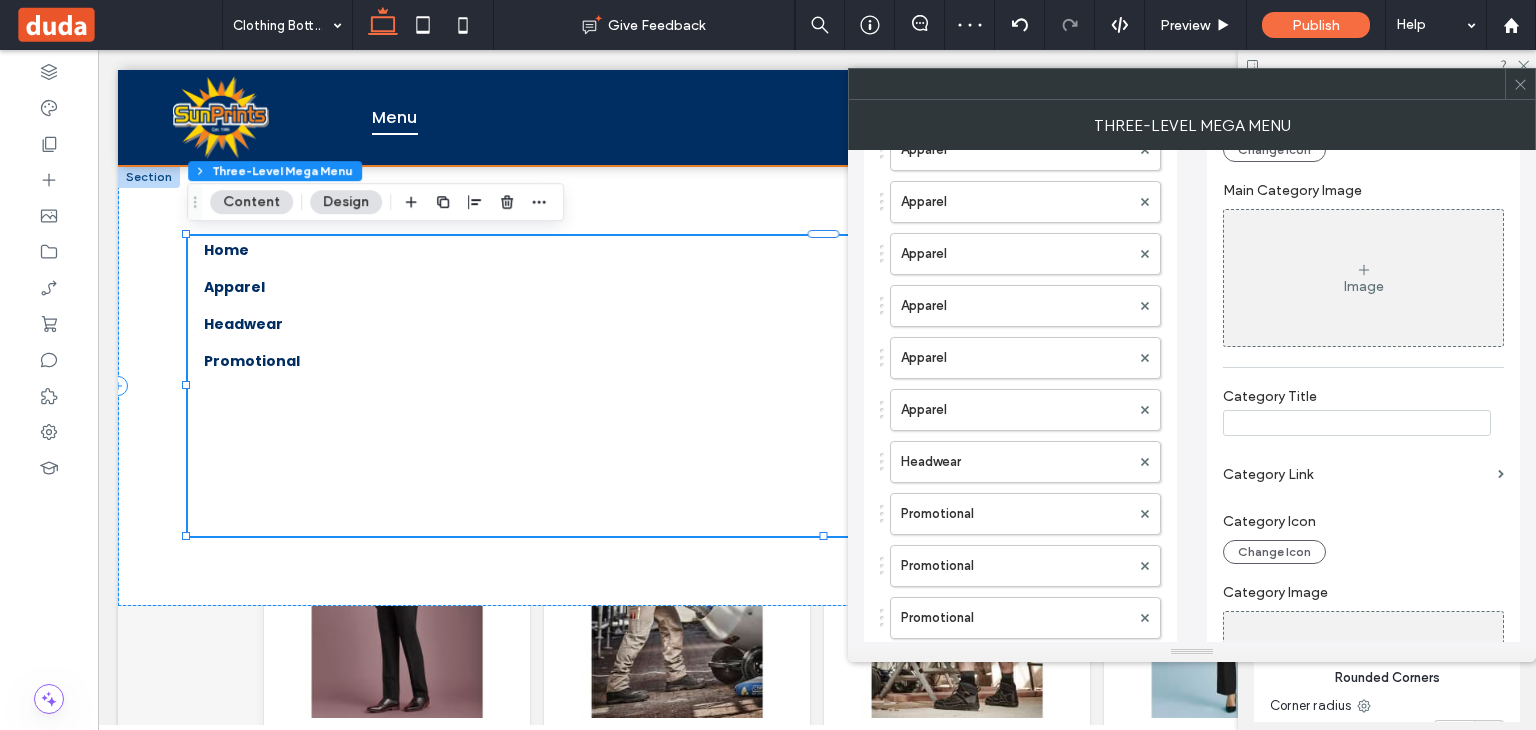 type 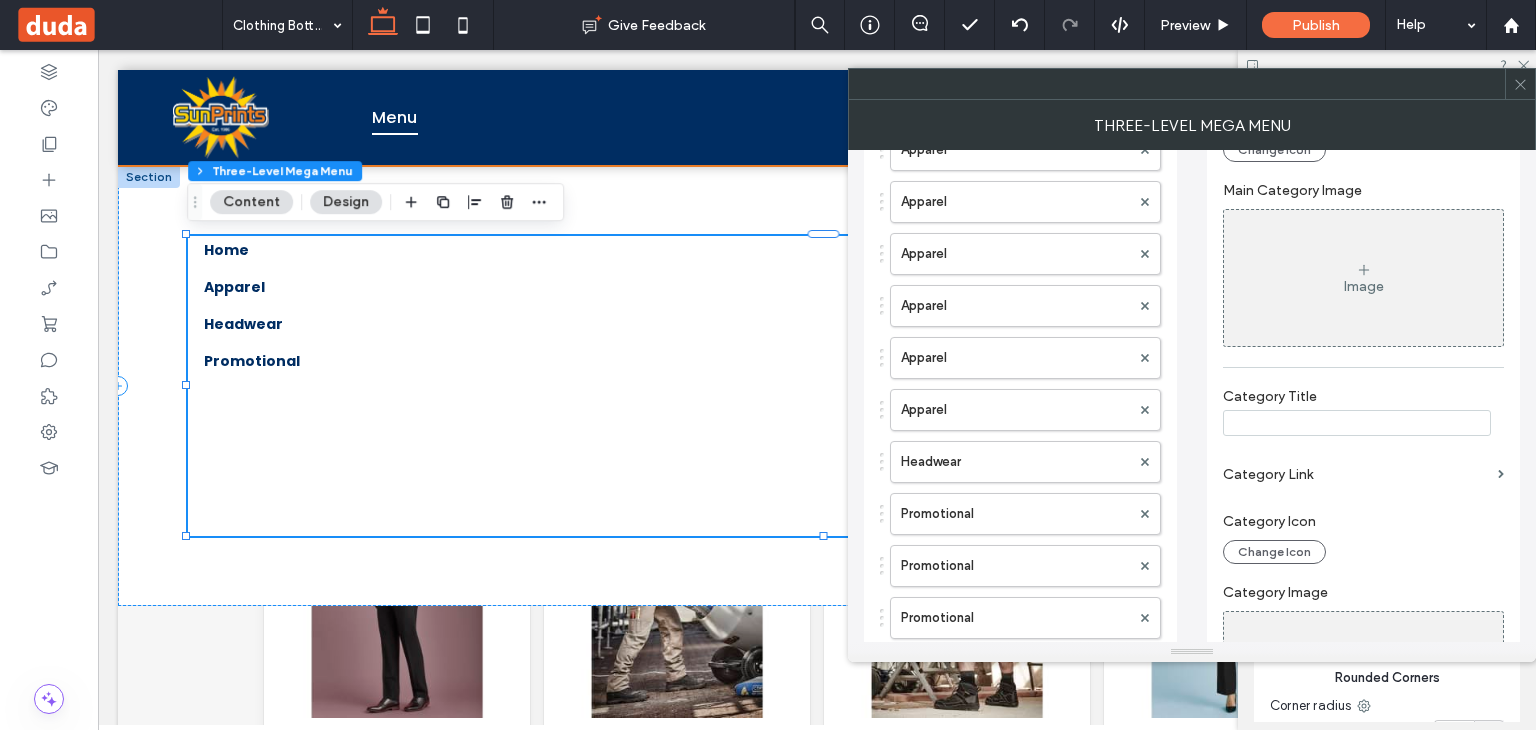paste on "**********" 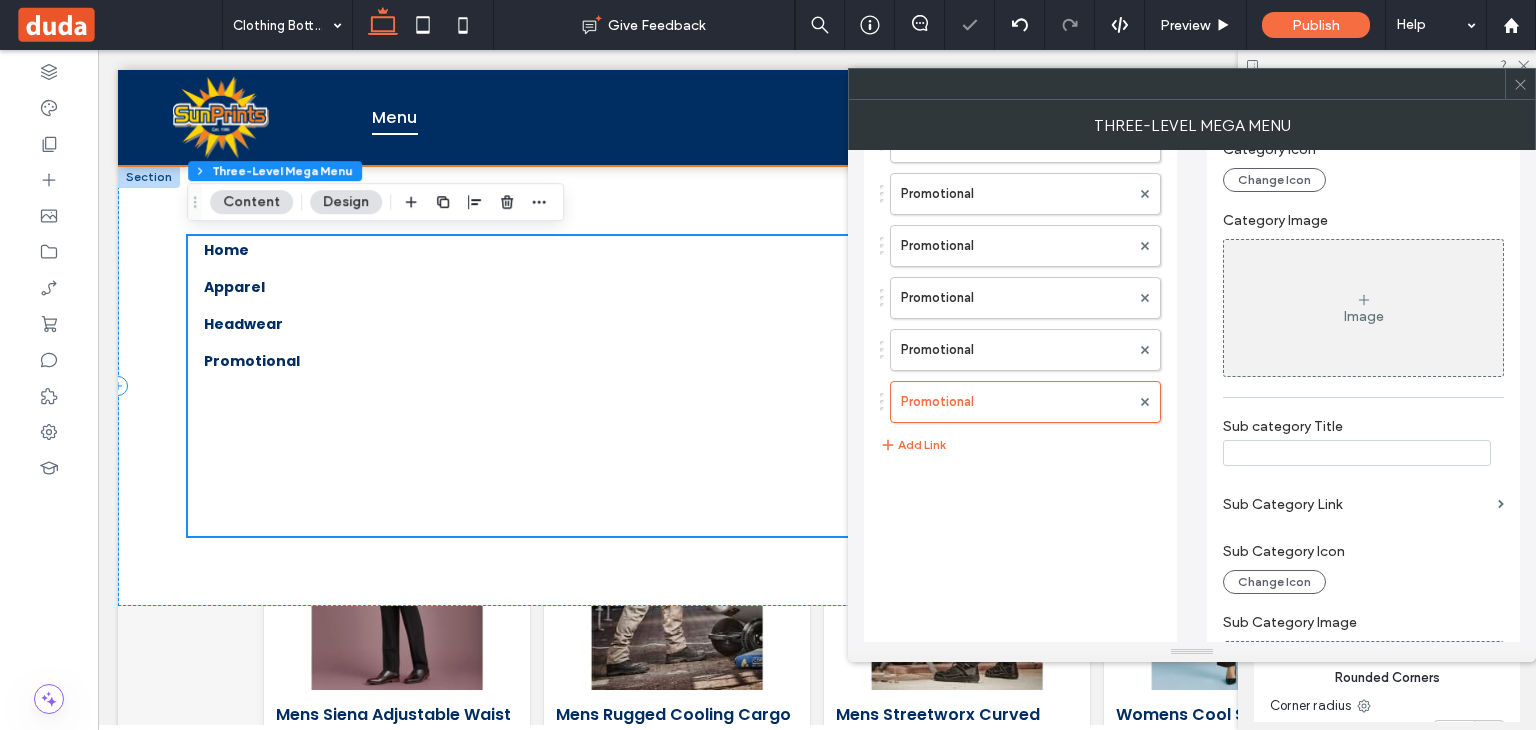 scroll, scrollTop: 600, scrollLeft: 0, axis: vertical 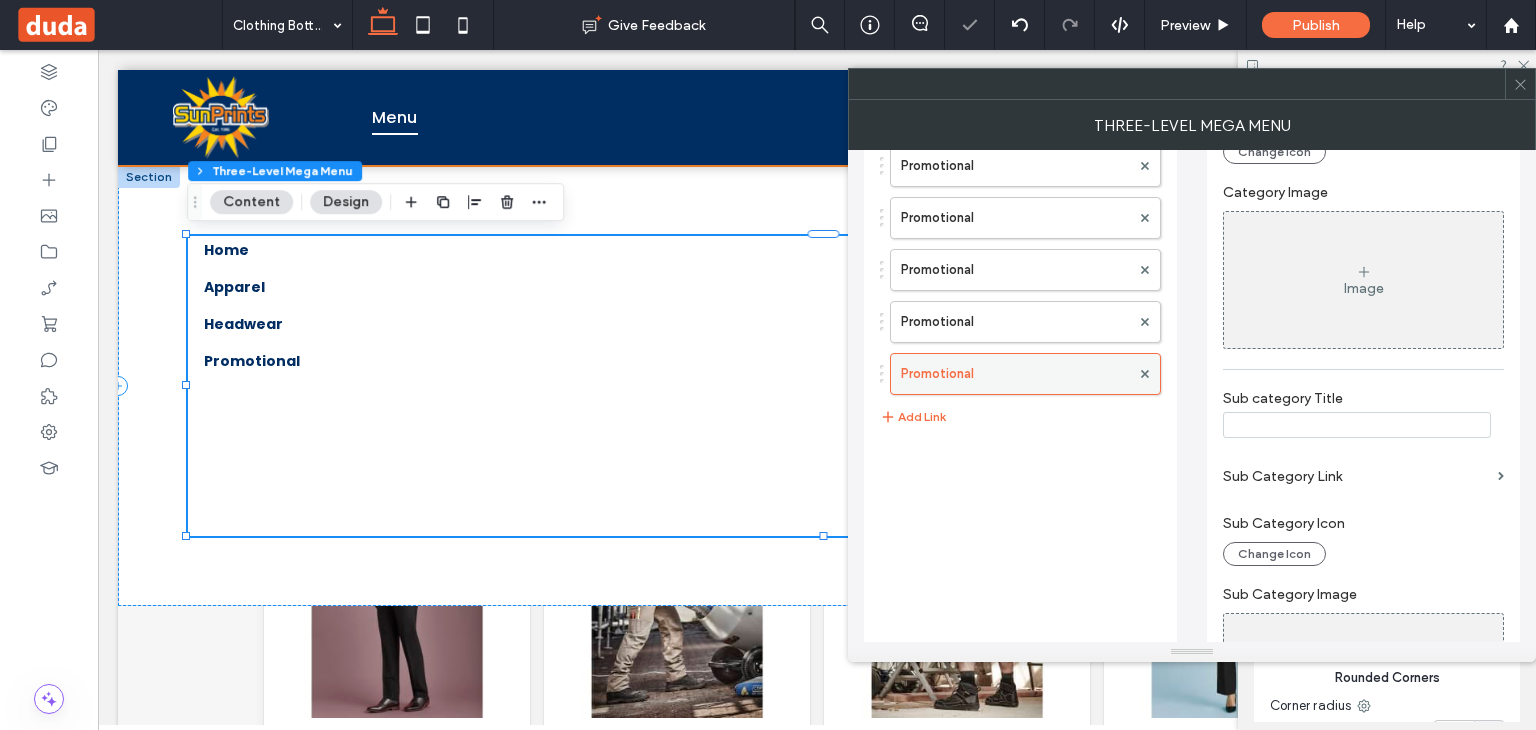 type on "**********" 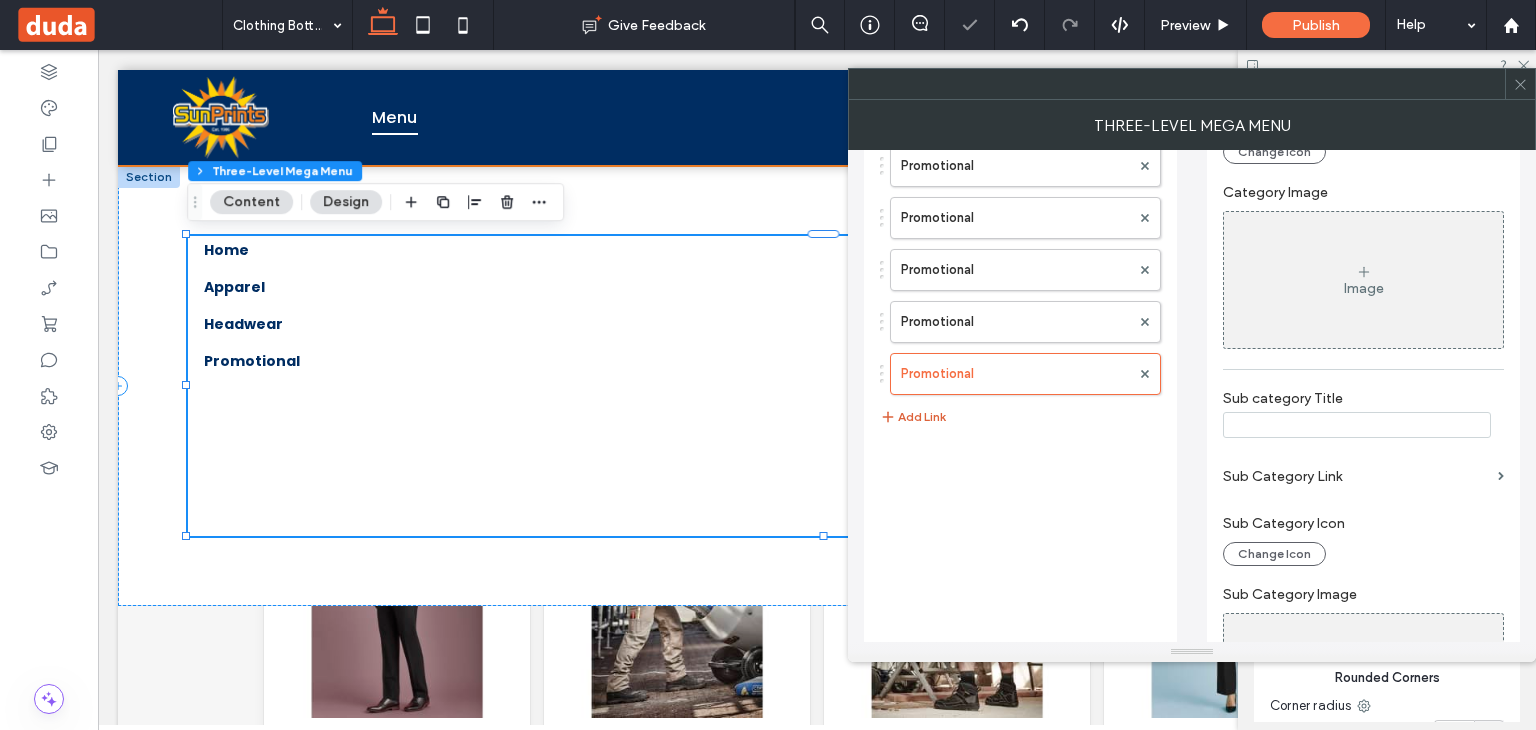 click on "Add Link" at bounding box center [913, 417] 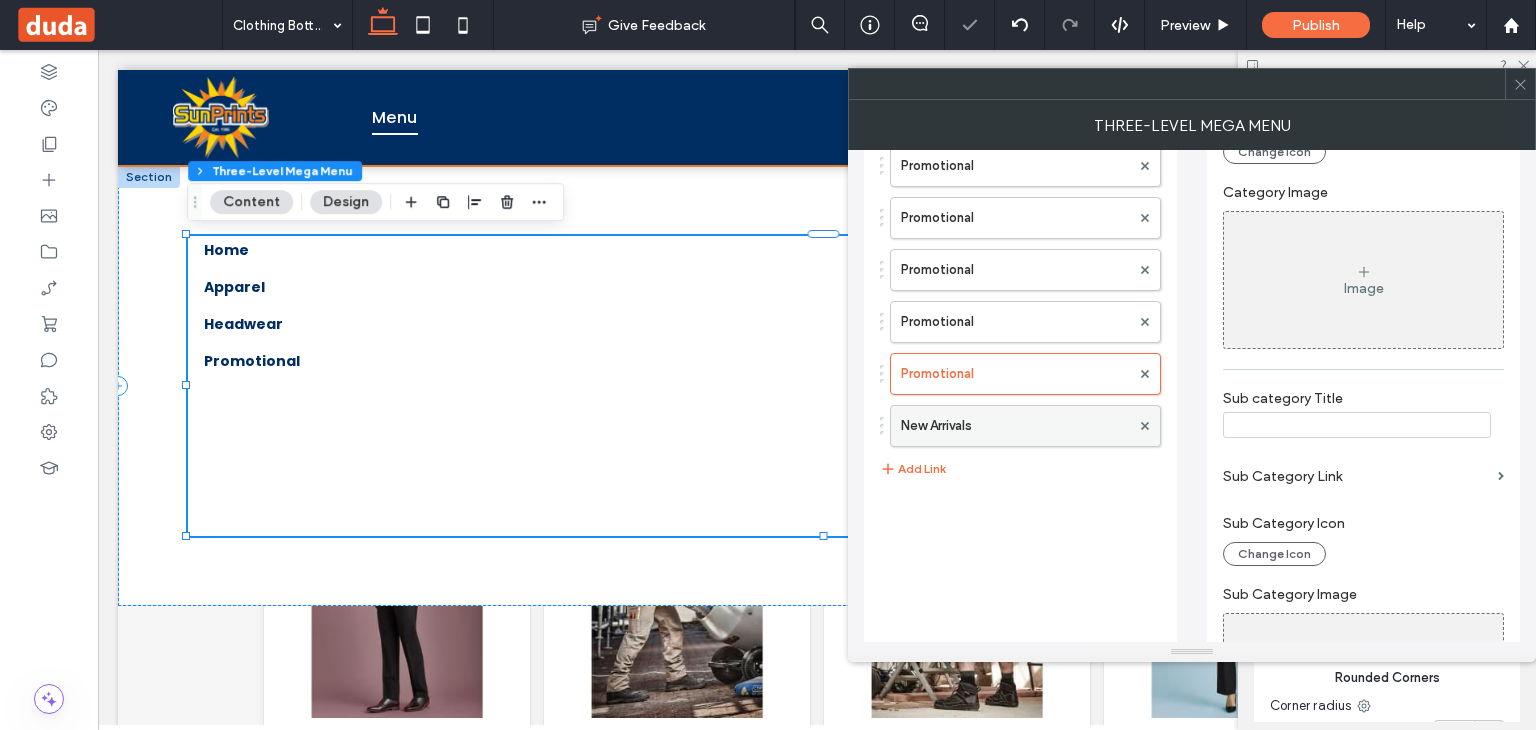 click on "New Arrivals" at bounding box center (1015, 426) 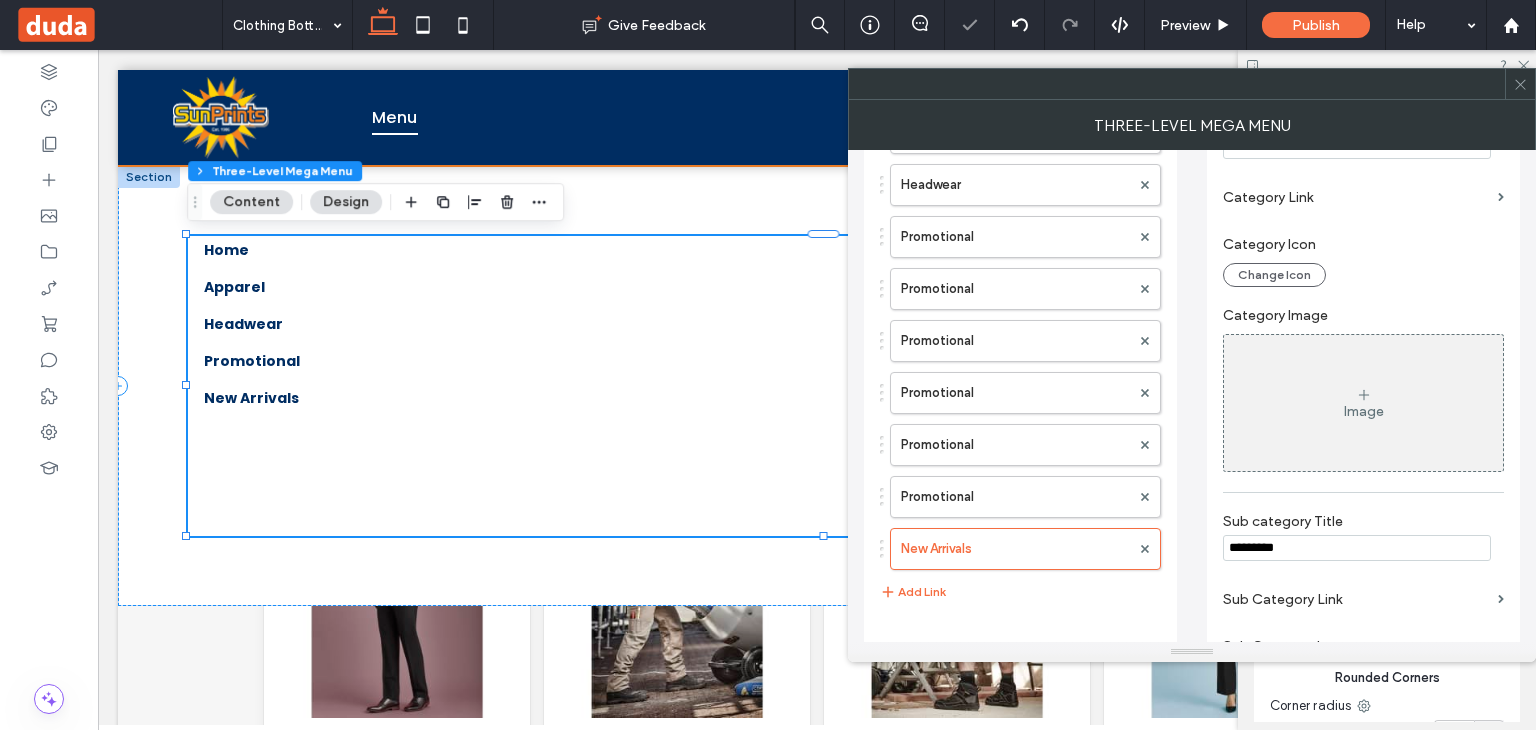 scroll, scrollTop: 0, scrollLeft: 0, axis: both 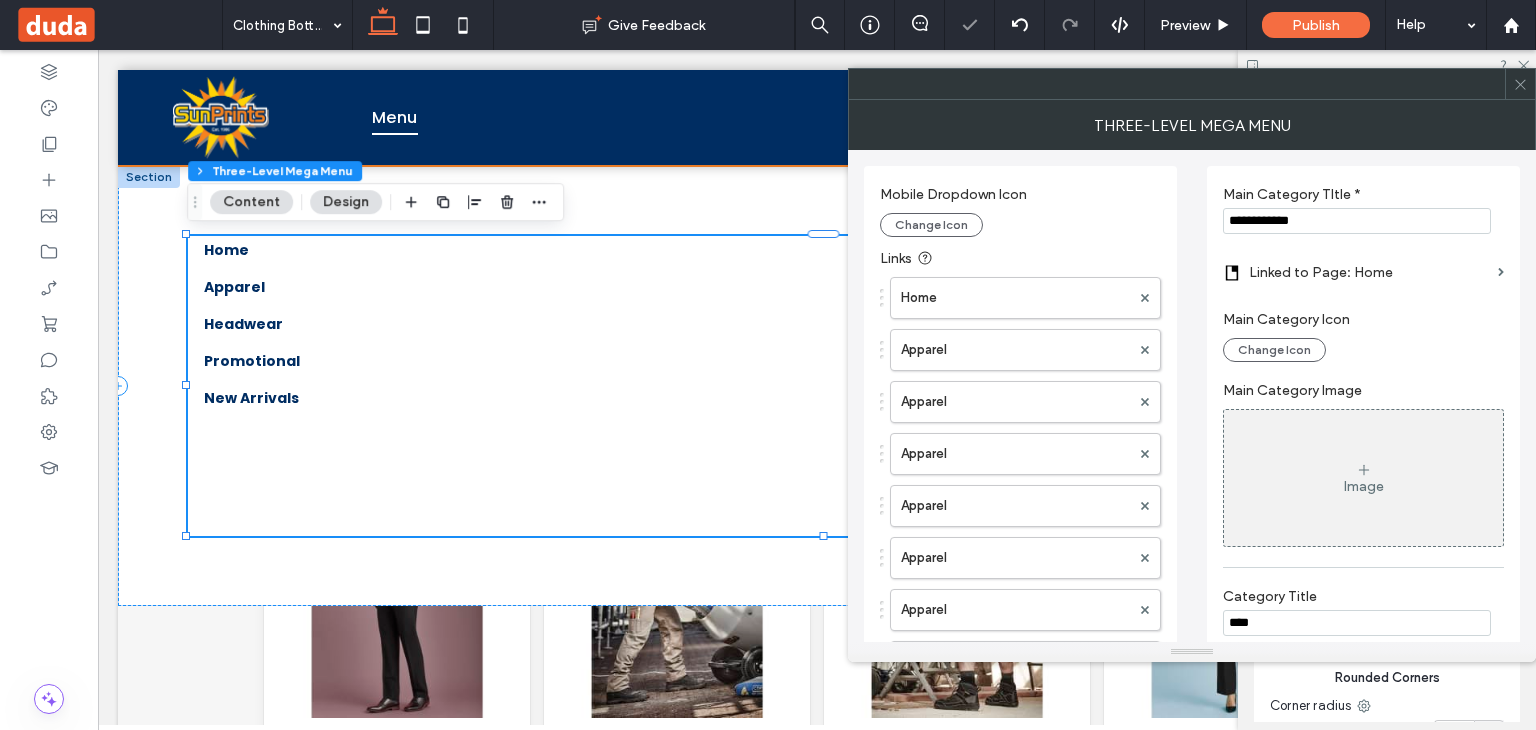 drag, startPoint x: 1328, startPoint y: 233, endPoint x: 1200, endPoint y: 224, distance: 128.31601 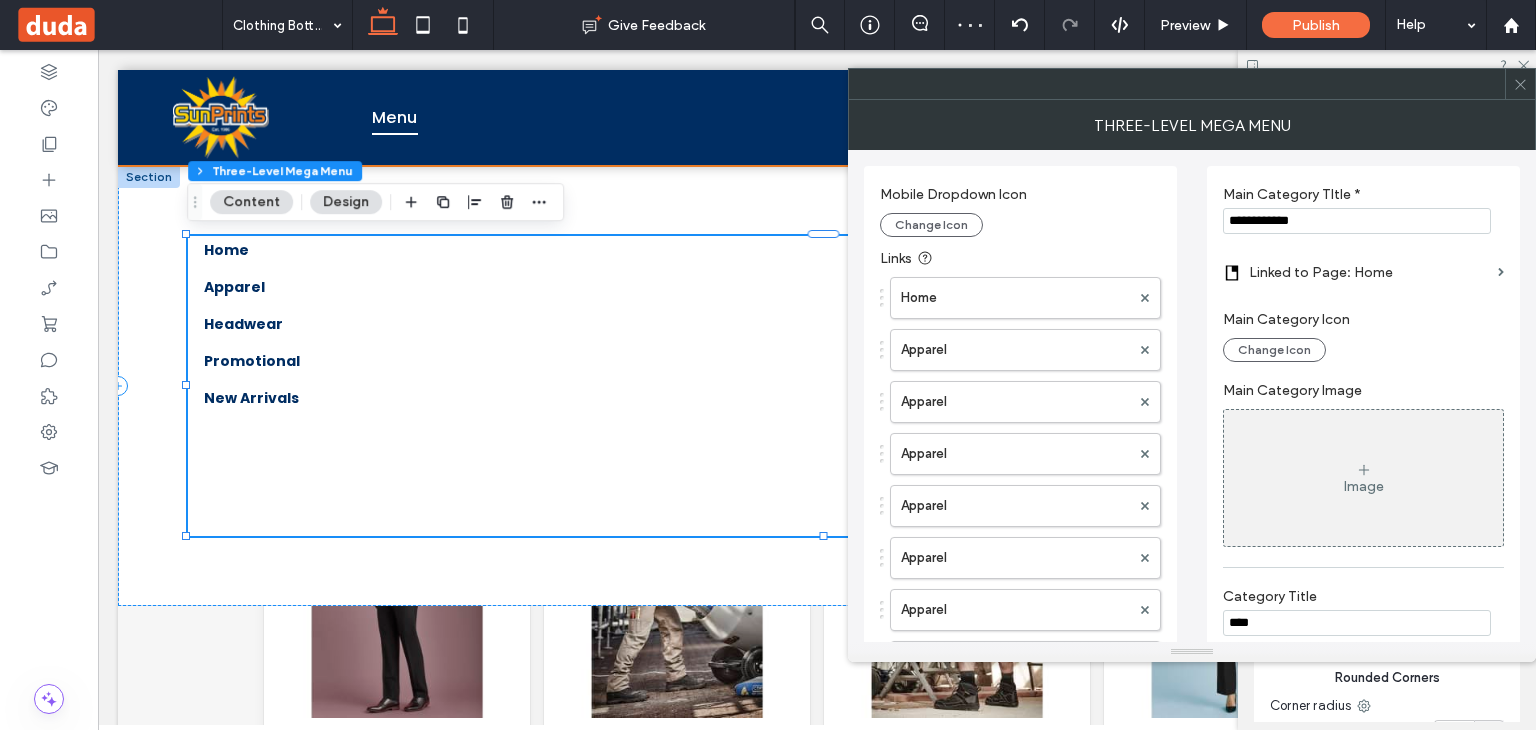 paste 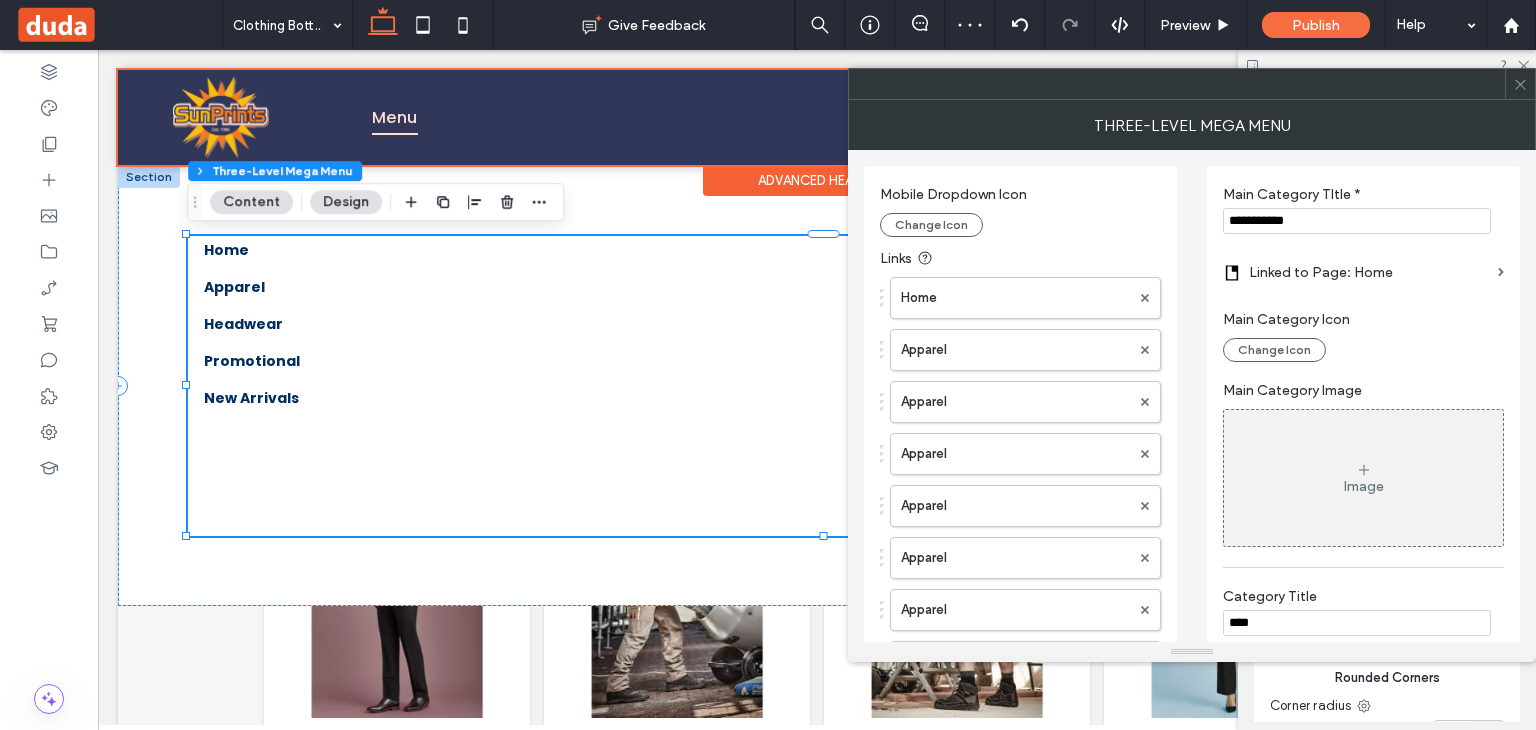 type on "**********" 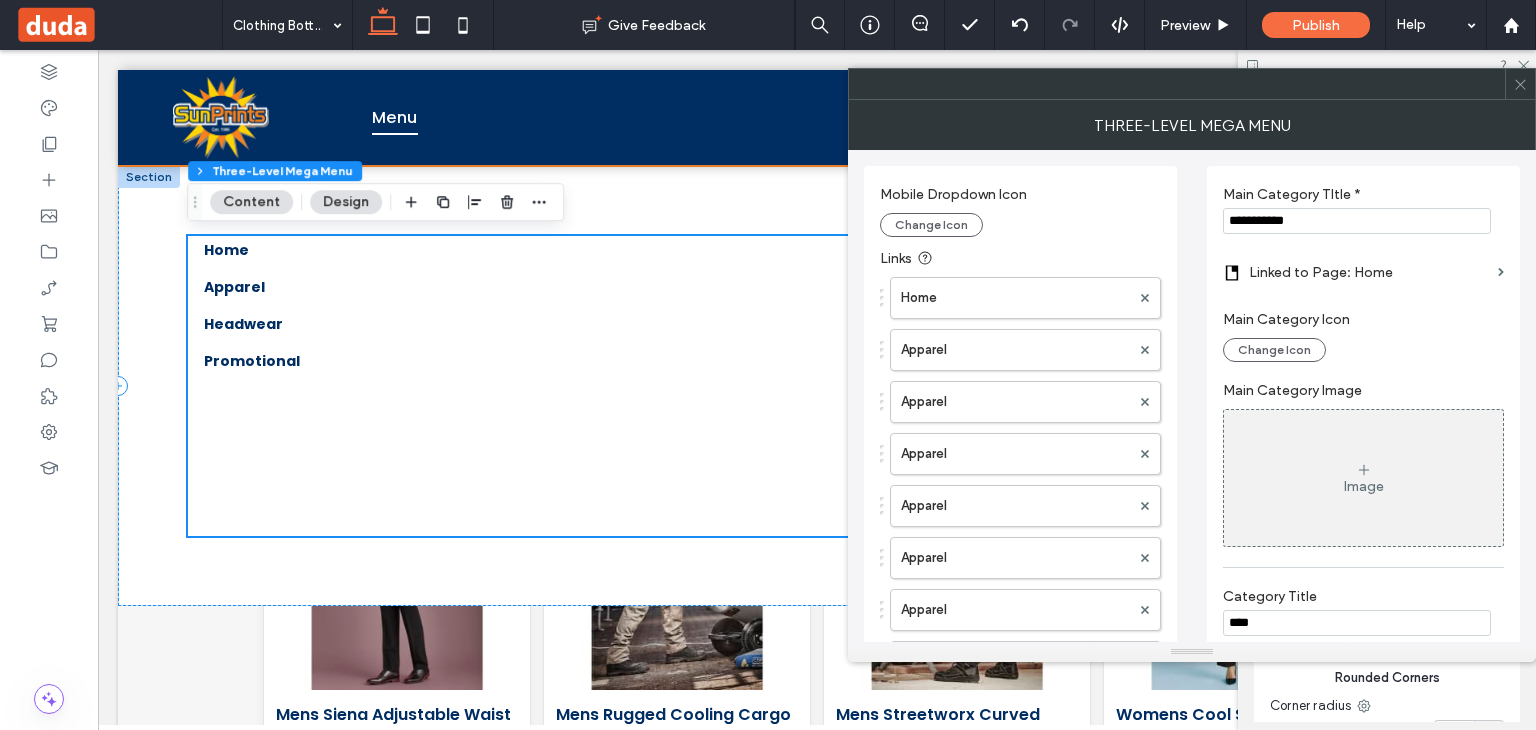 scroll, scrollTop: 452, scrollLeft: 0, axis: vertical 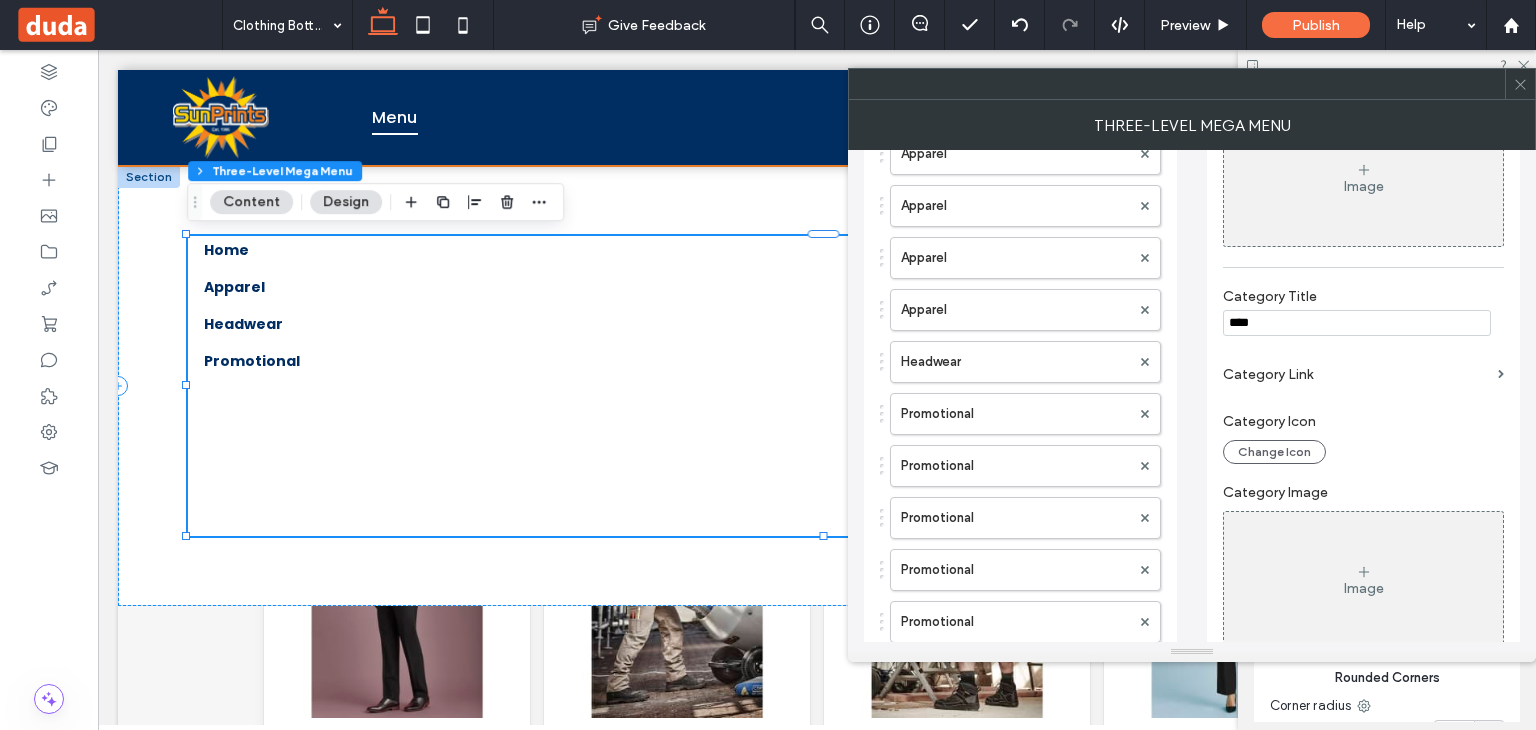 drag, startPoint x: 1267, startPoint y: 329, endPoint x: 1208, endPoint y: 329, distance: 59 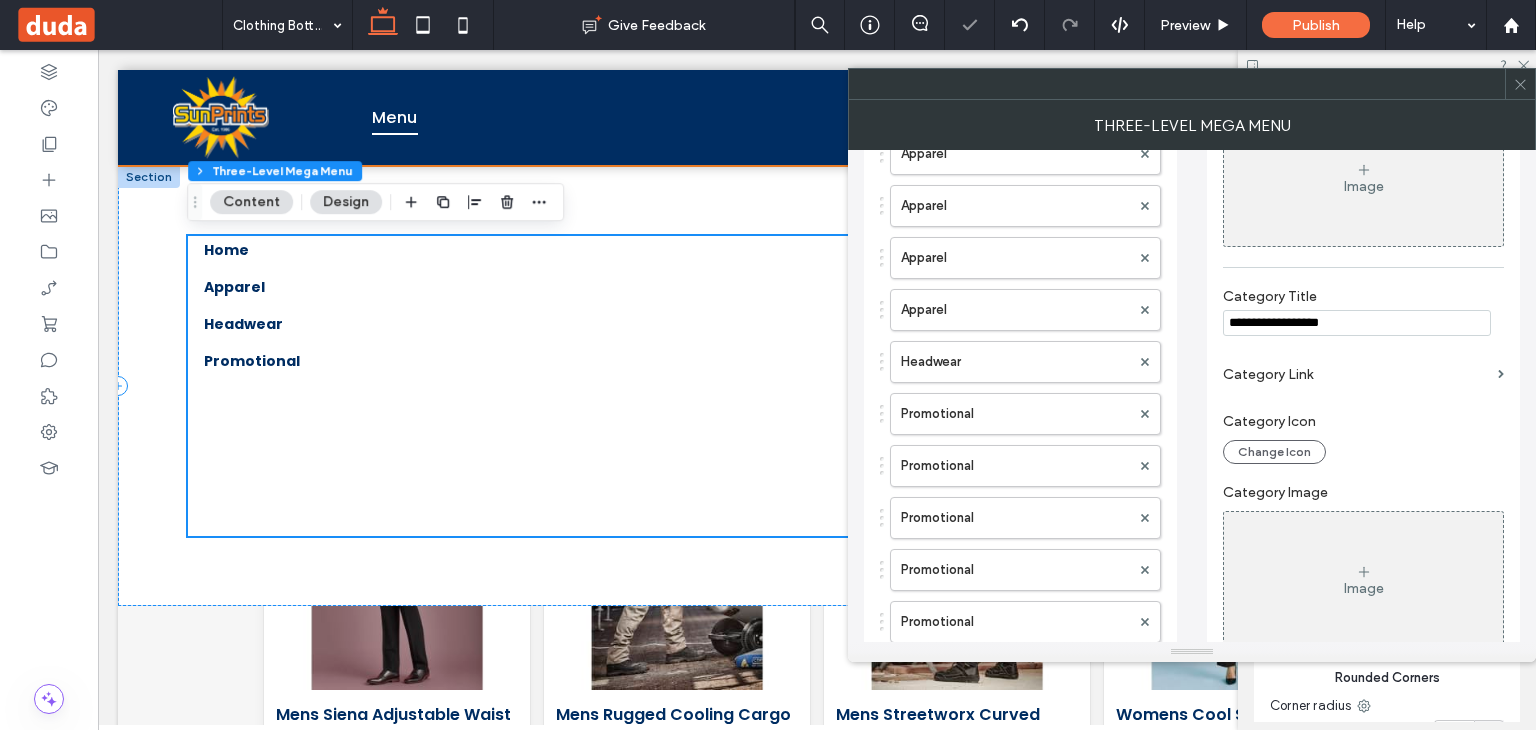 scroll, scrollTop: 452, scrollLeft: 0, axis: vertical 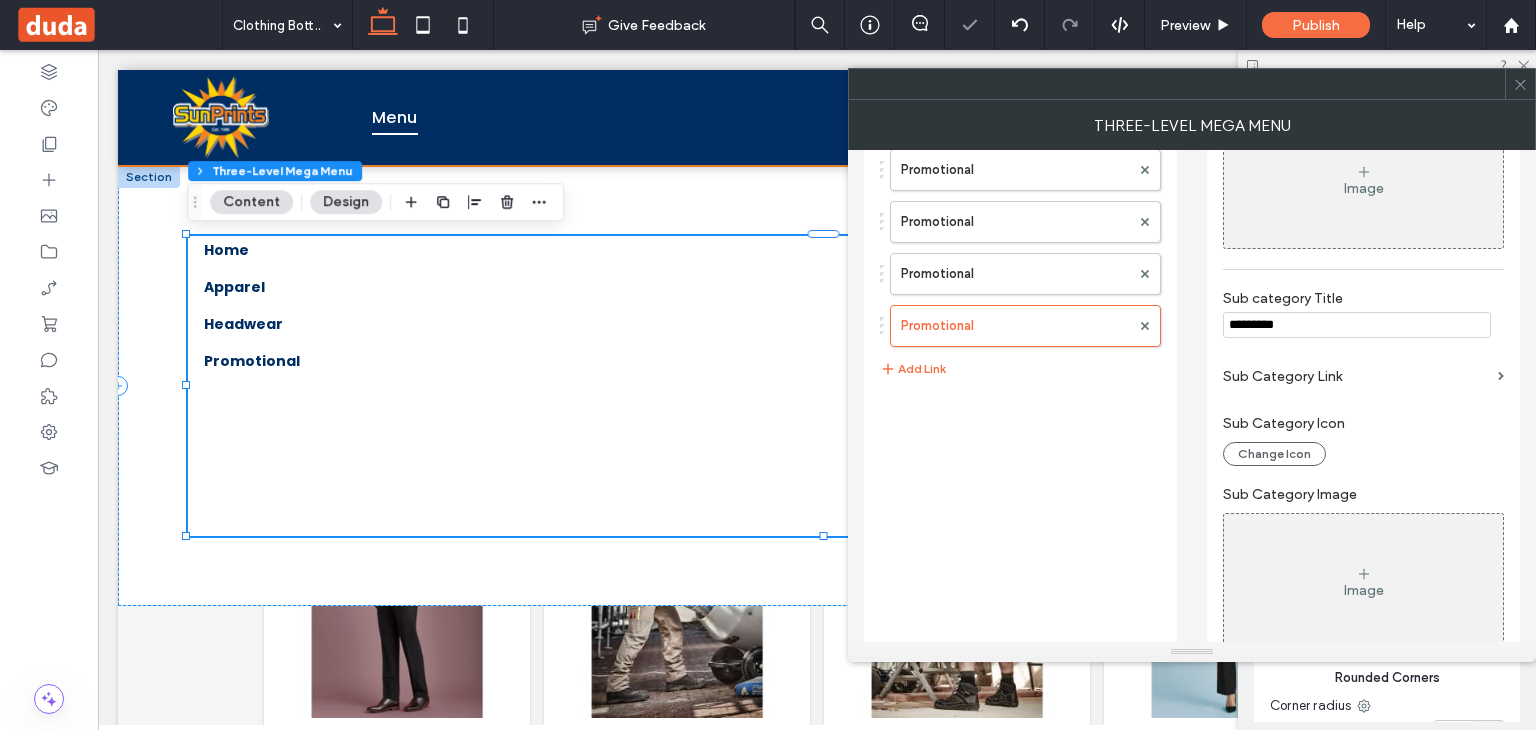 type on "**********" 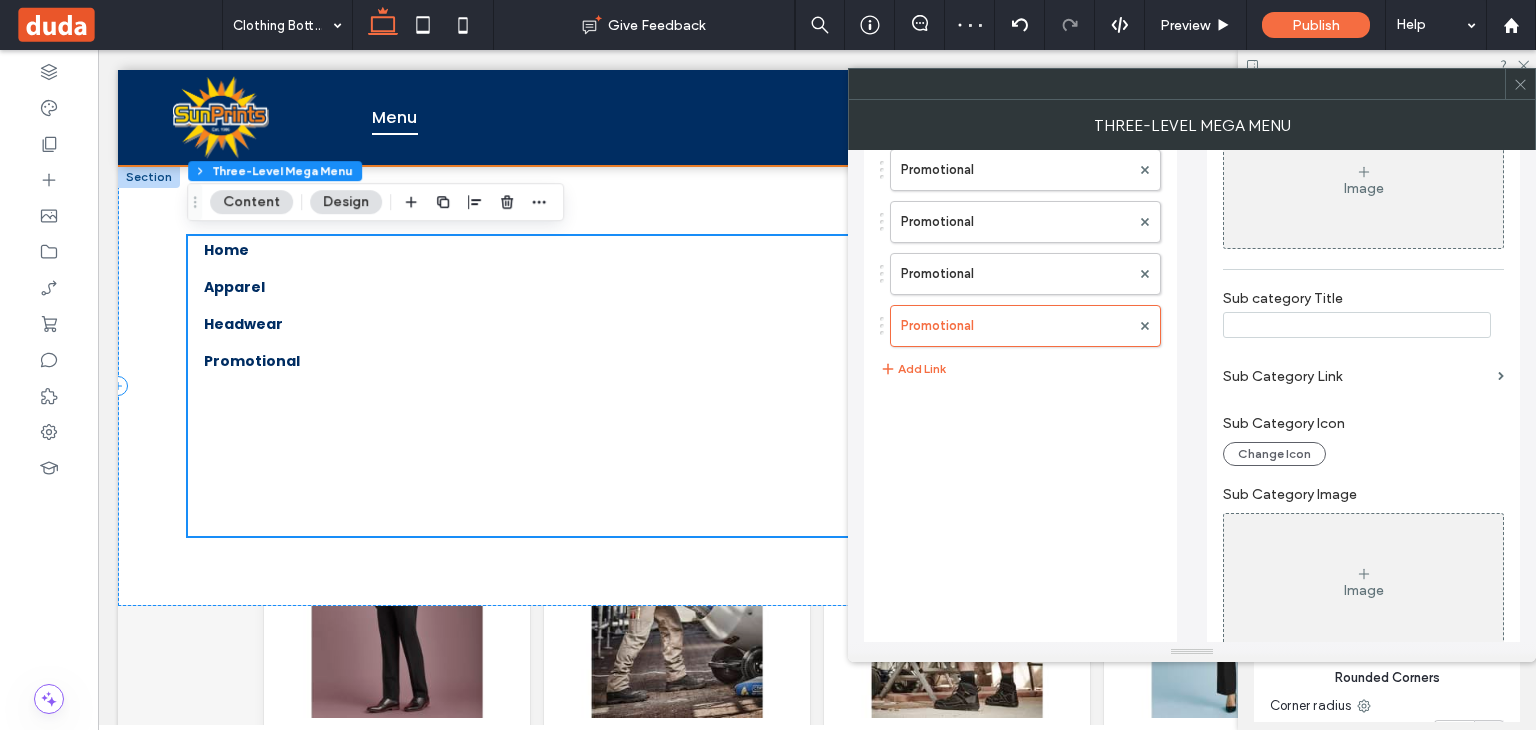 scroll, scrollTop: 452, scrollLeft: 0, axis: vertical 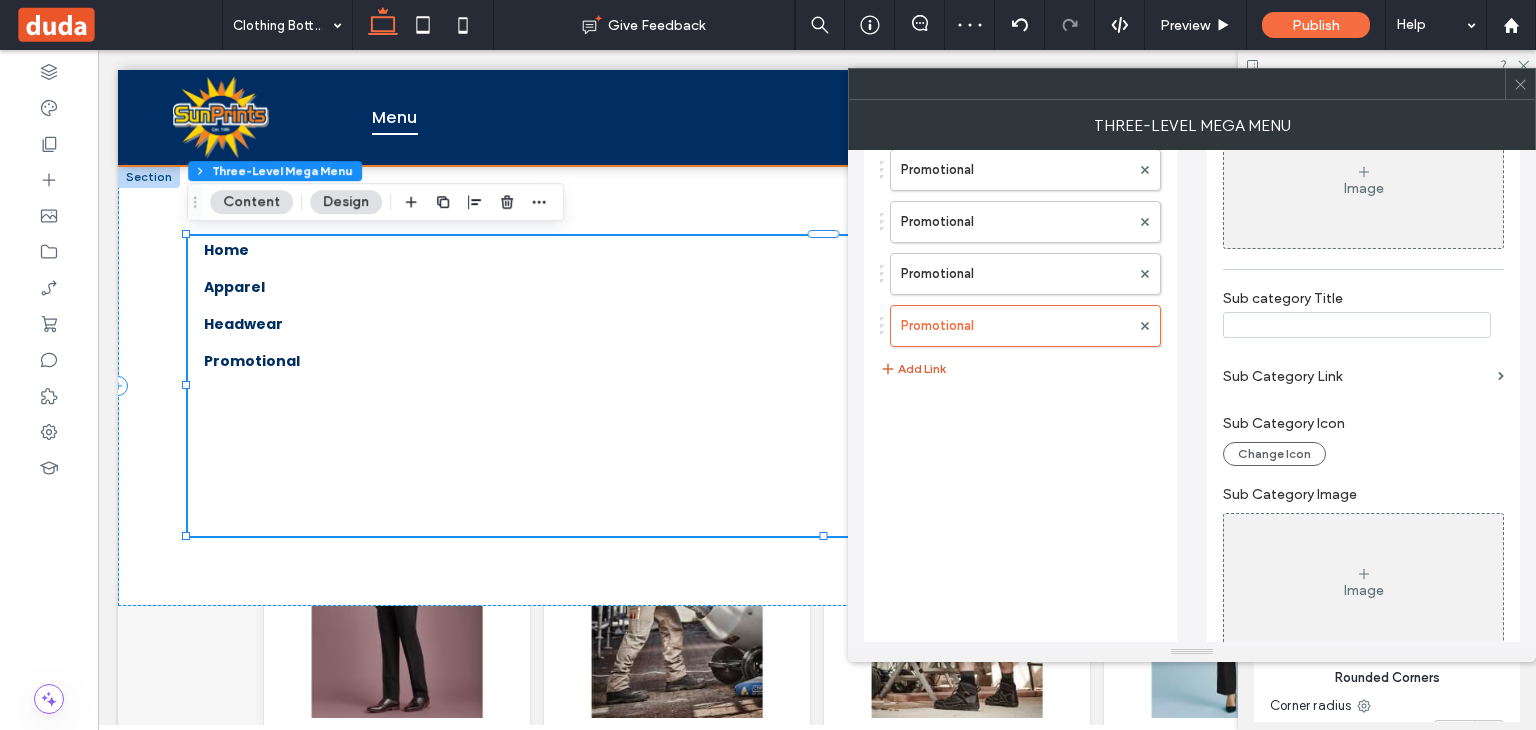 type 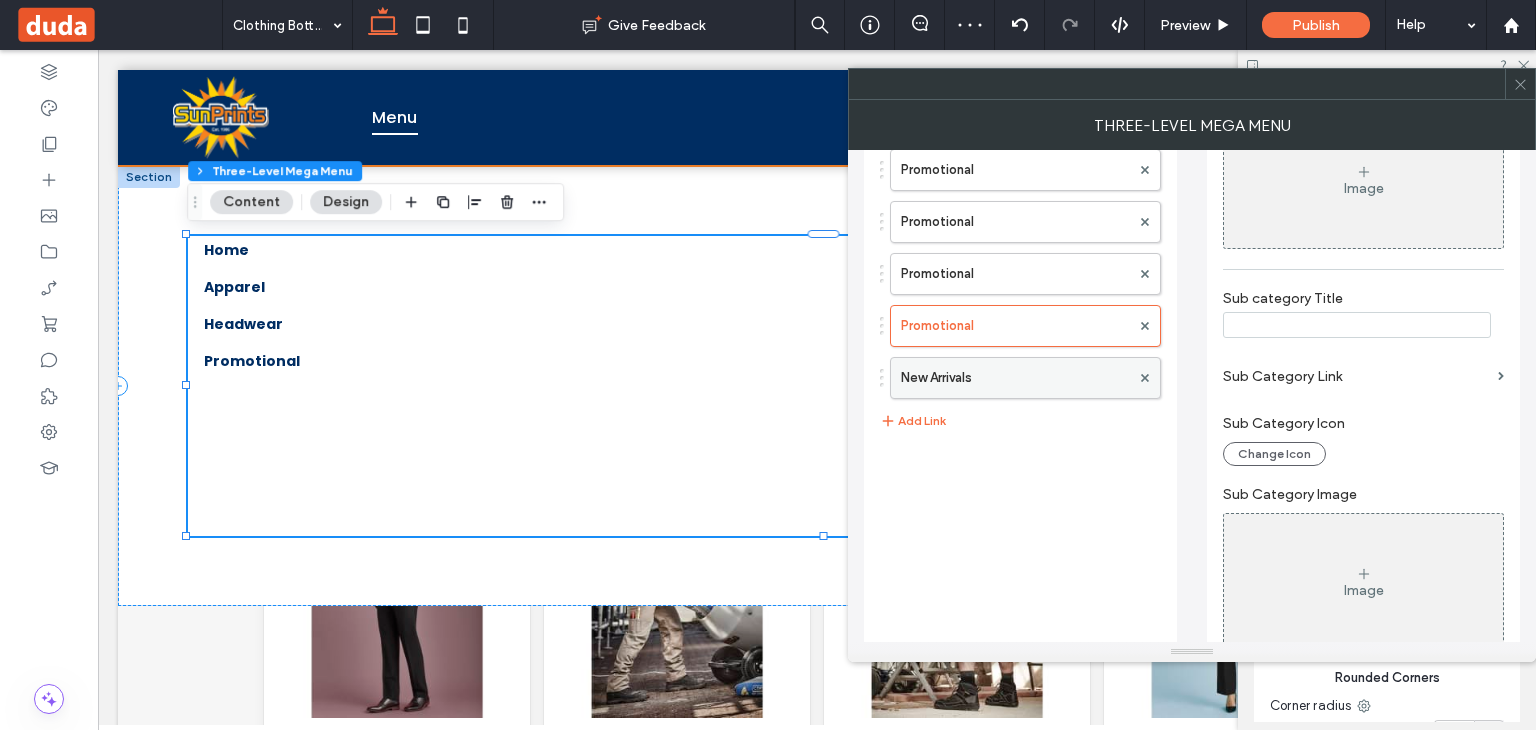 click on "New Arrivals" at bounding box center (1015, 378) 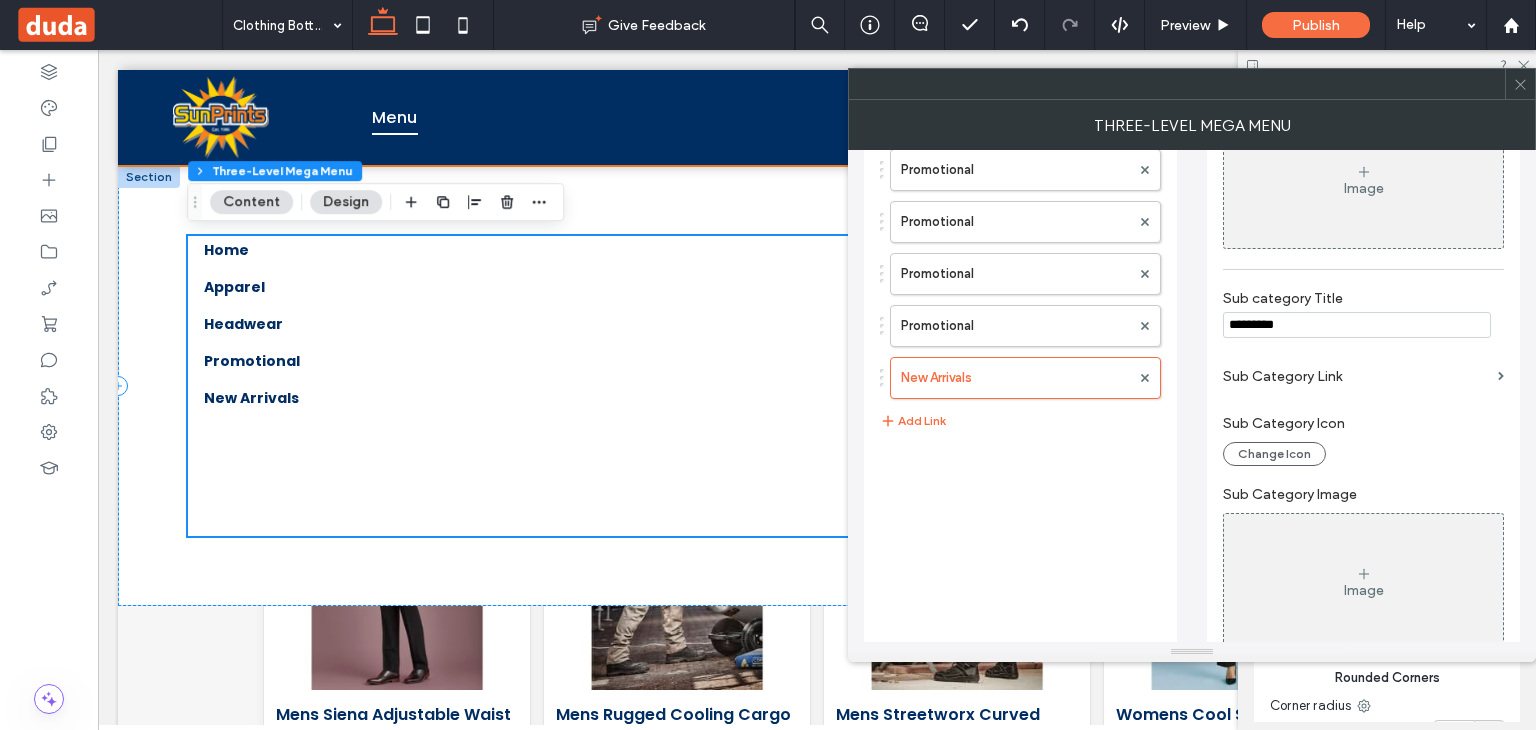 scroll, scrollTop: 452, scrollLeft: 0, axis: vertical 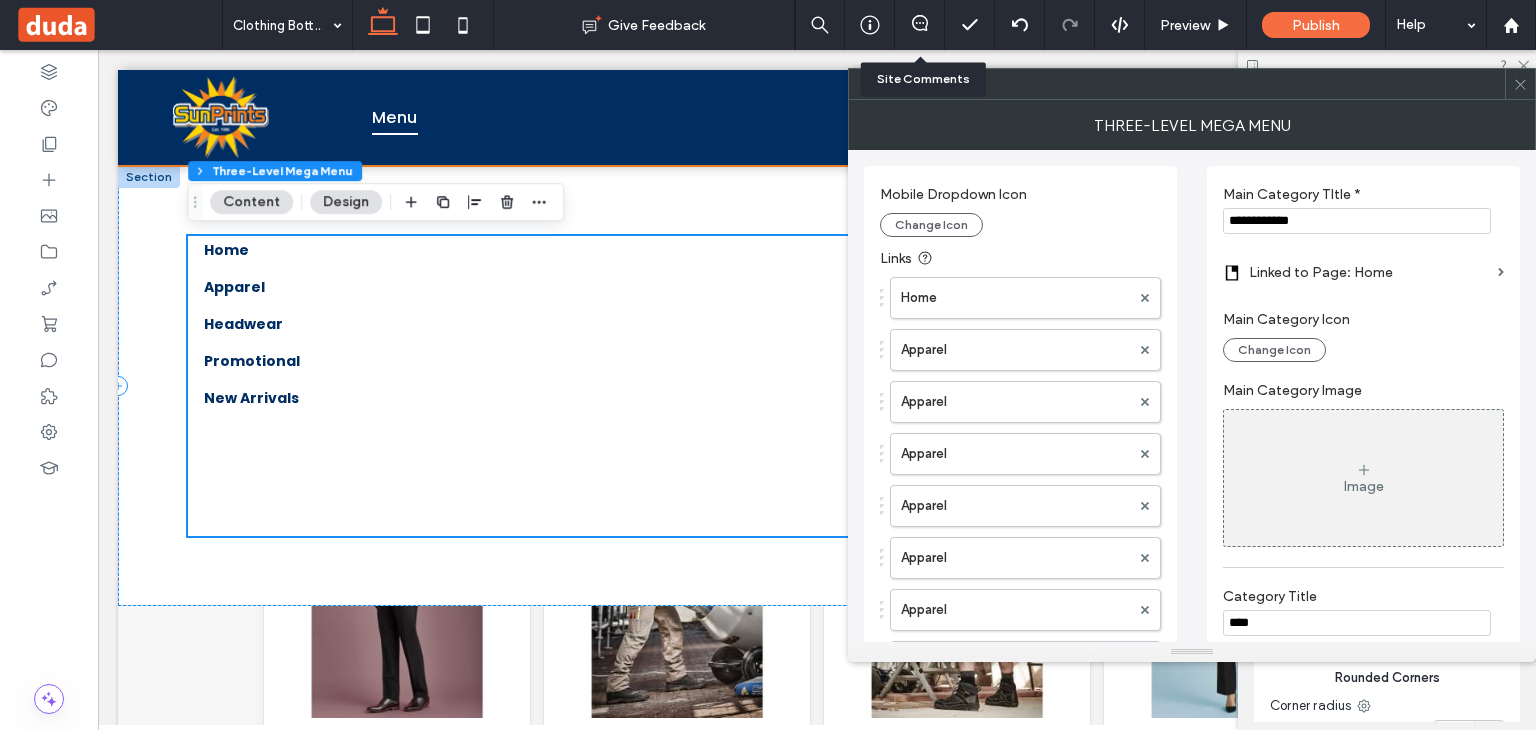 drag, startPoint x: 1368, startPoint y: 213, endPoint x: 1213, endPoint y: 221, distance: 155.20631 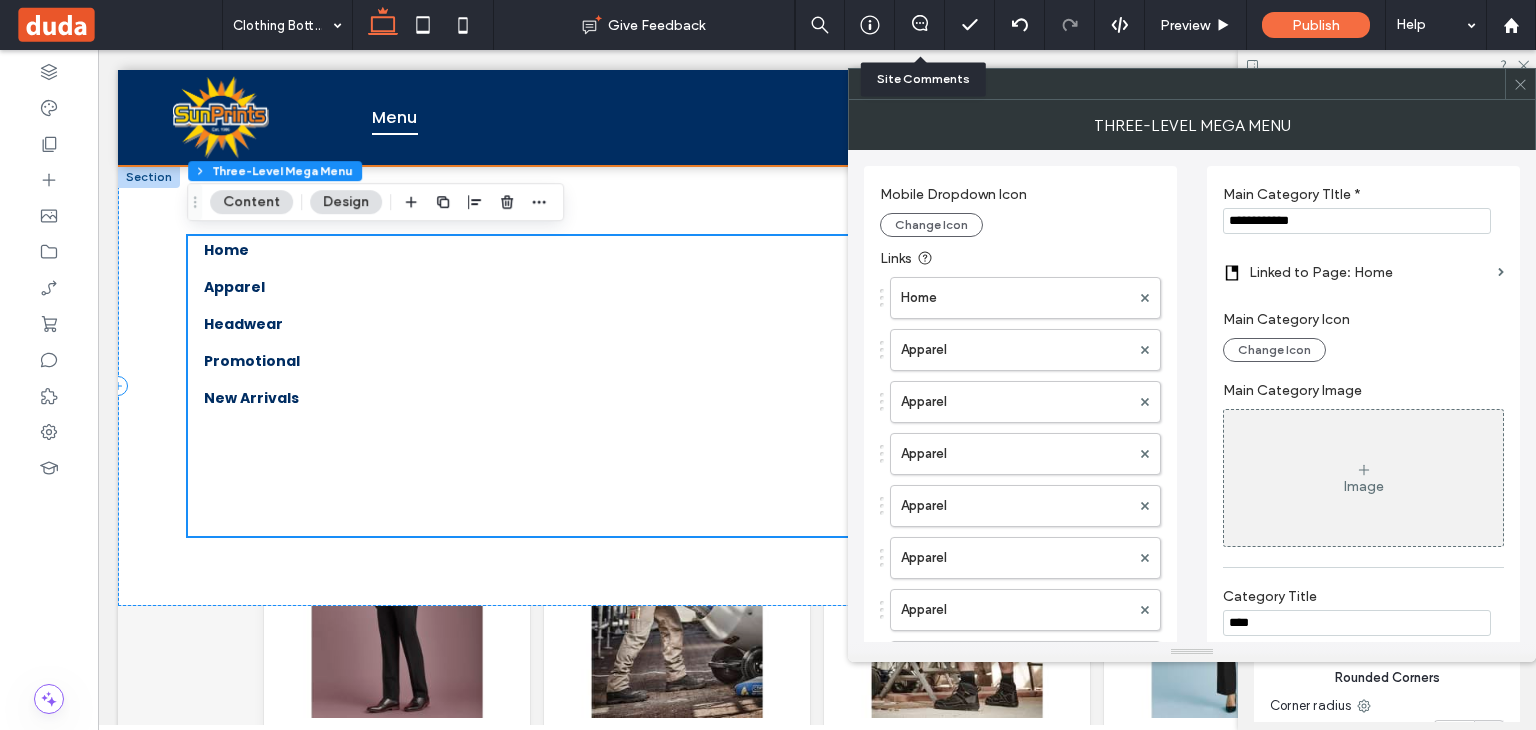click on "**********" at bounding box center [1363, 773] 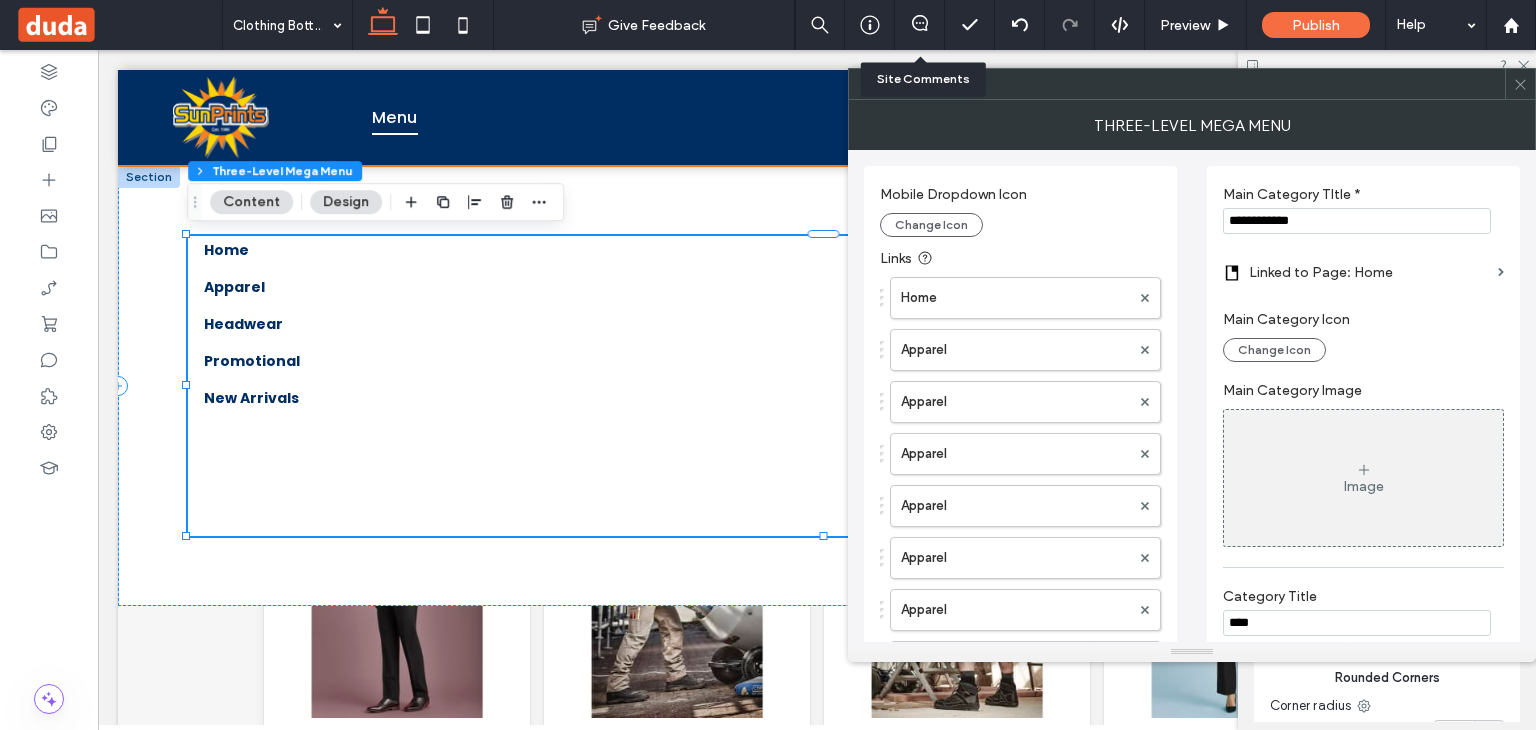 paste 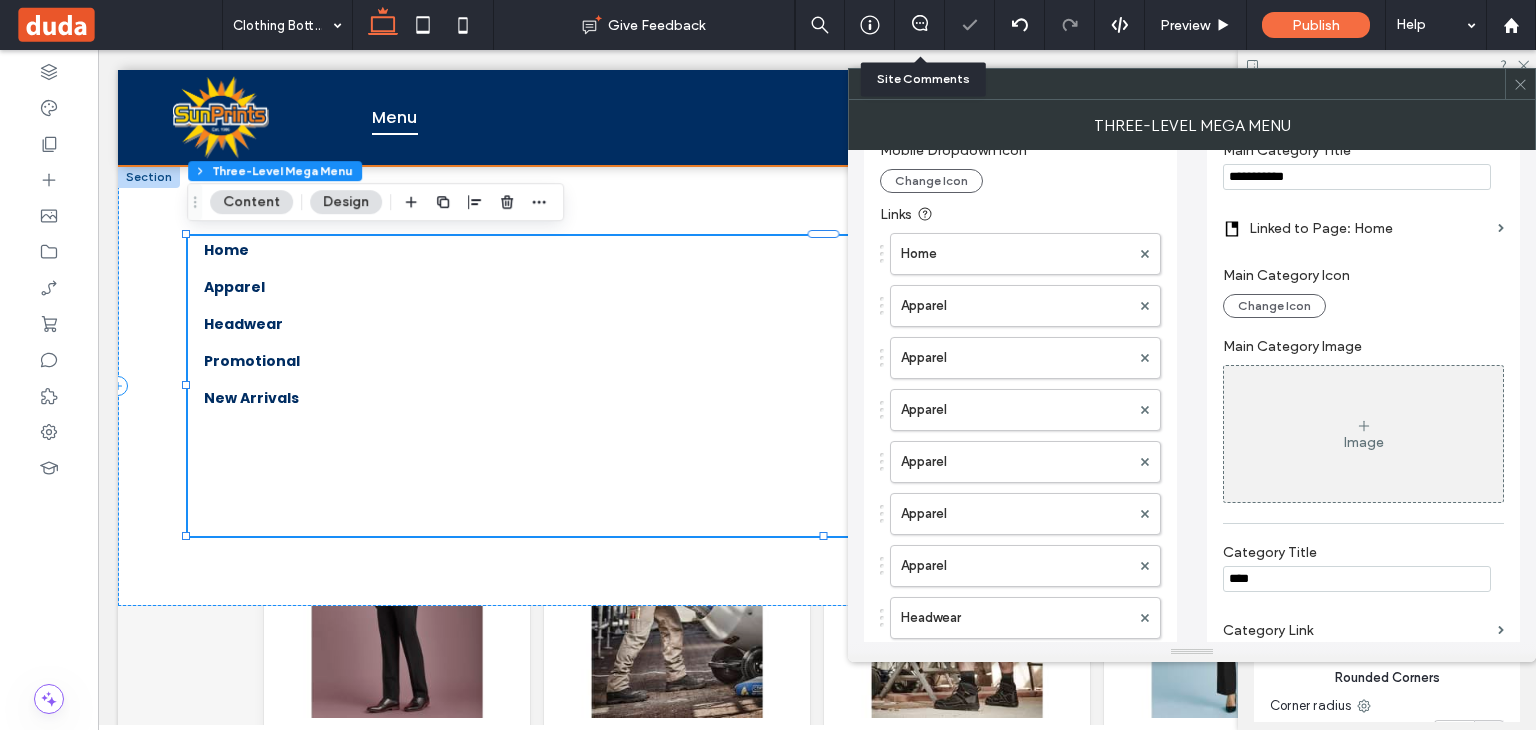 scroll, scrollTop: 200, scrollLeft: 0, axis: vertical 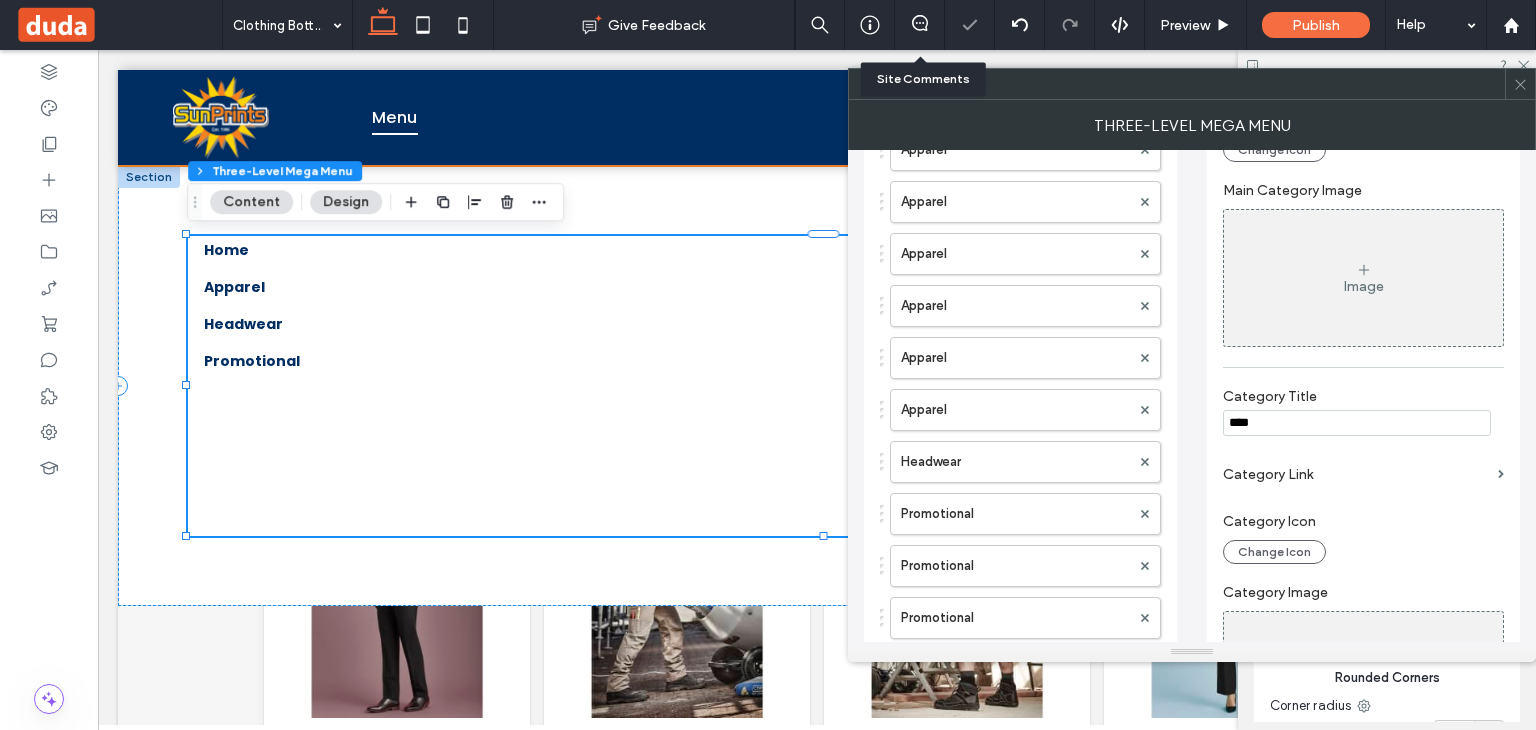 type on "**********" 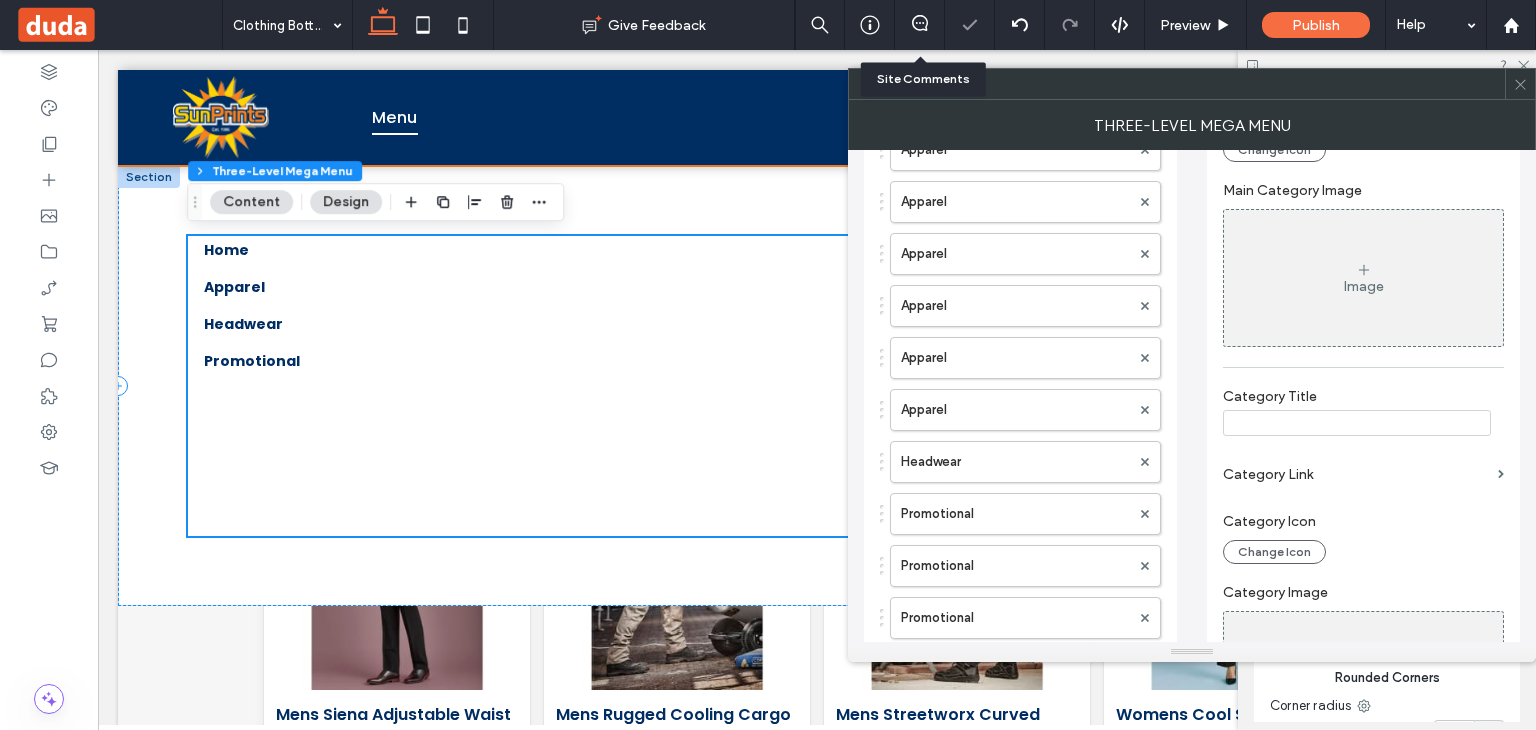 scroll, scrollTop: 452, scrollLeft: 0, axis: vertical 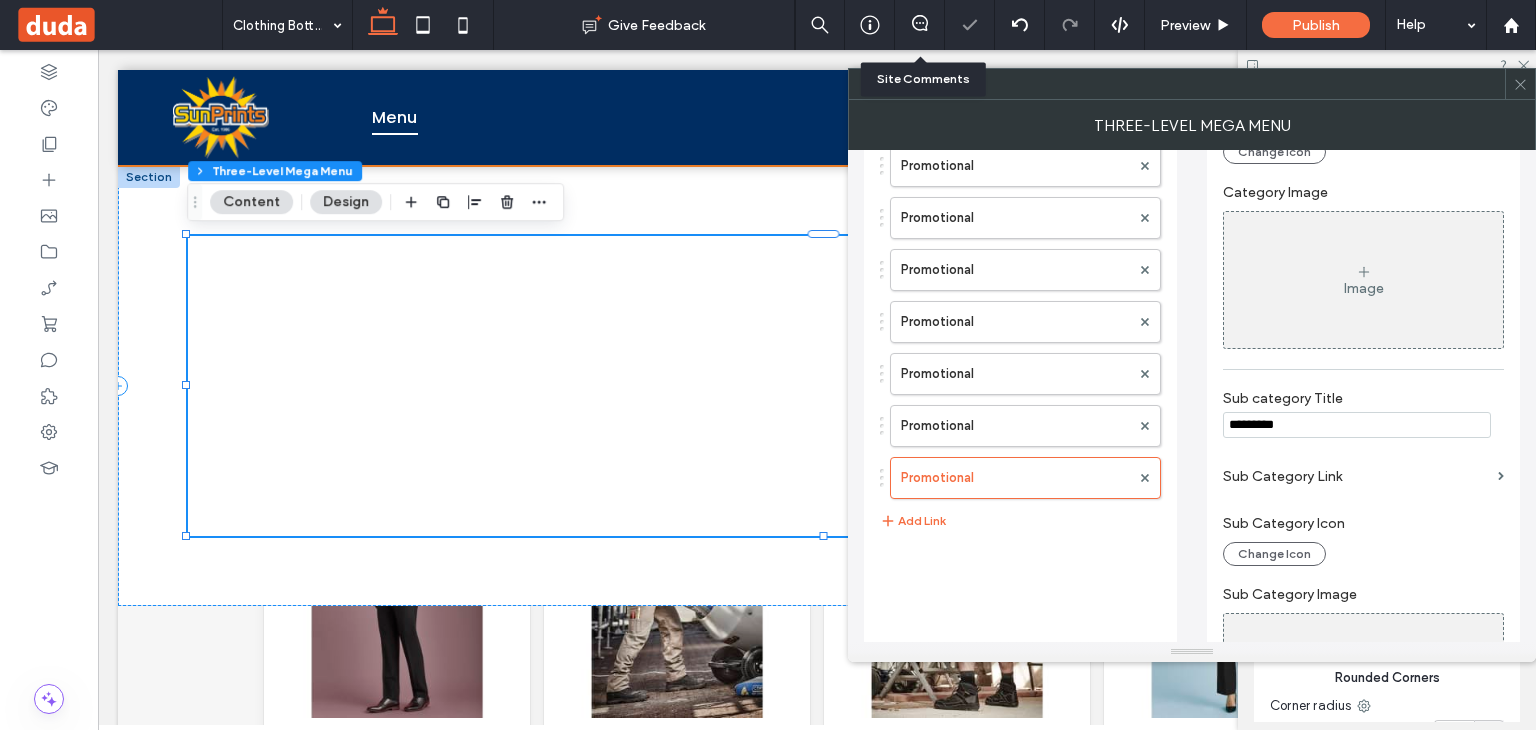 type 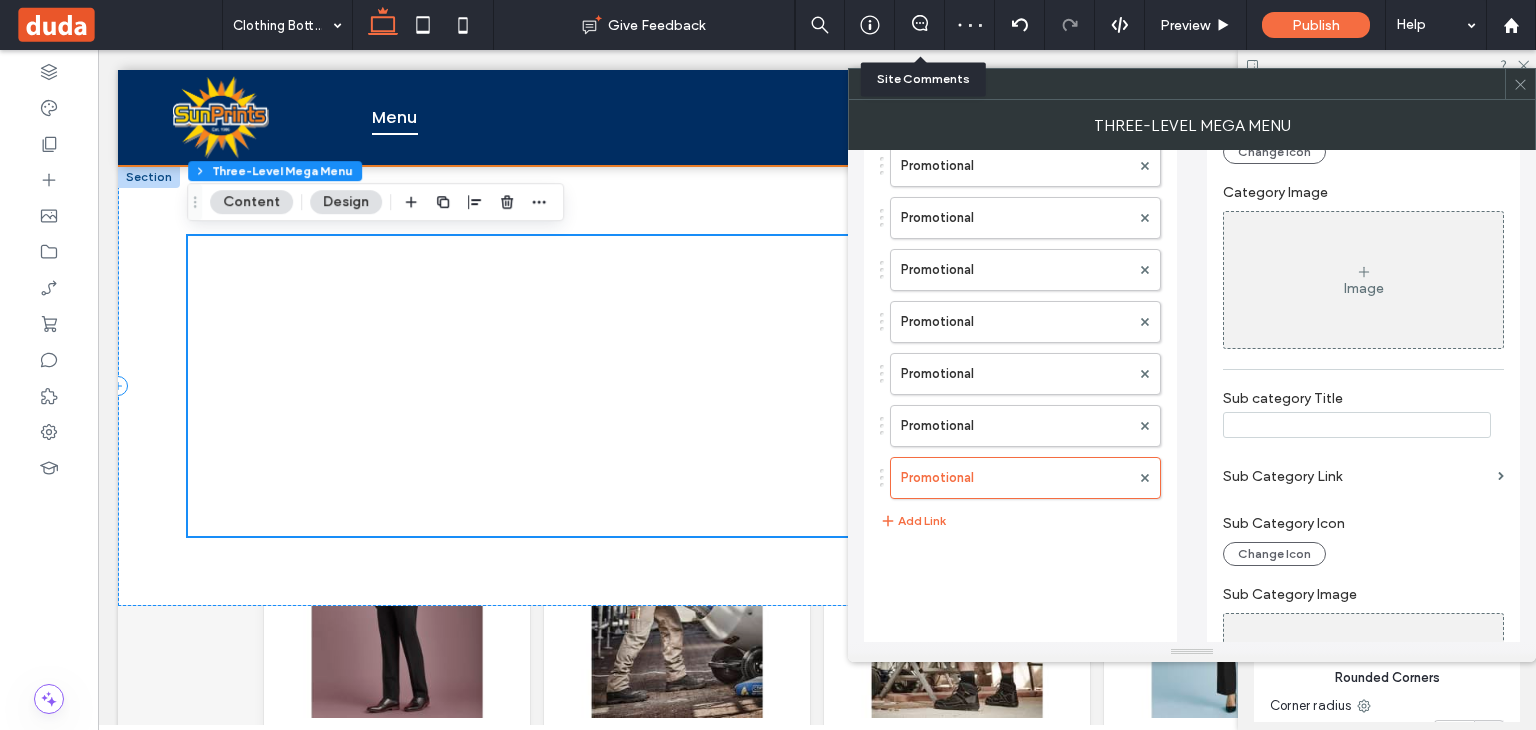 scroll, scrollTop: 452, scrollLeft: 0, axis: vertical 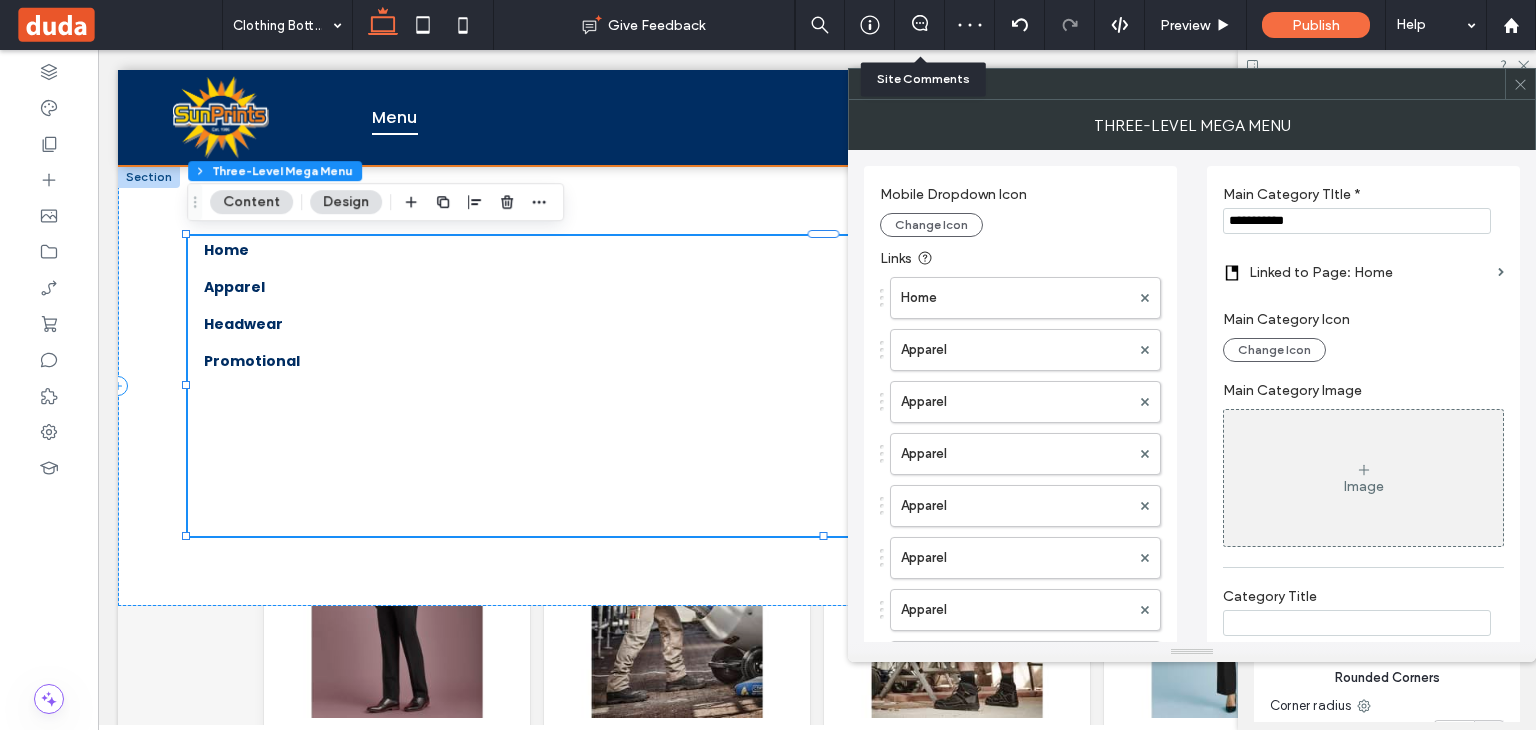 type 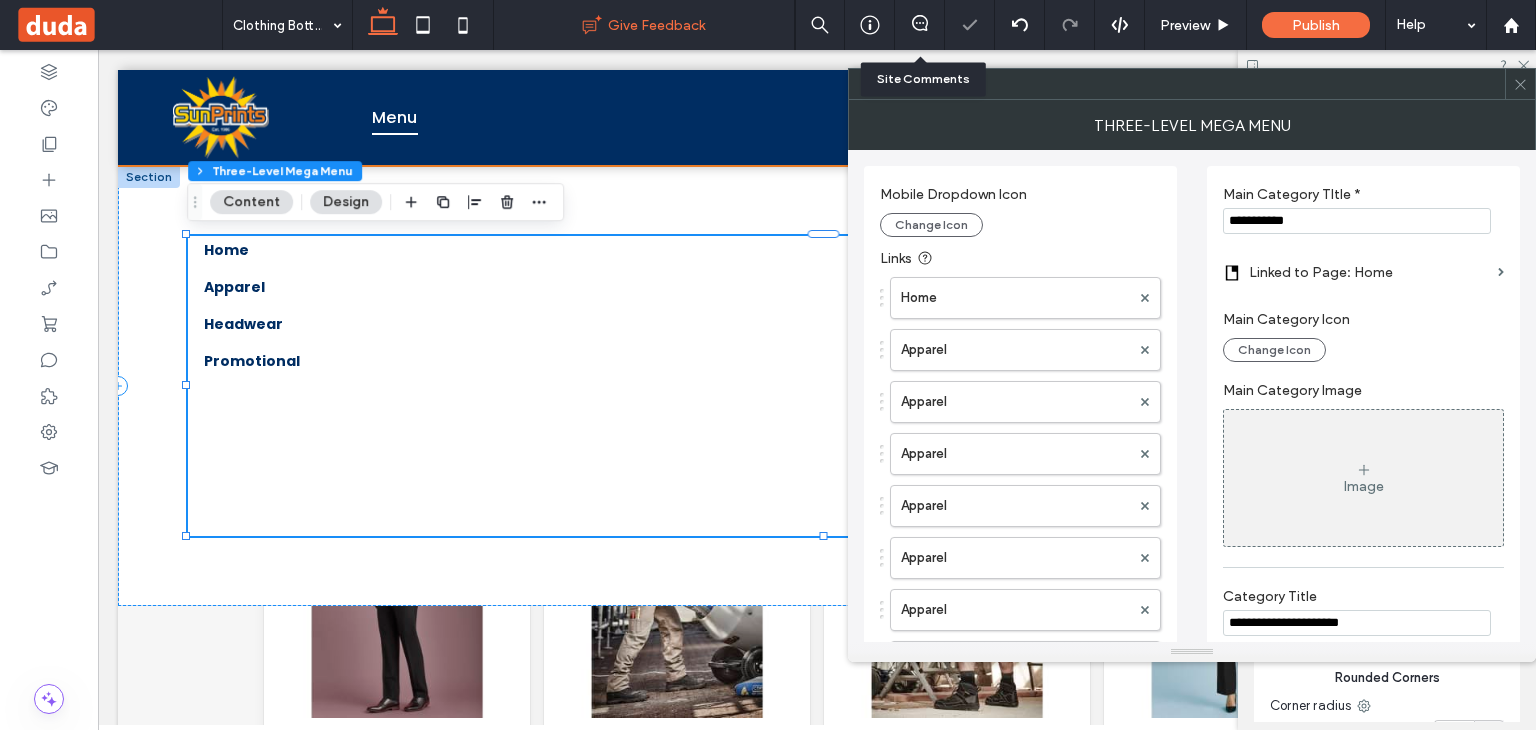 type on "**********" 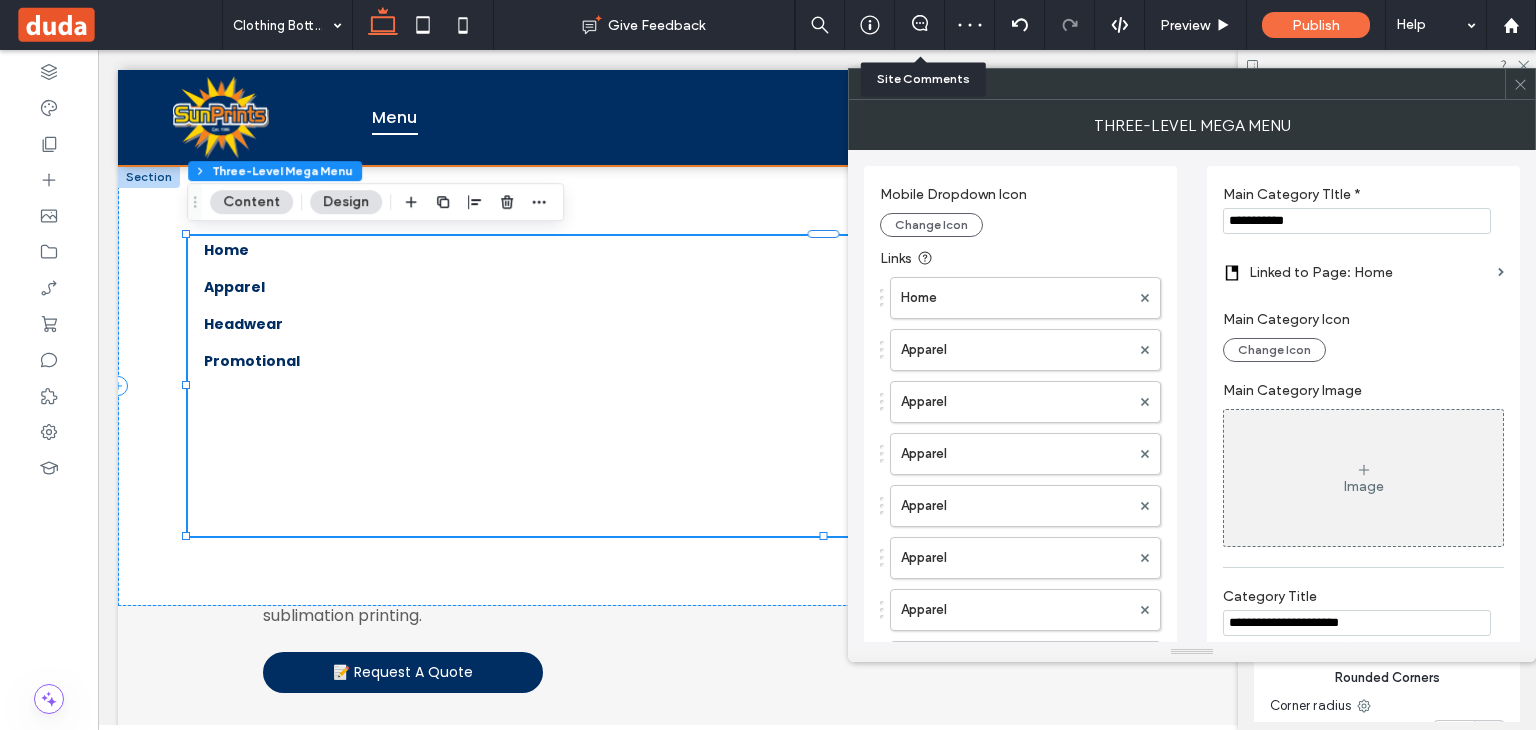 scroll, scrollTop: 480, scrollLeft: 0, axis: vertical 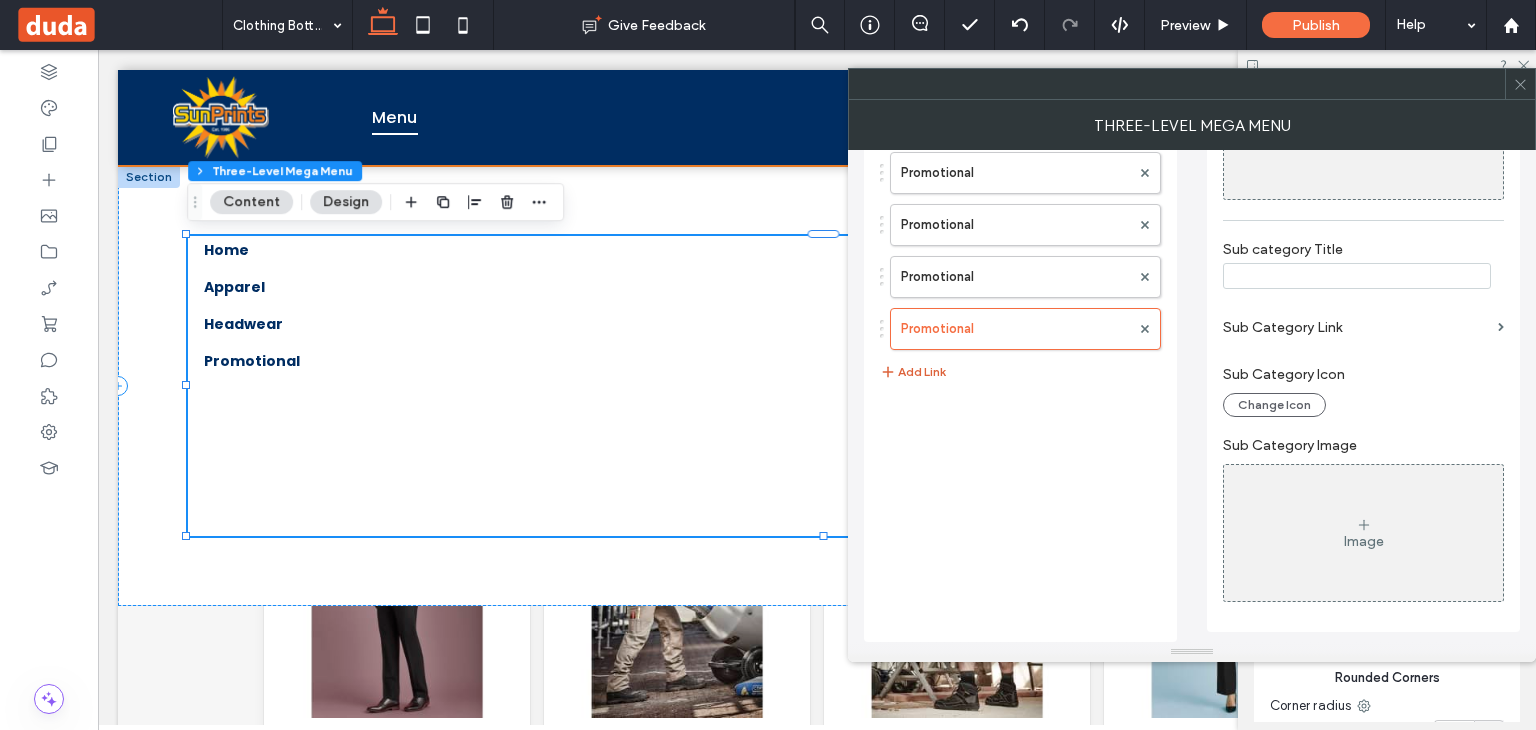 click on "Add Link" at bounding box center (913, 372) 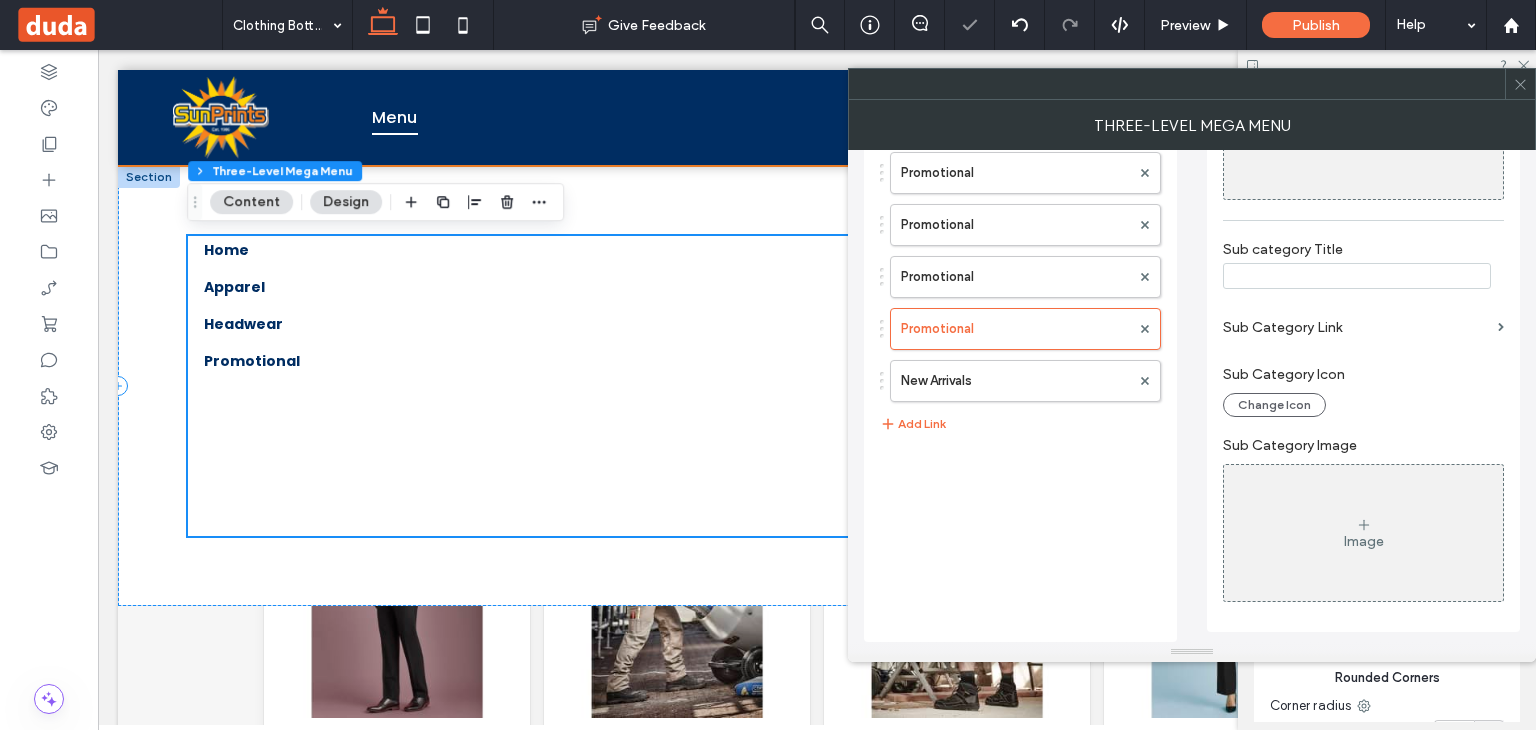 scroll, scrollTop: 452, scrollLeft: 0, axis: vertical 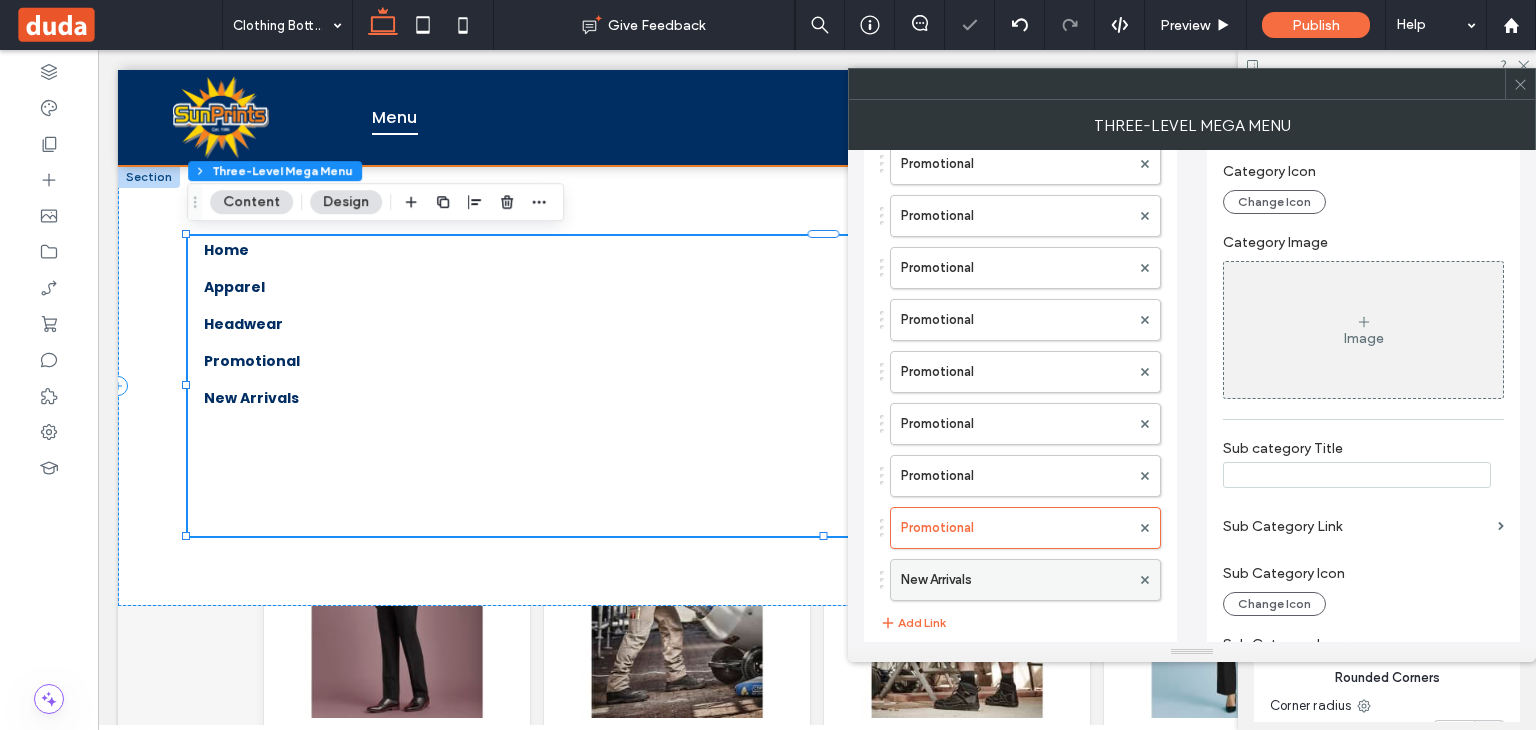 click on "New Arrivals" at bounding box center [1015, 580] 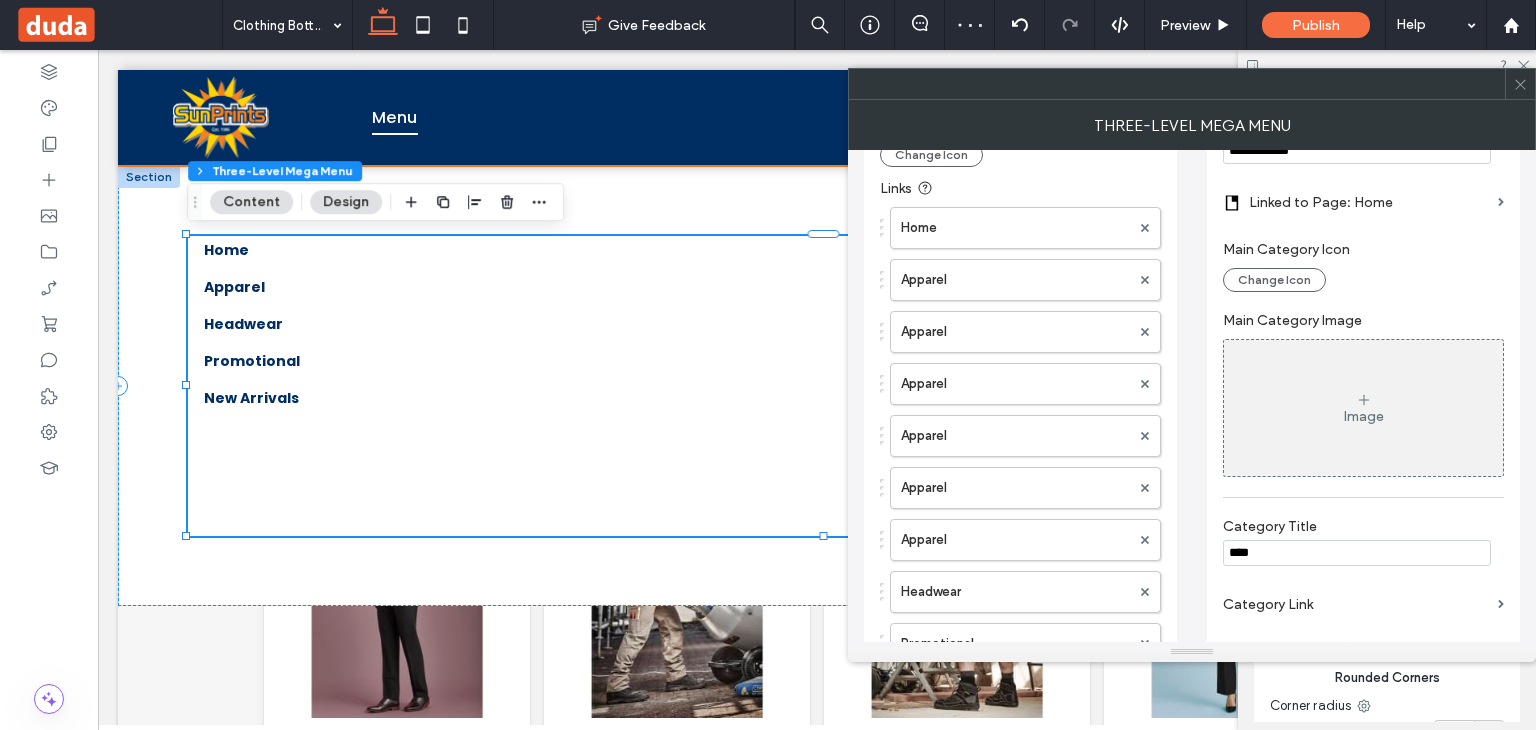 scroll, scrollTop: 0, scrollLeft: 0, axis: both 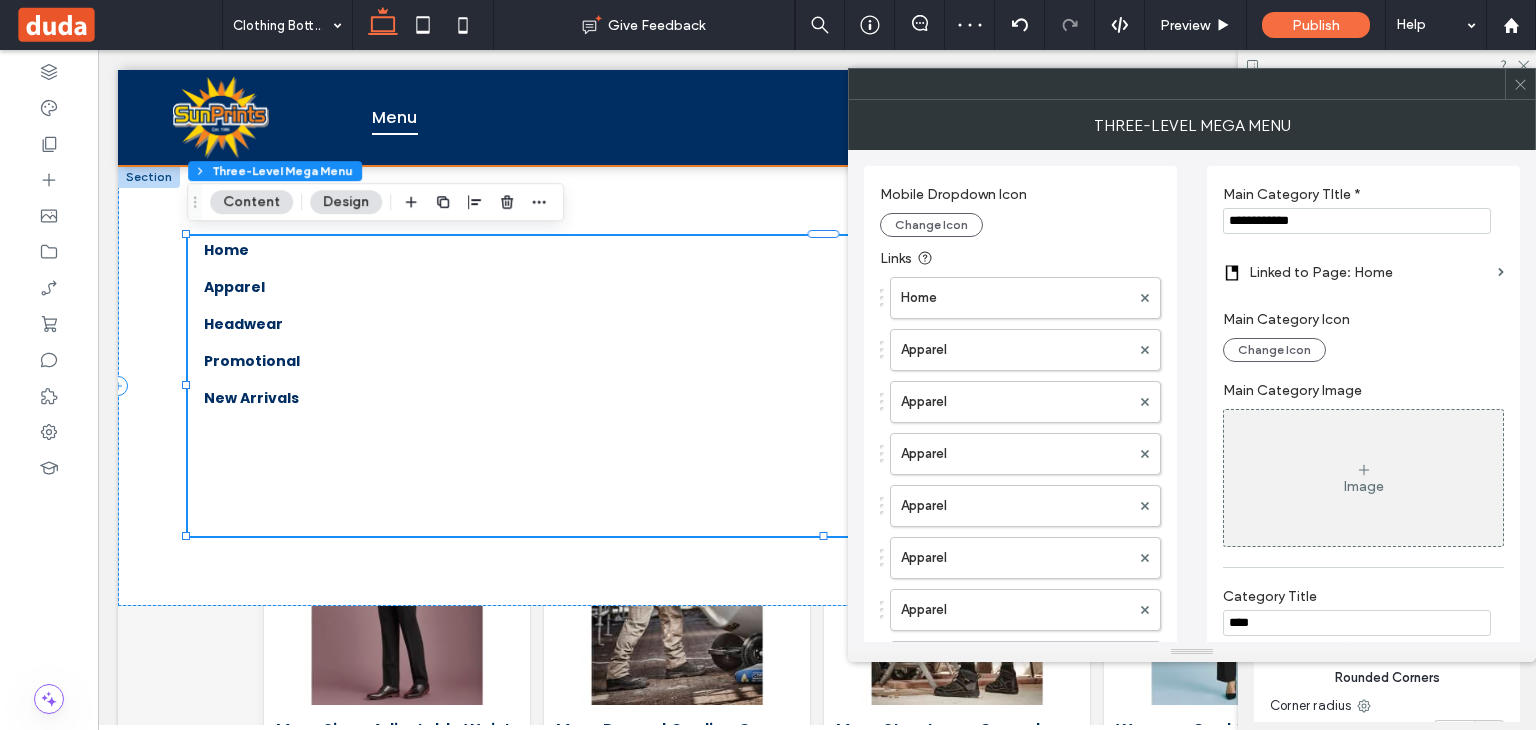 drag, startPoint x: 1316, startPoint y: 224, endPoint x: 1196, endPoint y: 226, distance: 120.01666 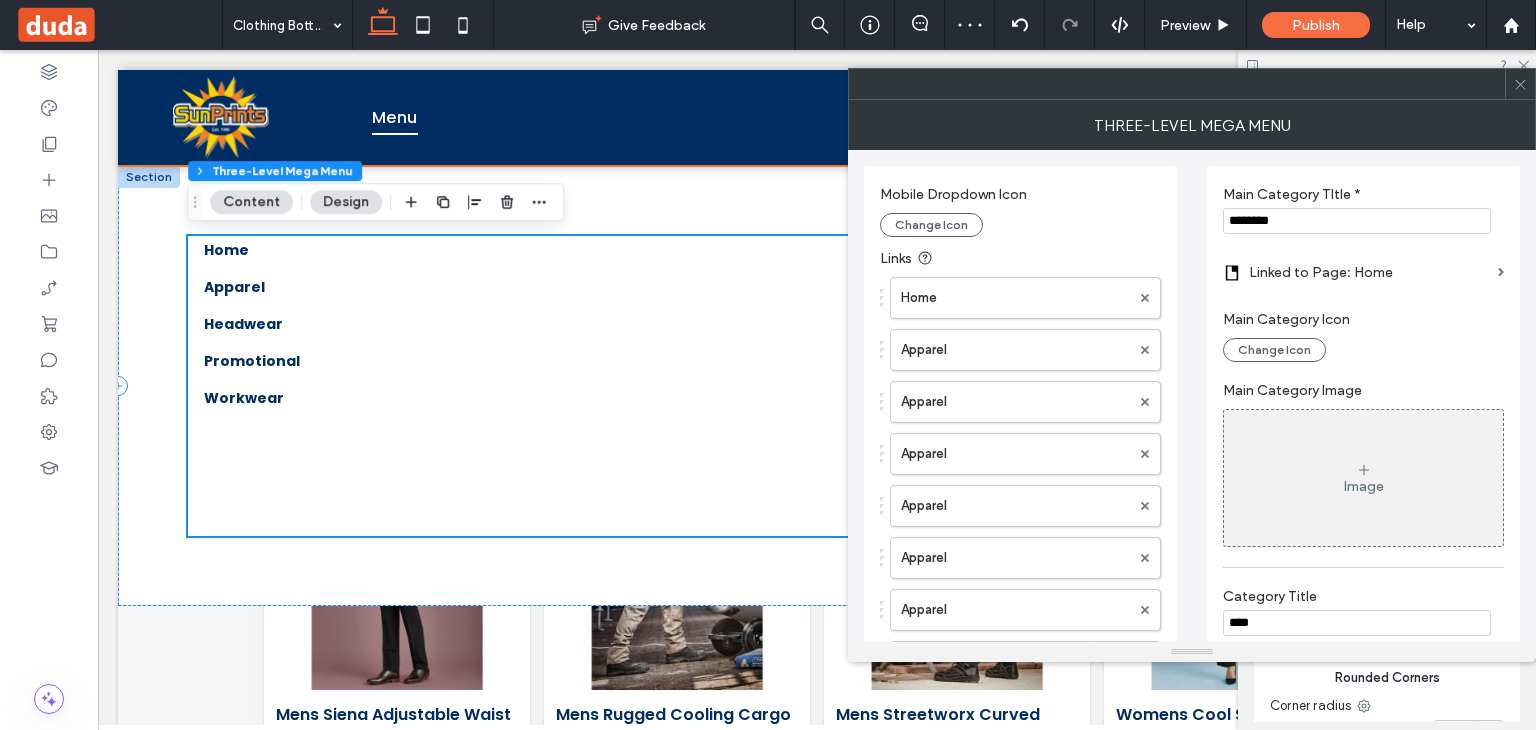 scroll, scrollTop: 452, scrollLeft: 0, axis: vertical 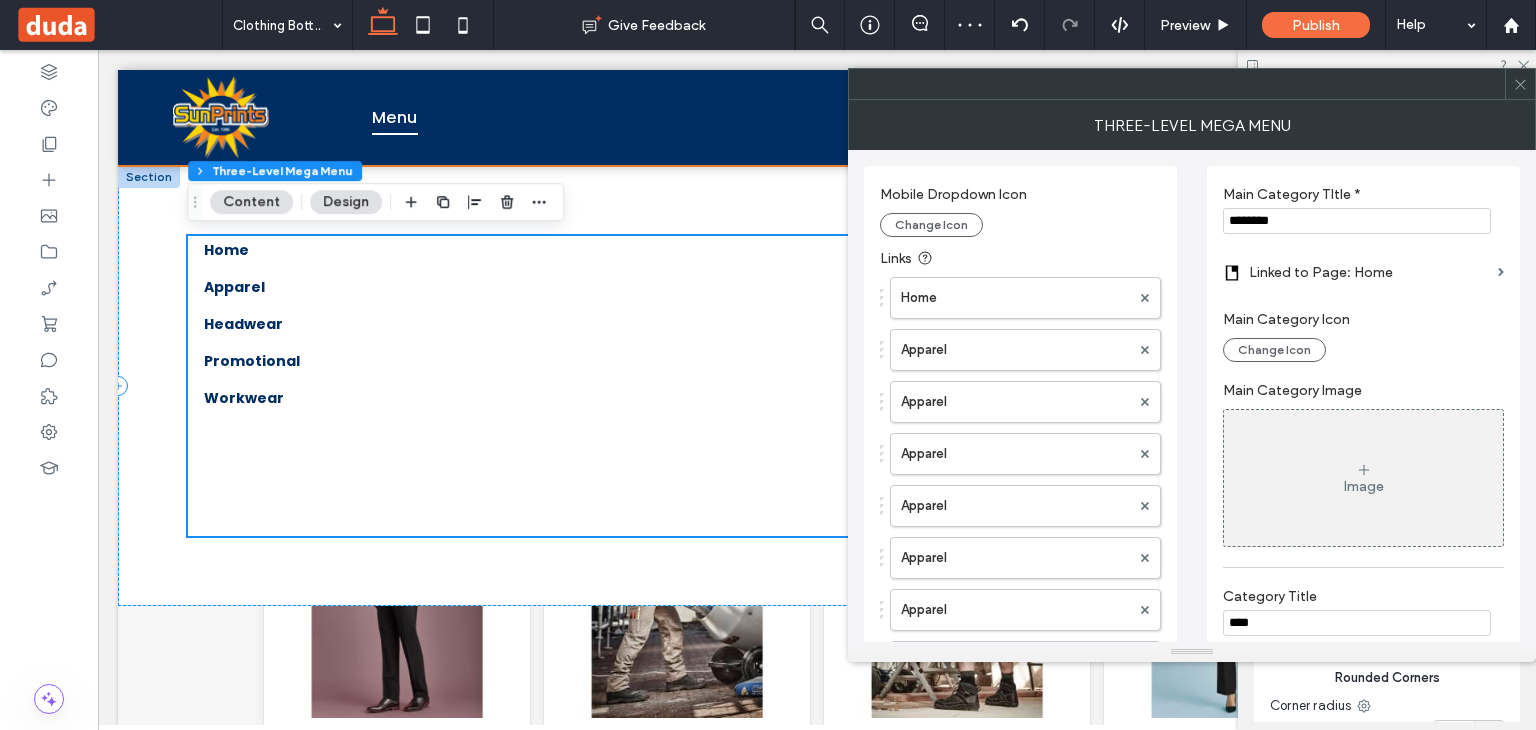 type on "********" 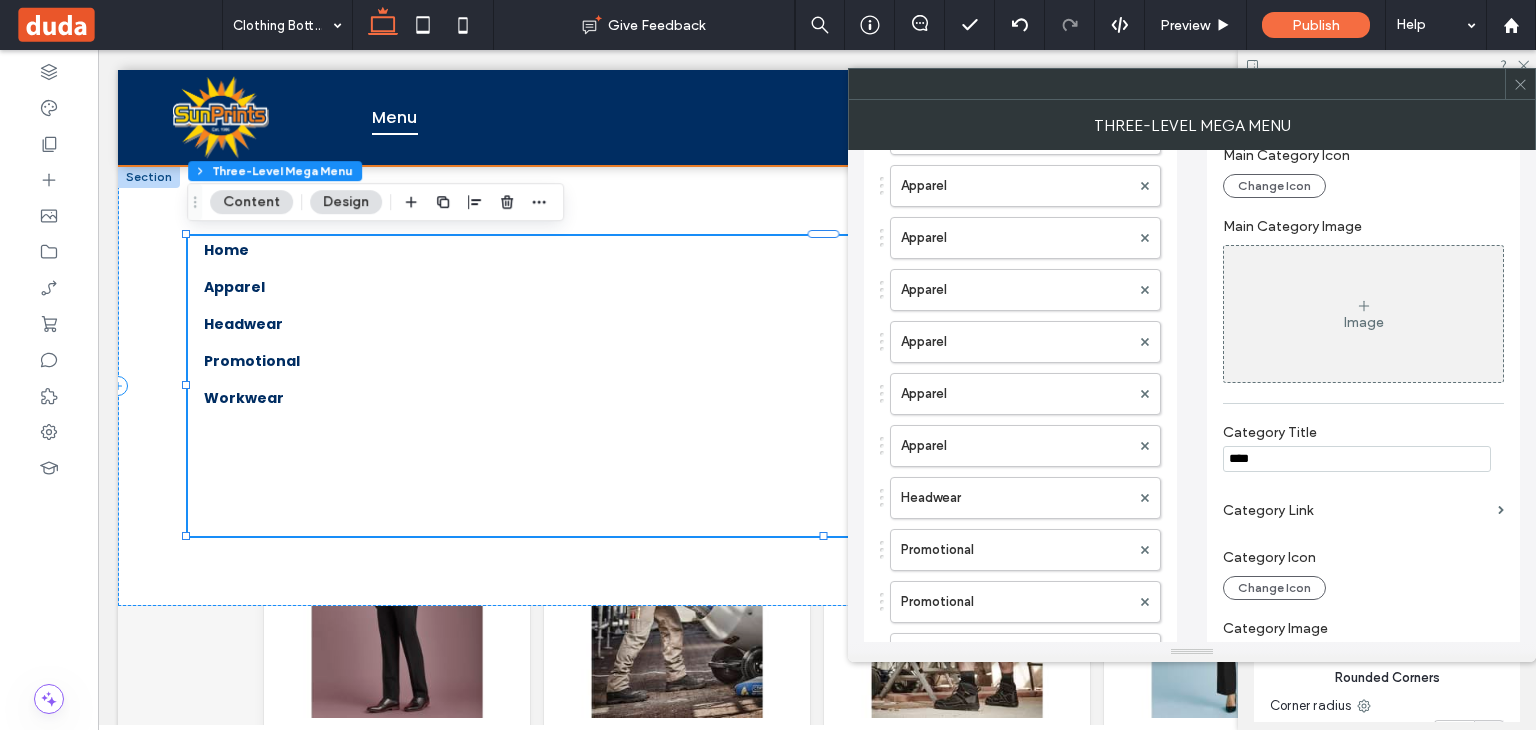 scroll, scrollTop: 200, scrollLeft: 0, axis: vertical 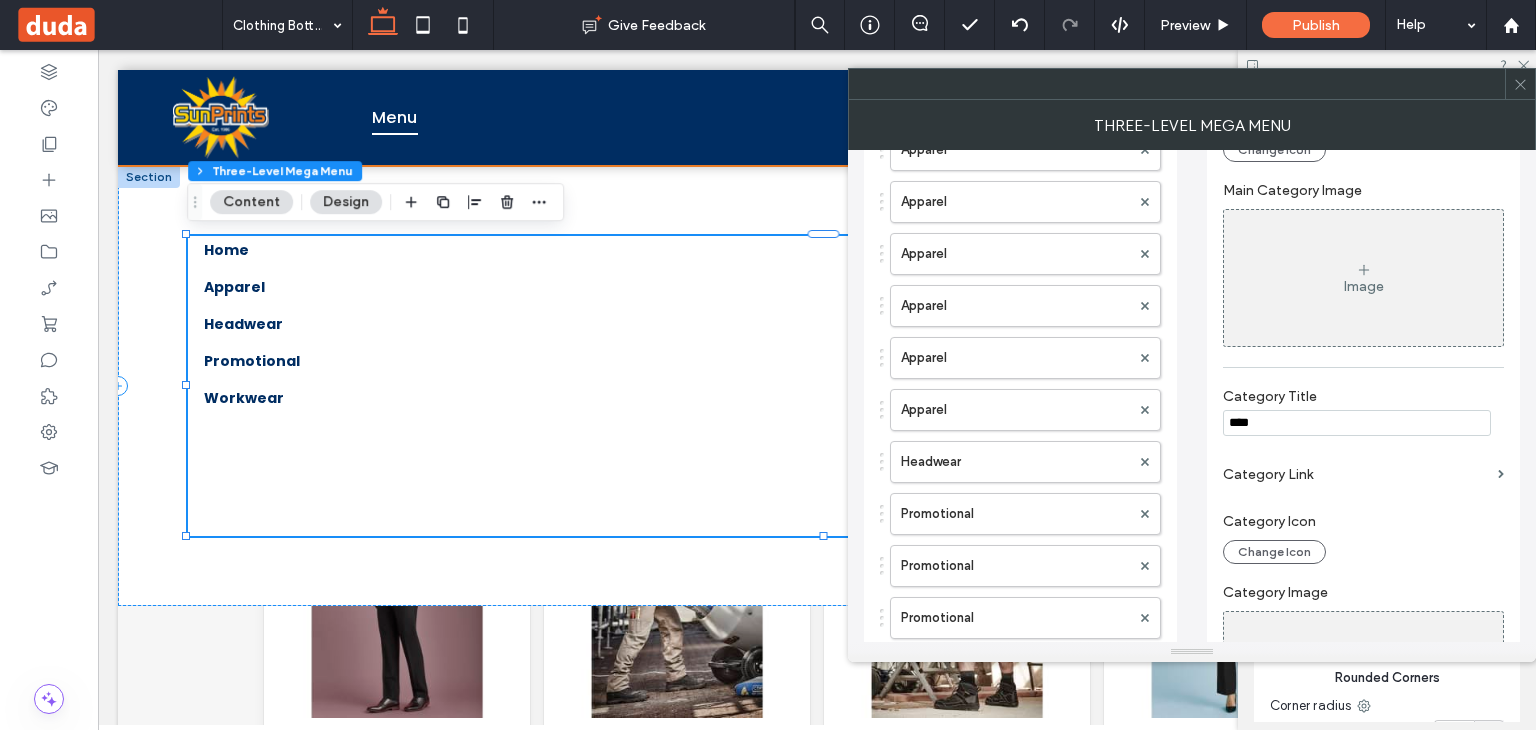 drag, startPoint x: 1306, startPoint y: 427, endPoint x: 1194, endPoint y: 421, distance: 112.1606 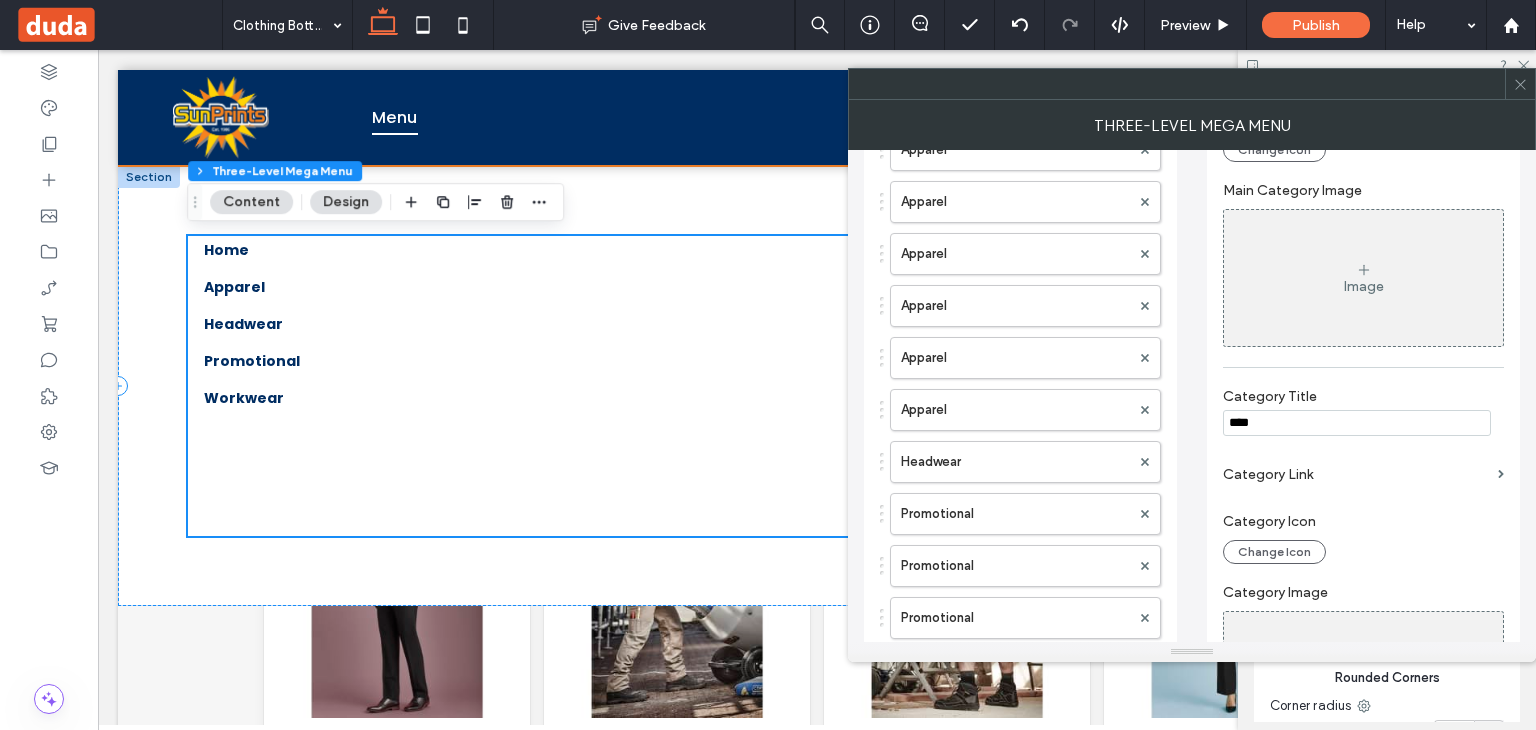 scroll, scrollTop: 452, scrollLeft: 0, axis: vertical 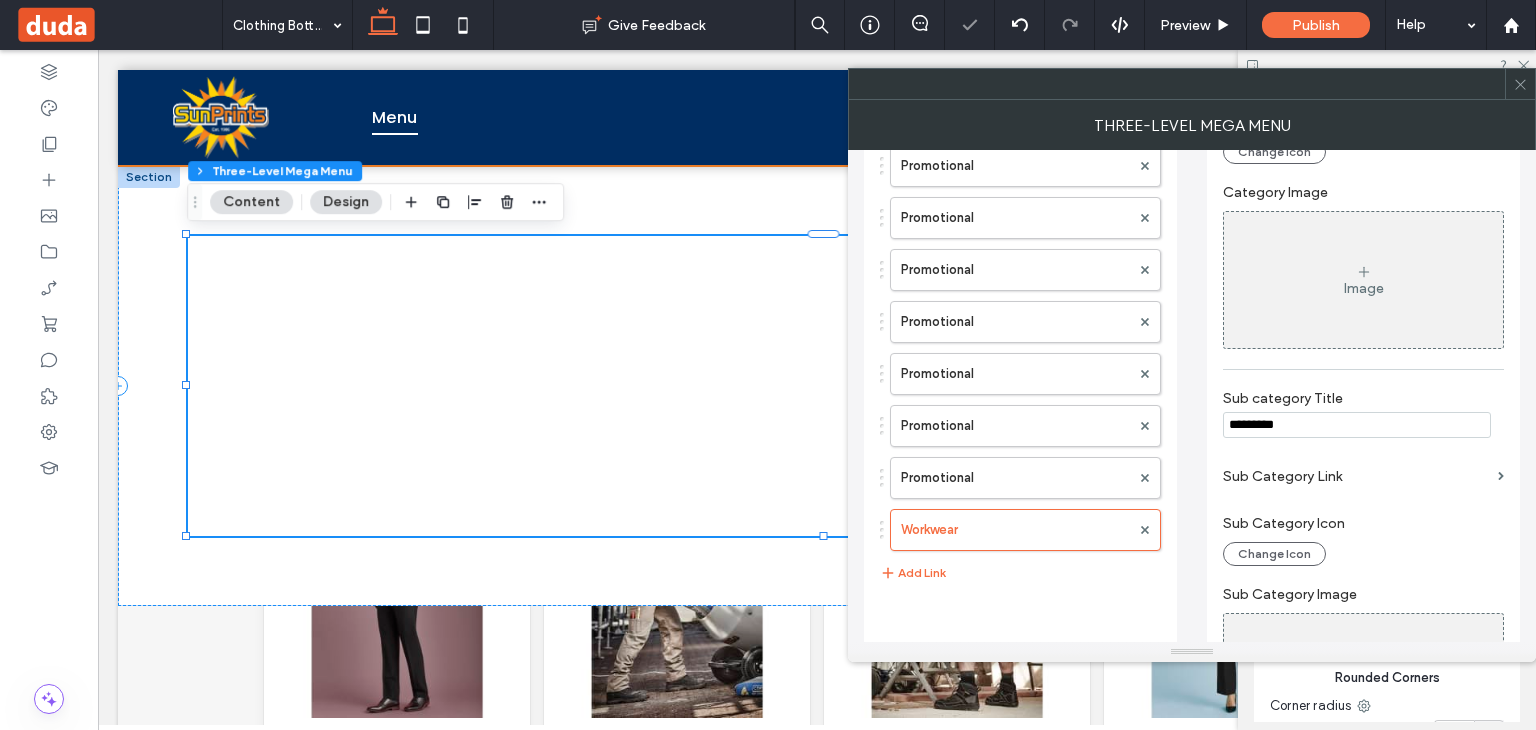 type 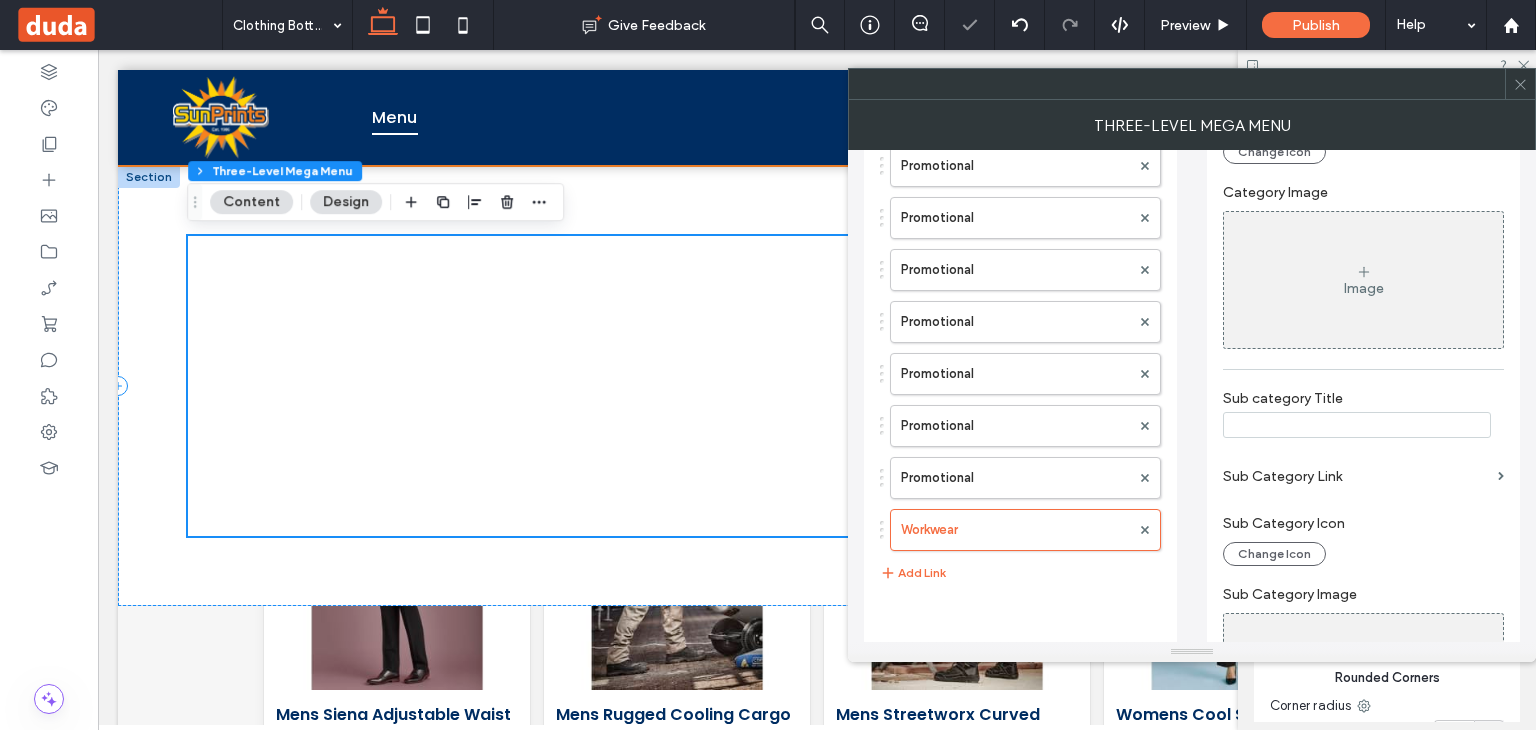 scroll, scrollTop: 452, scrollLeft: 0, axis: vertical 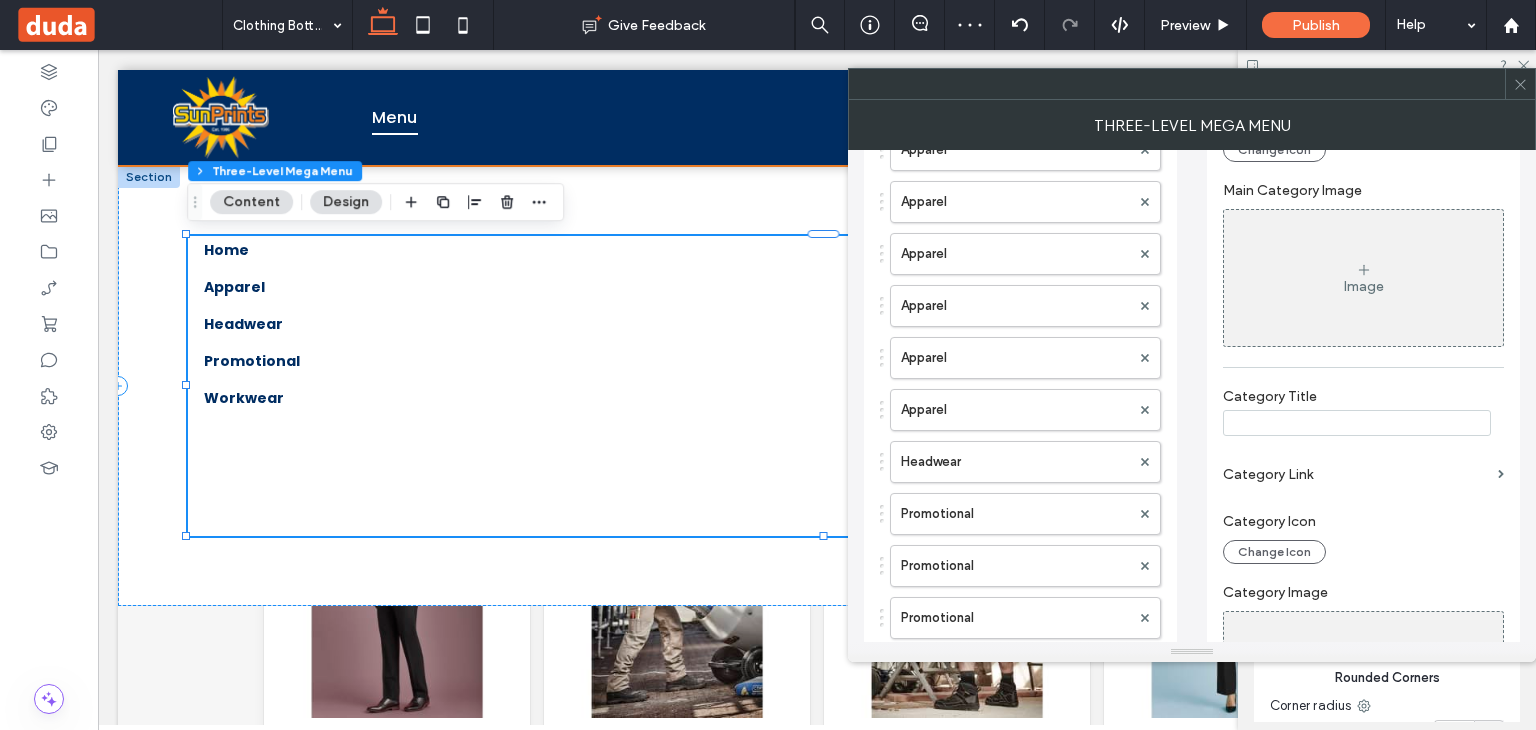 type 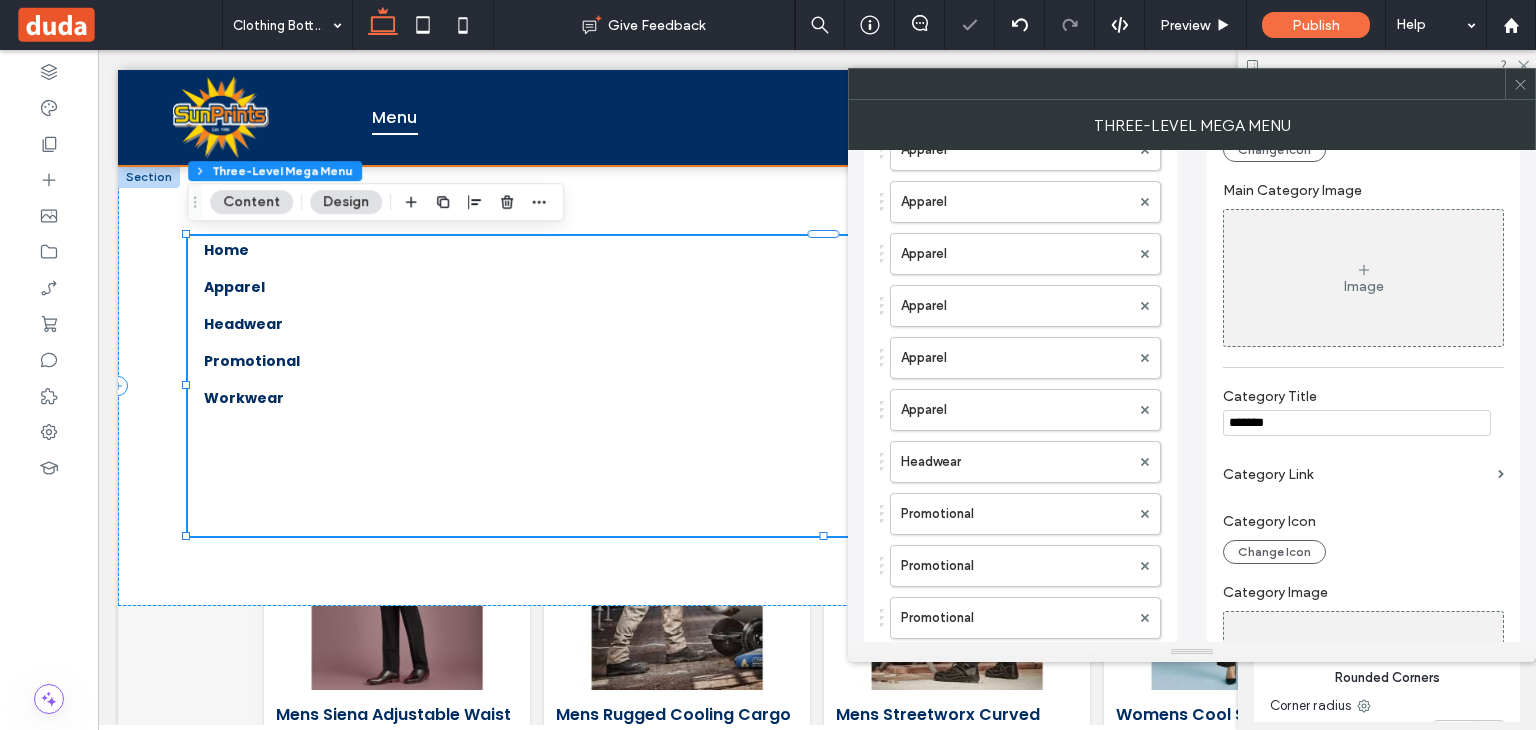 scroll, scrollTop: 452, scrollLeft: 0, axis: vertical 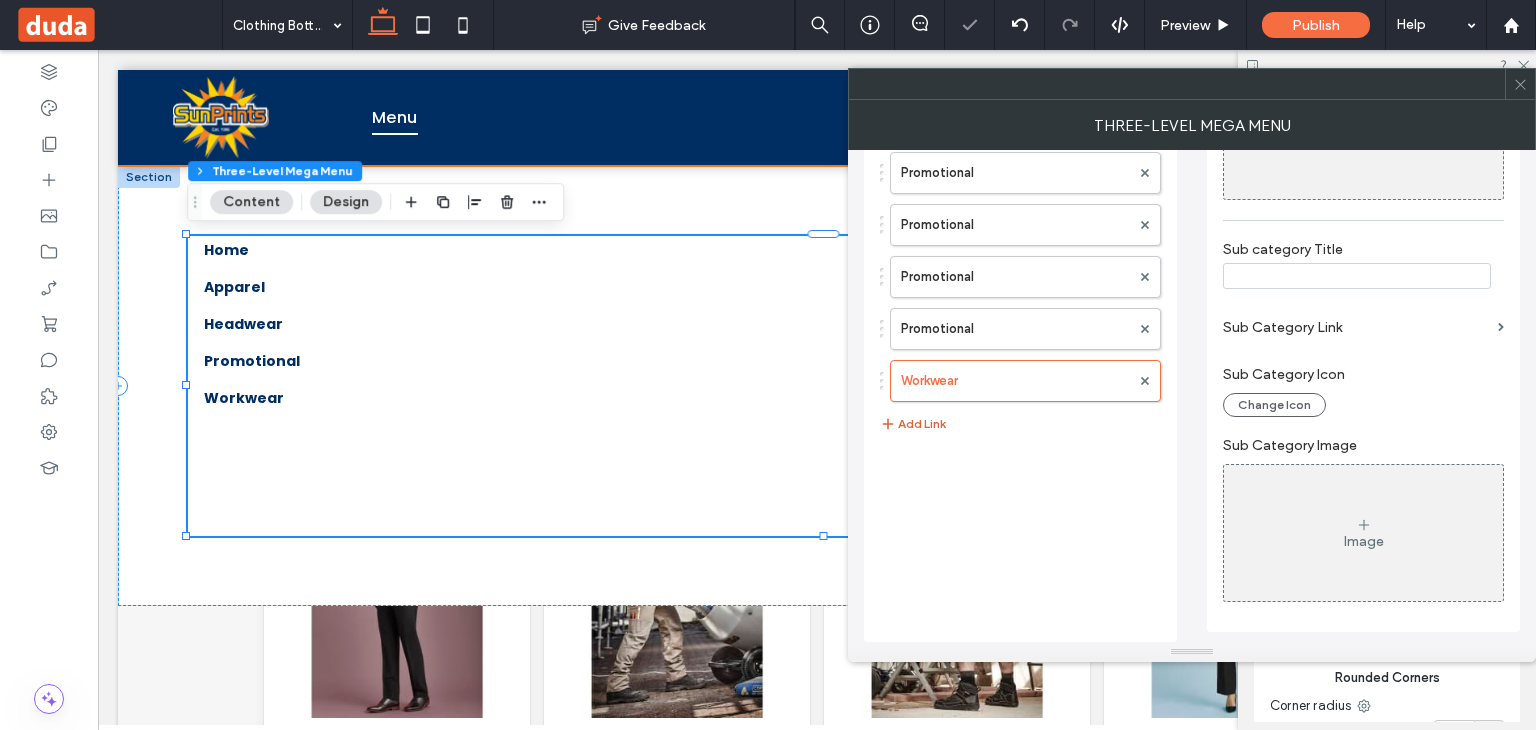 type on "**********" 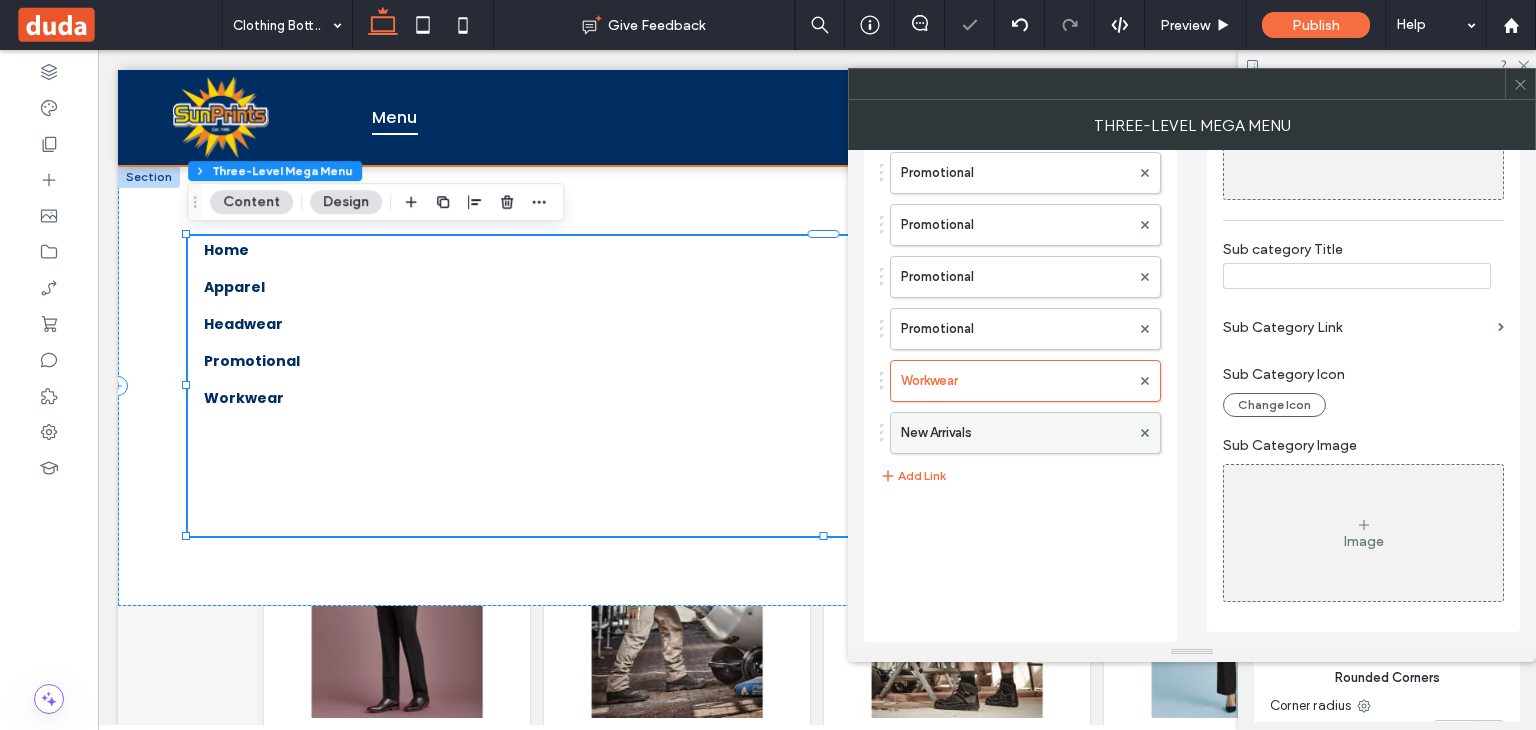 click on "New Arrivals" at bounding box center (1015, 433) 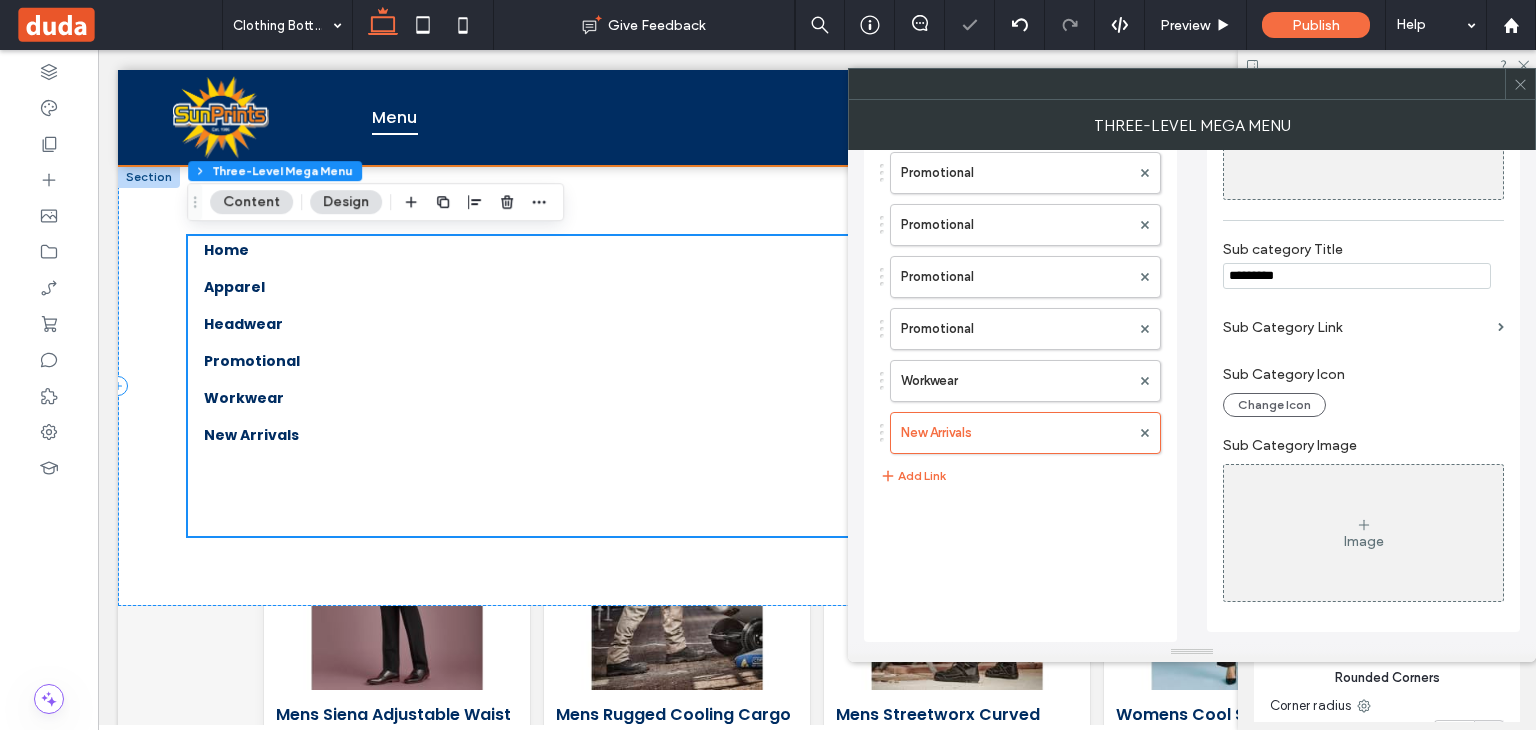scroll, scrollTop: 452, scrollLeft: 0, axis: vertical 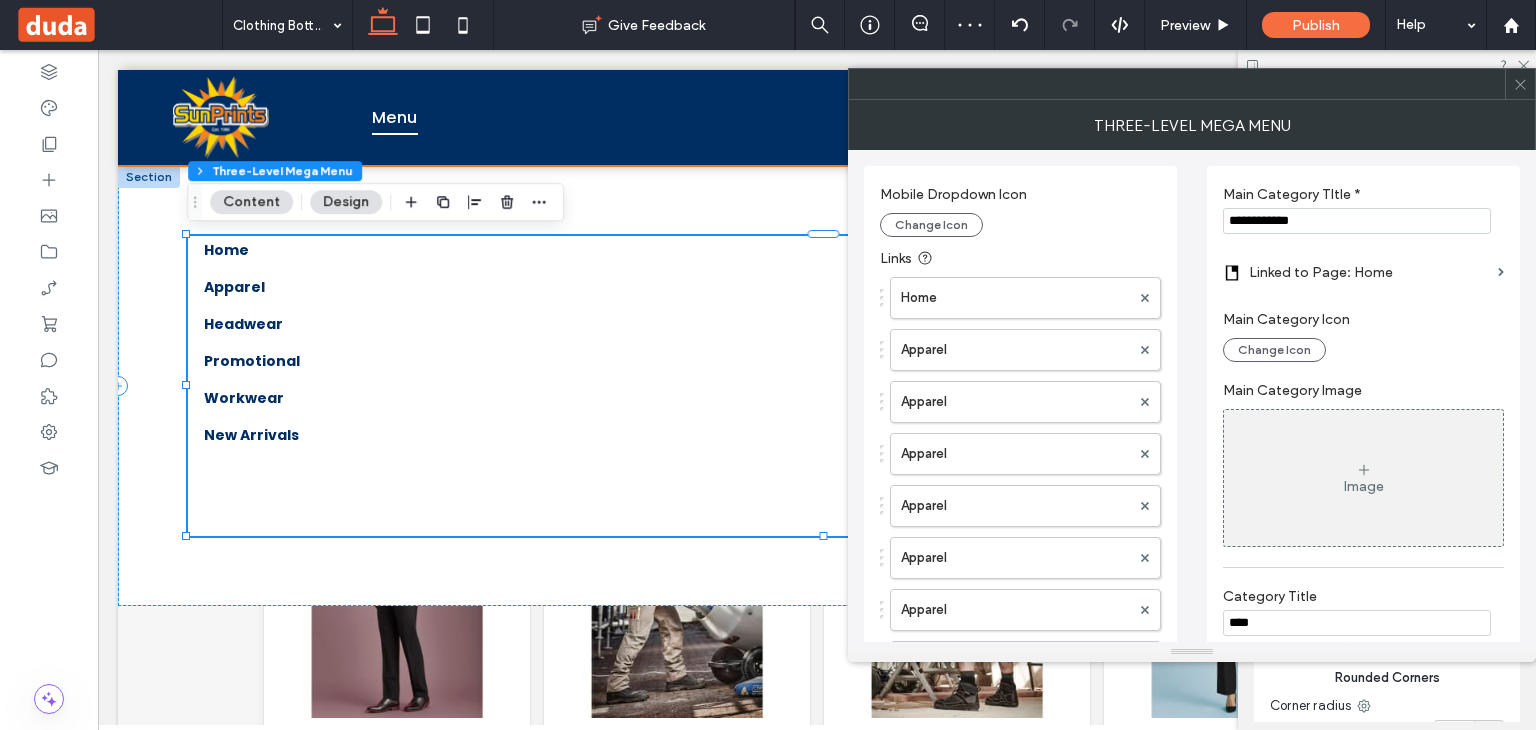 drag, startPoint x: 1339, startPoint y: 230, endPoint x: 1184, endPoint y: 225, distance: 155.08063 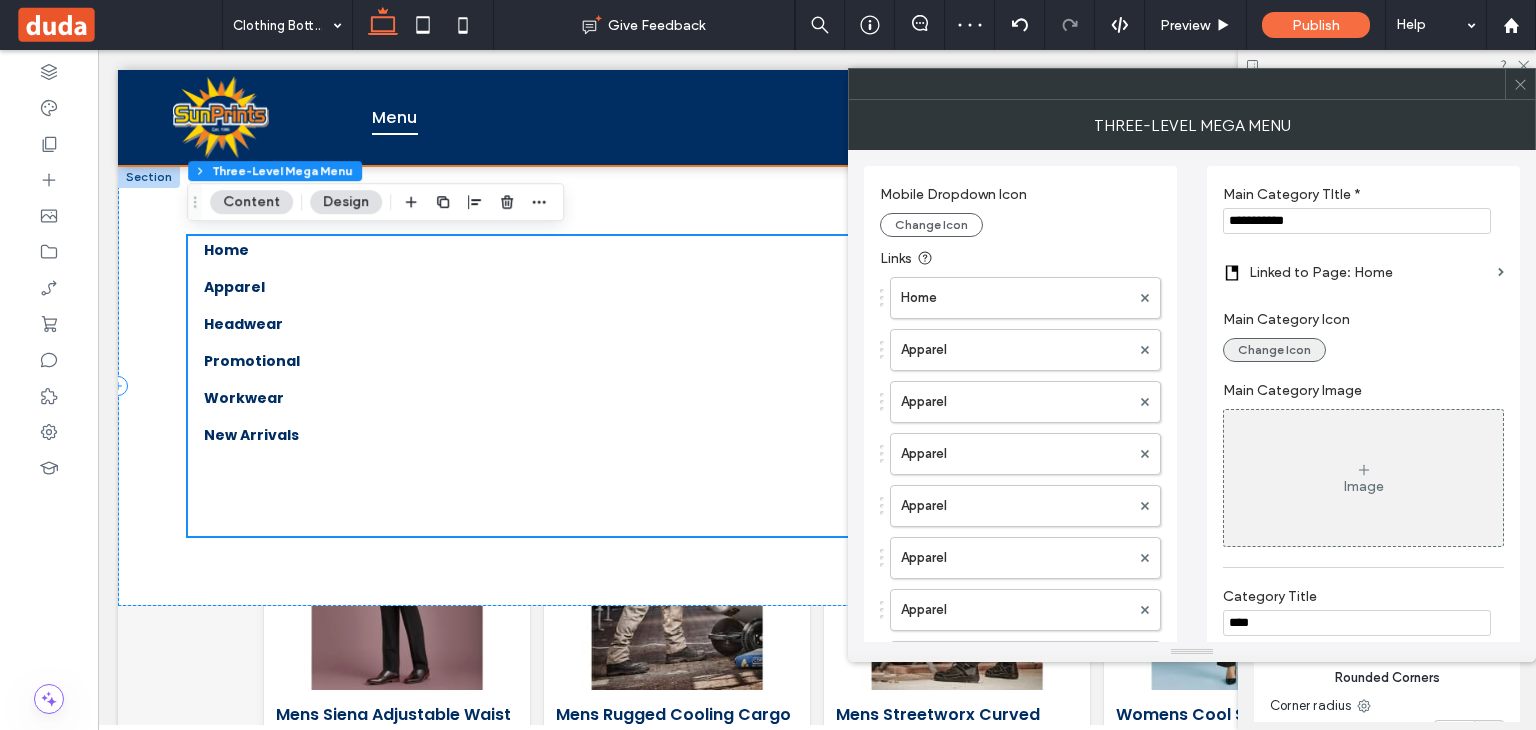 scroll, scrollTop: 452, scrollLeft: 0, axis: vertical 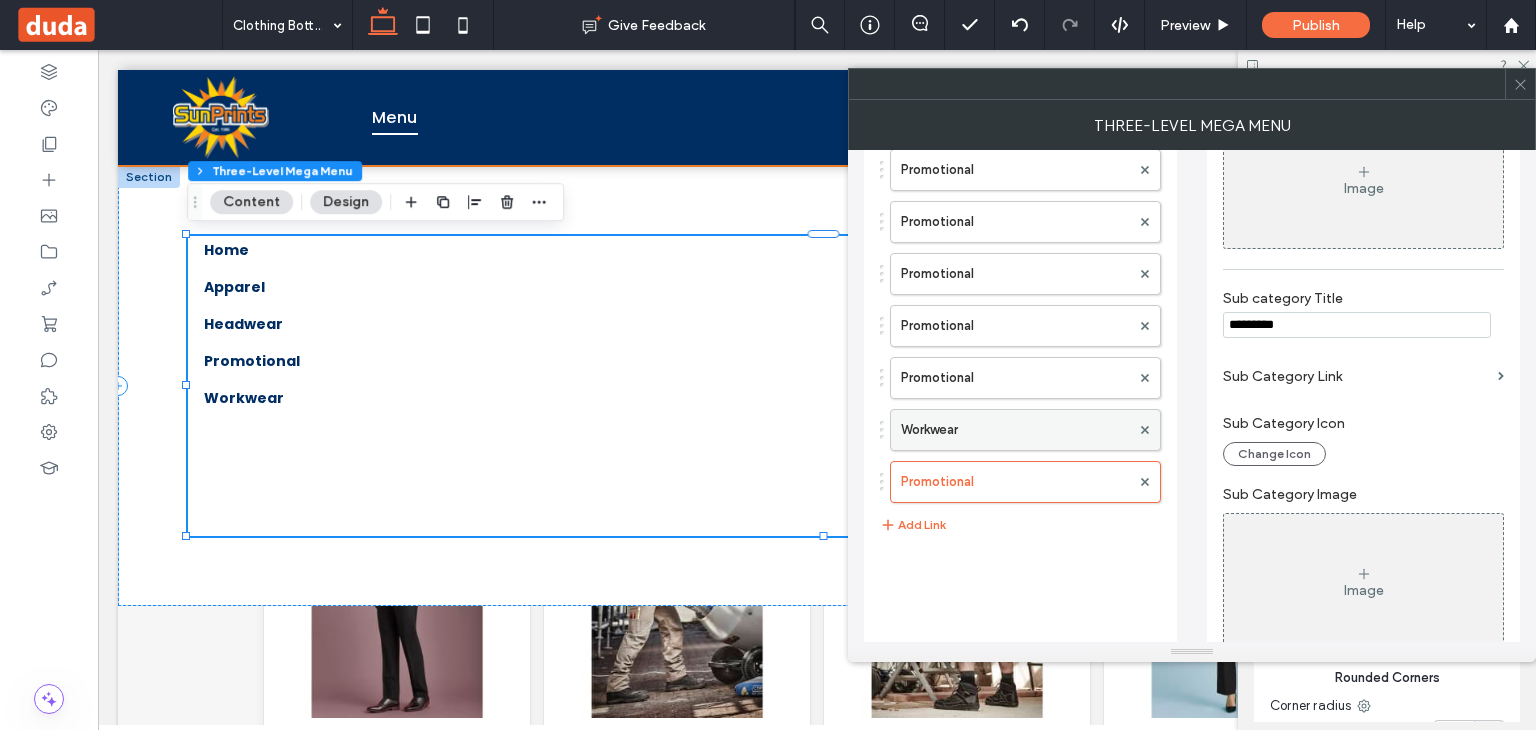 type on "**********" 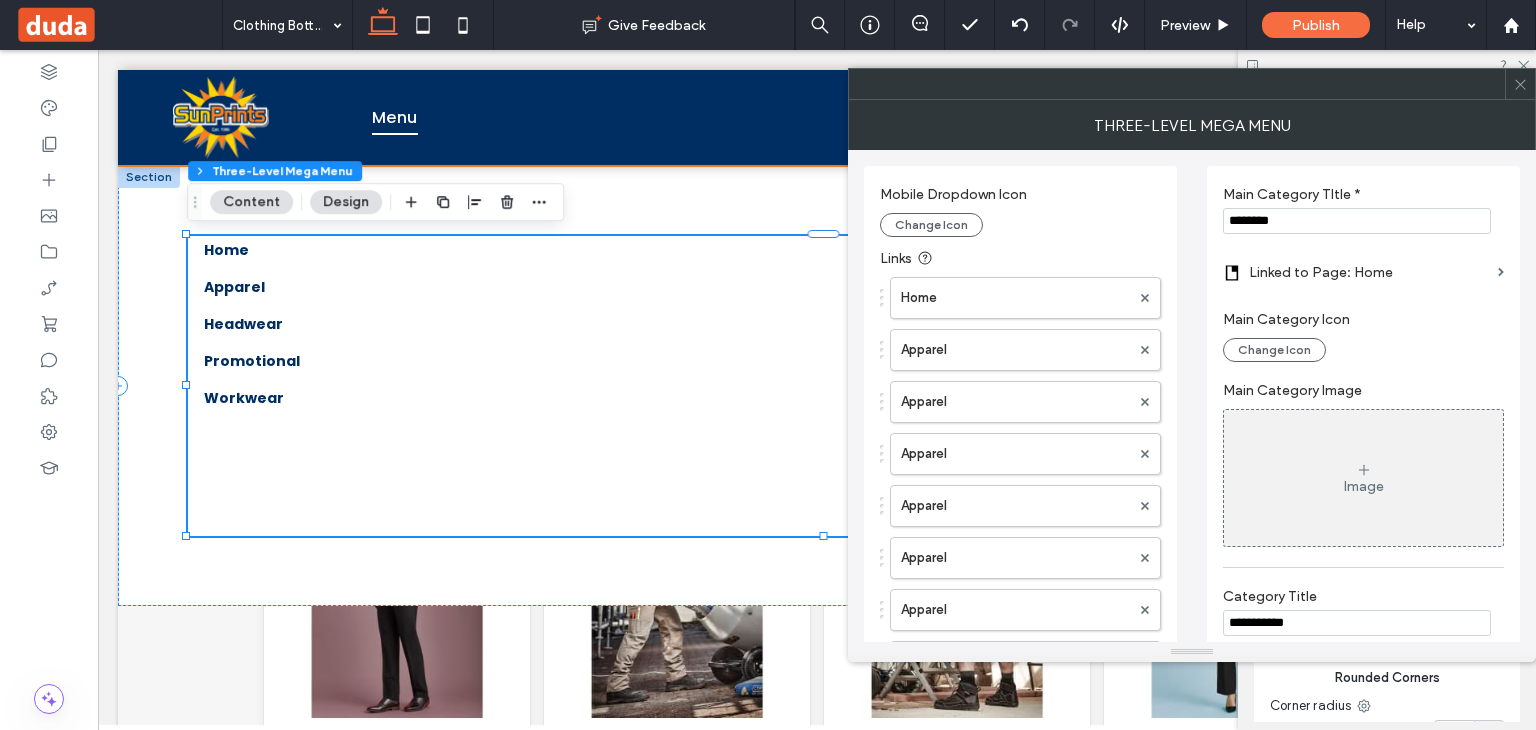 drag, startPoint x: 1312, startPoint y: 225, endPoint x: 1199, endPoint y: 230, distance: 113.110565 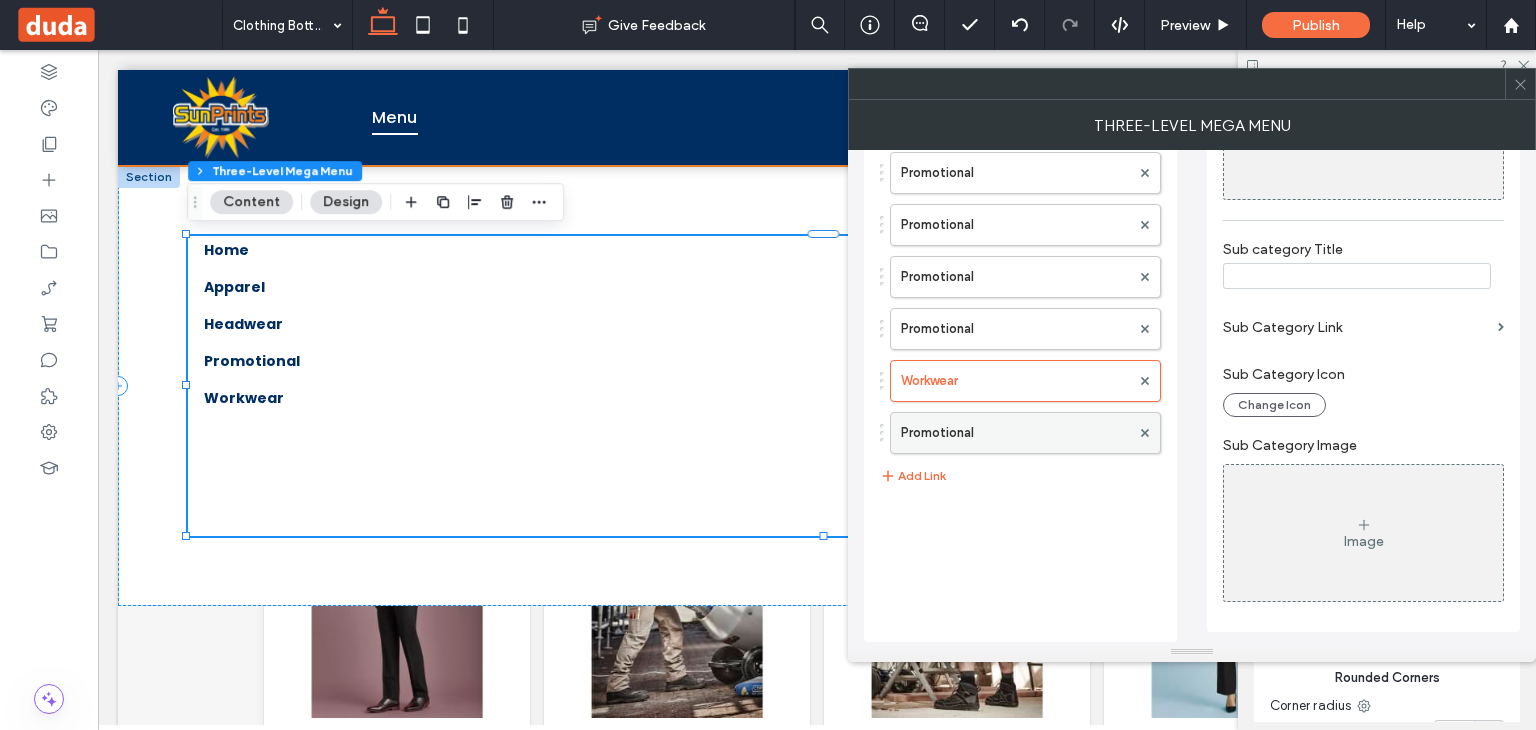 click on "Promotional" at bounding box center [1015, 433] 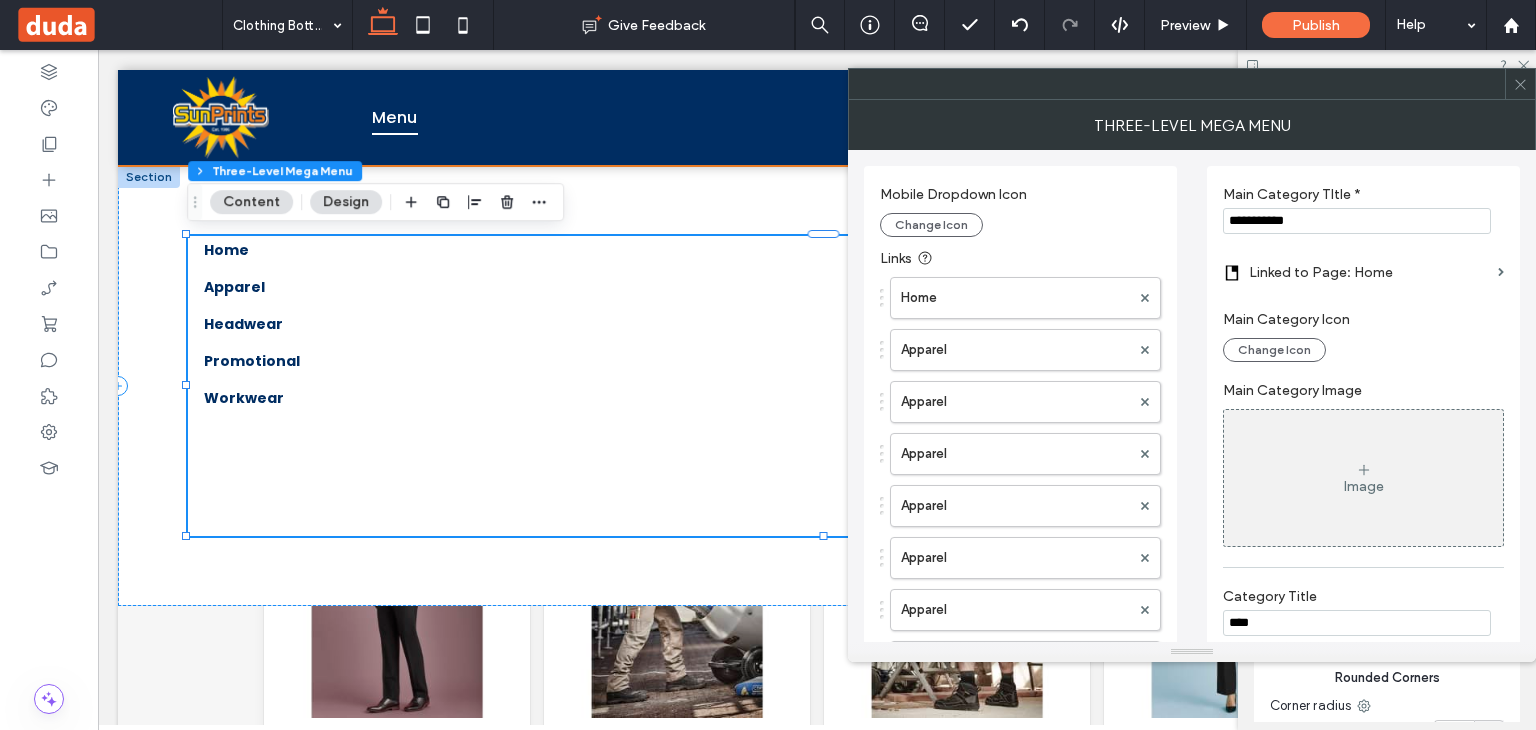 drag, startPoint x: 1379, startPoint y: 217, endPoint x: 1208, endPoint y: 221, distance: 171.04678 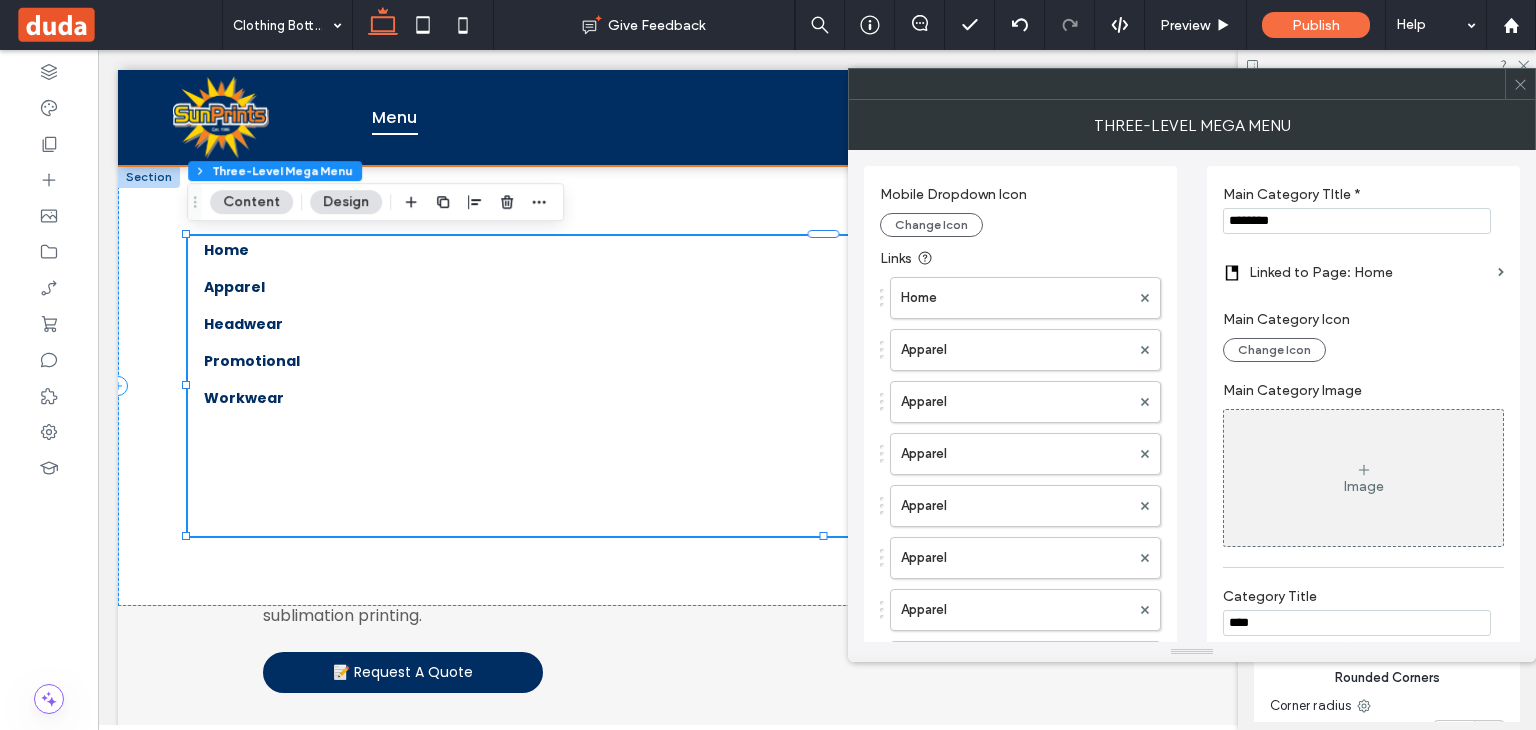 scroll, scrollTop: 452, scrollLeft: 0, axis: vertical 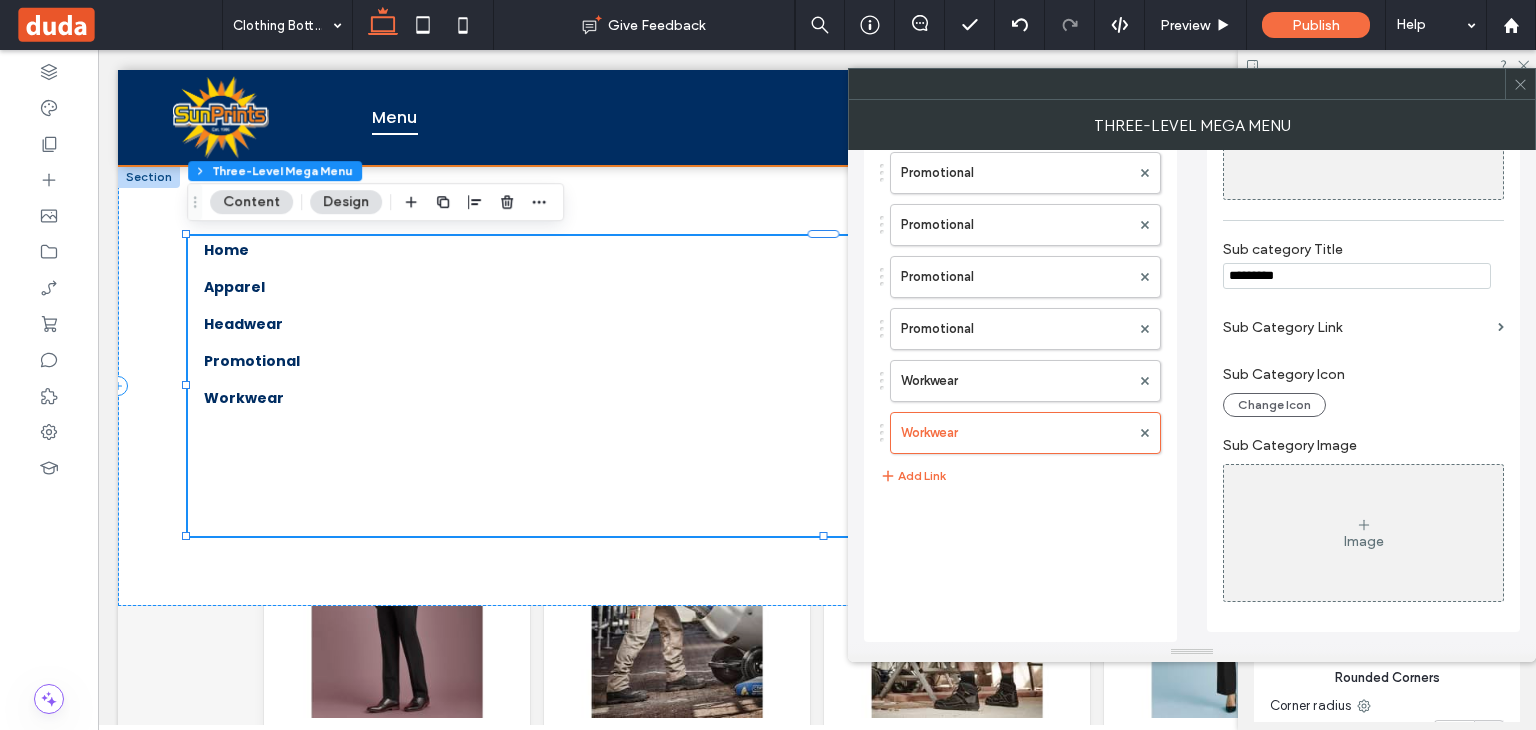 type on "********" 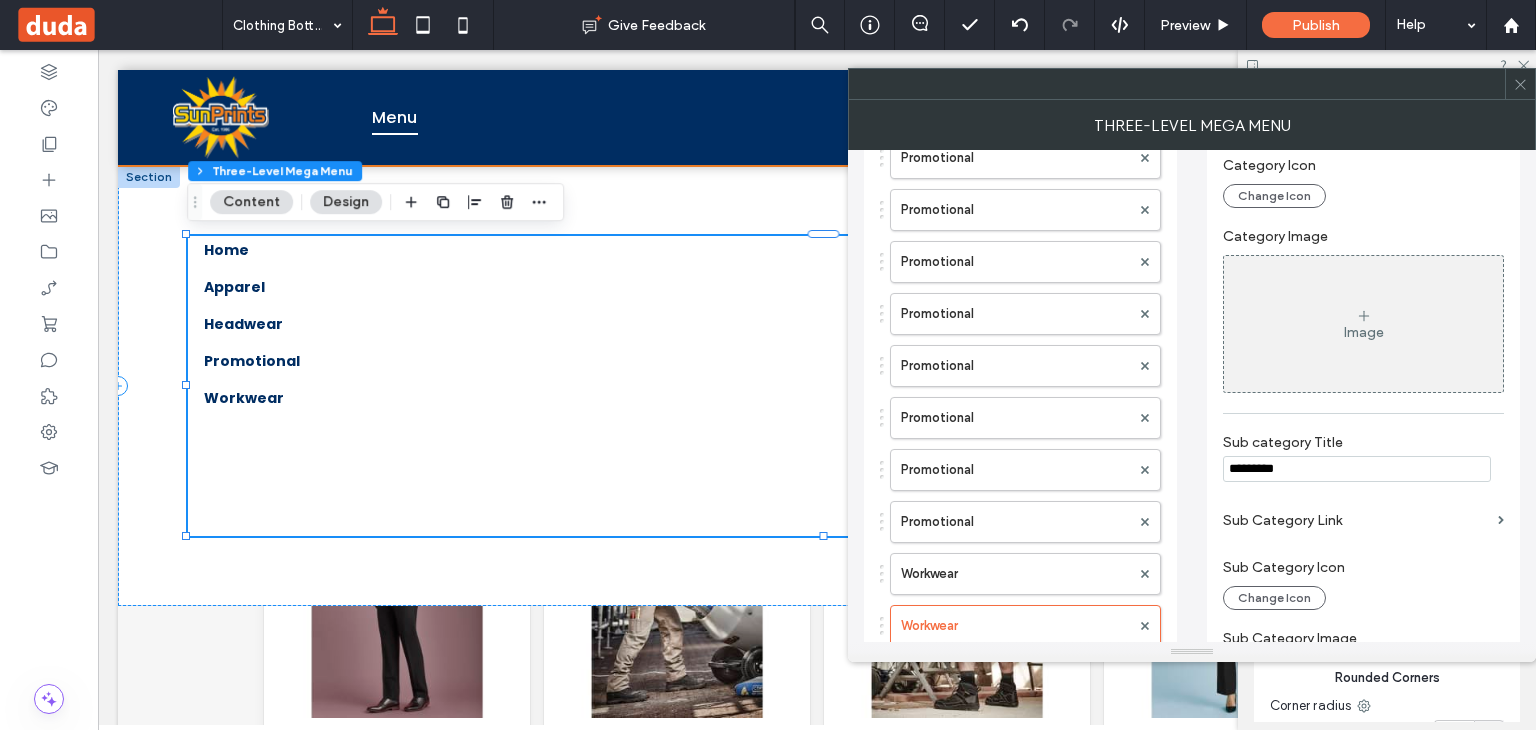 scroll, scrollTop: 550, scrollLeft: 0, axis: vertical 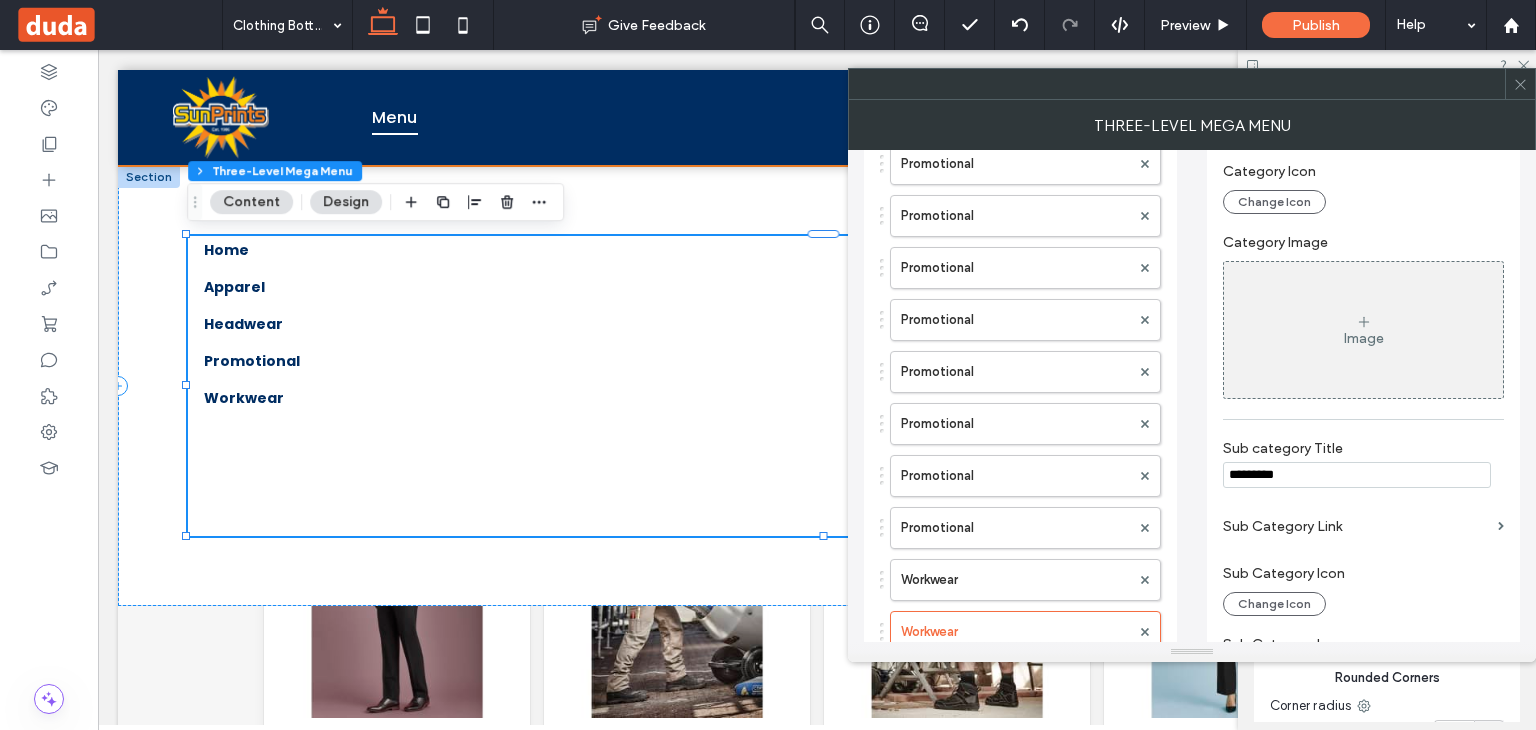 drag, startPoint x: 1306, startPoint y: 489, endPoint x: 1209, endPoint y: 488, distance: 97.00516 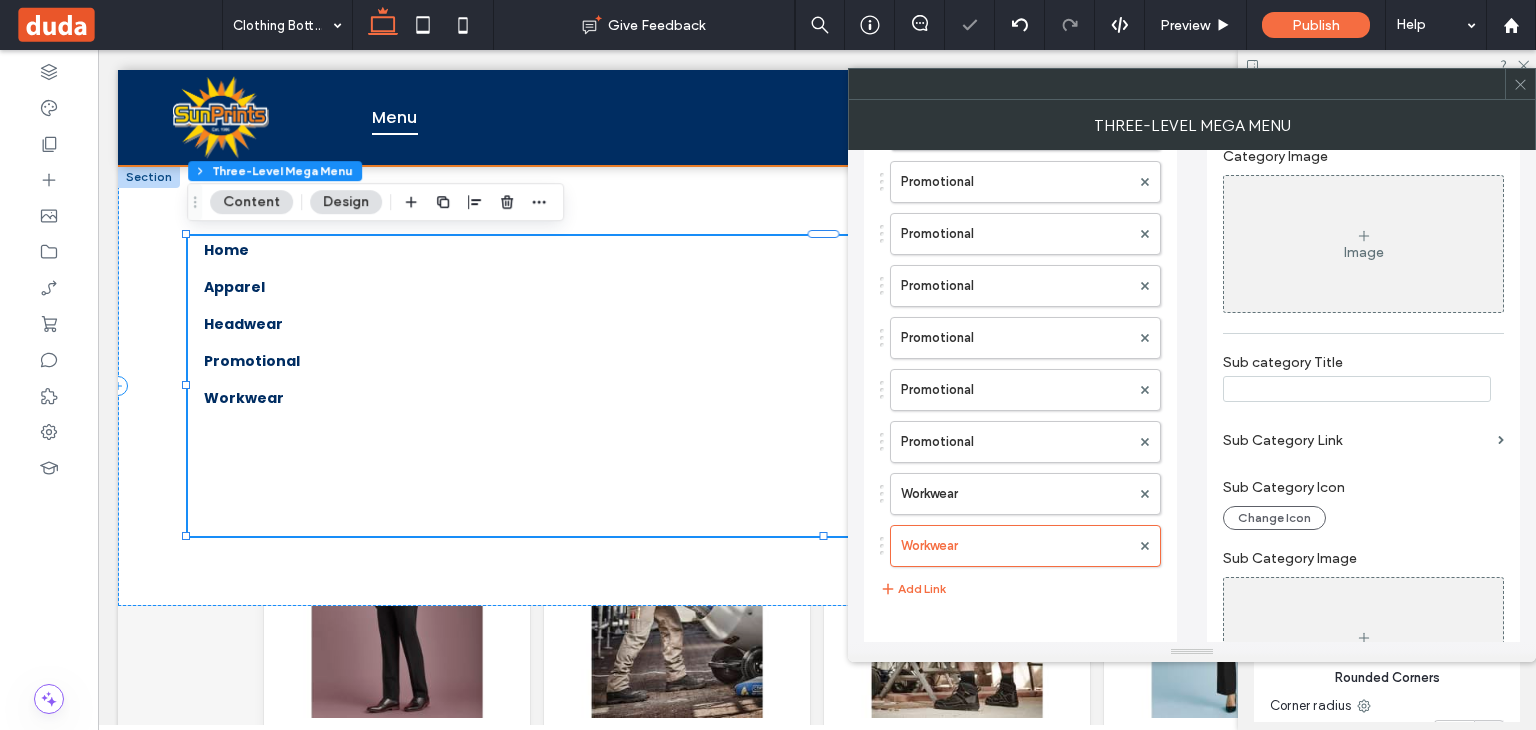 scroll, scrollTop: 750, scrollLeft: 0, axis: vertical 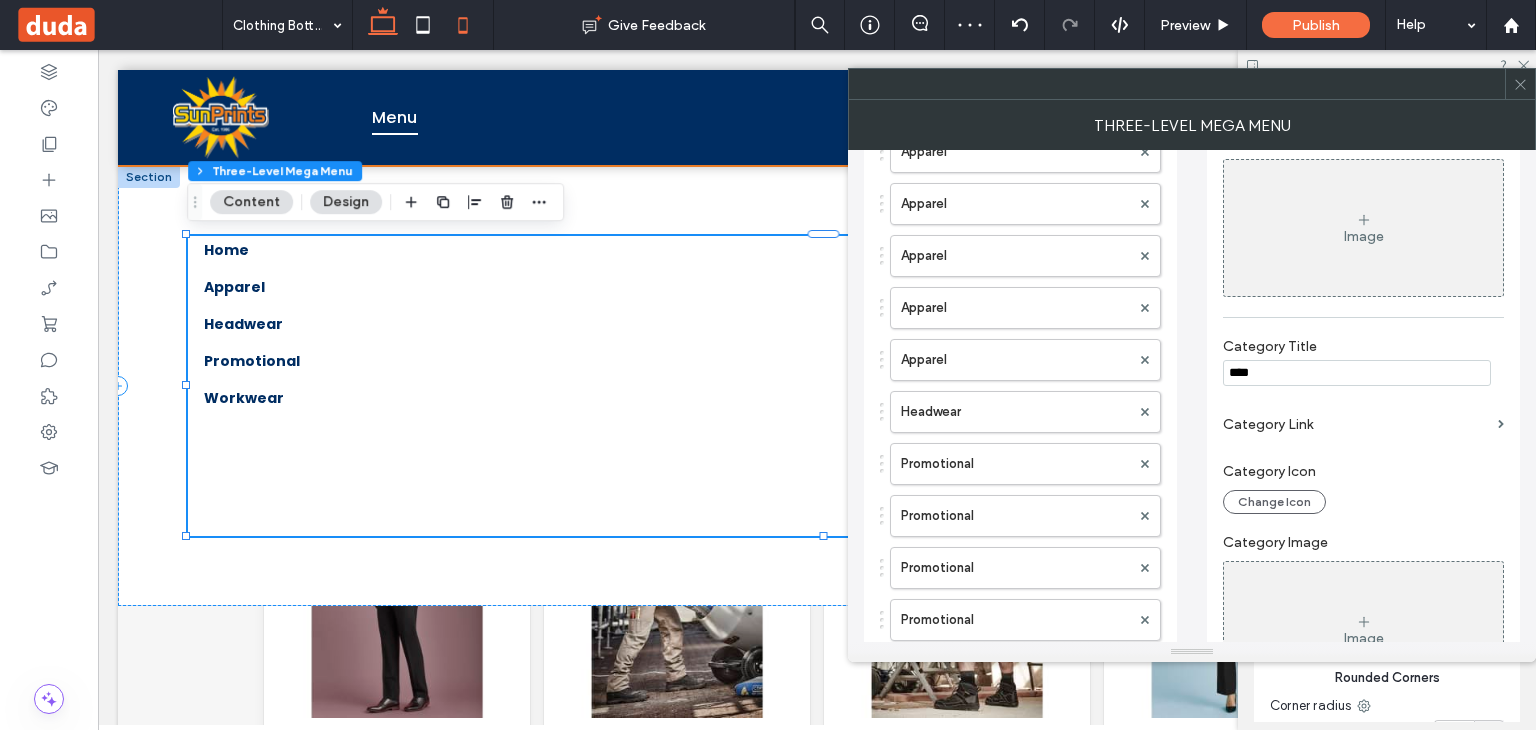 type 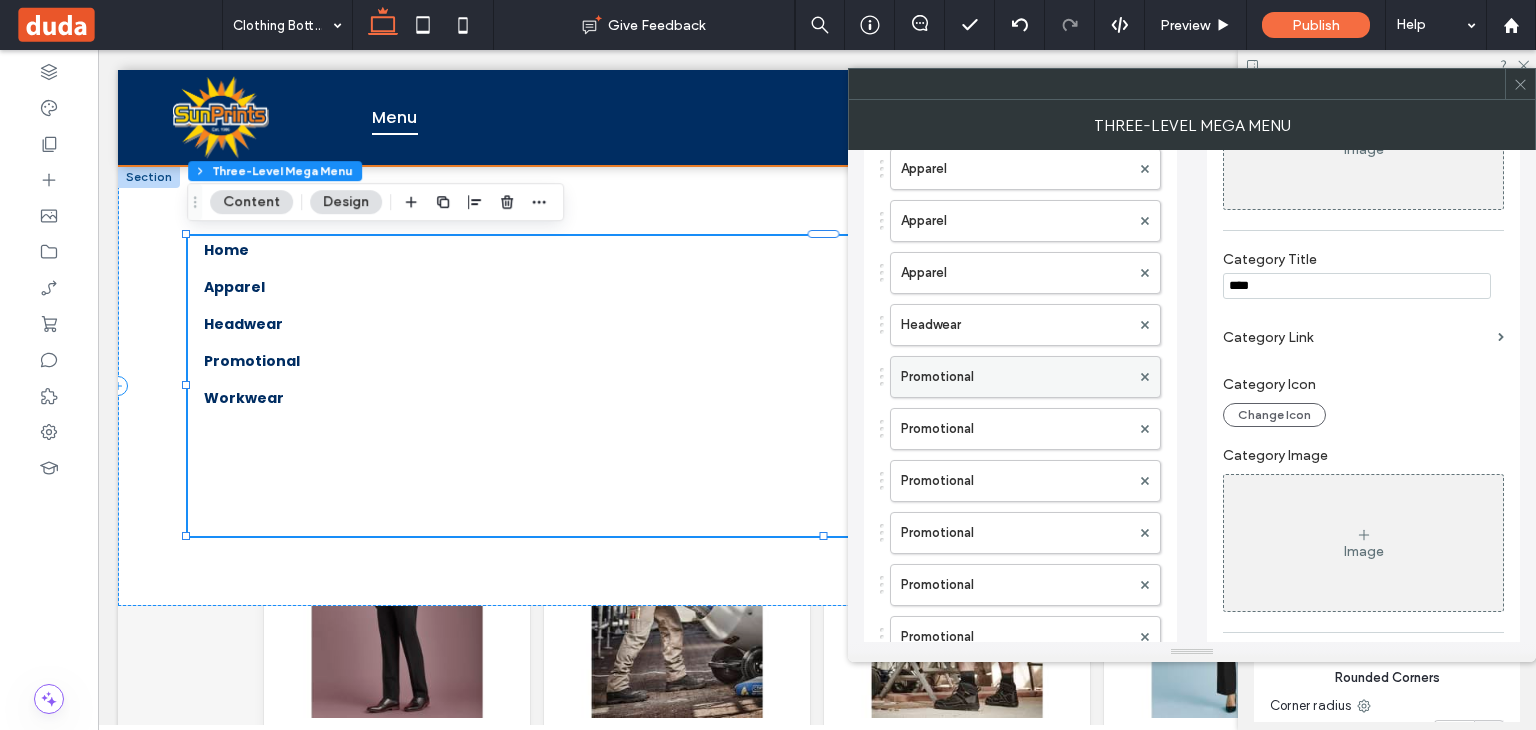 scroll, scrollTop: 650, scrollLeft: 0, axis: vertical 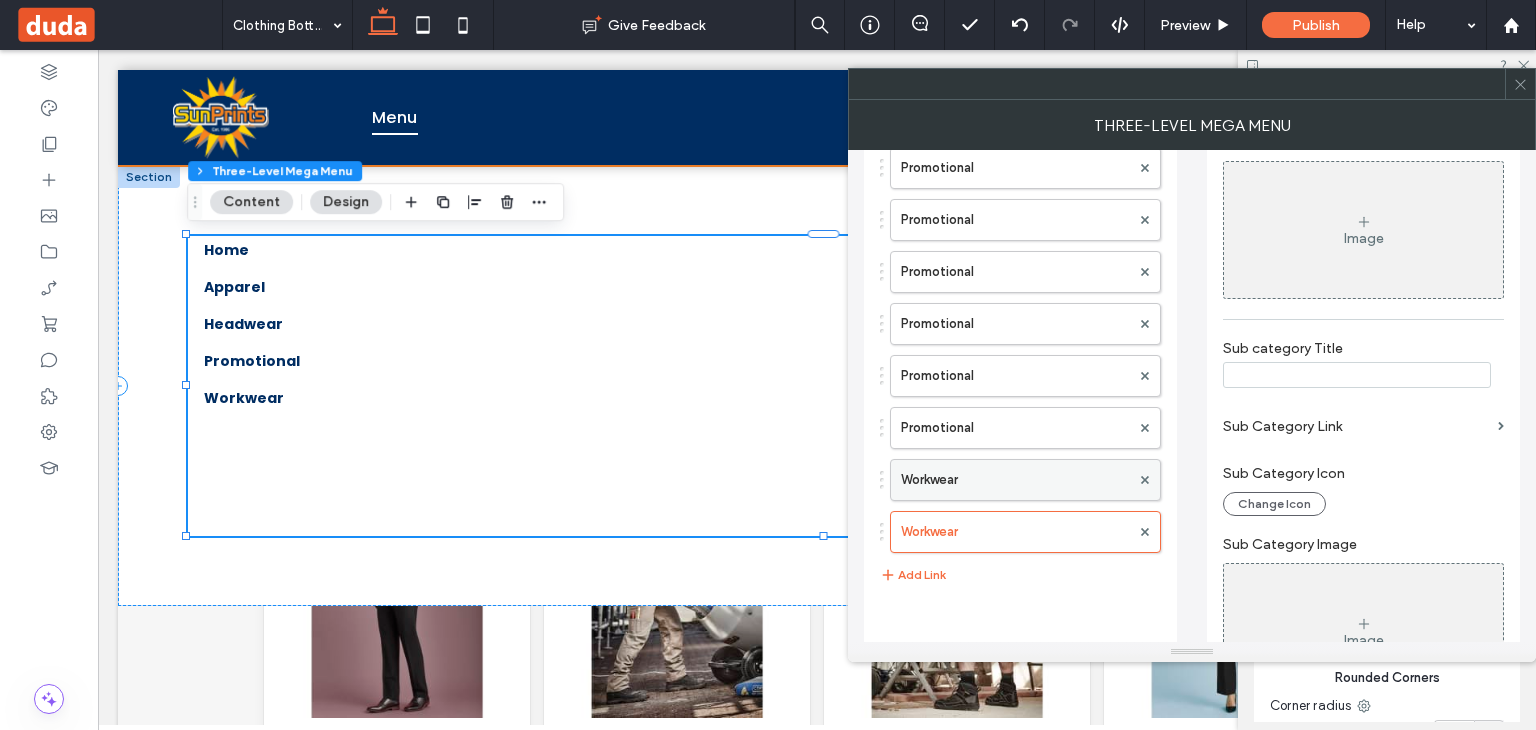 click on "Workwear" at bounding box center (1015, 480) 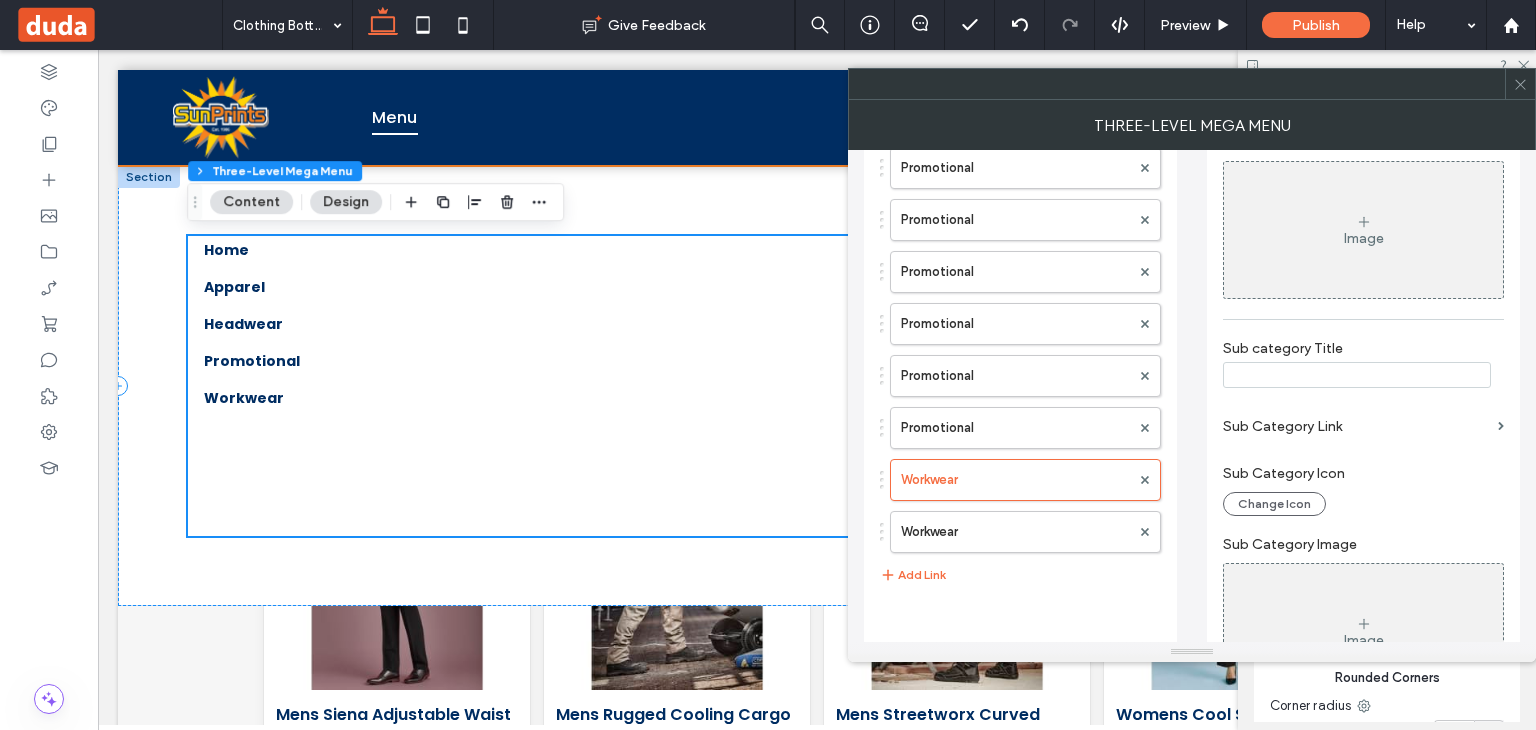 scroll, scrollTop: 452, scrollLeft: 0, axis: vertical 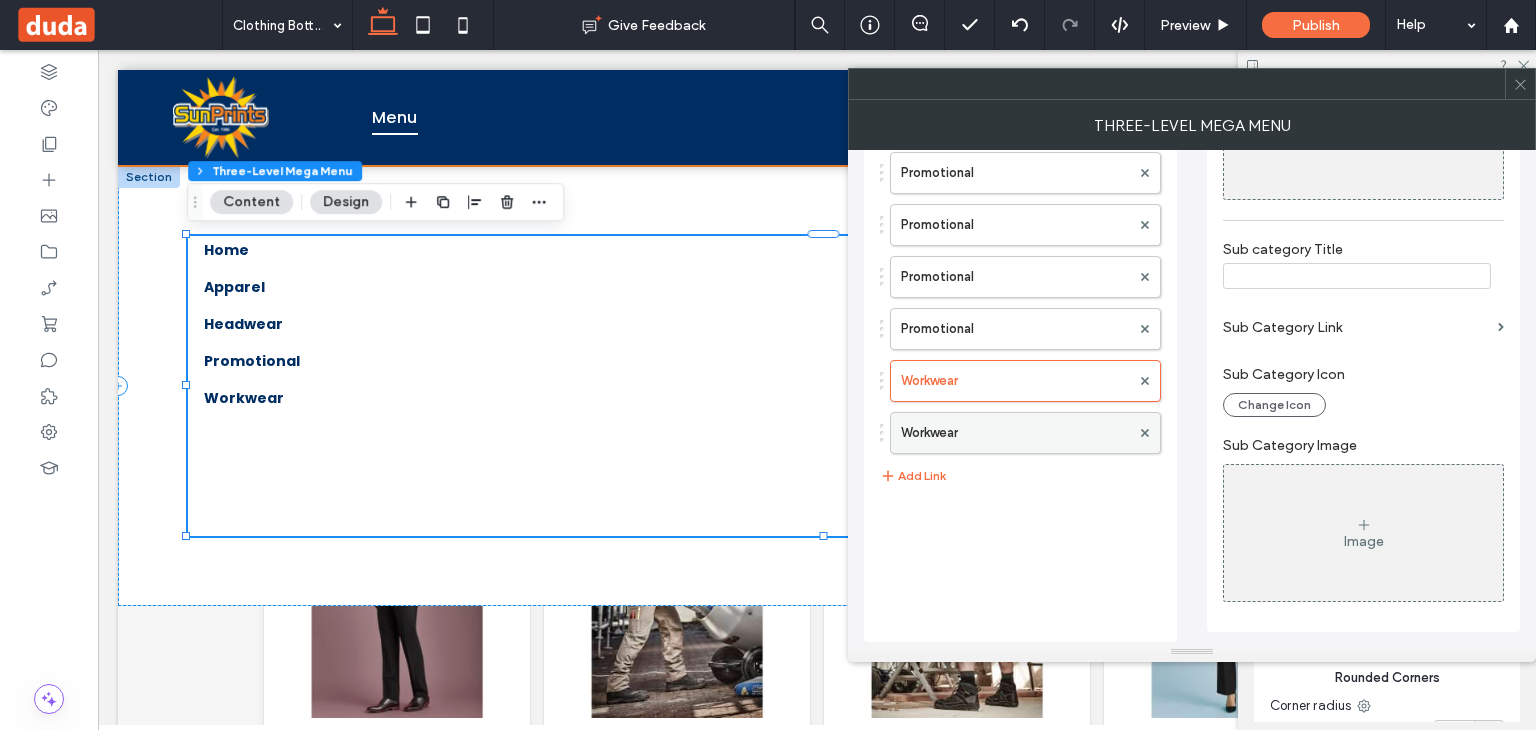 click on "Workwear" at bounding box center [1015, 433] 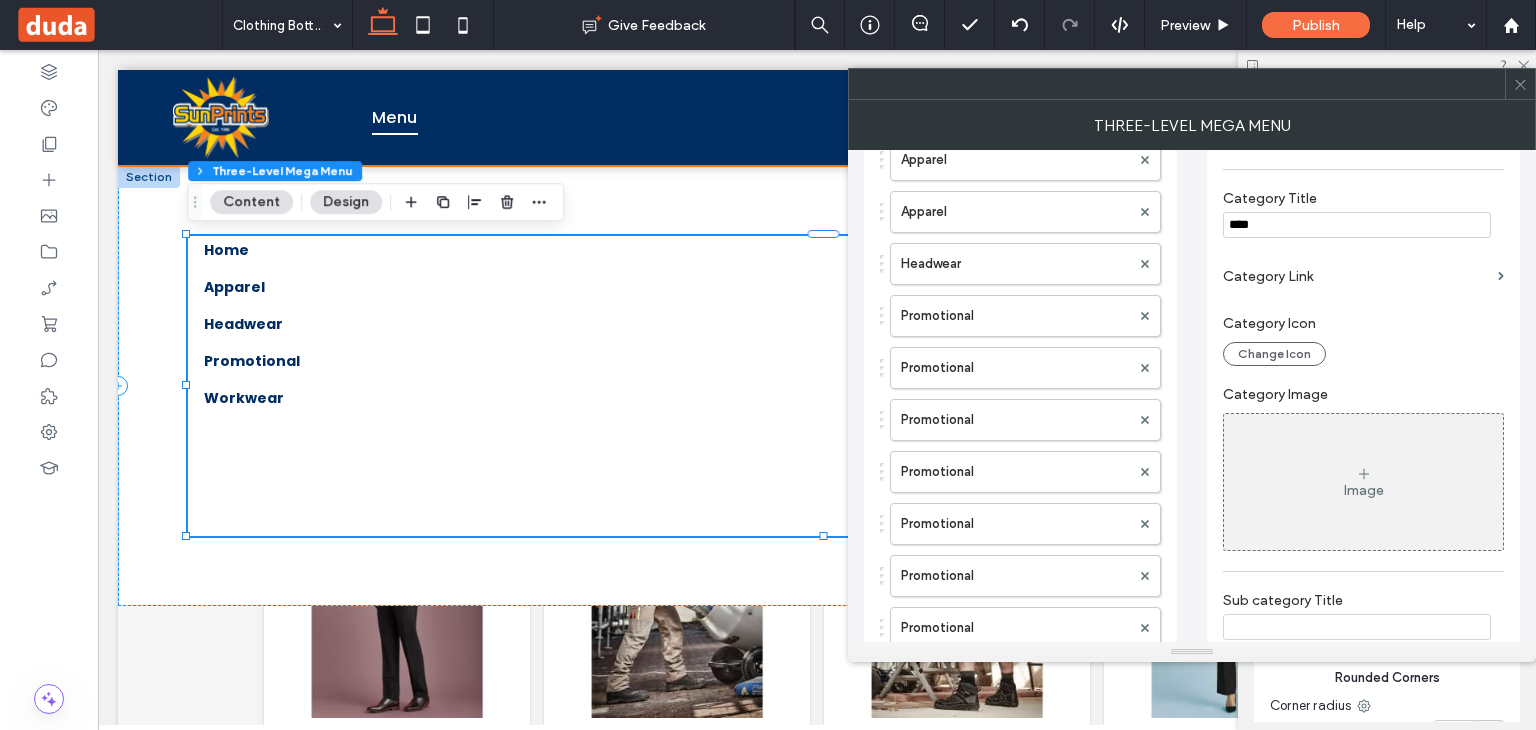 scroll, scrollTop: 250, scrollLeft: 0, axis: vertical 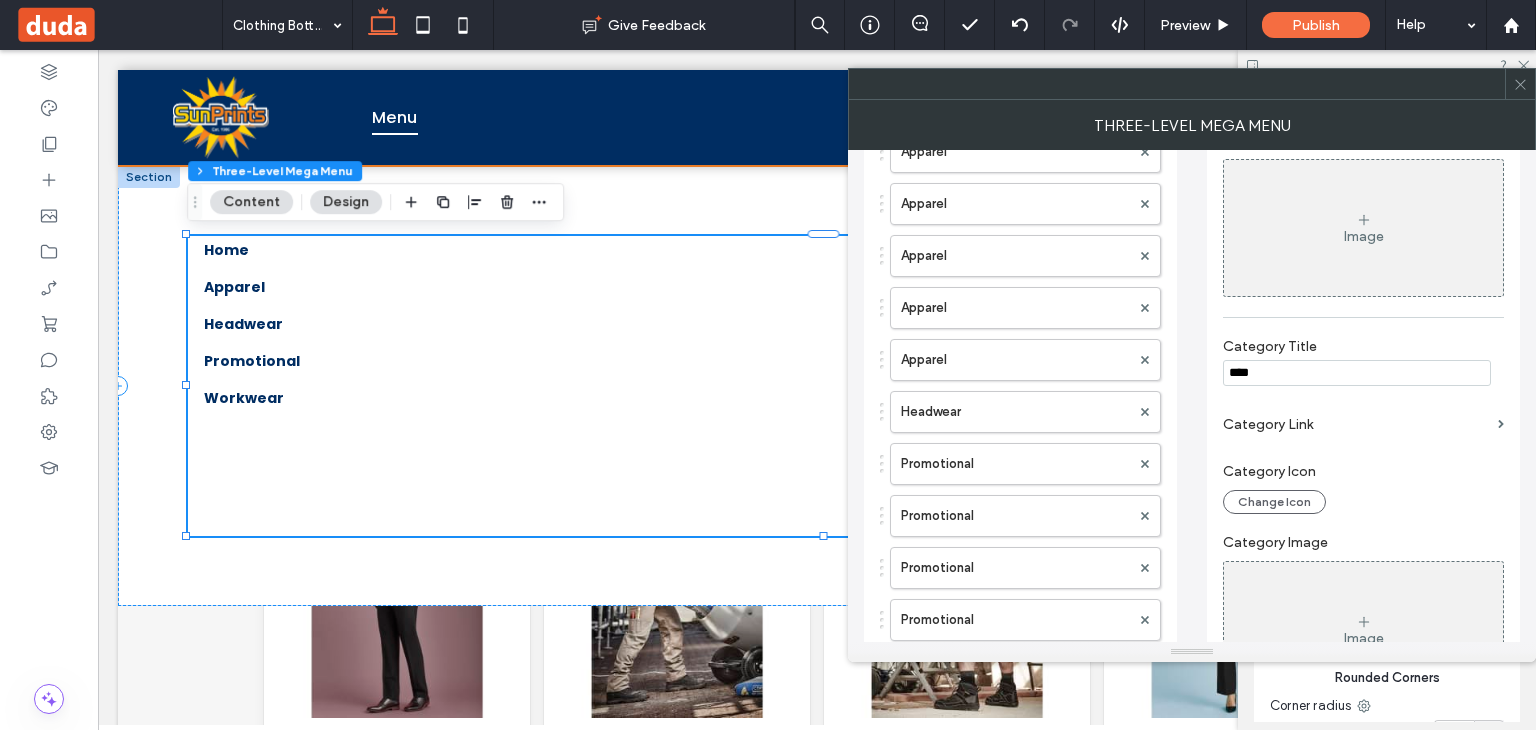 drag, startPoint x: 1280, startPoint y: 381, endPoint x: 1162, endPoint y: 375, distance: 118.15244 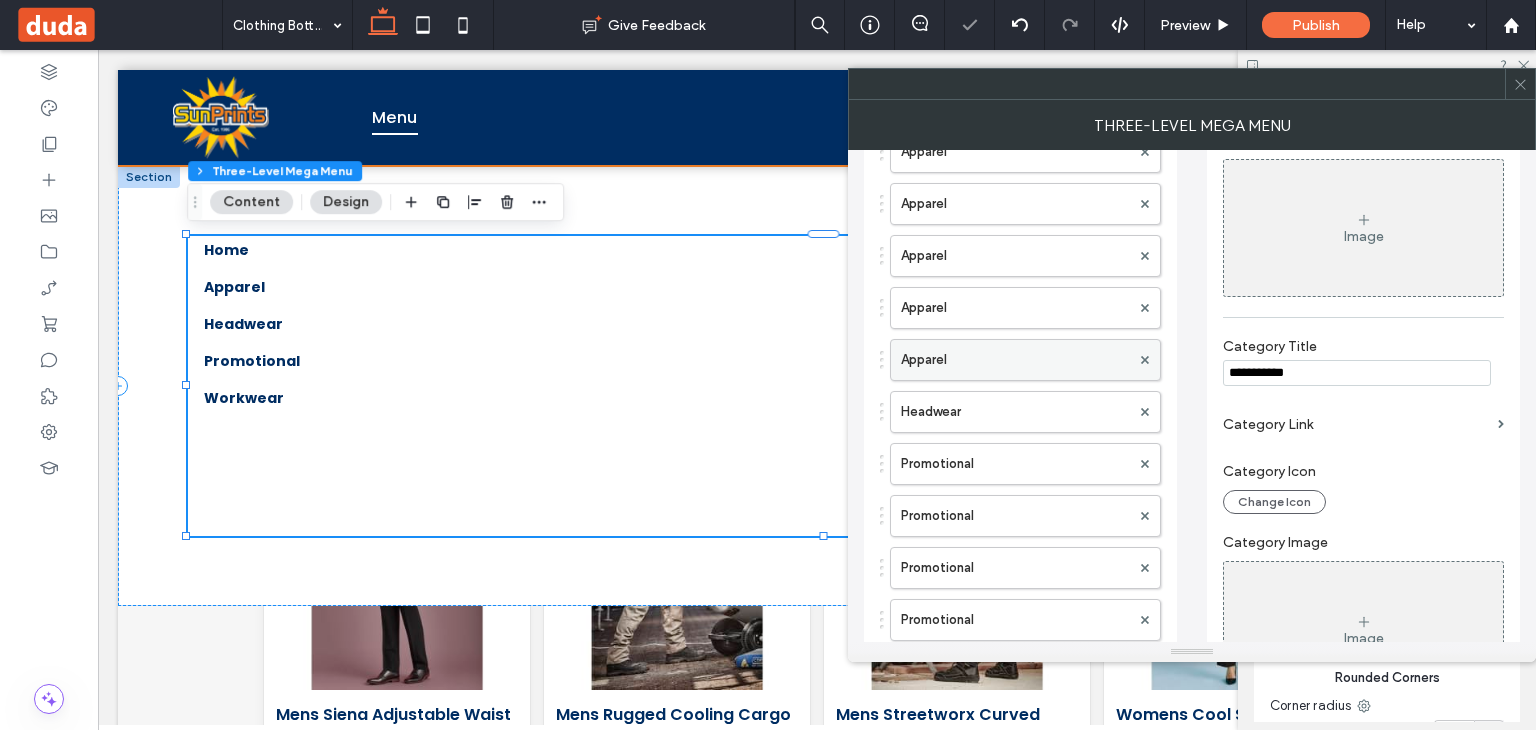 scroll, scrollTop: 452, scrollLeft: 0, axis: vertical 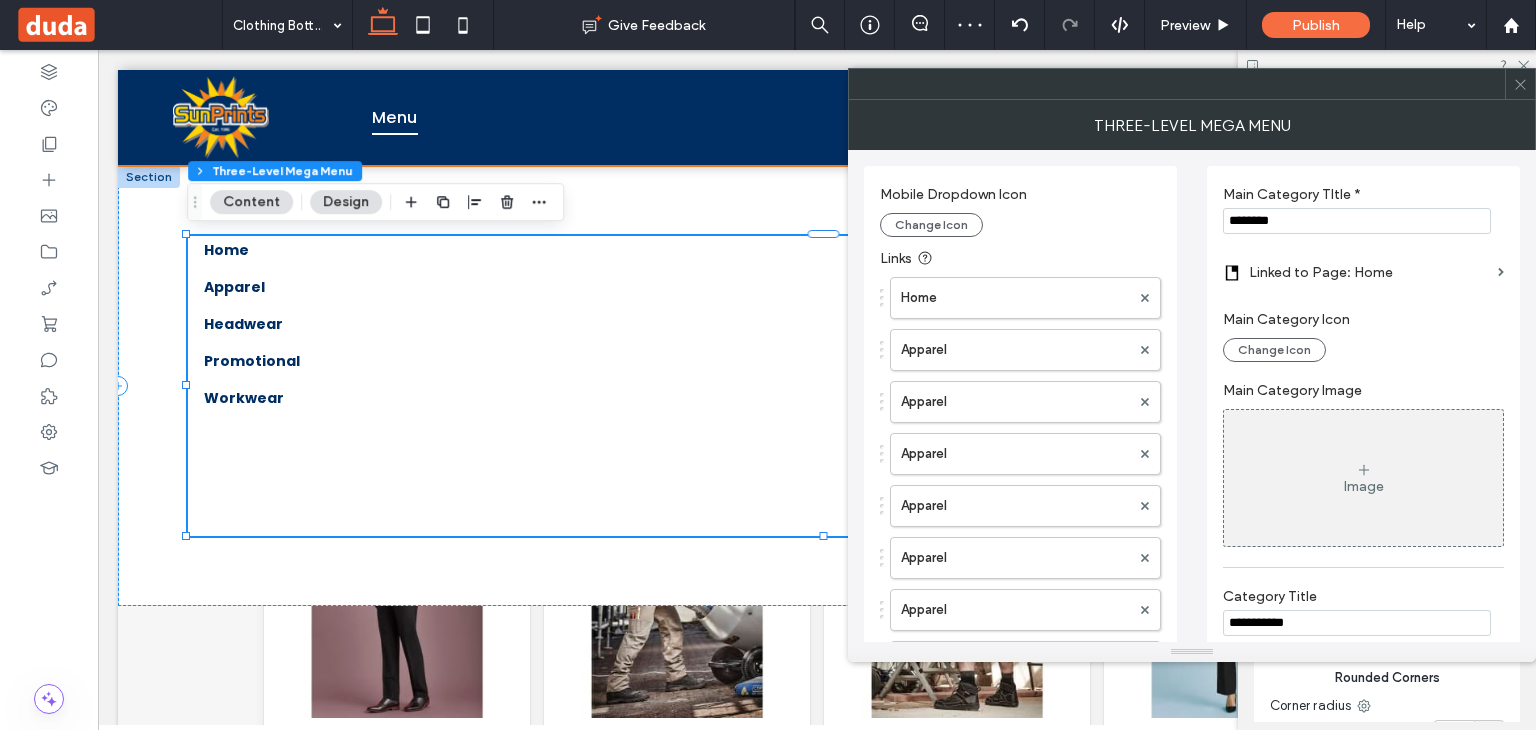 type on "**********" 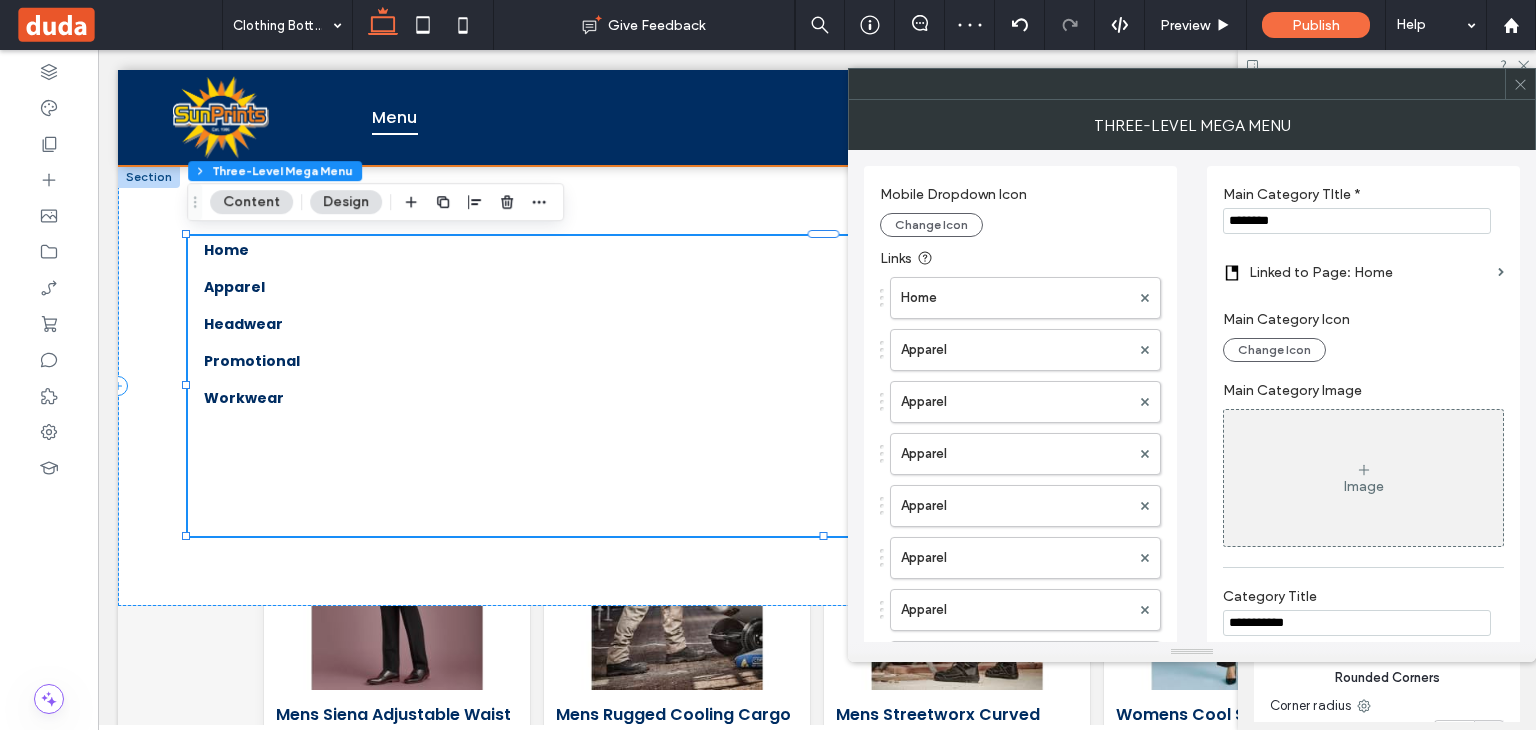 drag, startPoint x: 1320, startPoint y: 223, endPoint x: 1152, endPoint y: 218, distance: 168.07439 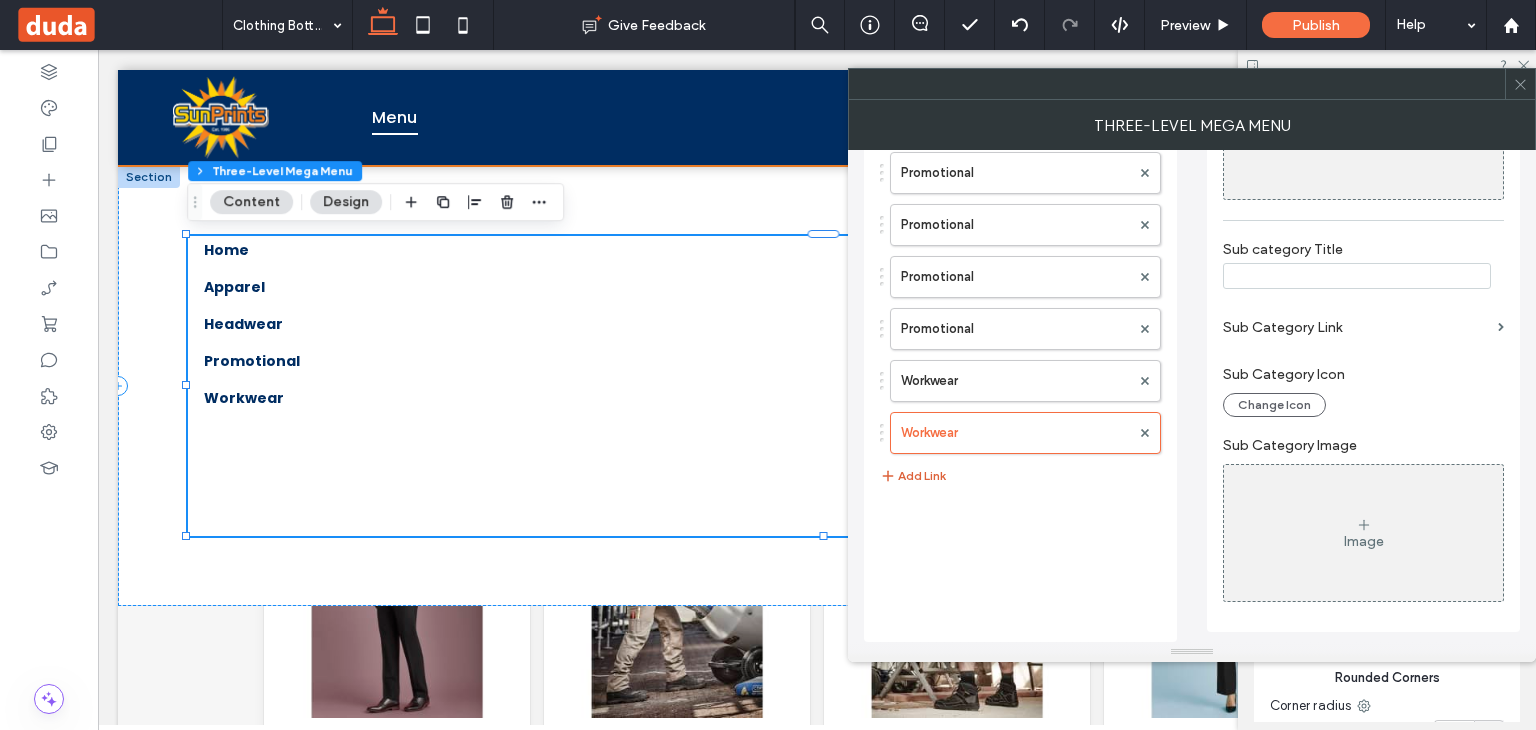 click on "Add Link" at bounding box center [913, 476] 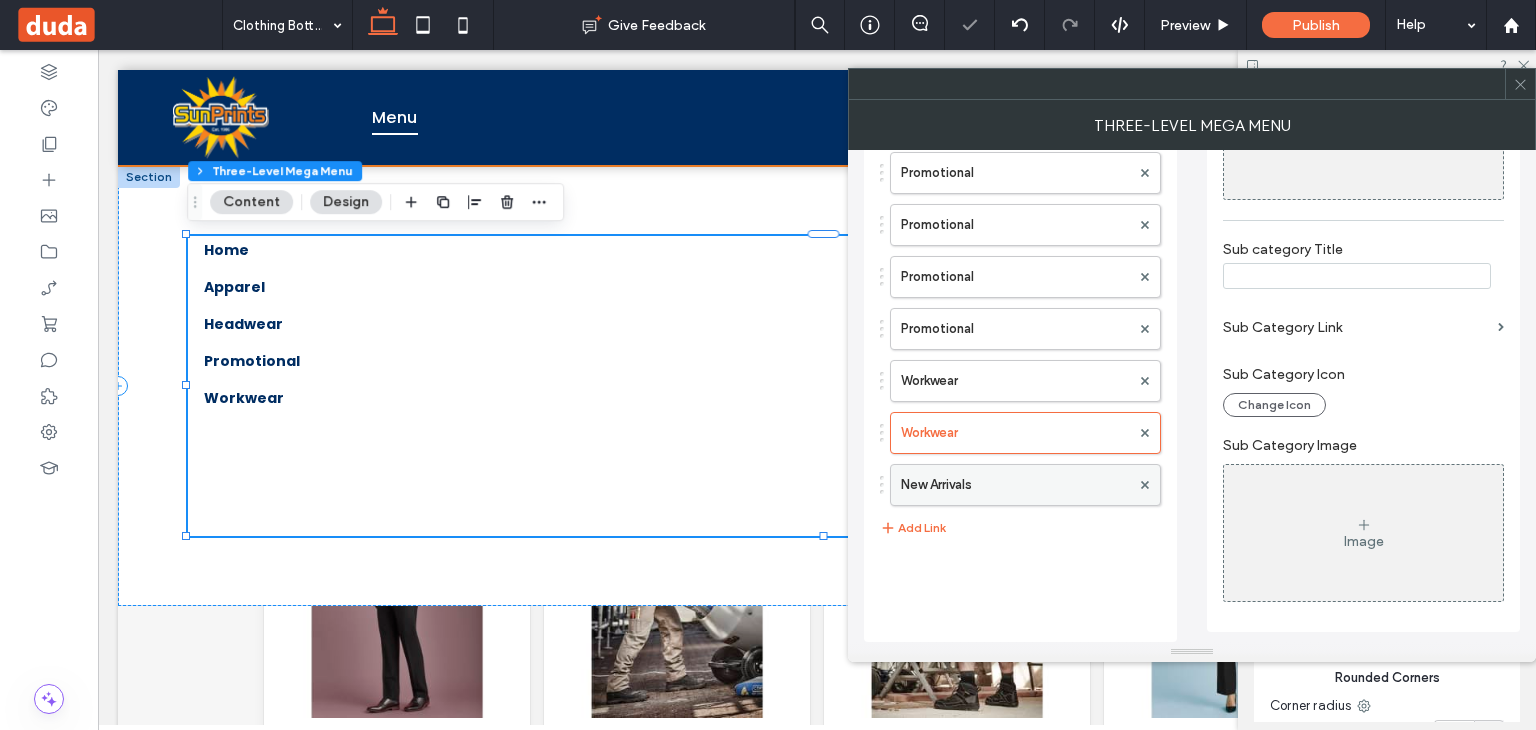 click on "New Arrivals" at bounding box center [1015, 485] 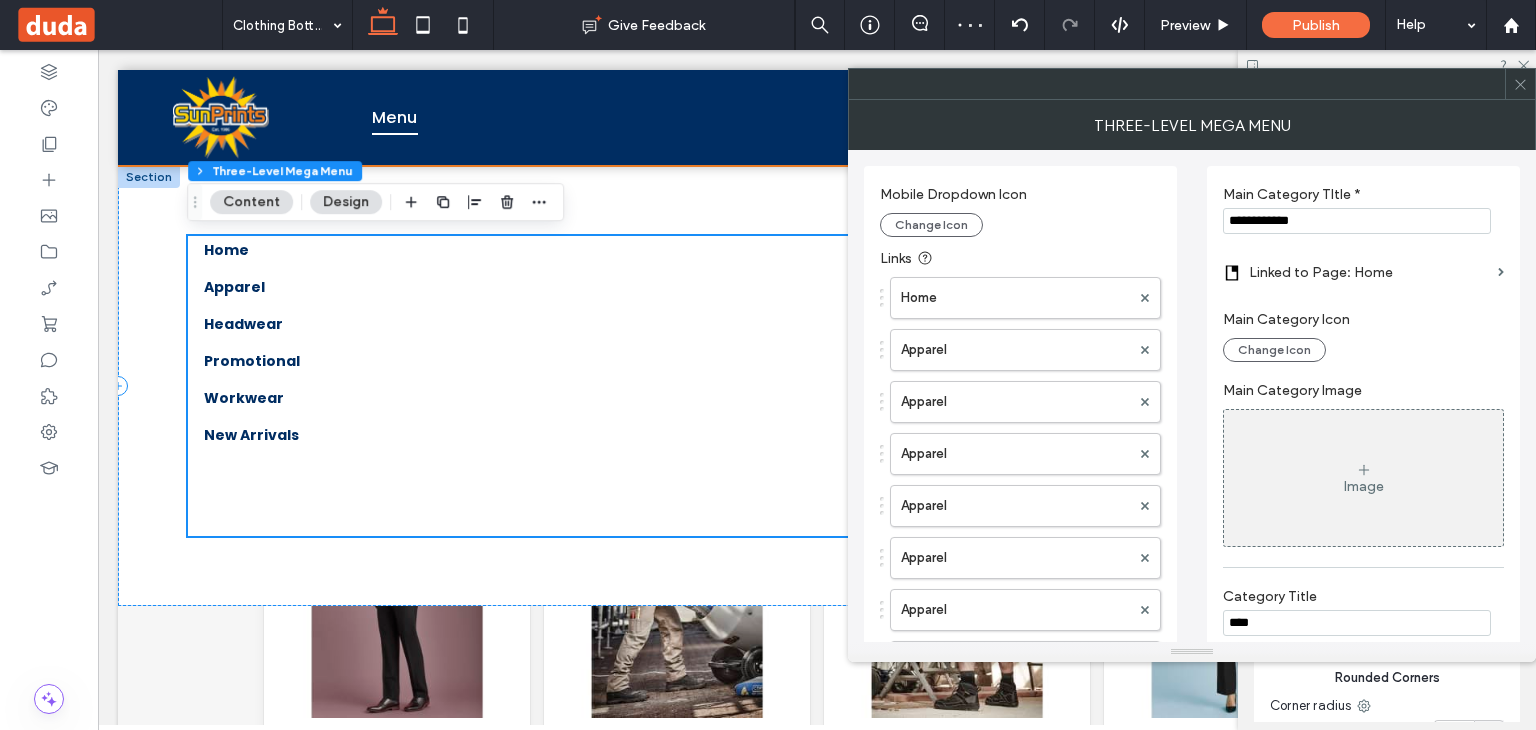 drag, startPoint x: 1316, startPoint y: 233, endPoint x: 1188, endPoint y: 225, distance: 128.24976 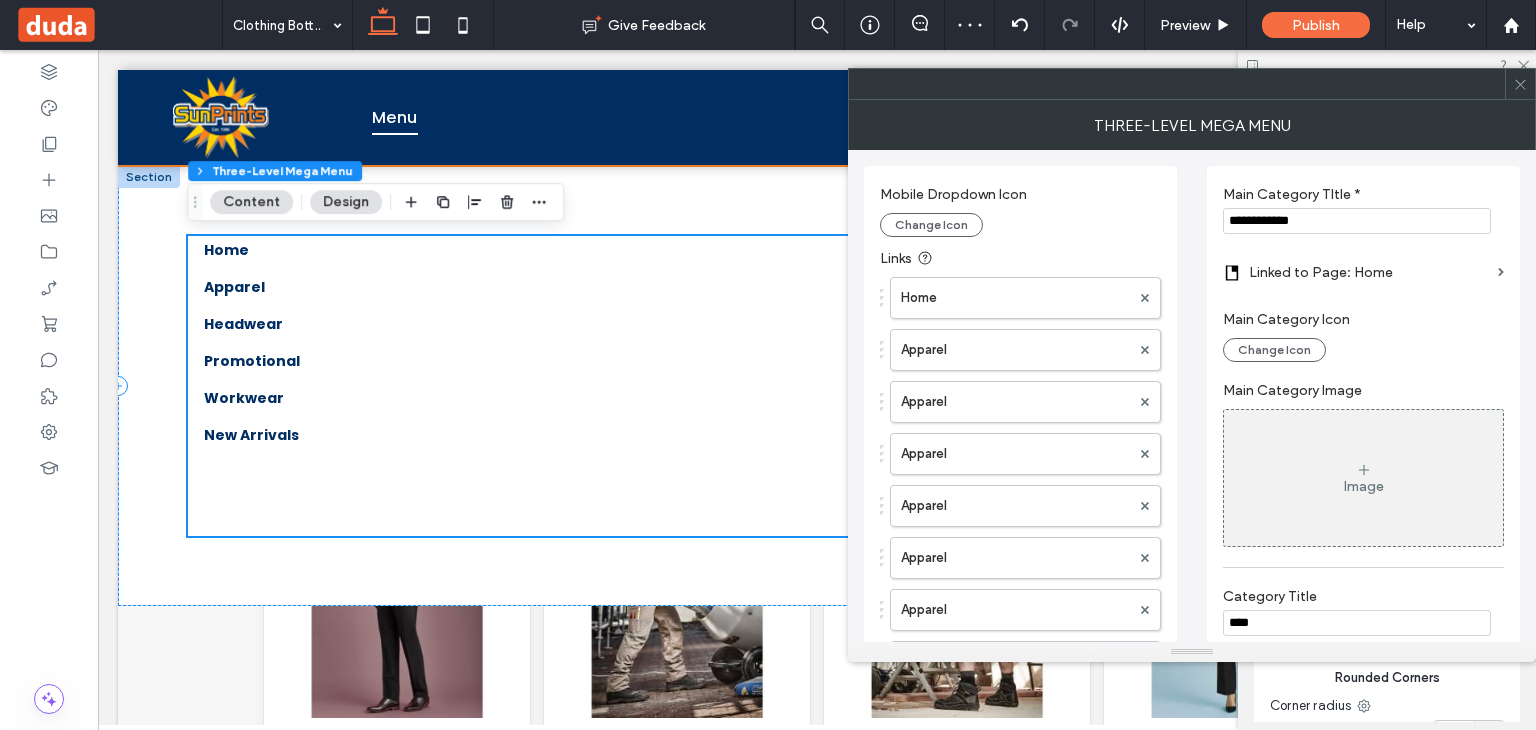 click on "**********" at bounding box center (1192, 770) 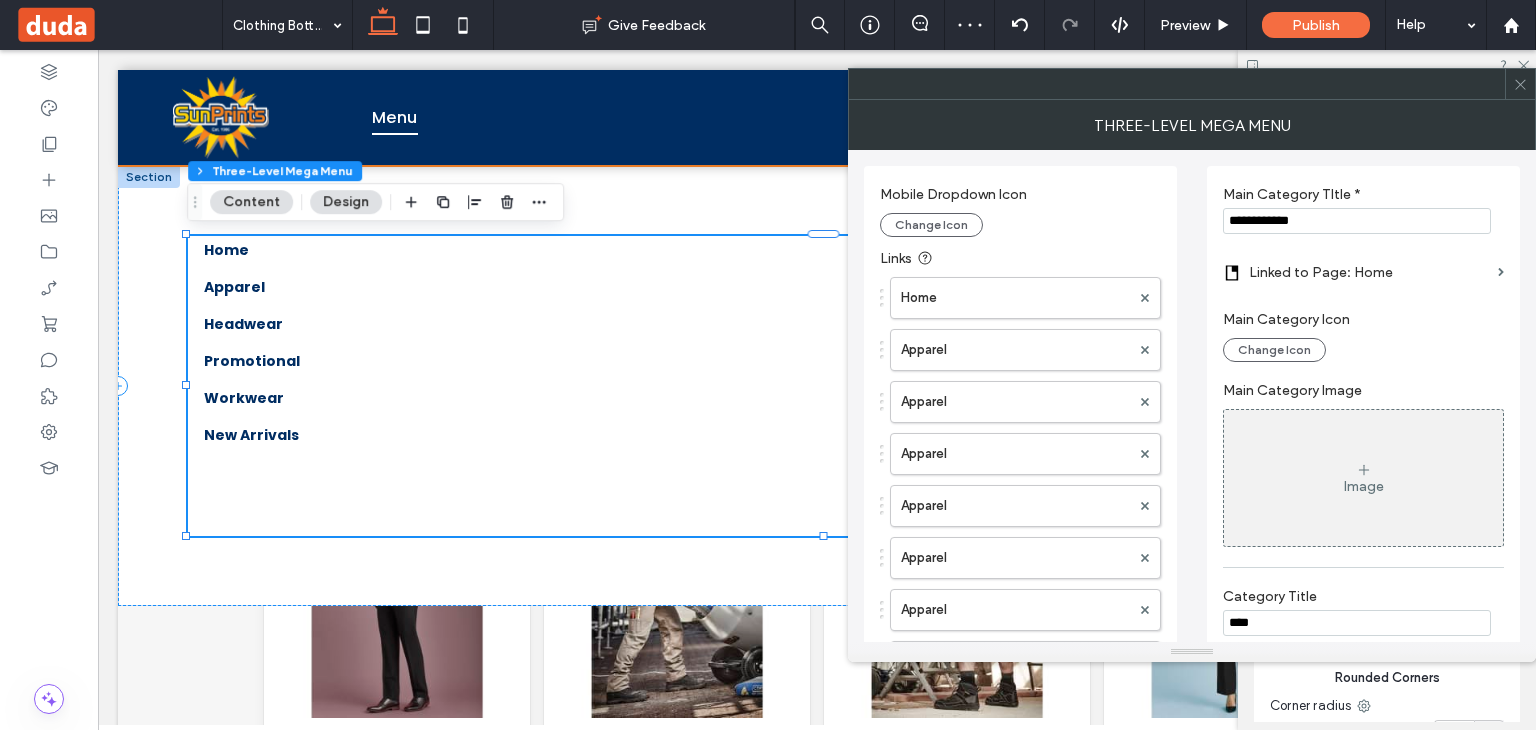 paste 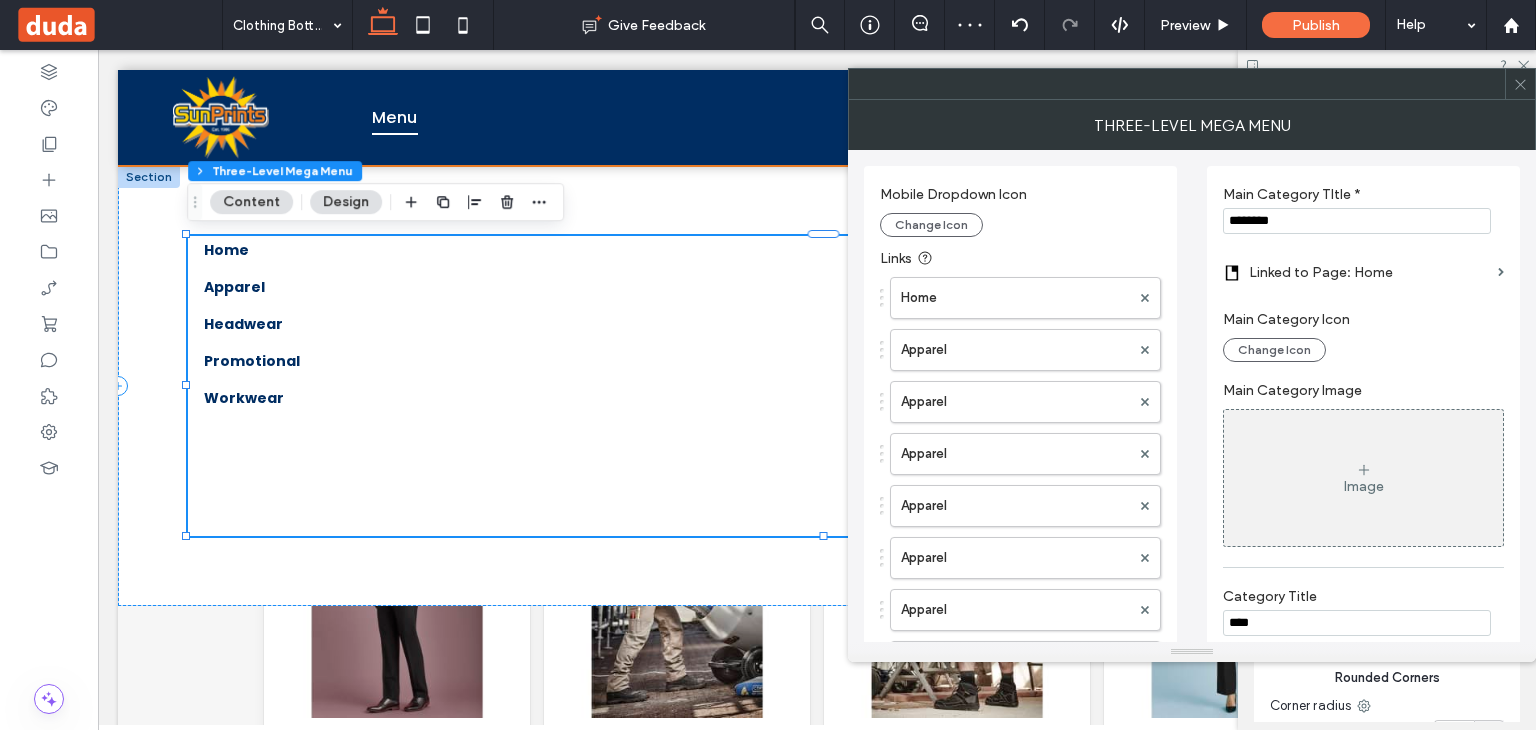 type on "********" 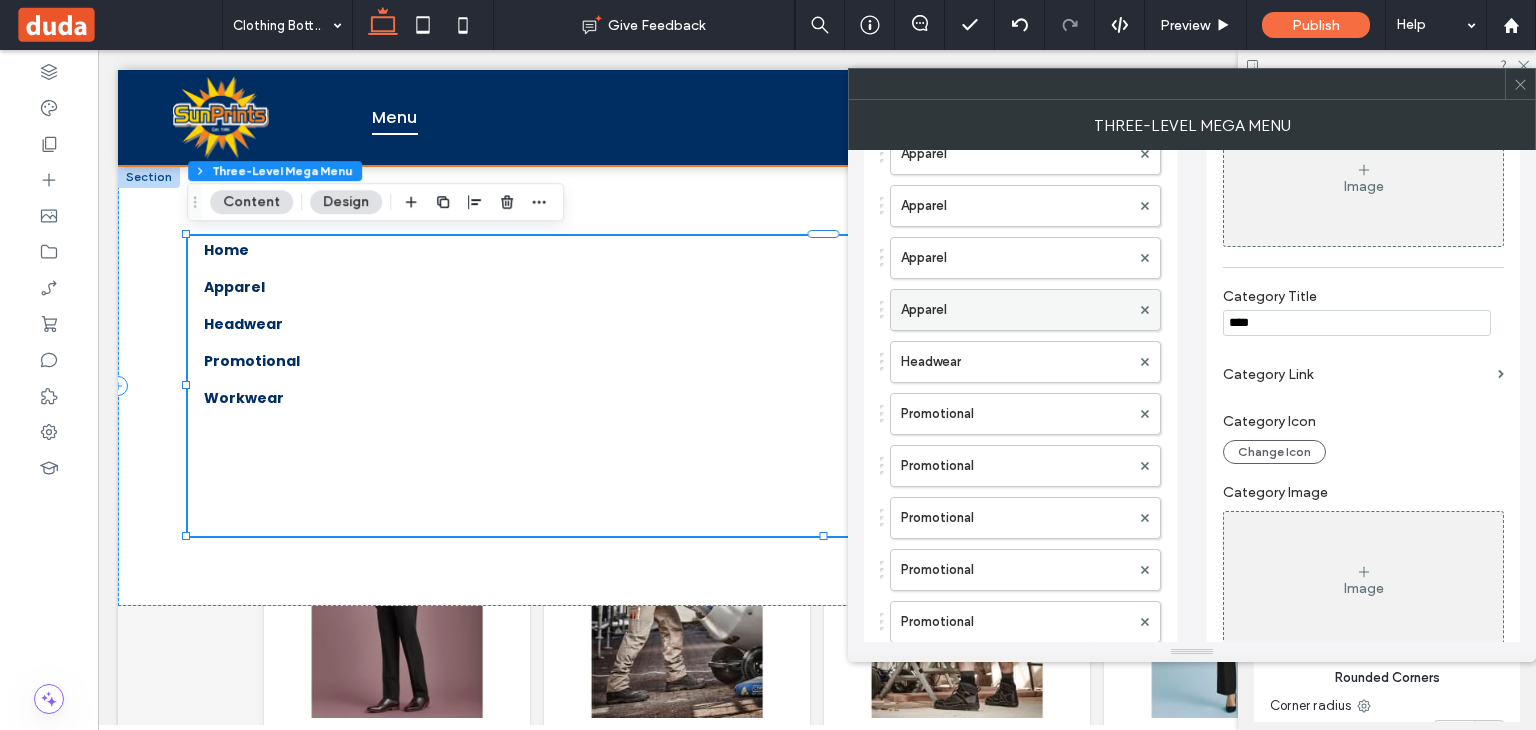 drag, startPoint x: 1268, startPoint y: 317, endPoint x: 1160, endPoint y: 317, distance: 108 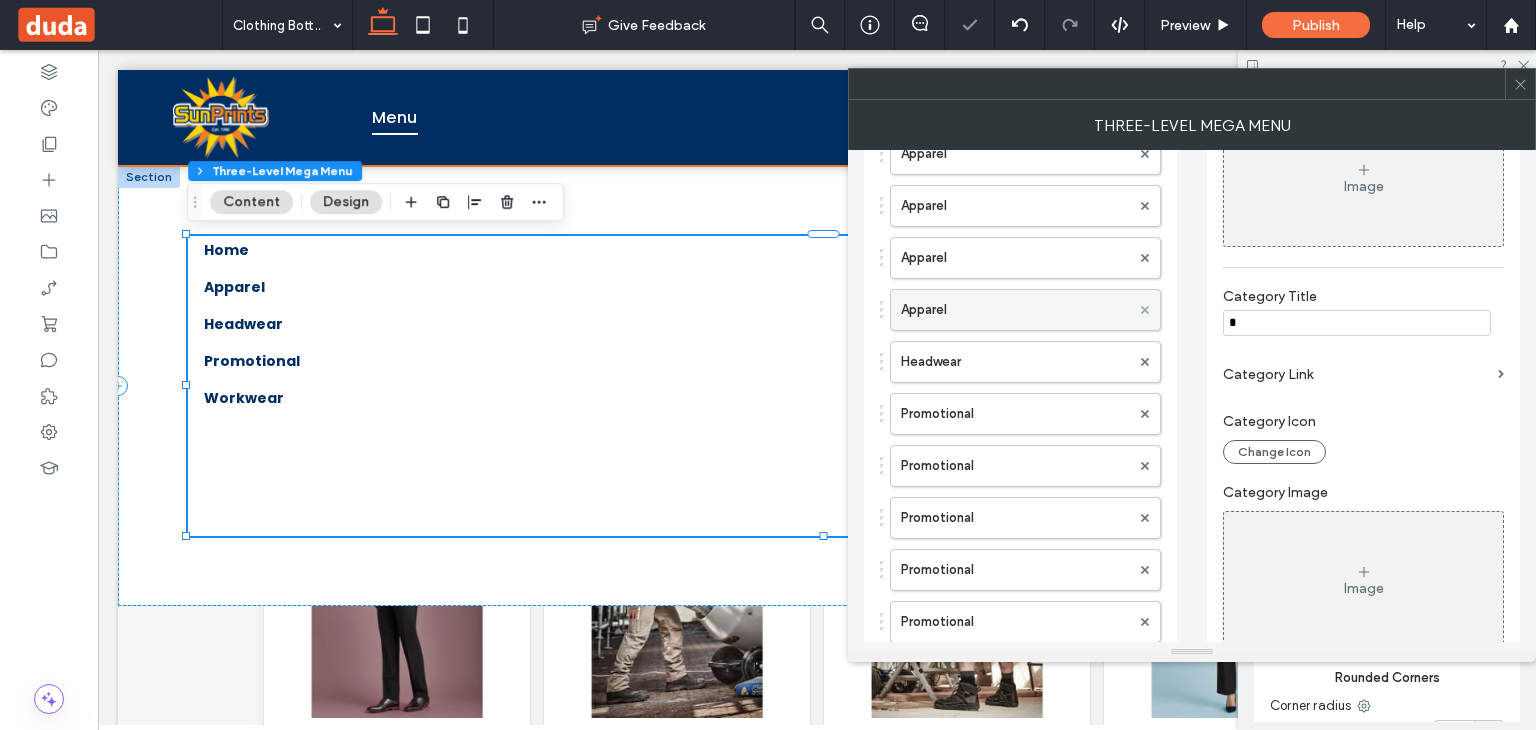type on "**" 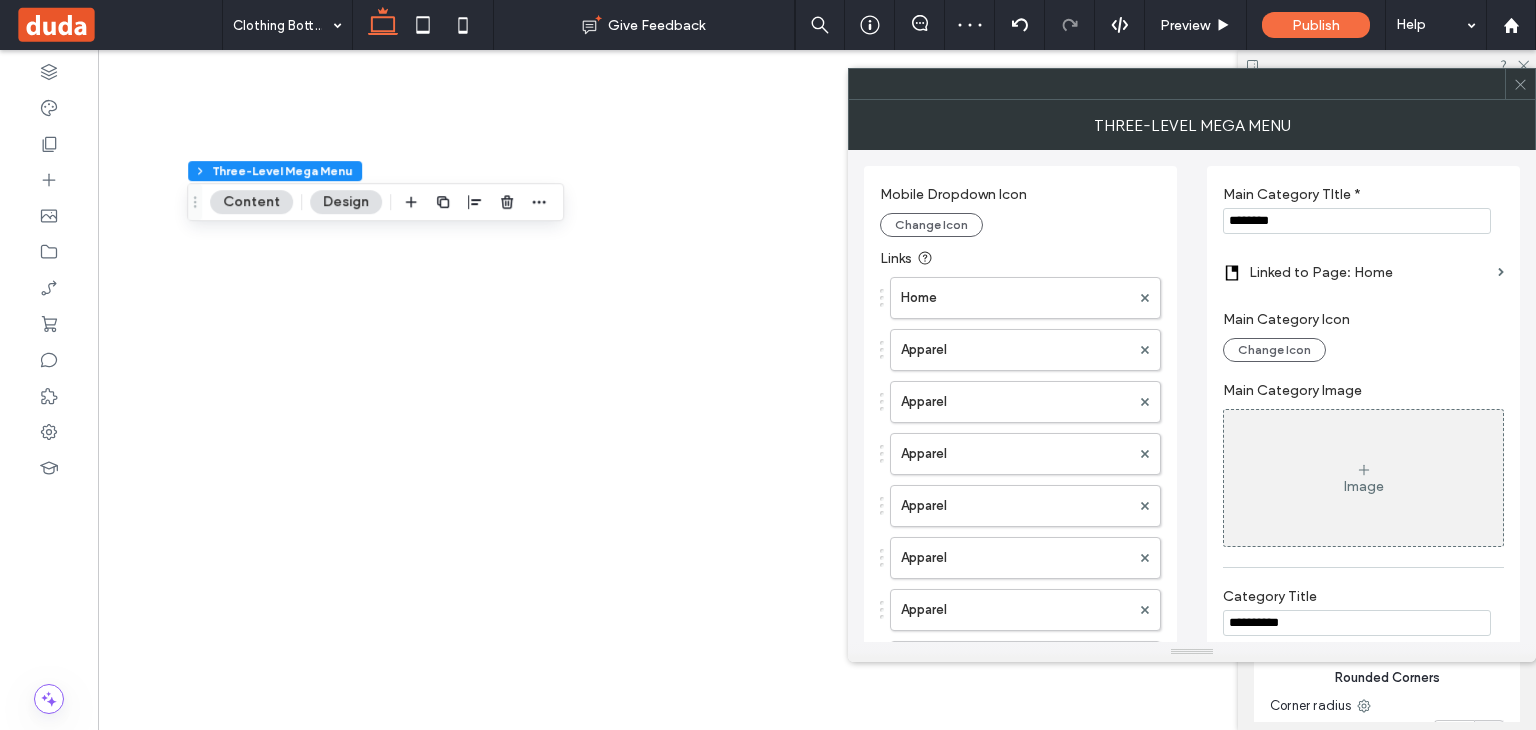click on "**********" at bounding box center [1192, 770] 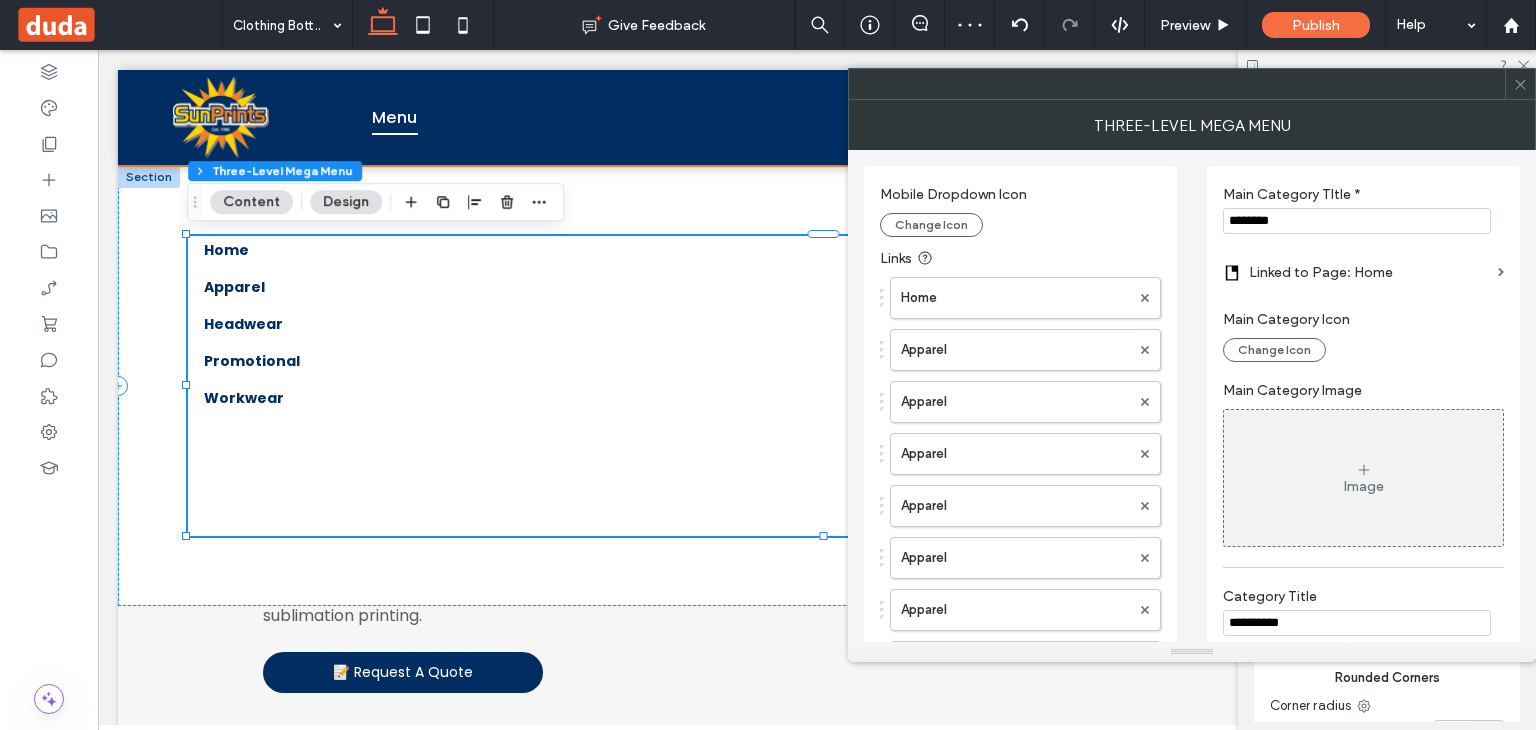scroll, scrollTop: 452, scrollLeft: 0, axis: vertical 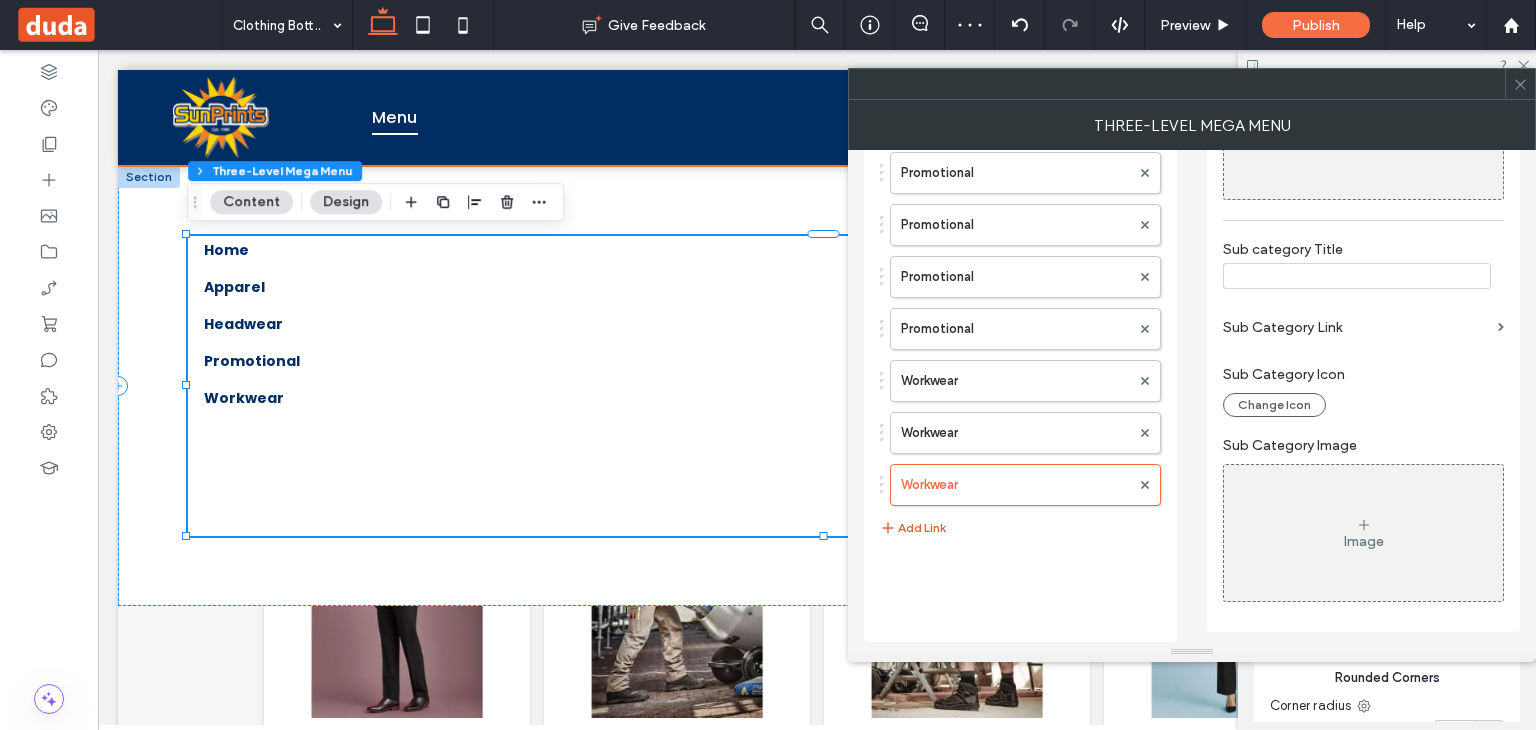 type 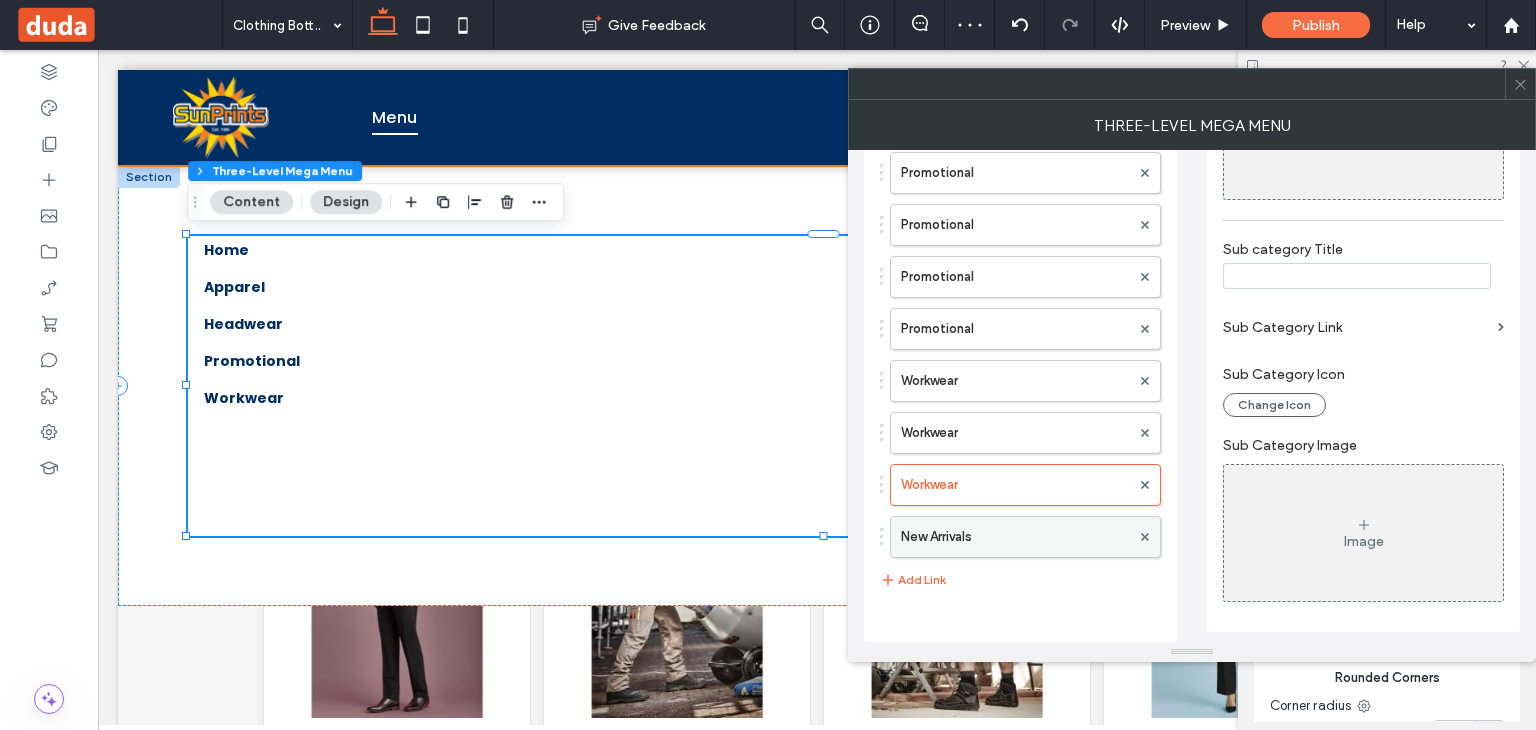 click on "New Arrivals" at bounding box center (1015, 537) 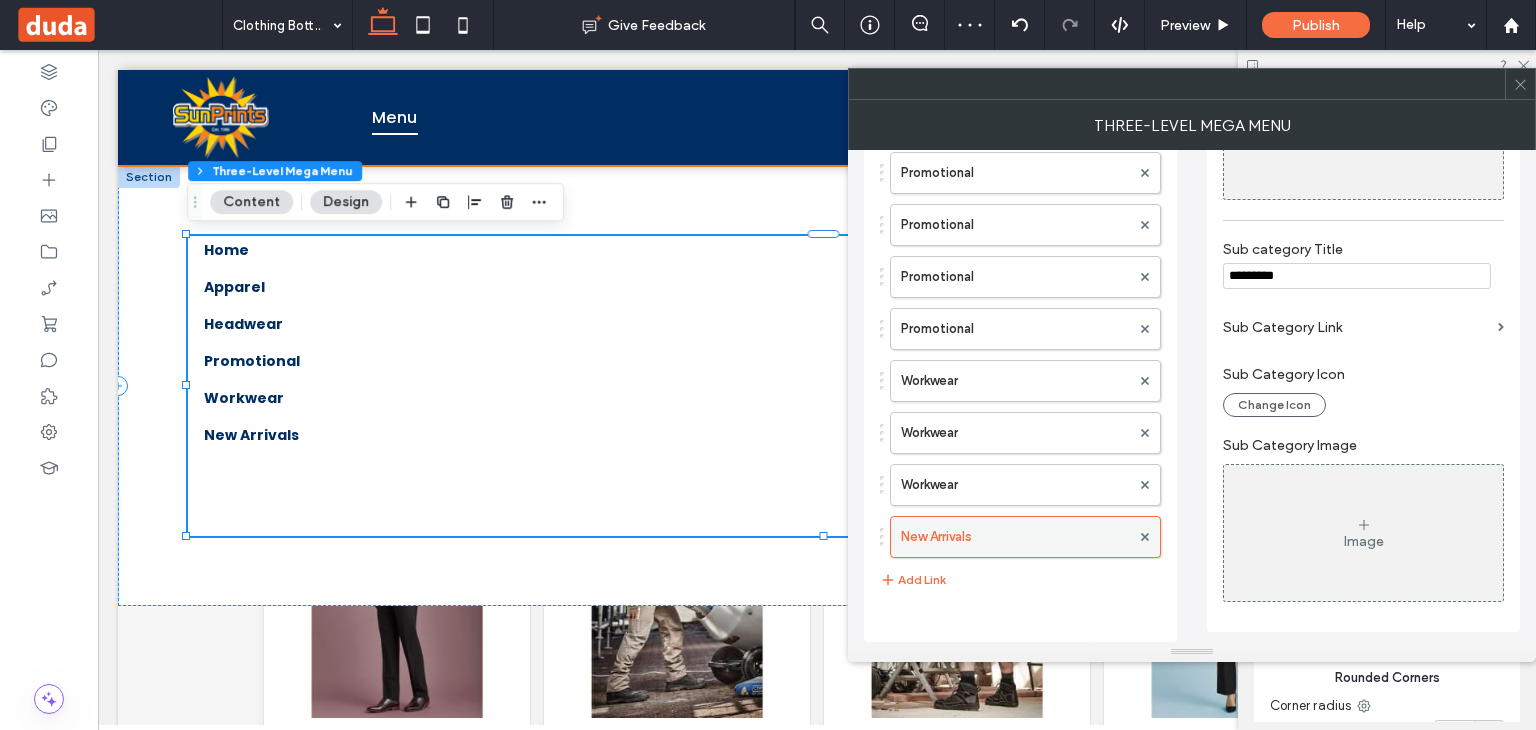click on "New Arrivals" at bounding box center (1015, 537) 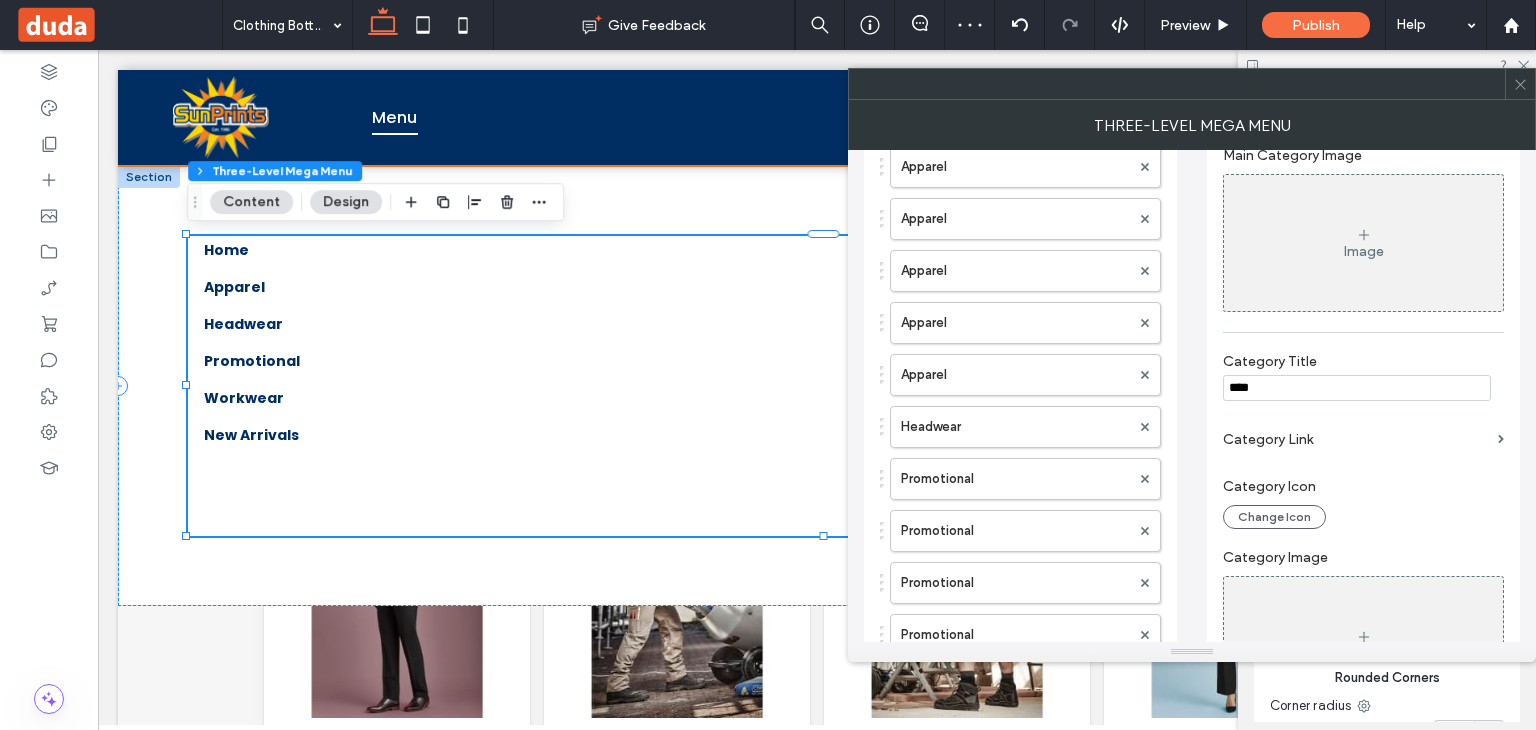 scroll, scrollTop: 50, scrollLeft: 0, axis: vertical 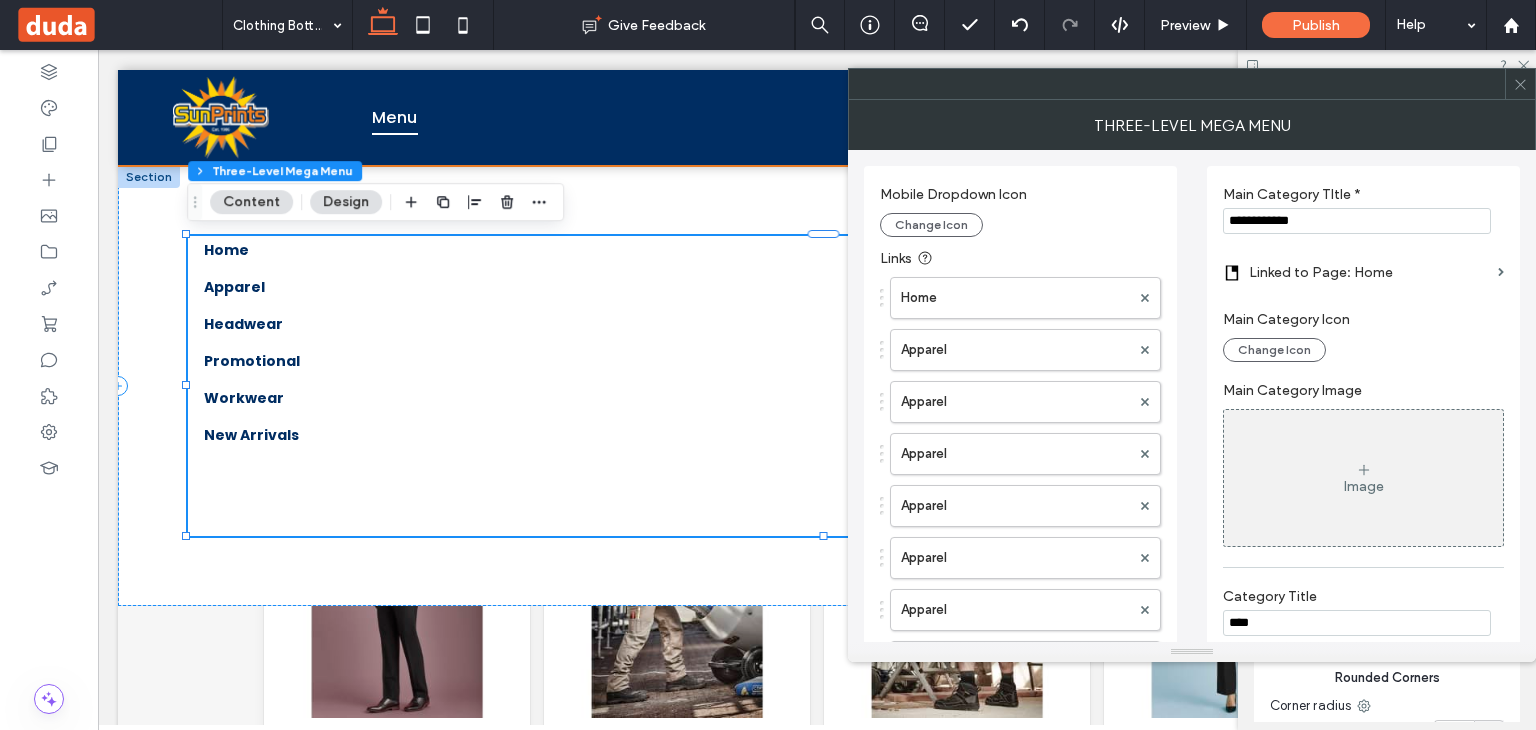 drag, startPoint x: 1329, startPoint y: 226, endPoint x: 1173, endPoint y: 226, distance: 156 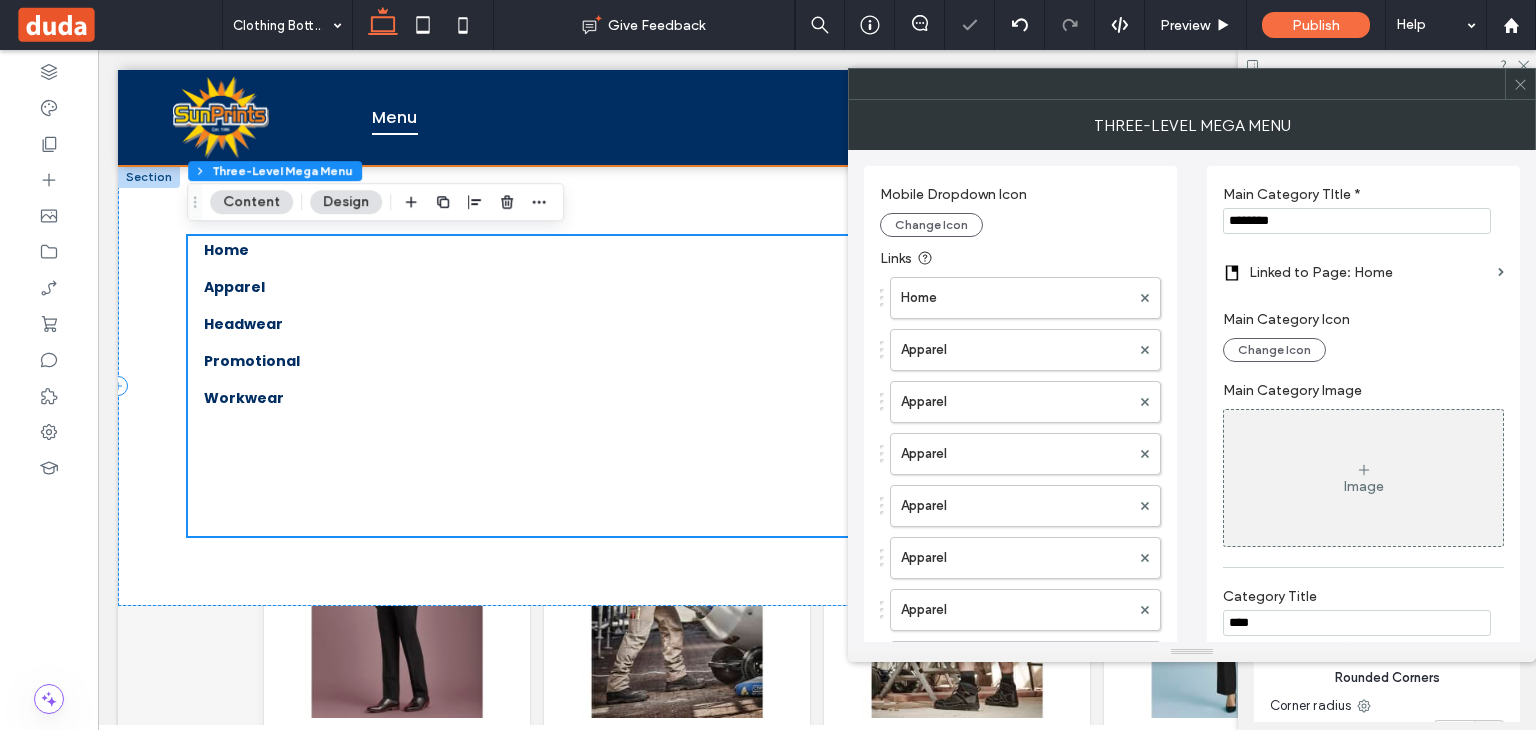 scroll, scrollTop: 400, scrollLeft: 0, axis: vertical 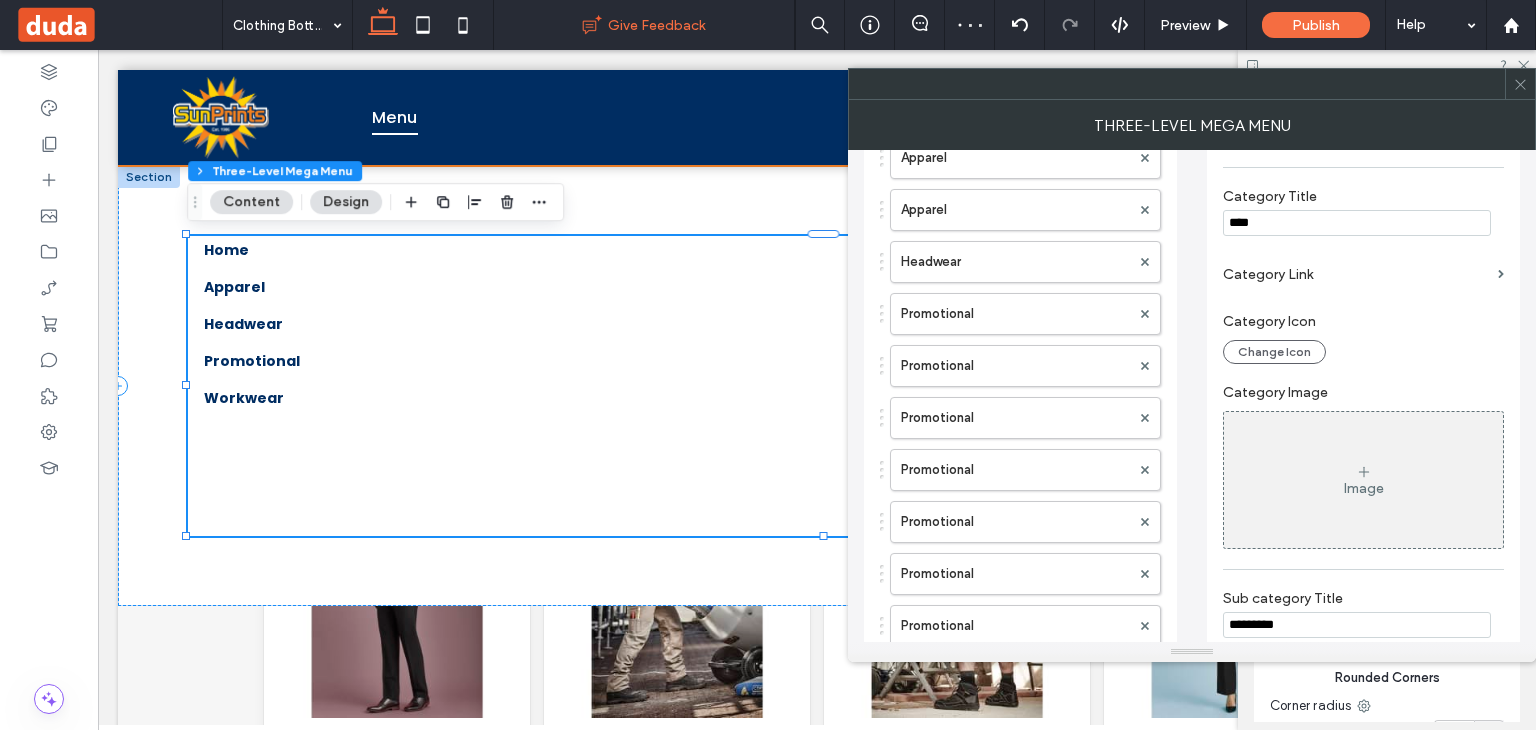 type on "********" 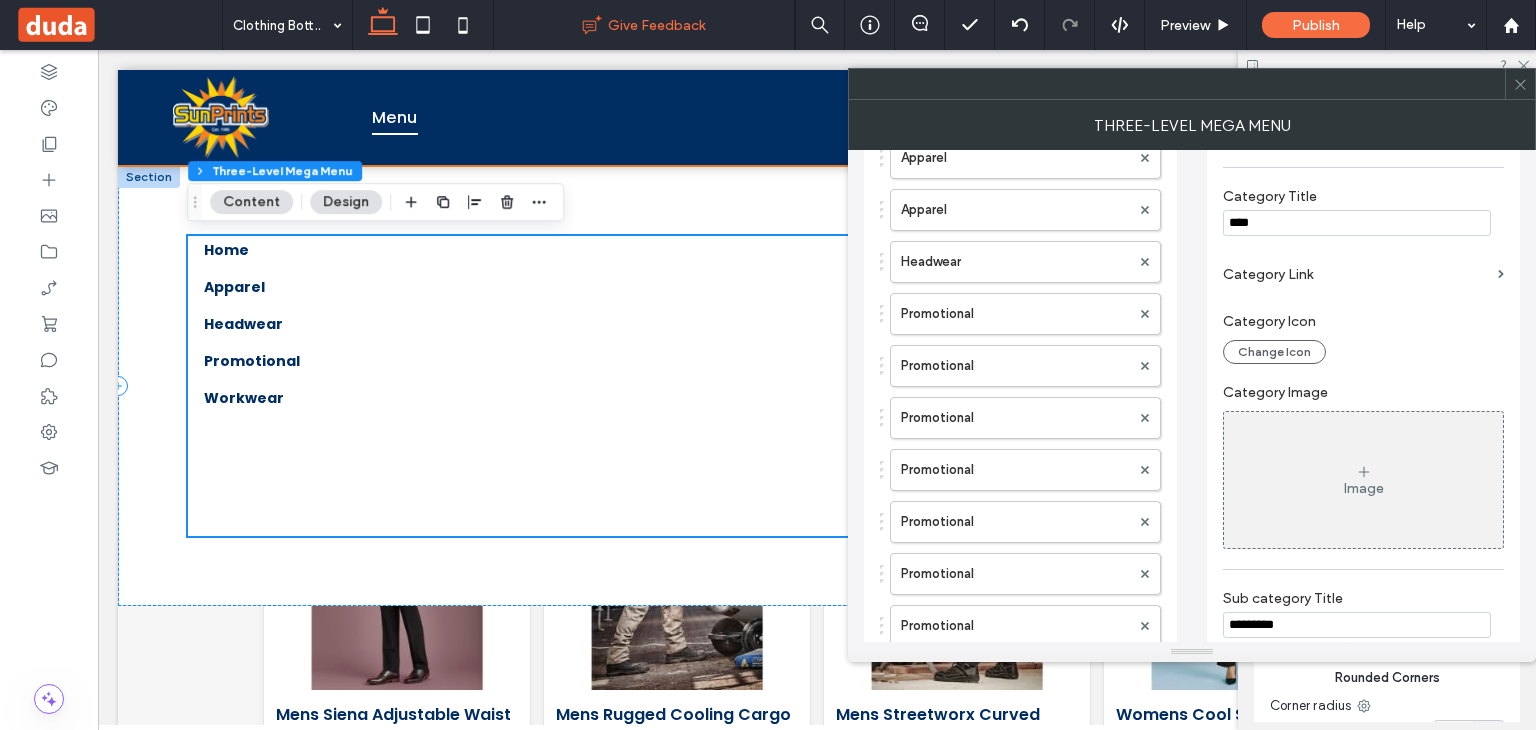 scroll, scrollTop: 452, scrollLeft: 0, axis: vertical 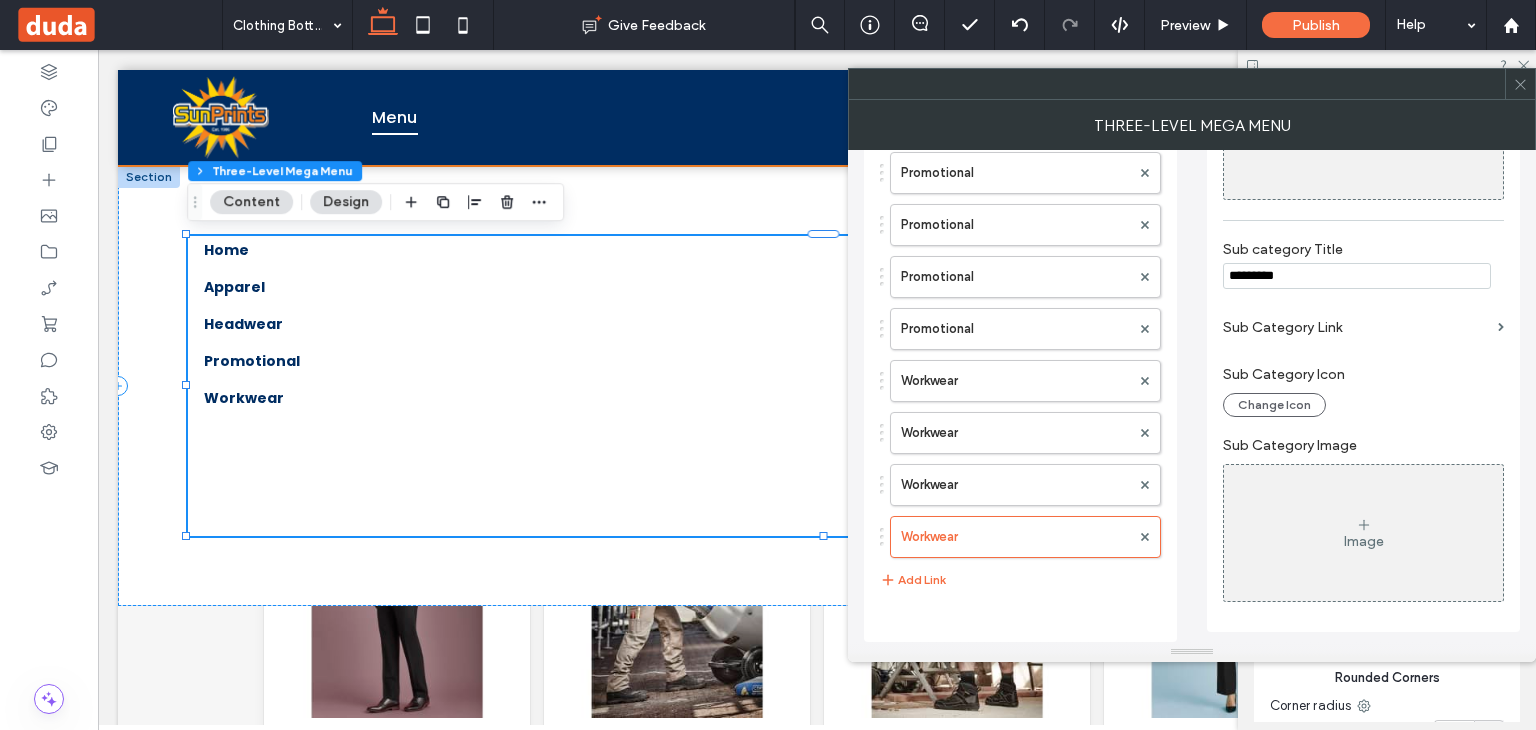 drag, startPoint x: 1300, startPoint y: 277, endPoint x: 1200, endPoint y: 277, distance: 100 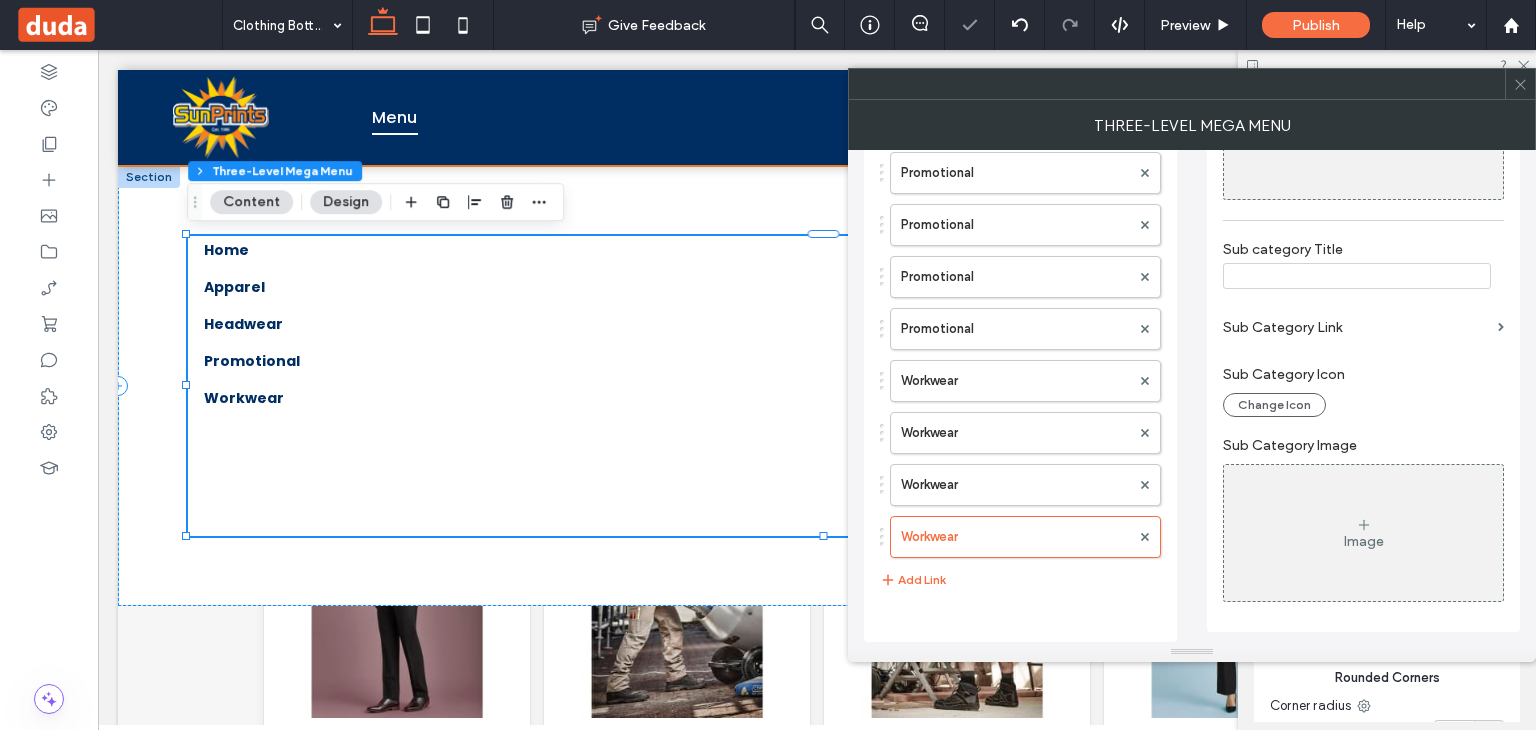 scroll, scrollTop: 260, scrollLeft: 0, axis: vertical 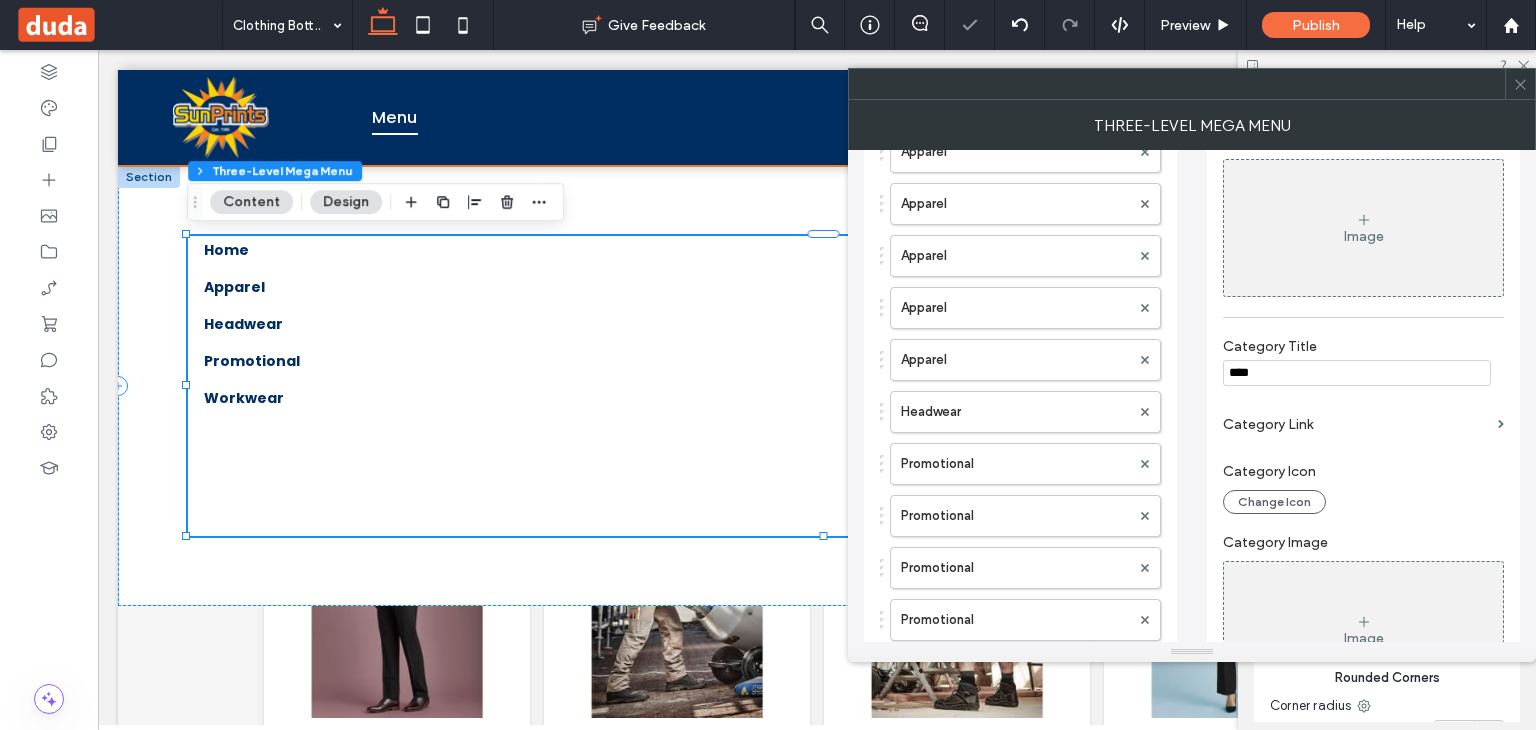 type 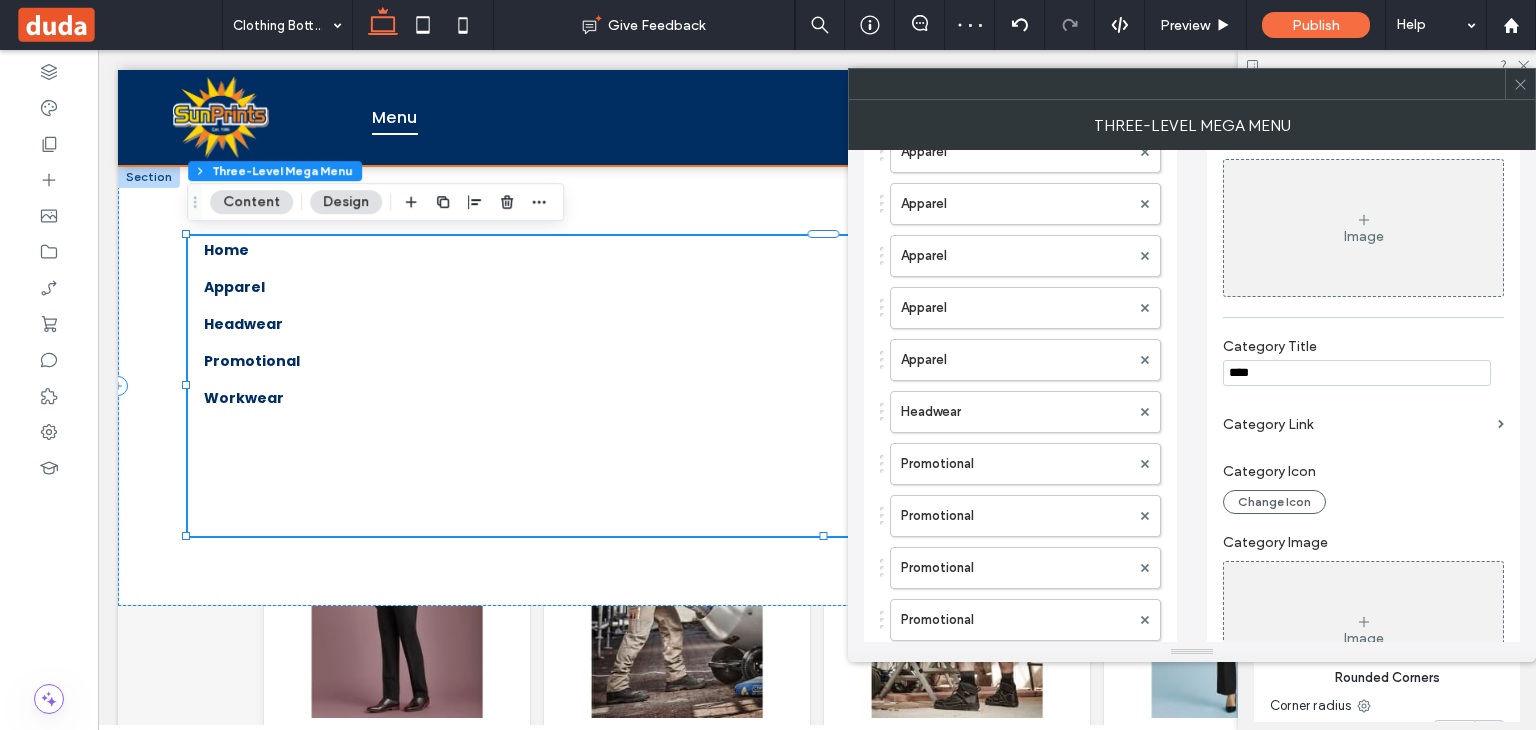 drag, startPoint x: 1311, startPoint y: 360, endPoint x: 1215, endPoint y: 362, distance: 96.02083 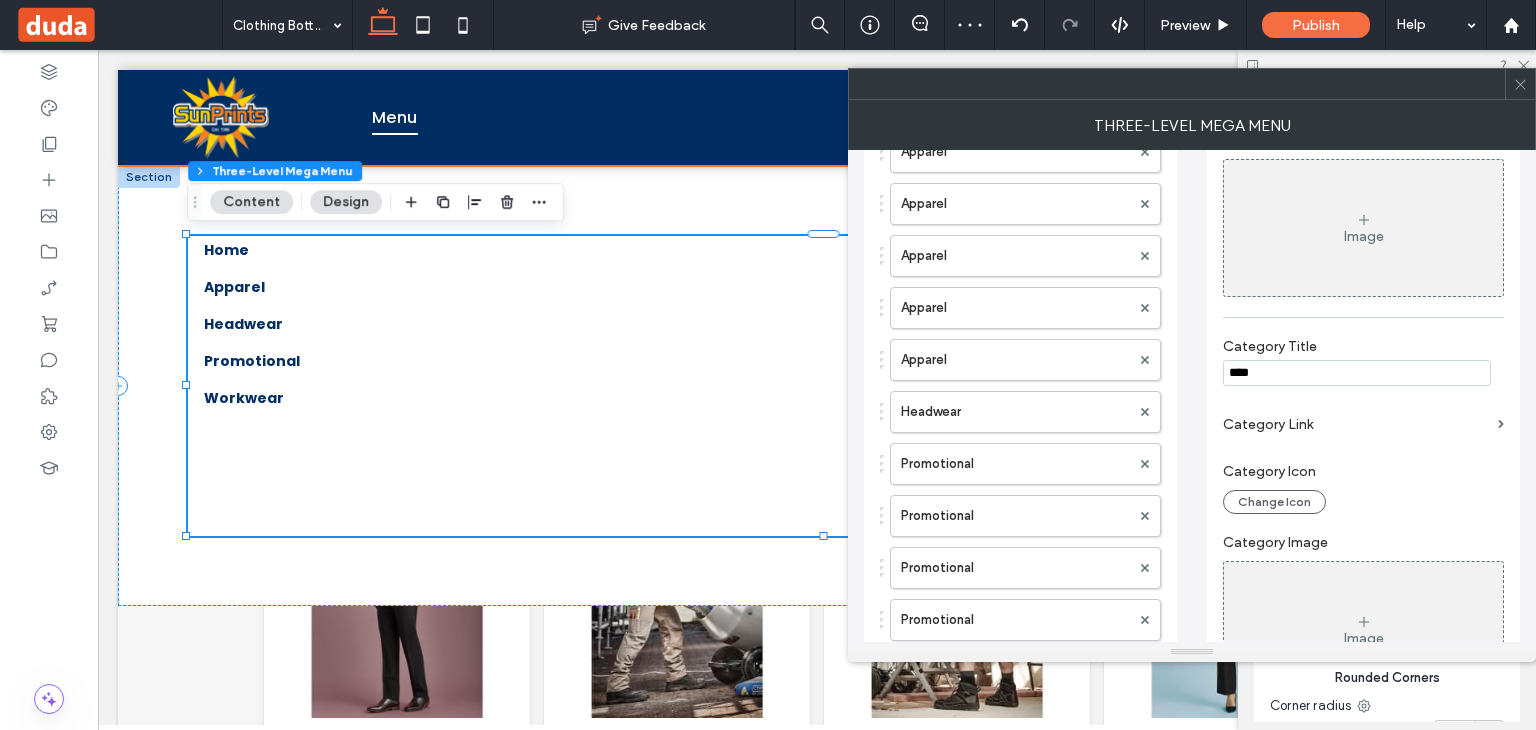 click on "Main Category TItle * ******** Linked to Page: Home Main Category Icon Change Icon Main Category Image Image Category Title **** Category Link Category Icon Change Icon Category Image Image Sub category Title Sub Category Link Sub Category Icon Change Icon Sub Category Image Image" at bounding box center (1363, 523) 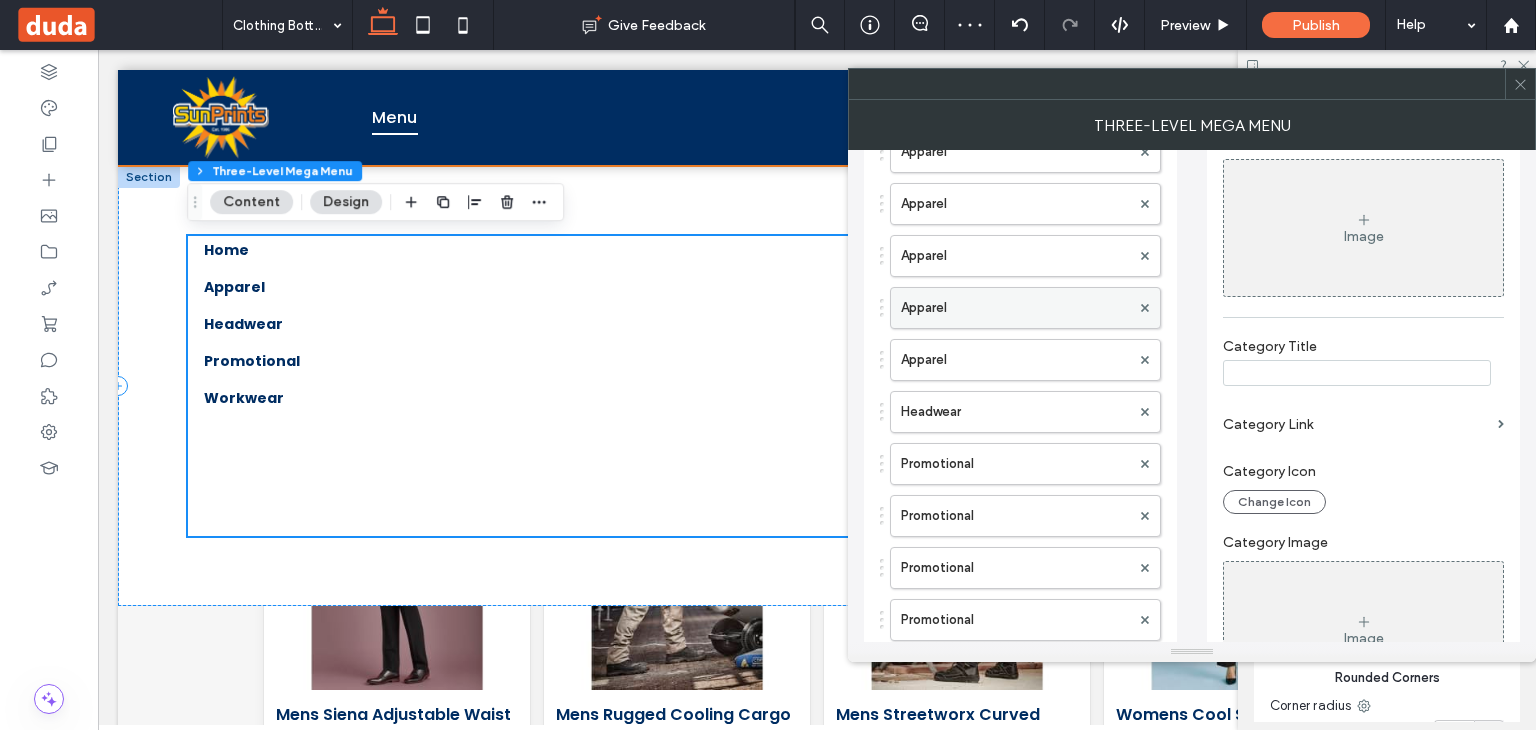 scroll, scrollTop: 452, scrollLeft: 0, axis: vertical 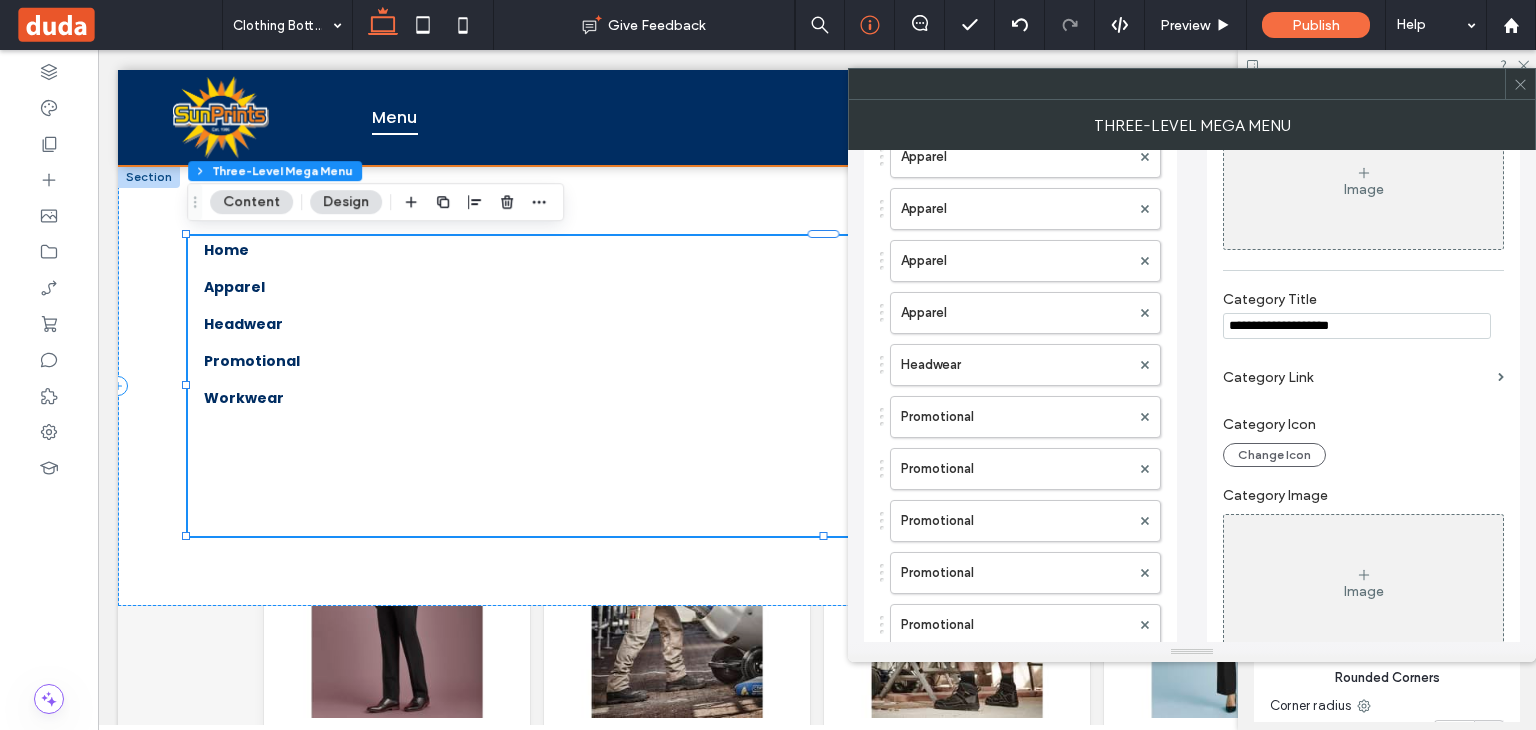 type on "**********" 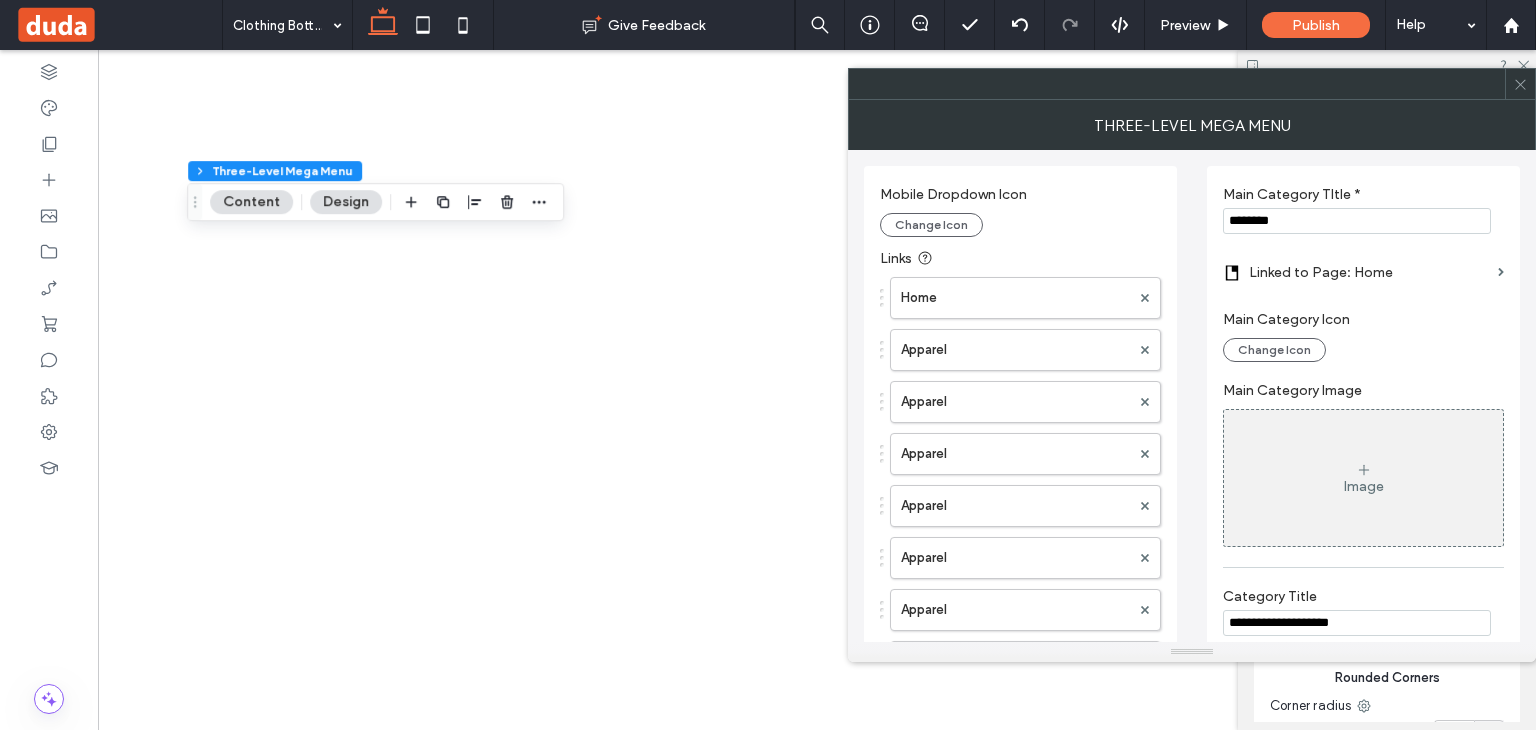 scroll, scrollTop: 0, scrollLeft: 0, axis: both 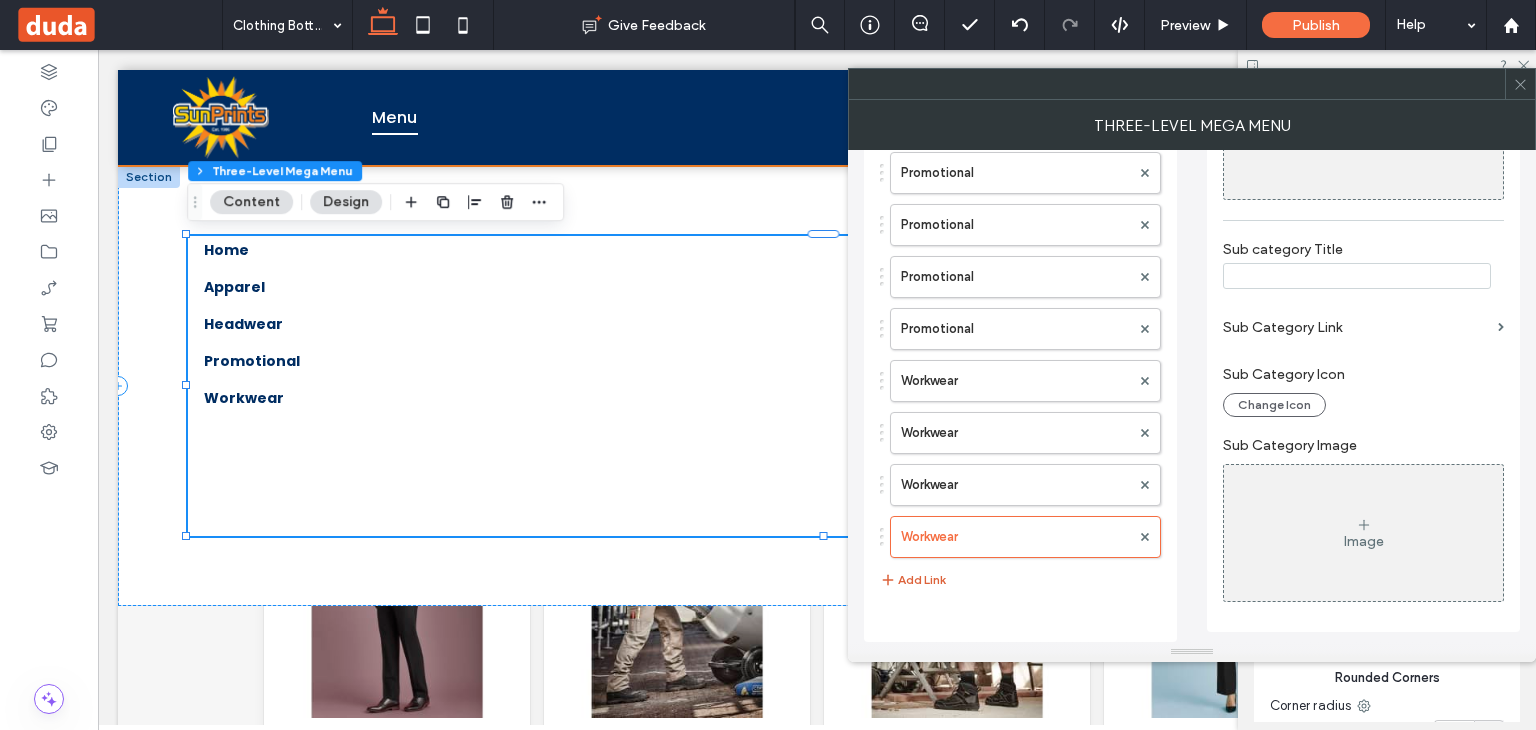 click on "Add Link" at bounding box center [913, 580] 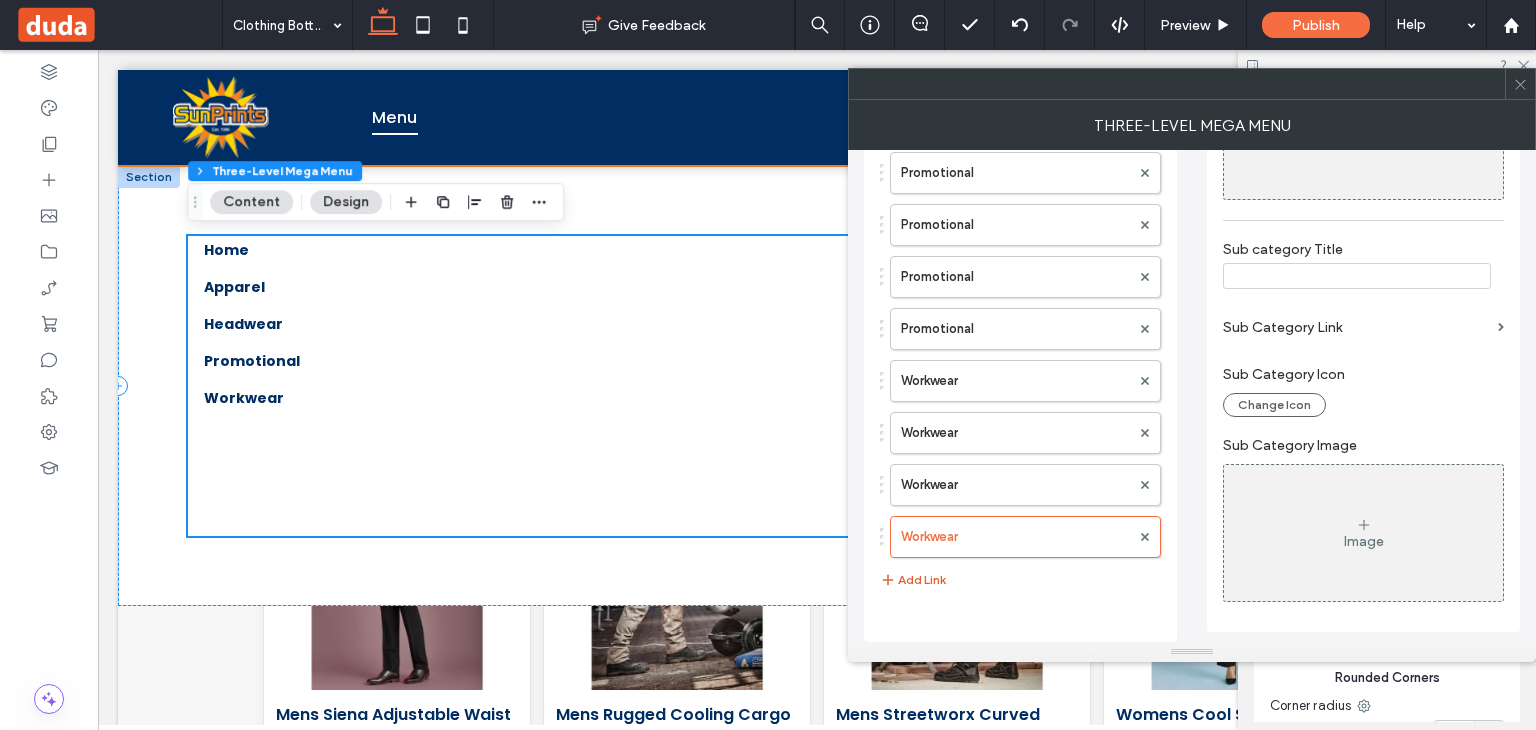 scroll, scrollTop: 452, scrollLeft: 0, axis: vertical 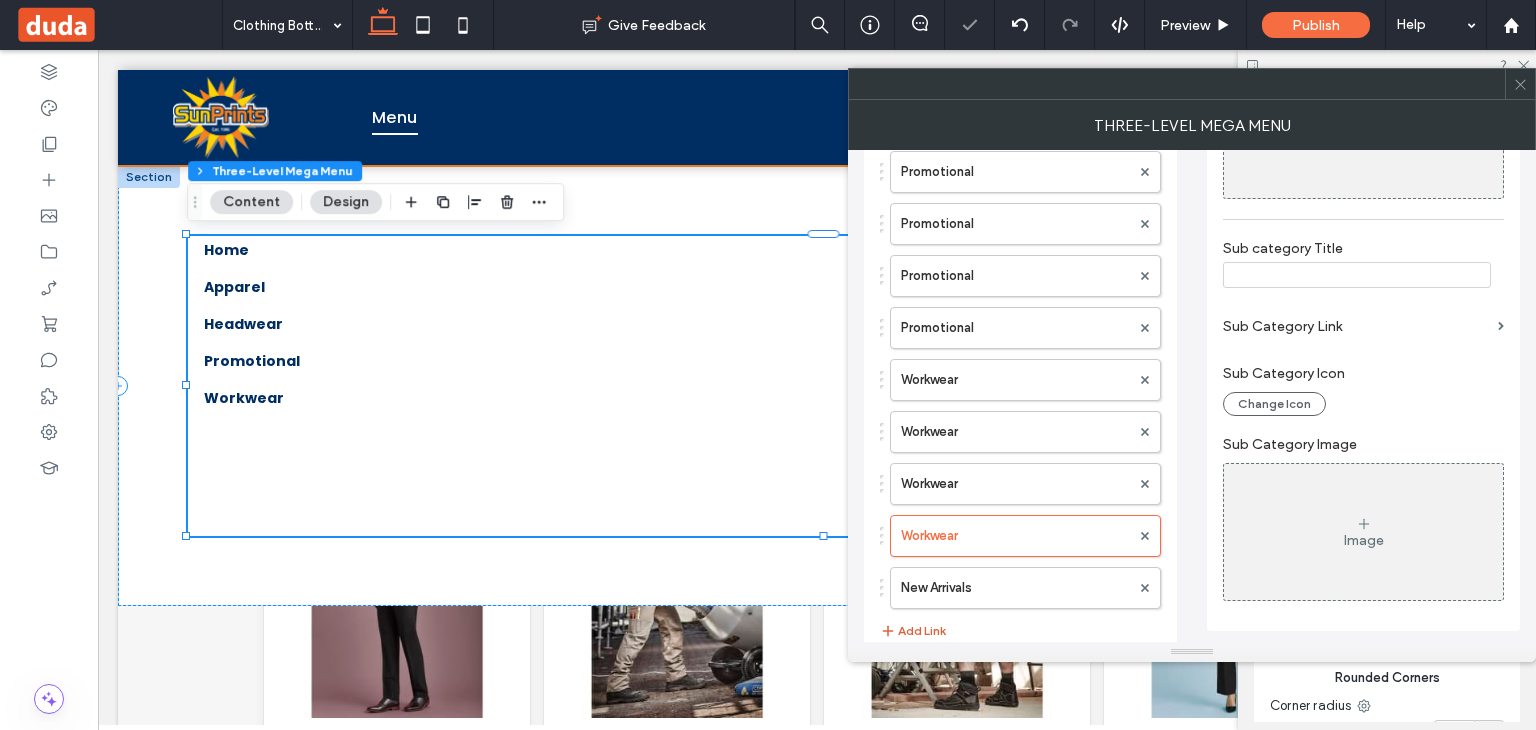 click on "New Arrivals" at bounding box center [1015, 588] 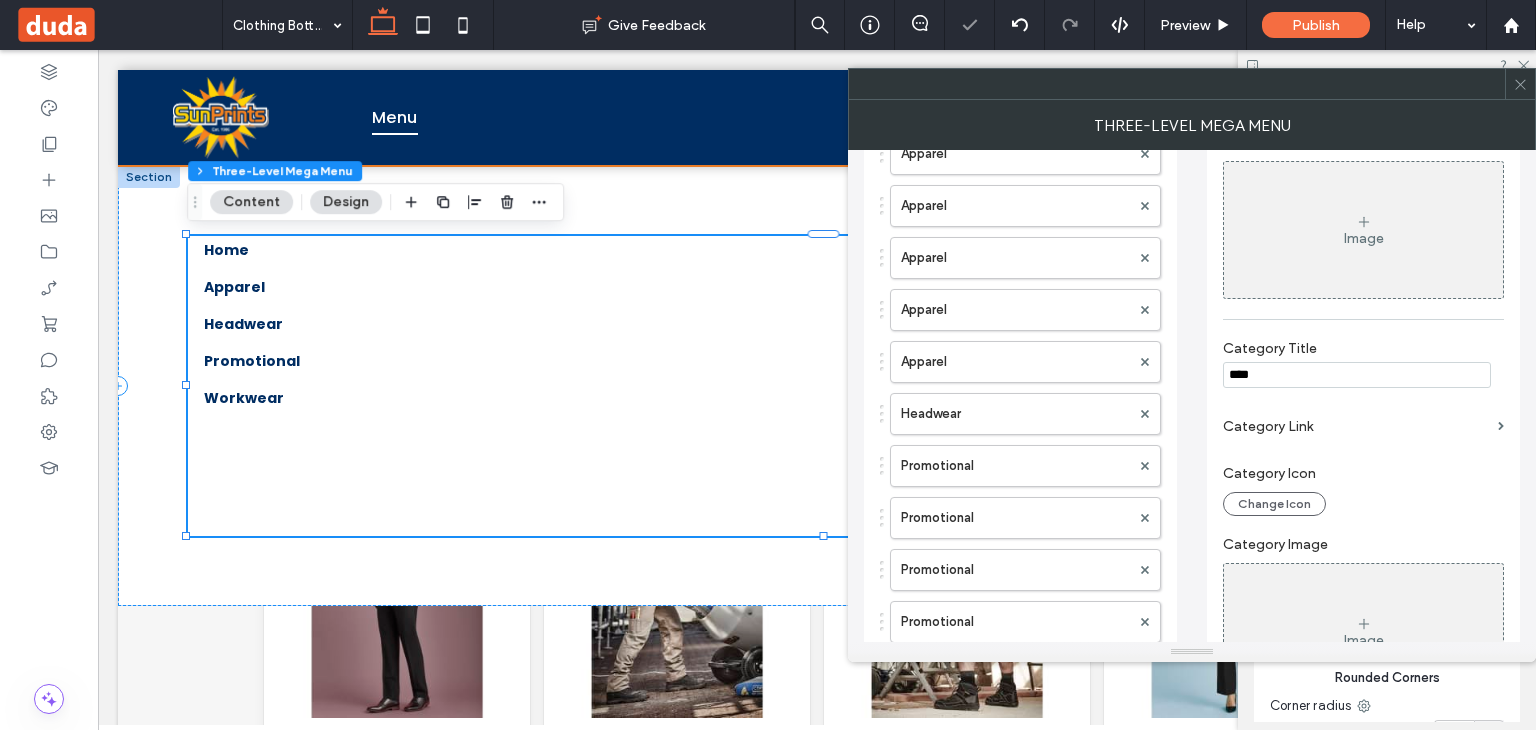 scroll, scrollTop: 0, scrollLeft: 0, axis: both 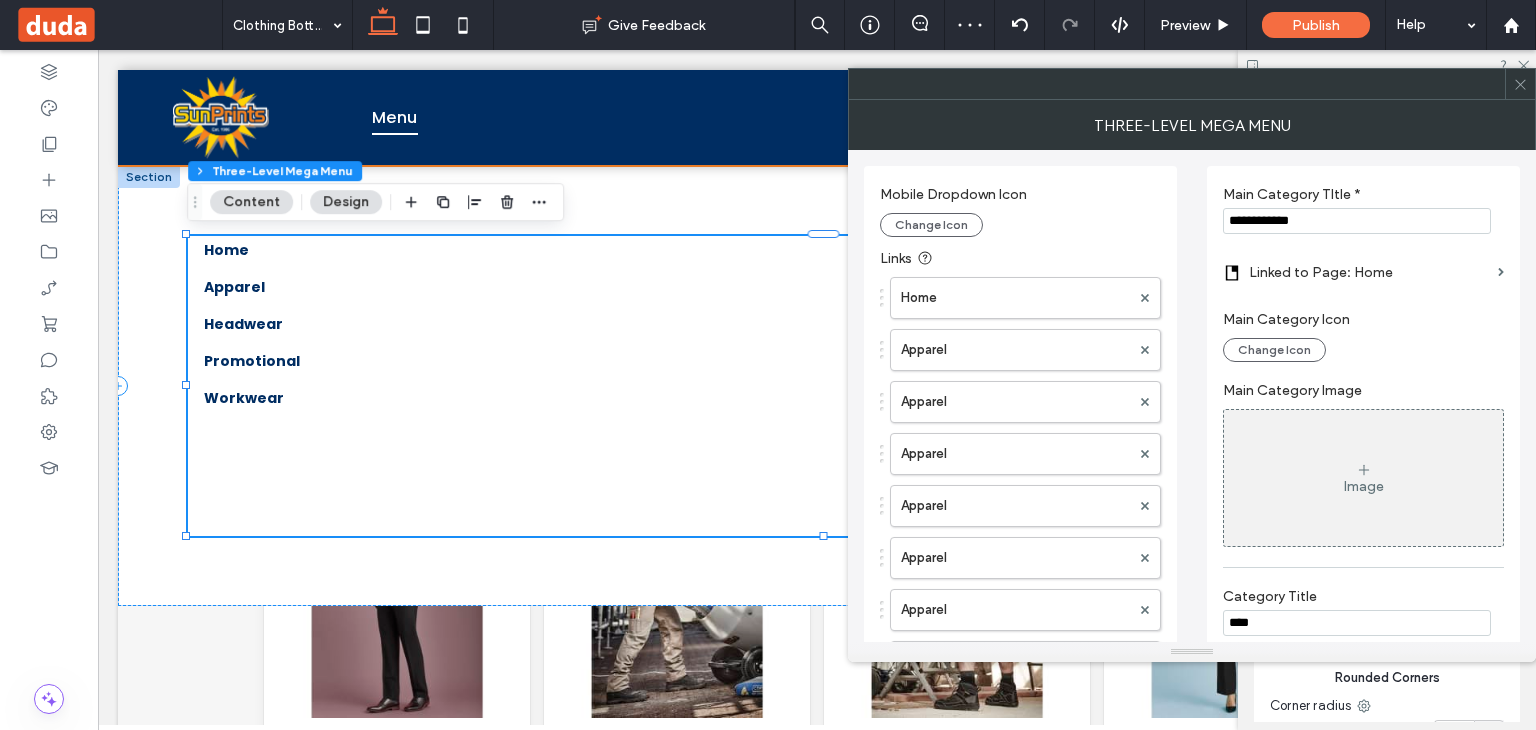 click on "**********" at bounding box center [1357, 221] 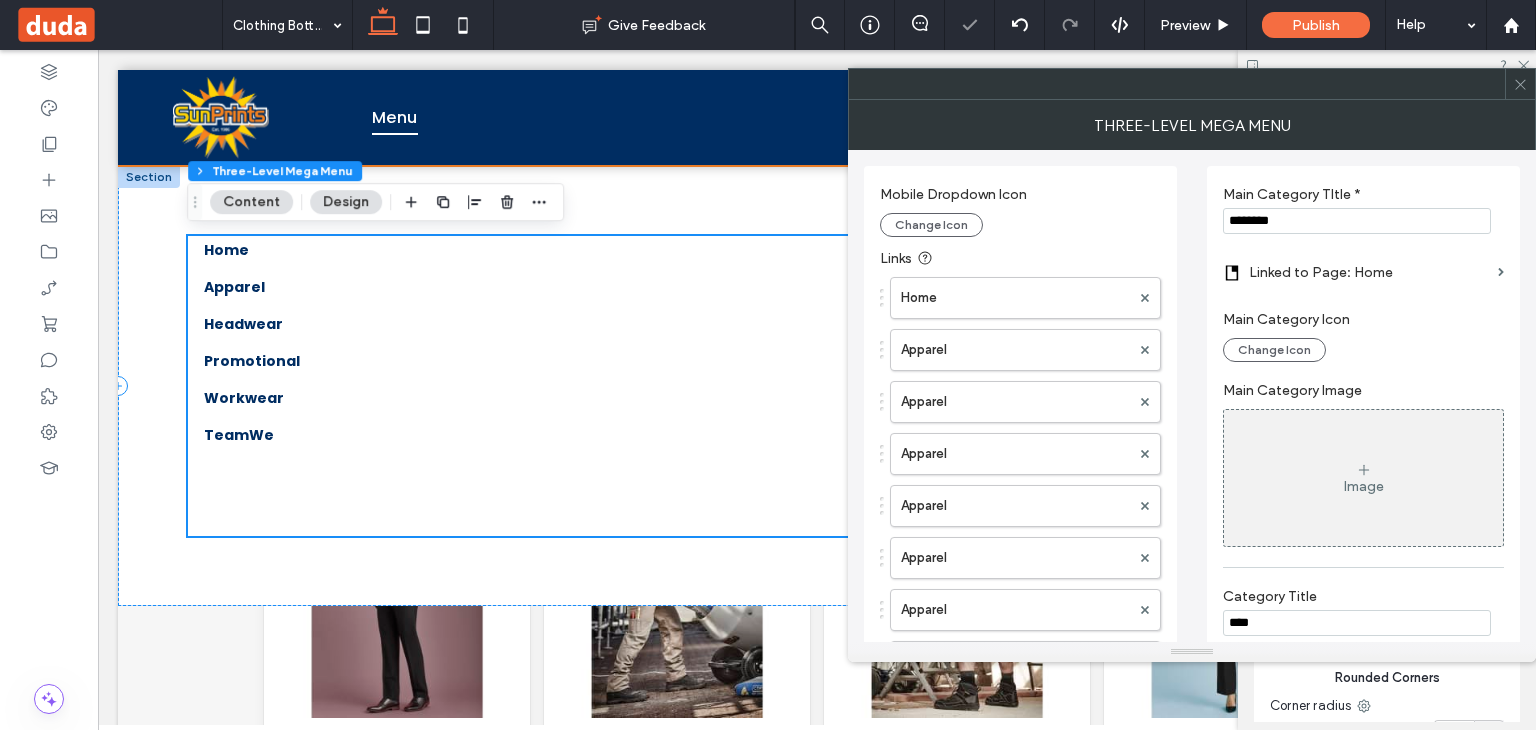 scroll, scrollTop: 452, scrollLeft: 0, axis: vertical 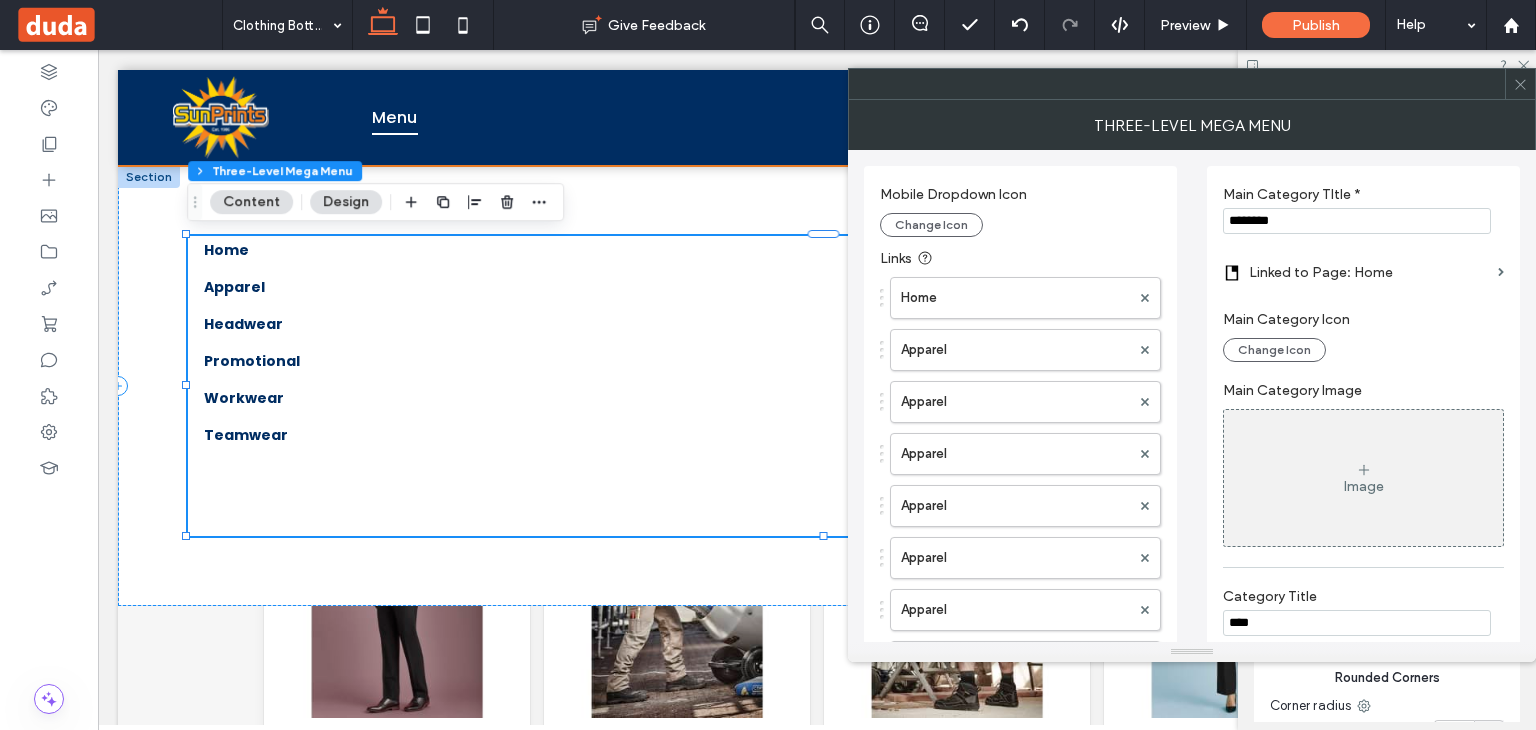 type on "********" 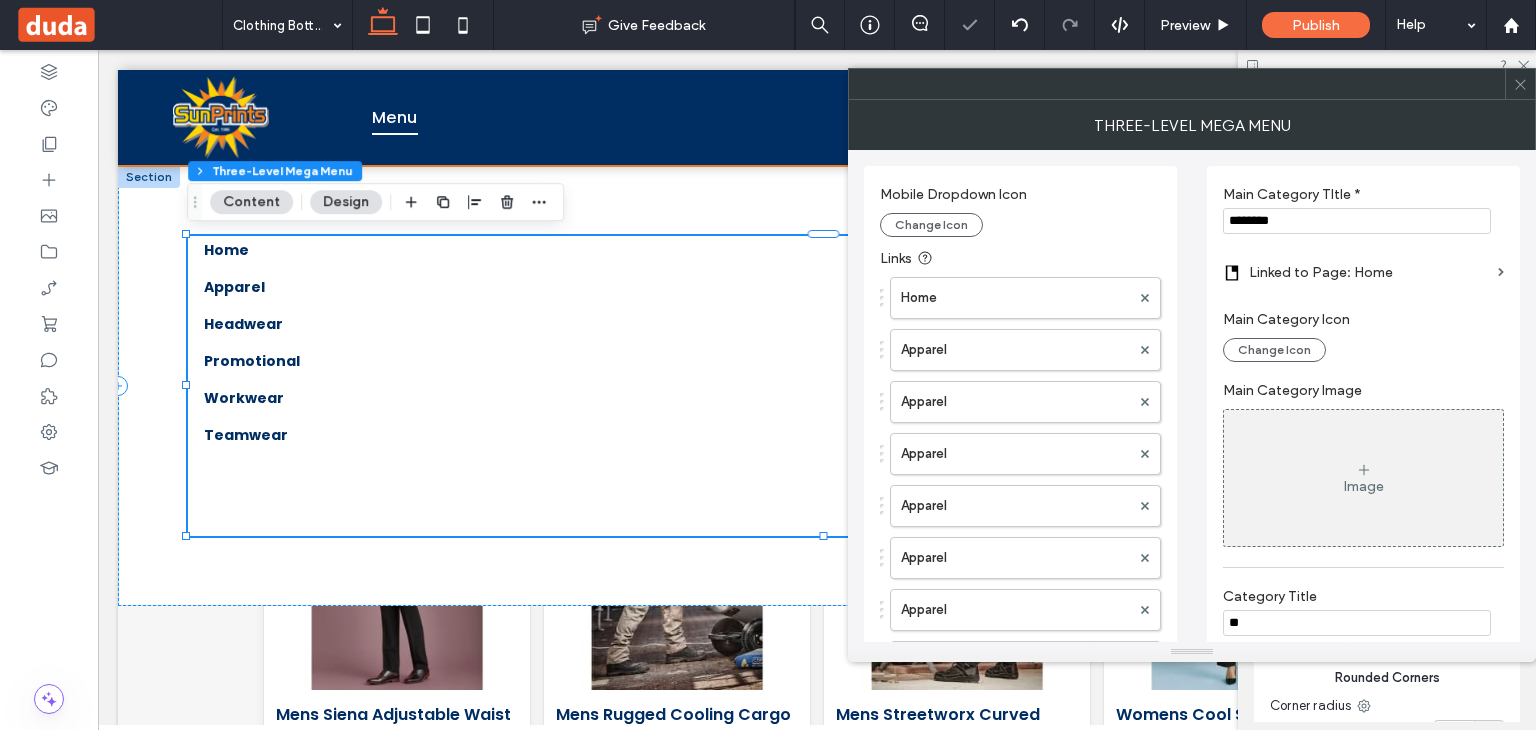 type on "*" 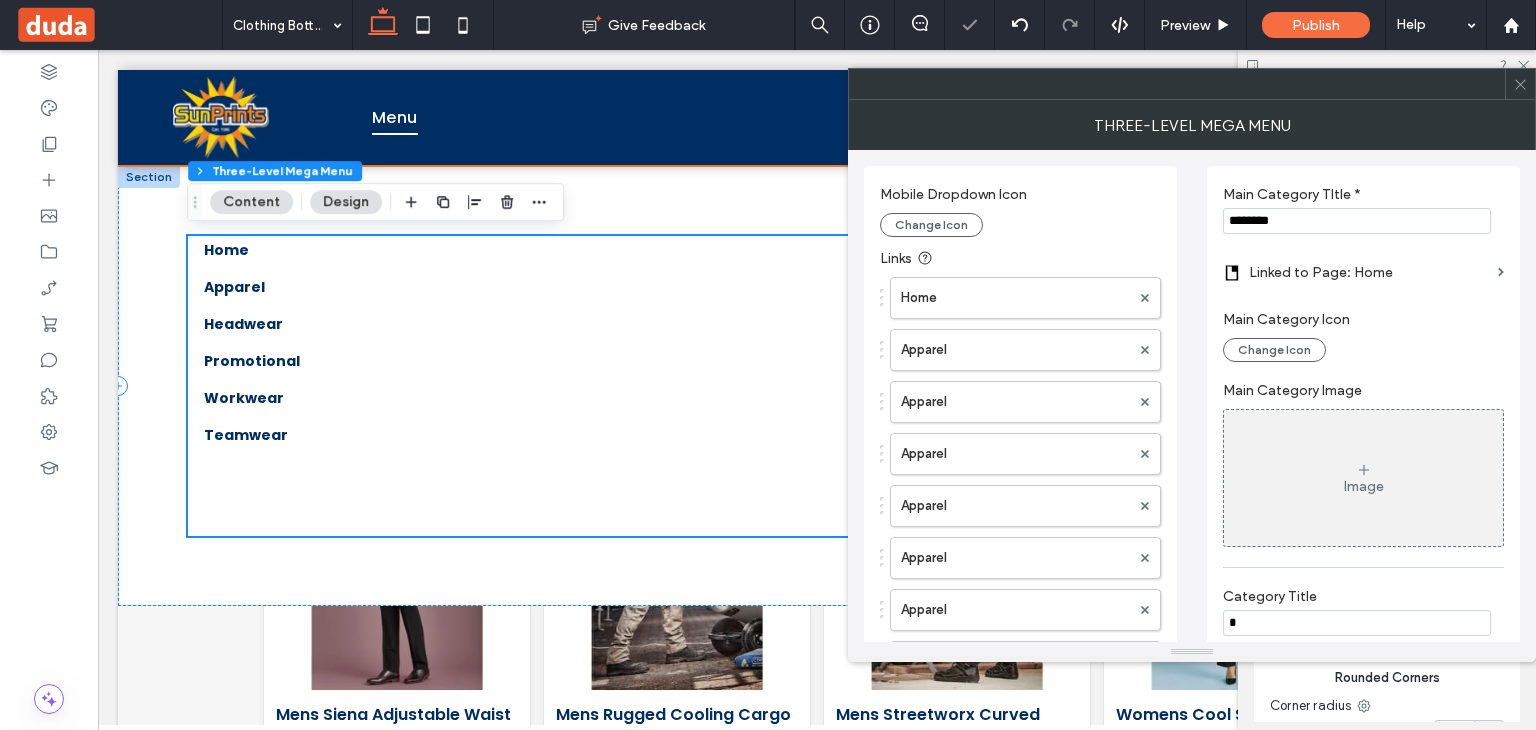 scroll, scrollTop: 452, scrollLeft: 0, axis: vertical 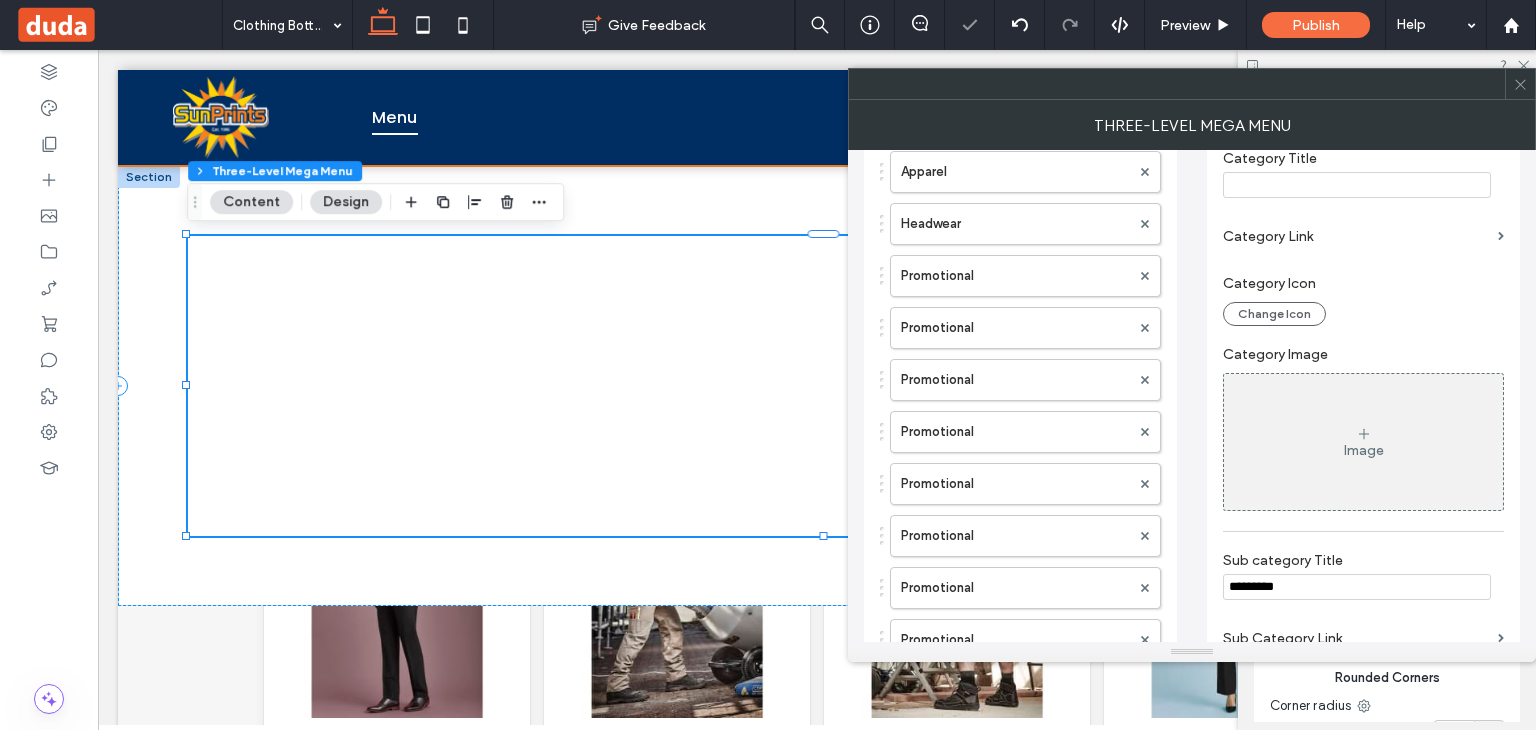 type 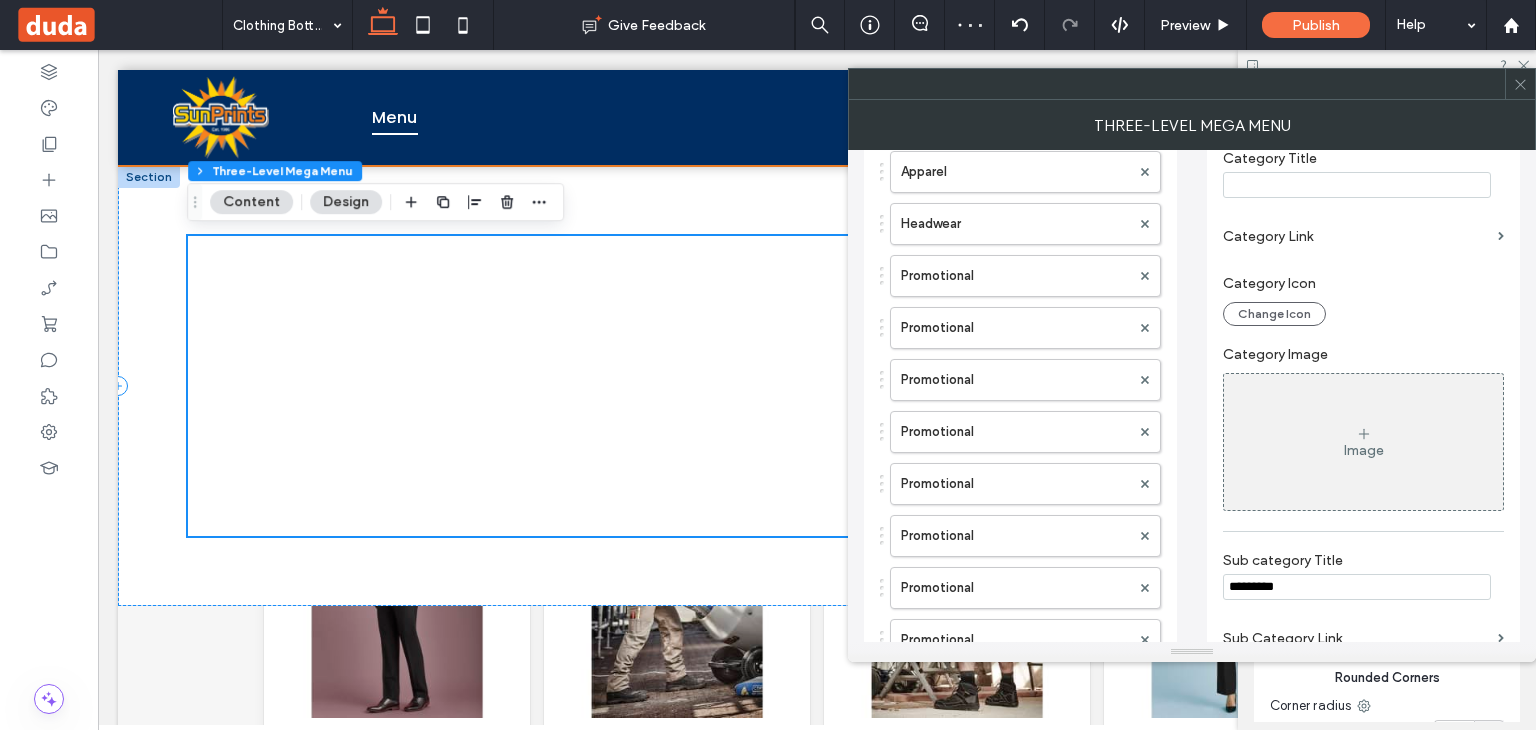 scroll, scrollTop: 452, scrollLeft: 0, axis: vertical 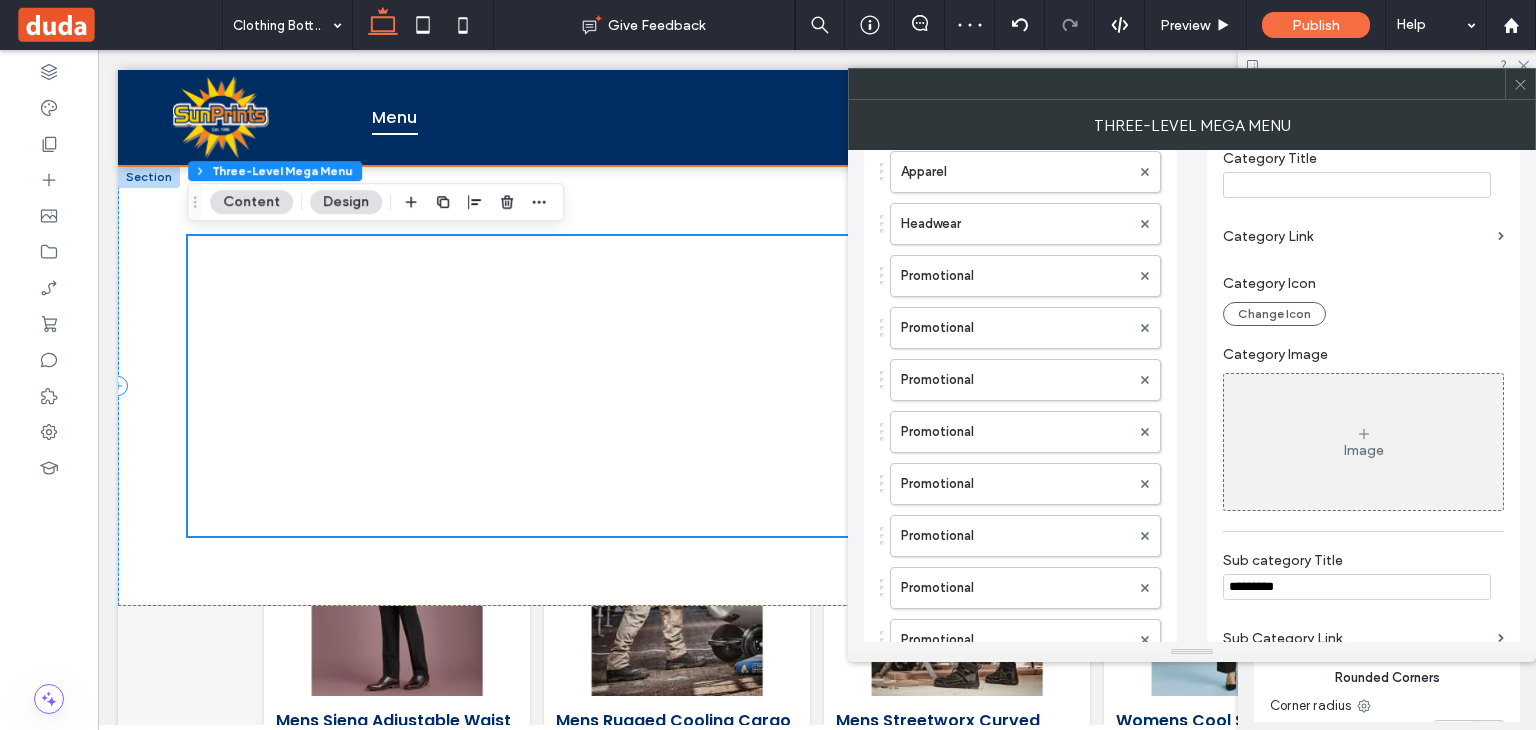 click on "*********" at bounding box center [1357, 587] 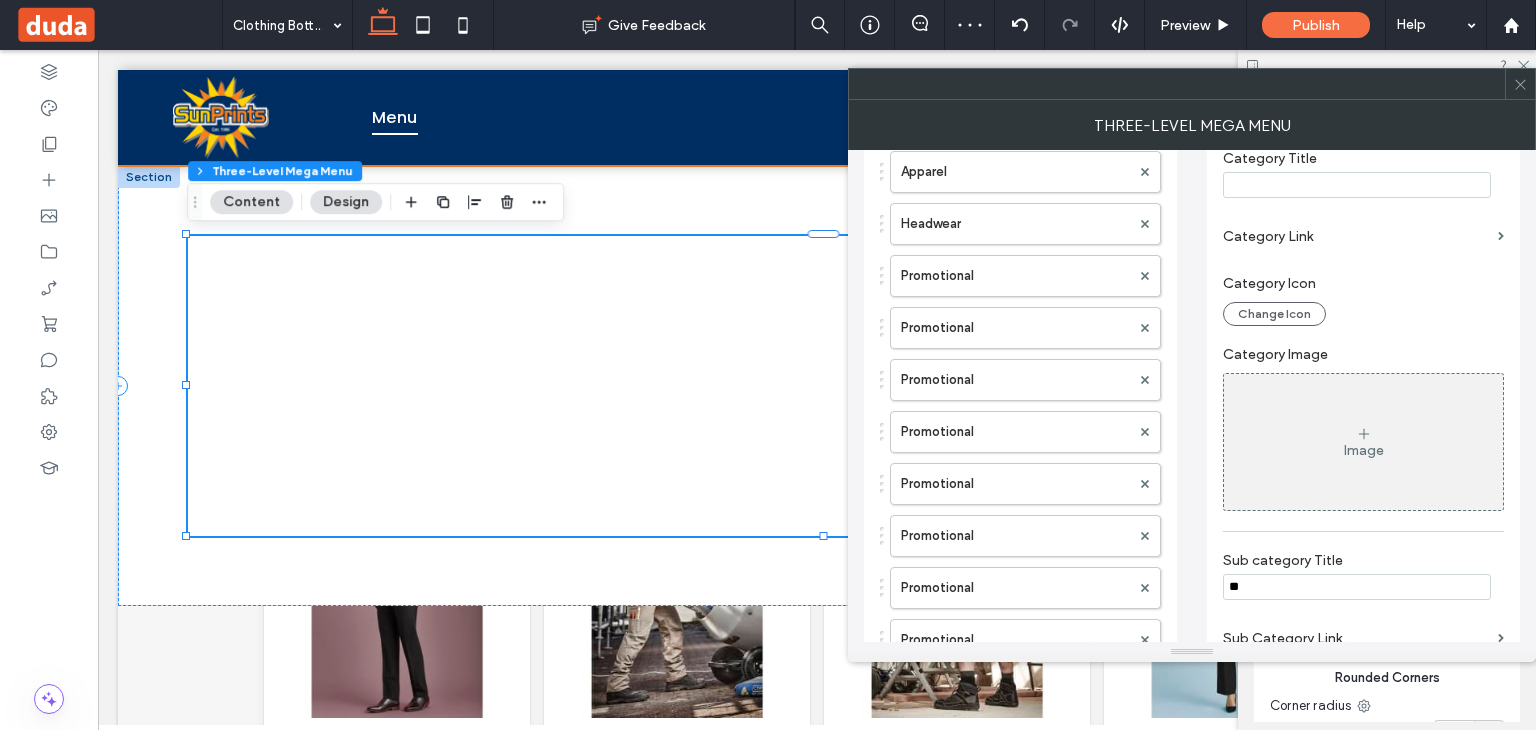 type on "*" 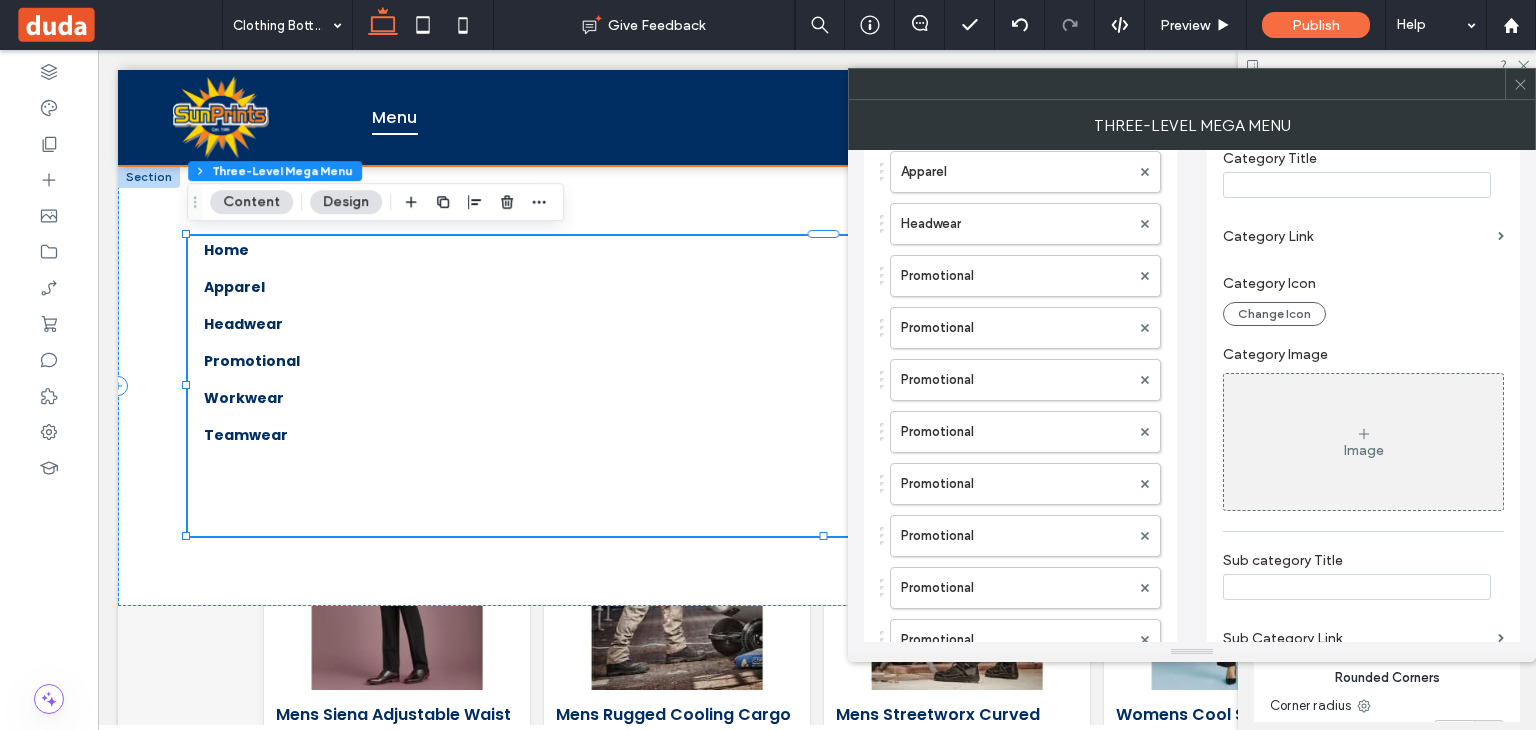 scroll, scrollTop: 452, scrollLeft: 0, axis: vertical 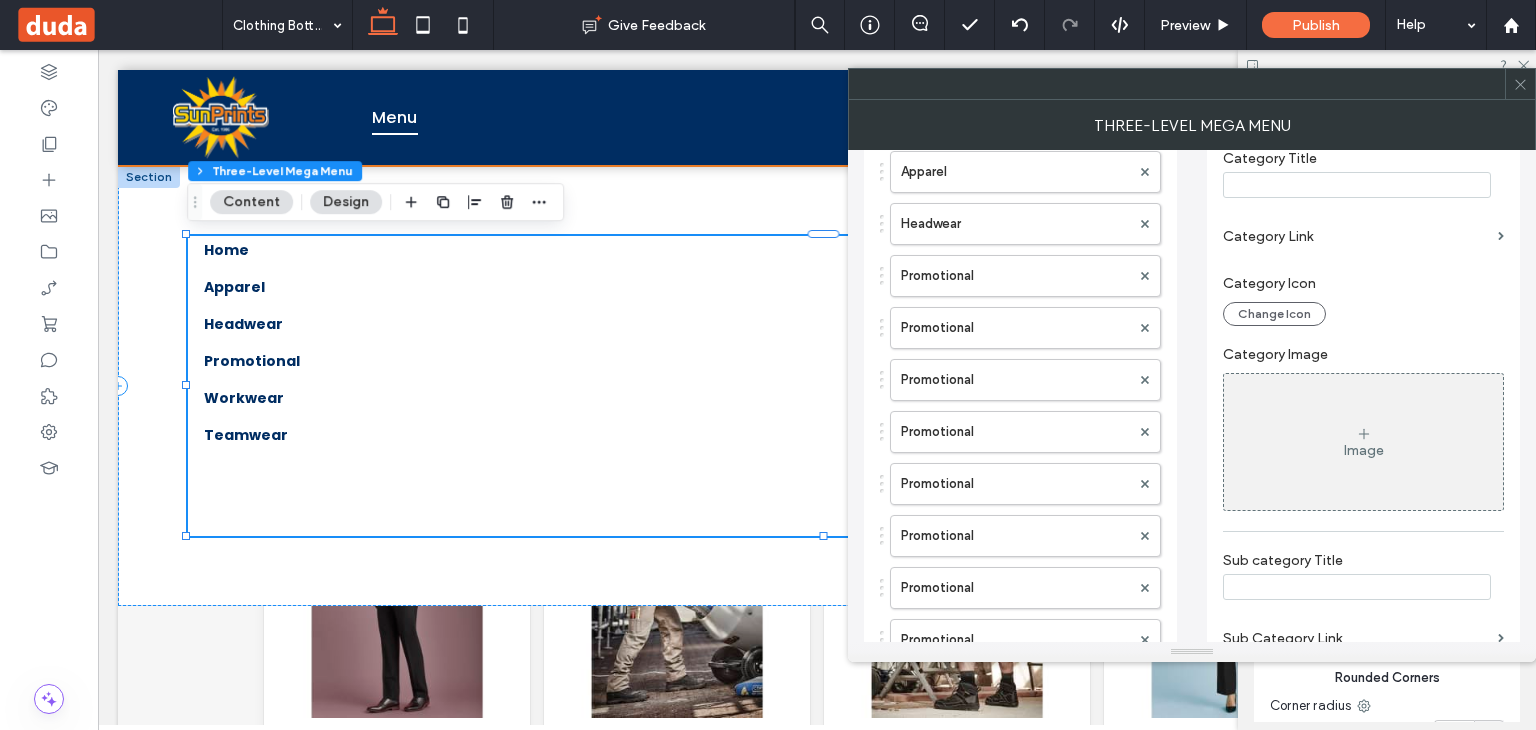 type 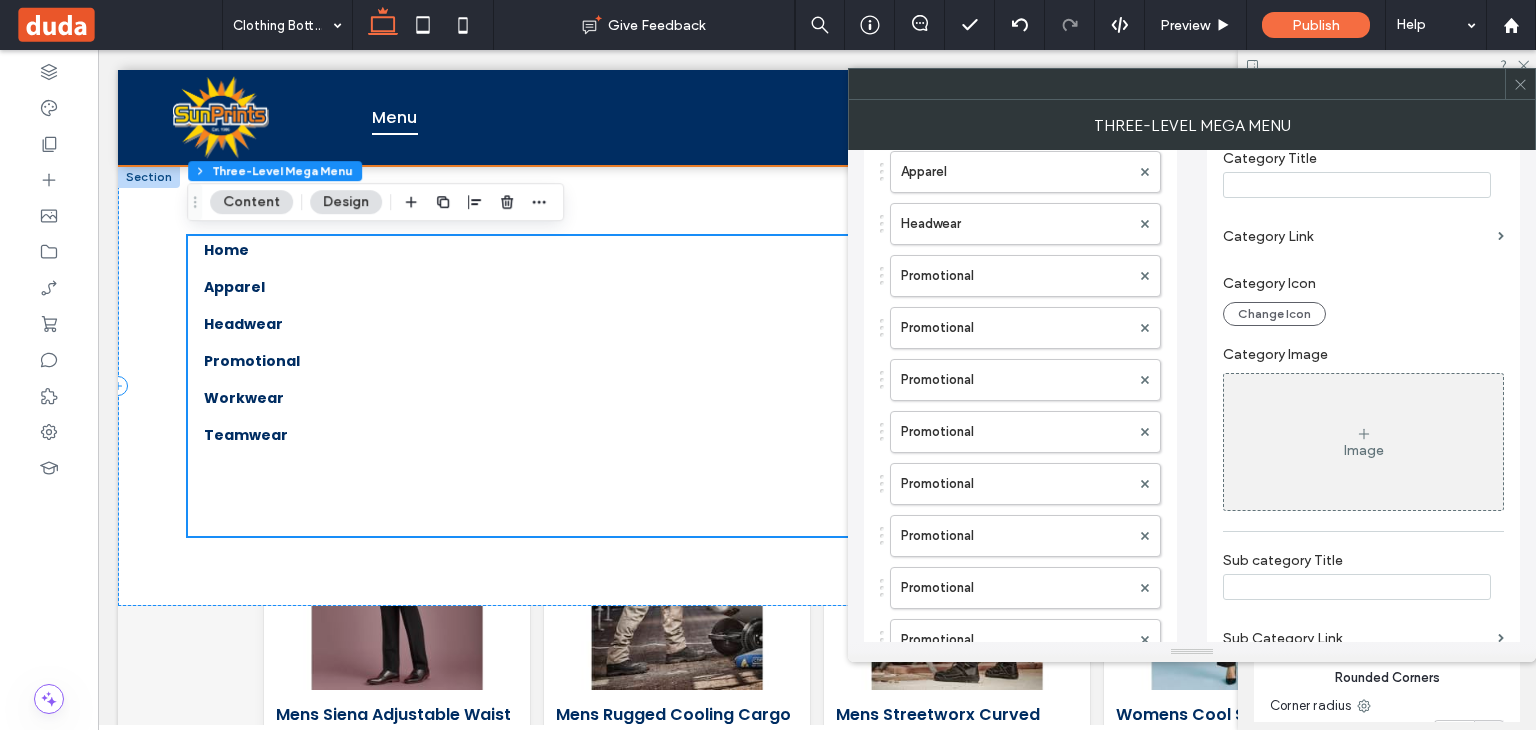 scroll, scrollTop: 452, scrollLeft: 0, axis: vertical 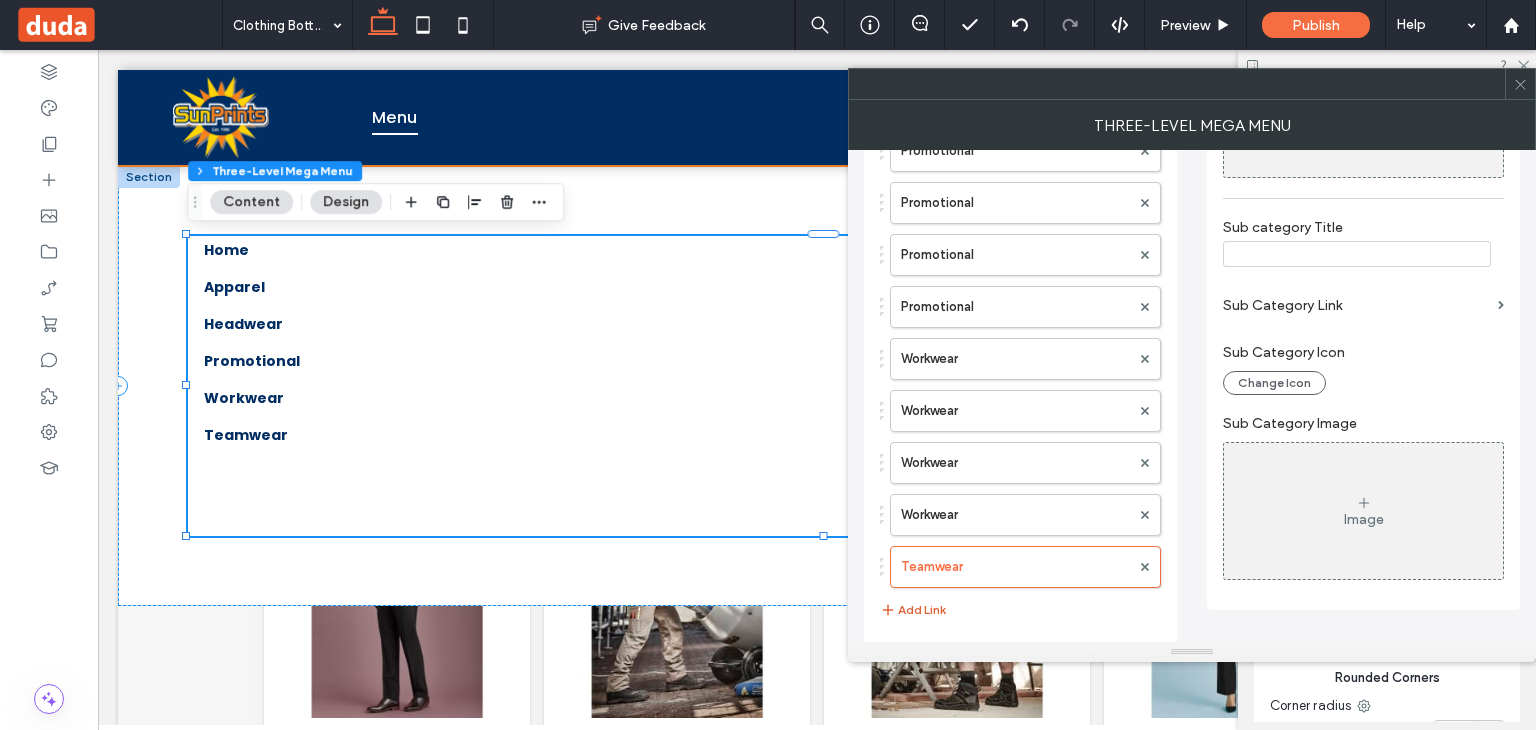 click on "Add Link" at bounding box center (913, 610) 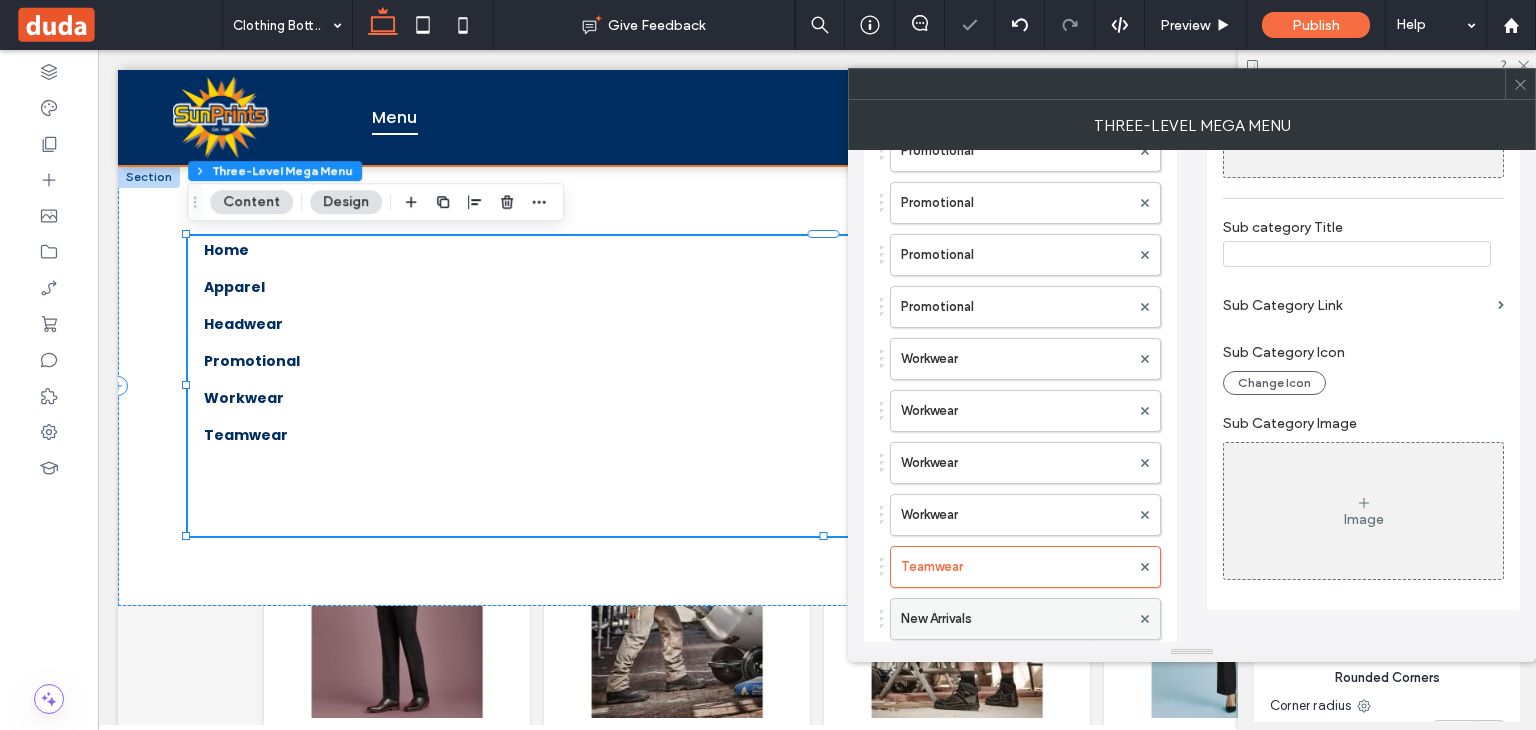 click on "New Arrivals" at bounding box center (1015, 619) 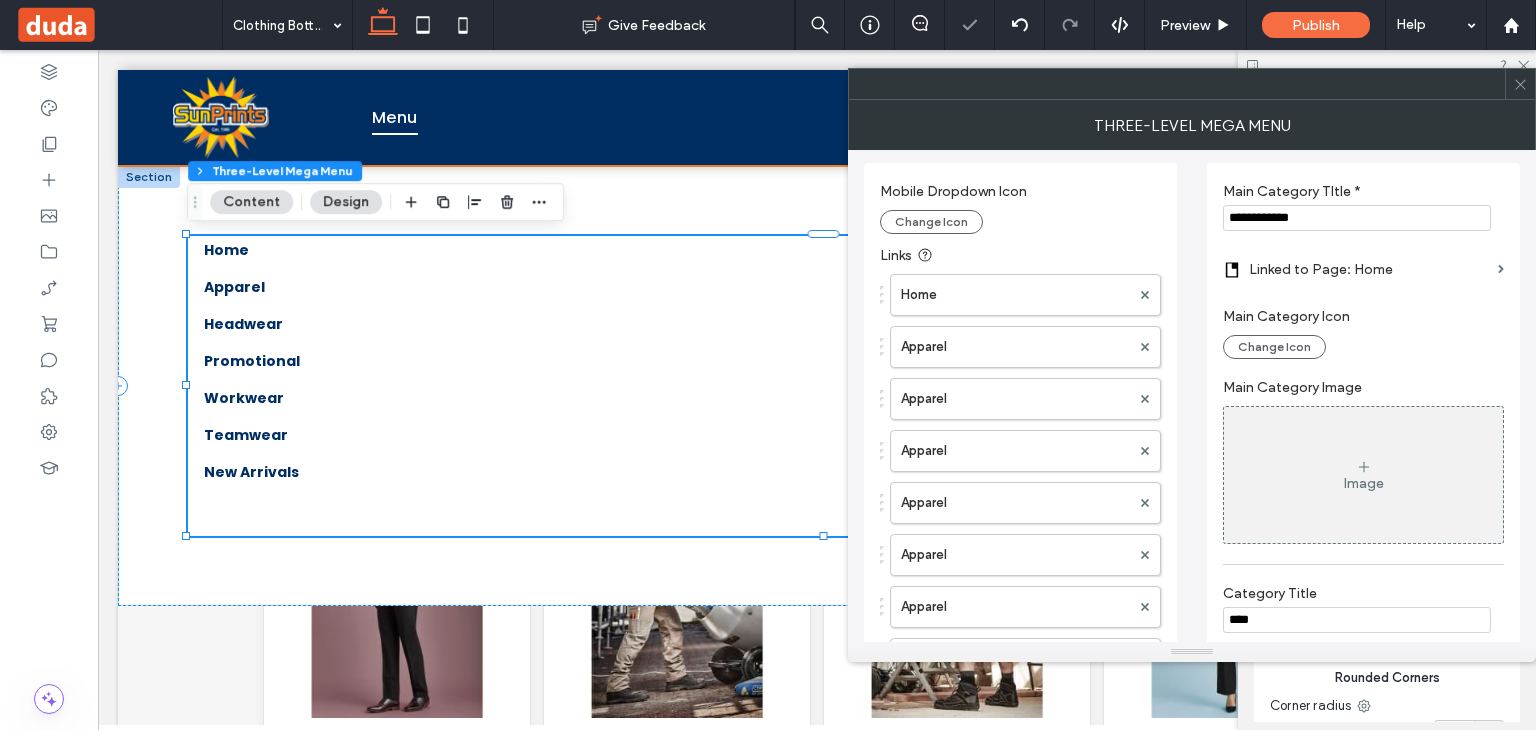 scroll, scrollTop: 0, scrollLeft: 0, axis: both 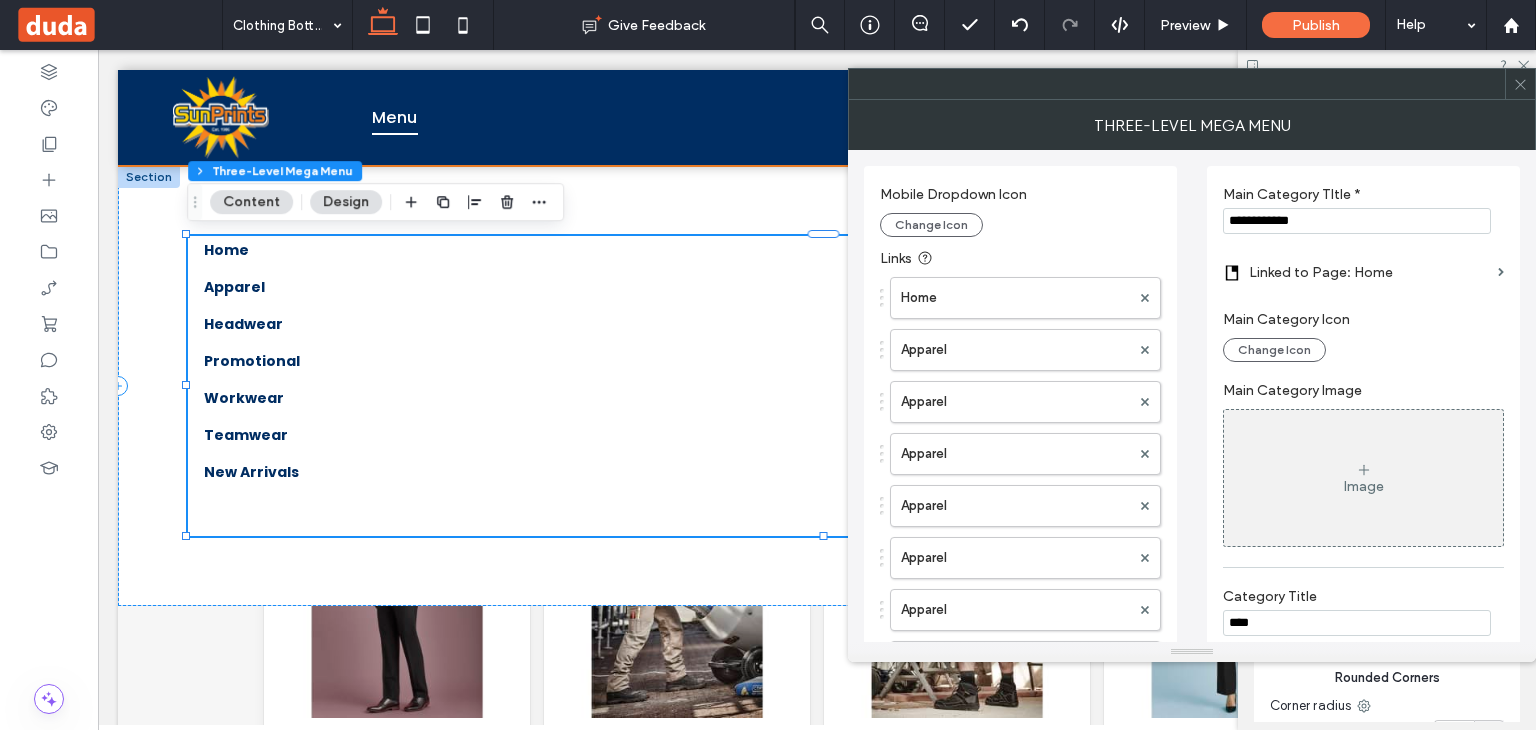 drag, startPoint x: 1347, startPoint y: 221, endPoint x: 1173, endPoint y: 235, distance: 174.56232 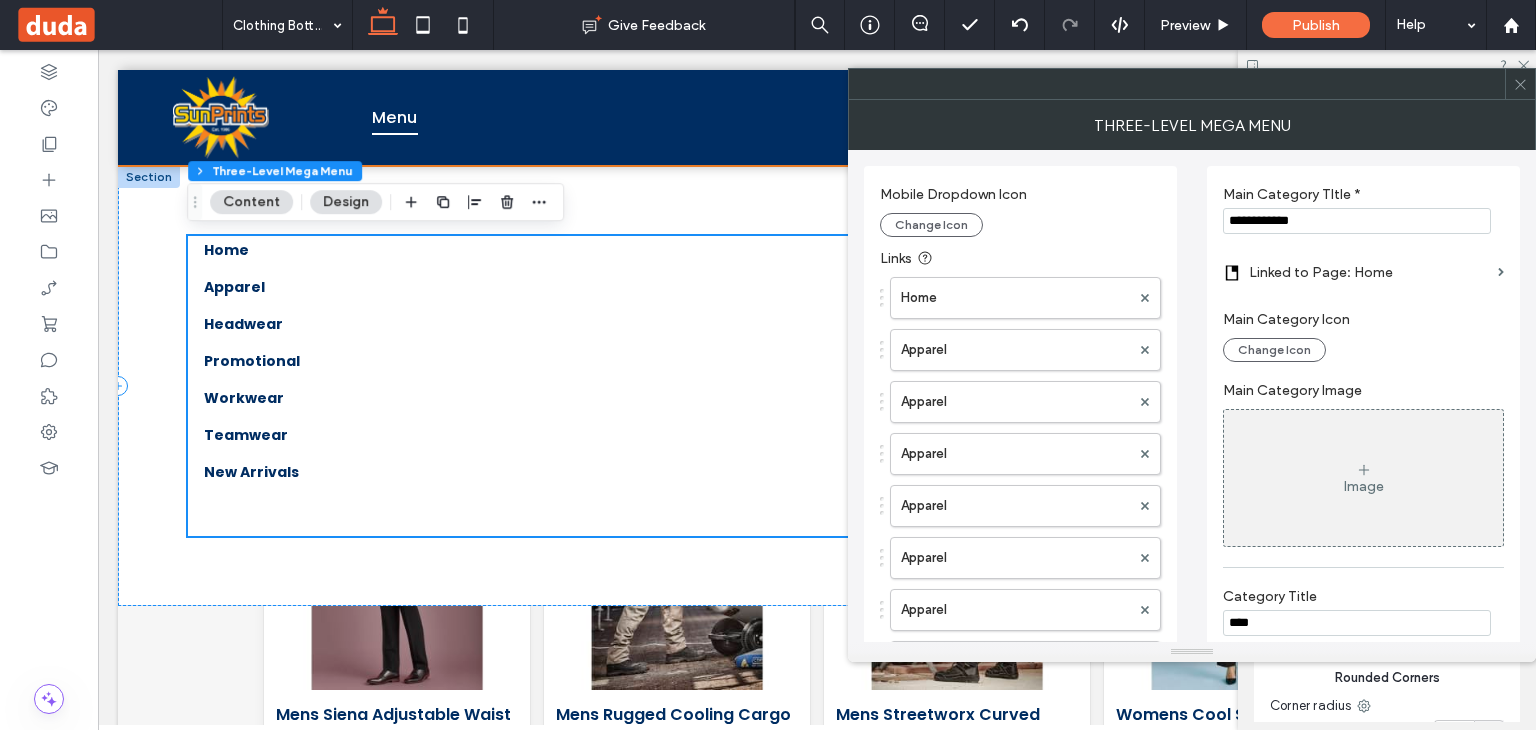 scroll, scrollTop: 452, scrollLeft: 0, axis: vertical 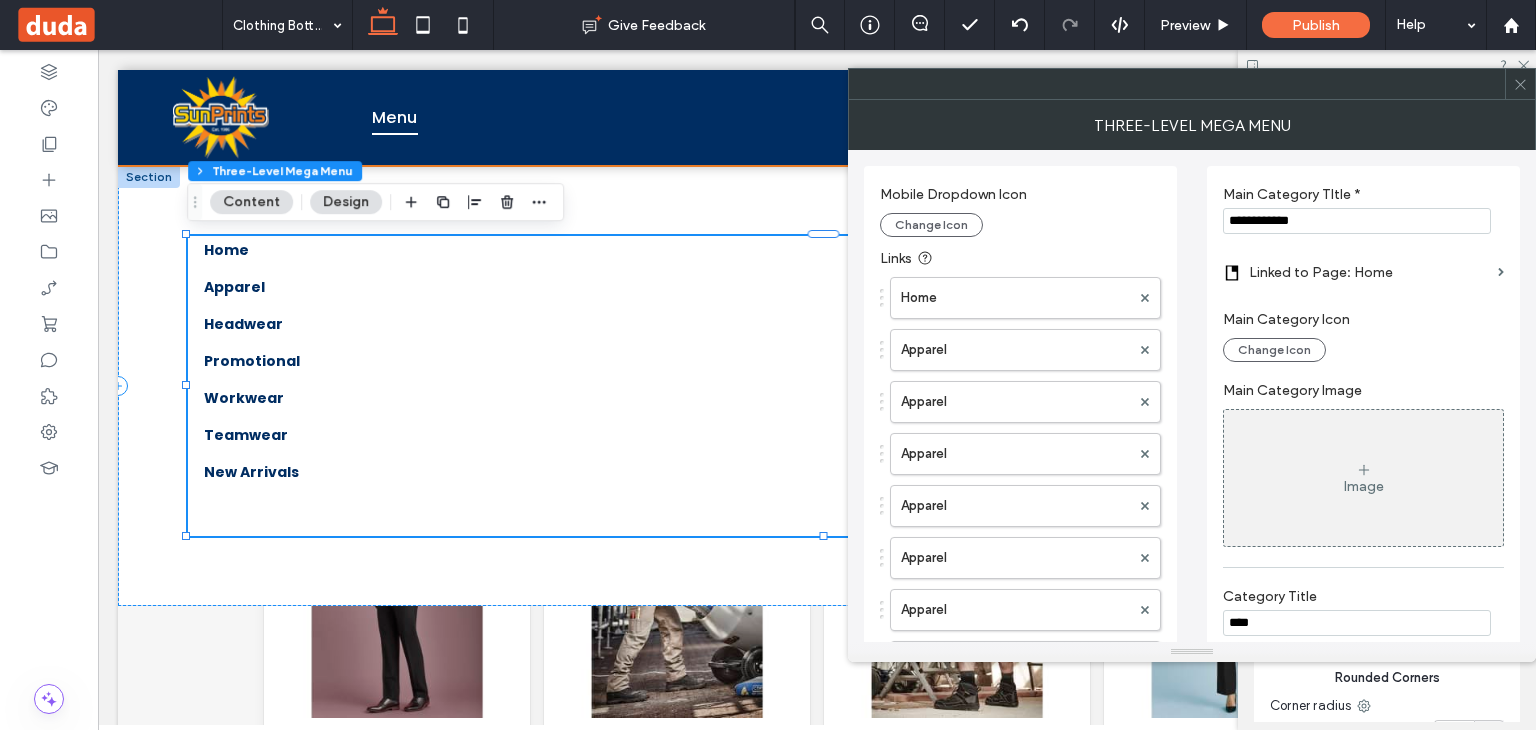 paste on "******" 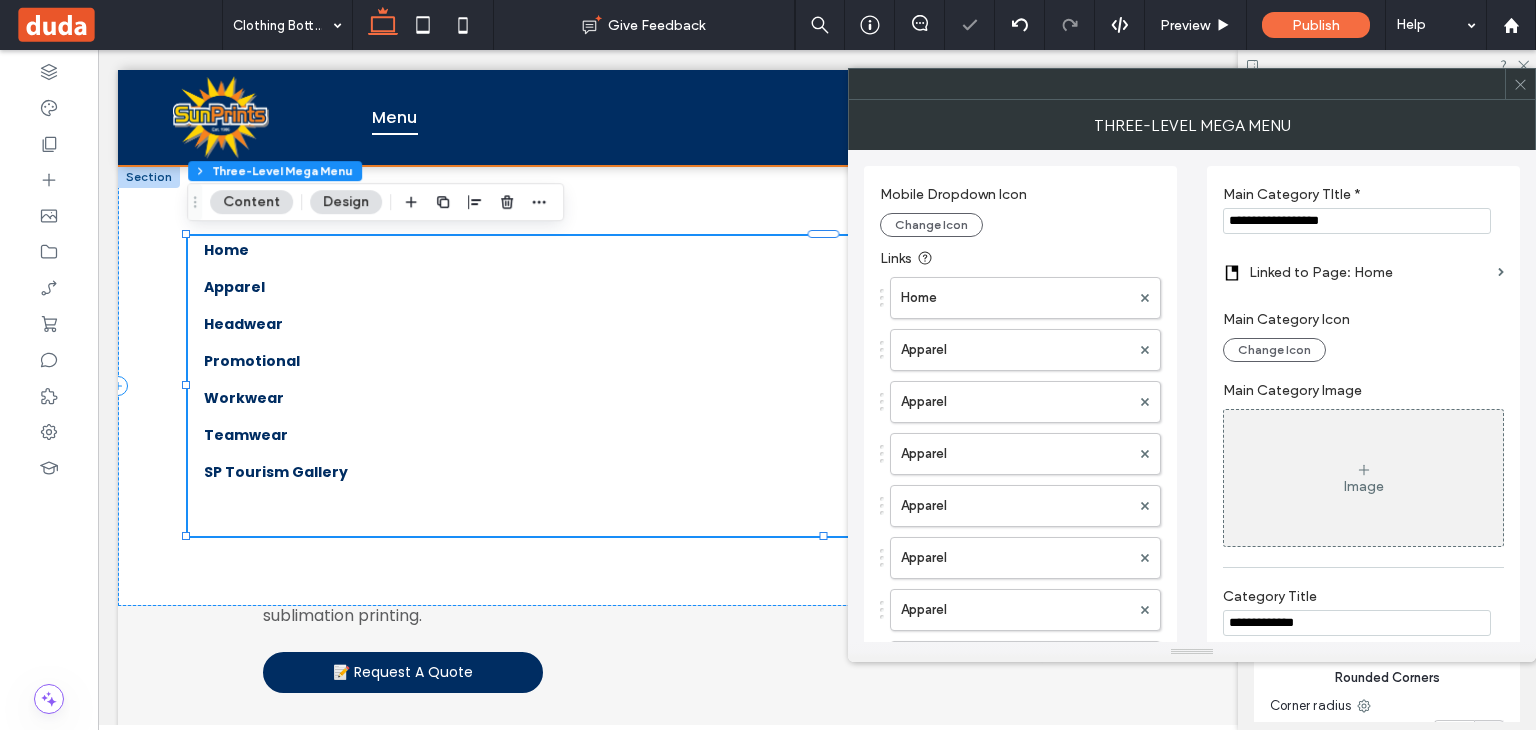 scroll, scrollTop: 480, scrollLeft: 0, axis: vertical 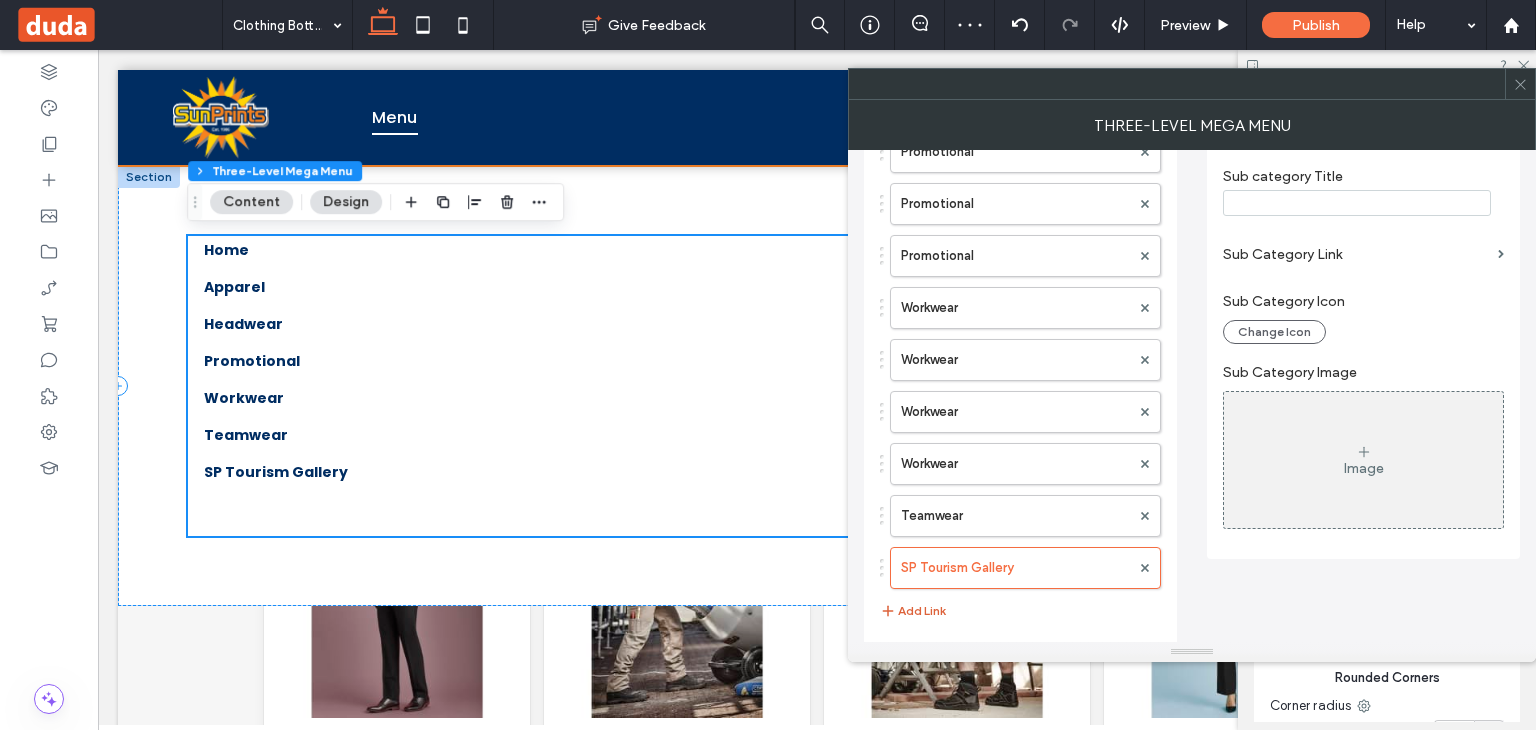 type 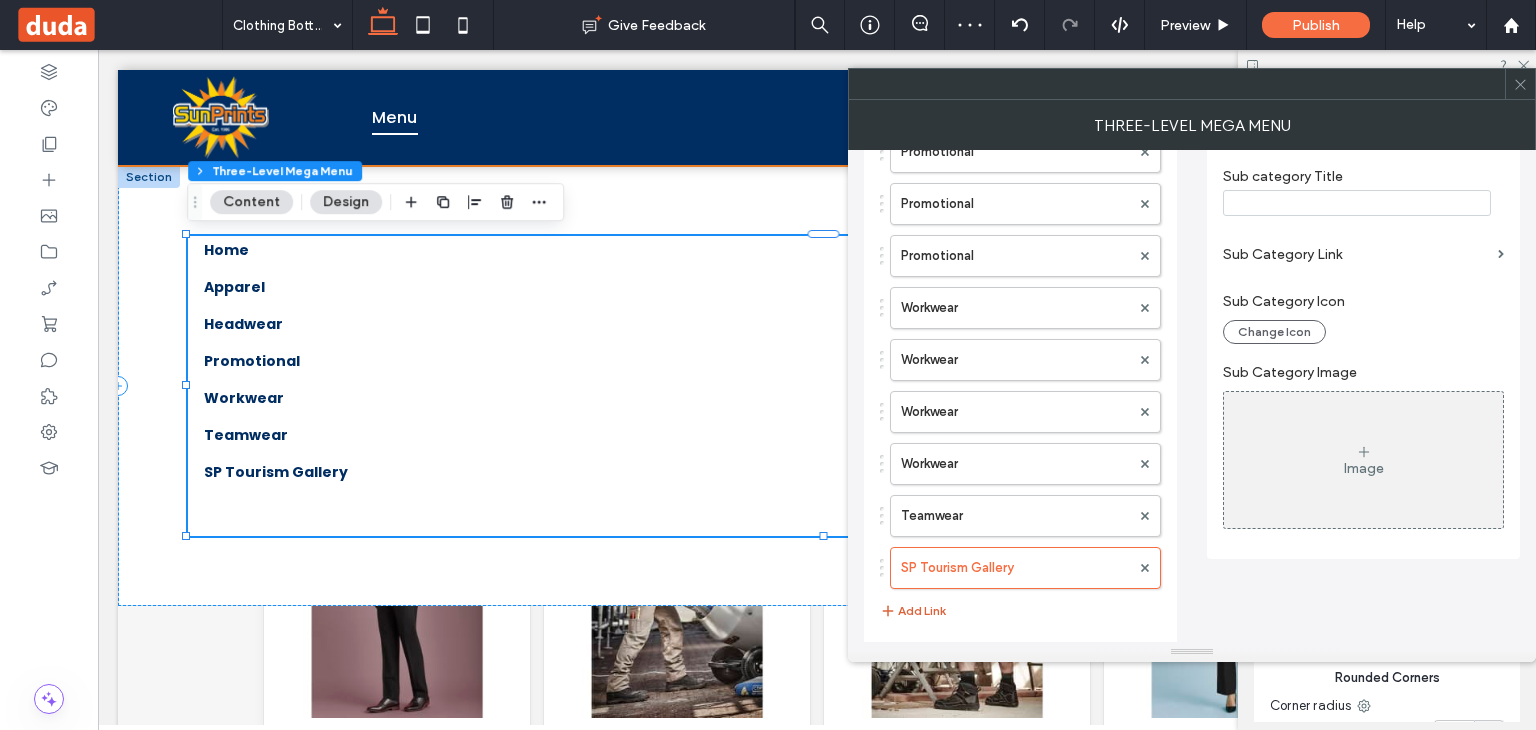 click on "Add Link" at bounding box center (913, 611) 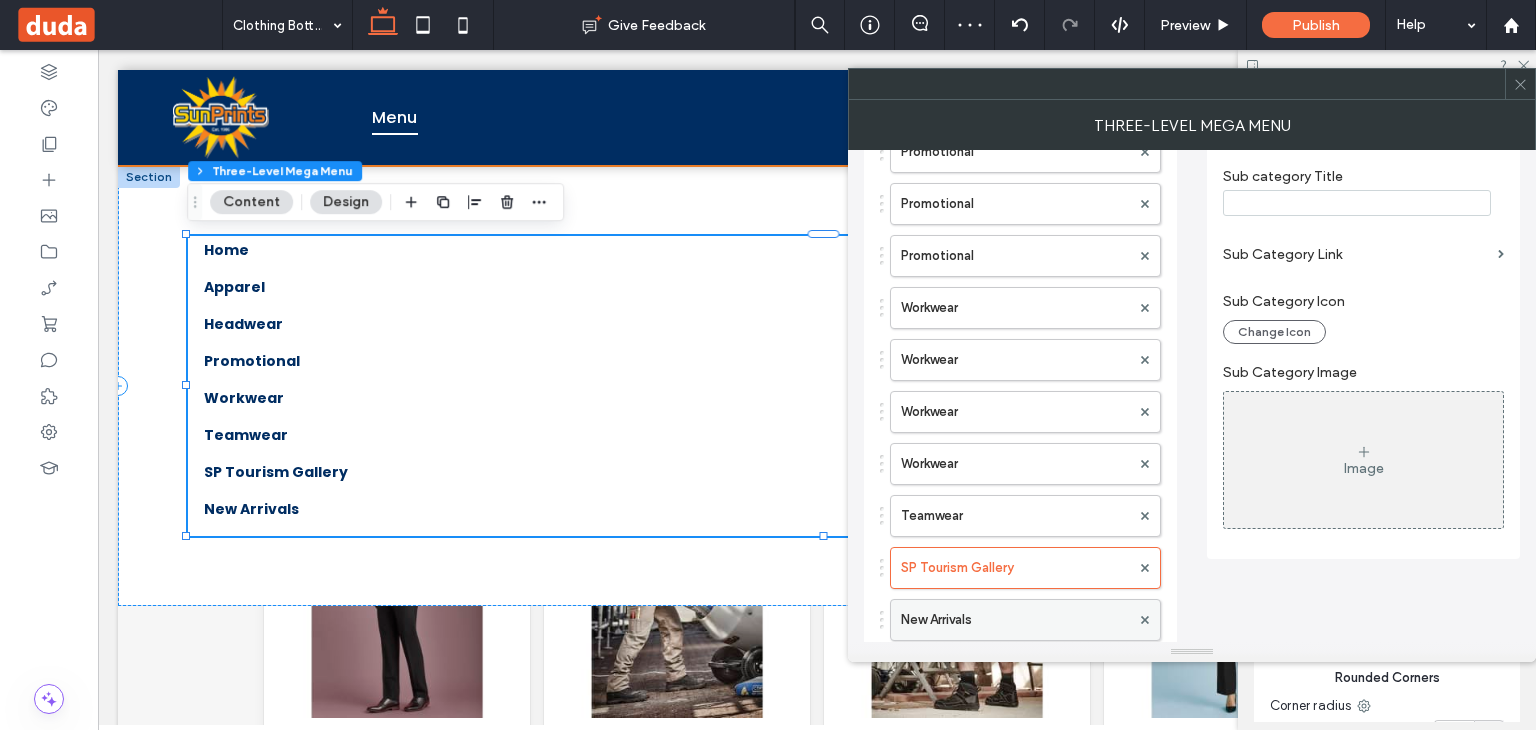 click on "New Arrivals" at bounding box center (1015, 620) 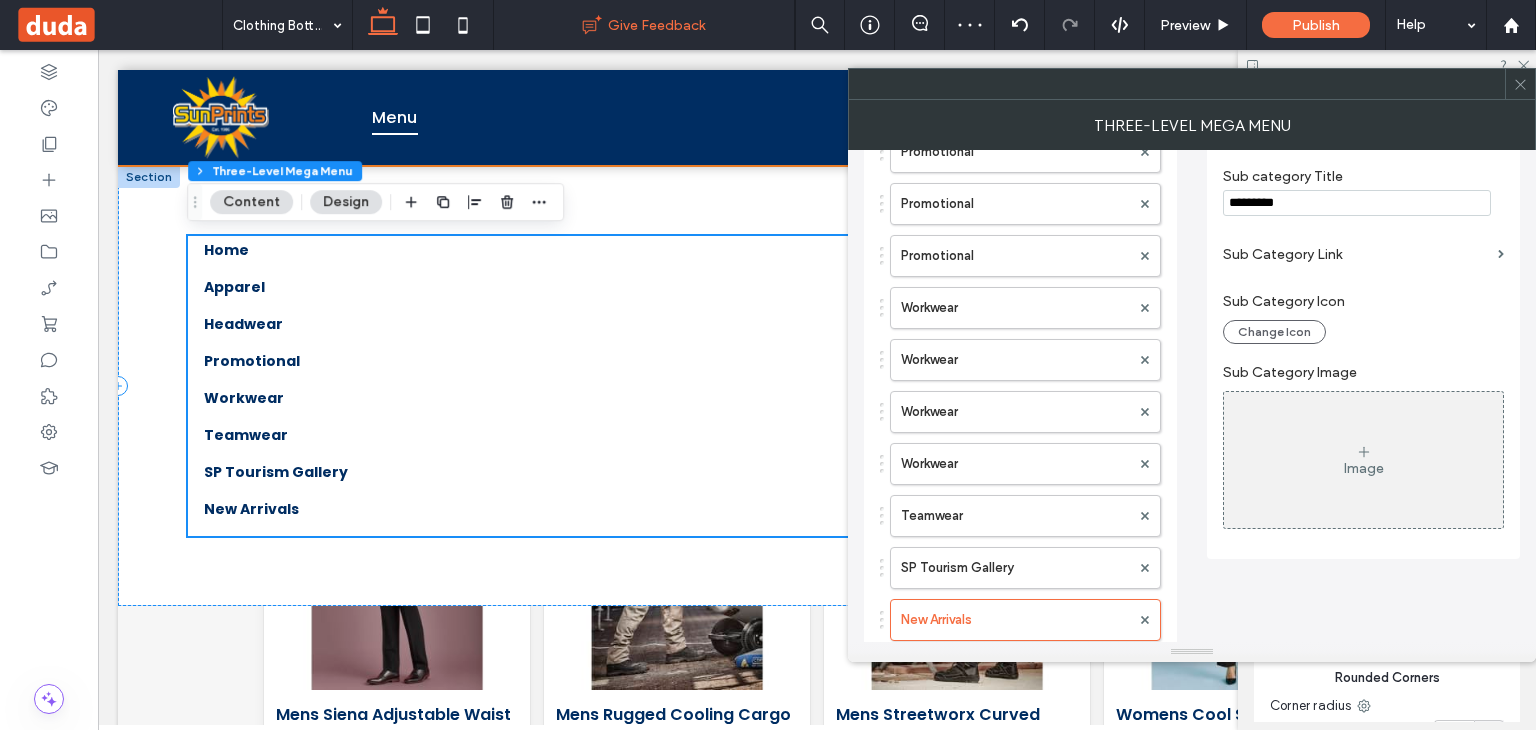 scroll, scrollTop: 452, scrollLeft: 0, axis: vertical 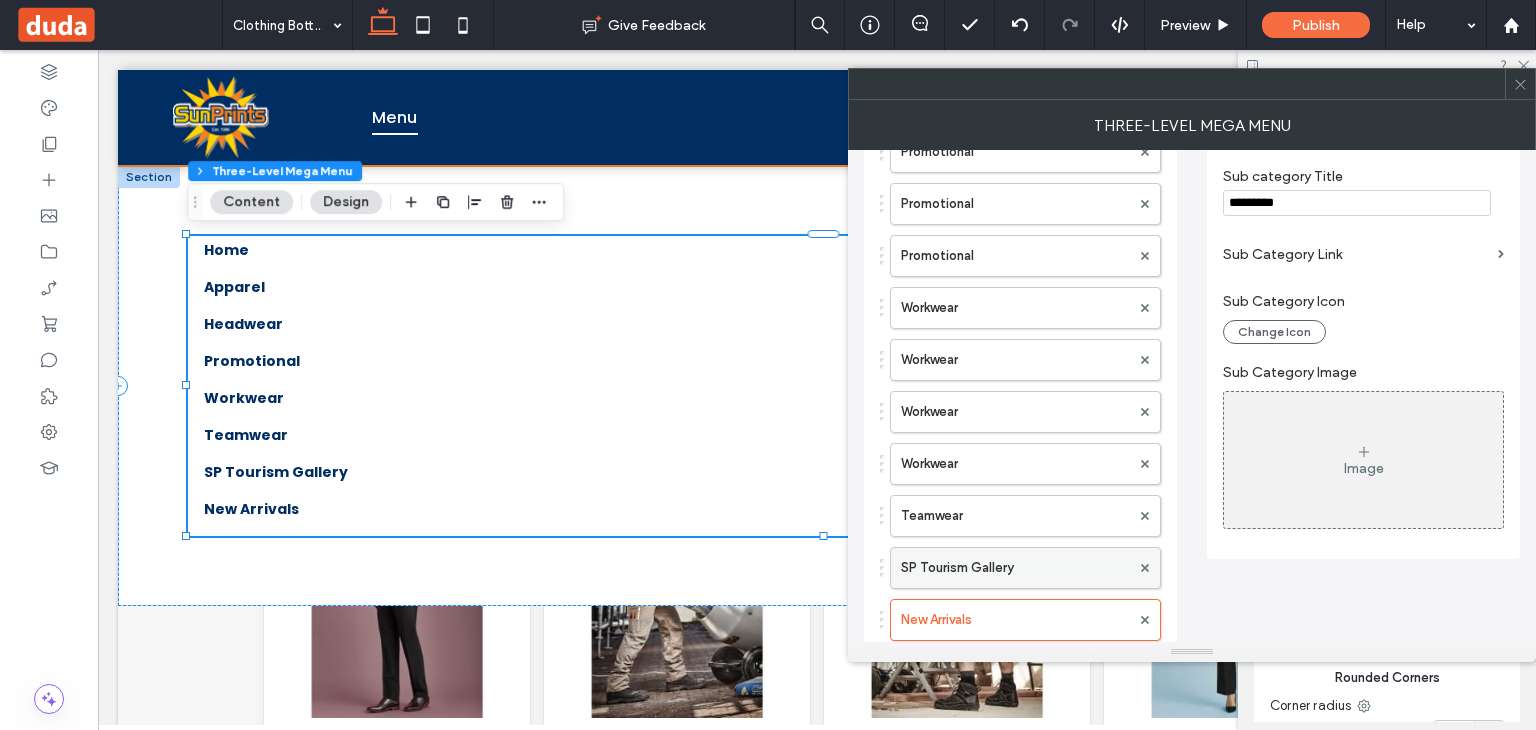 click on "SP Tourism Gallery" at bounding box center (1015, 568) 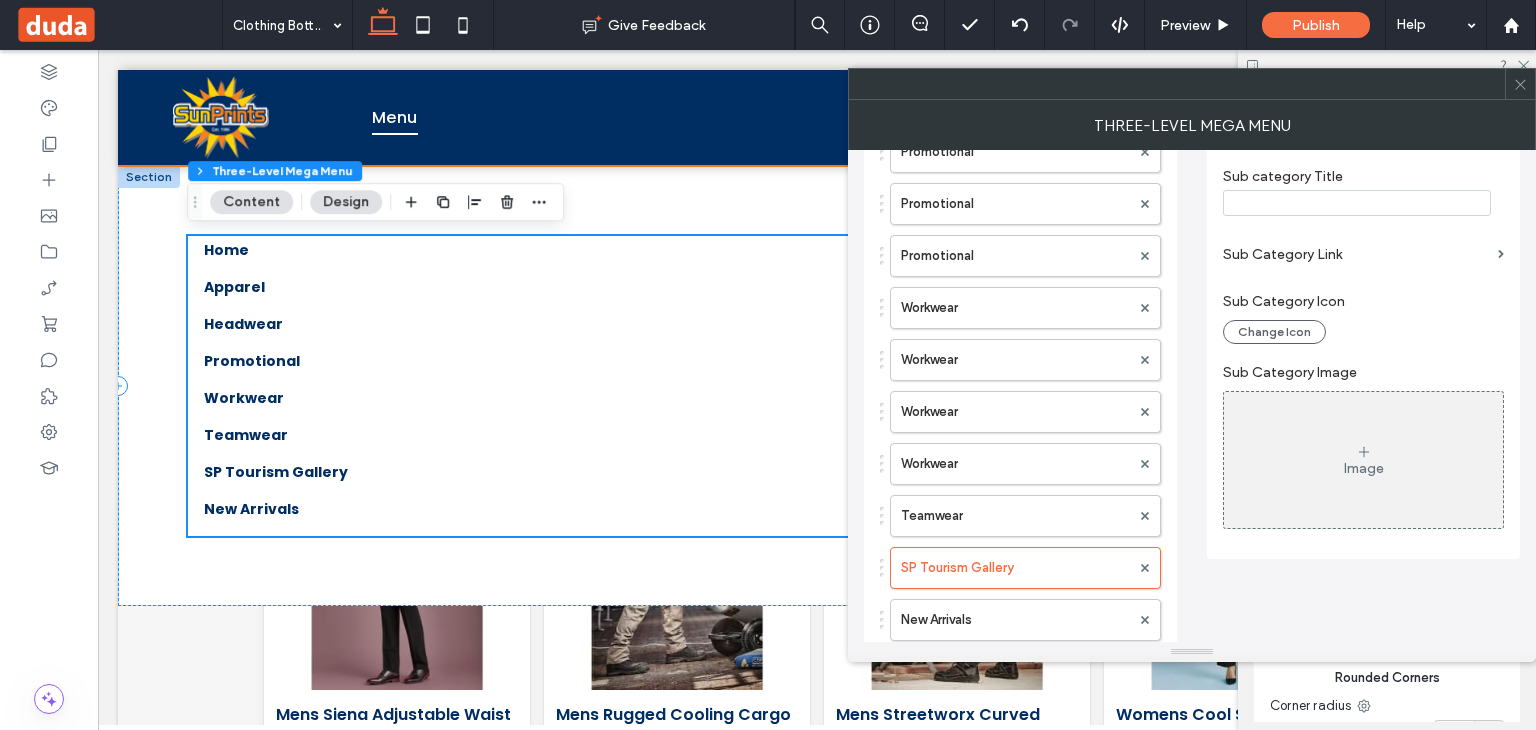 scroll, scrollTop: 452, scrollLeft: 0, axis: vertical 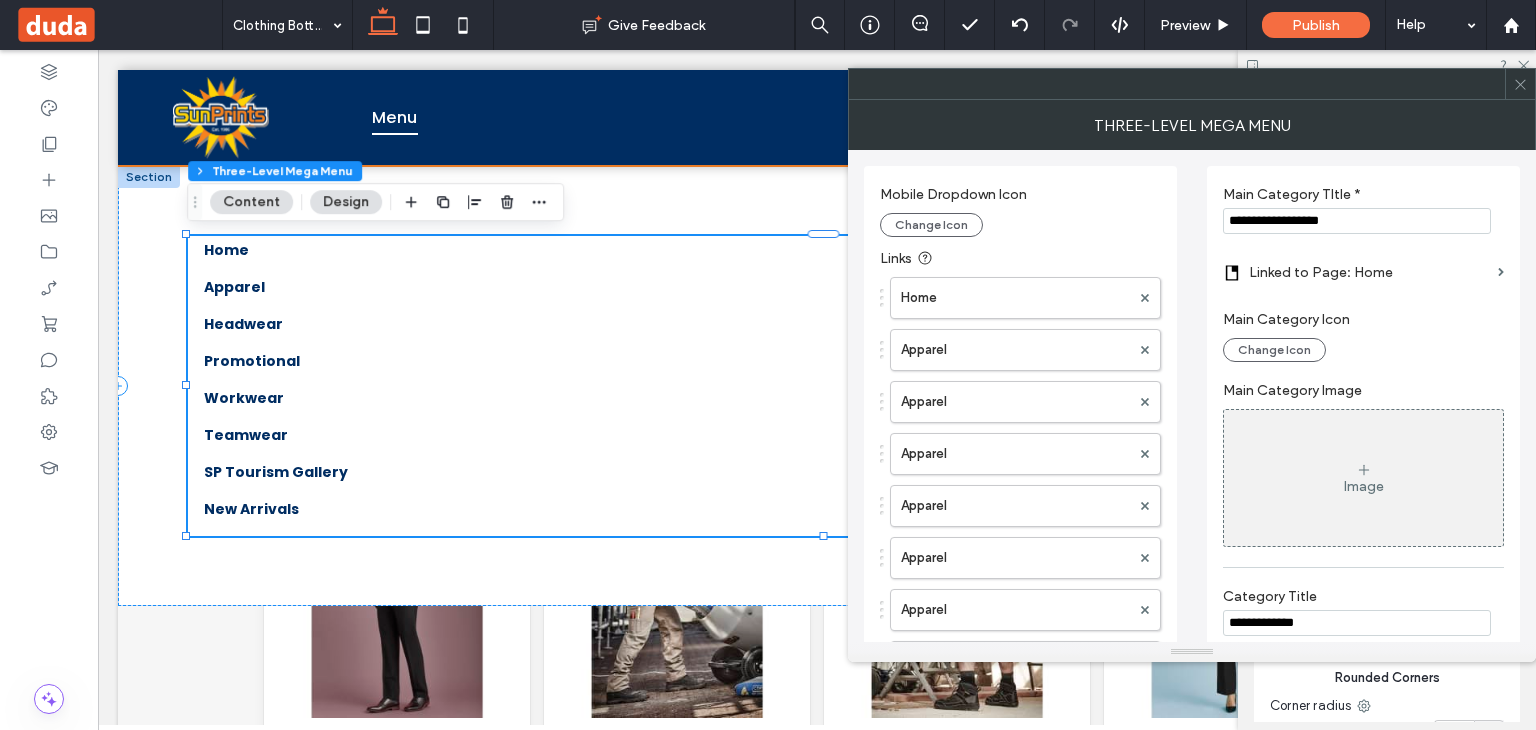 click on "**********" at bounding box center (1357, 221) 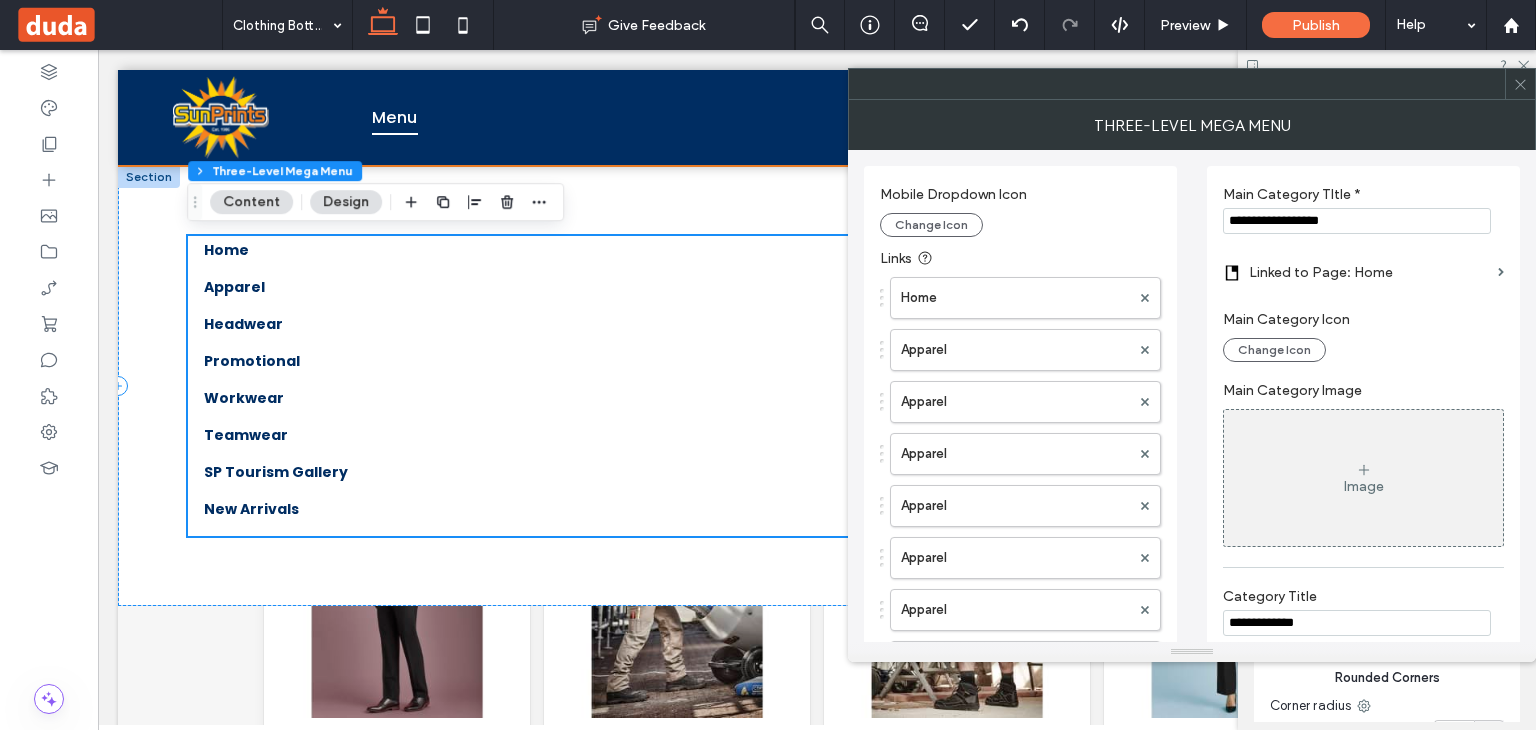 scroll, scrollTop: 452, scrollLeft: 0, axis: vertical 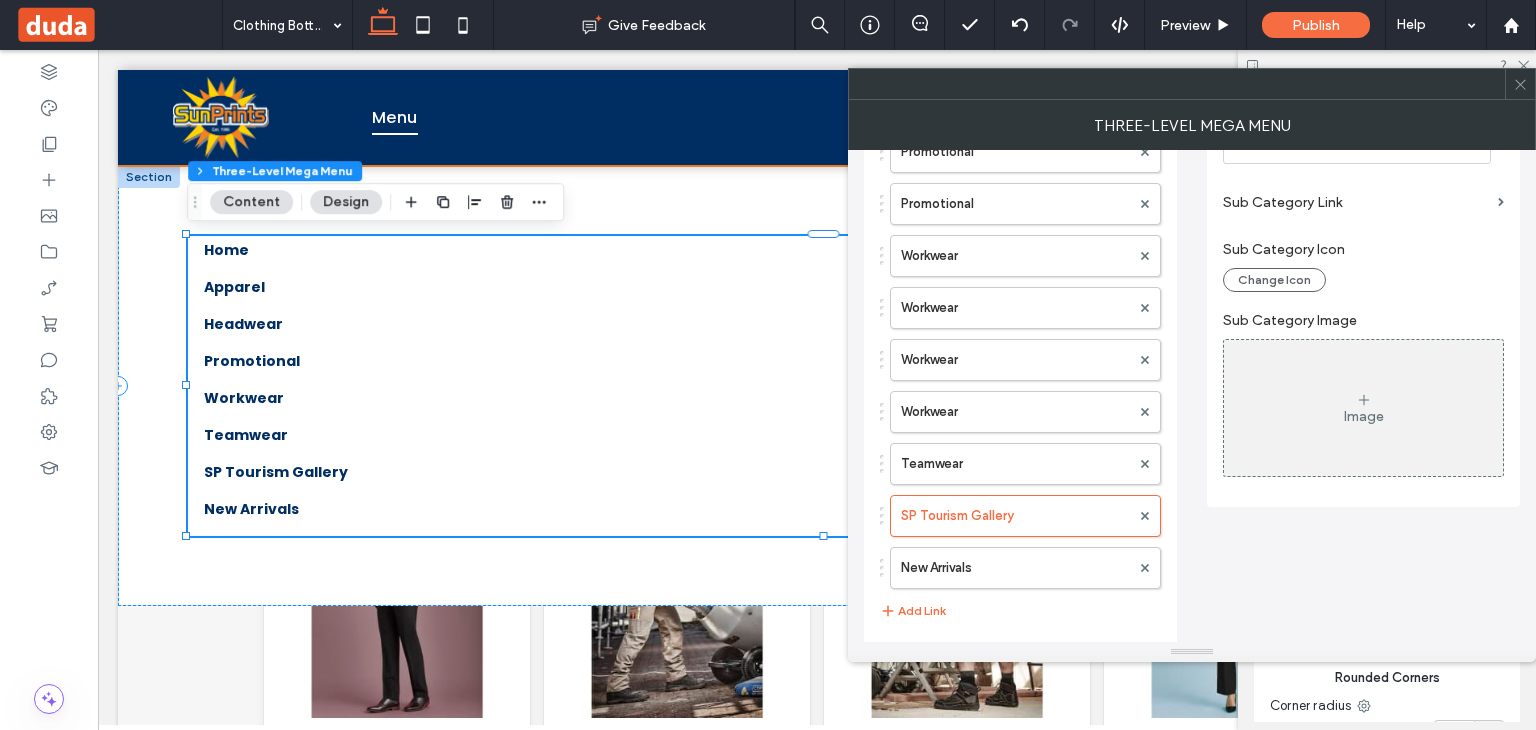 click on "Home Apparel Apparel Apparel Apparel Apparel Apparel Headwear Promotional Promotional Promotional Promotional Promotional Promotional Promotional Promotional Workwear Workwear Workwear Workwear Teamwear SP Tourism Gallery New Arrivals Add Link" at bounding box center (1020, 13) 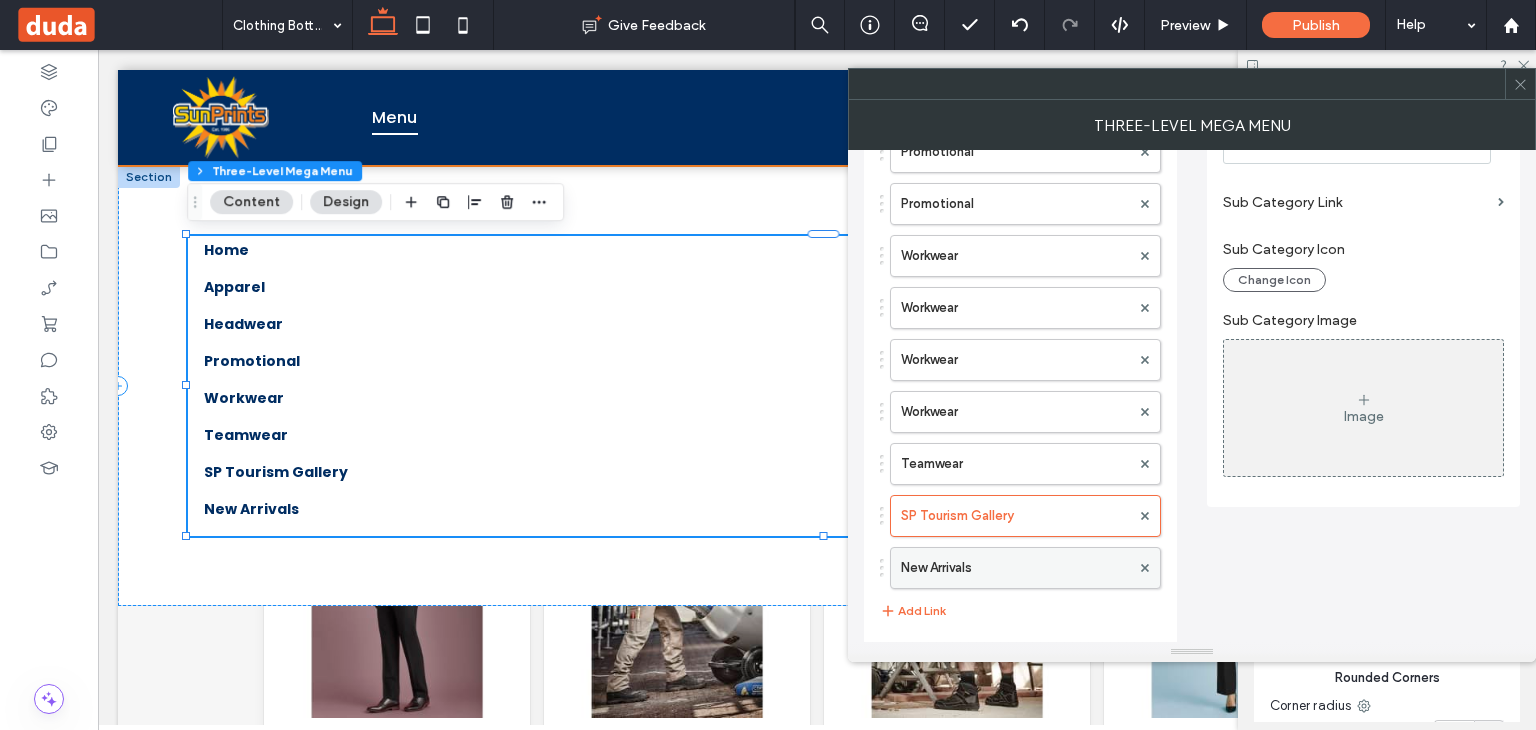 click on "New Arrivals" at bounding box center [1015, 568] 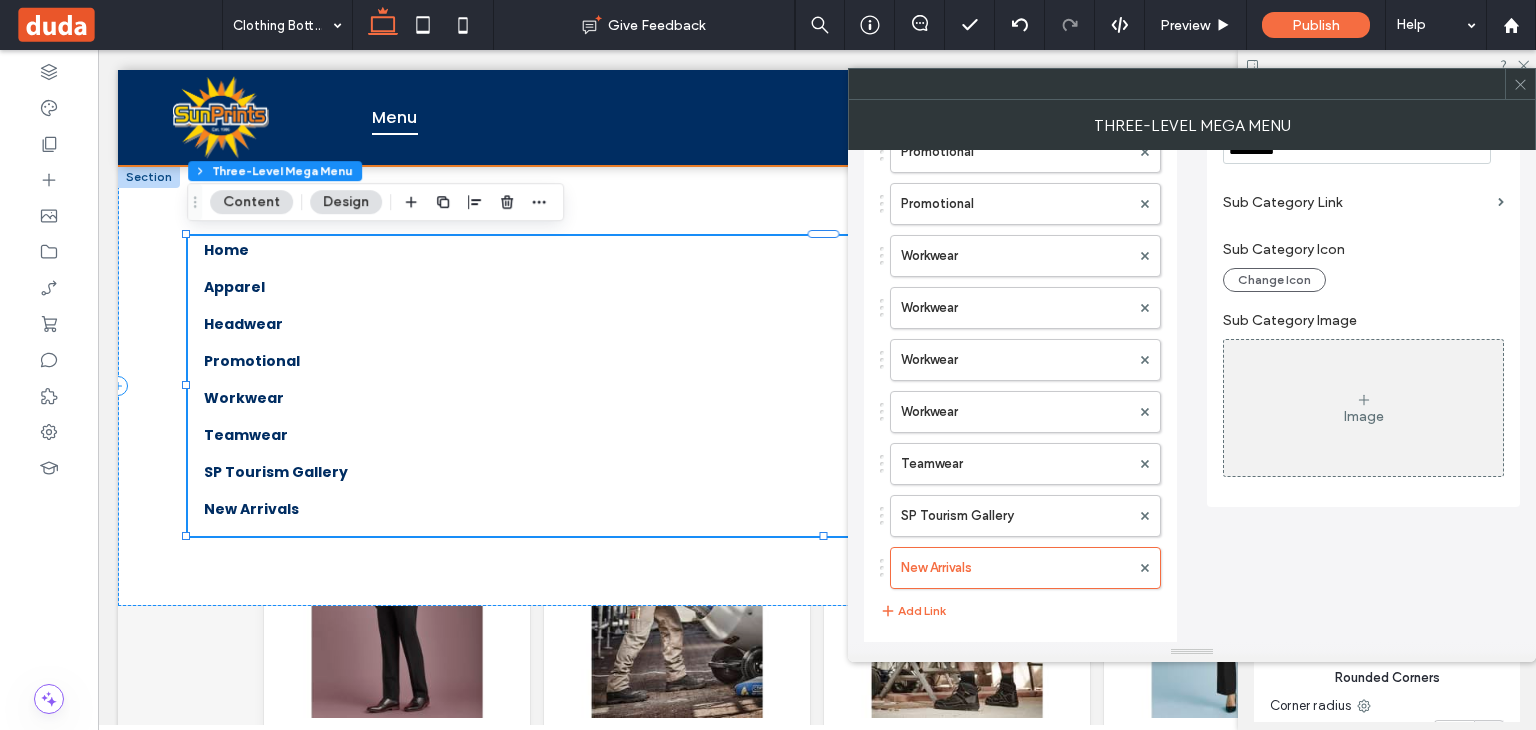 scroll, scrollTop: 0, scrollLeft: 0, axis: both 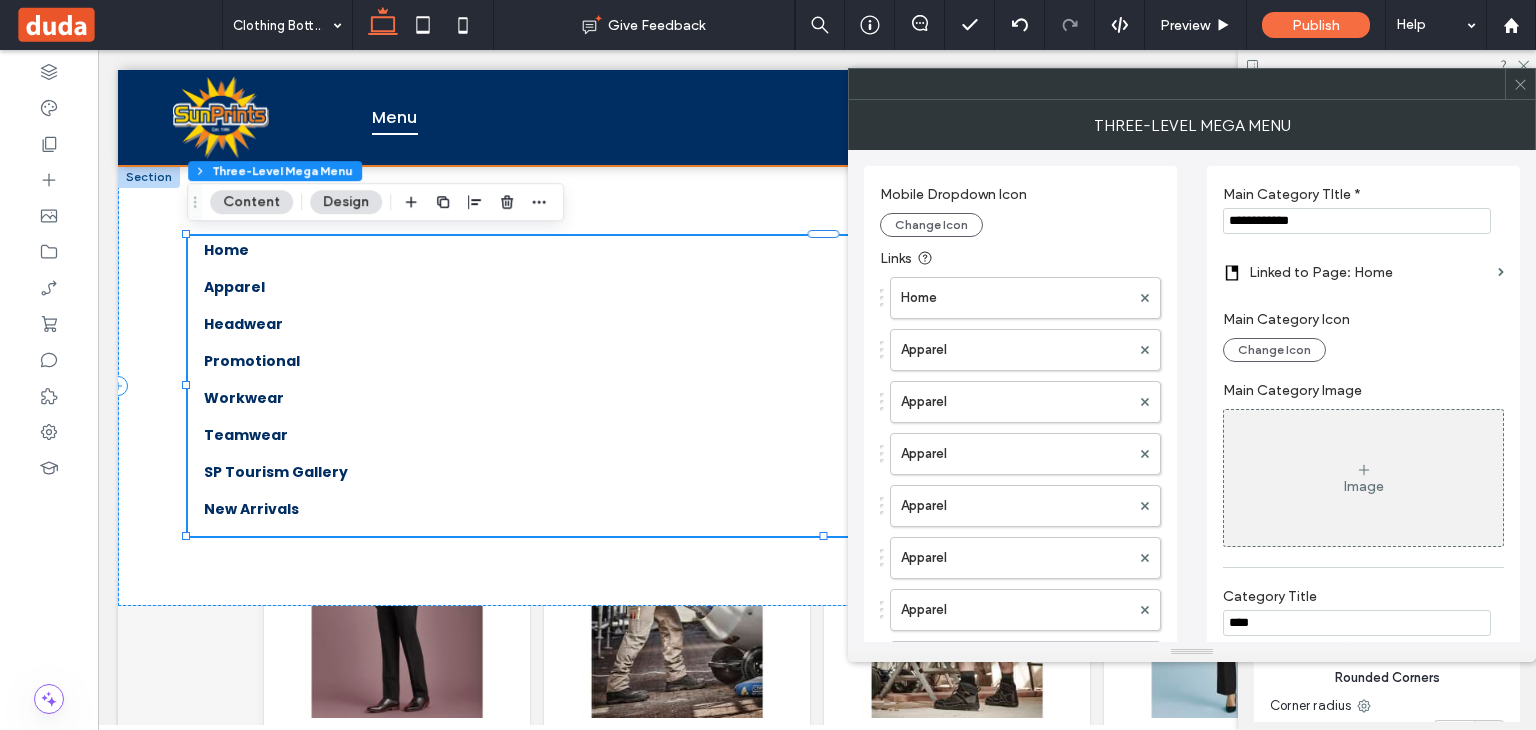click on "**********" at bounding box center (1357, 221) 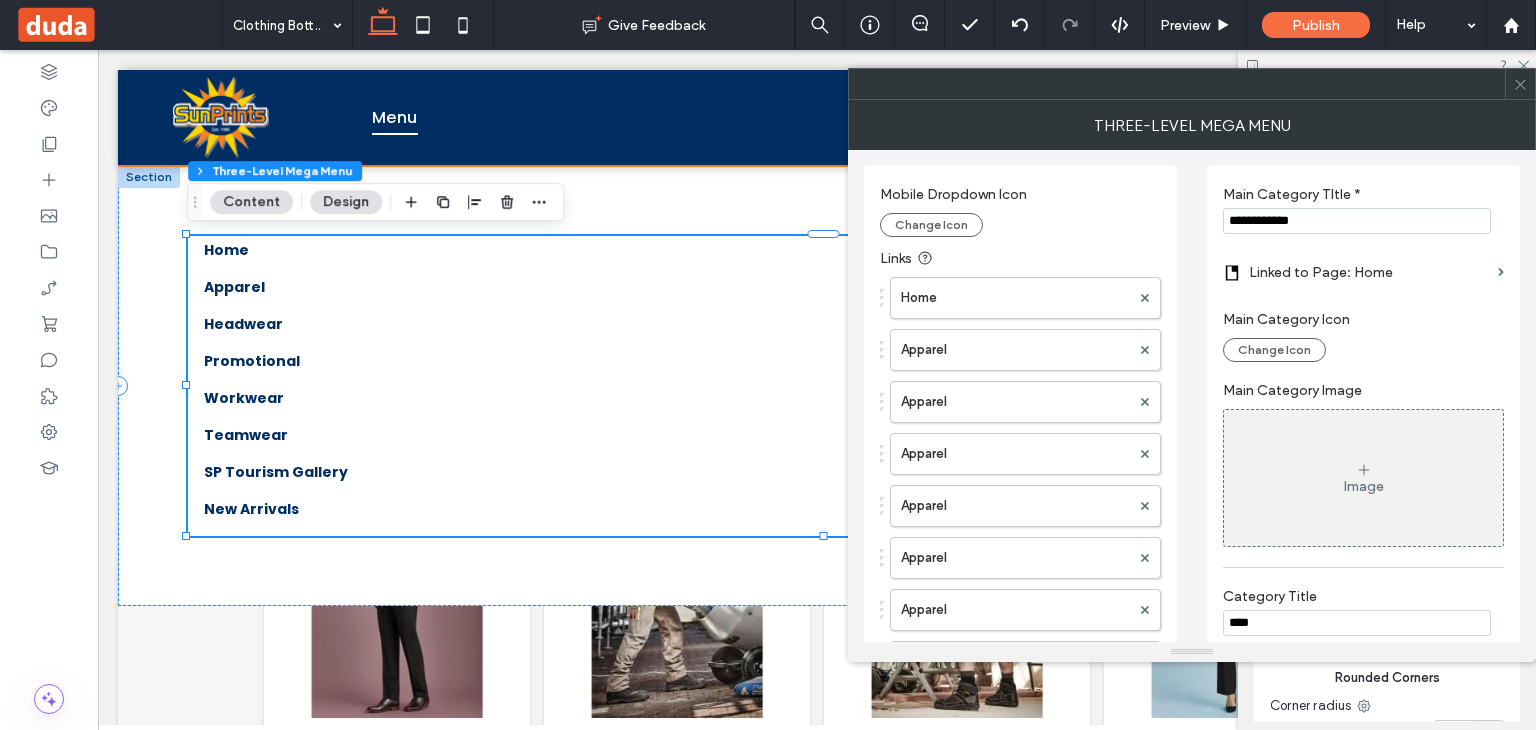 paste on "******" 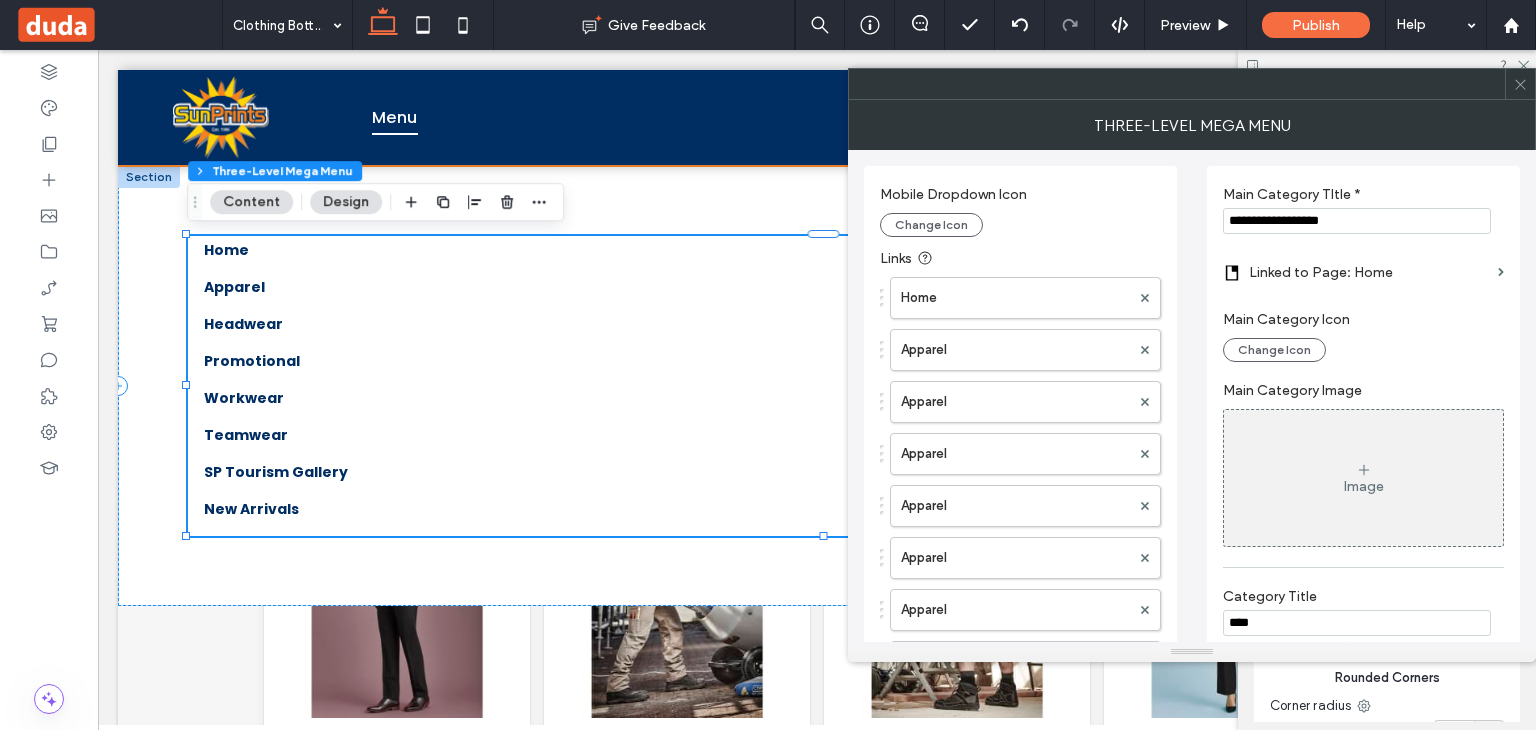 scroll, scrollTop: 452, scrollLeft: 0, axis: vertical 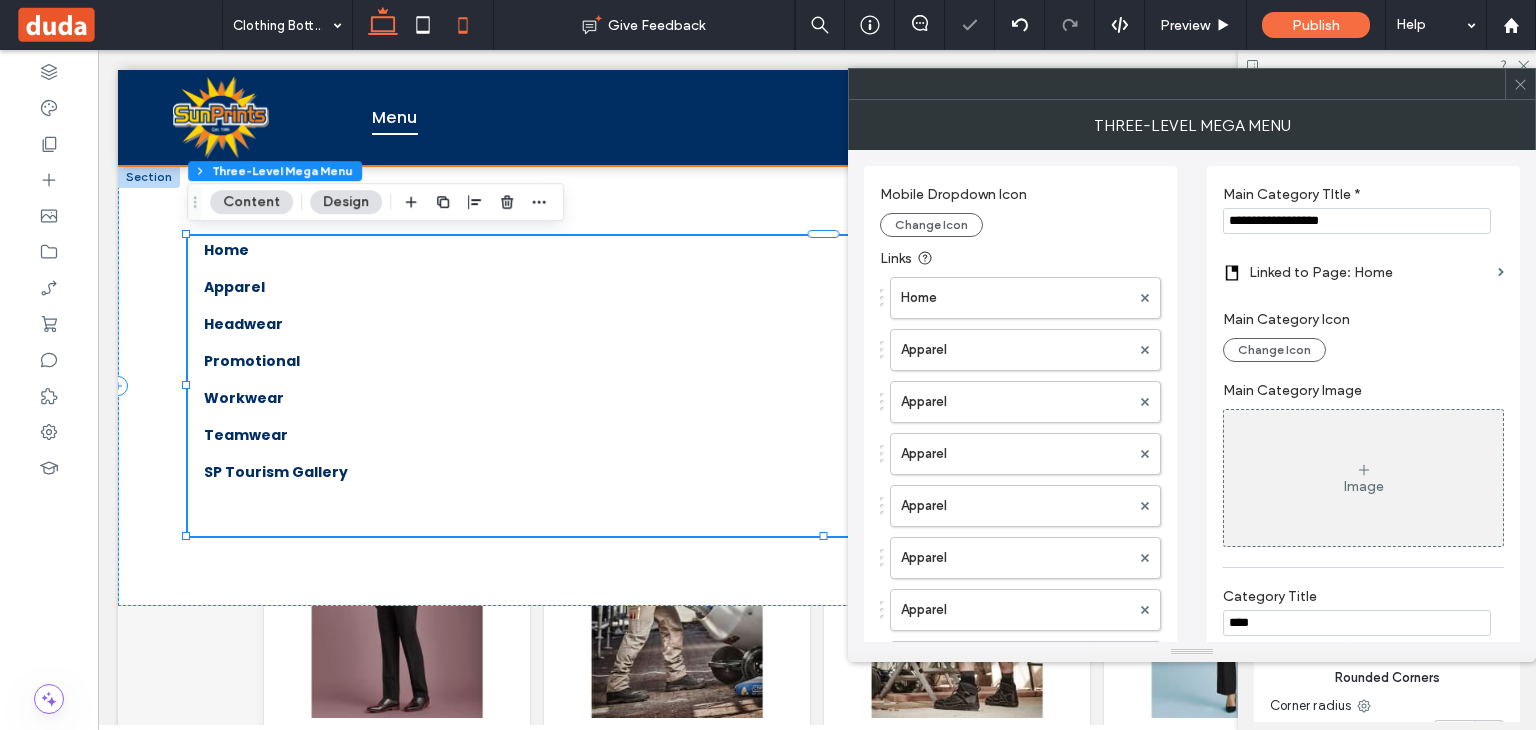 type on "**********" 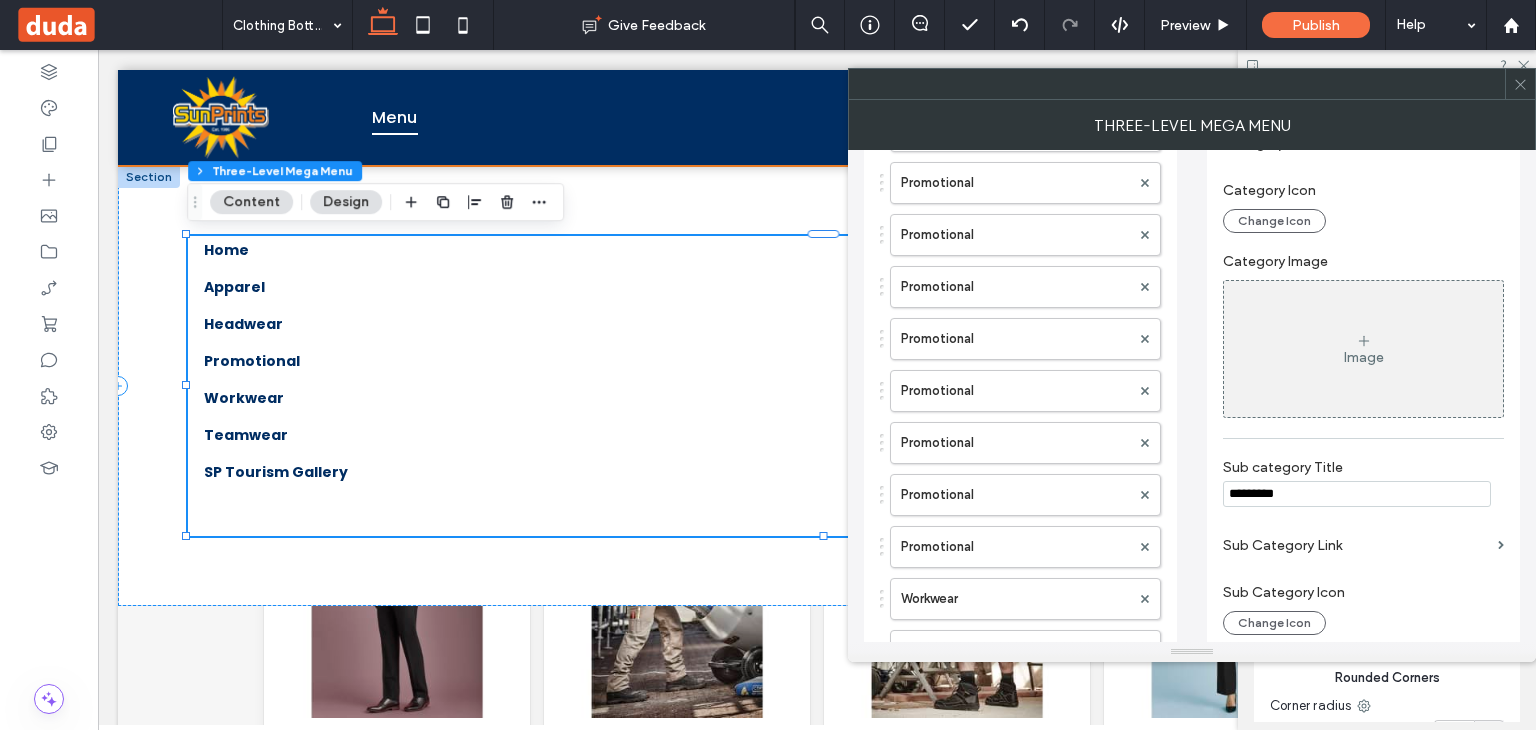 scroll, scrollTop: 874, scrollLeft: 0, axis: vertical 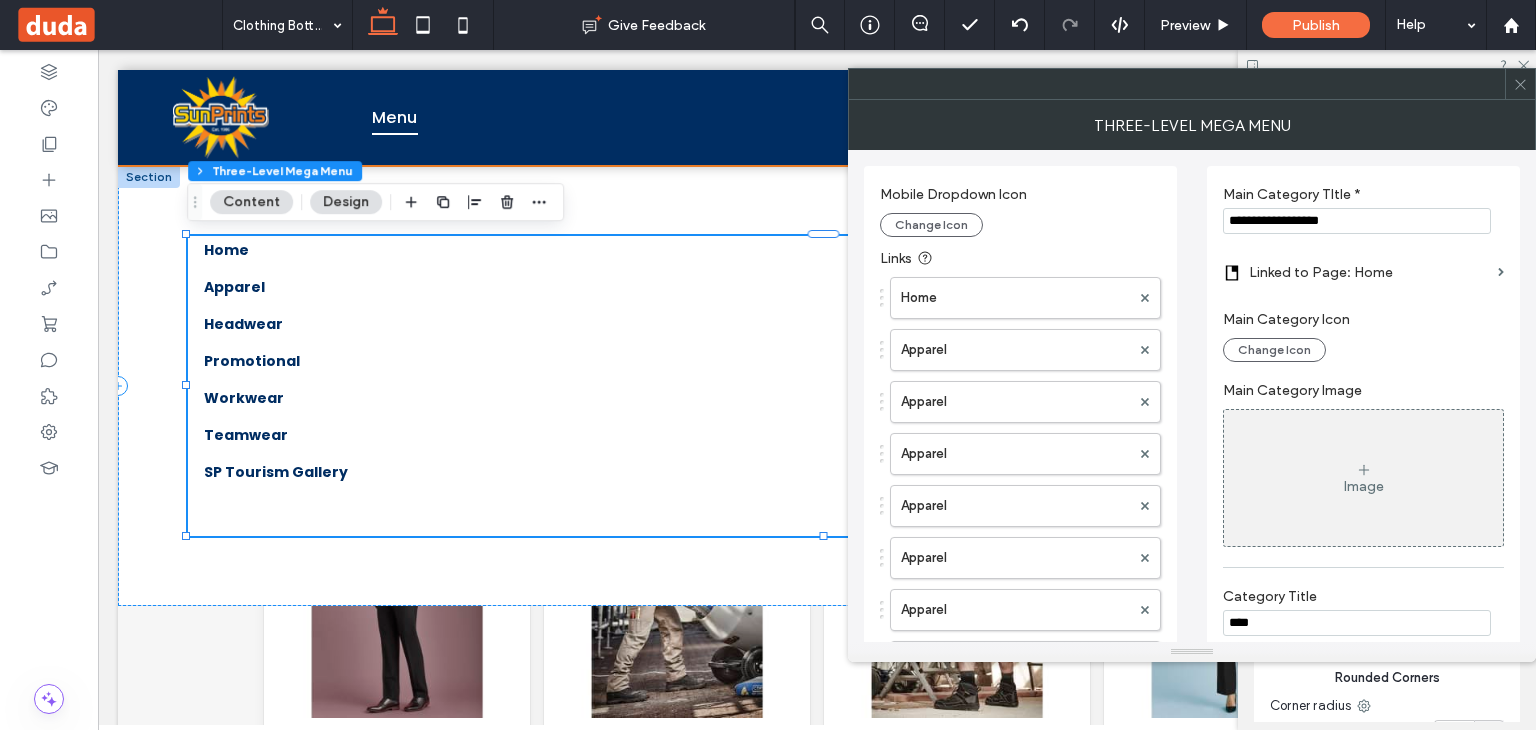 click on "****" at bounding box center (1357, 623) 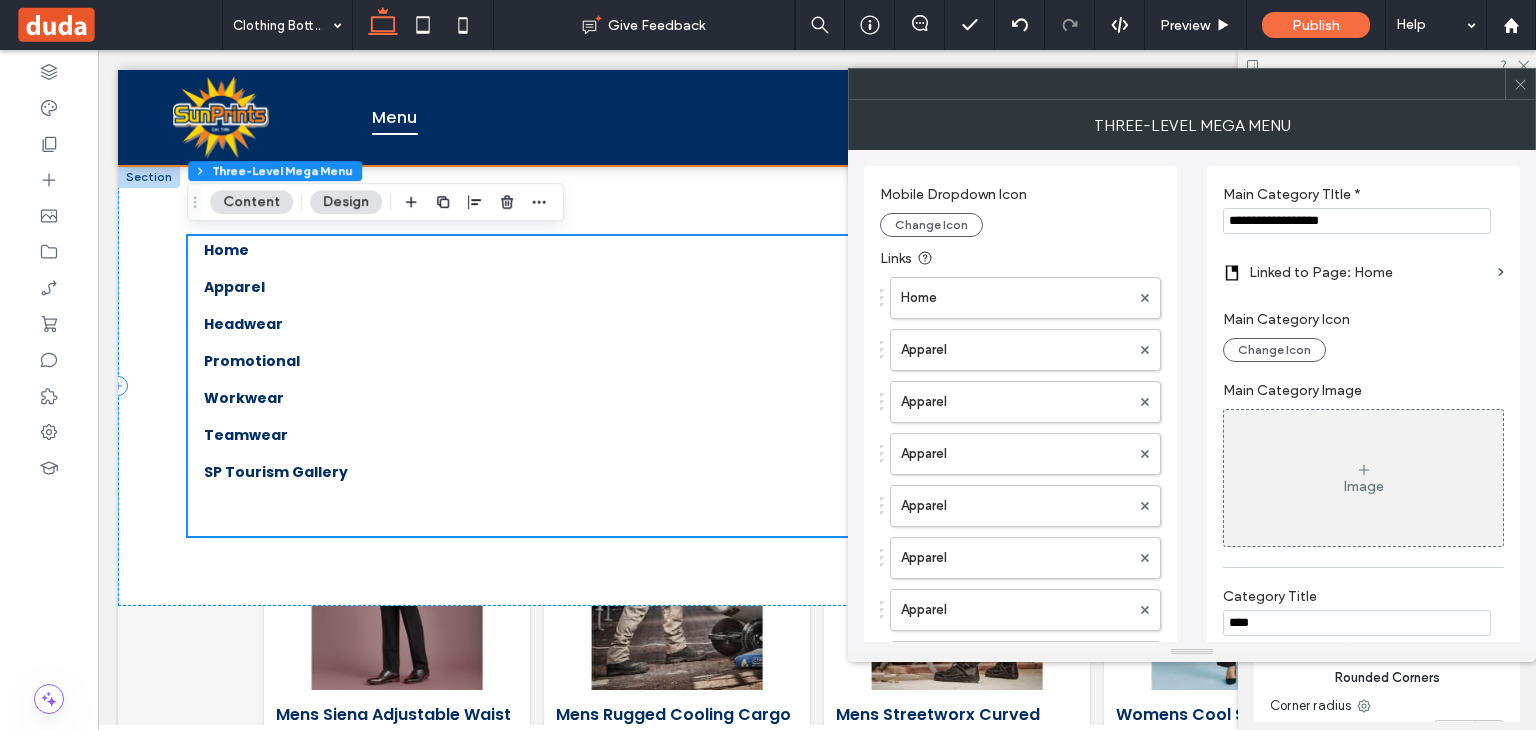 scroll, scrollTop: 452, scrollLeft: 0, axis: vertical 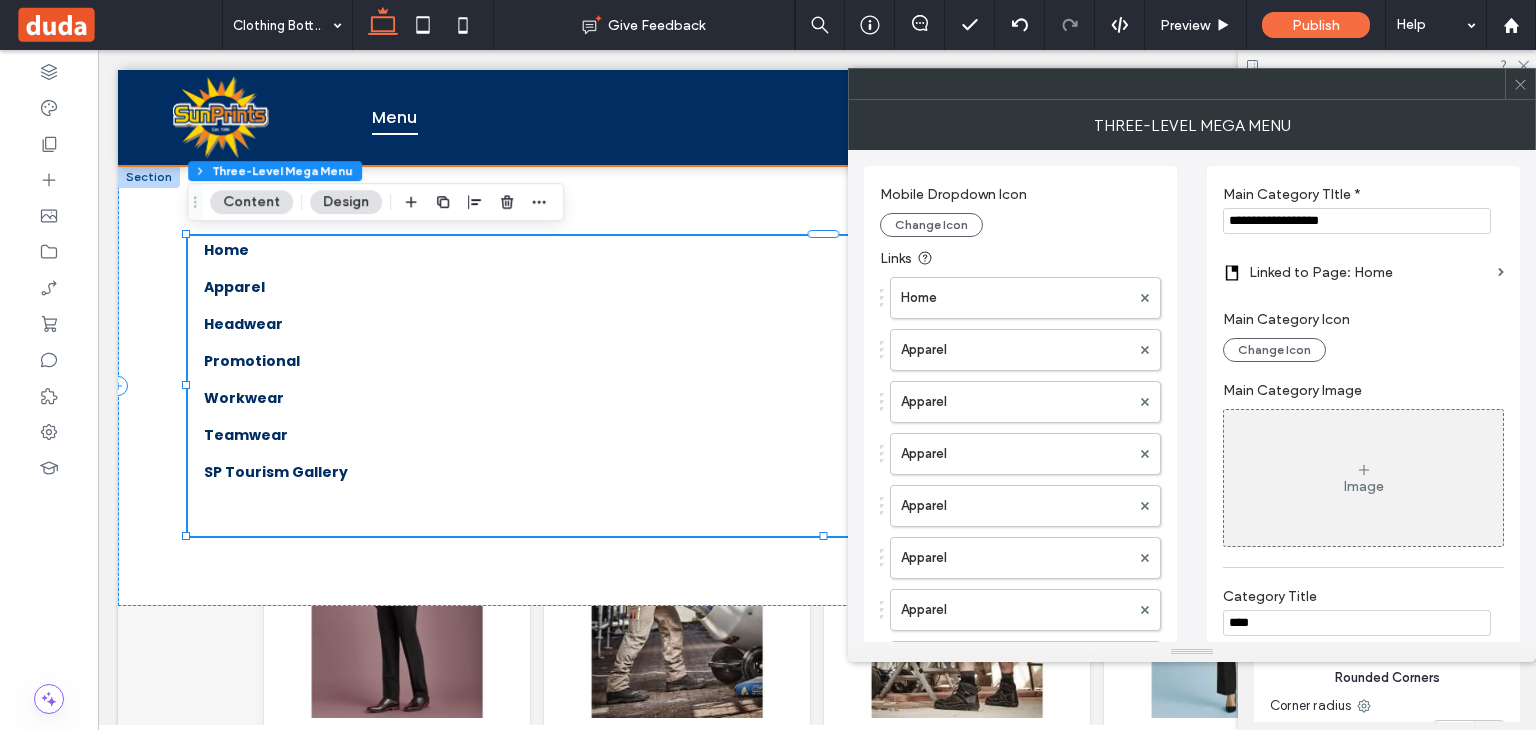paste on "**********" 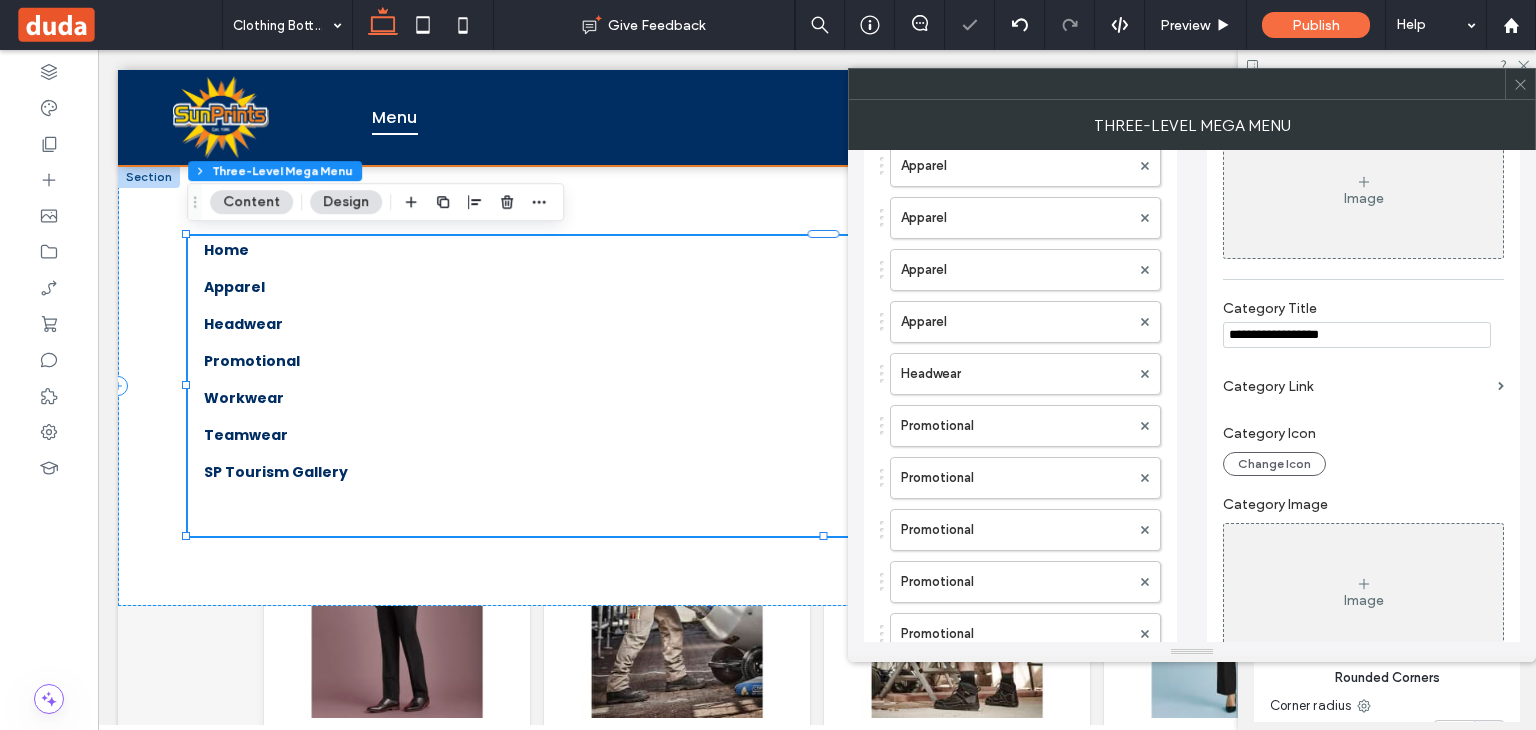 scroll, scrollTop: 439, scrollLeft: 0, axis: vertical 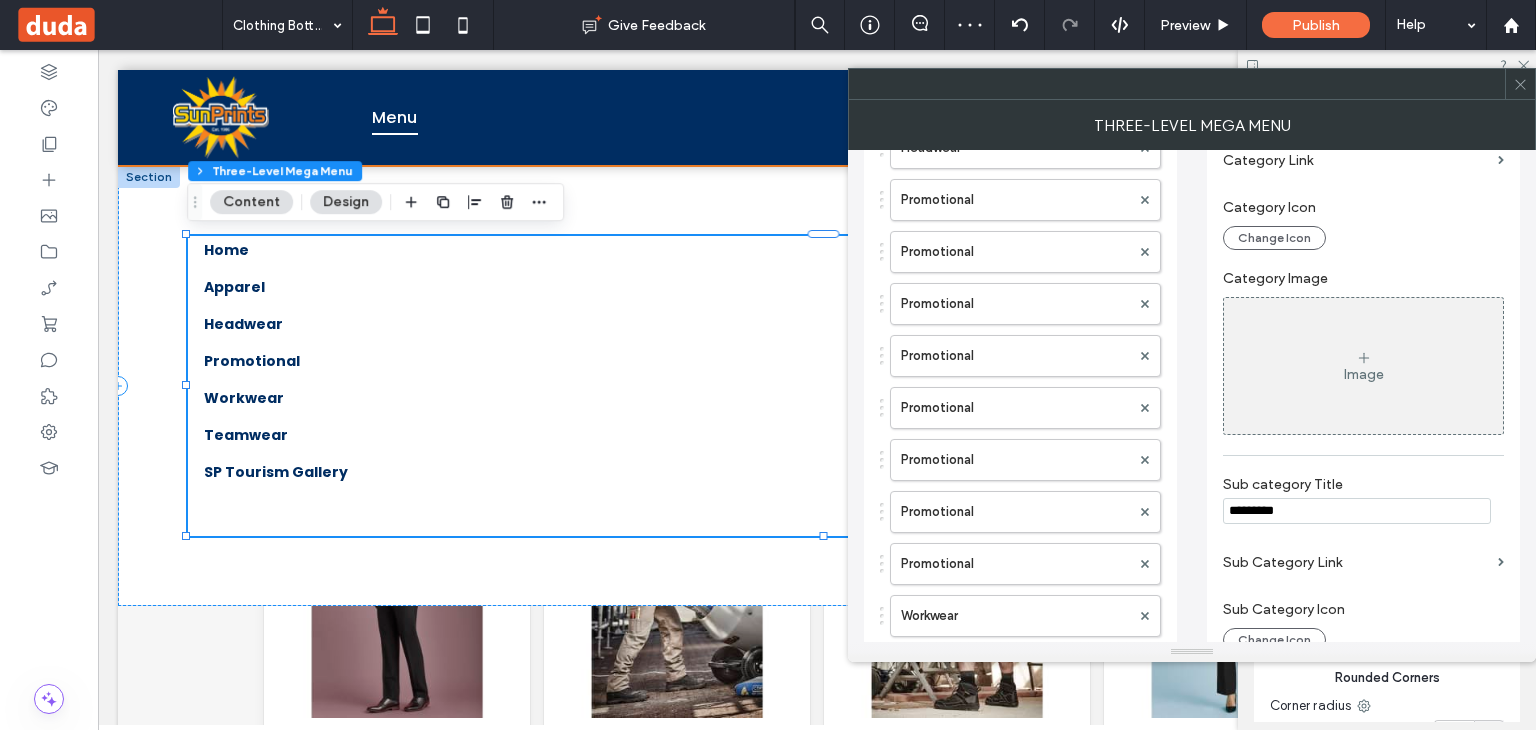 type on "**********" 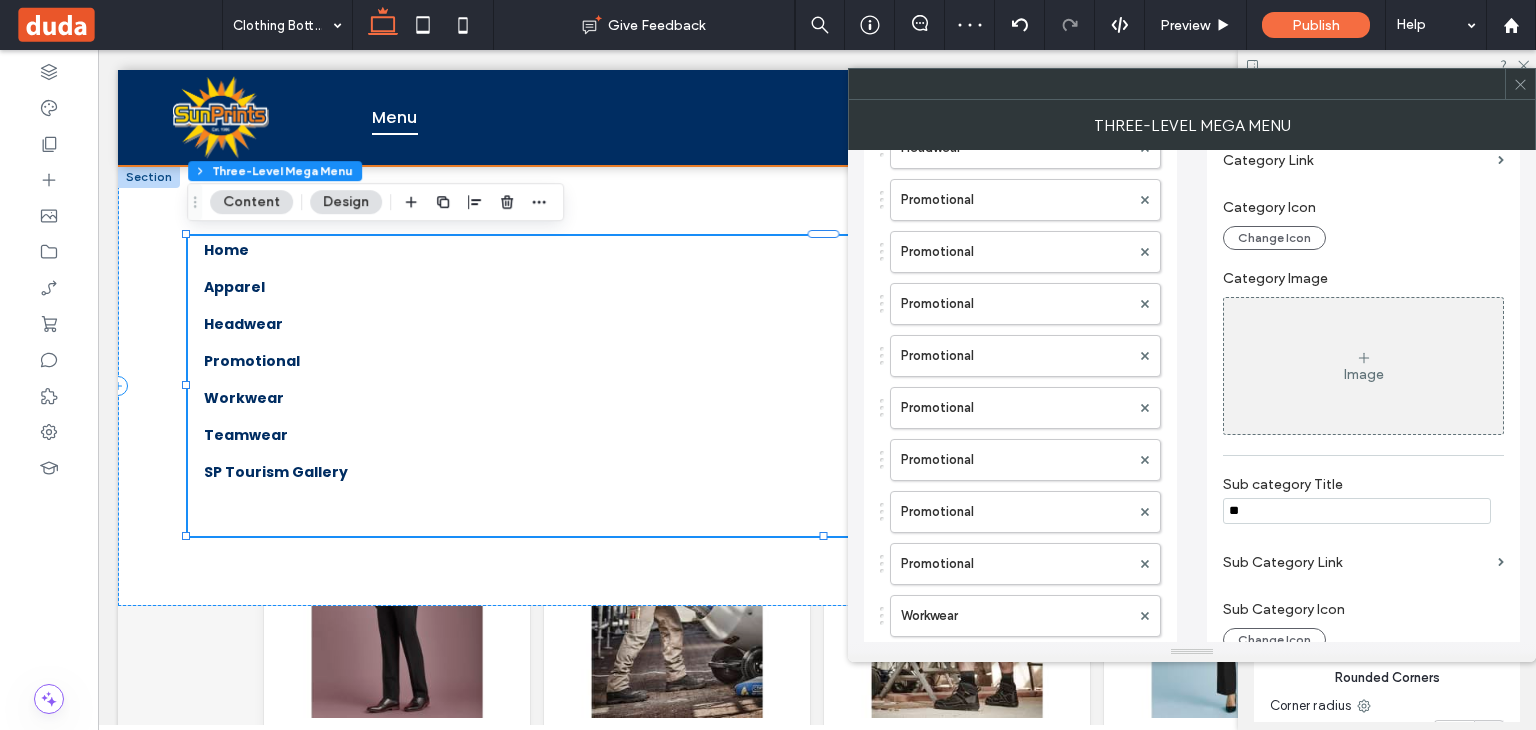 type on "*" 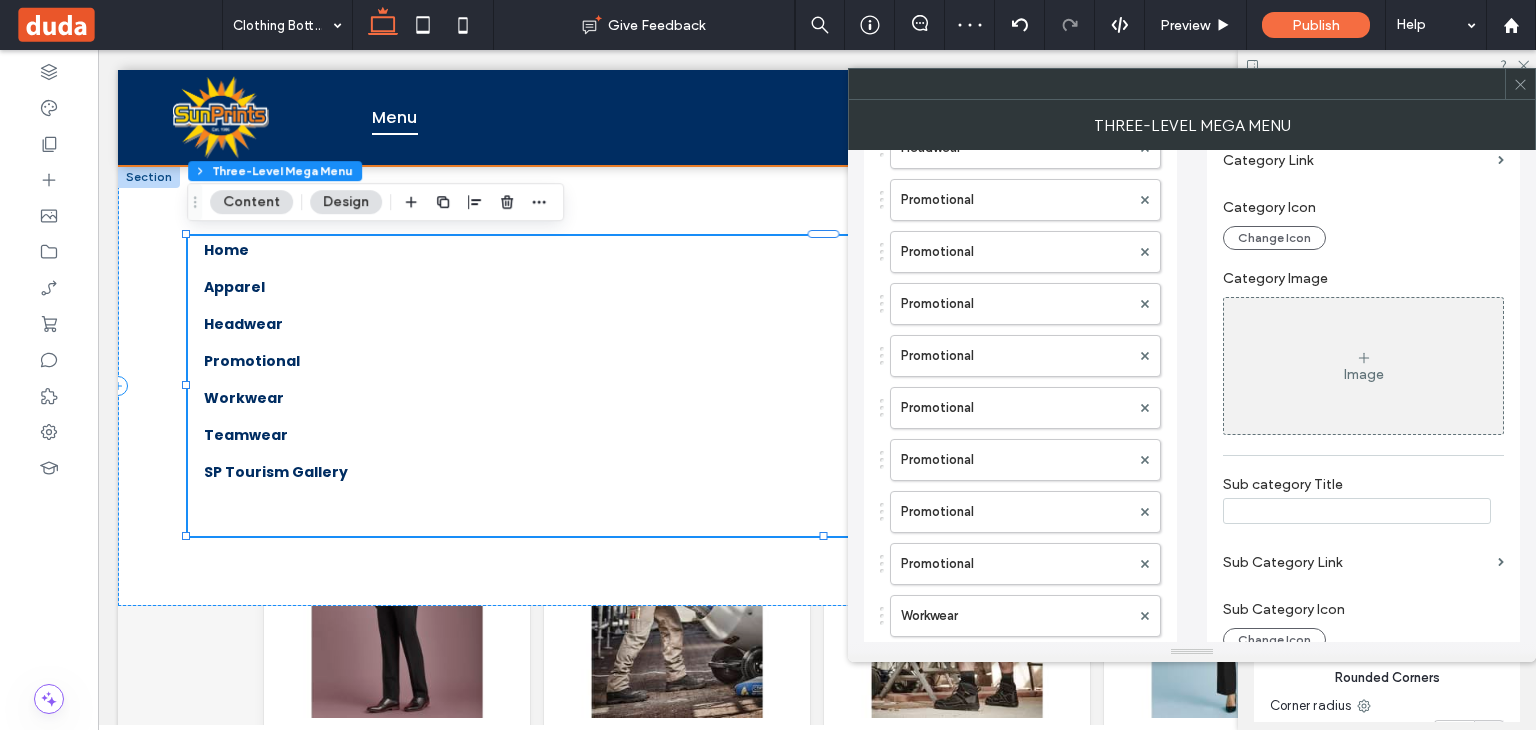 scroll 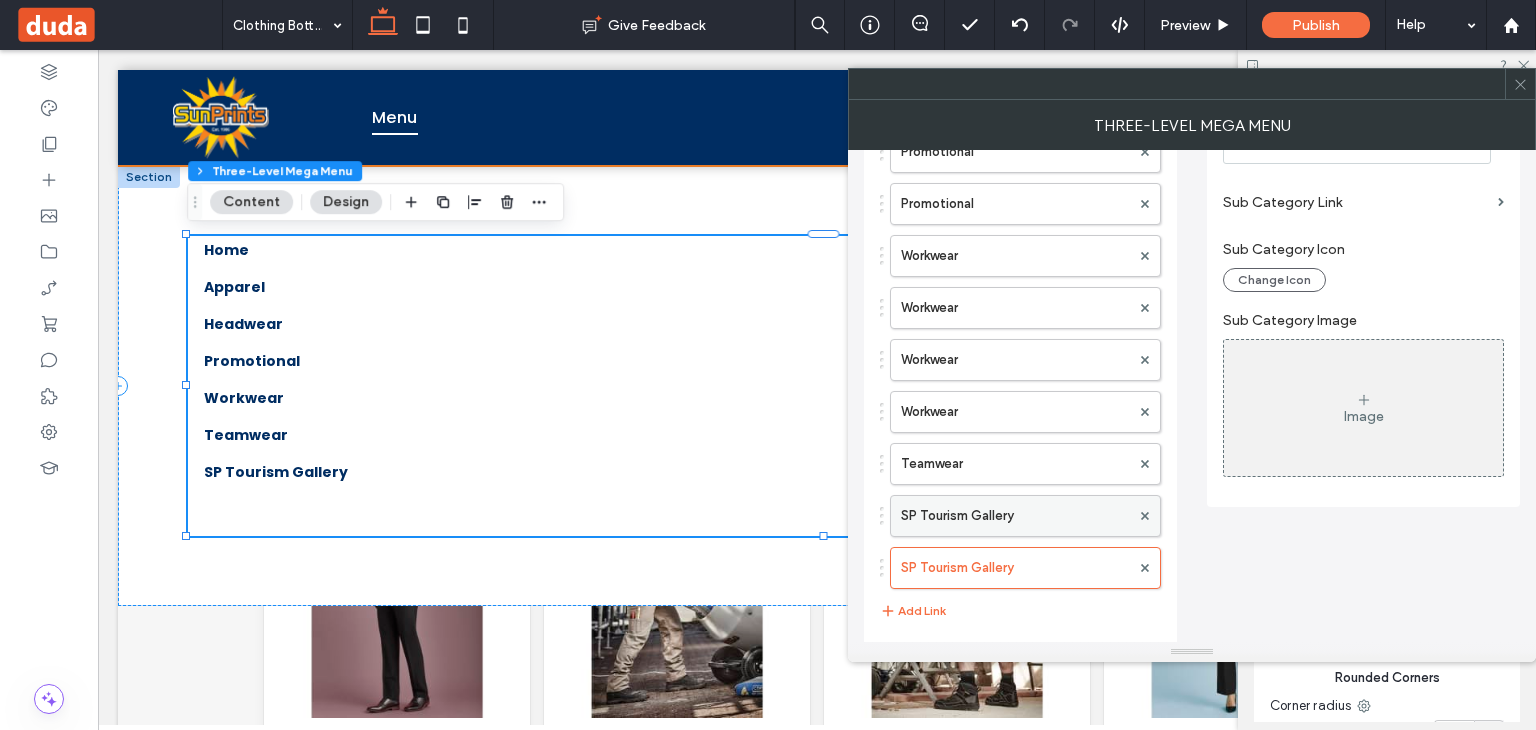click on "SP Tourism Gallery" at bounding box center [1015, 516] 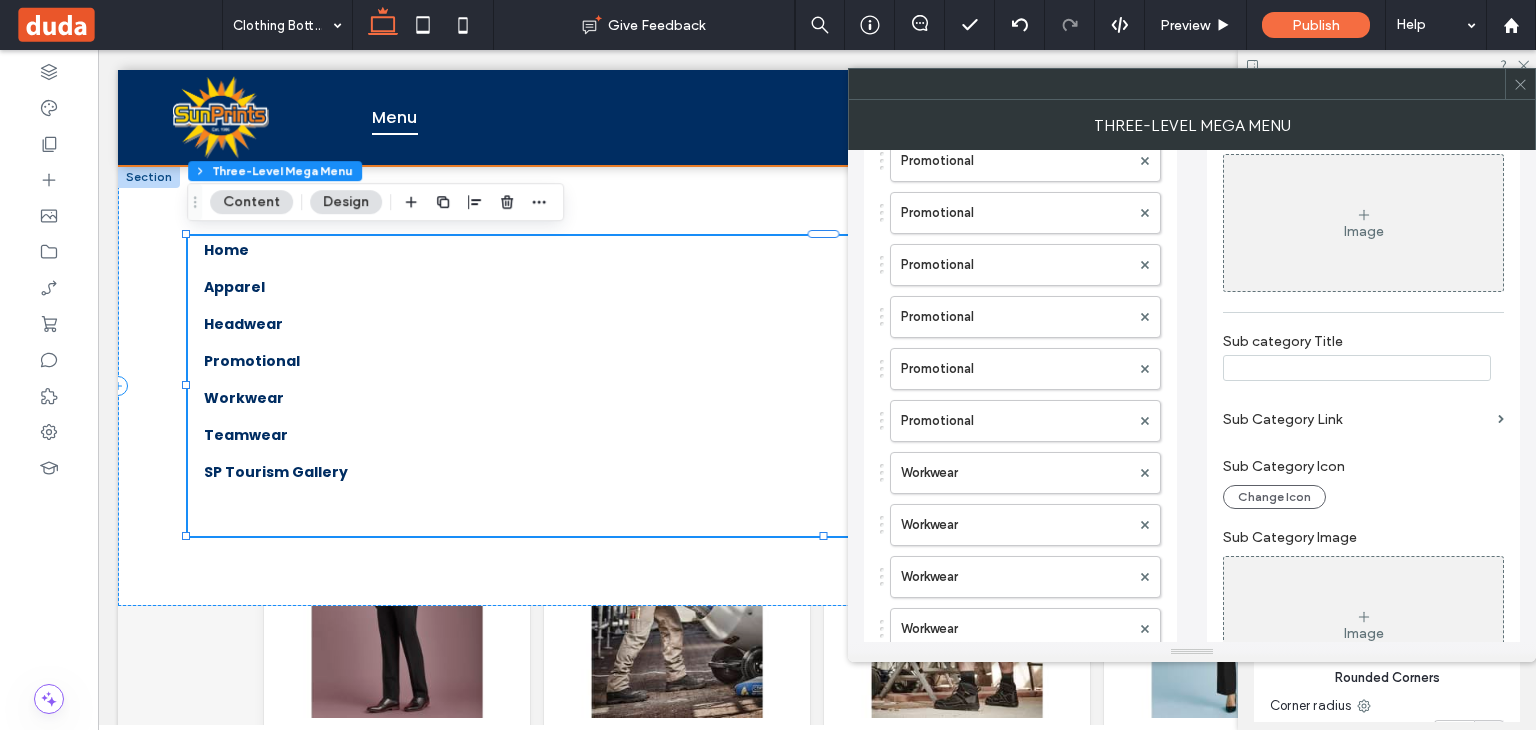 scroll, scrollTop: 599, scrollLeft: 0, axis: vertical 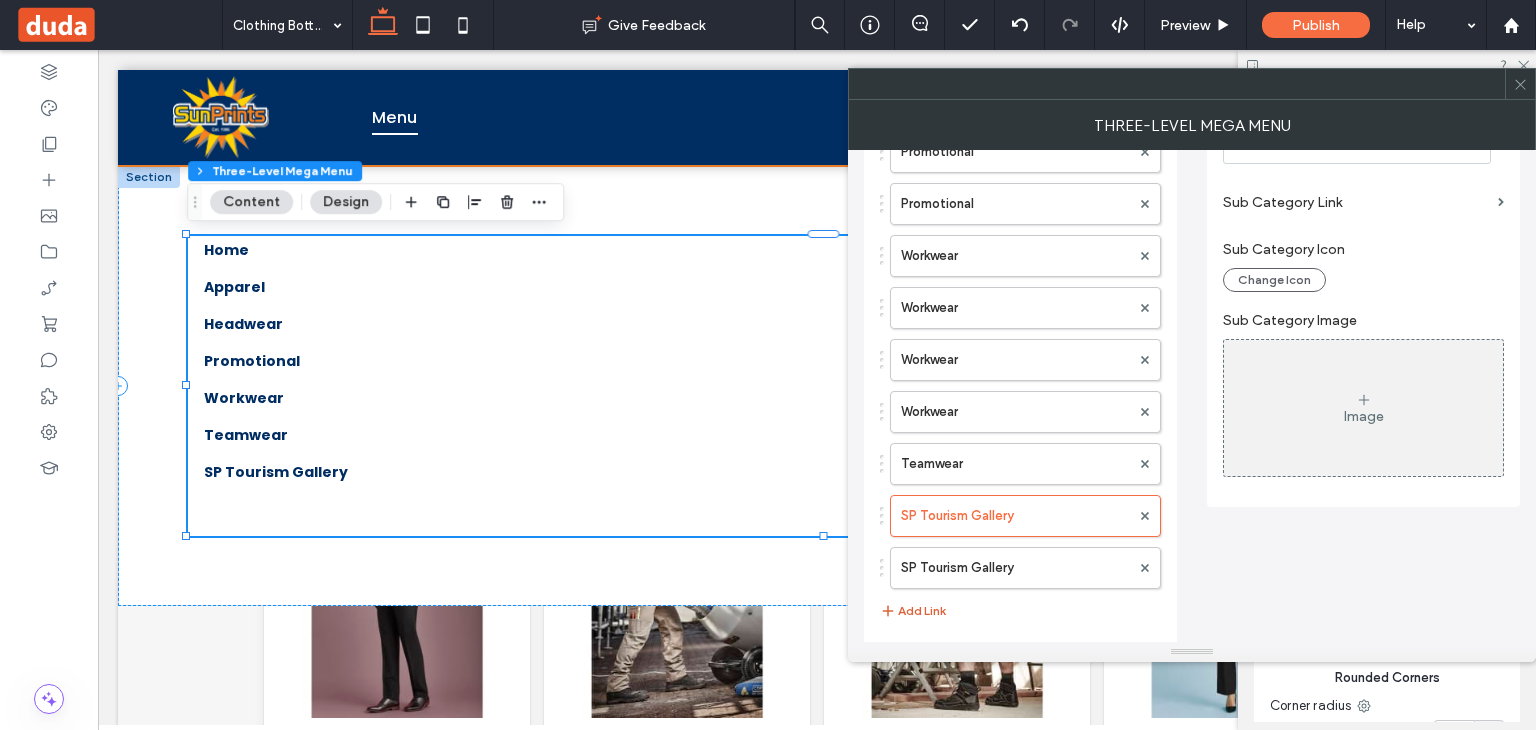 click on "Add Link" at bounding box center [913, 611] 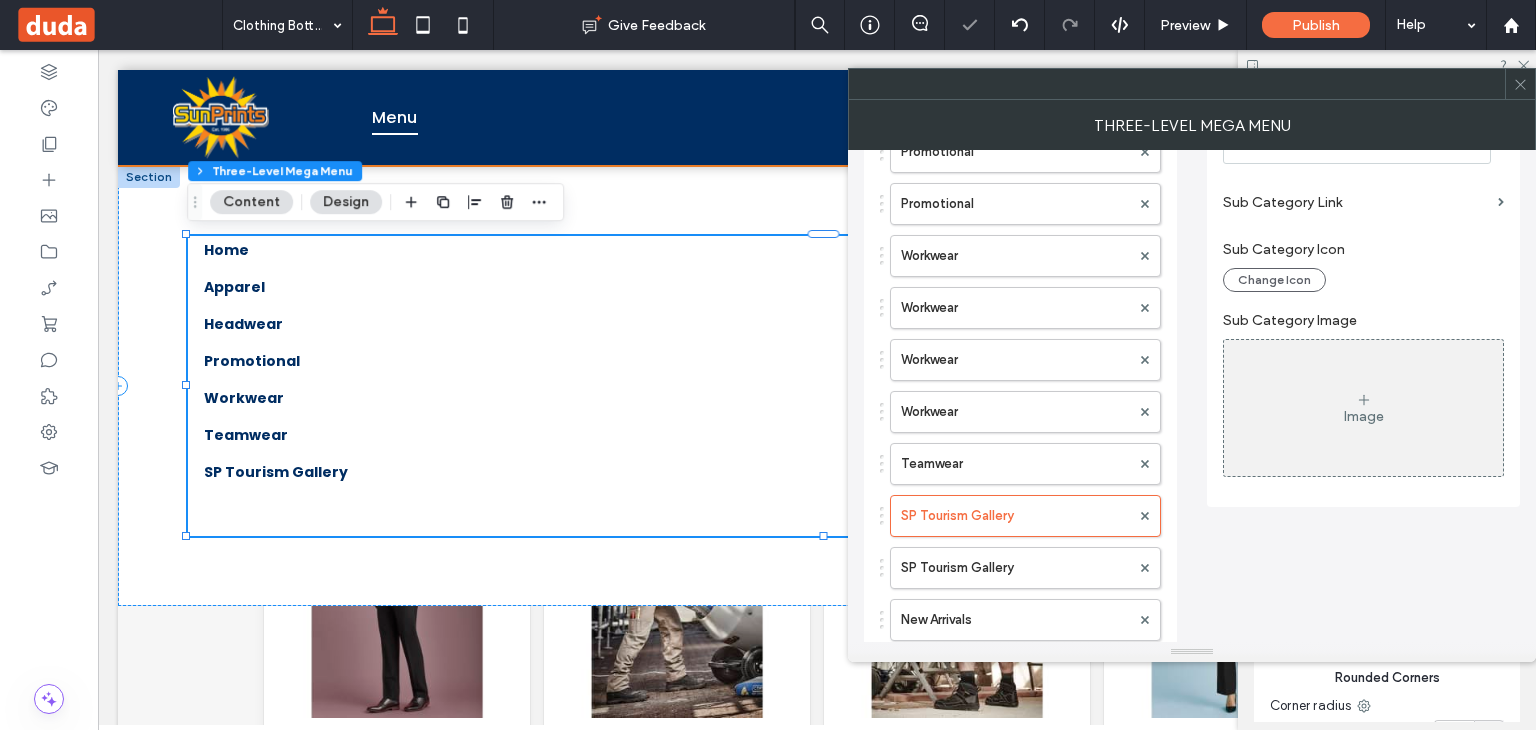 click on "New Arrivals" at bounding box center (1015, 620) 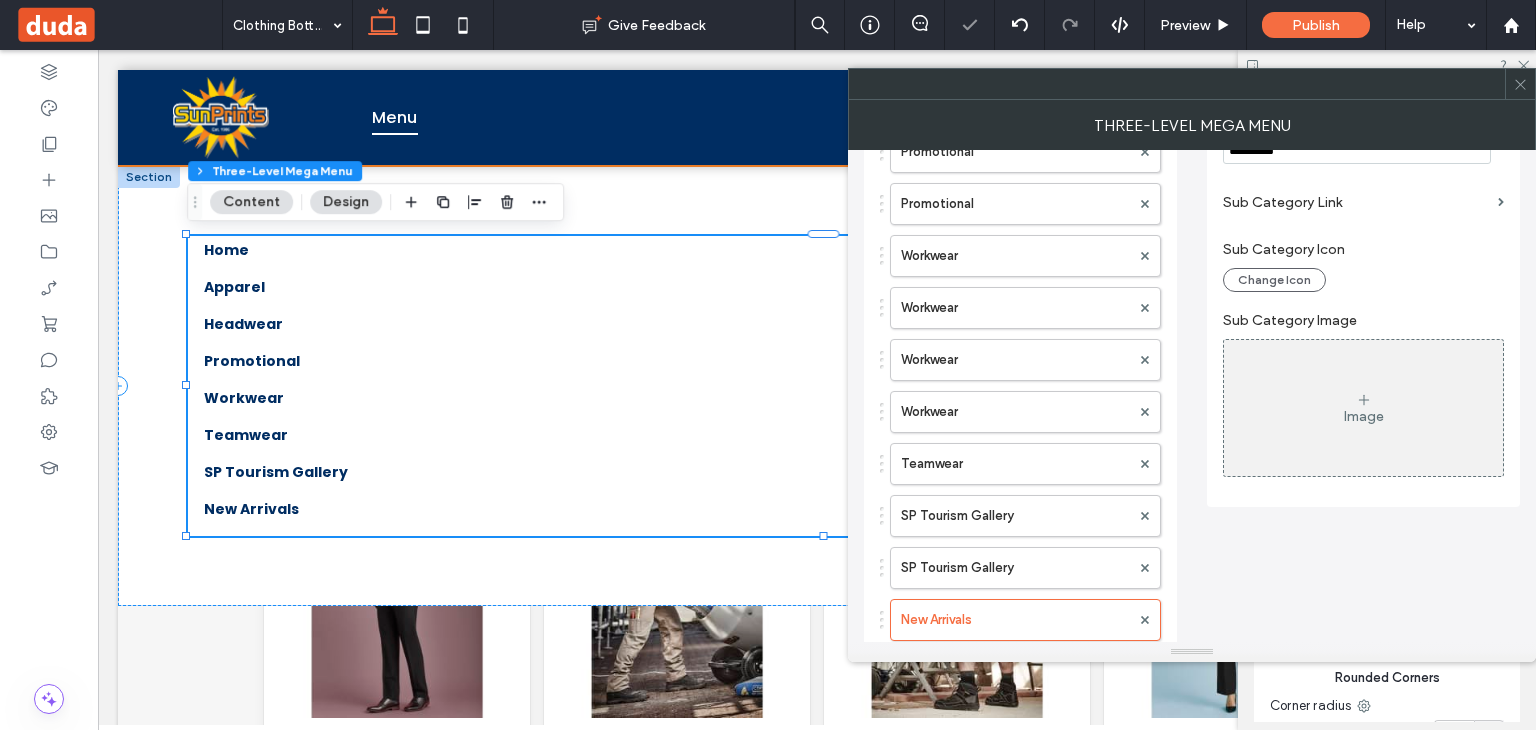 scroll, scrollTop: 0, scrollLeft: 0, axis: both 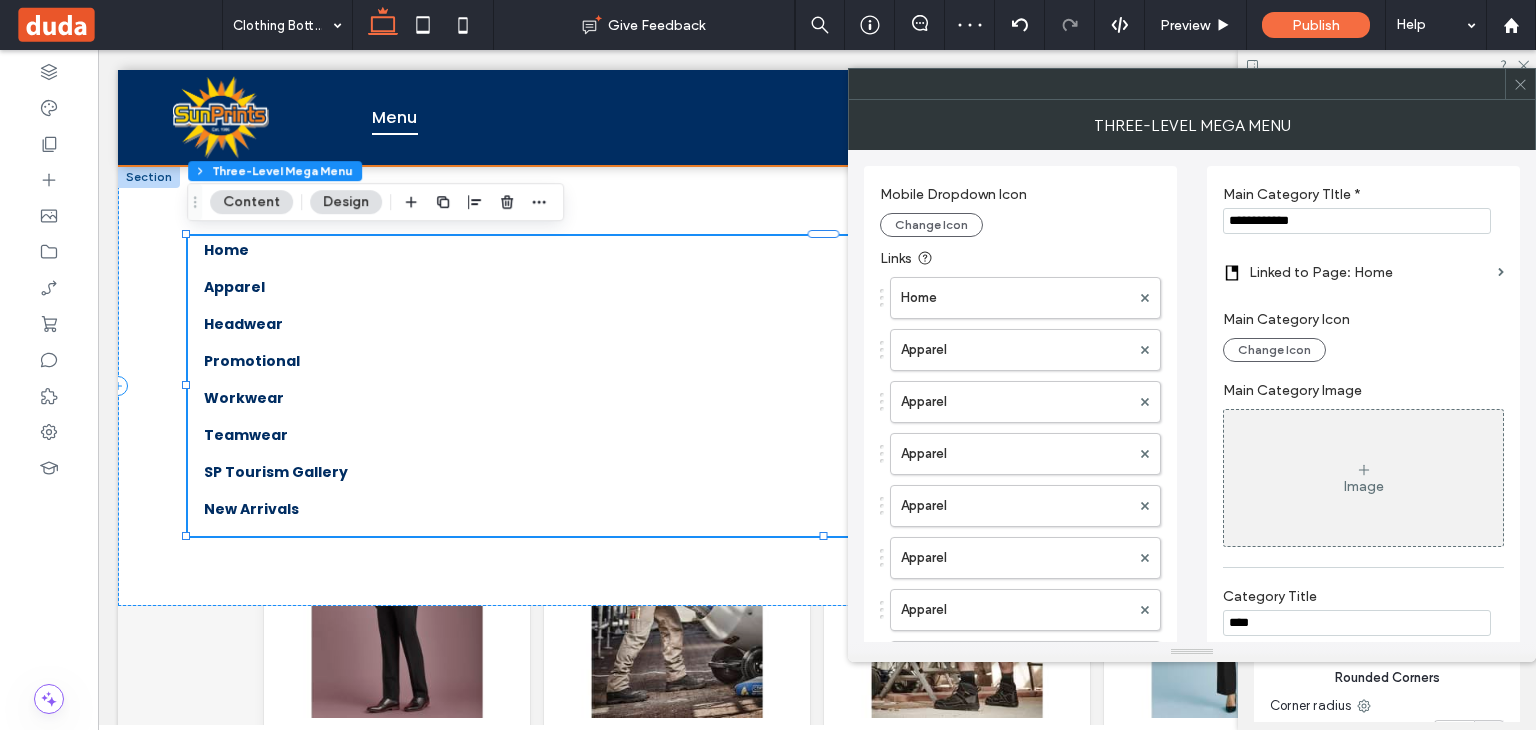 click on "**********" at bounding box center (1357, 221) 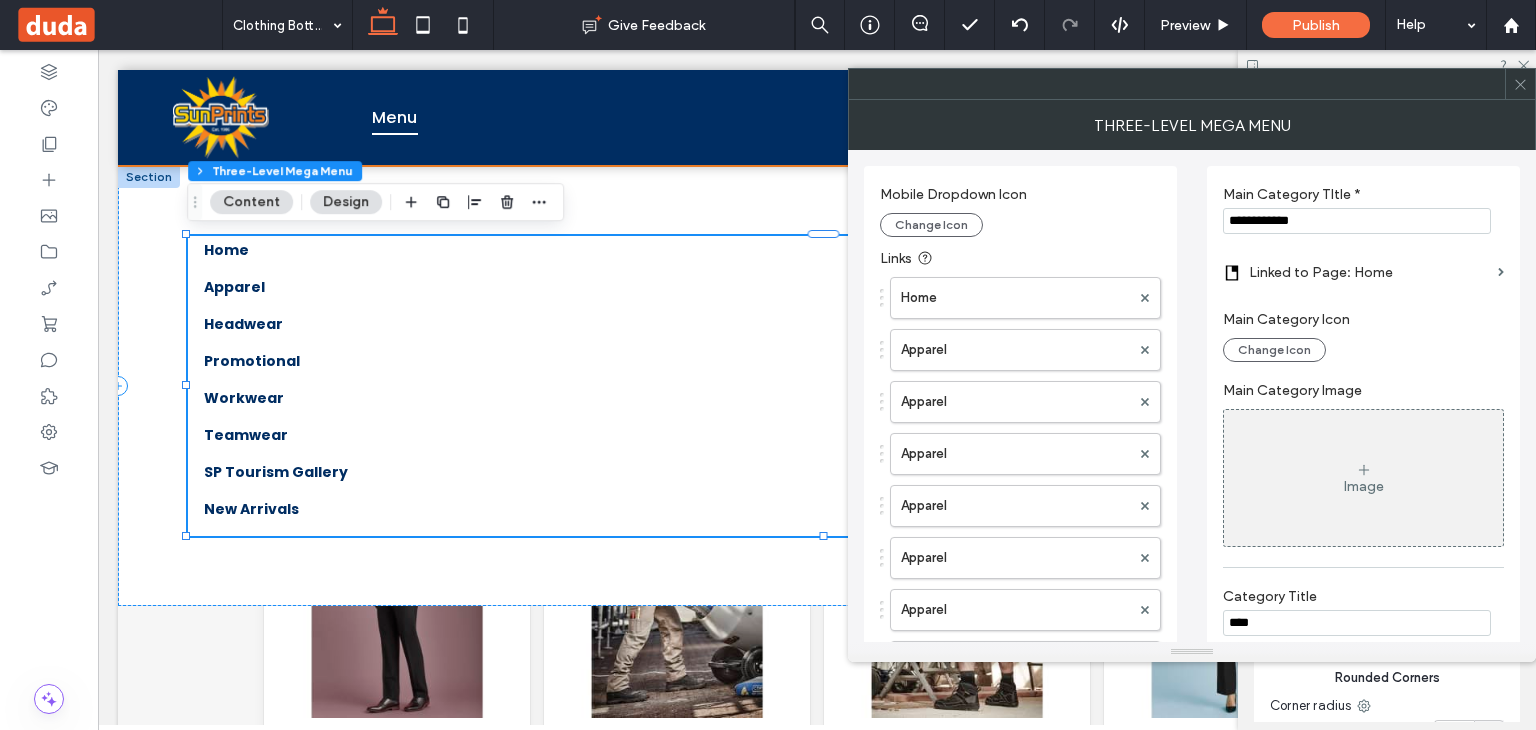 paste 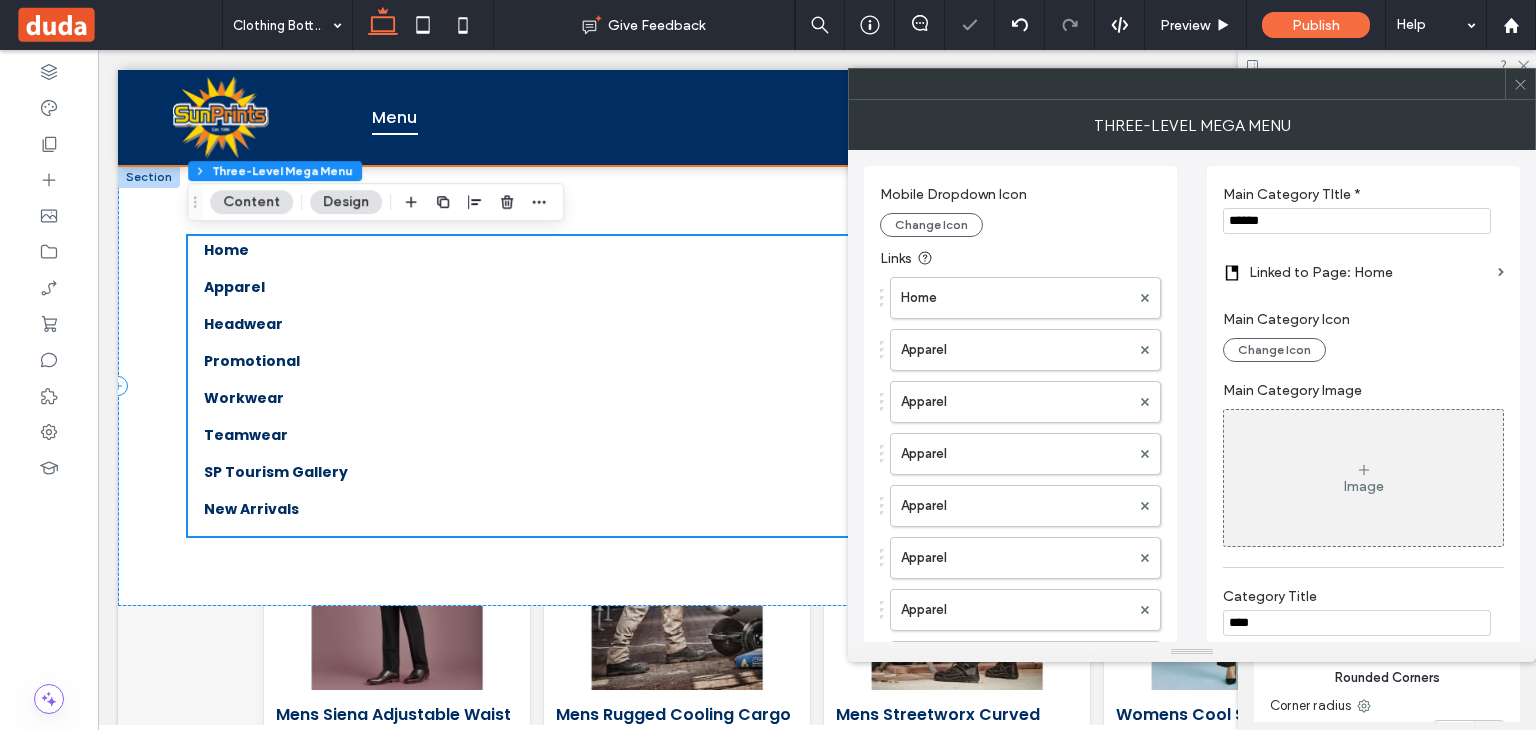 scroll, scrollTop: 452, scrollLeft: 0, axis: vertical 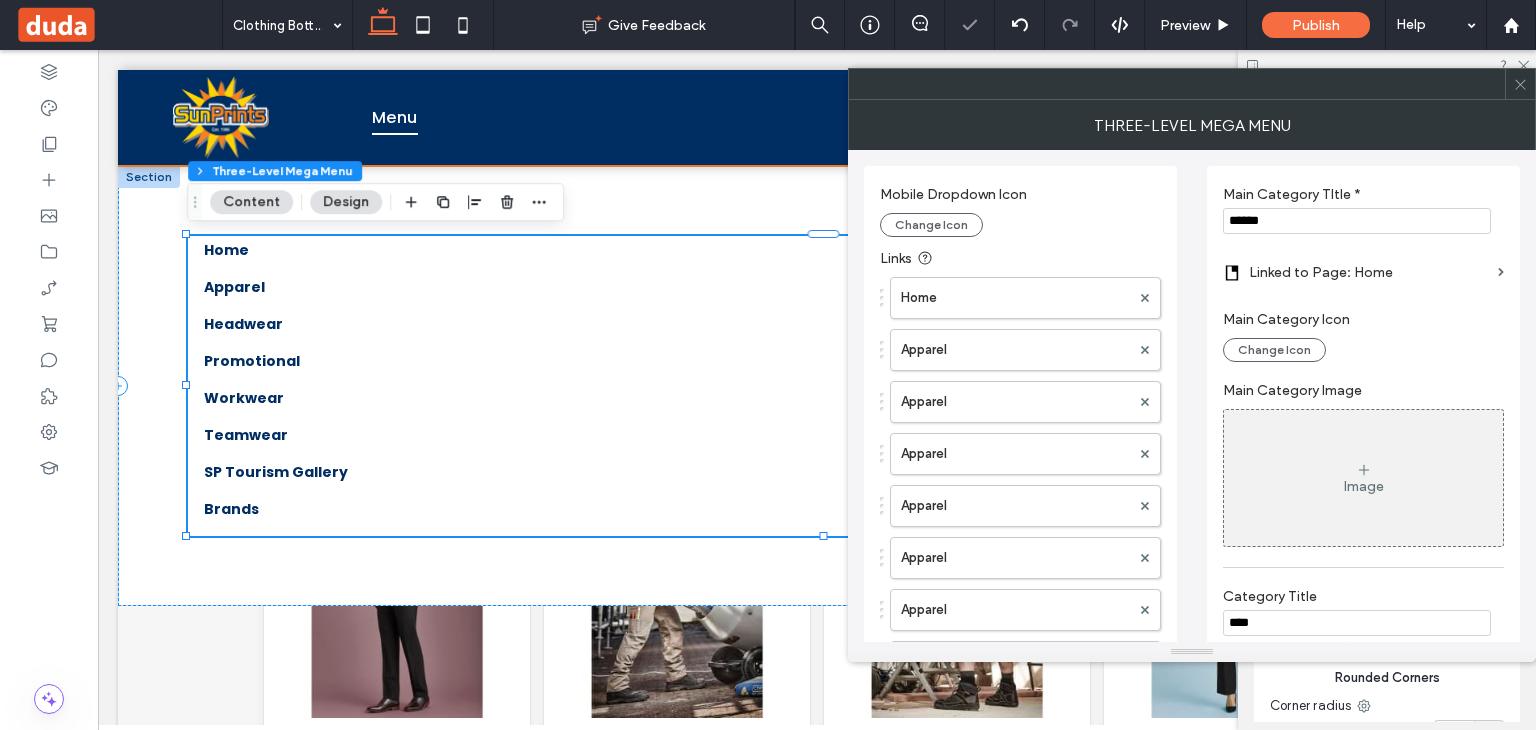 type on "******" 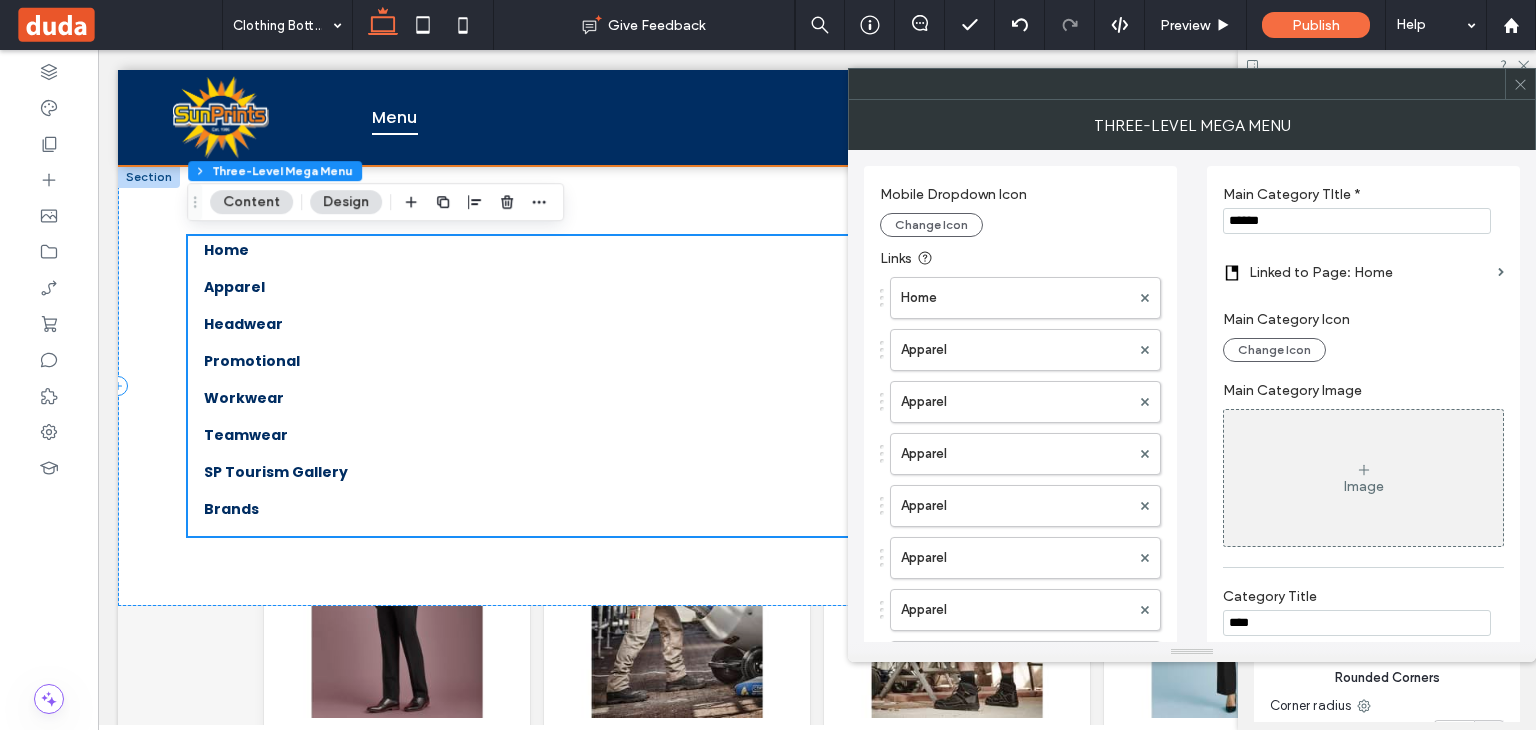 scroll, scrollTop: 452, scrollLeft: 0, axis: vertical 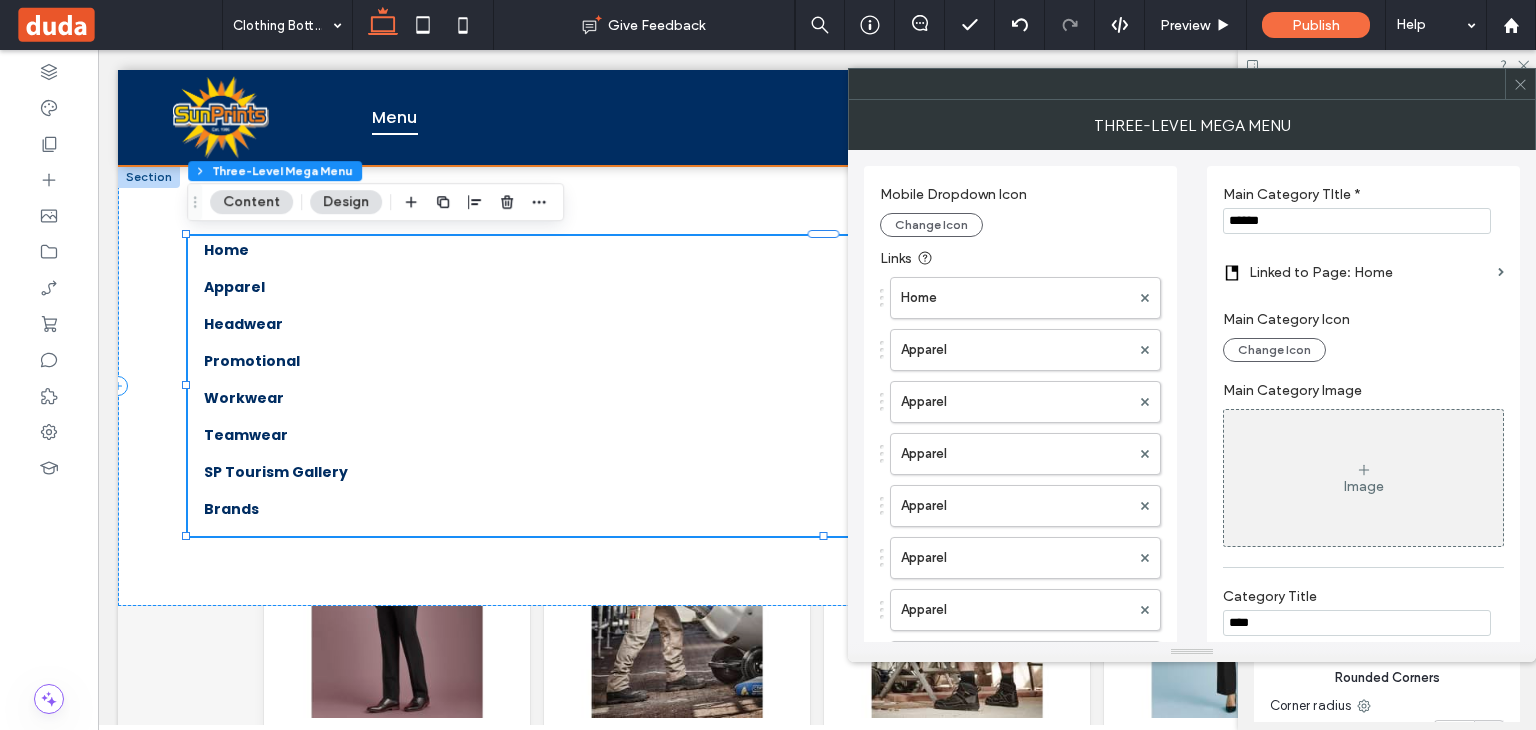 click on "****" at bounding box center [1357, 623] 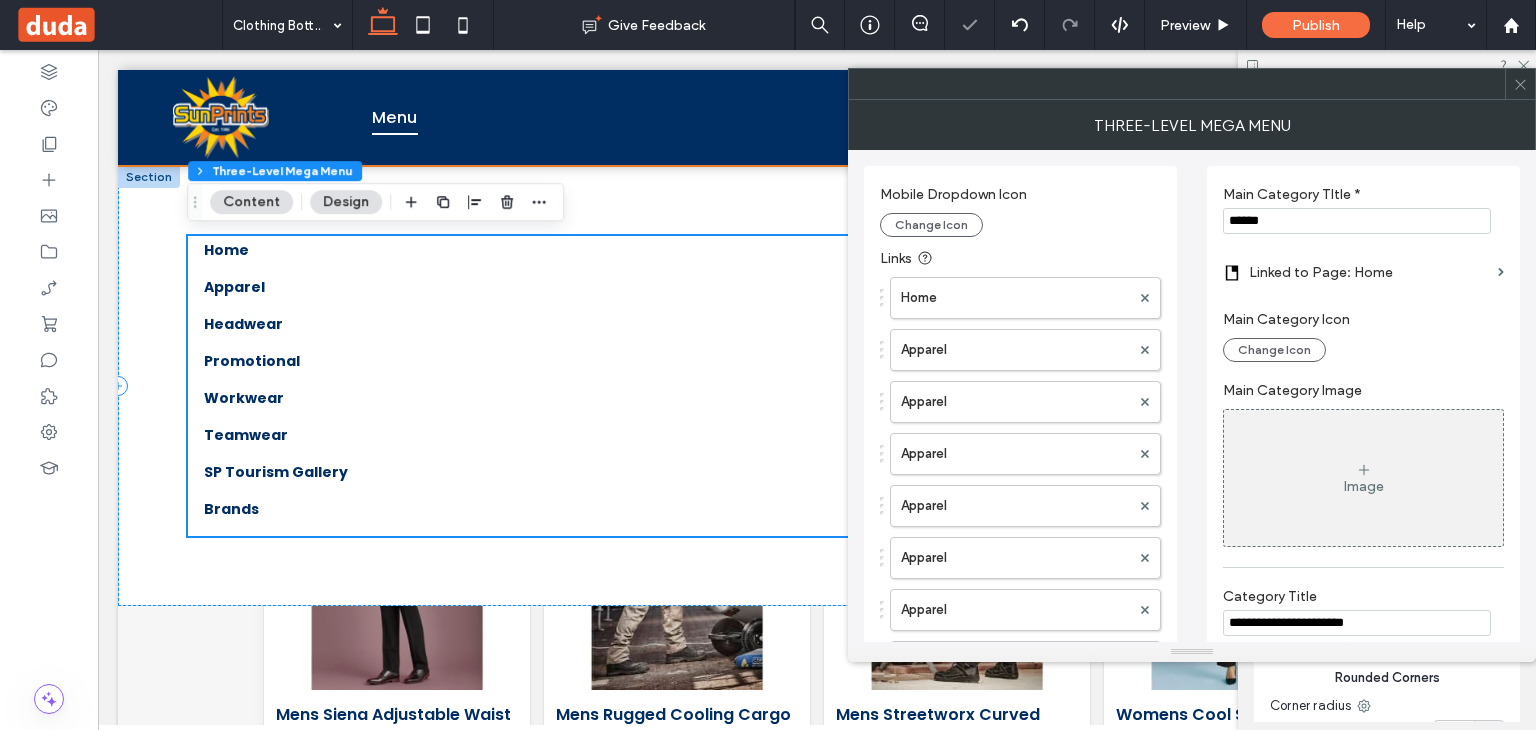 scroll, scrollTop: 452, scrollLeft: 0, axis: vertical 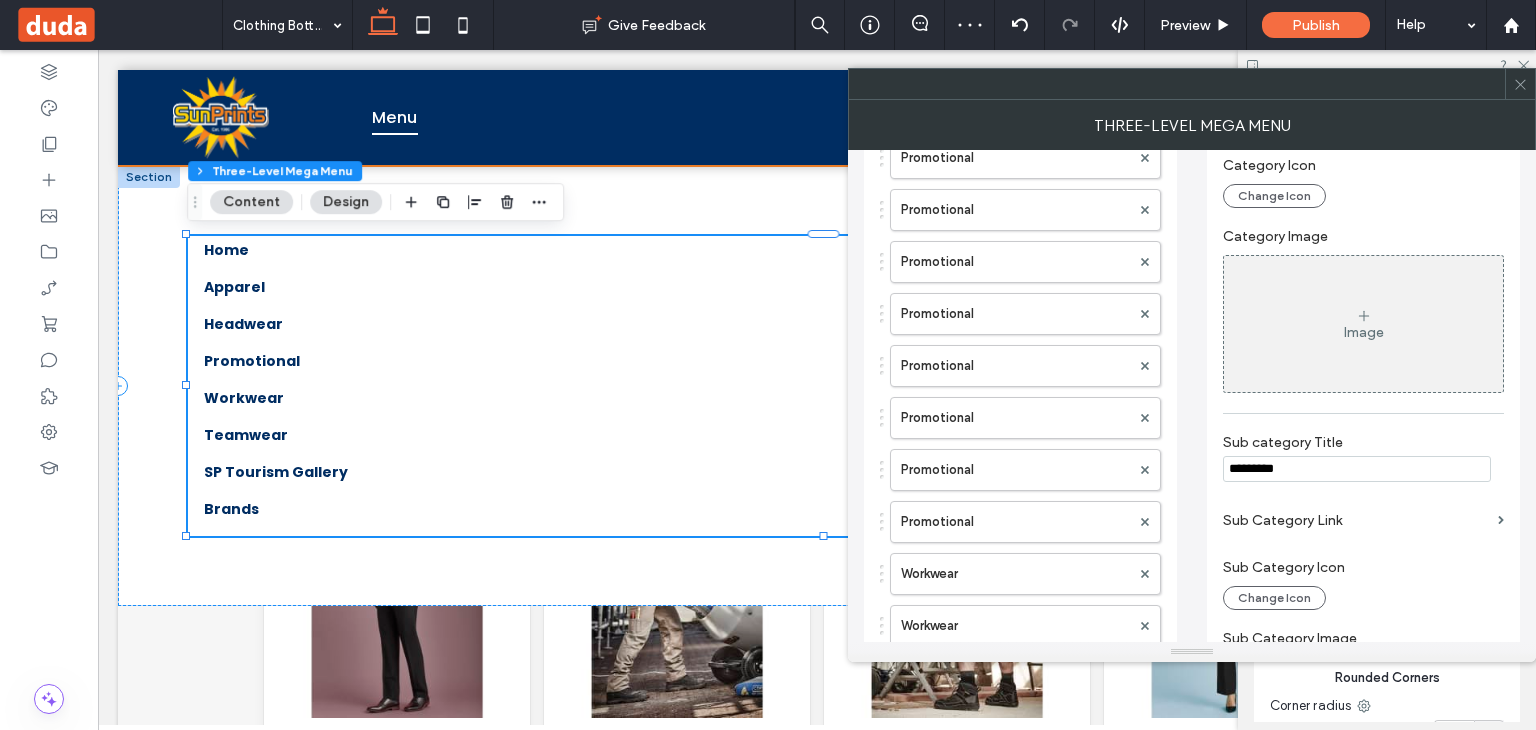 type on "**********" 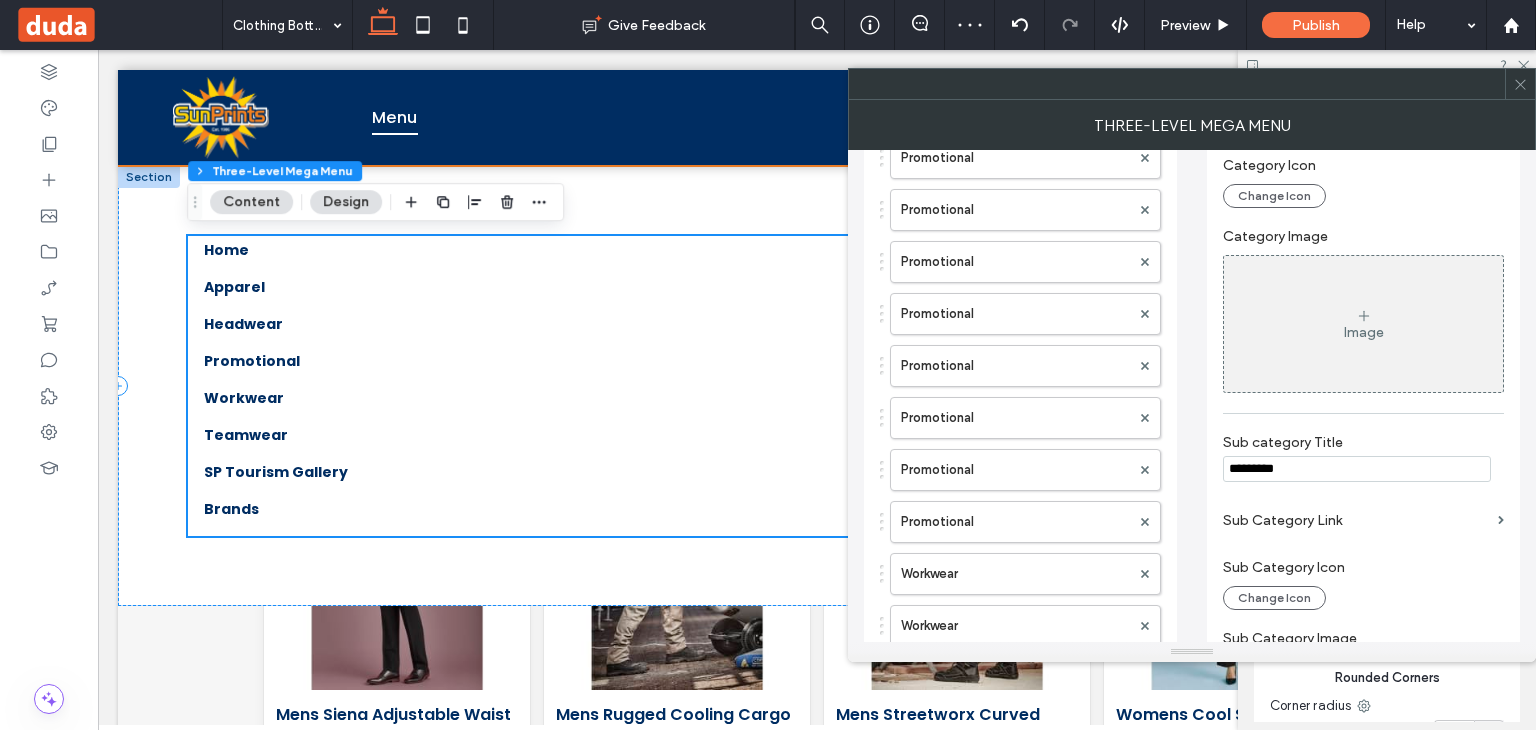 scroll, scrollTop: 452, scrollLeft: 0, axis: vertical 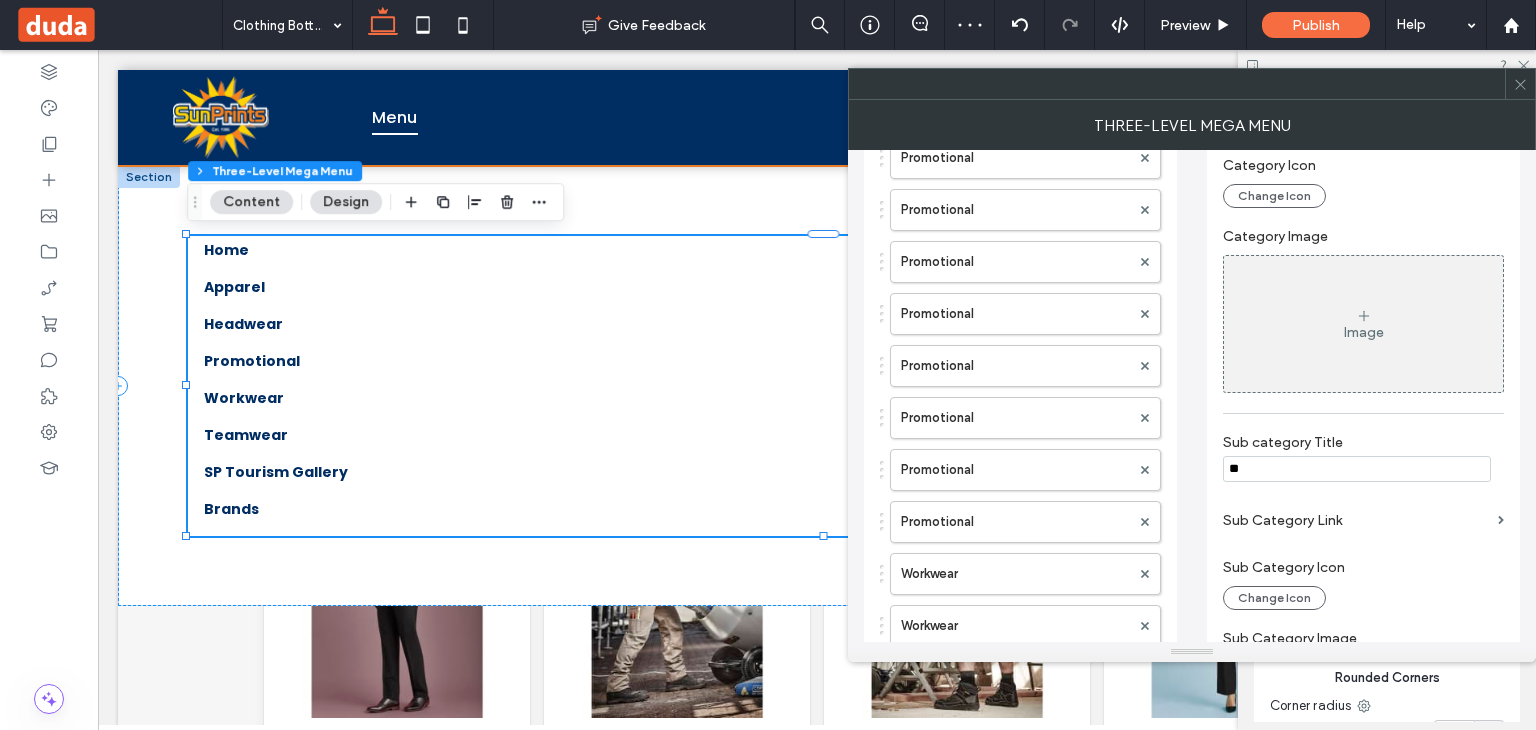 type on "*" 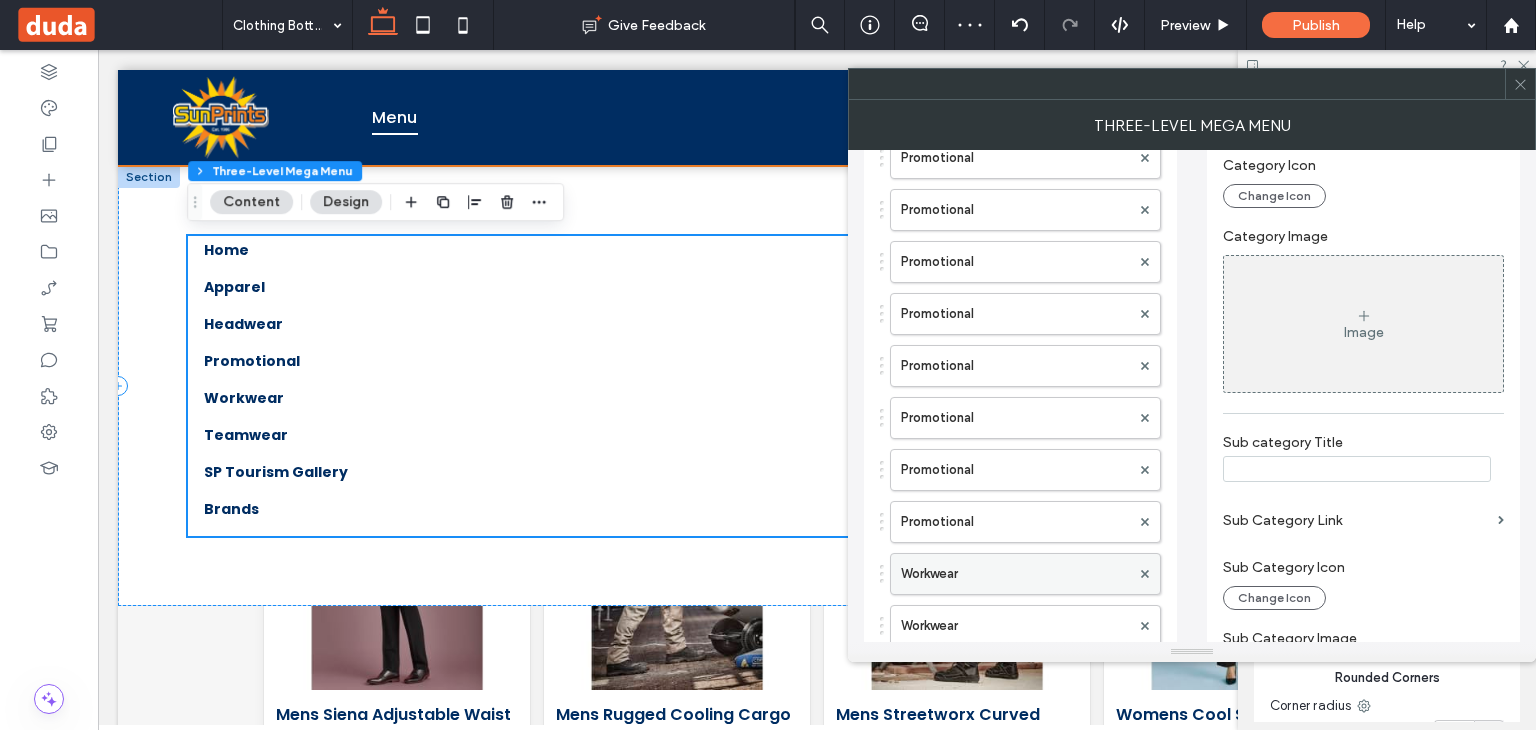 scroll, scrollTop: 452, scrollLeft: 0, axis: vertical 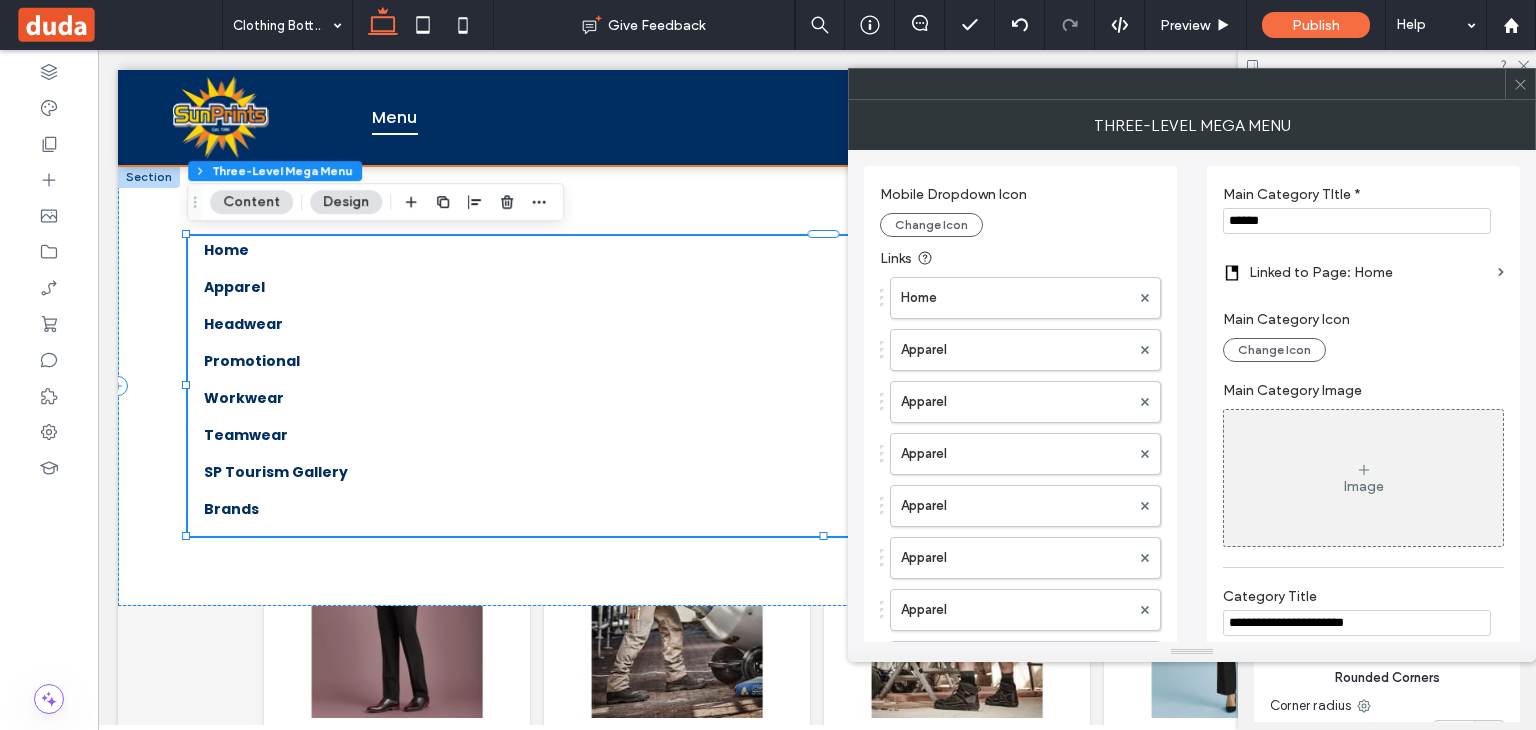 type 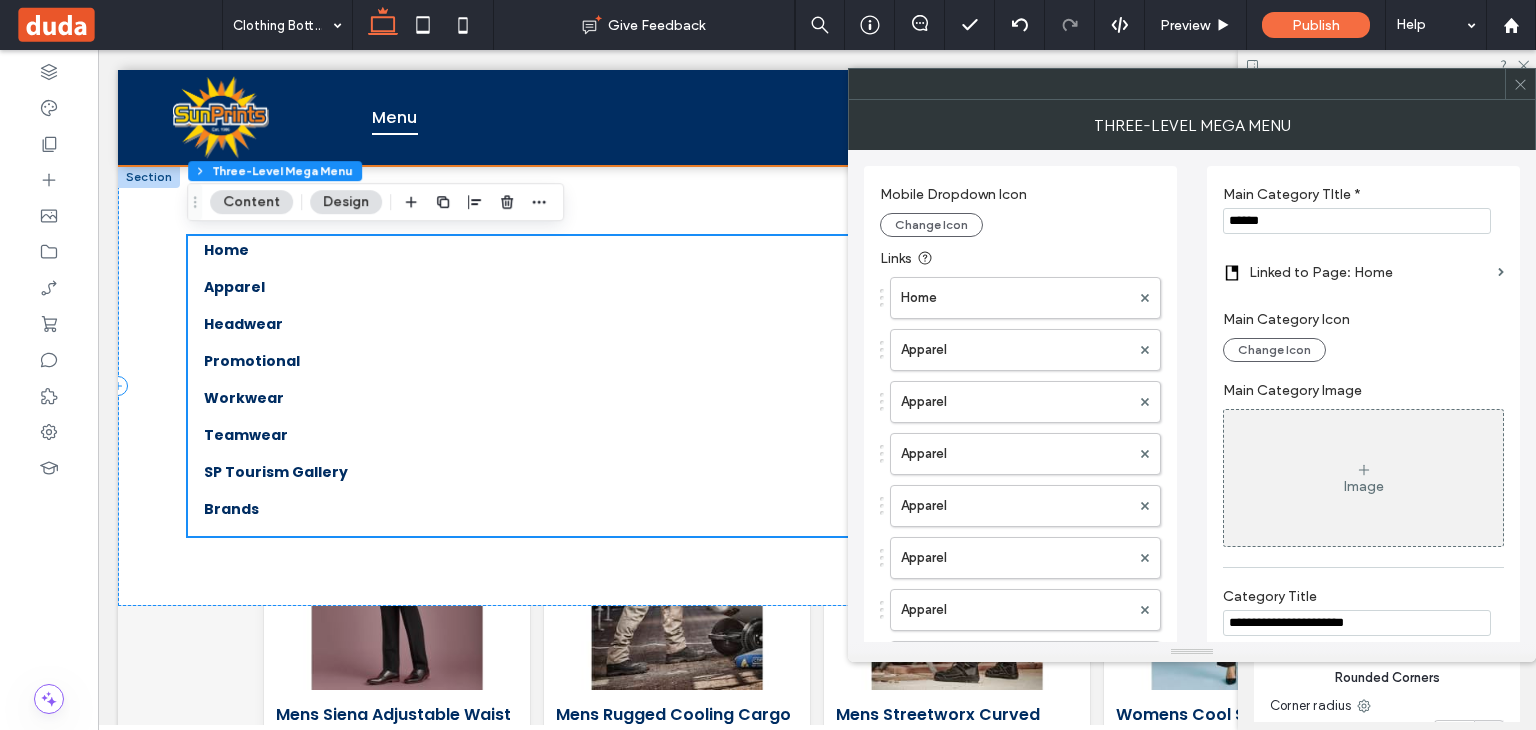 scroll, scrollTop: 452, scrollLeft: 0, axis: vertical 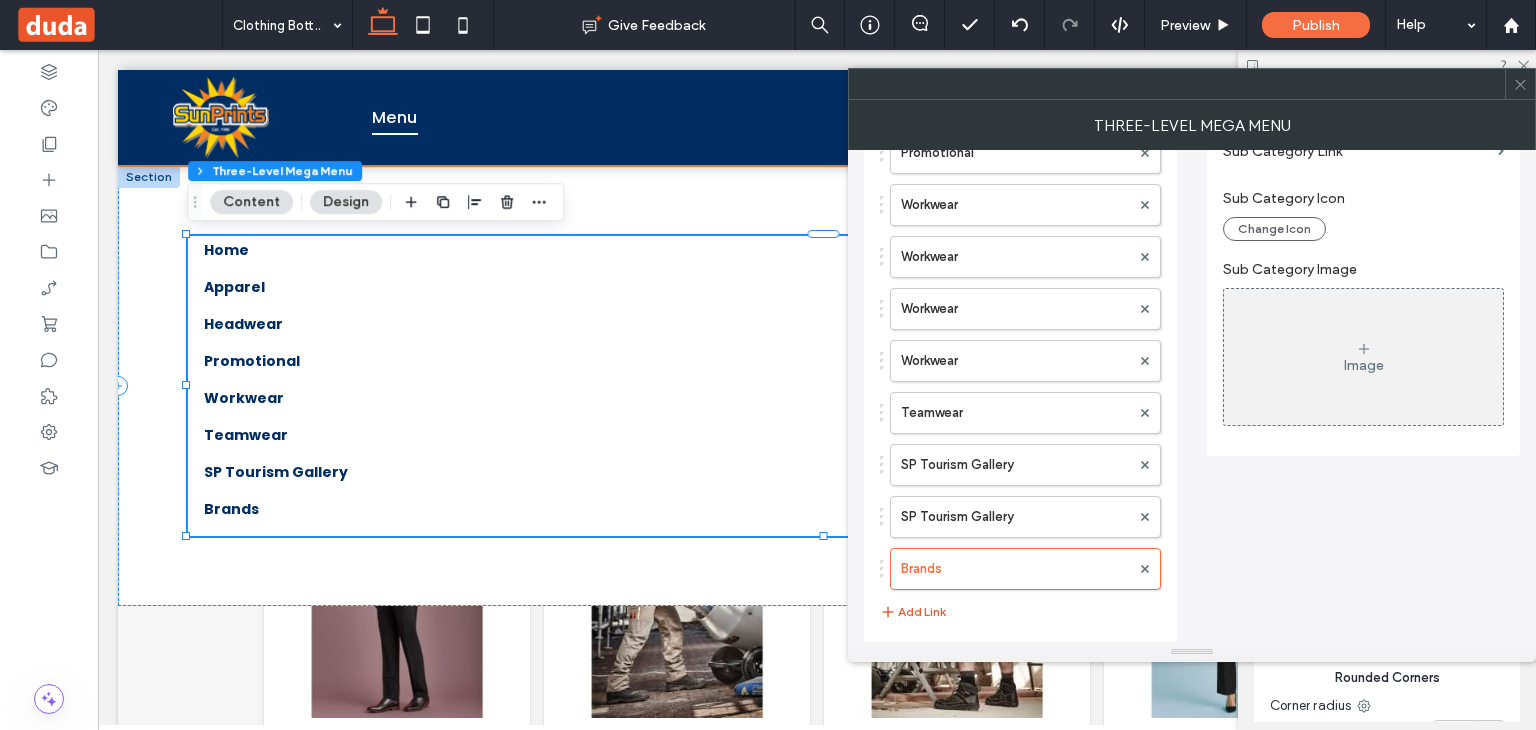 click on "Add Link" at bounding box center [913, 612] 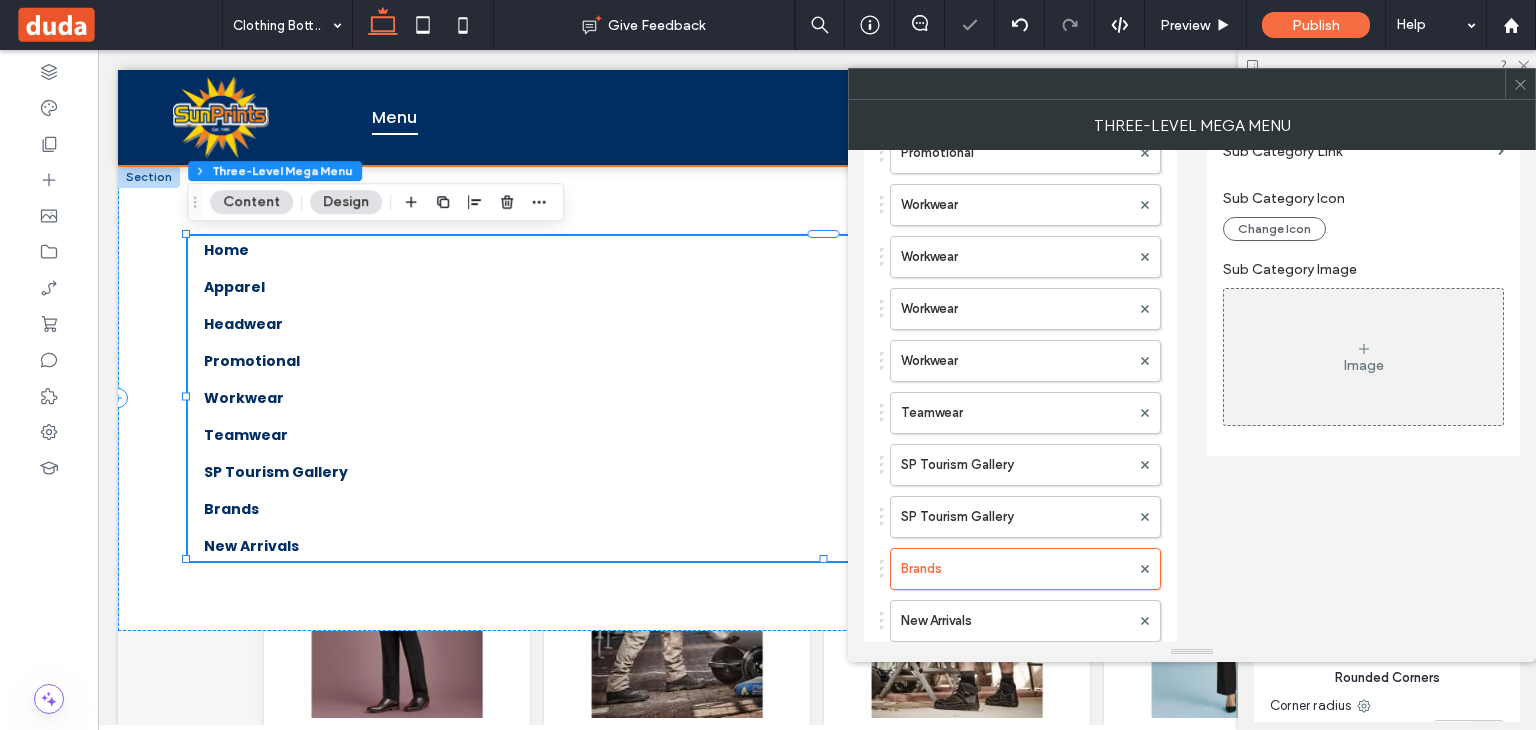 click on "New Arrivals" at bounding box center (1015, 621) 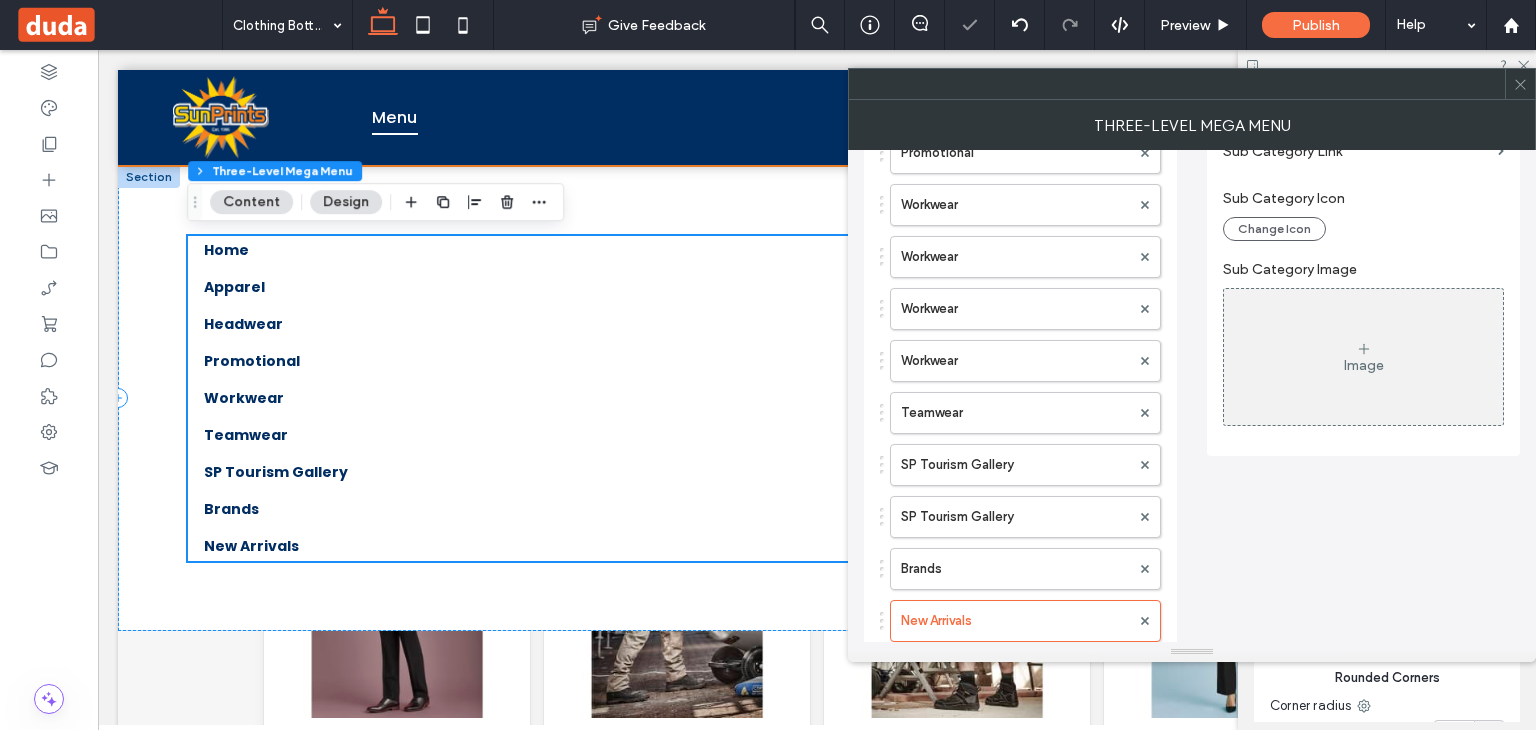 scroll, scrollTop: 452, scrollLeft: 0, axis: vertical 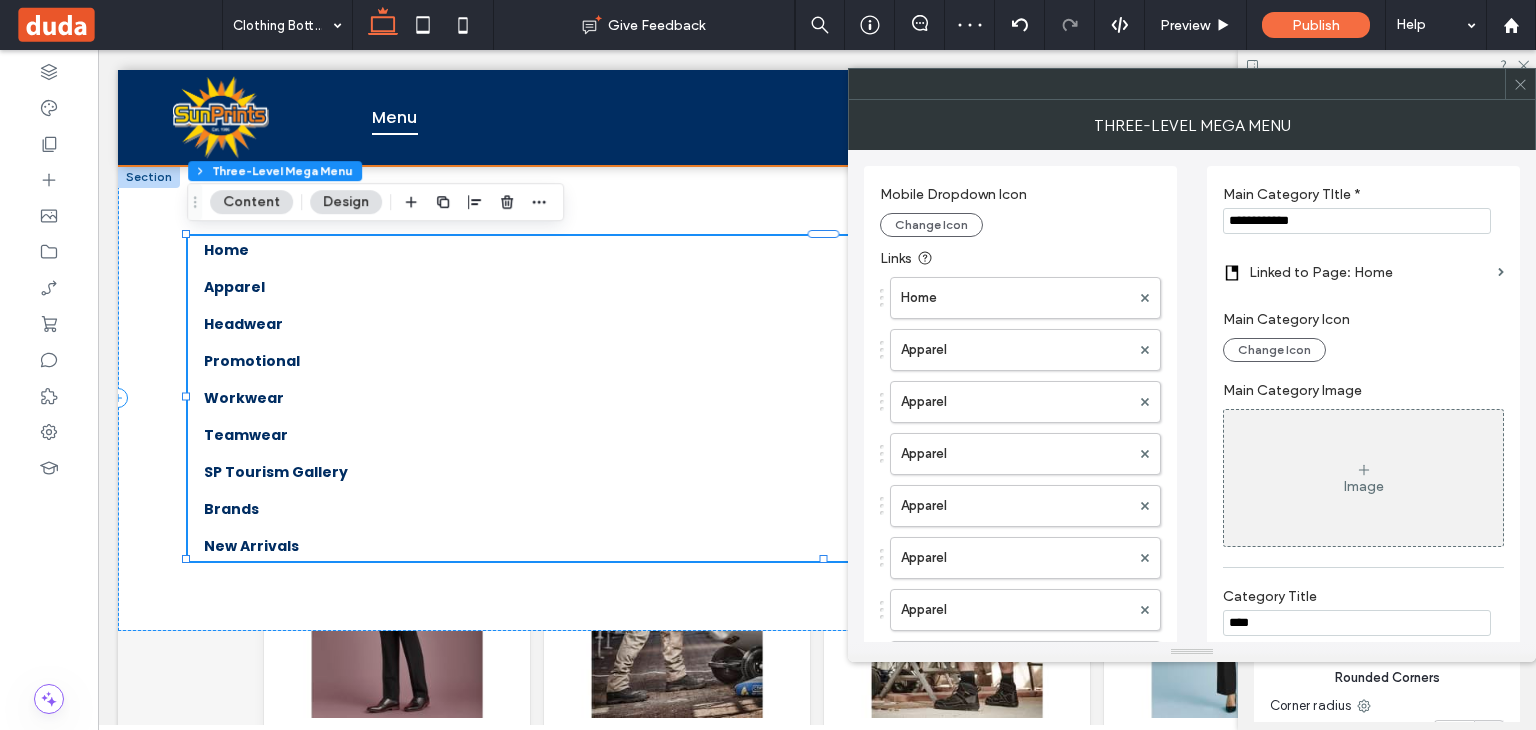 click on "**********" at bounding box center [1357, 221] 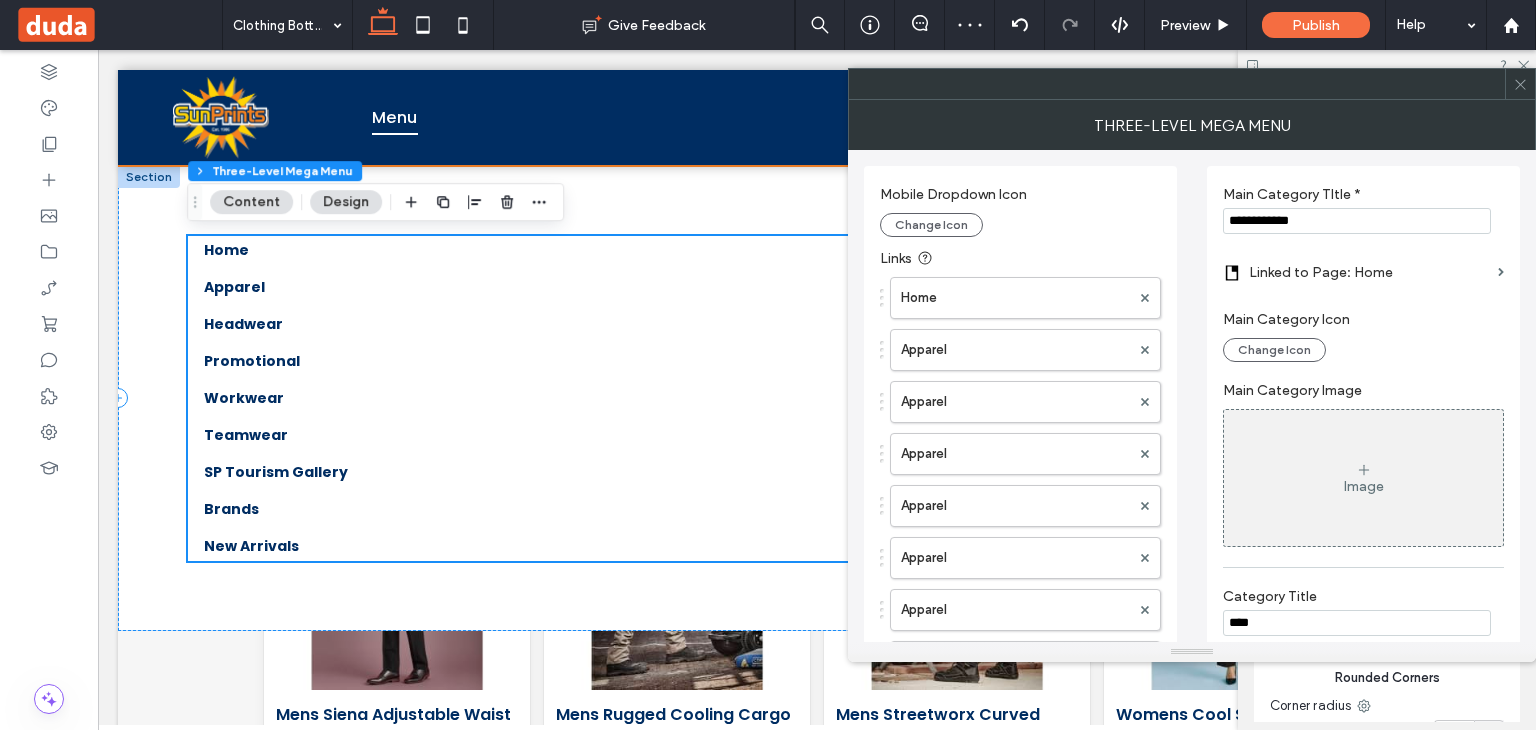 scroll, scrollTop: 452, scrollLeft: 0, axis: vertical 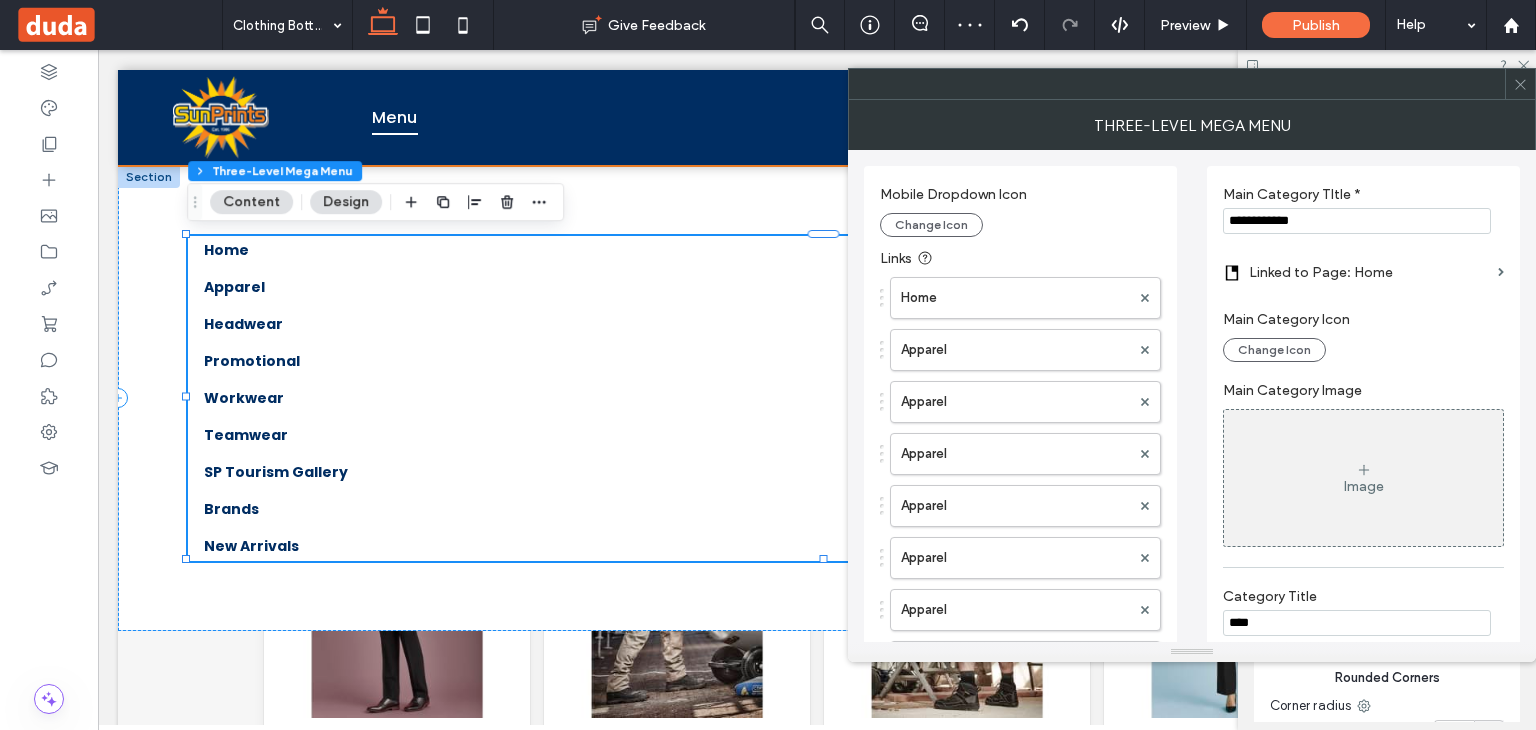 paste 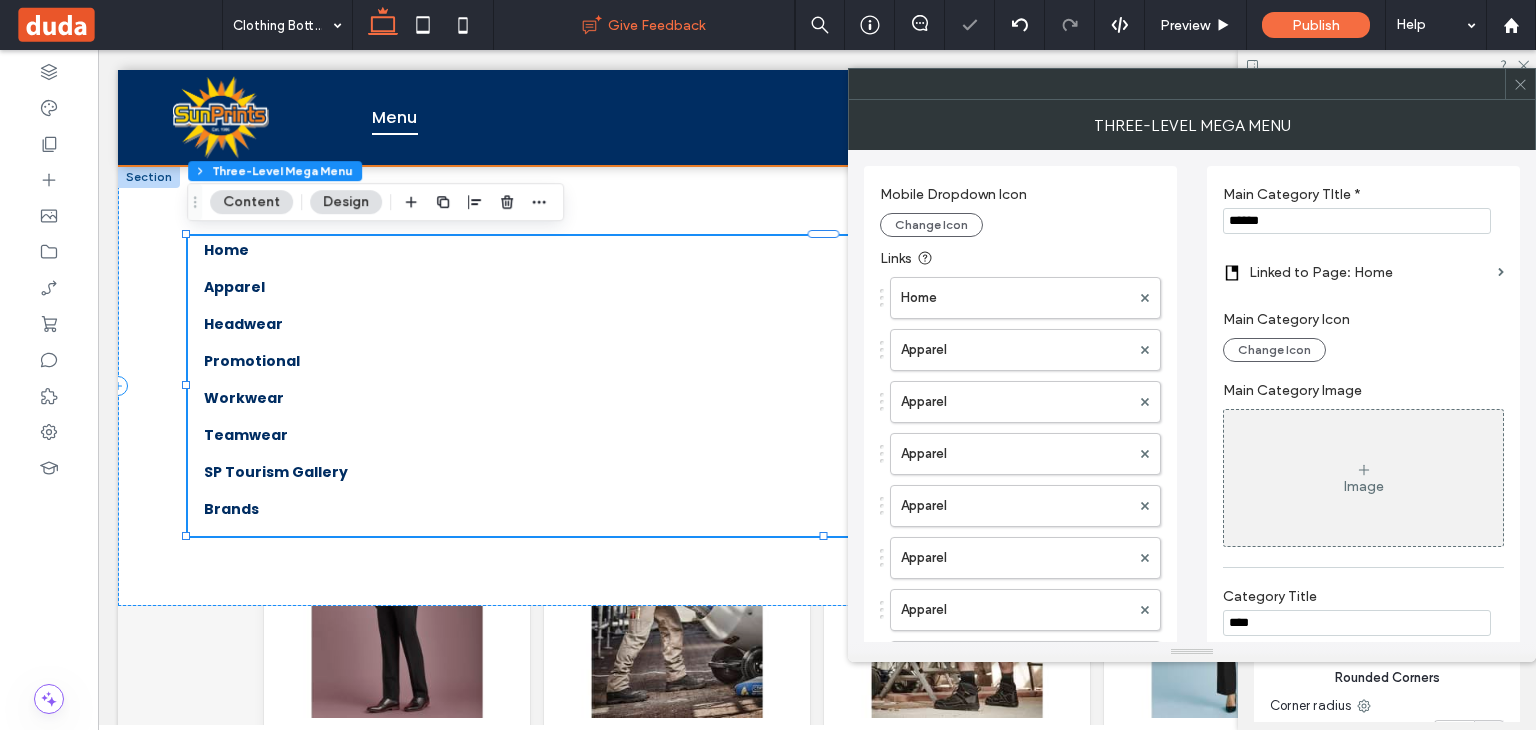 type on "******" 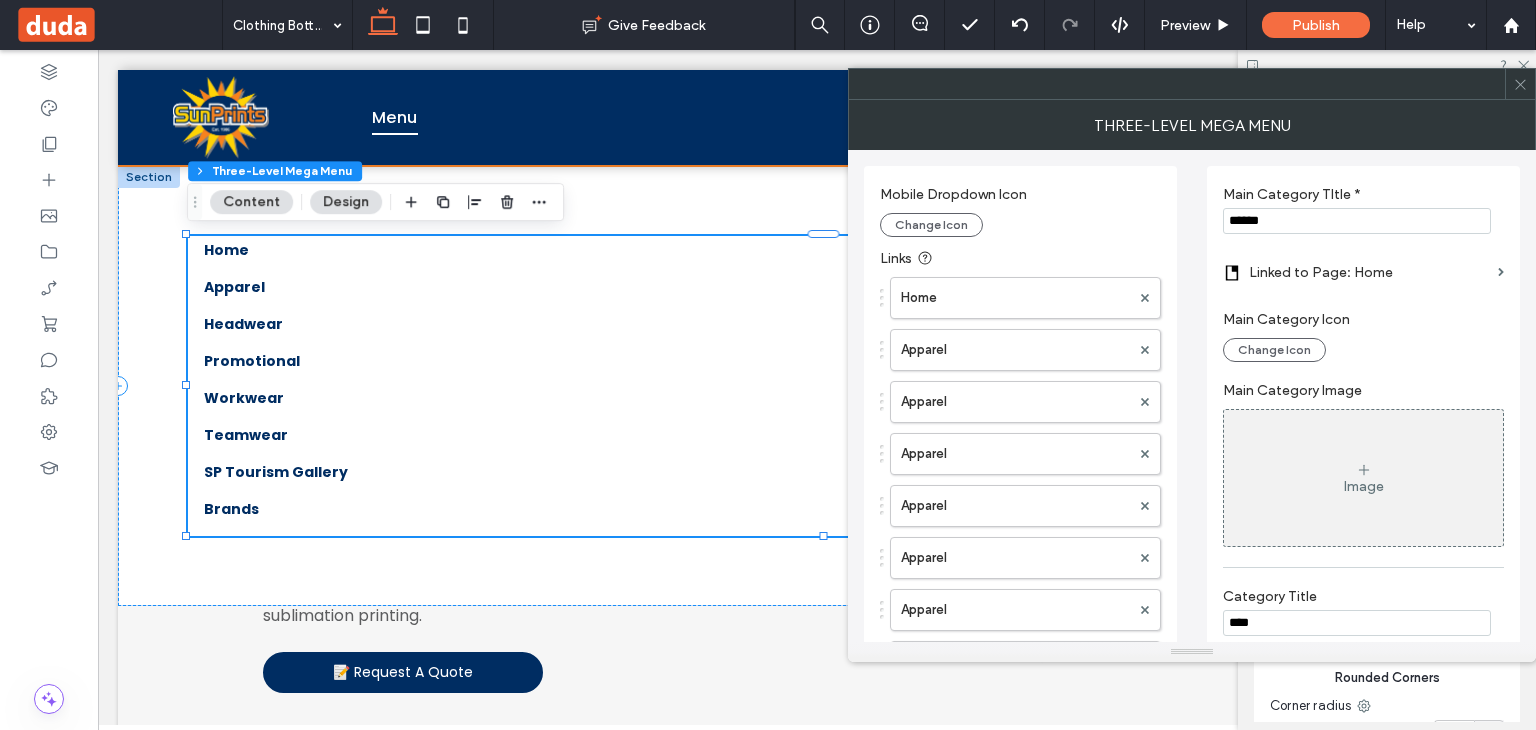 scroll, scrollTop: 452, scrollLeft: 0, axis: vertical 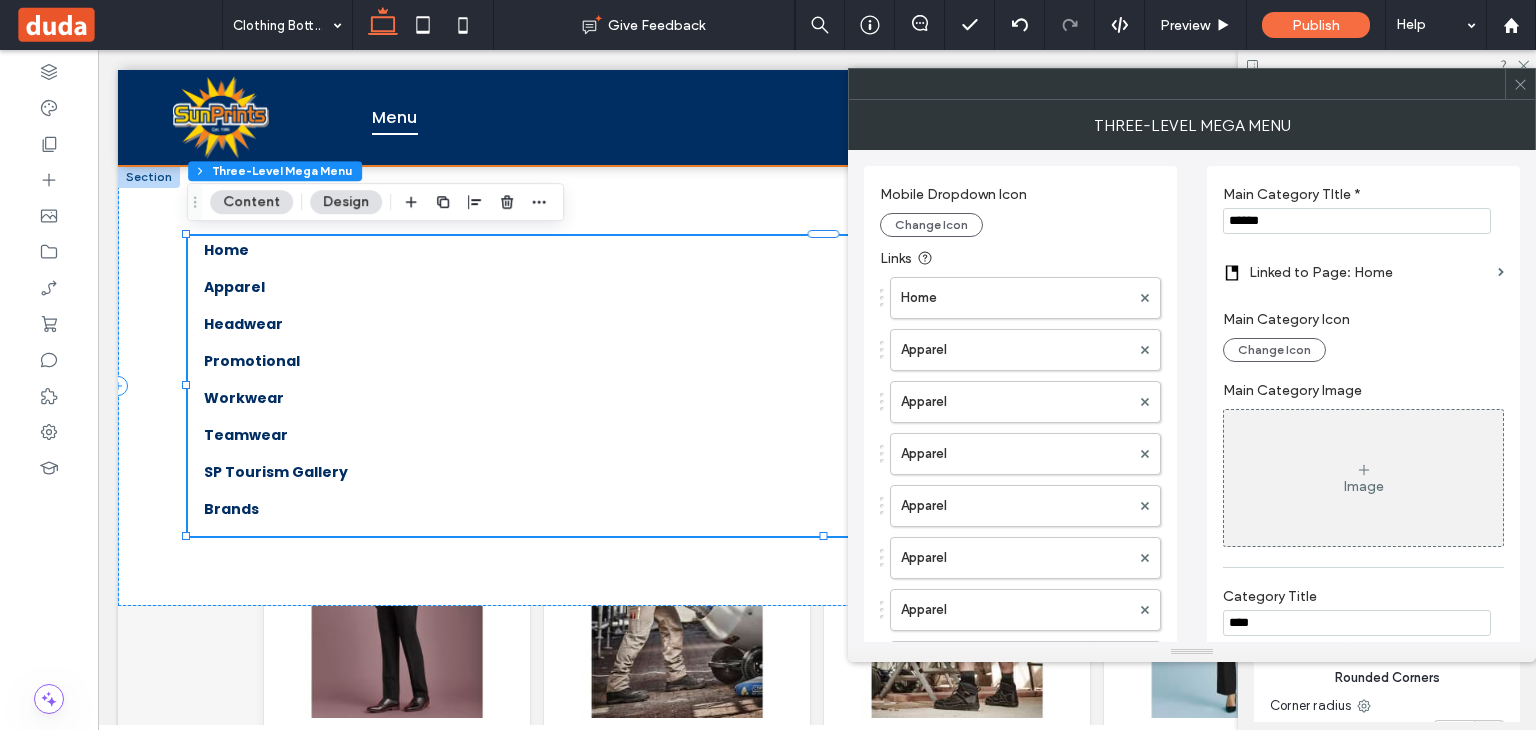 click on "****" at bounding box center [1357, 623] 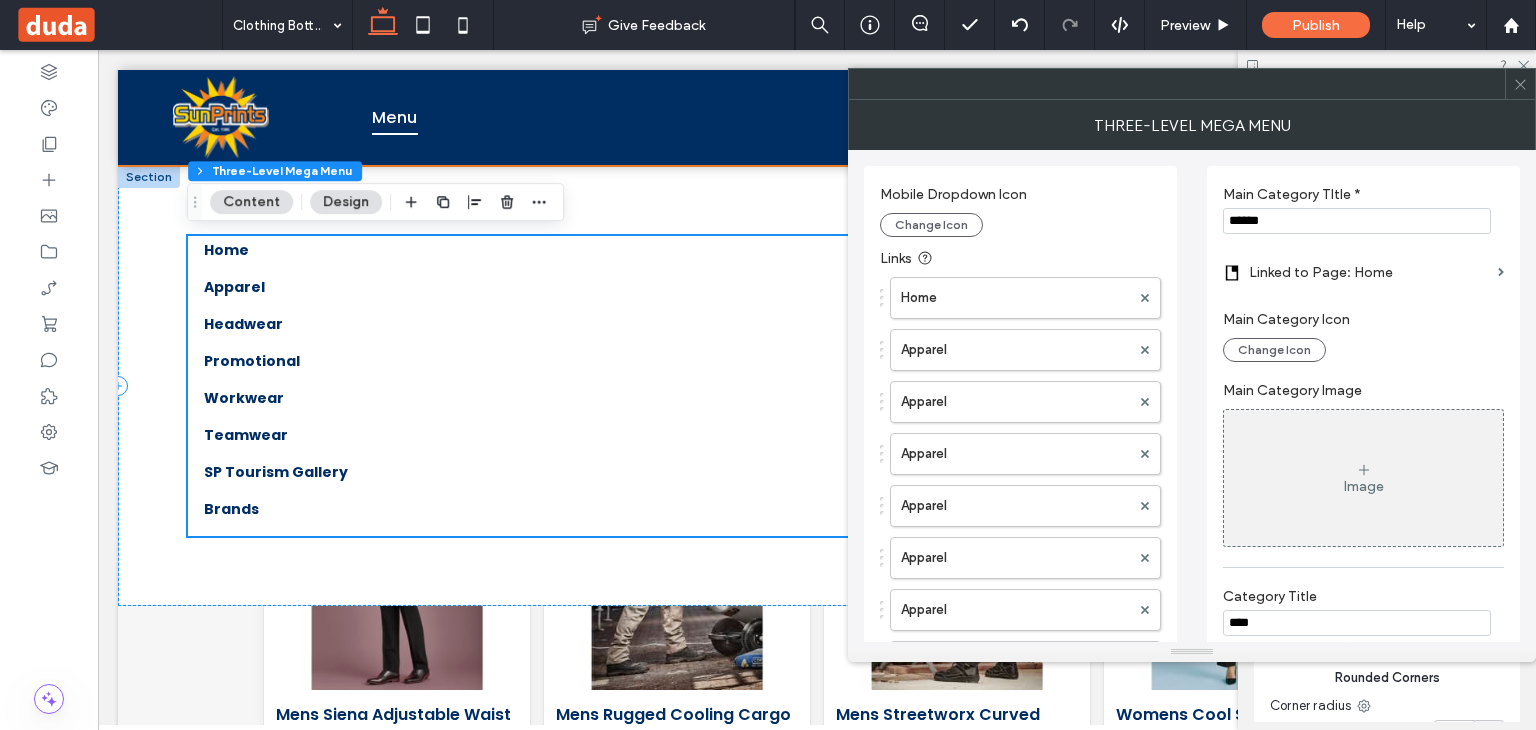 scroll, scrollTop: 452, scrollLeft: 0, axis: vertical 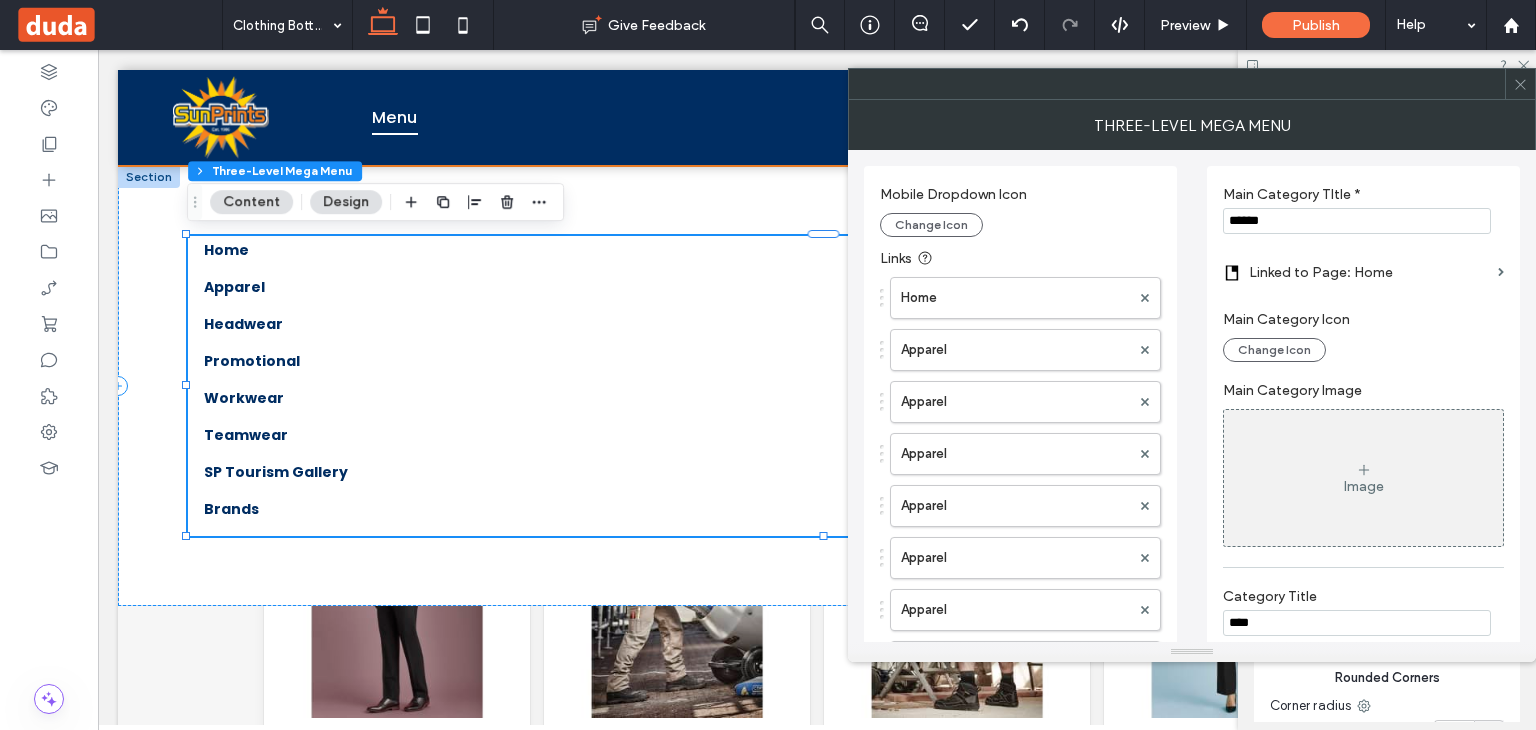 paste on "*****" 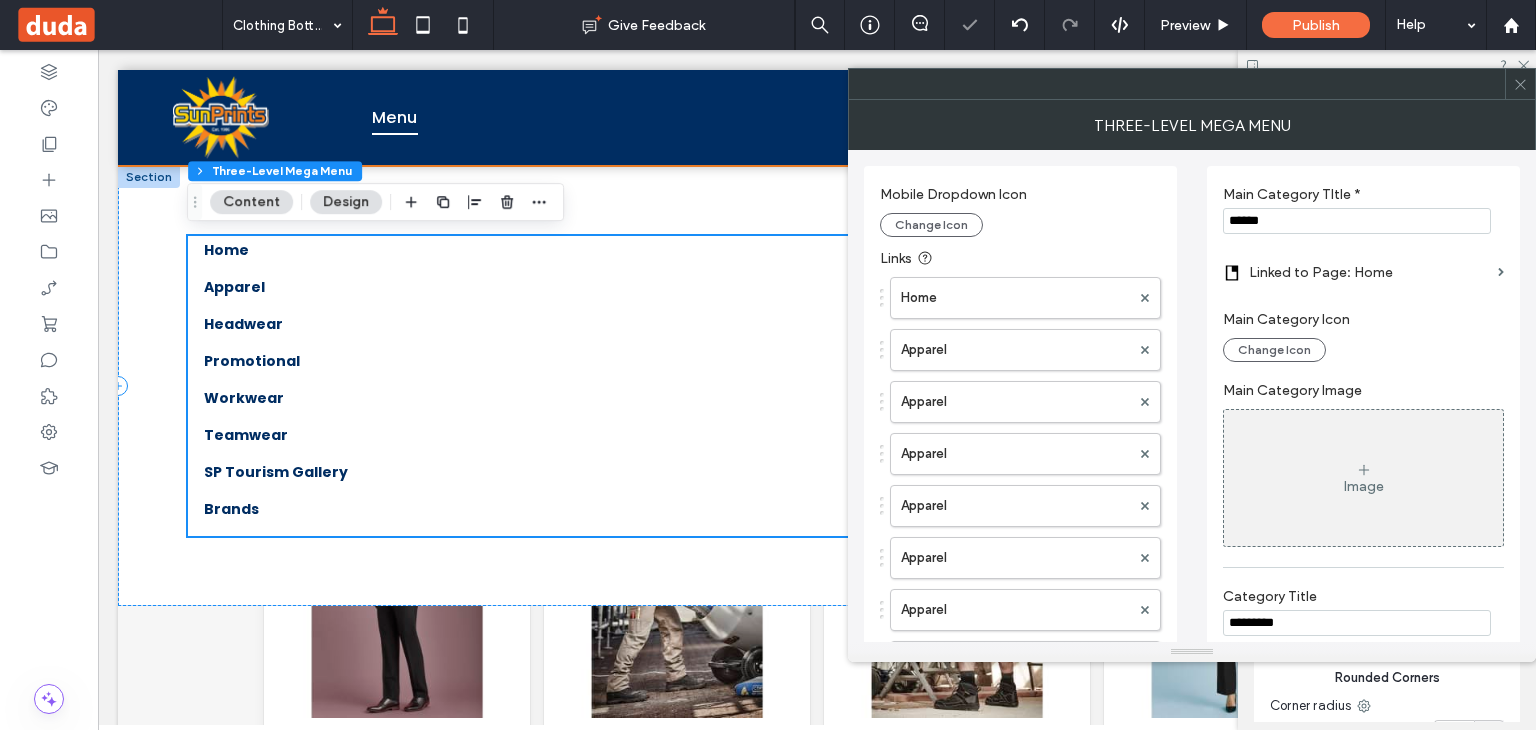 scroll, scrollTop: 452, scrollLeft: 0, axis: vertical 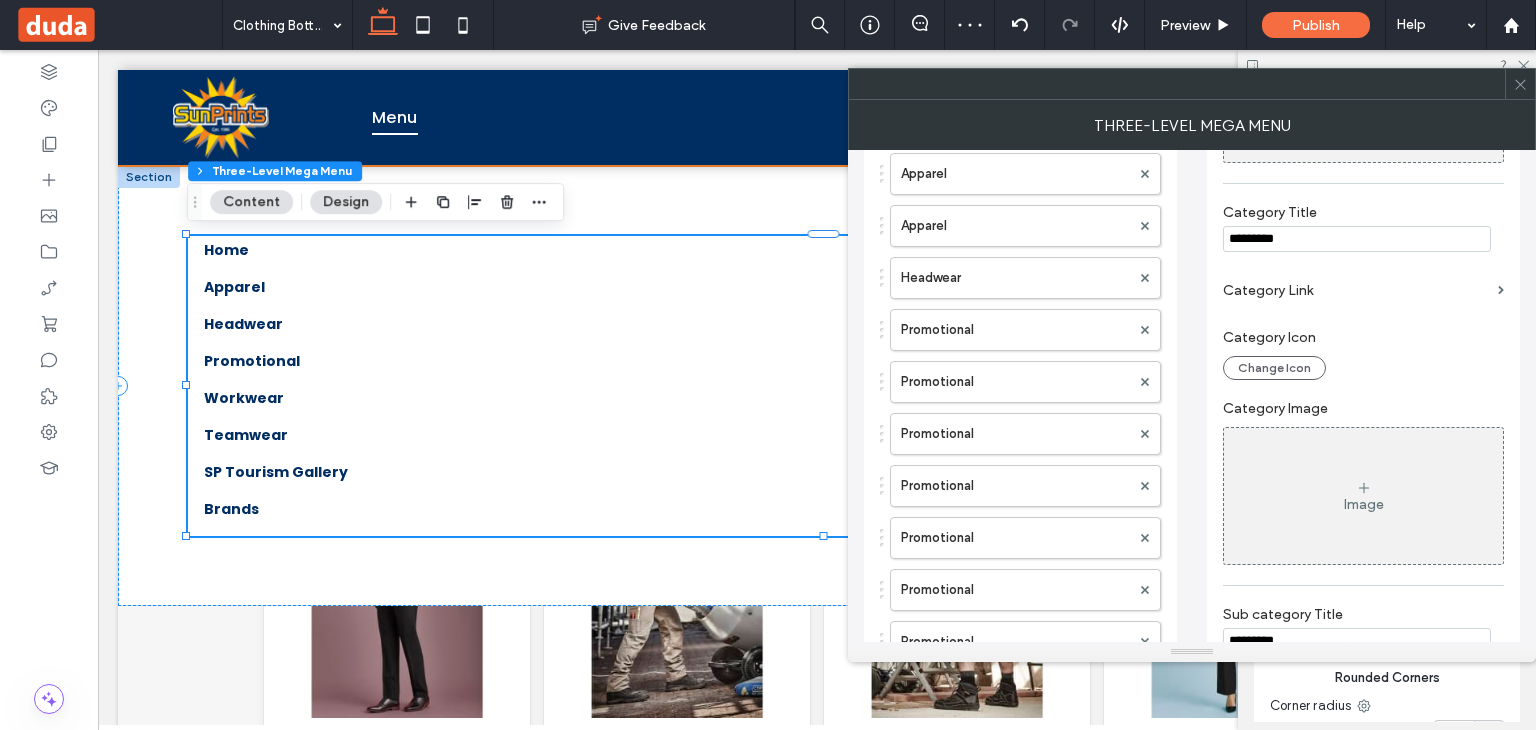 type on "*********" 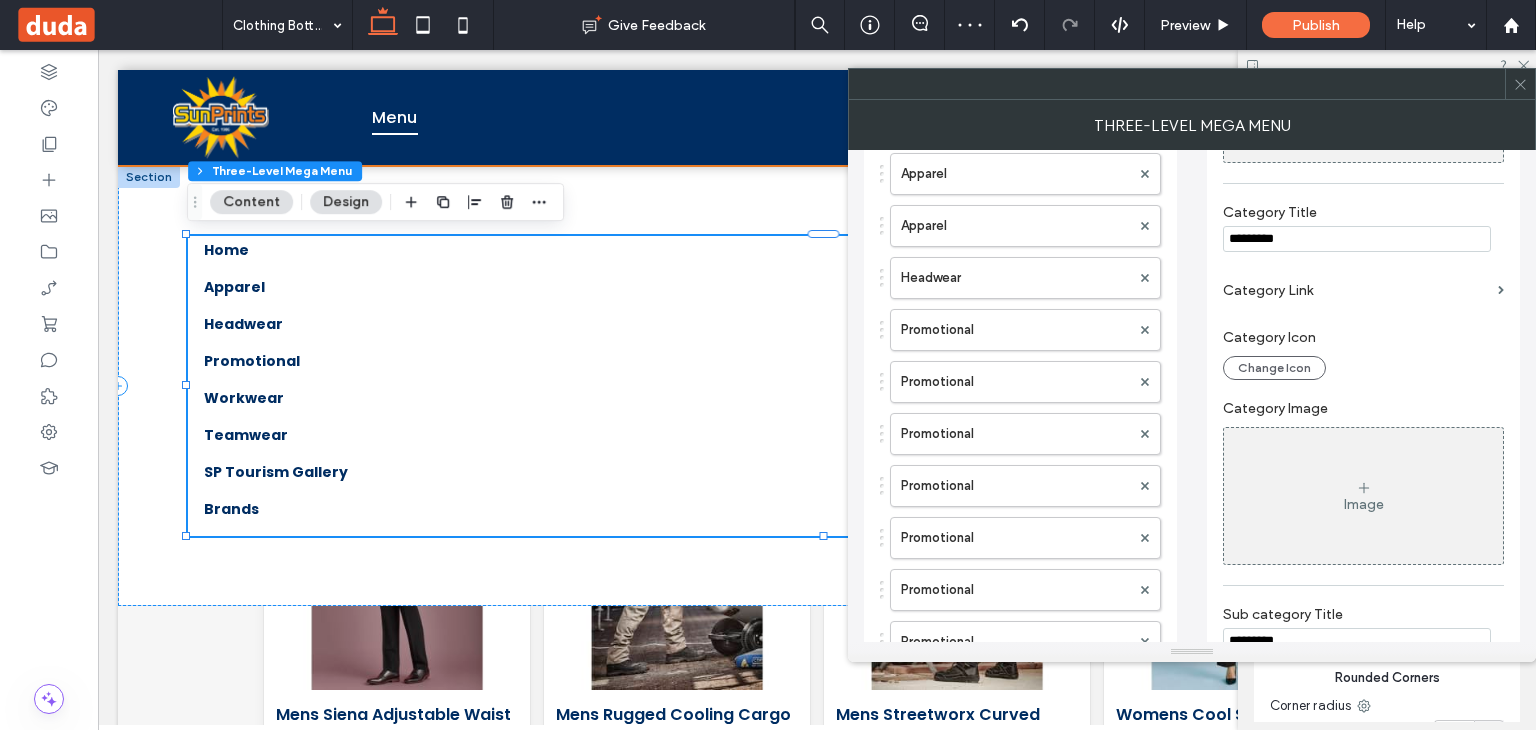 scroll, scrollTop: 452, scrollLeft: 0, axis: vertical 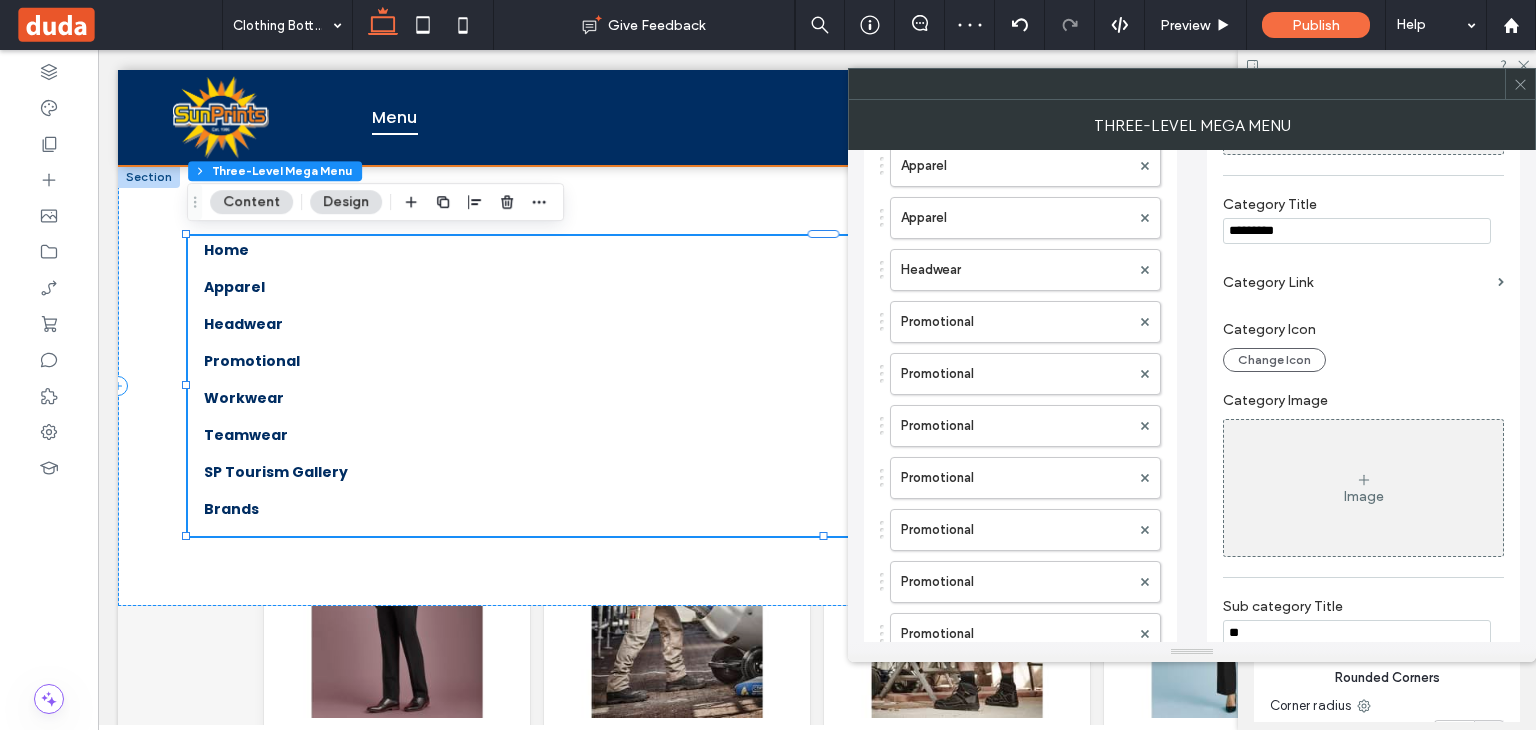 type on "*" 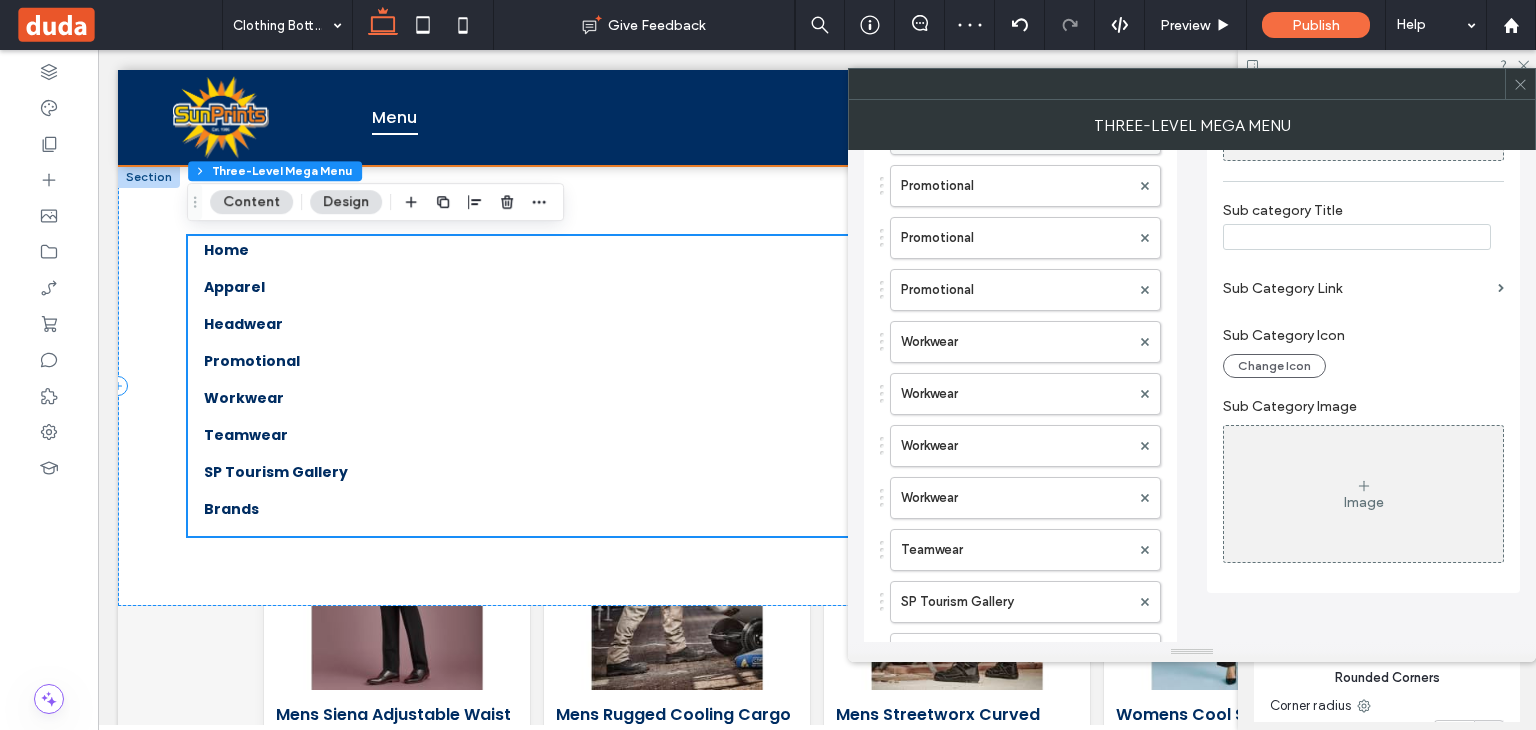 scroll, scrollTop: 792, scrollLeft: 0, axis: vertical 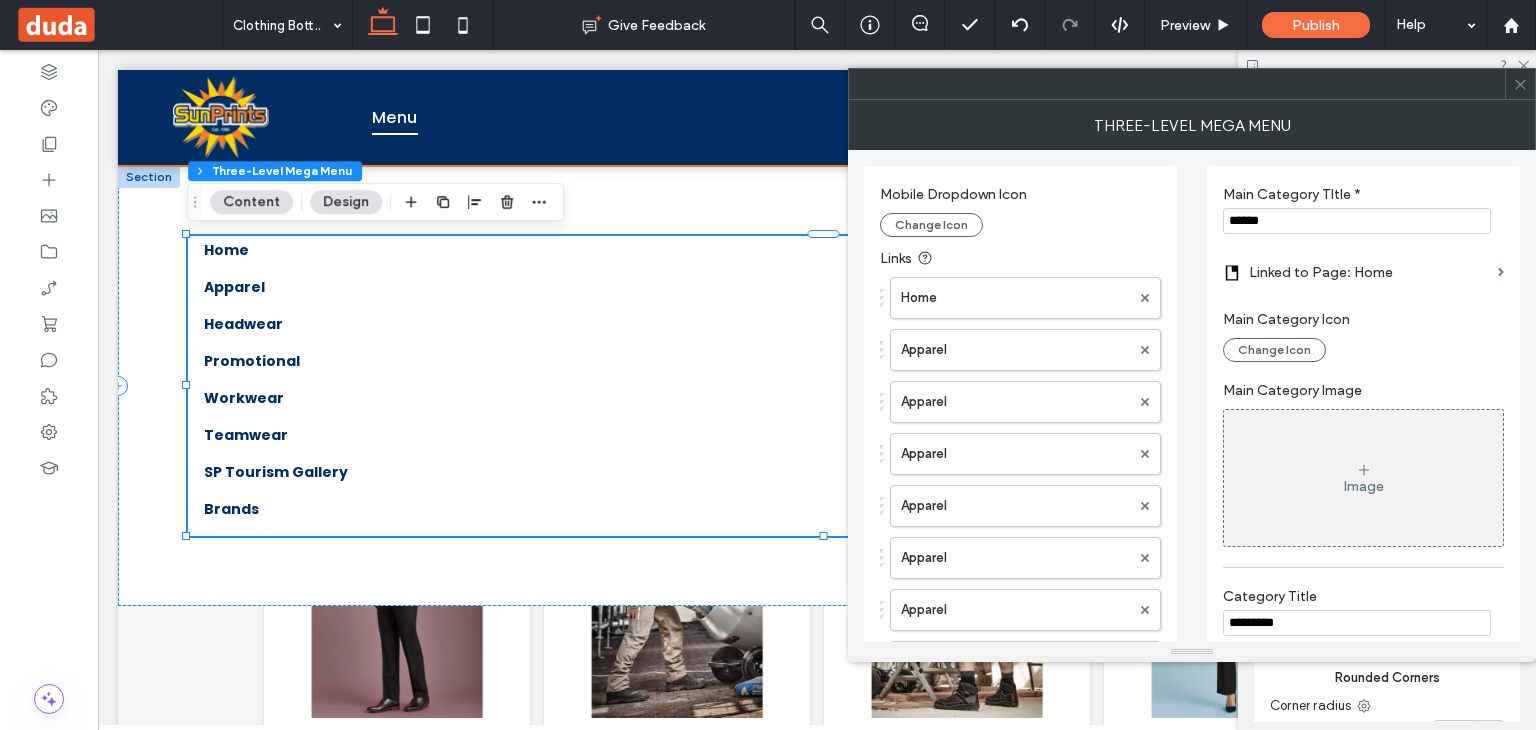 type 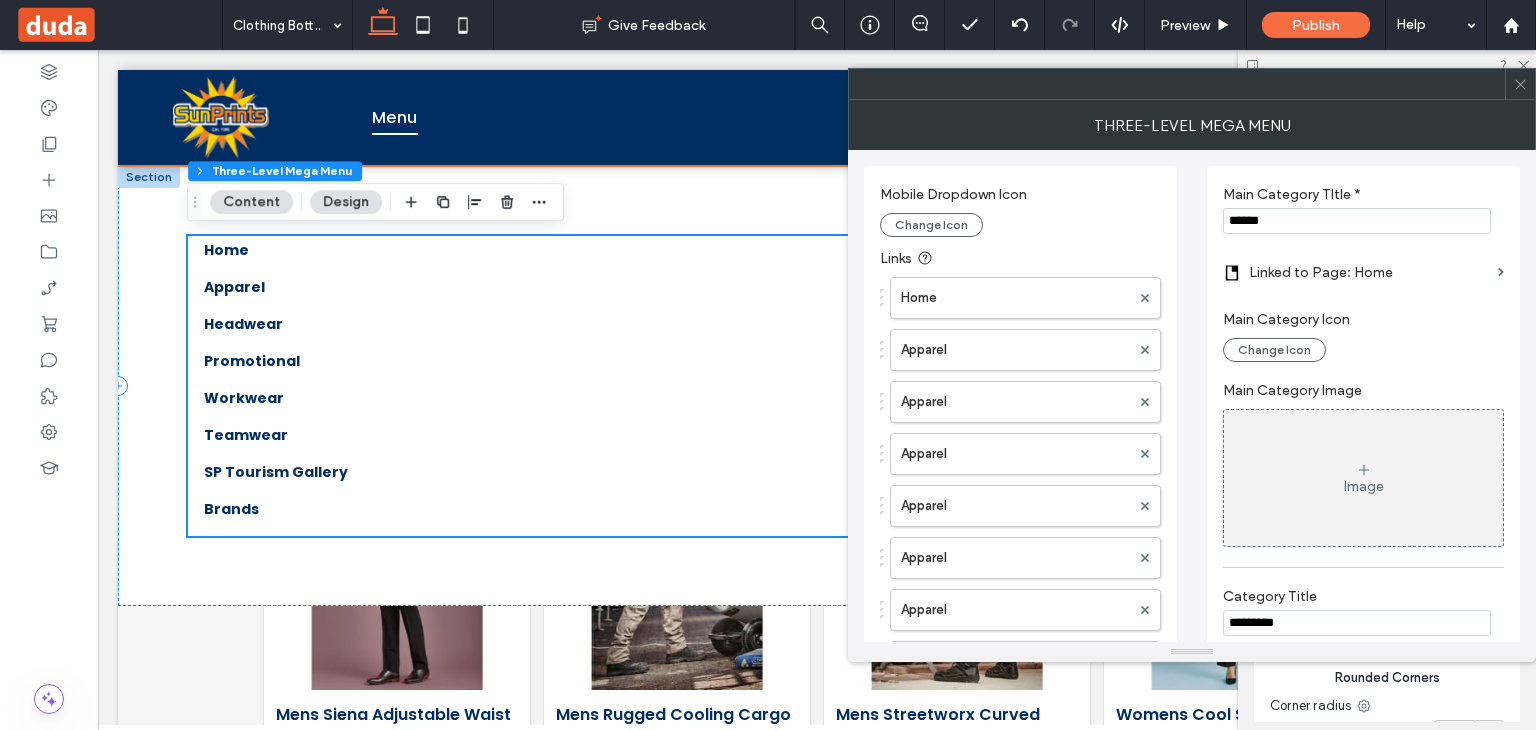 scroll, scrollTop: 452, scrollLeft: 0, axis: vertical 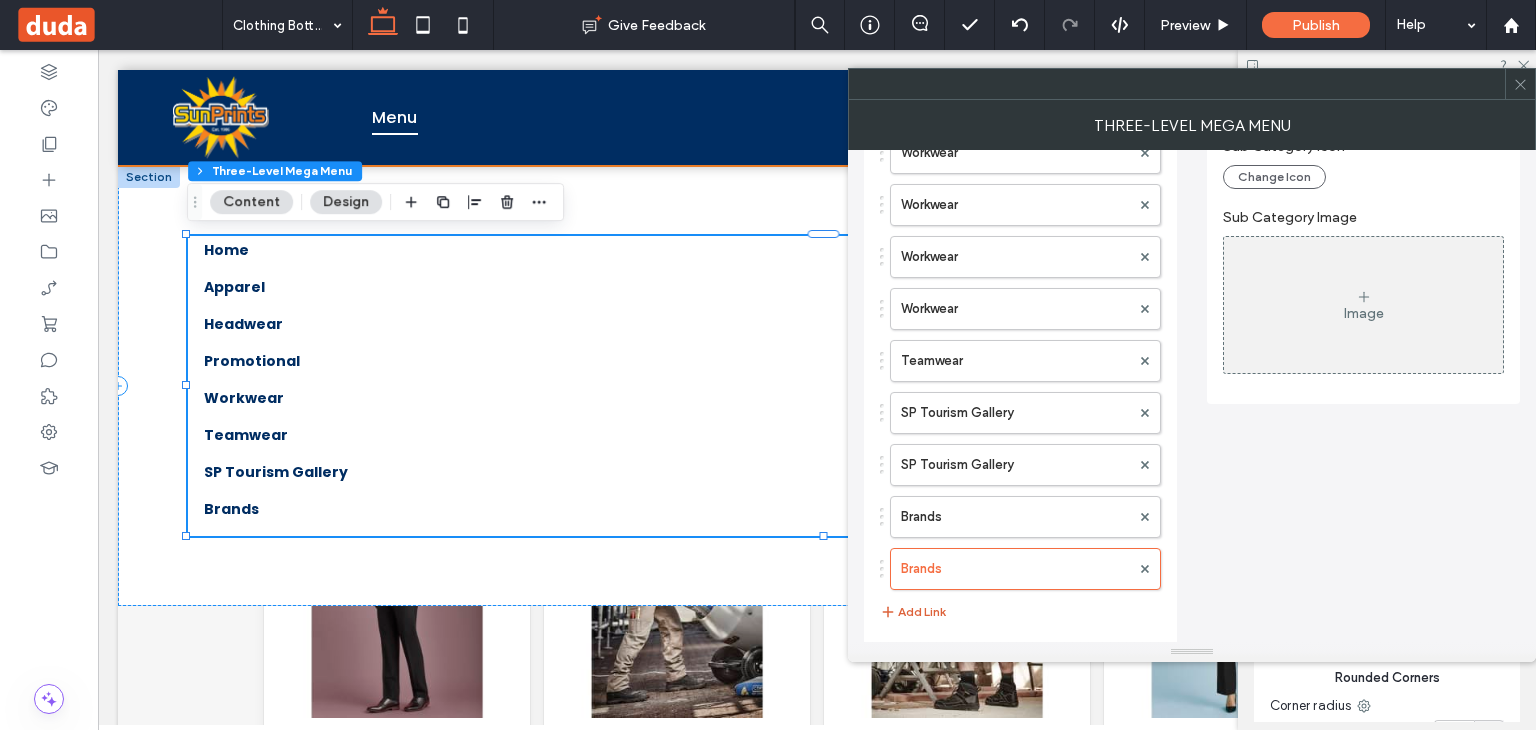 click on "Add Link" at bounding box center [913, 612] 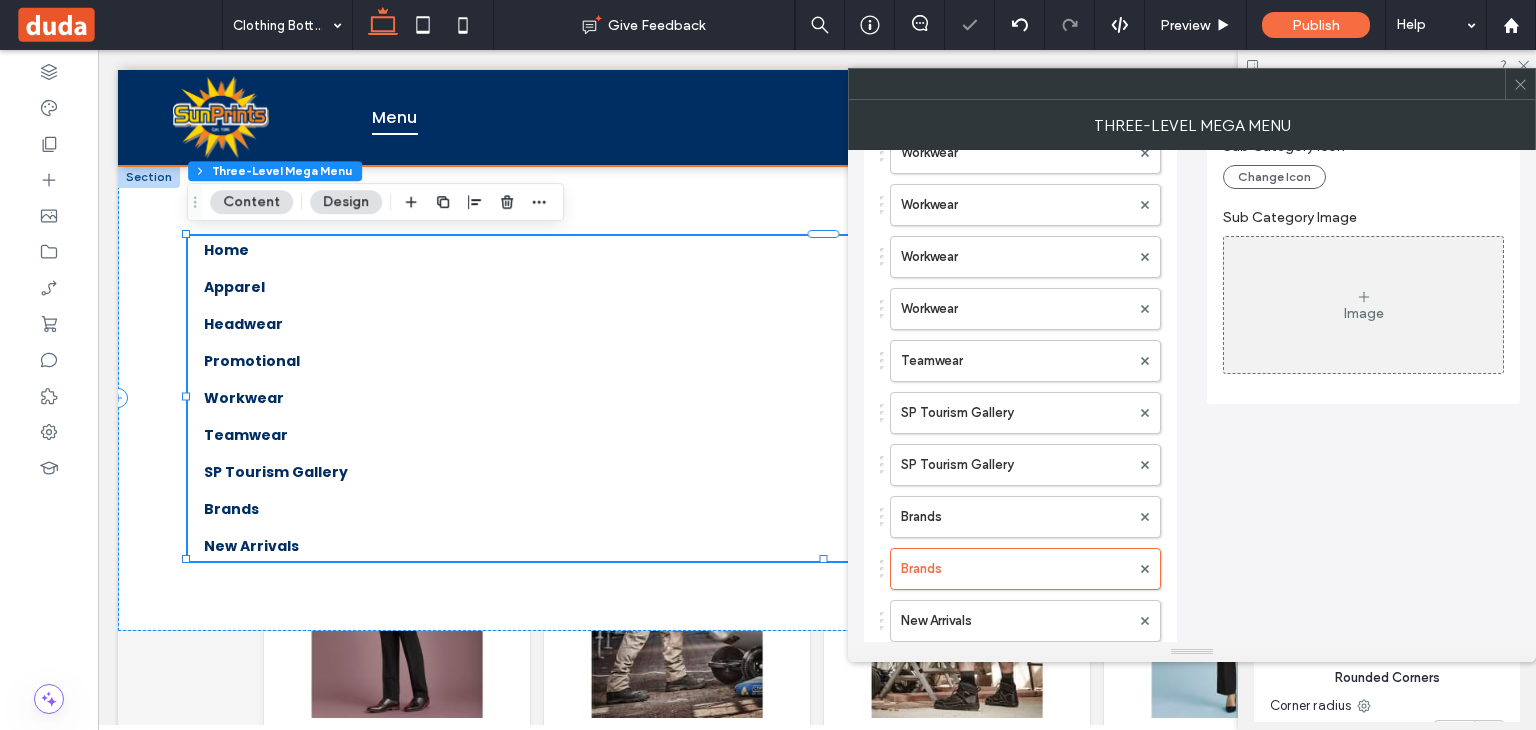 click on "New Arrivals" at bounding box center (1015, 621) 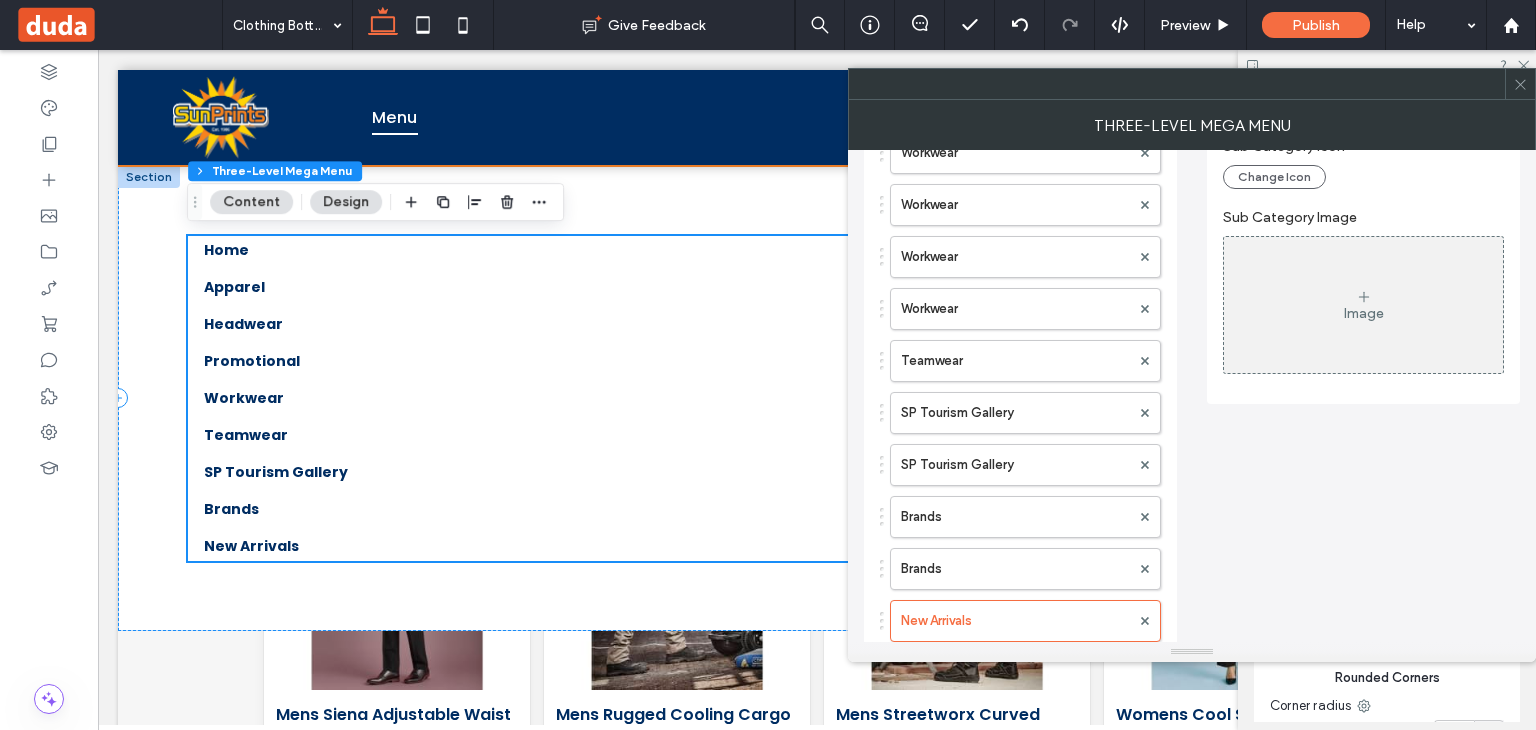 scroll, scrollTop: 452, scrollLeft: 0, axis: vertical 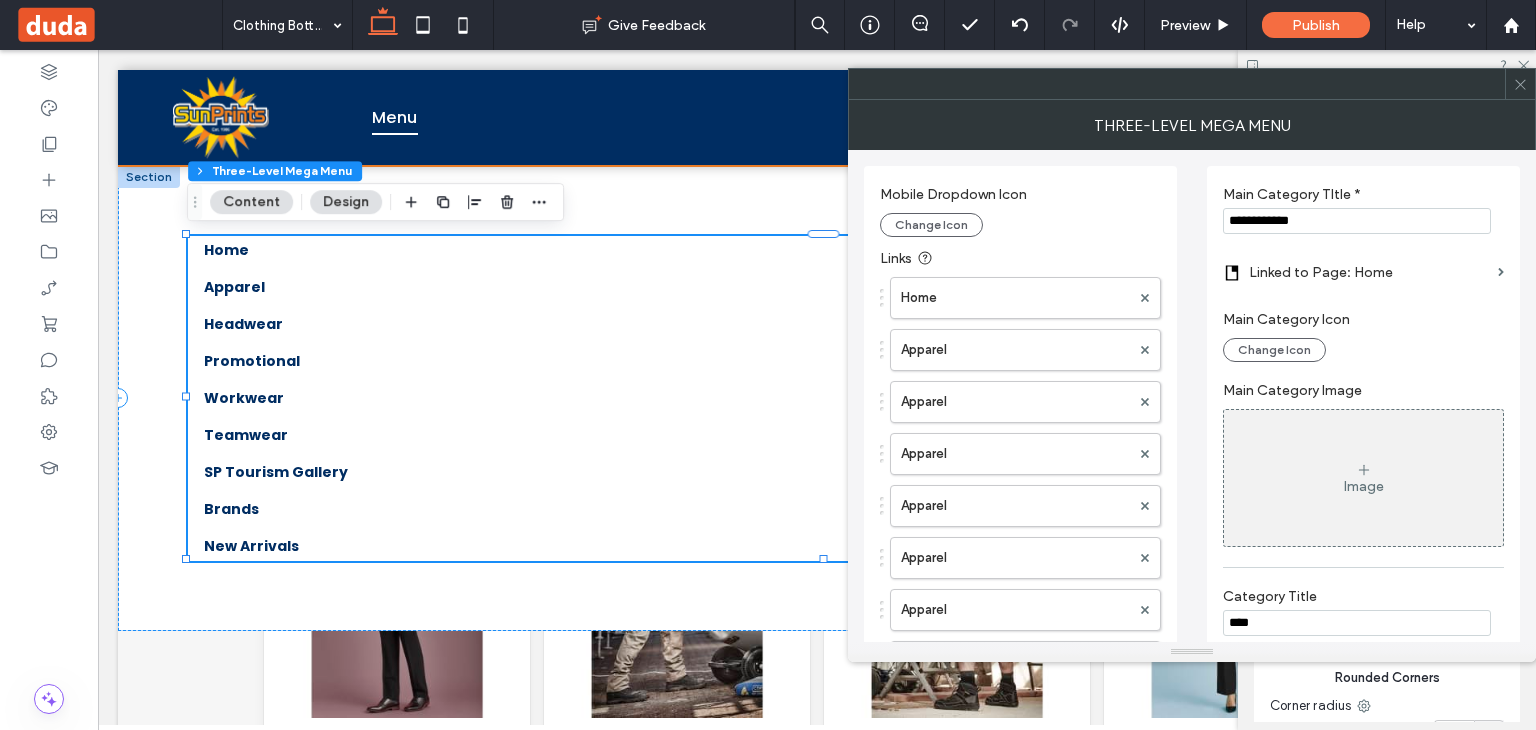 click on "**********" at bounding box center [1357, 221] 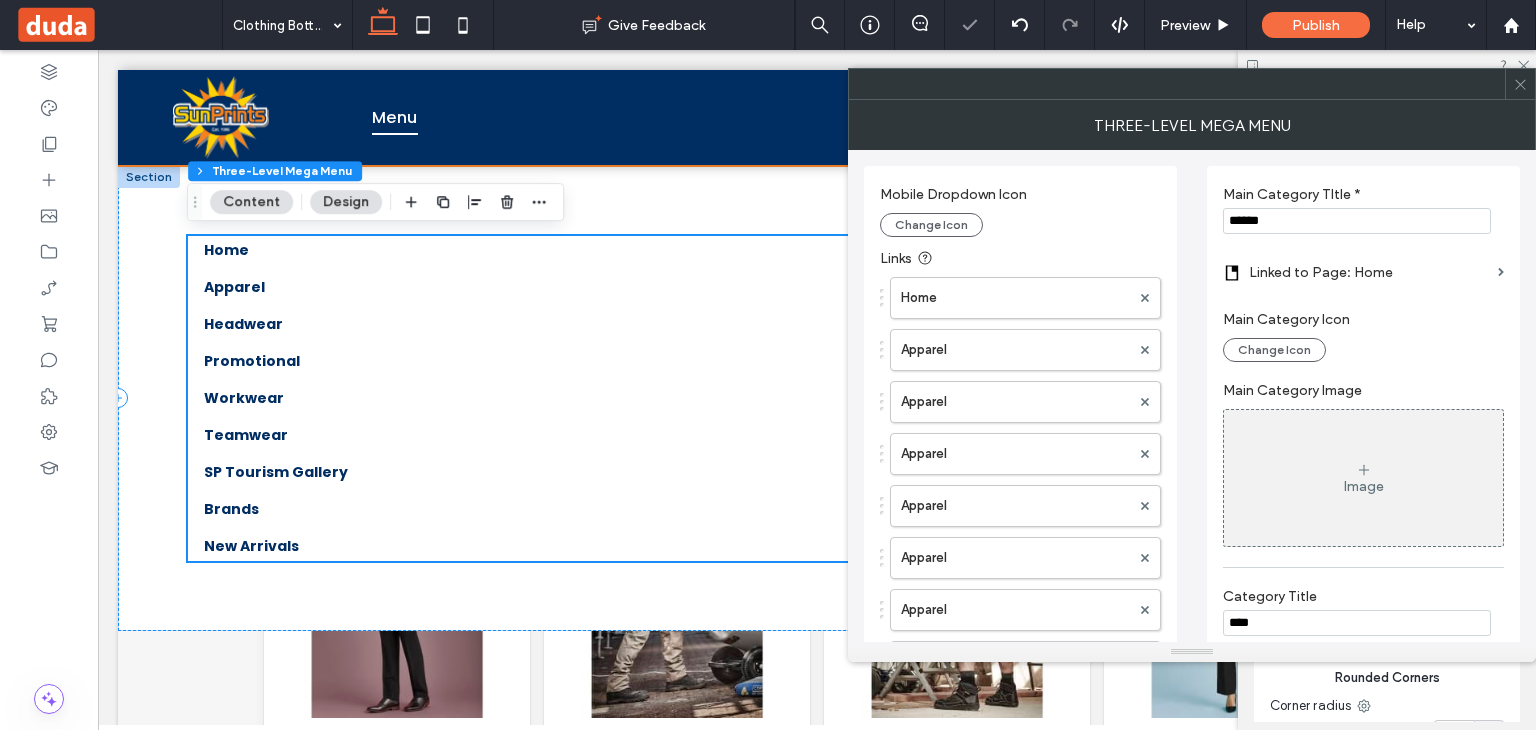 scroll, scrollTop: 452, scrollLeft: 0, axis: vertical 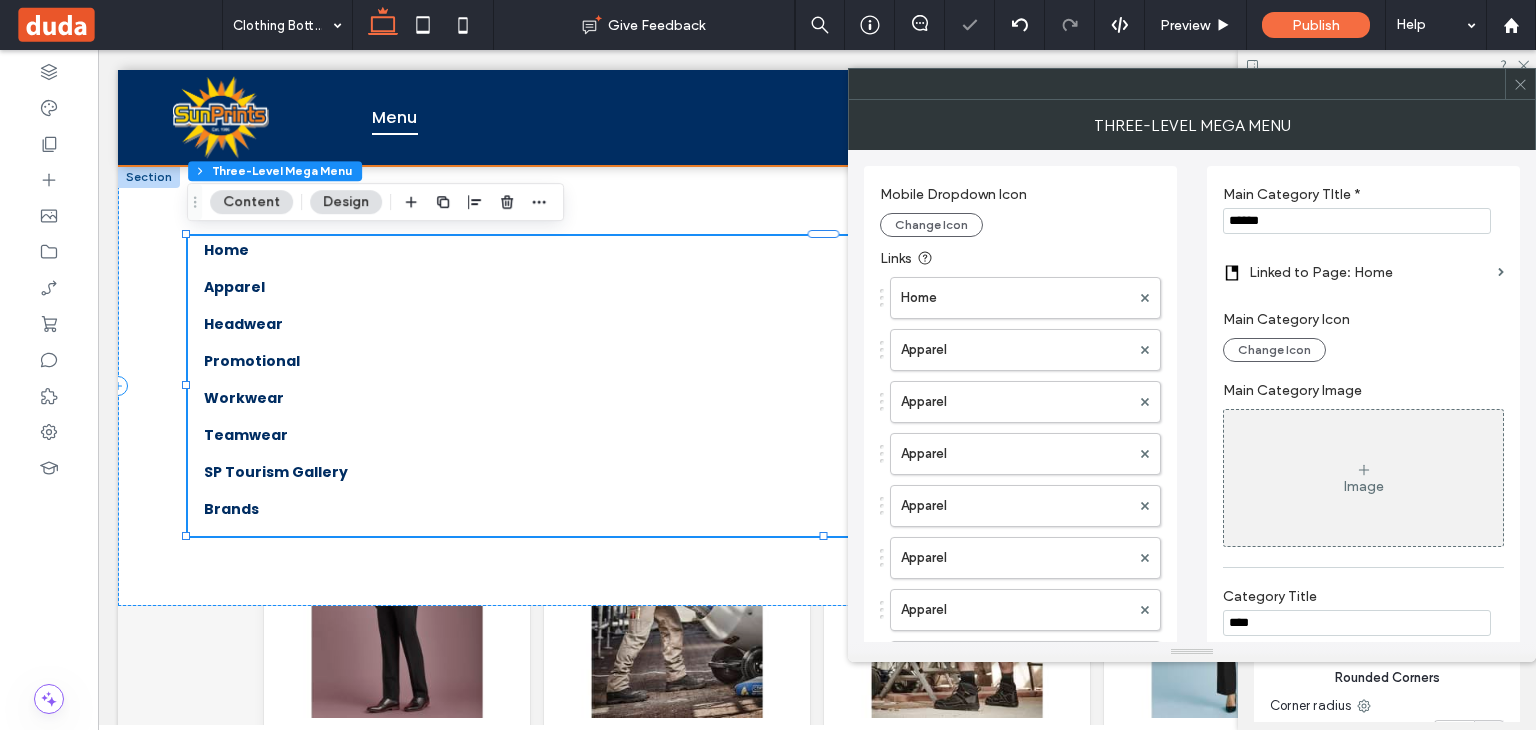 type on "******" 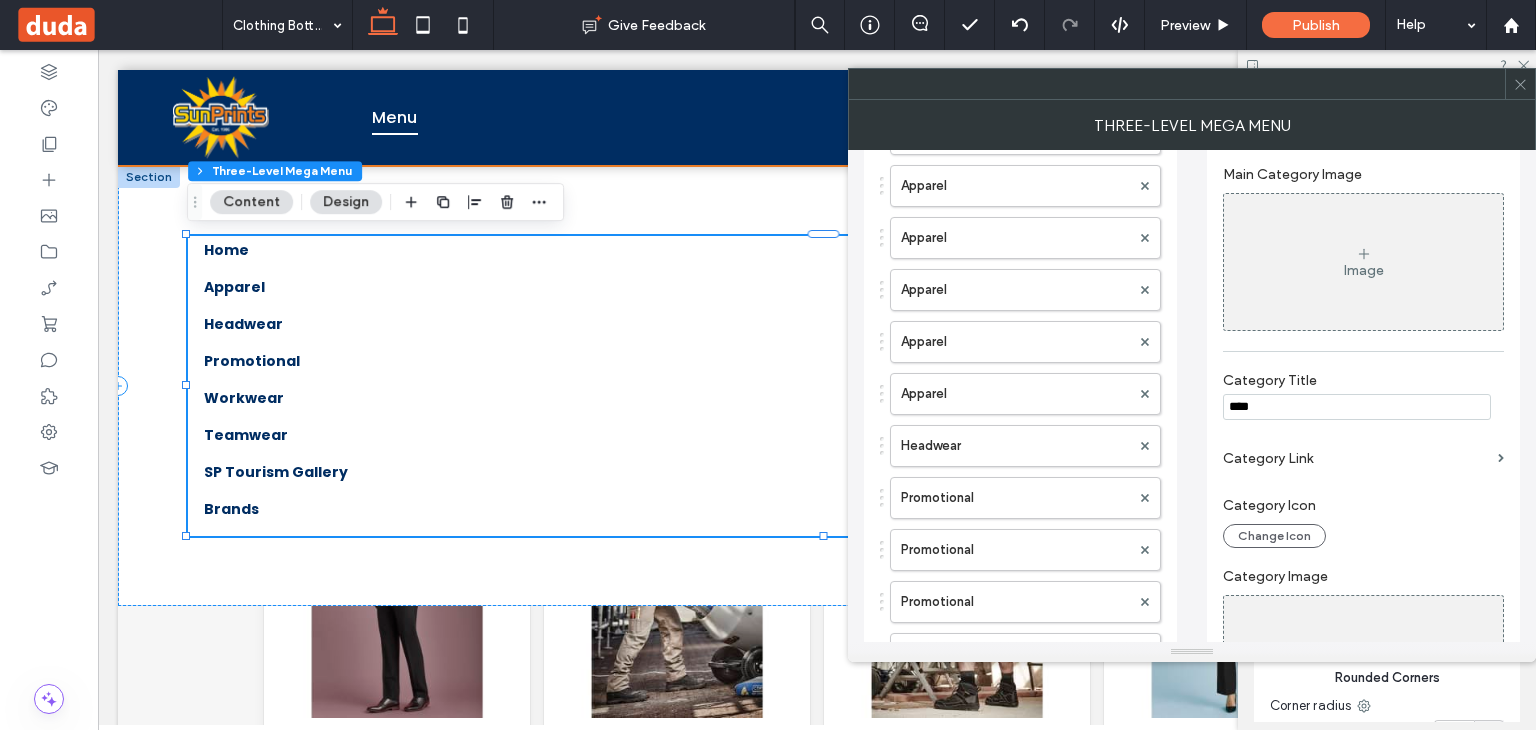 scroll, scrollTop: 220, scrollLeft: 0, axis: vertical 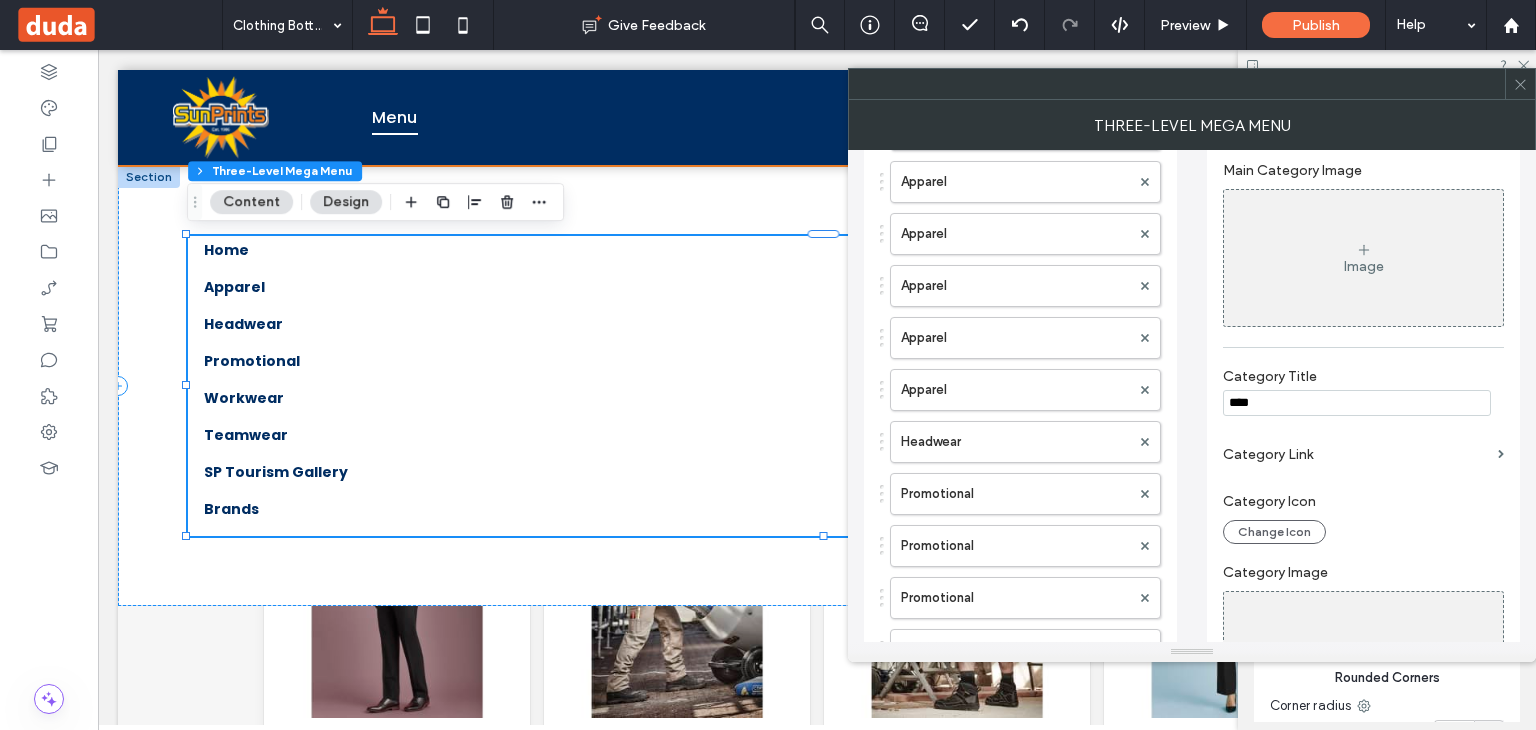 click on "****" at bounding box center (1357, 403) 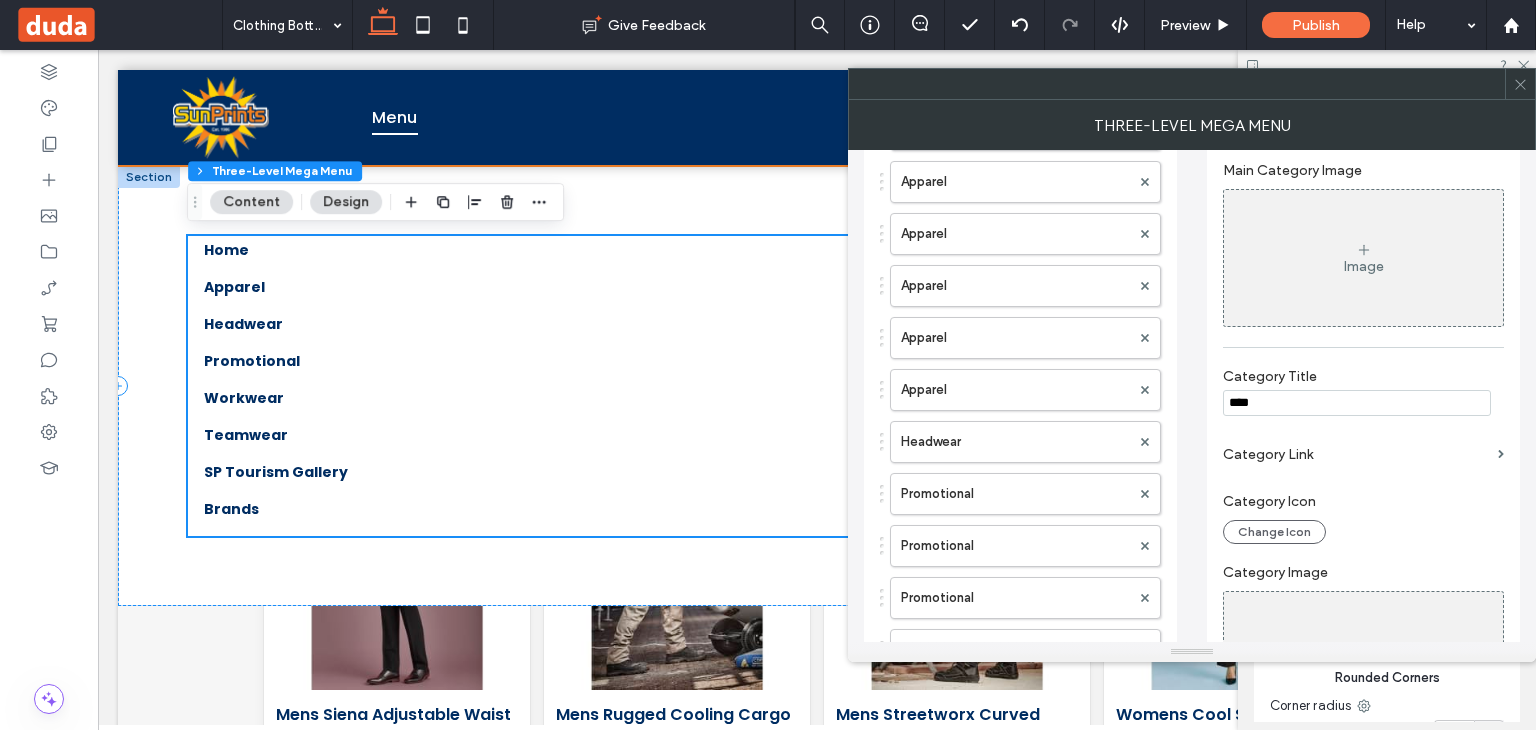 scroll, scrollTop: 452, scrollLeft: 0, axis: vertical 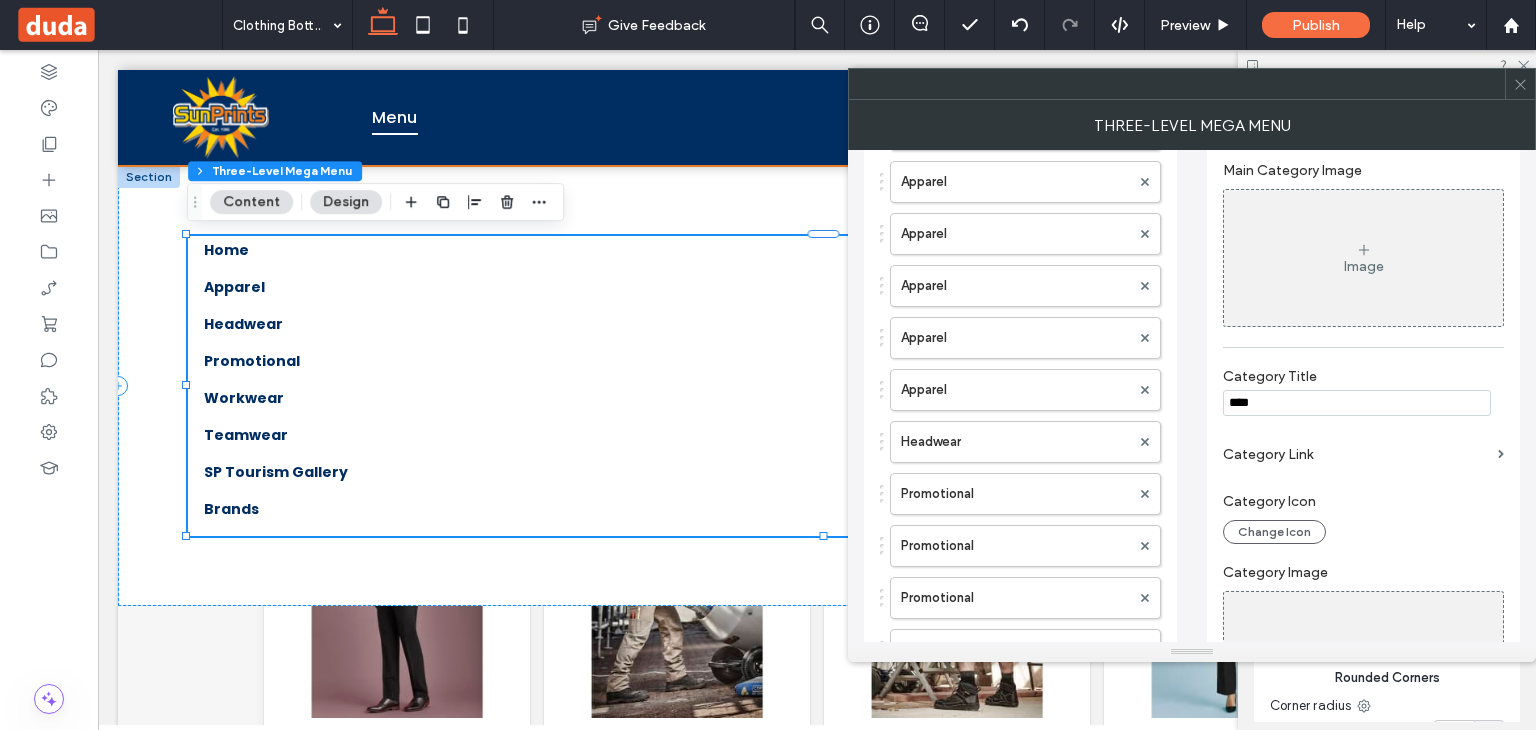 paste on "**********" 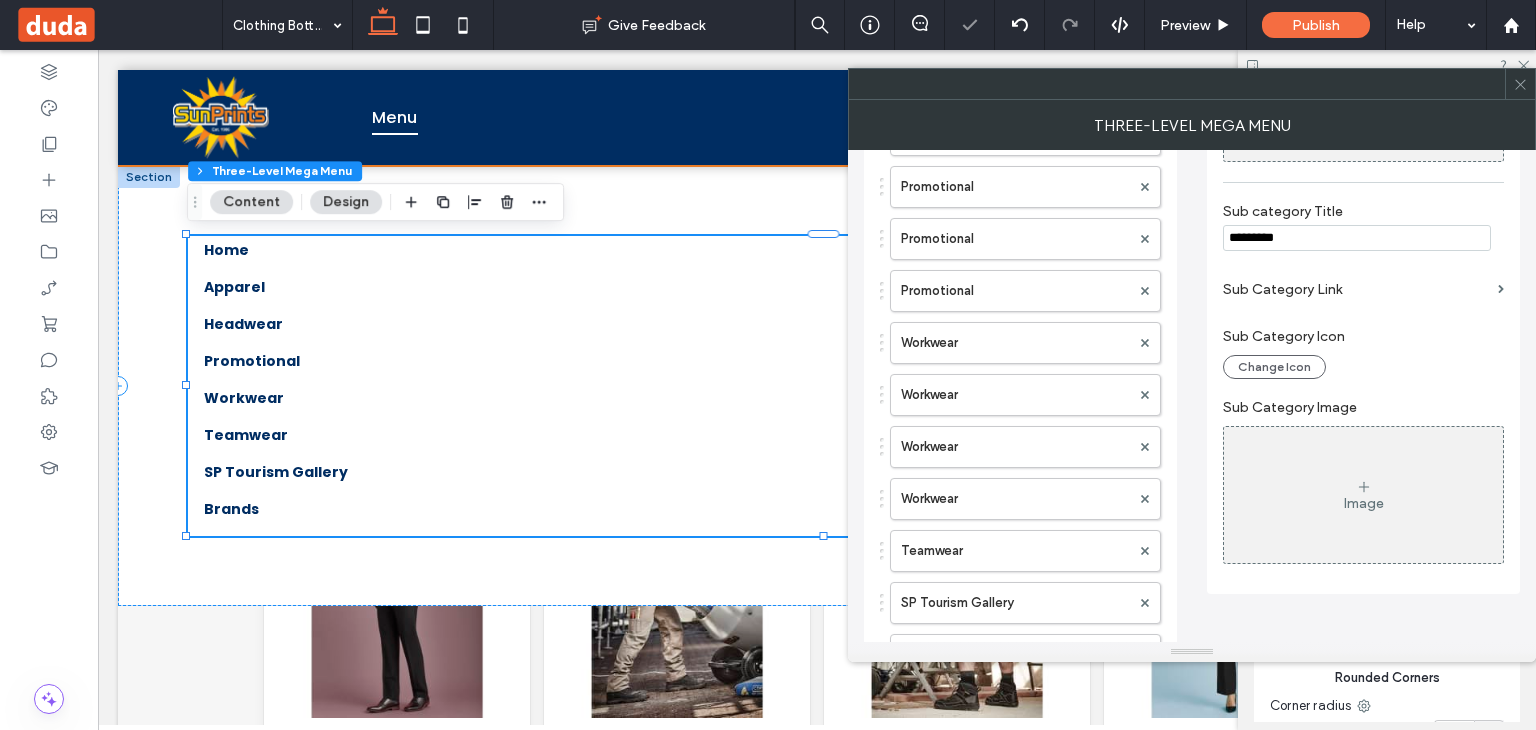scroll 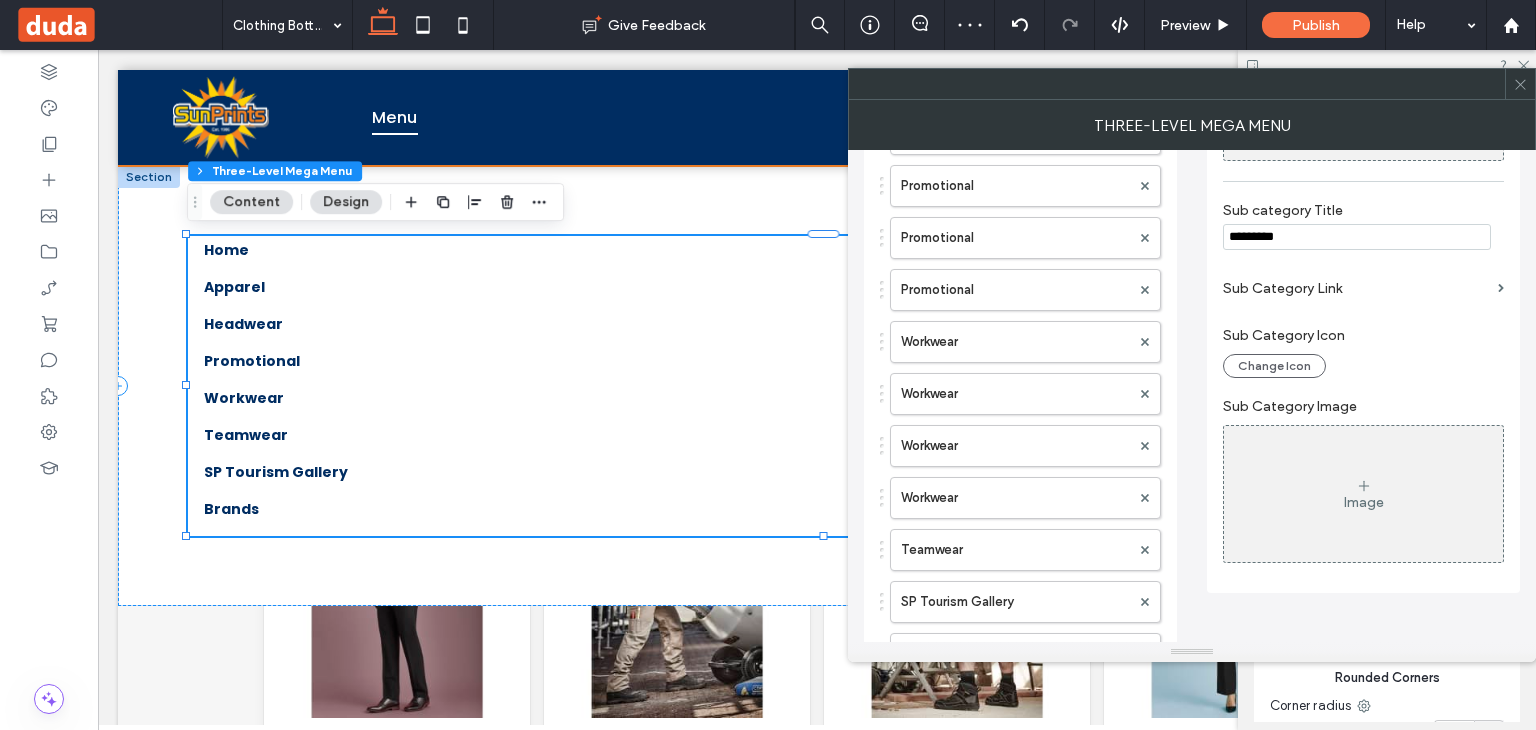 type on "**********" 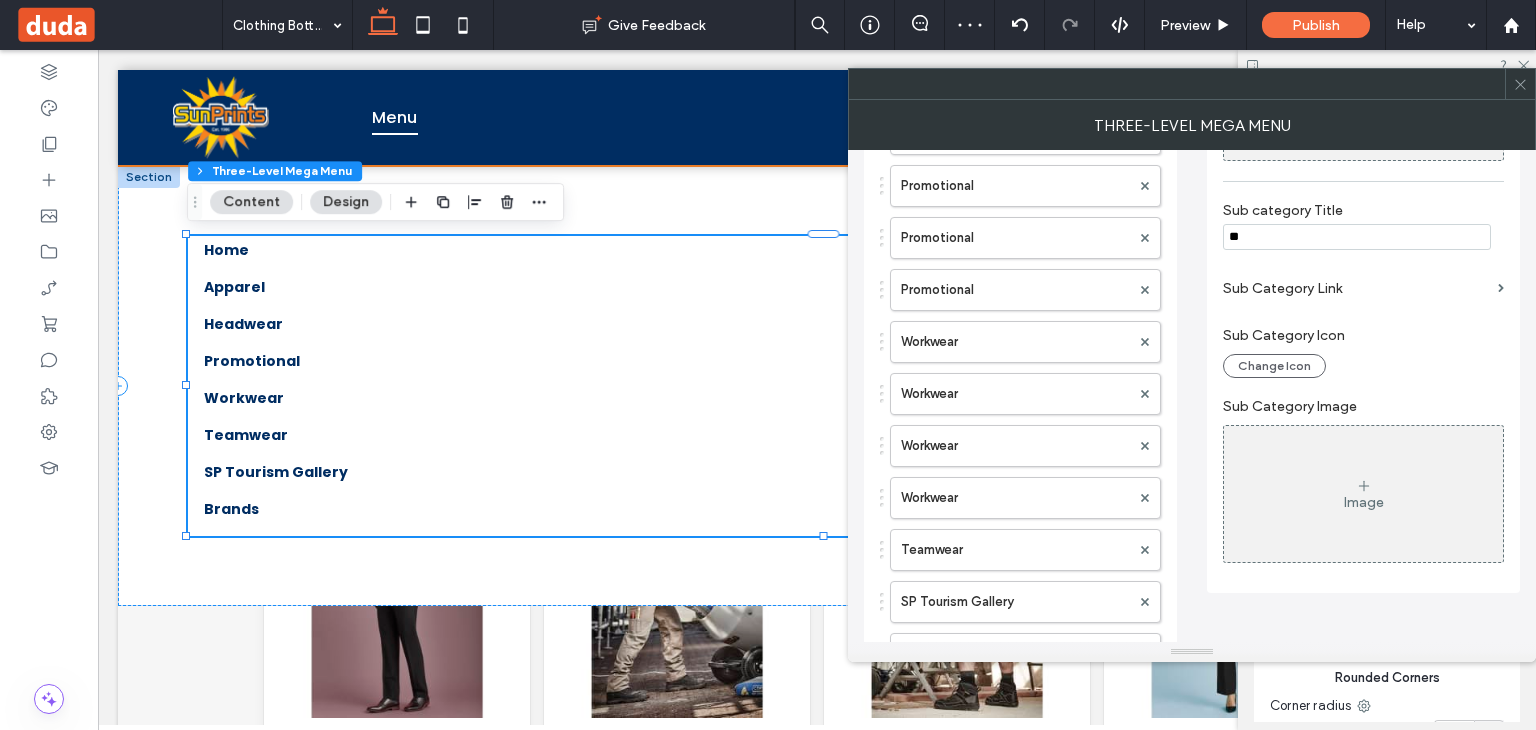 type on "*" 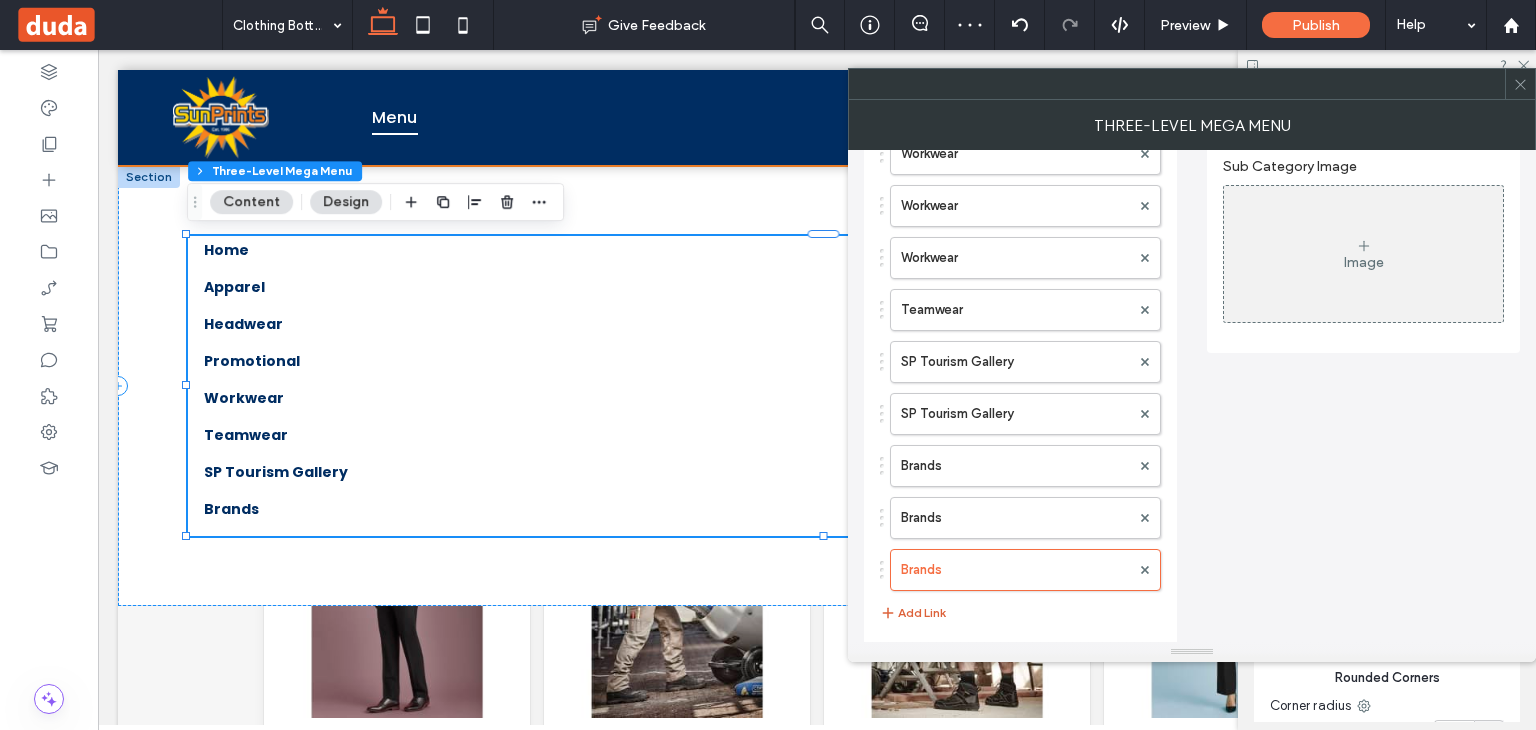type 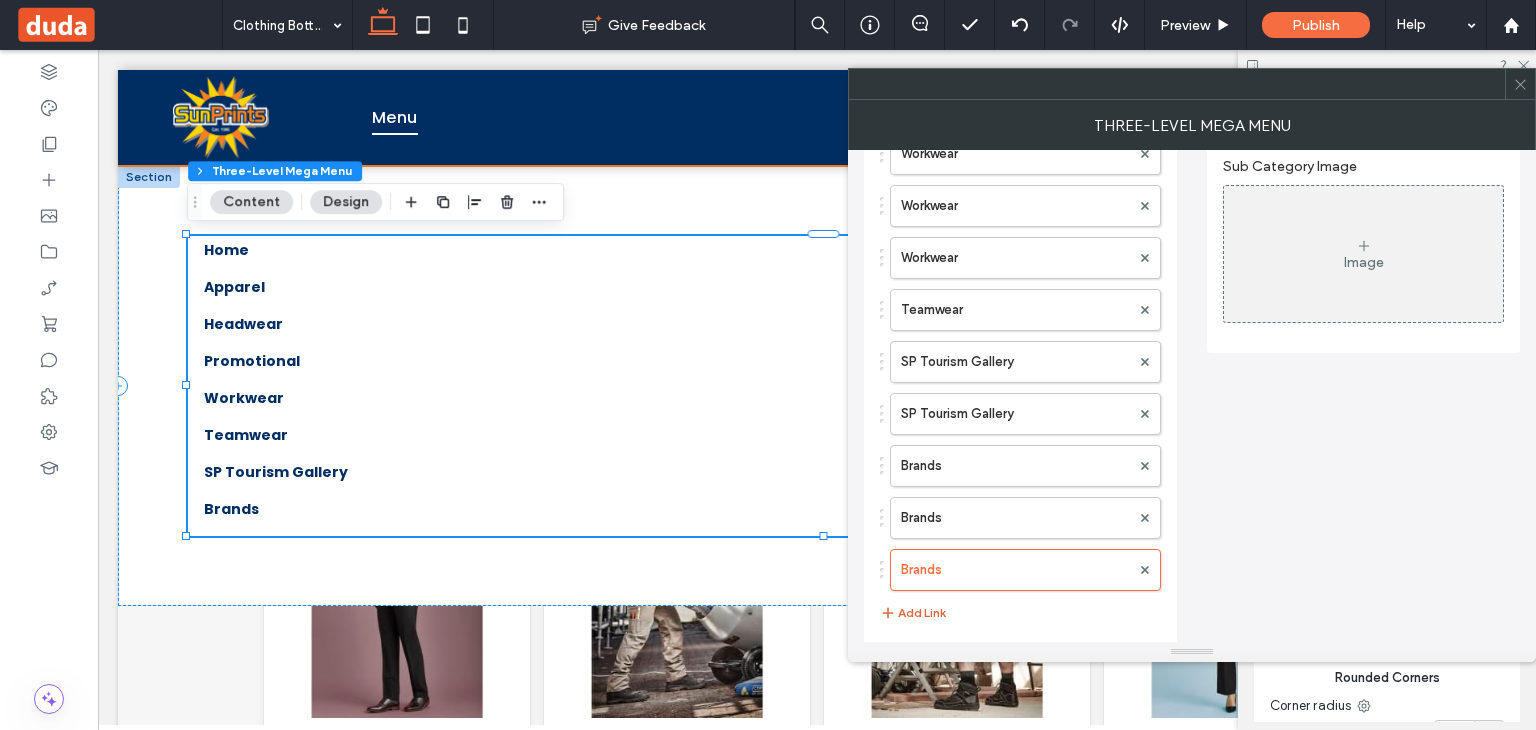 click on "Add Link" at bounding box center [913, 613] 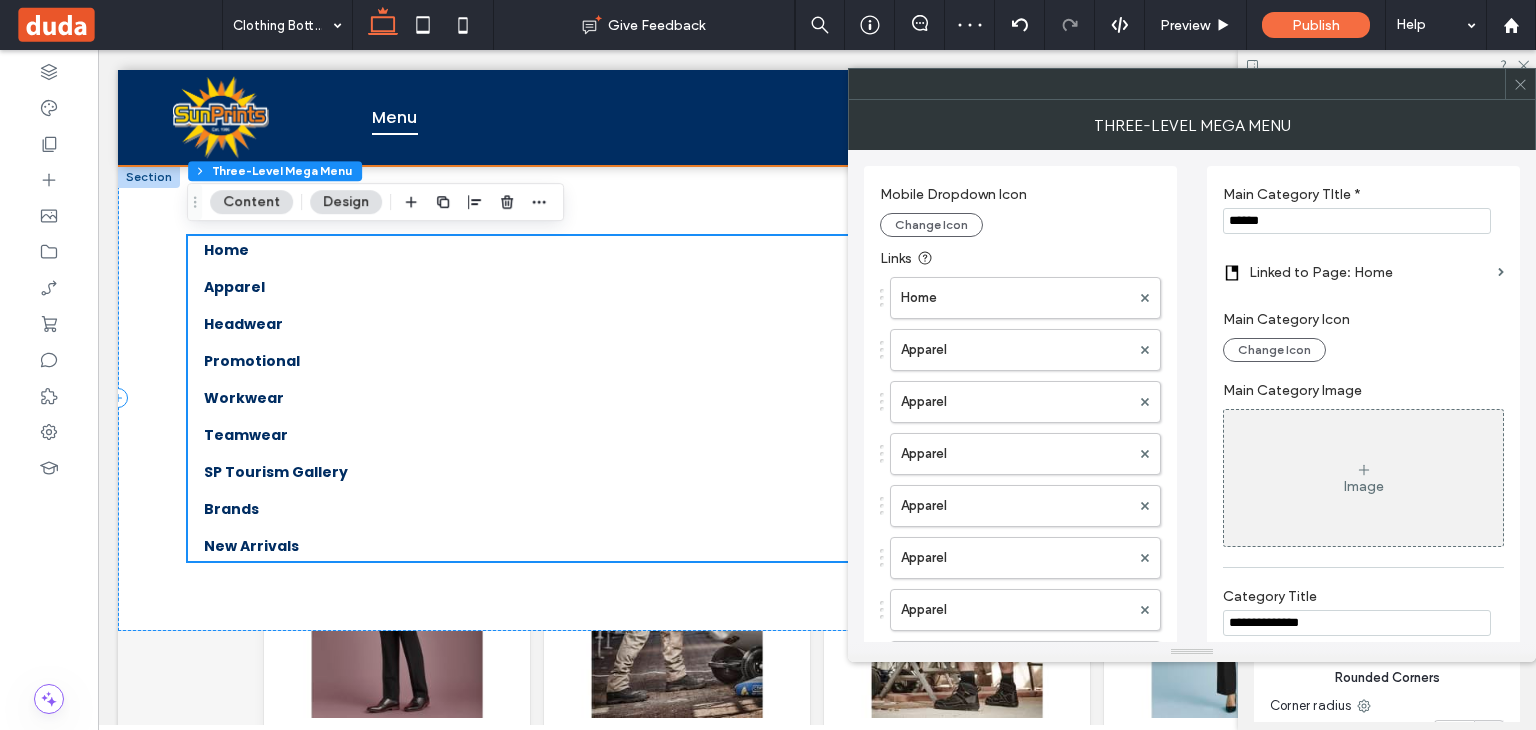 click on "******" at bounding box center [1357, 221] 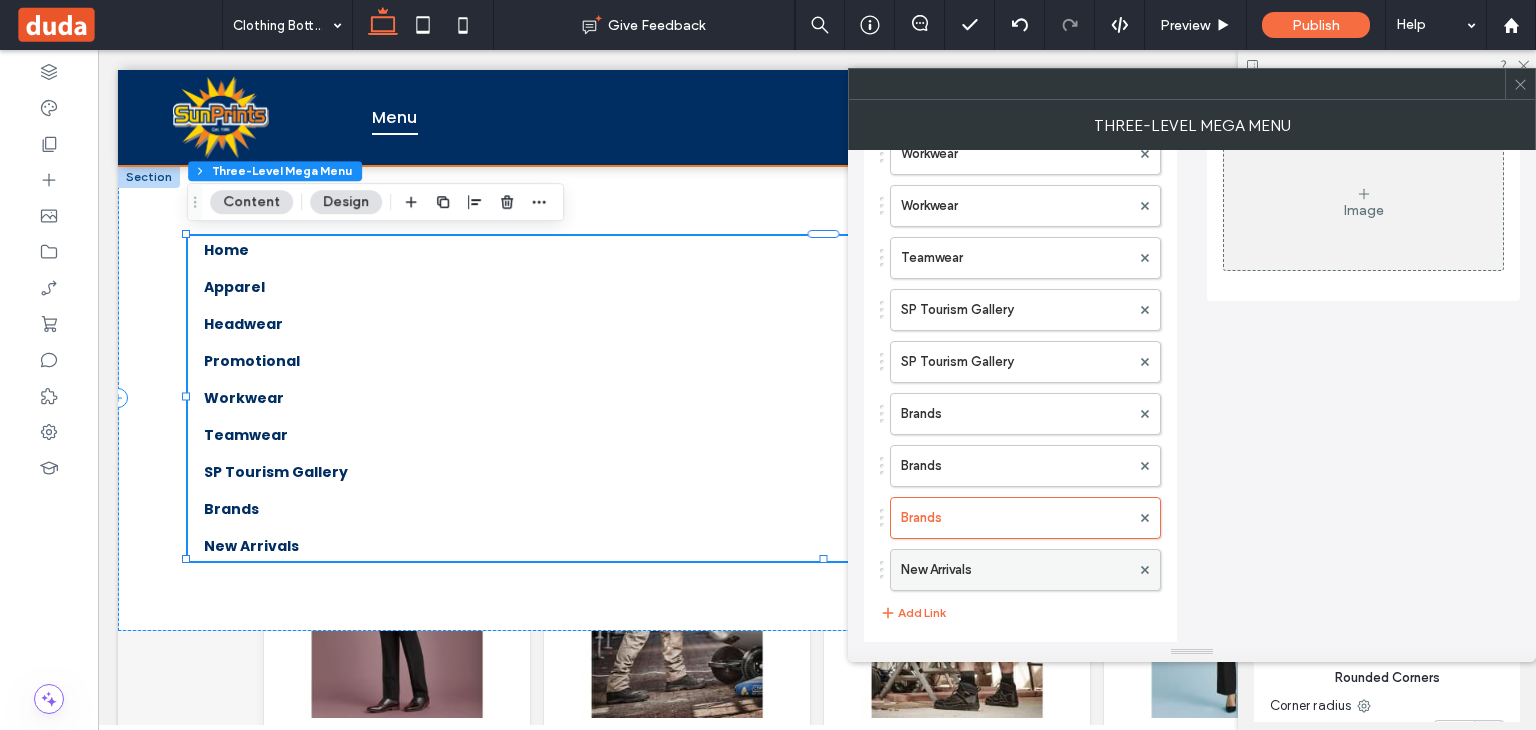 click on "New Arrivals" at bounding box center [1015, 570] 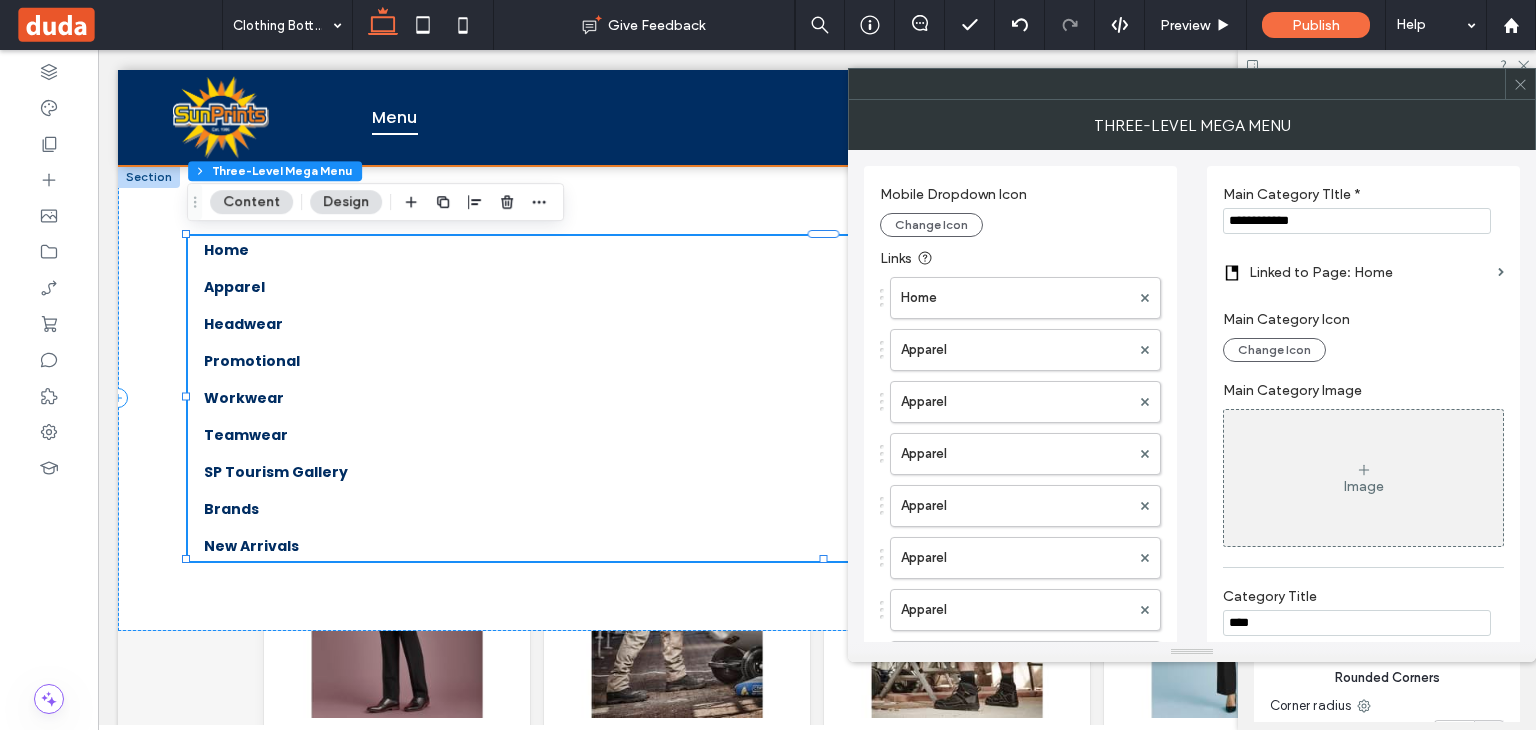 click on "**********" at bounding box center [1357, 221] 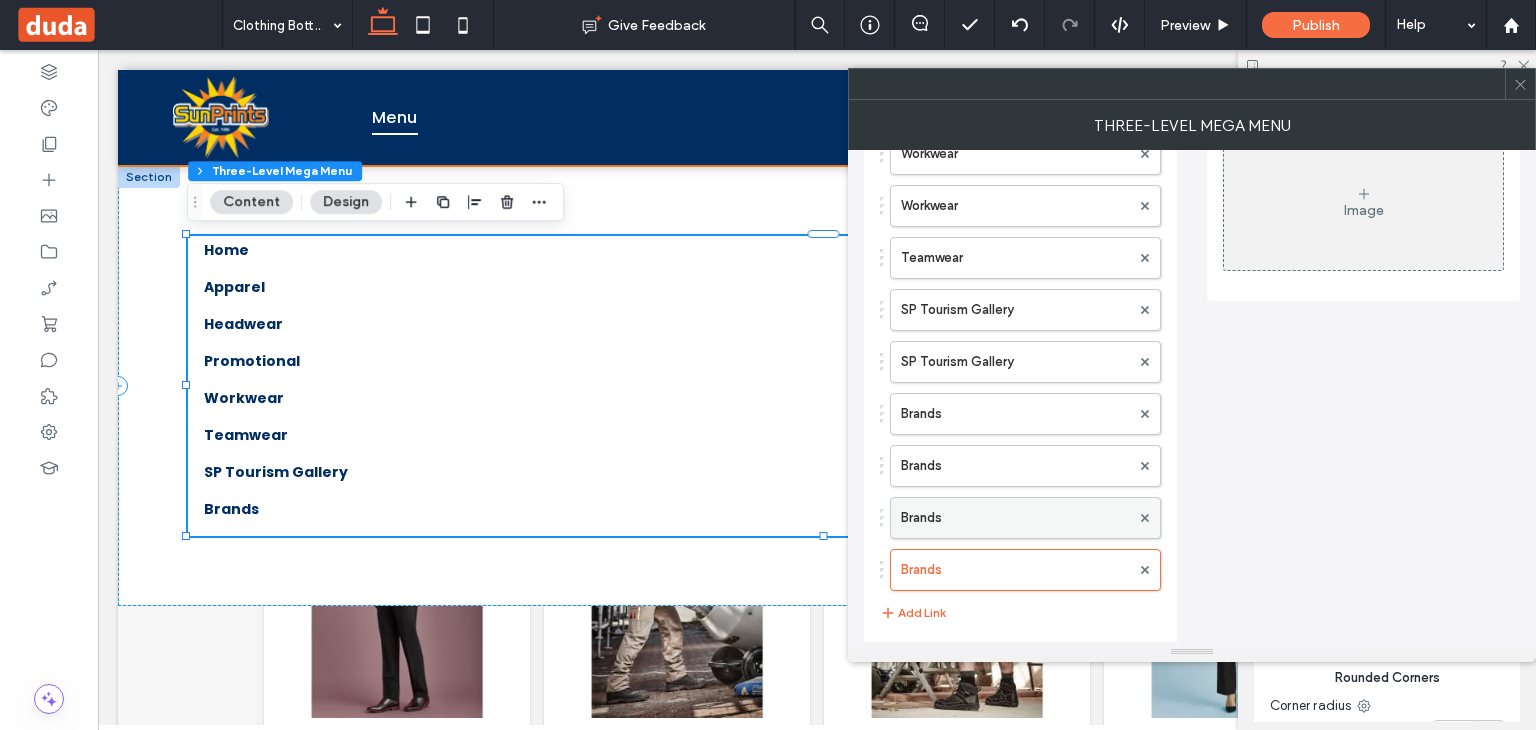 type on "******" 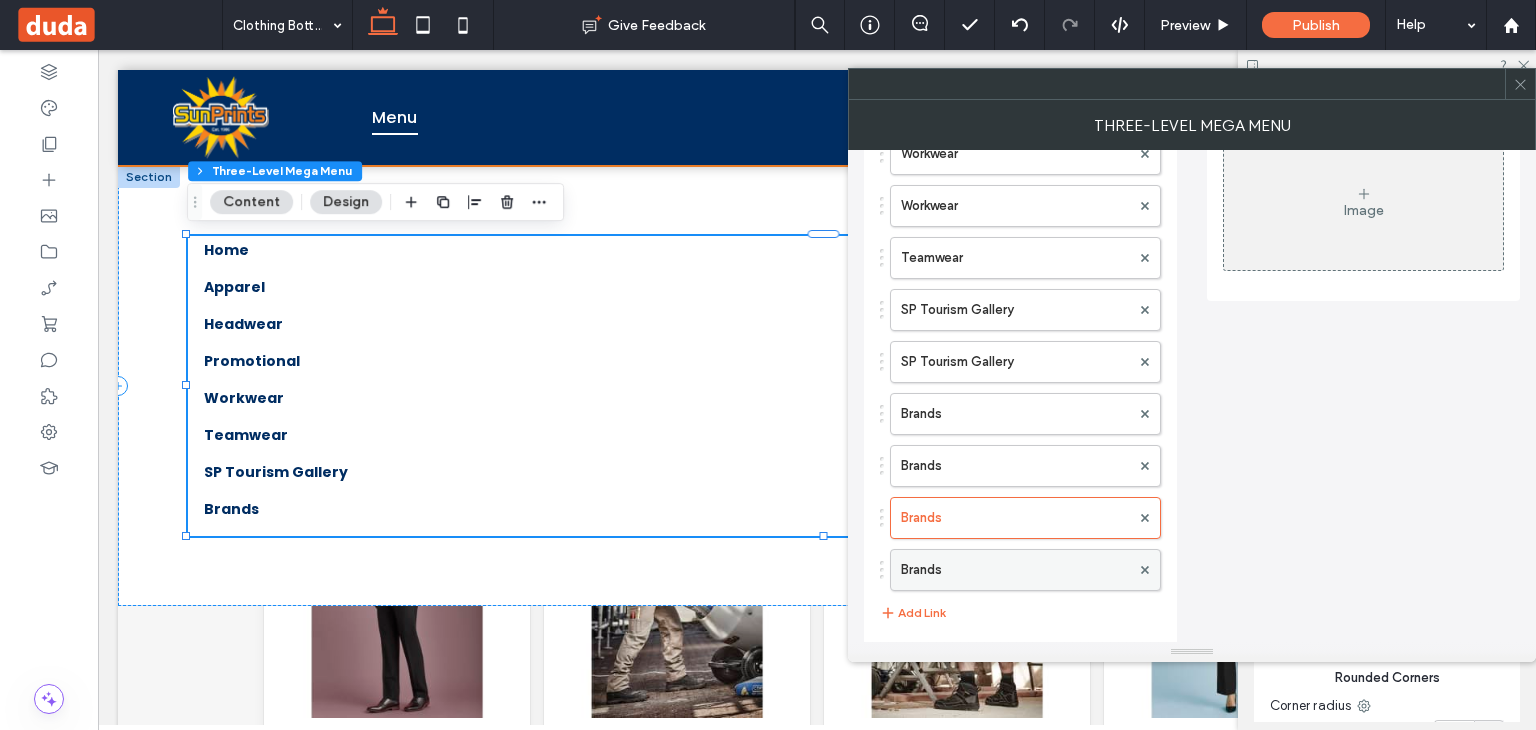 click on "Brands" at bounding box center [1015, 570] 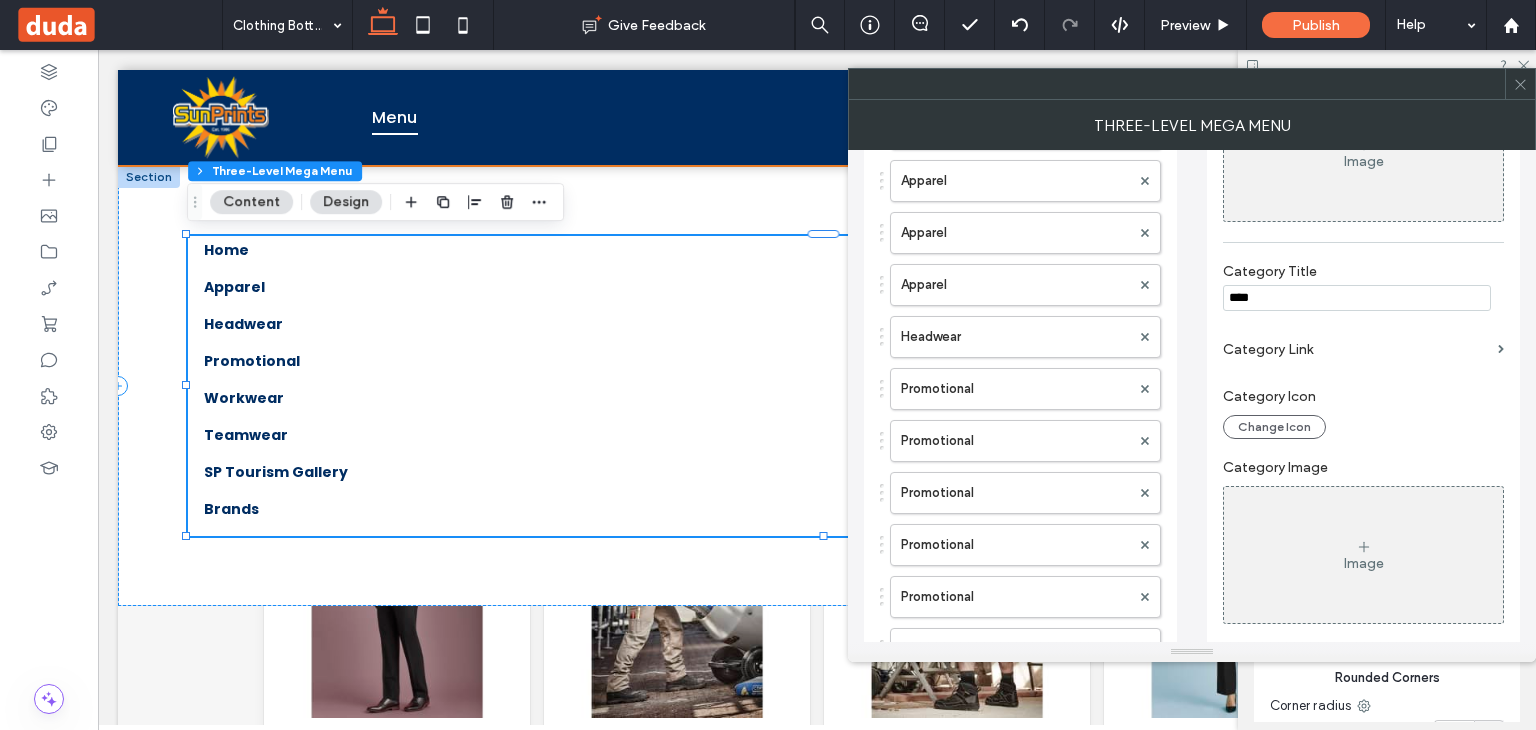 scroll, scrollTop: 224, scrollLeft: 0, axis: vertical 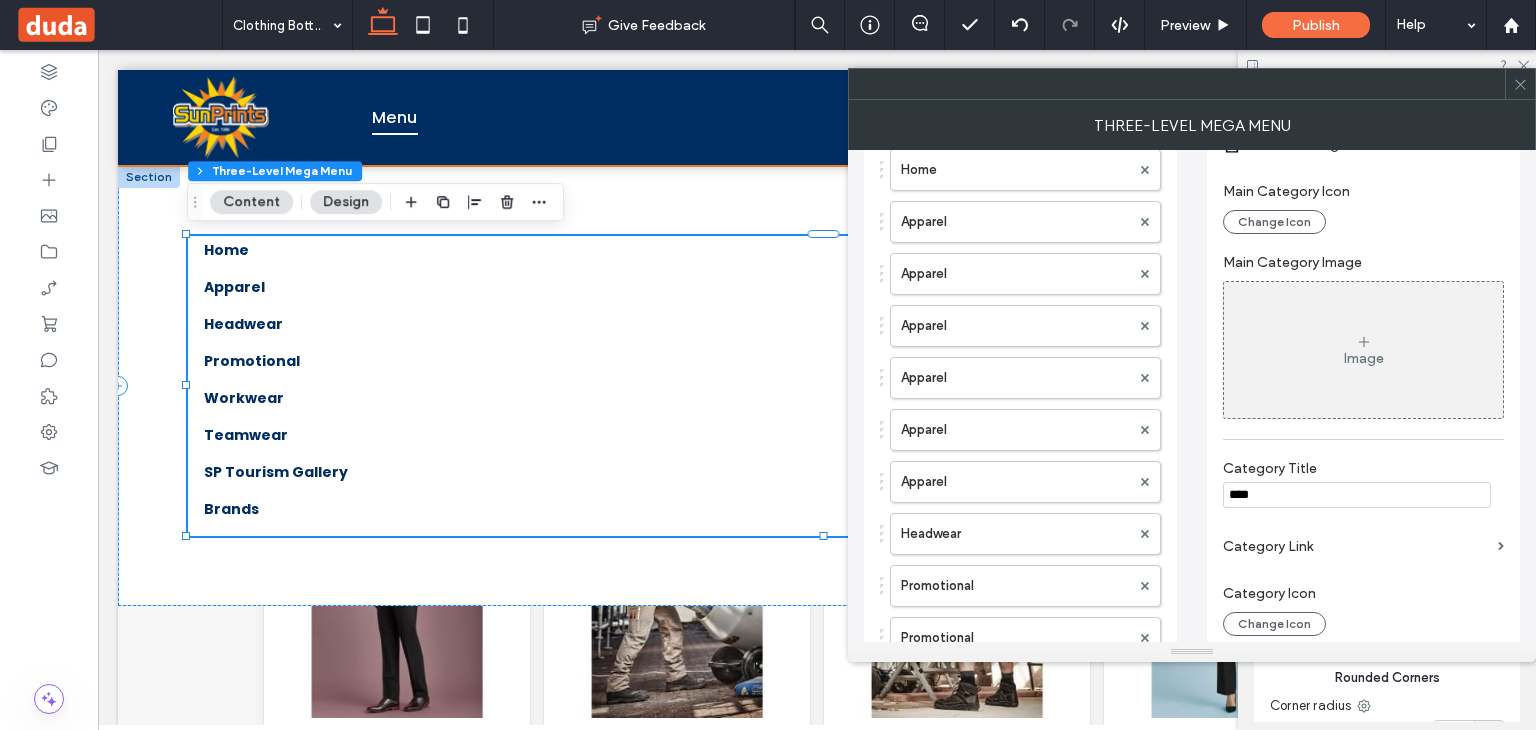 click on "****" at bounding box center [1357, 495] 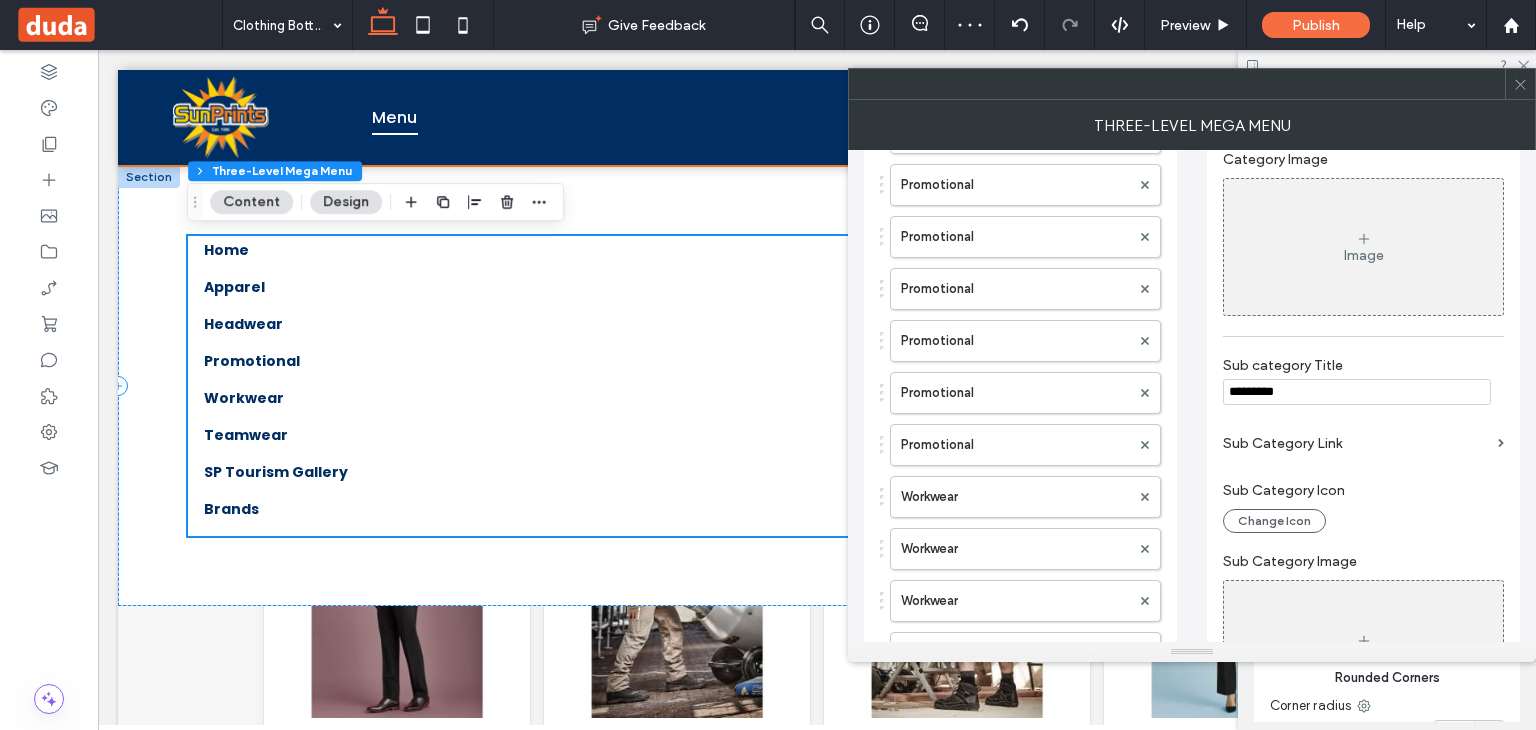 type on "*********" 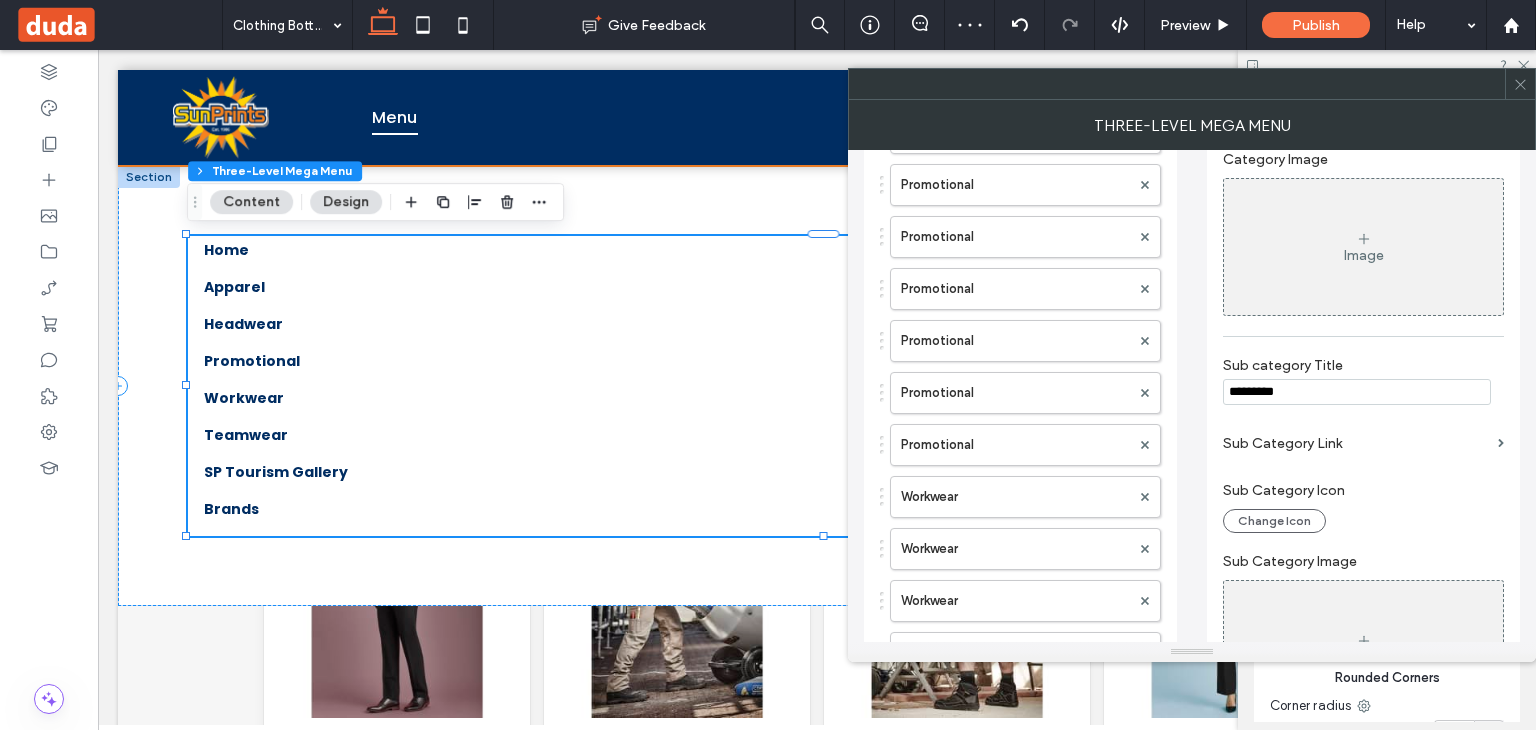 click on "*********" at bounding box center [1357, 392] 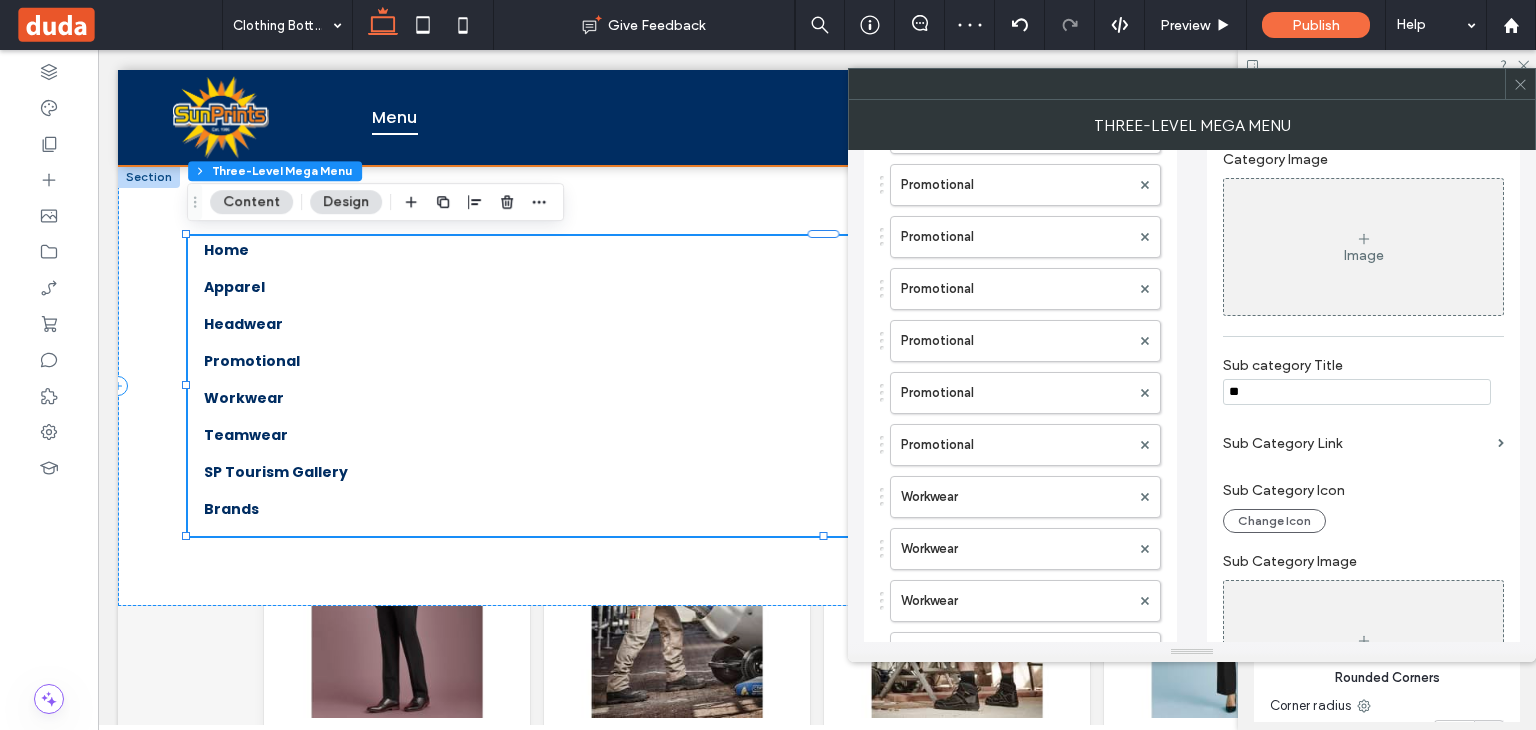 type on "*" 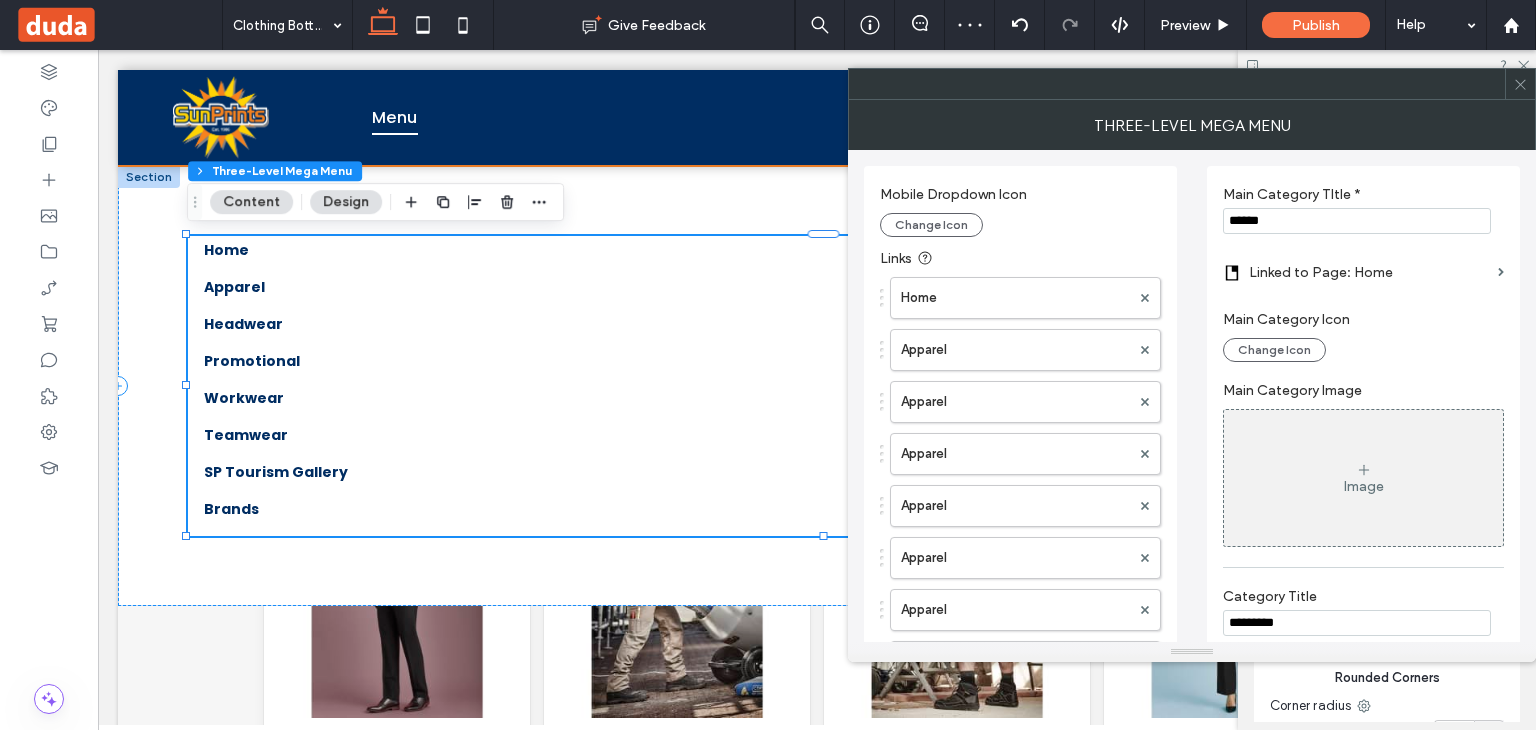 type 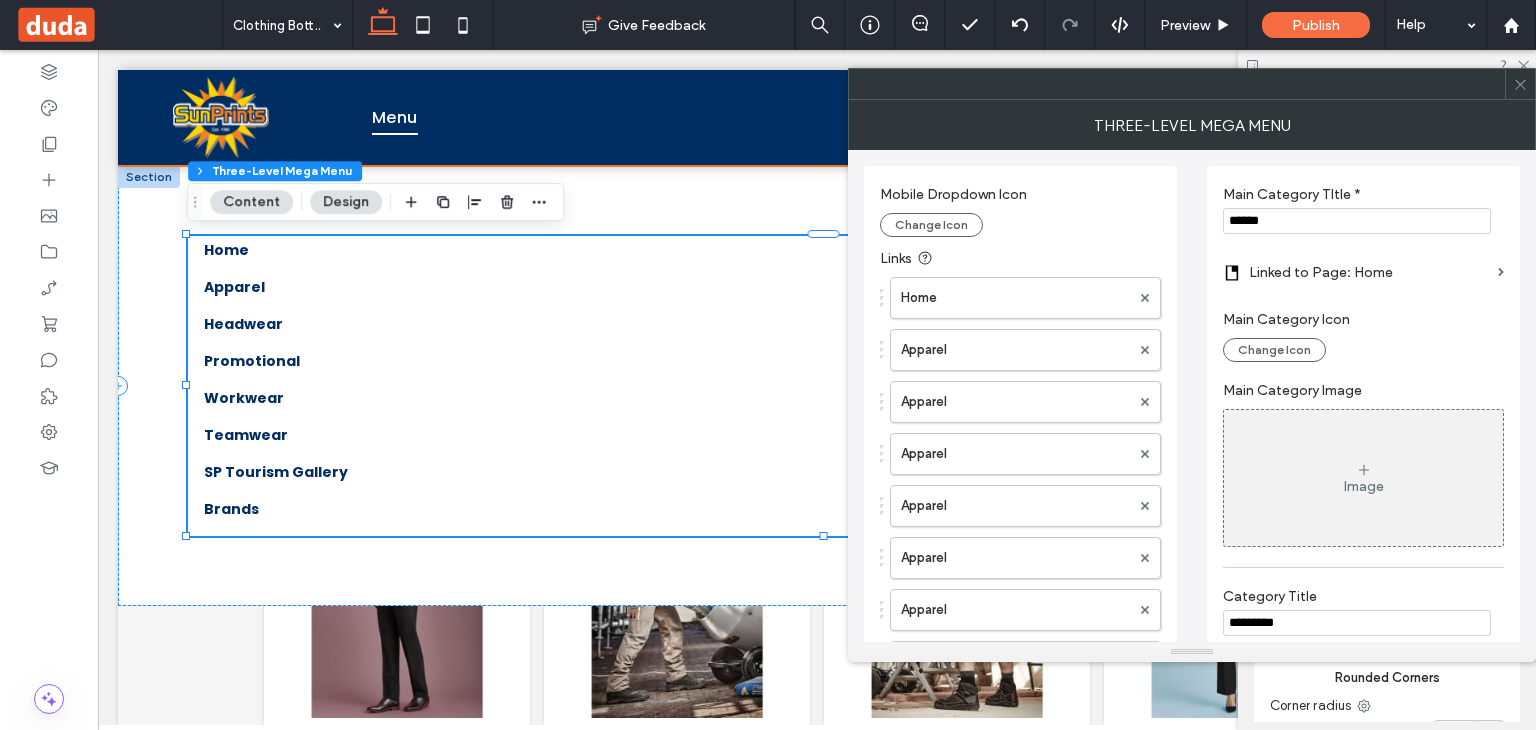 click on "******" at bounding box center [1357, 221] 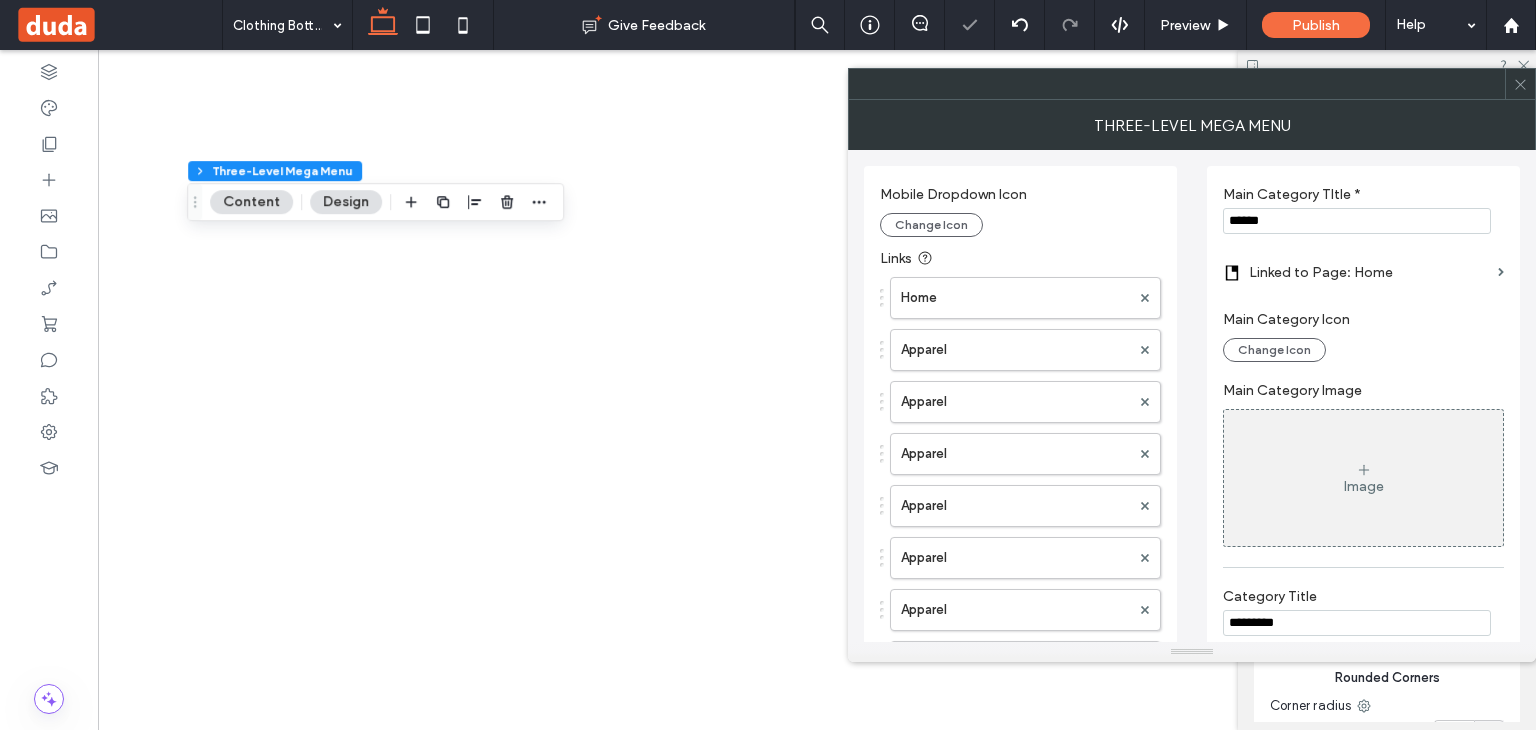 scroll, scrollTop: 0, scrollLeft: 0, axis: both 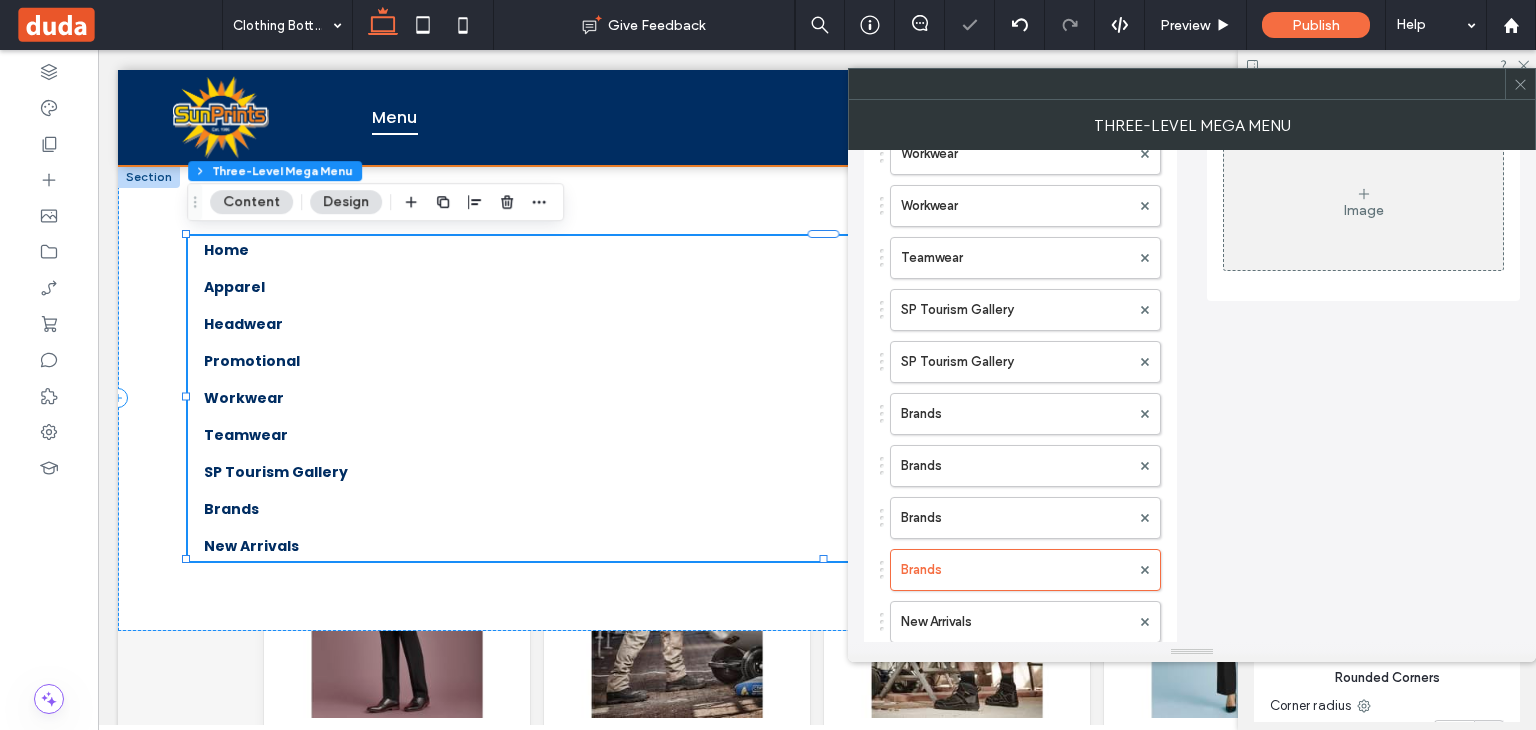 click on "New Arrivals" at bounding box center [1015, 622] 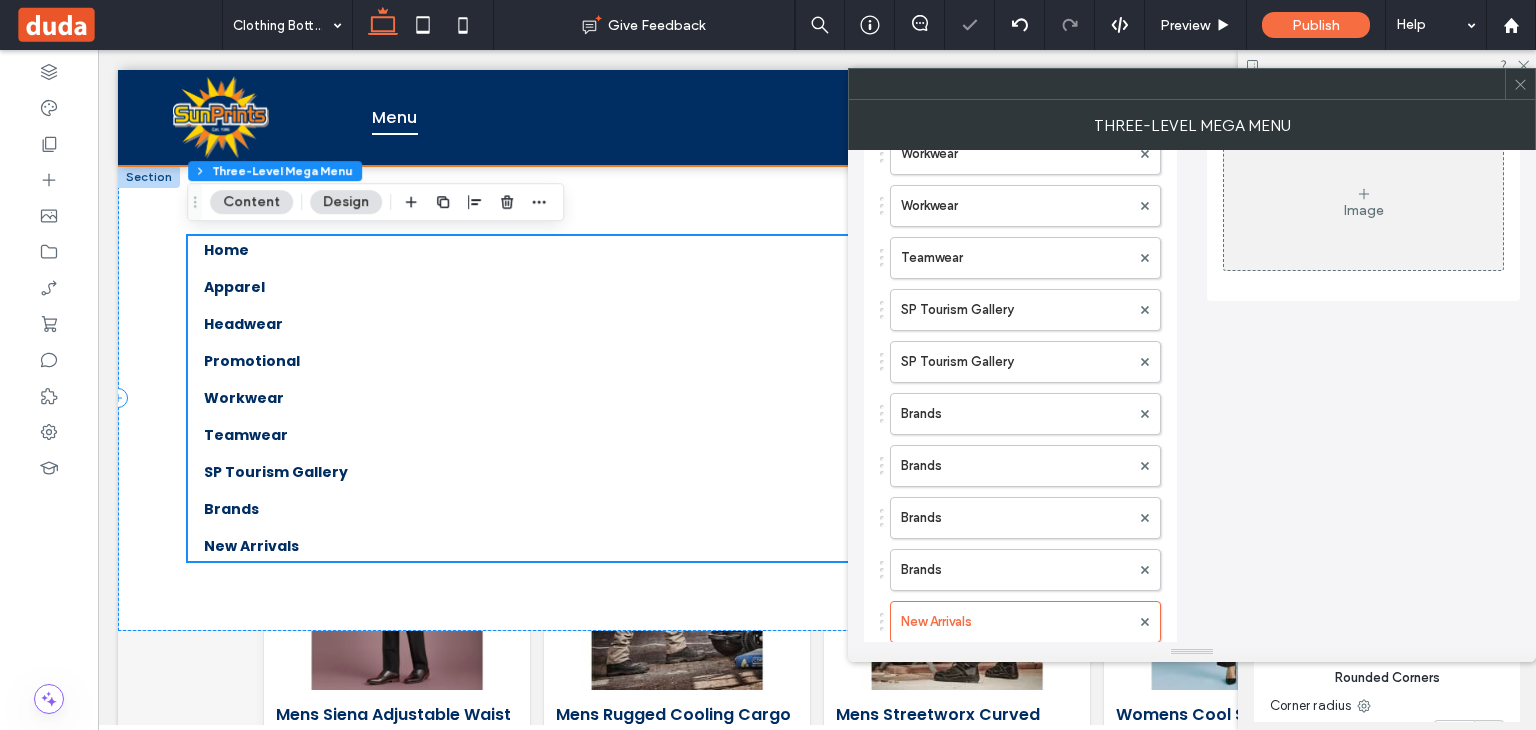 scroll, scrollTop: 452, scrollLeft: 0, axis: vertical 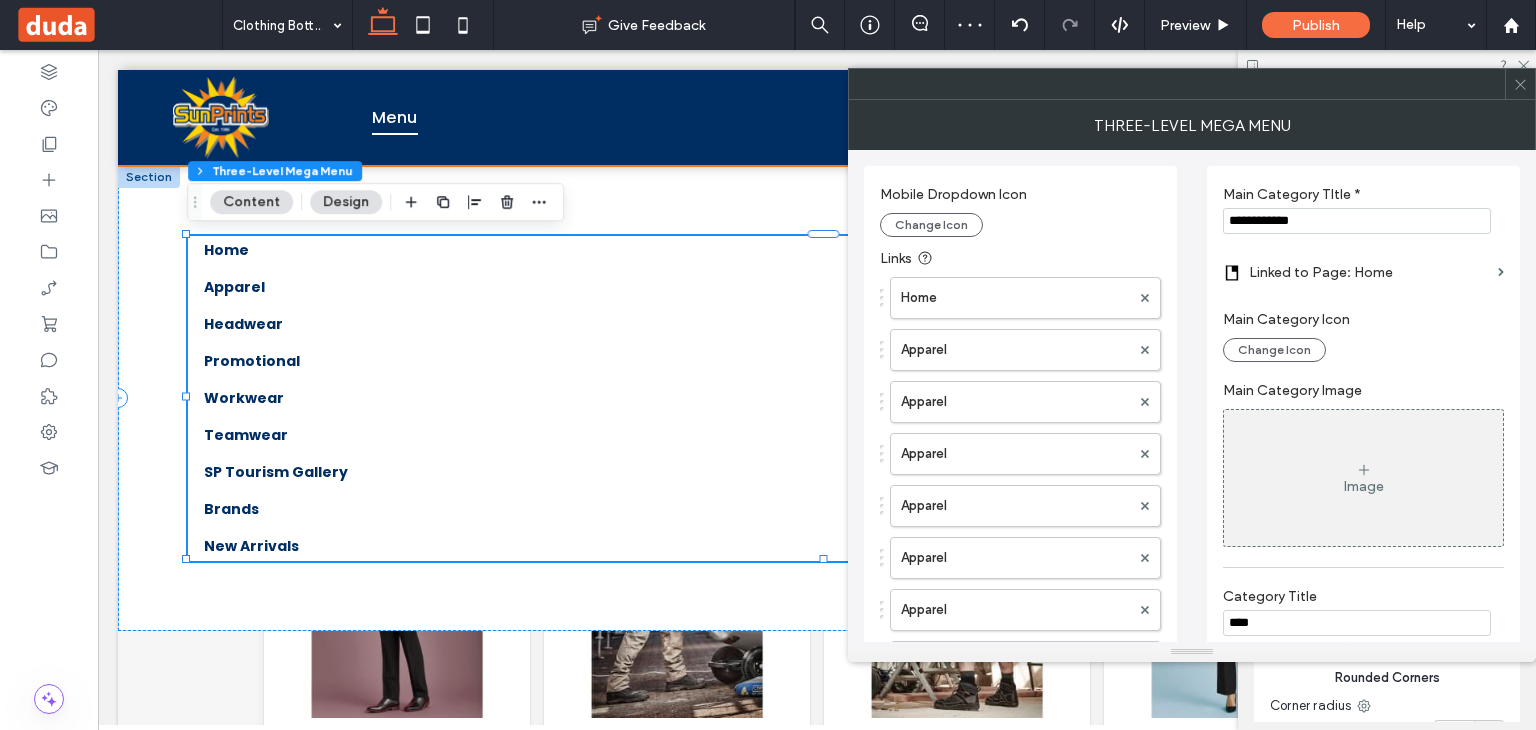 click on "**********" at bounding box center [1357, 221] 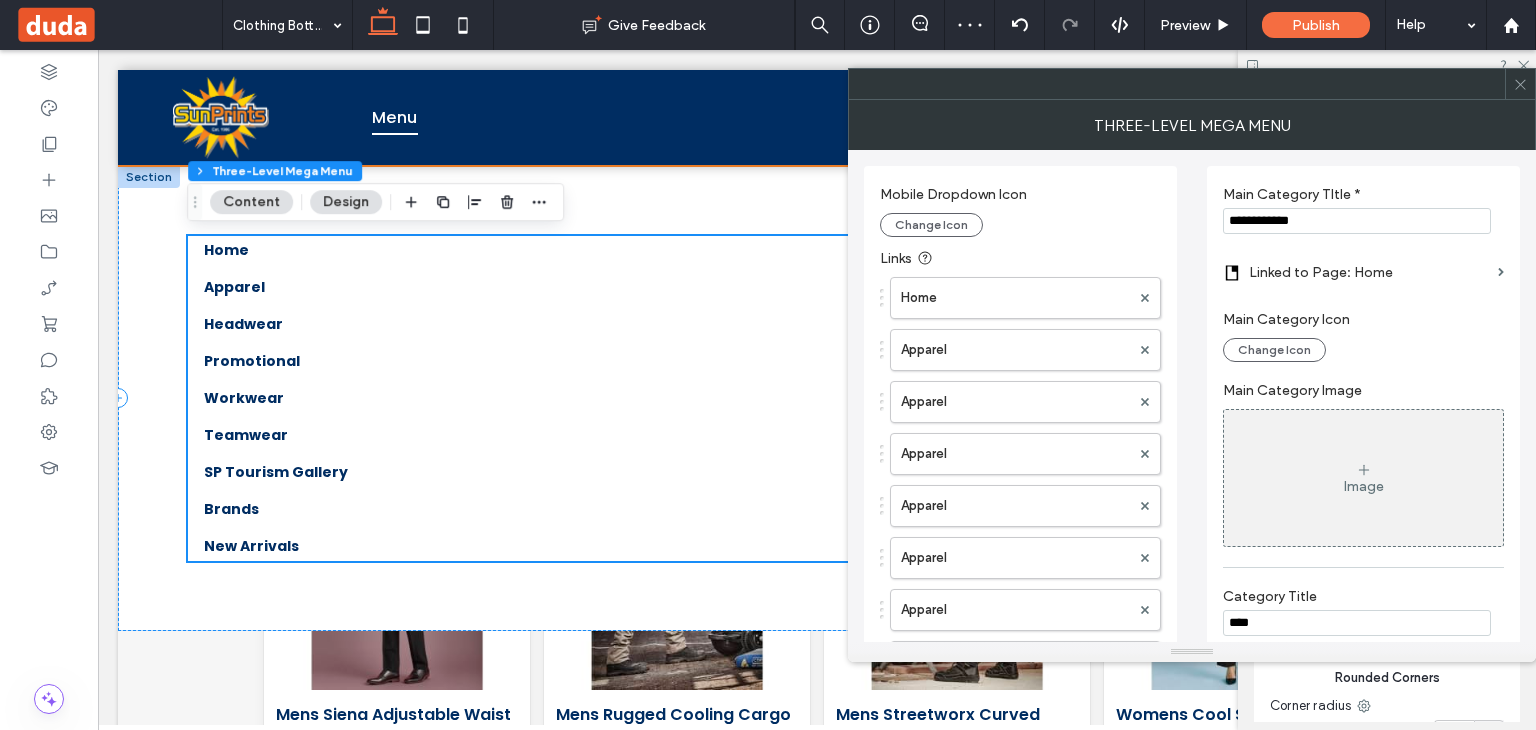 scroll, scrollTop: 452, scrollLeft: 0, axis: vertical 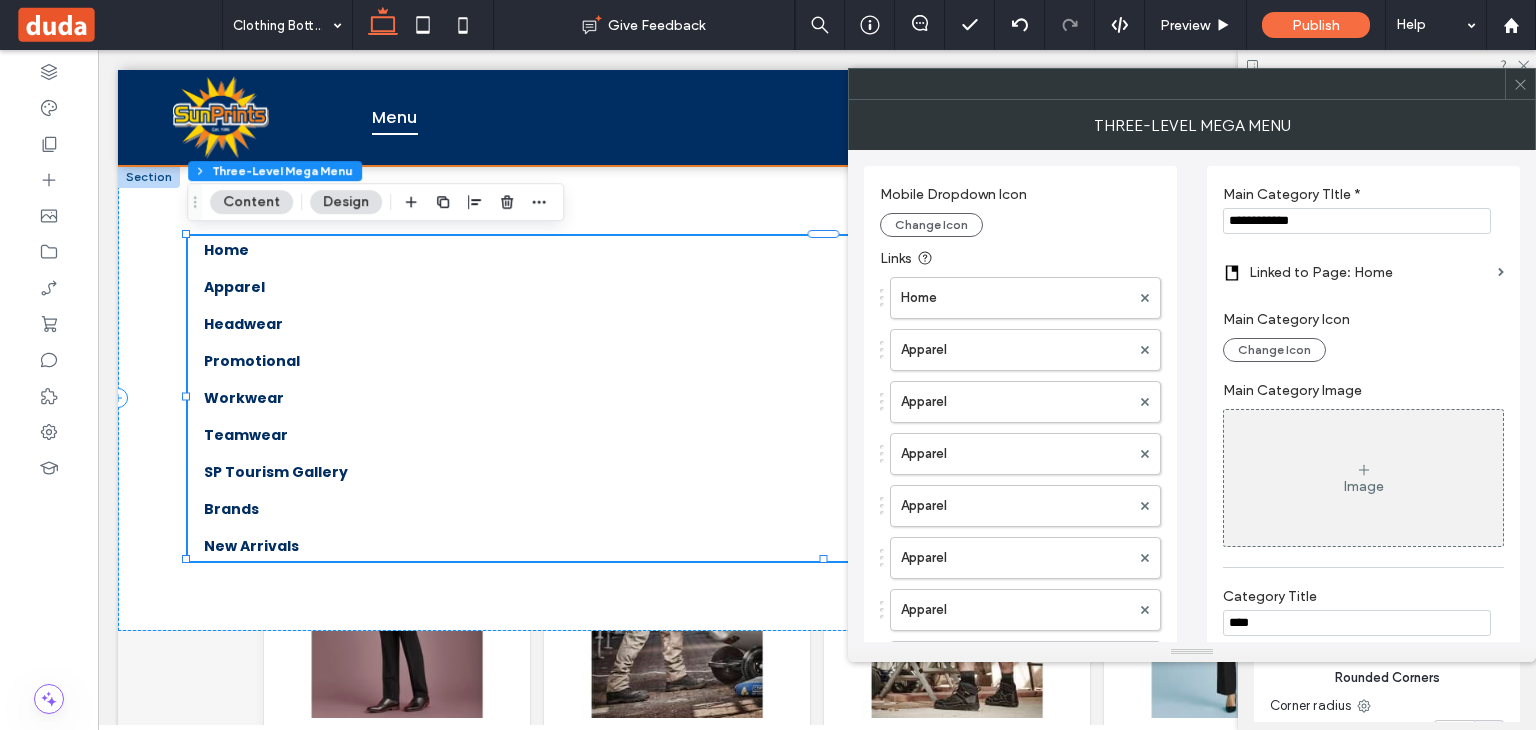 paste 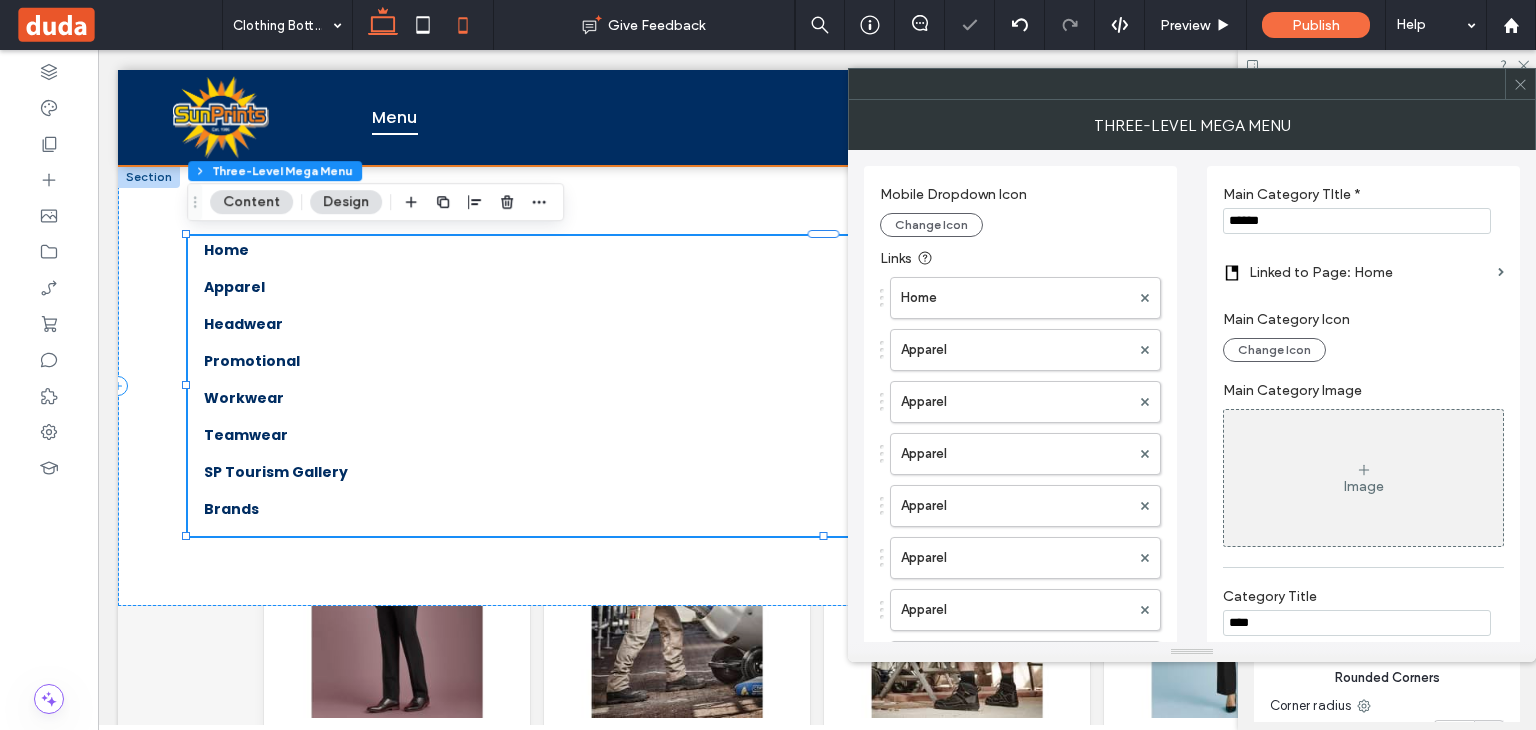 type on "******" 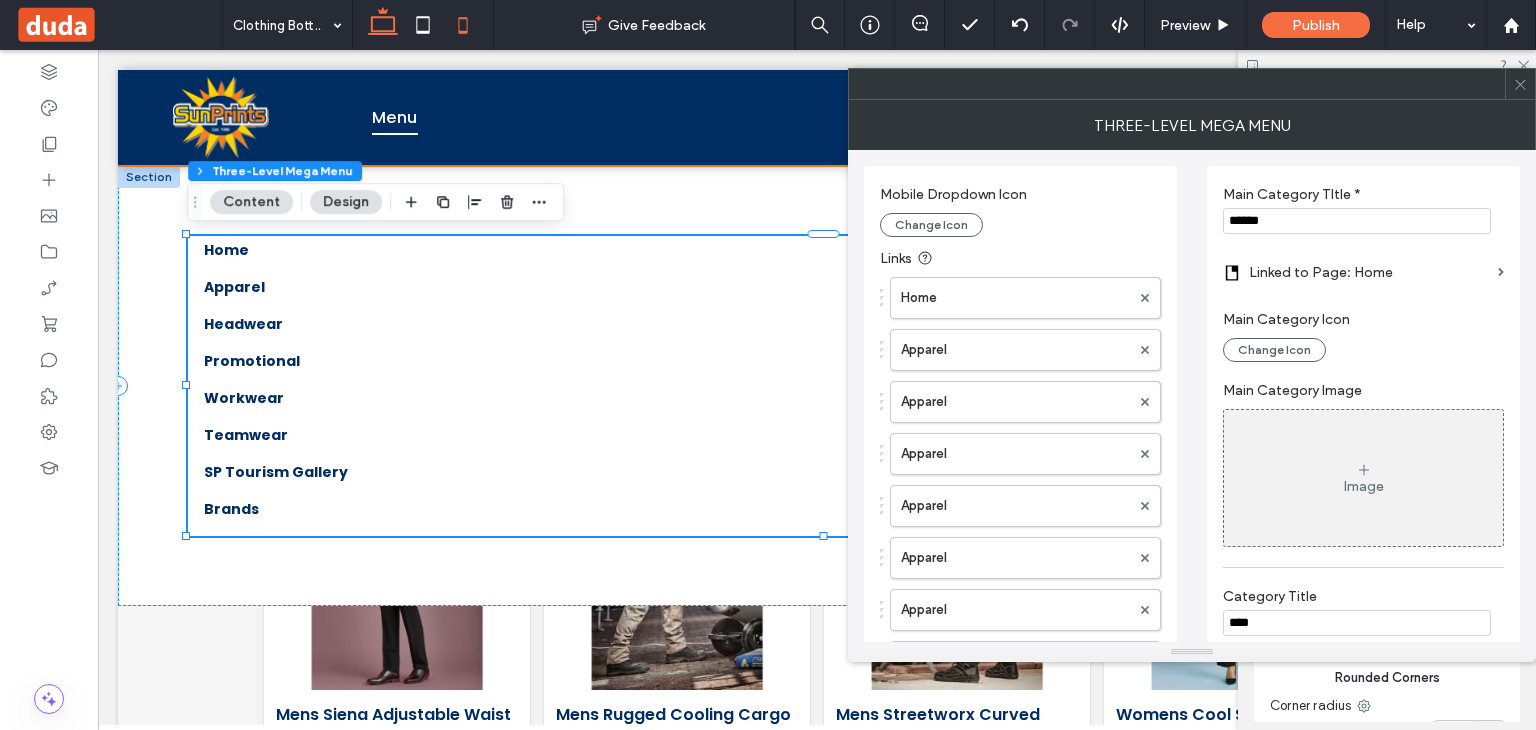 scroll, scrollTop: 452, scrollLeft: 0, axis: vertical 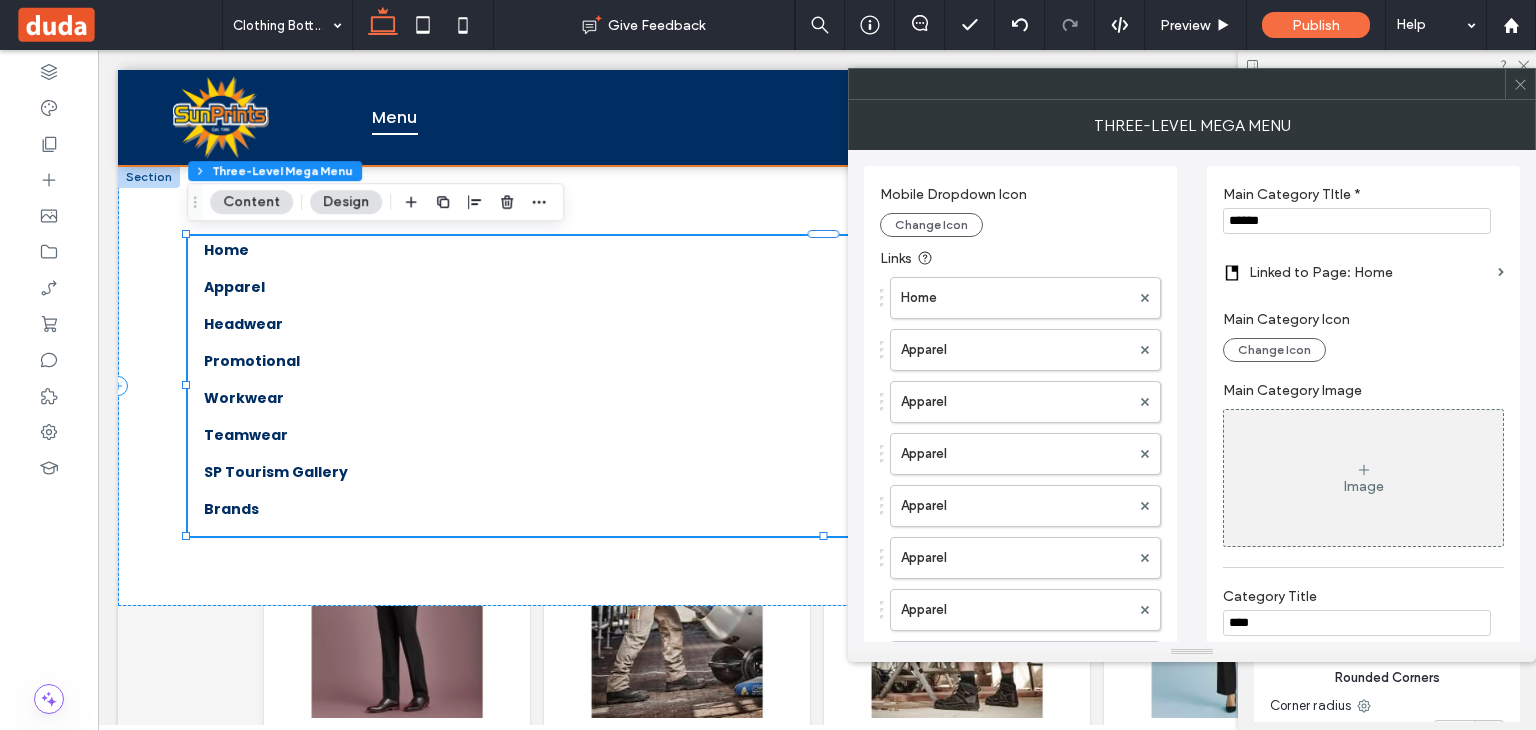 click on "****" at bounding box center [1357, 623] 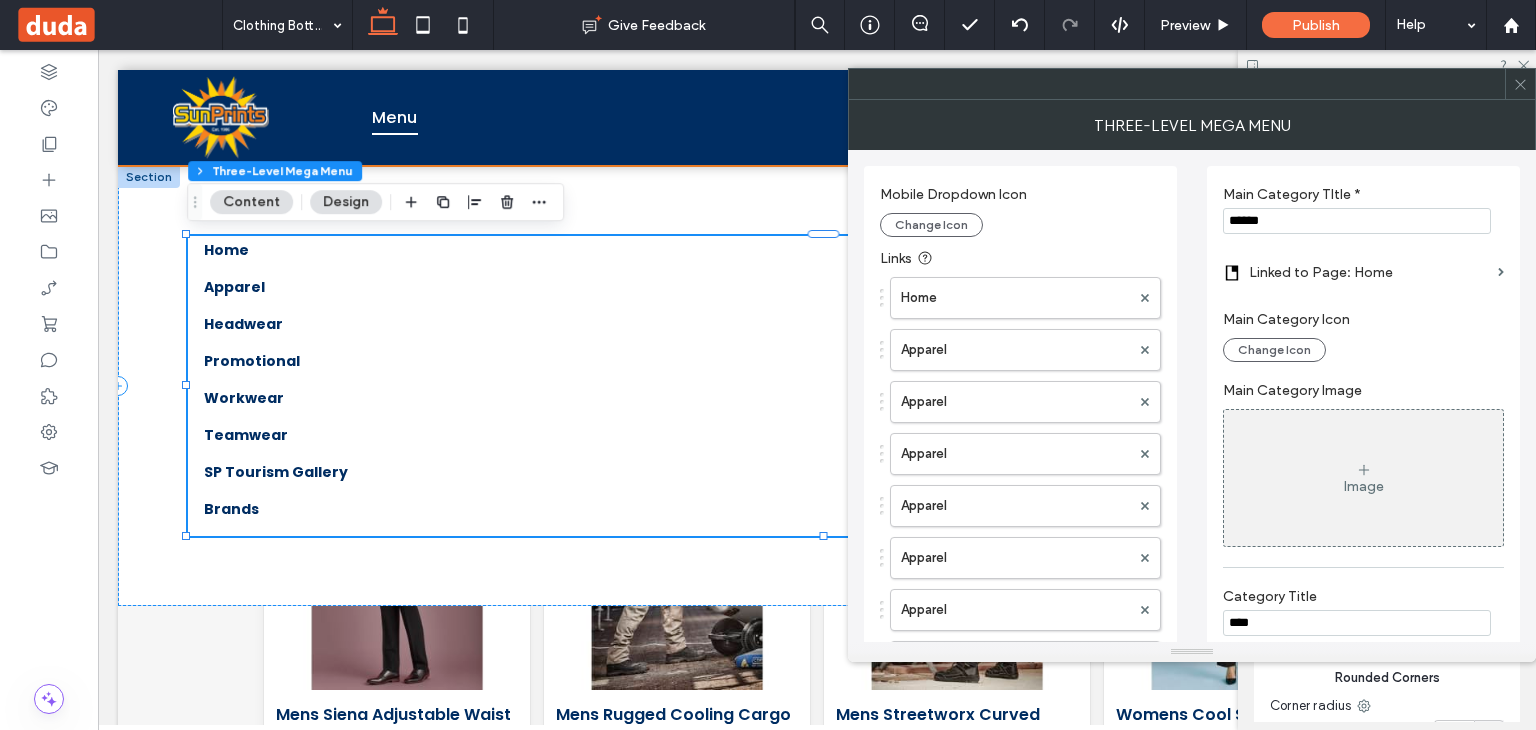 scroll, scrollTop: 452, scrollLeft: 0, axis: vertical 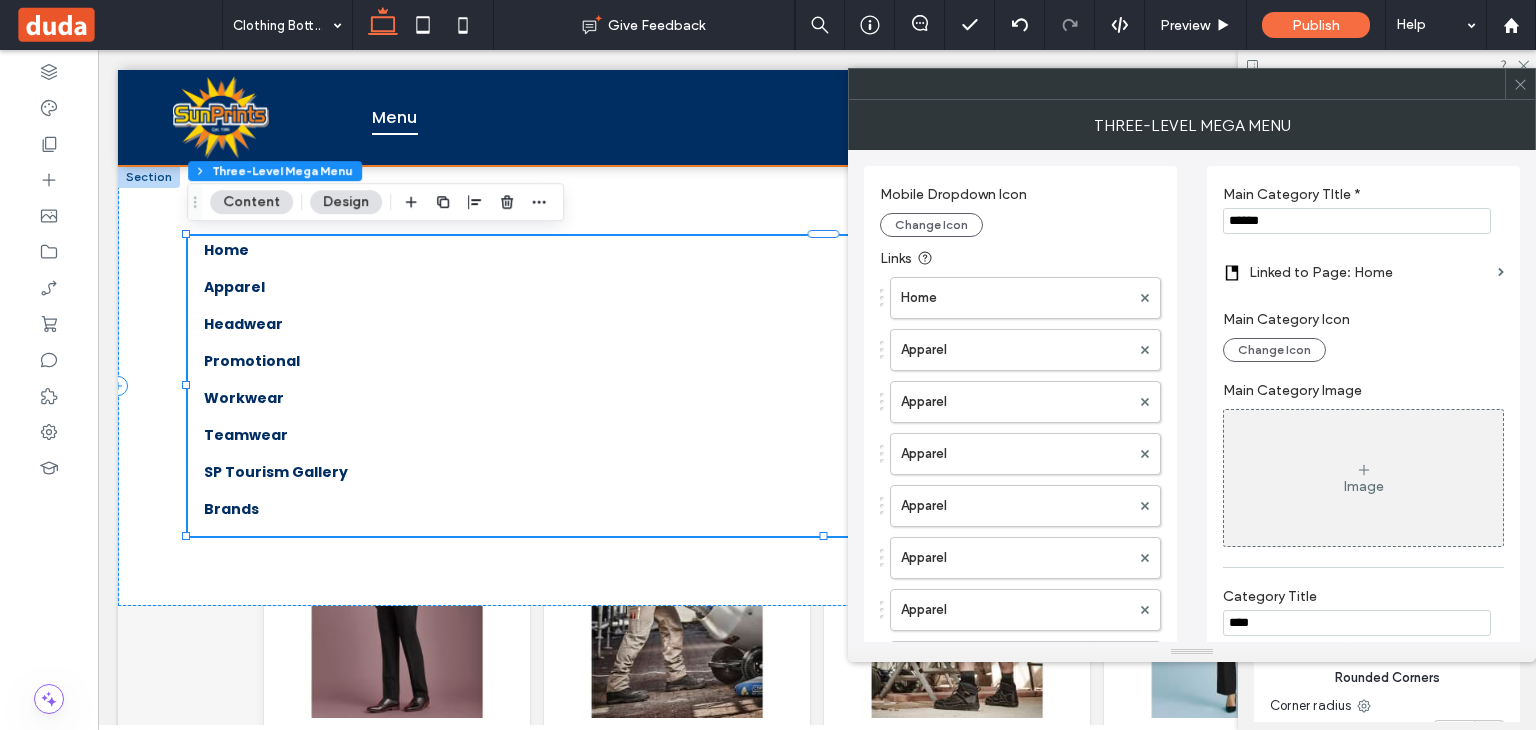 paste on "**********" 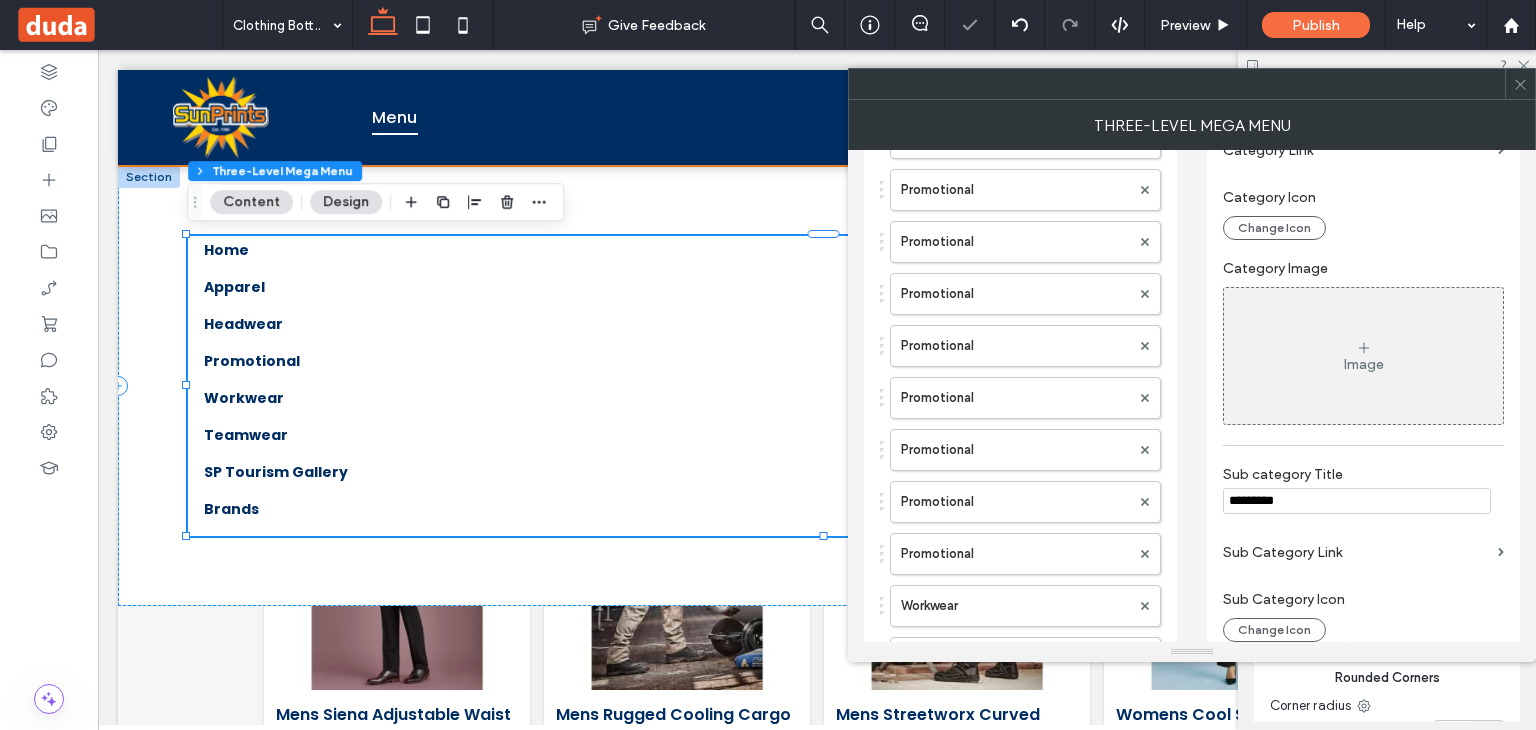 scroll, scrollTop: 706, scrollLeft: 0, axis: vertical 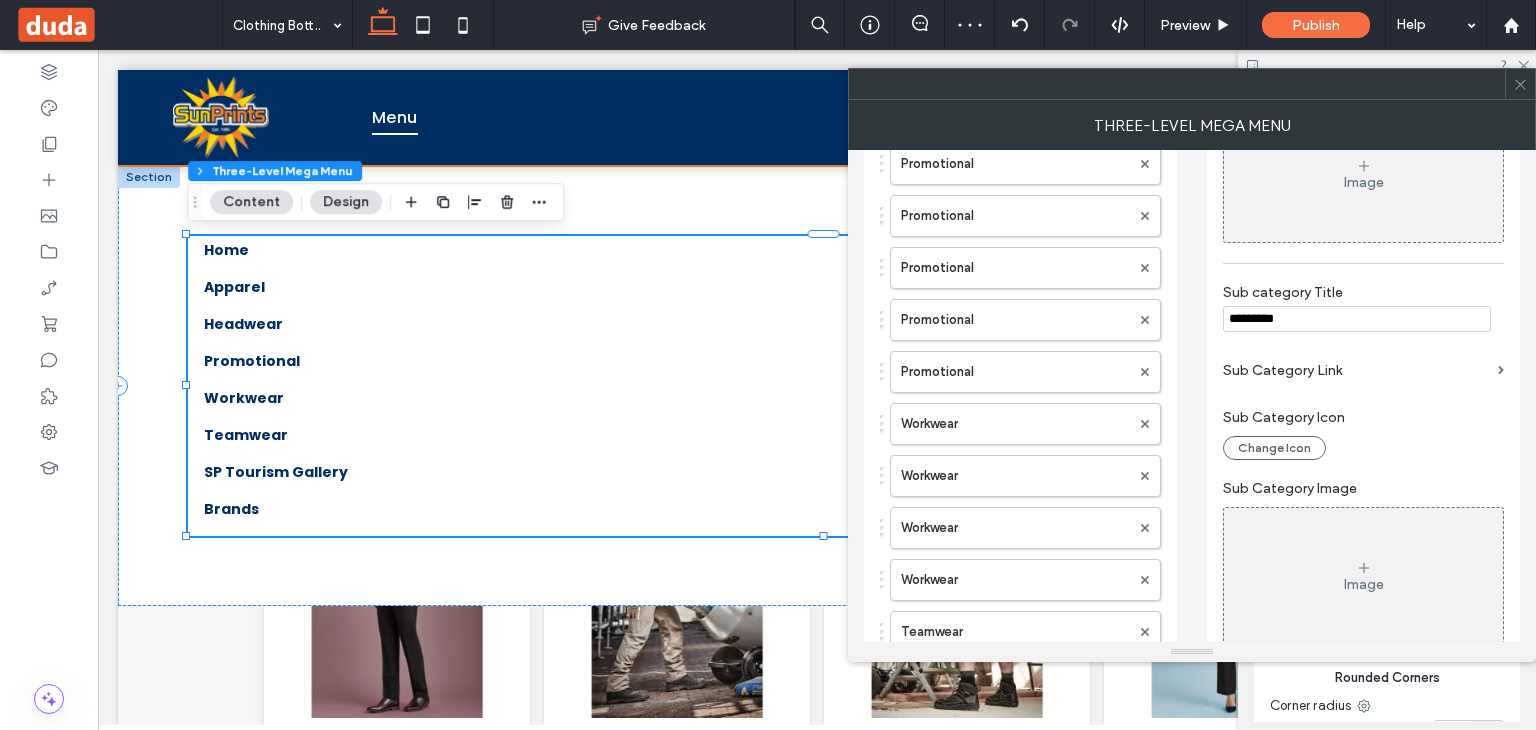 type on "**********" 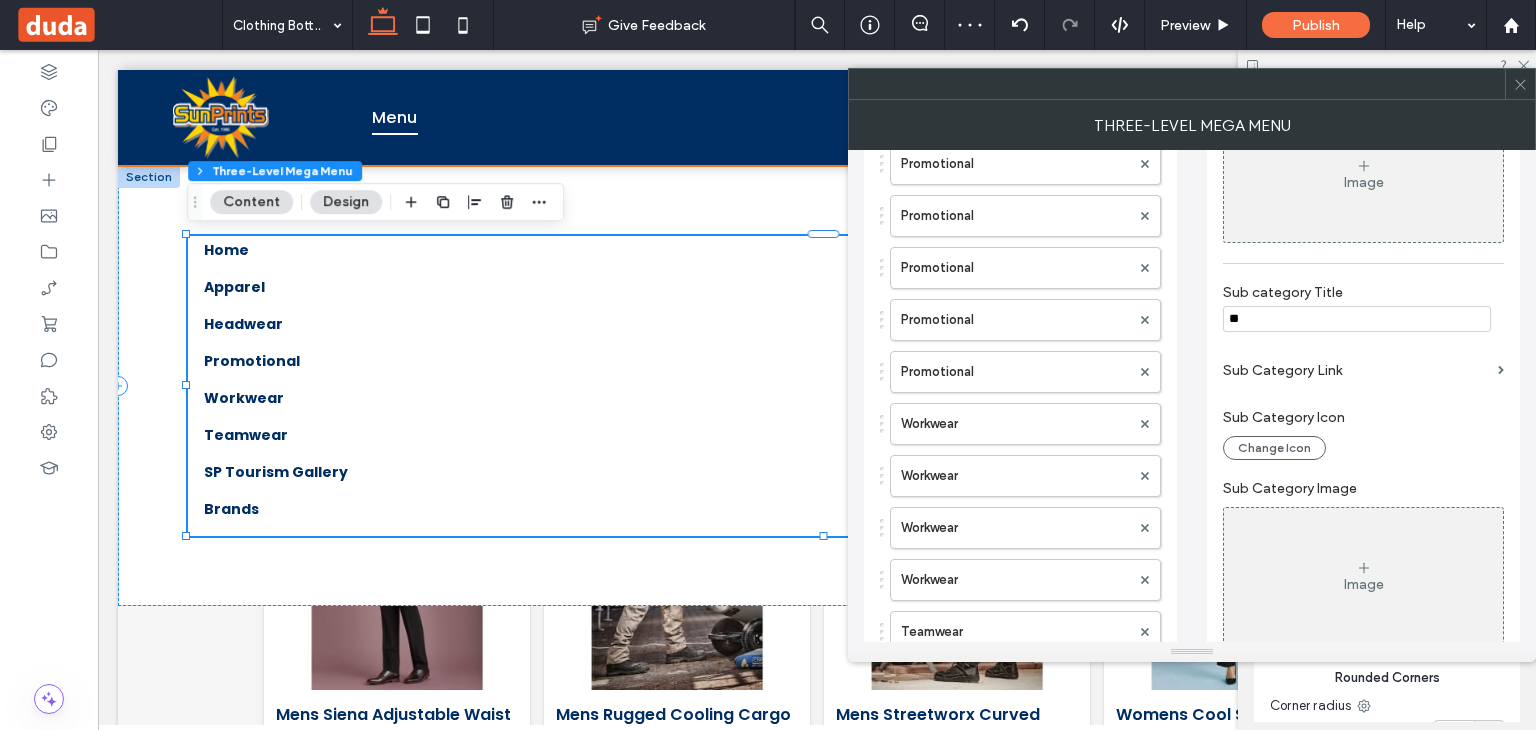 type on "*" 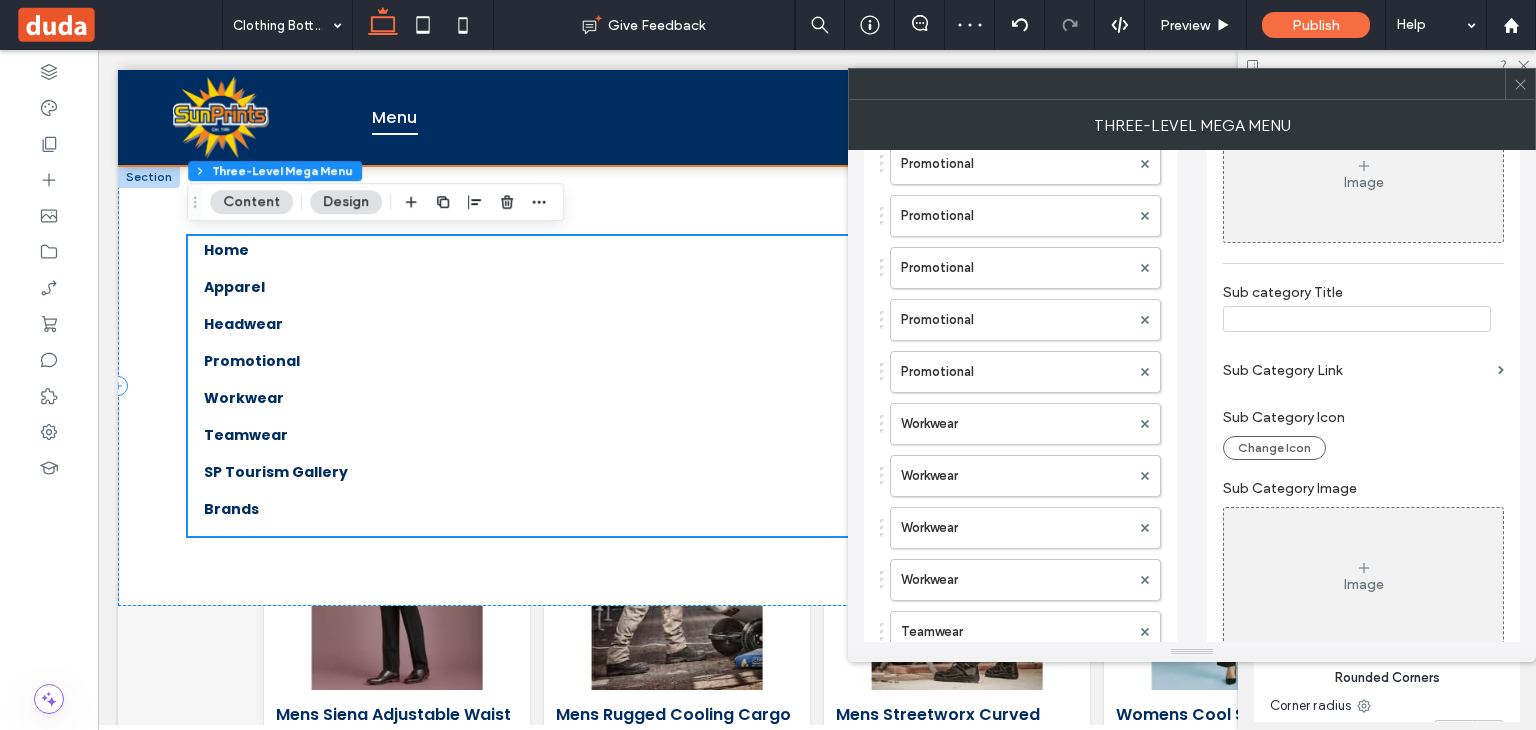 scroll, scrollTop: 452, scrollLeft: 0, axis: vertical 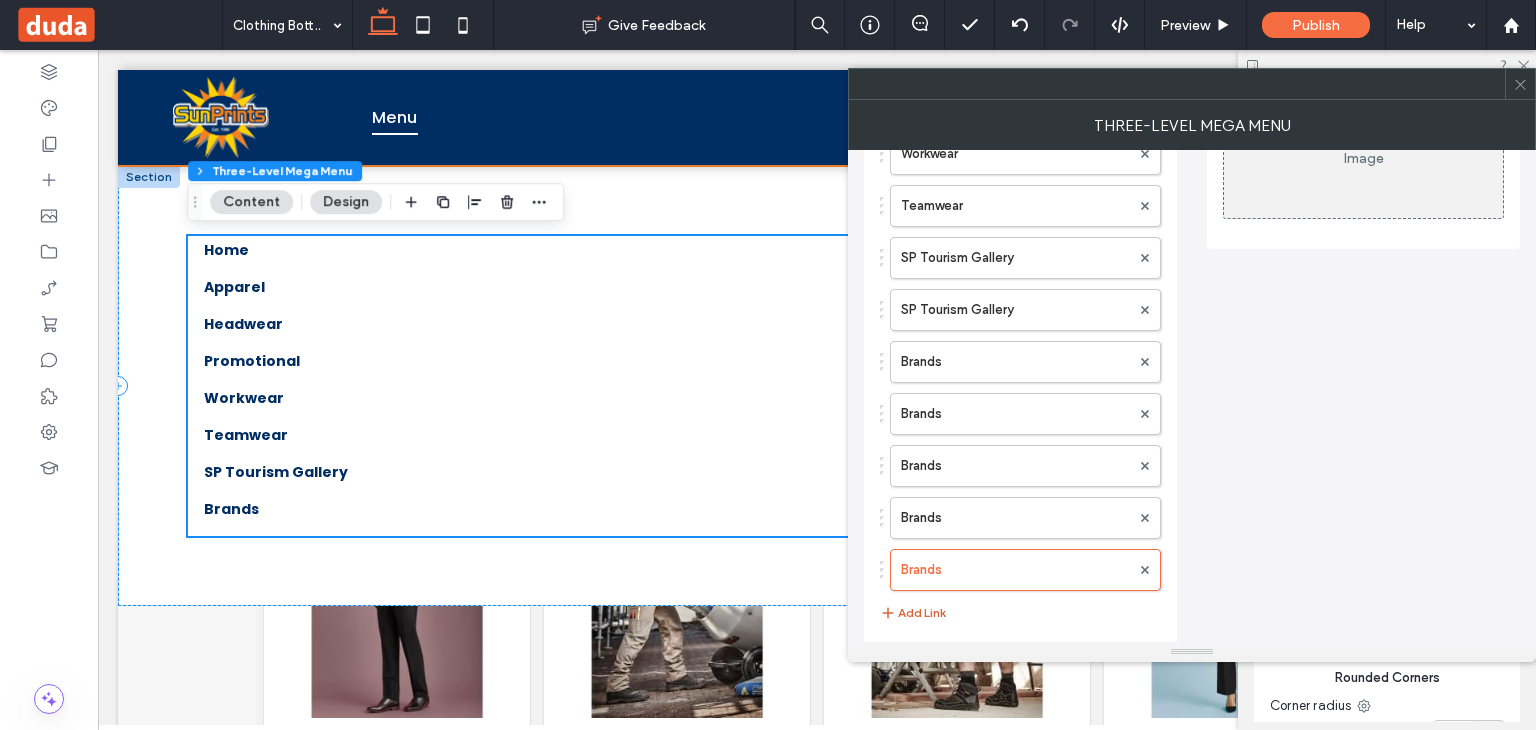 type 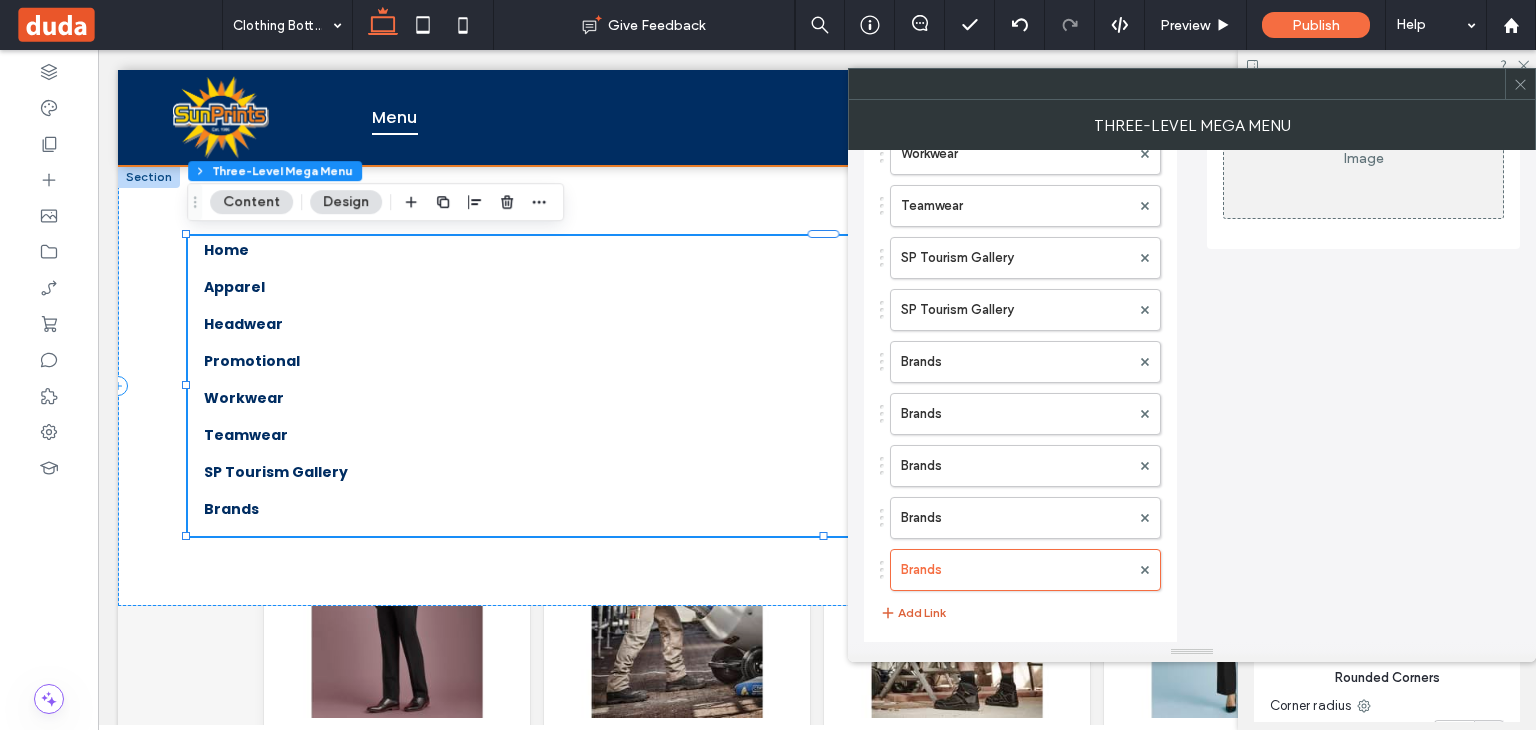 click on "Add Link" at bounding box center (913, 613) 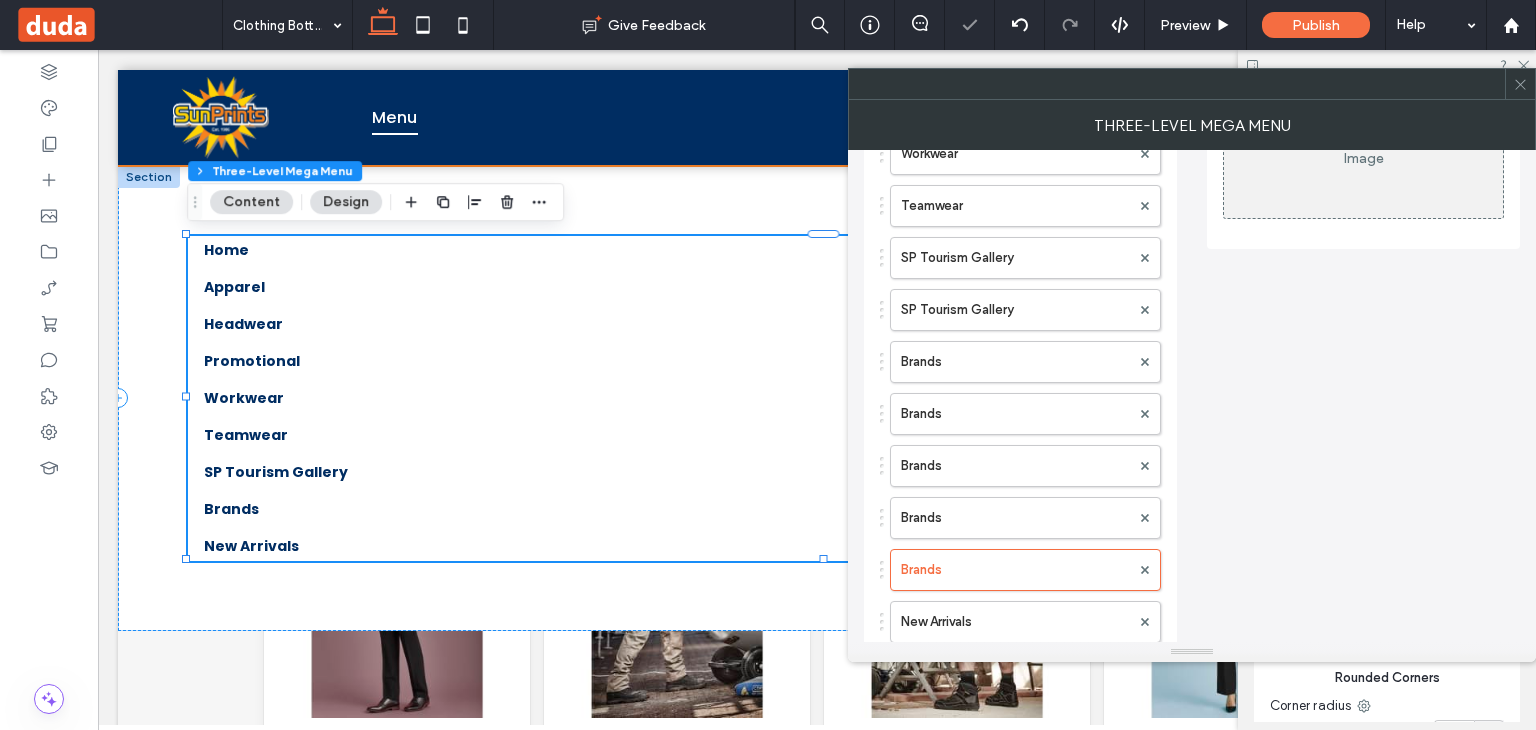 click on "New Arrivals" at bounding box center [1015, 622] 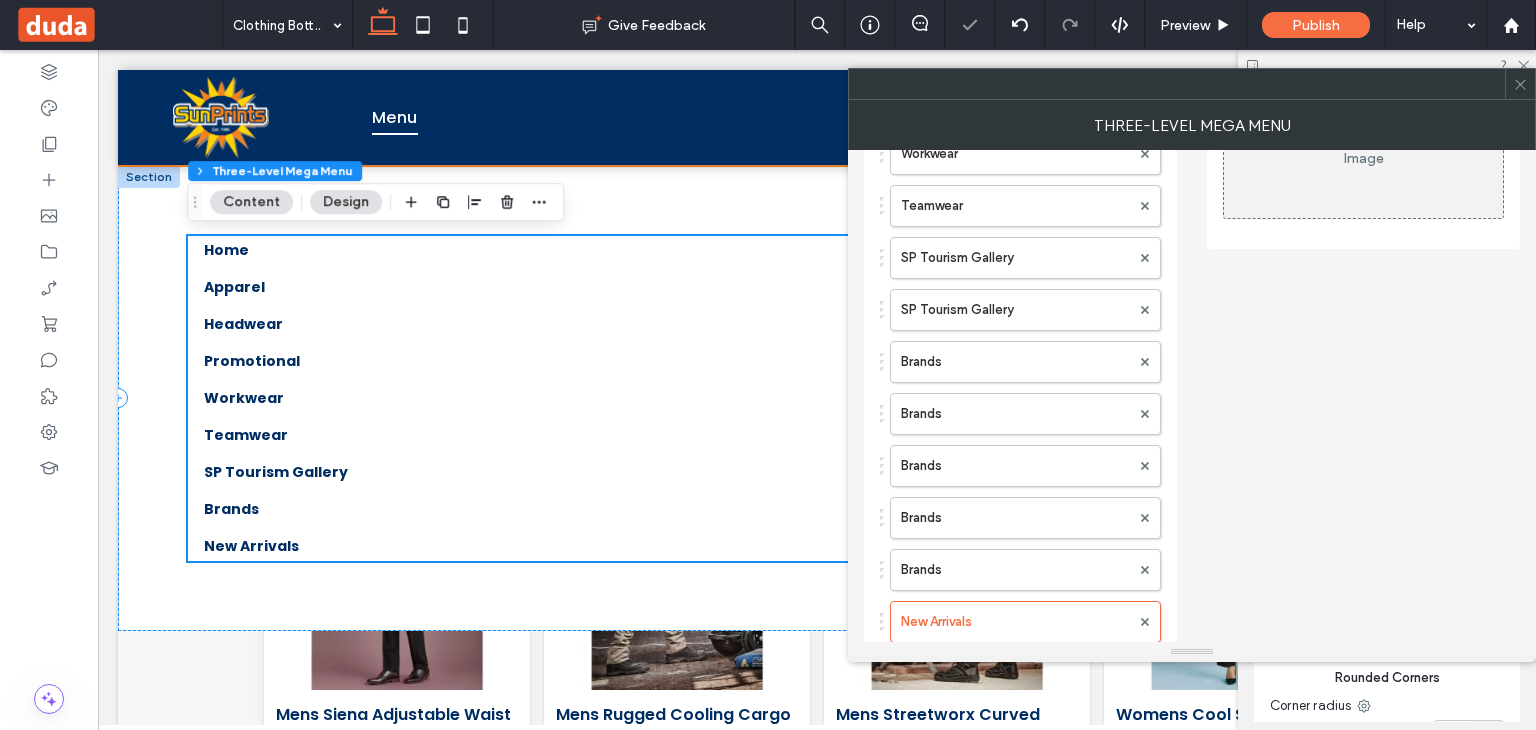 scroll, scrollTop: 452, scrollLeft: 0, axis: vertical 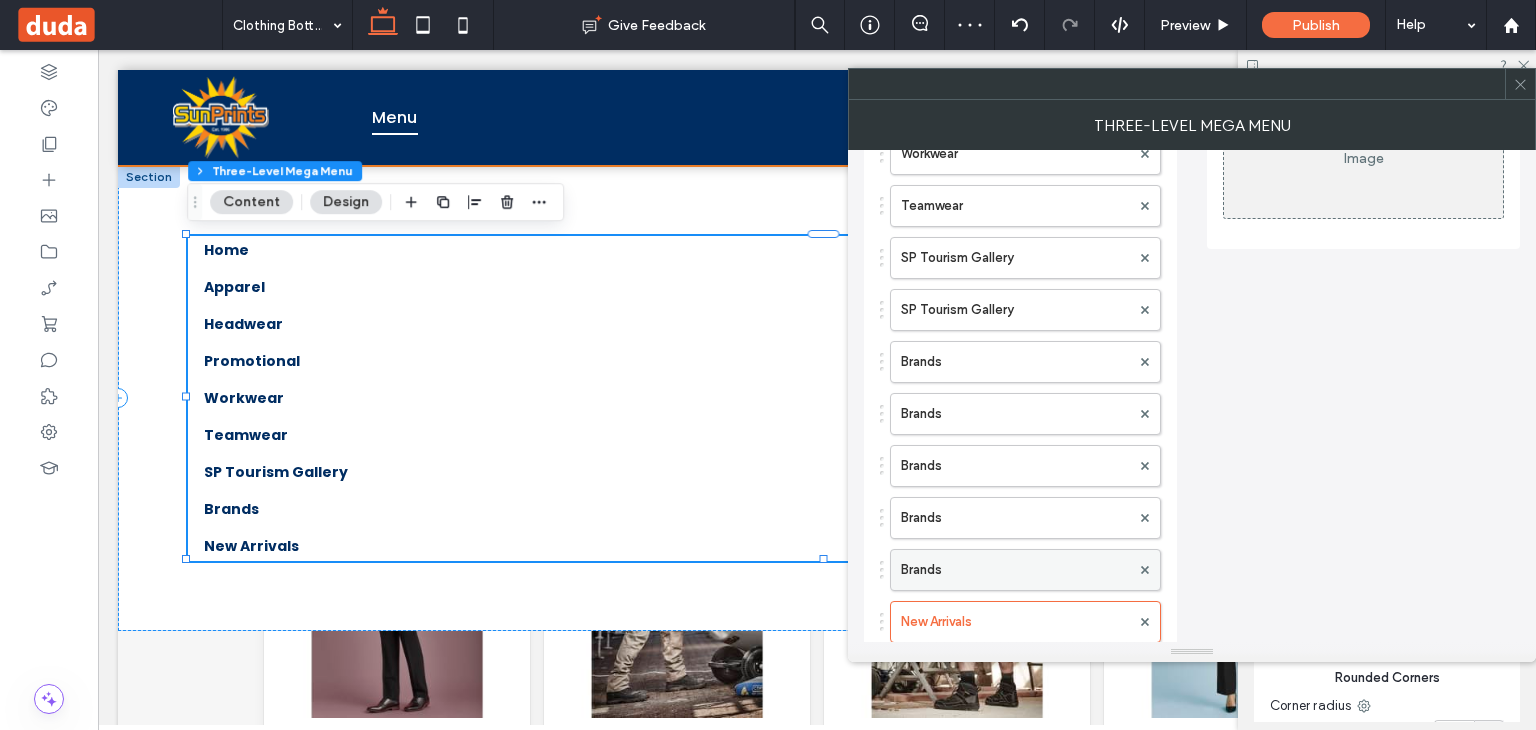 click on "Brands" at bounding box center (1015, 570) 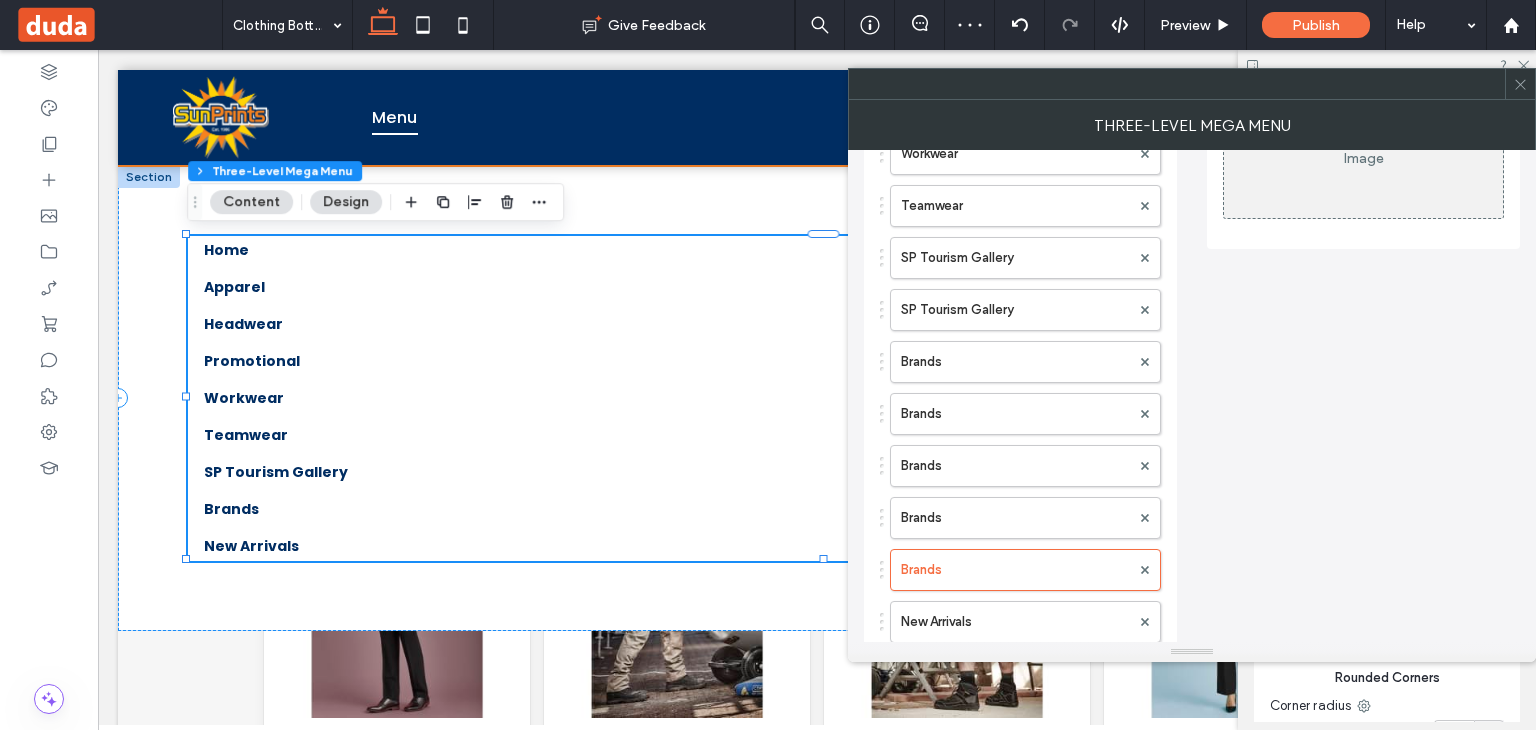 scroll, scrollTop: 0, scrollLeft: 0, axis: both 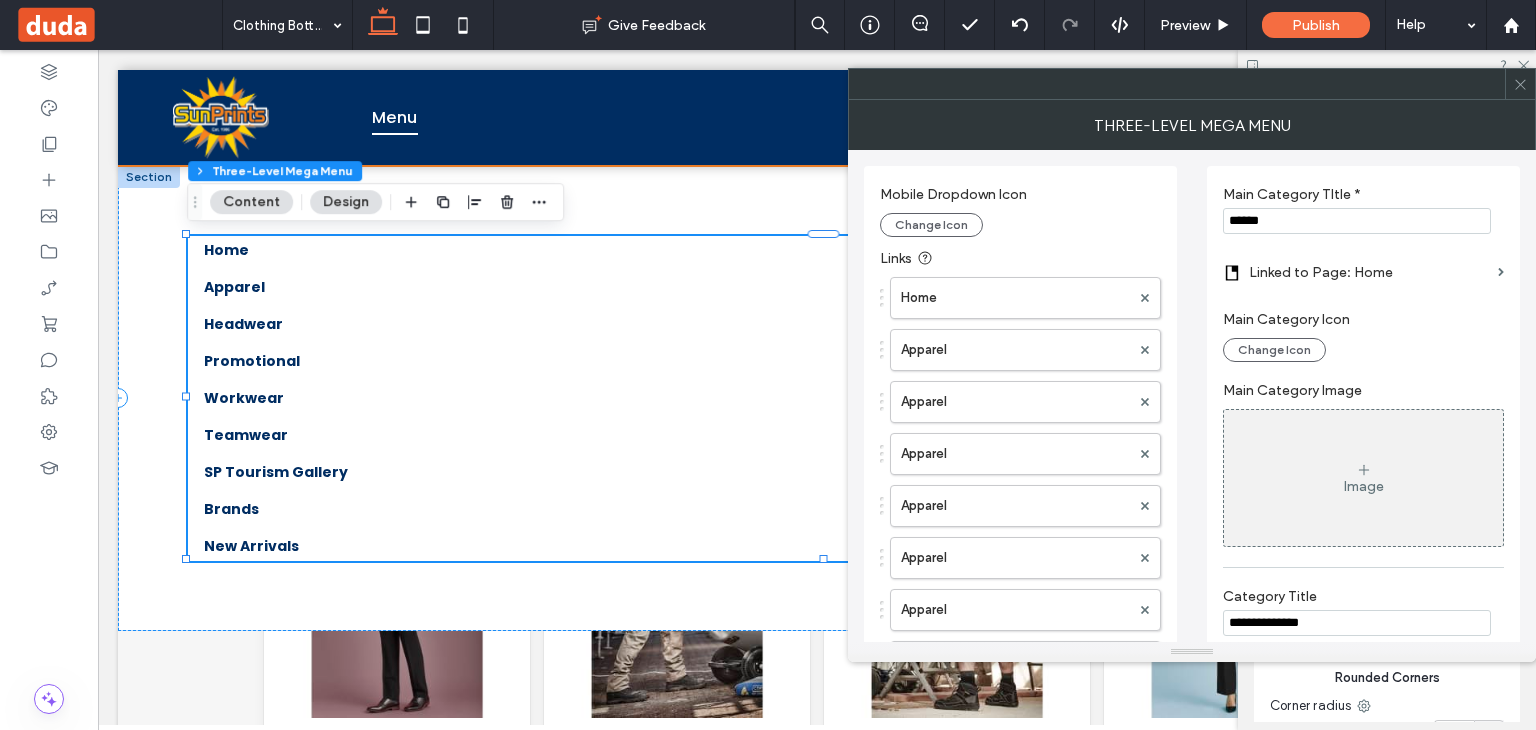 click on "******" at bounding box center [1357, 221] 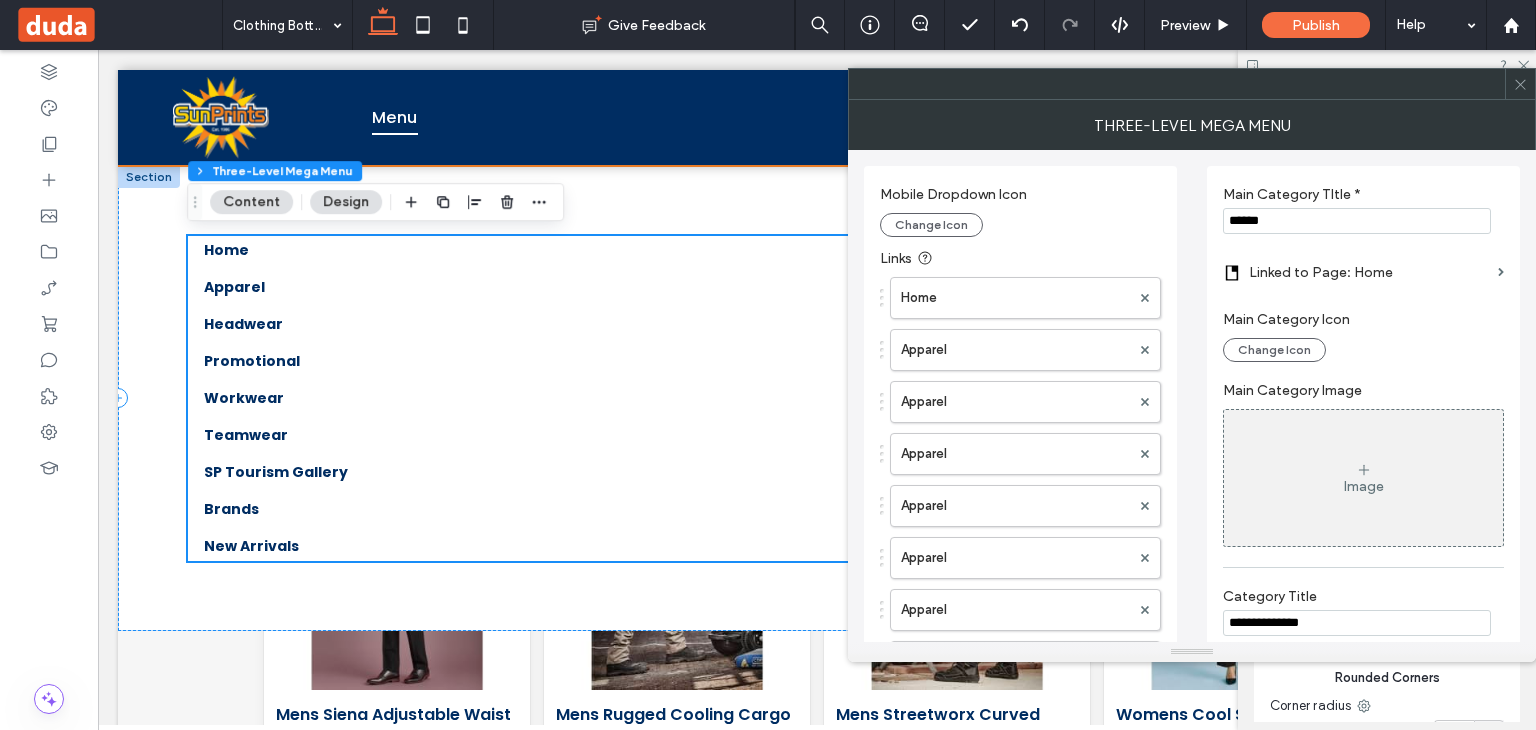 scroll, scrollTop: 452, scrollLeft: 0, axis: vertical 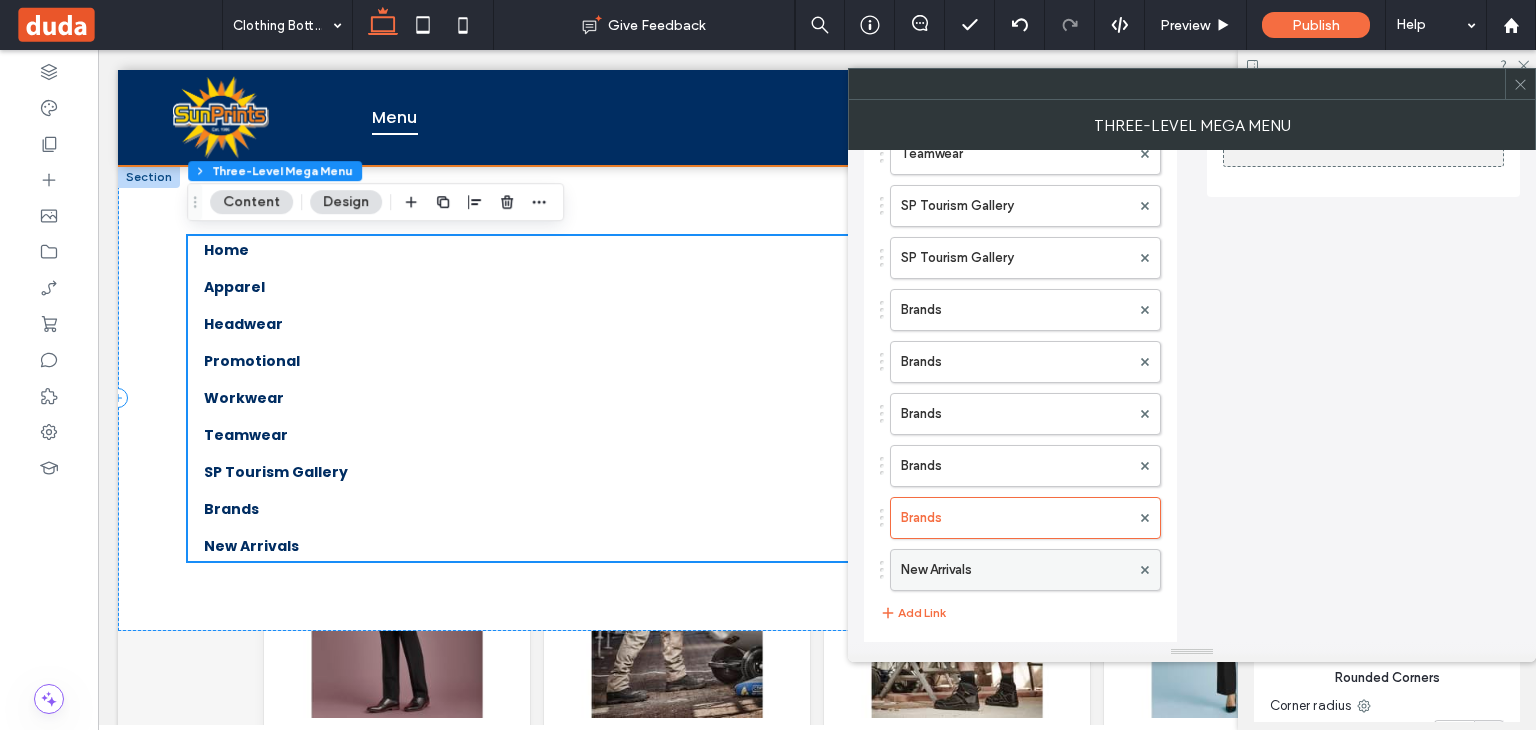 click on "New Arrivals" at bounding box center [1015, 570] 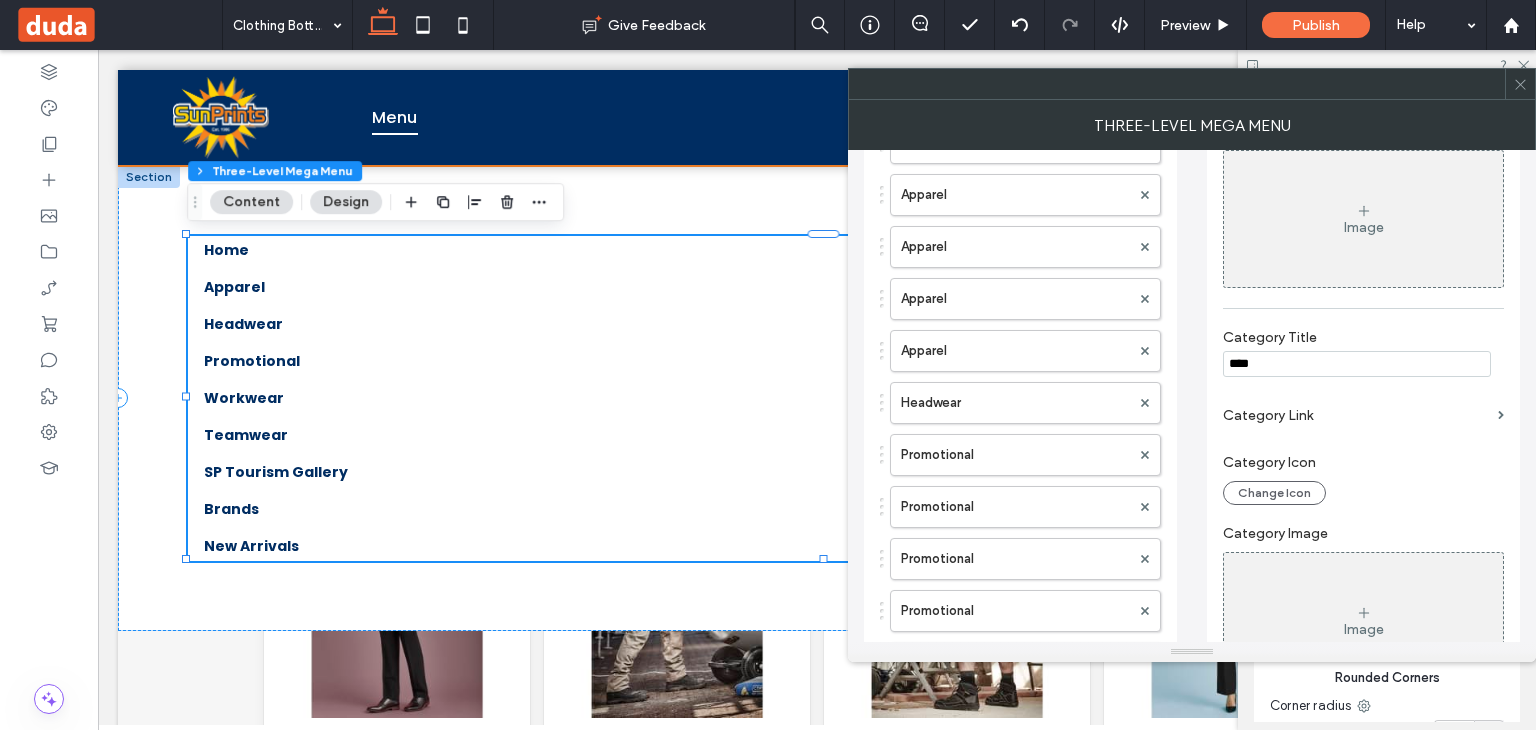 scroll, scrollTop: 0, scrollLeft: 0, axis: both 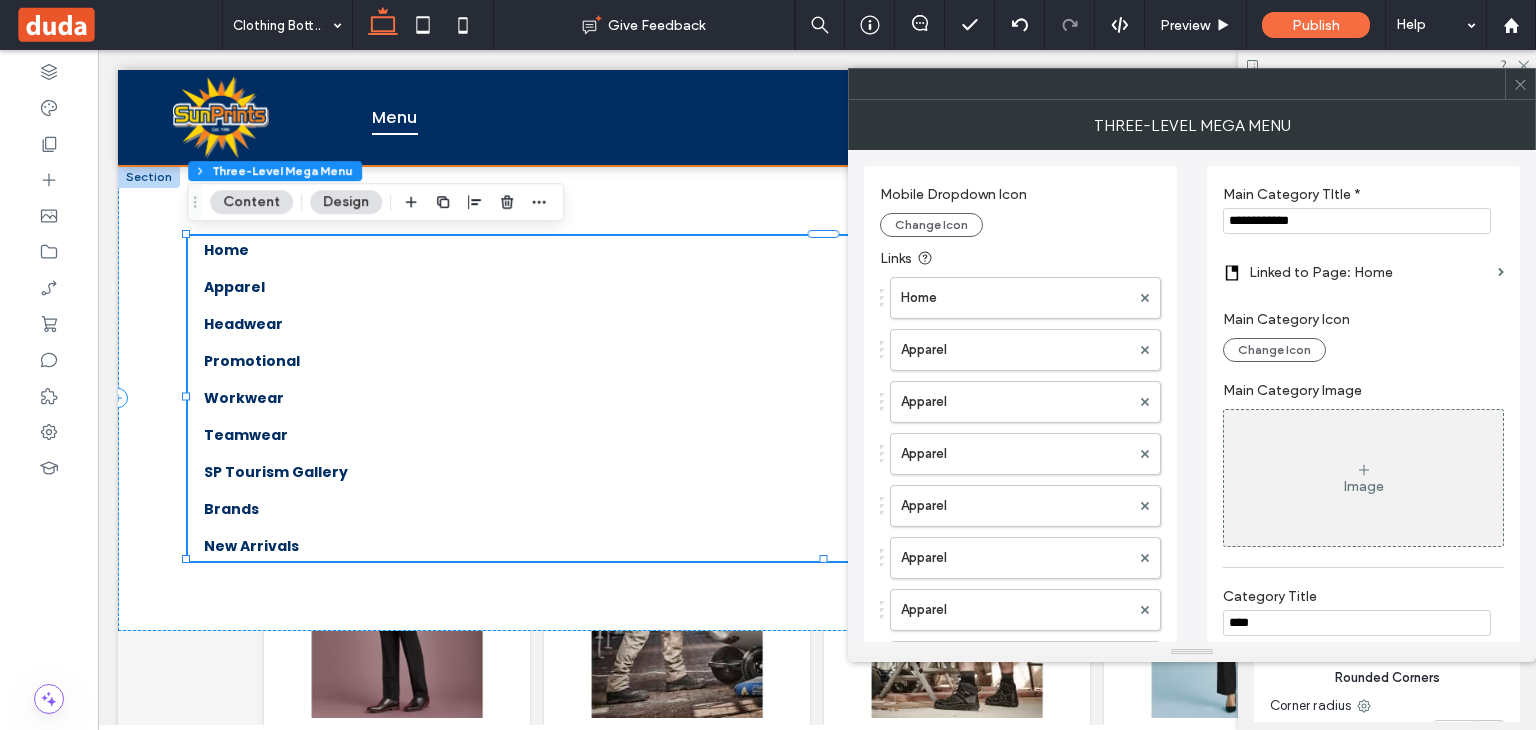 click on "**********" at bounding box center (1357, 221) 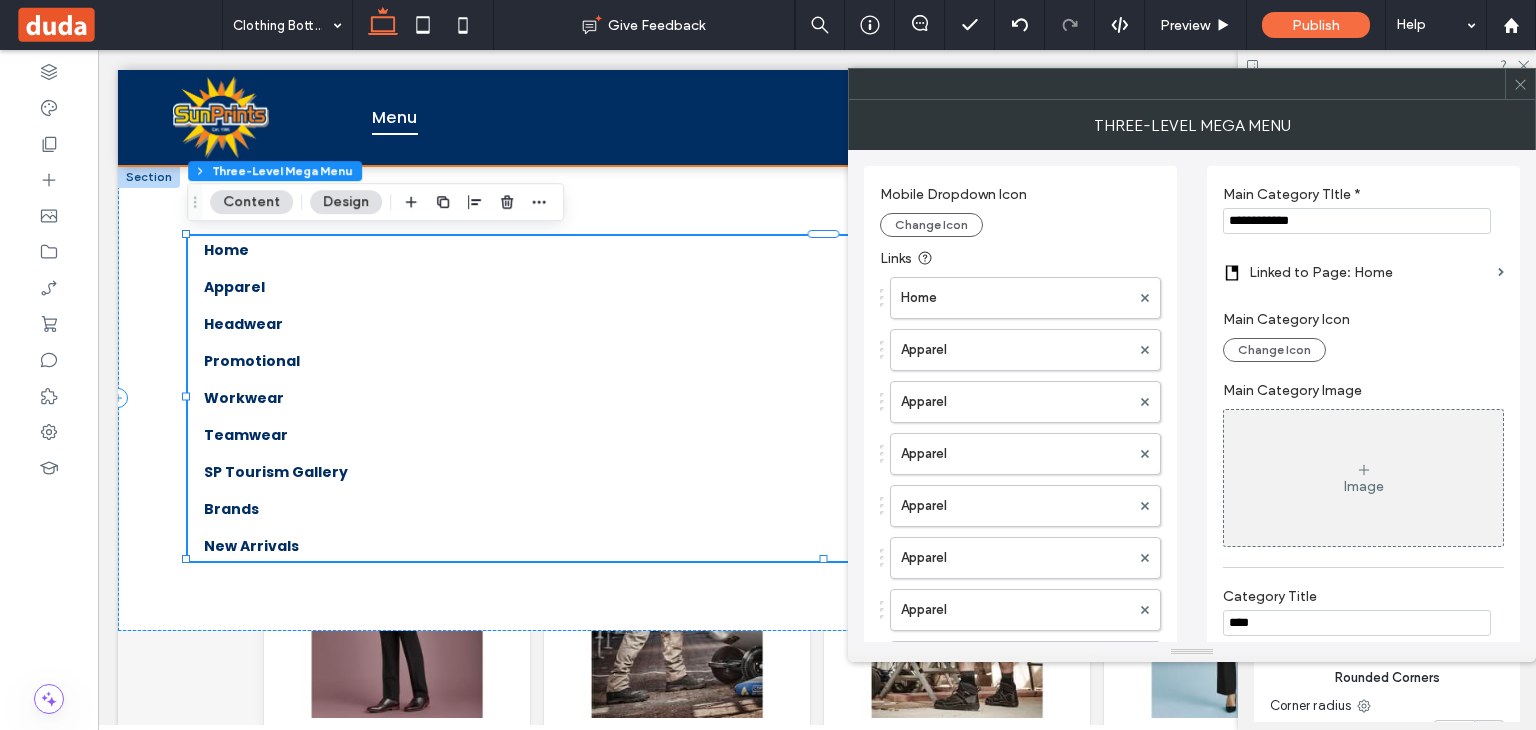 paste 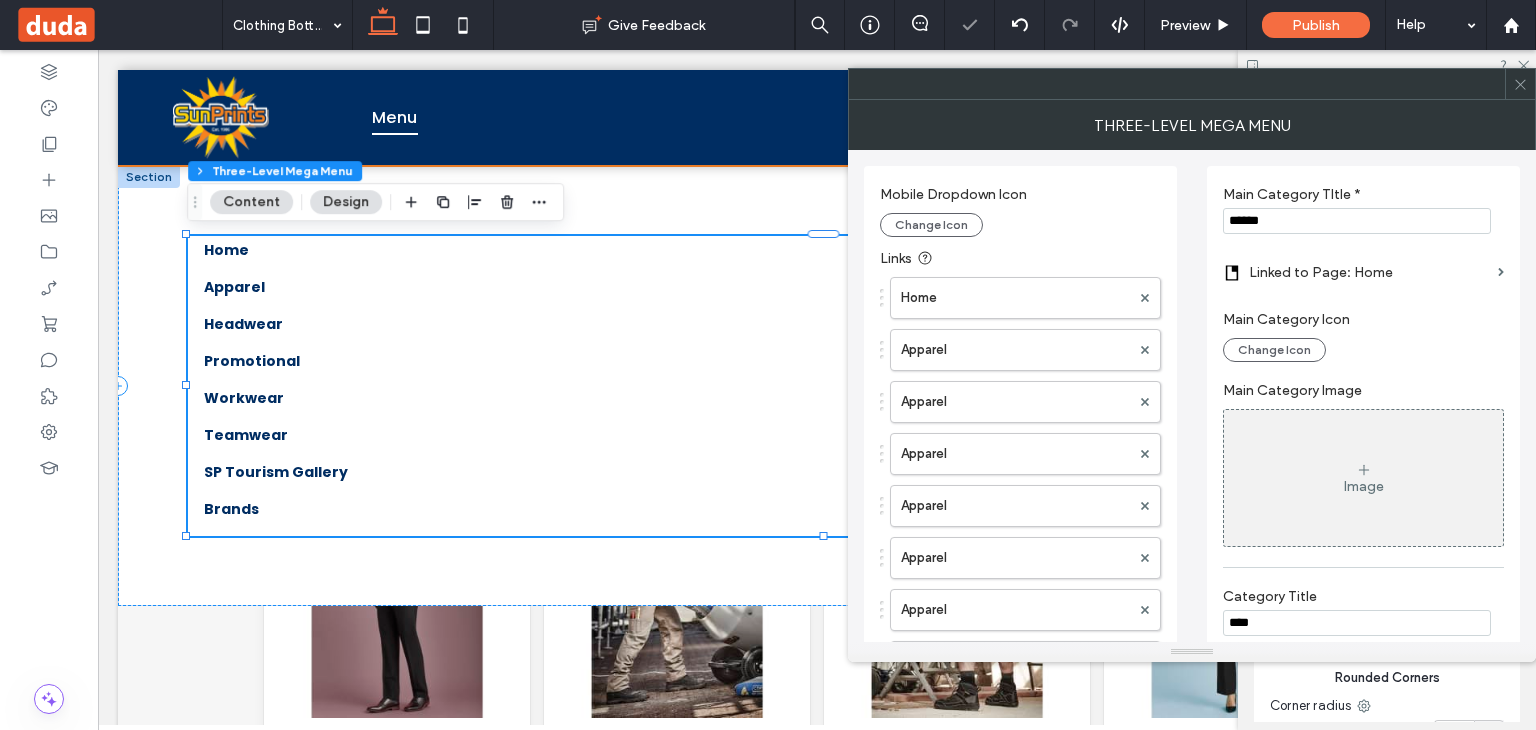 scroll, scrollTop: 452, scrollLeft: 0, axis: vertical 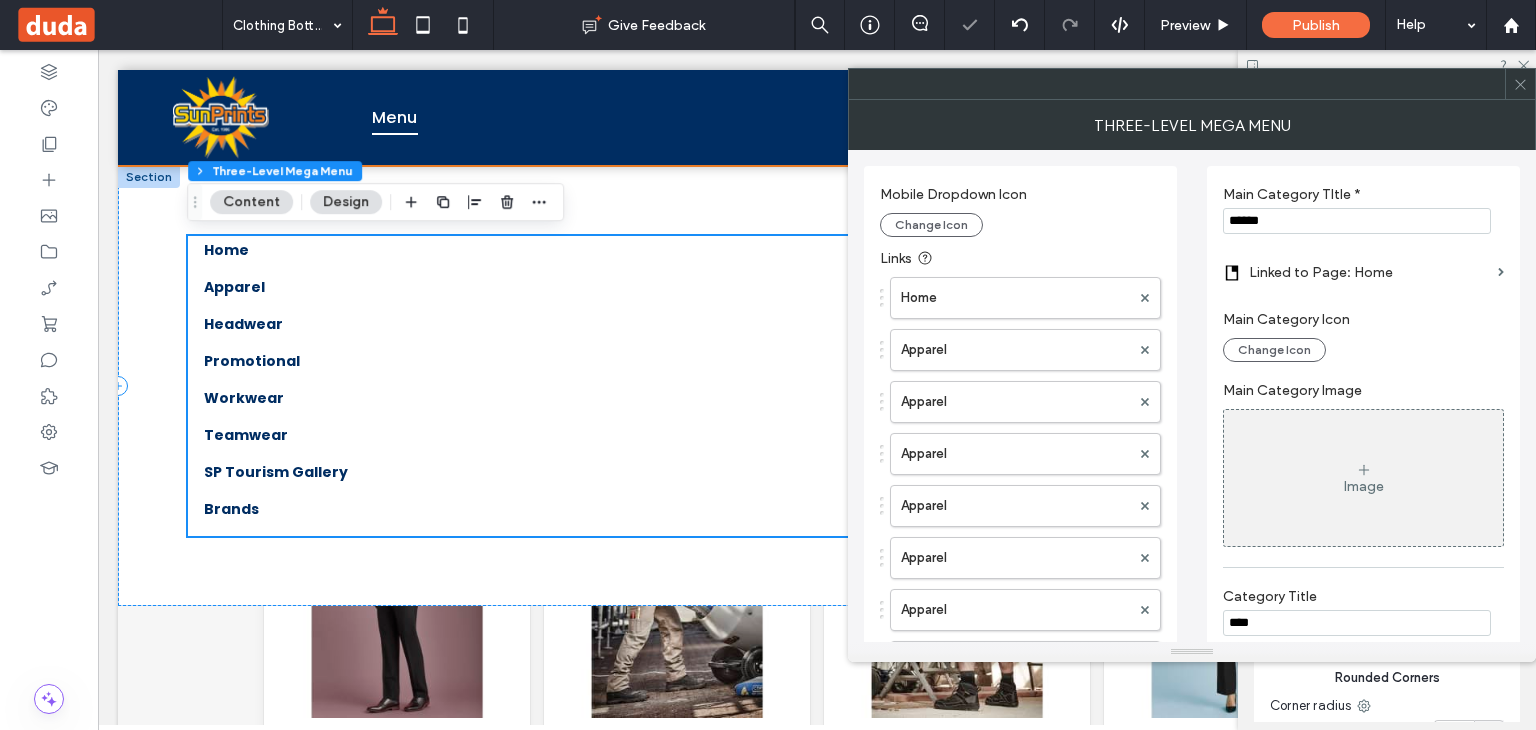 type on "******" 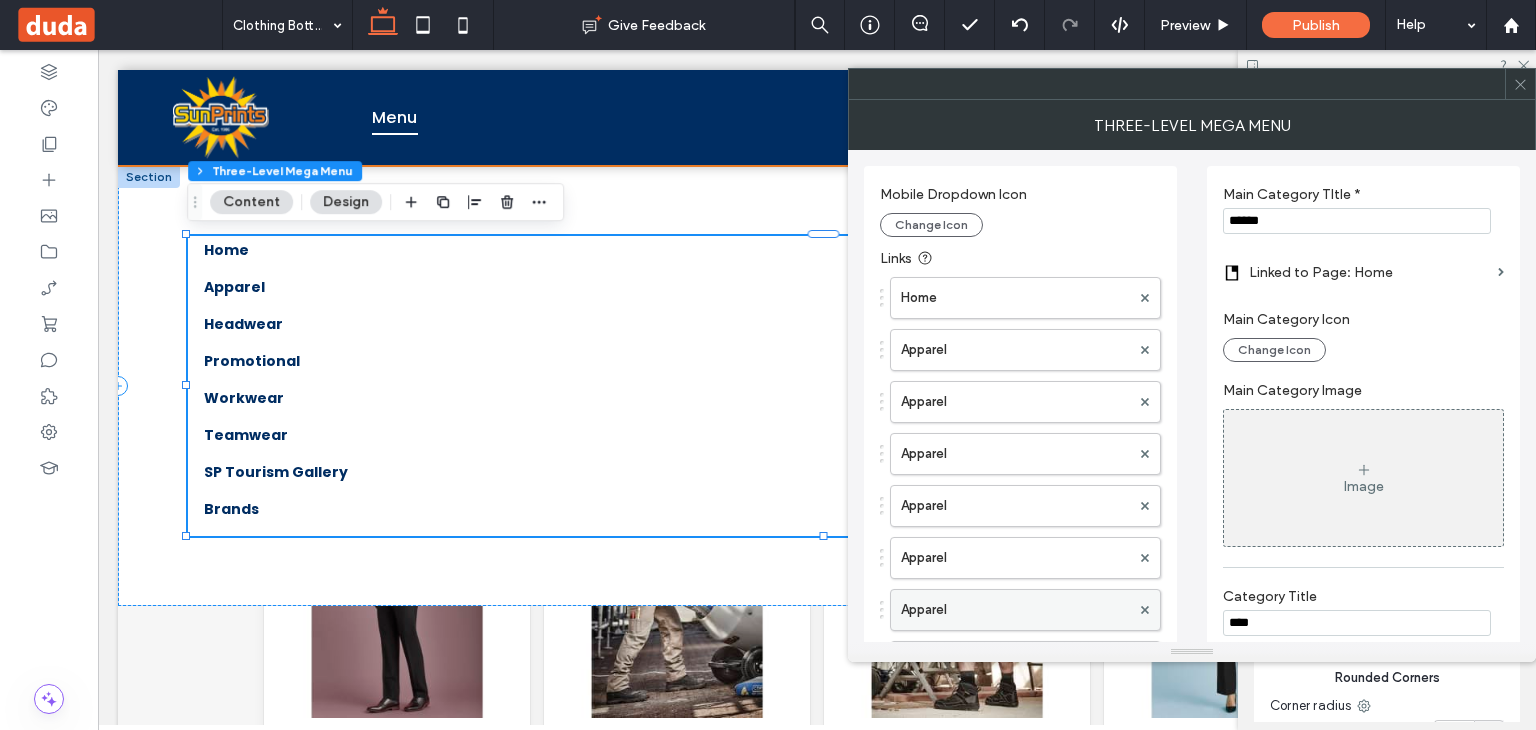 scroll, scrollTop: 480, scrollLeft: 0, axis: vertical 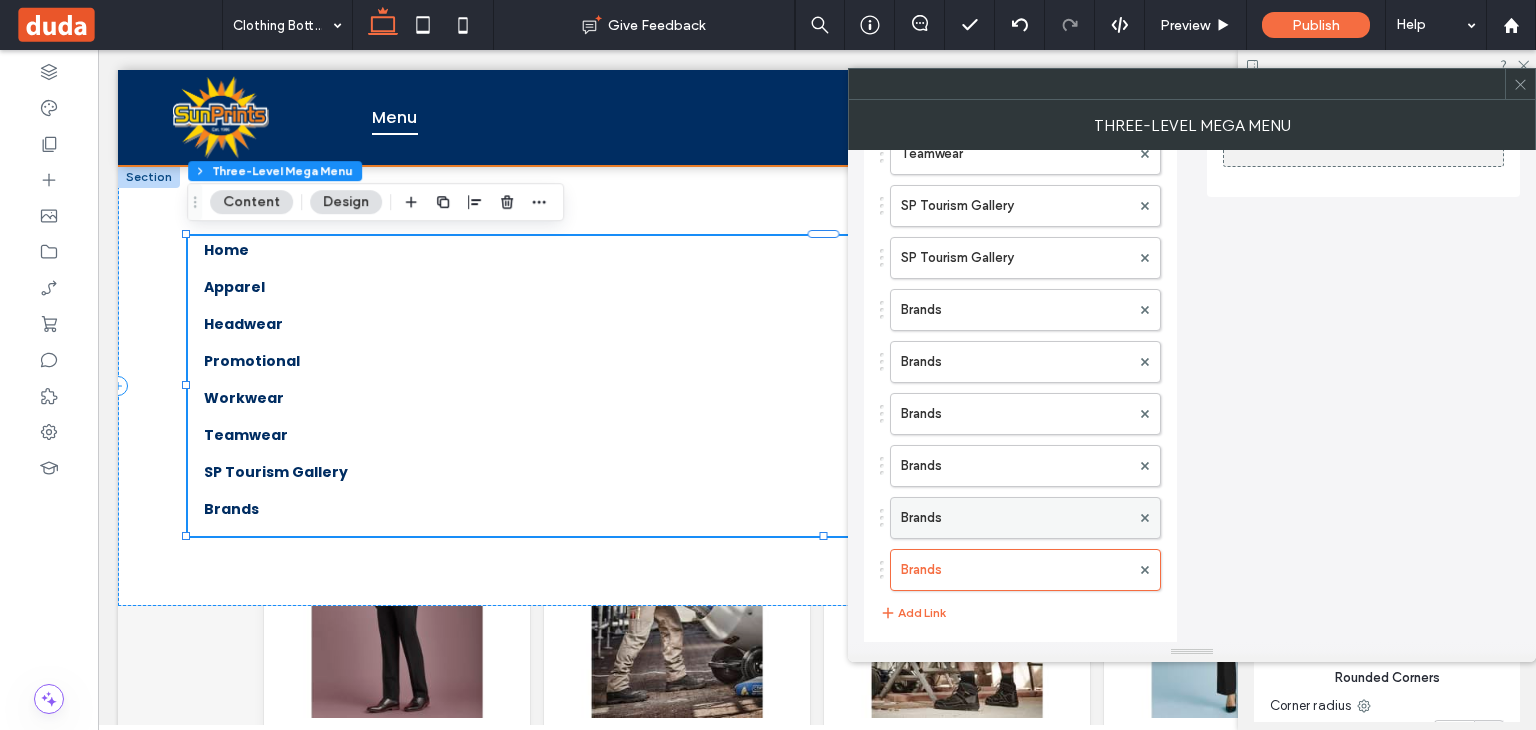 click on "Brands" at bounding box center (1015, 518) 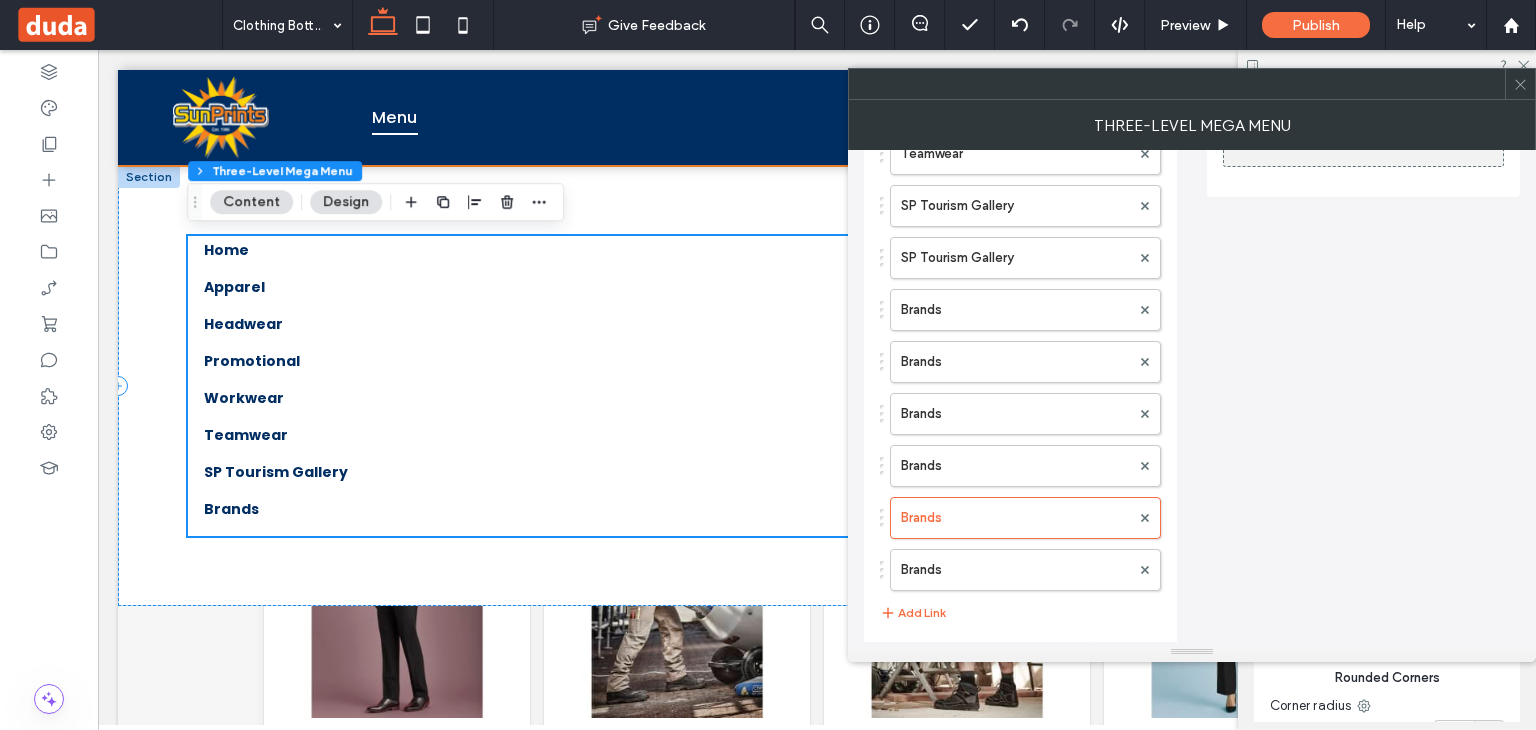 scroll, scrollTop: 452, scrollLeft: 0, axis: vertical 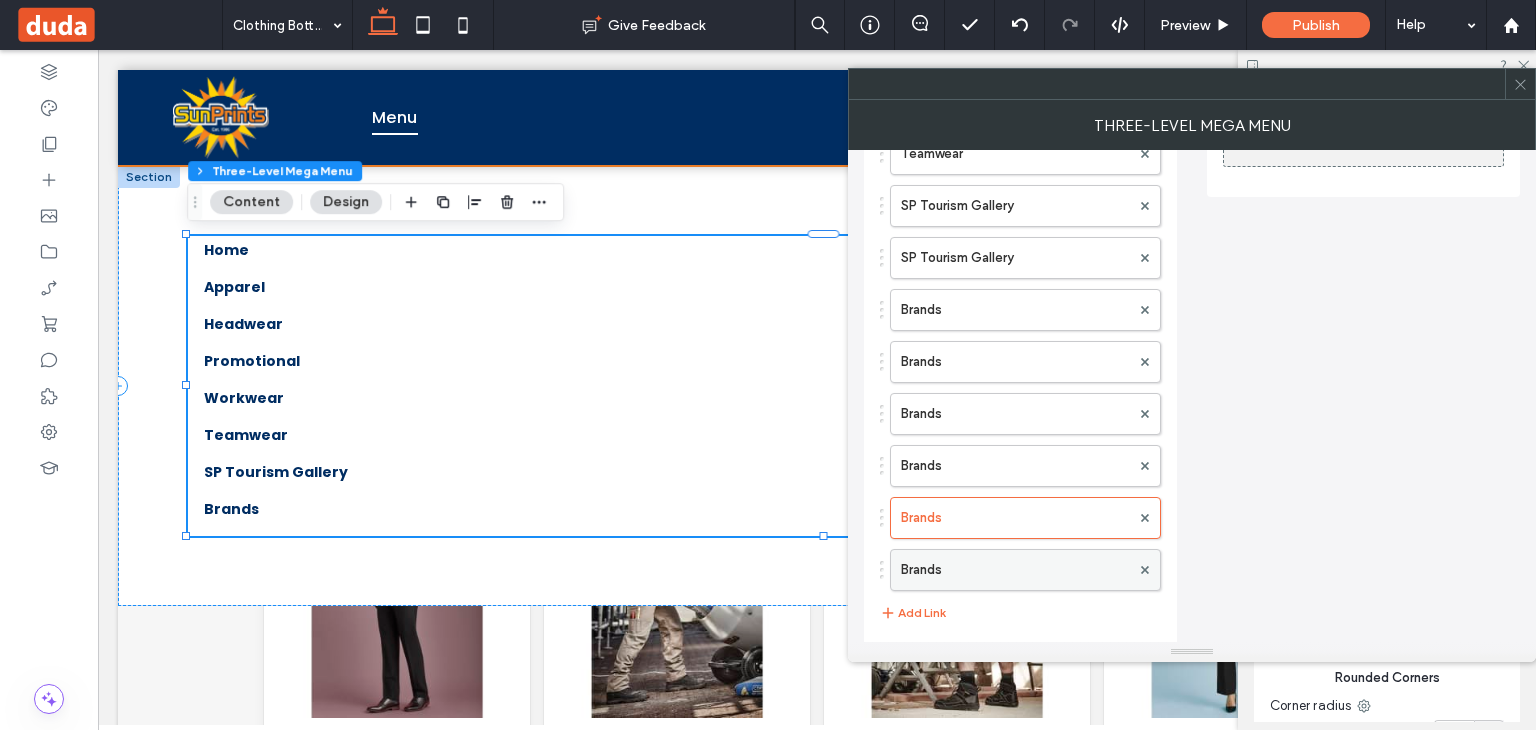 click on "Brands" at bounding box center (1015, 570) 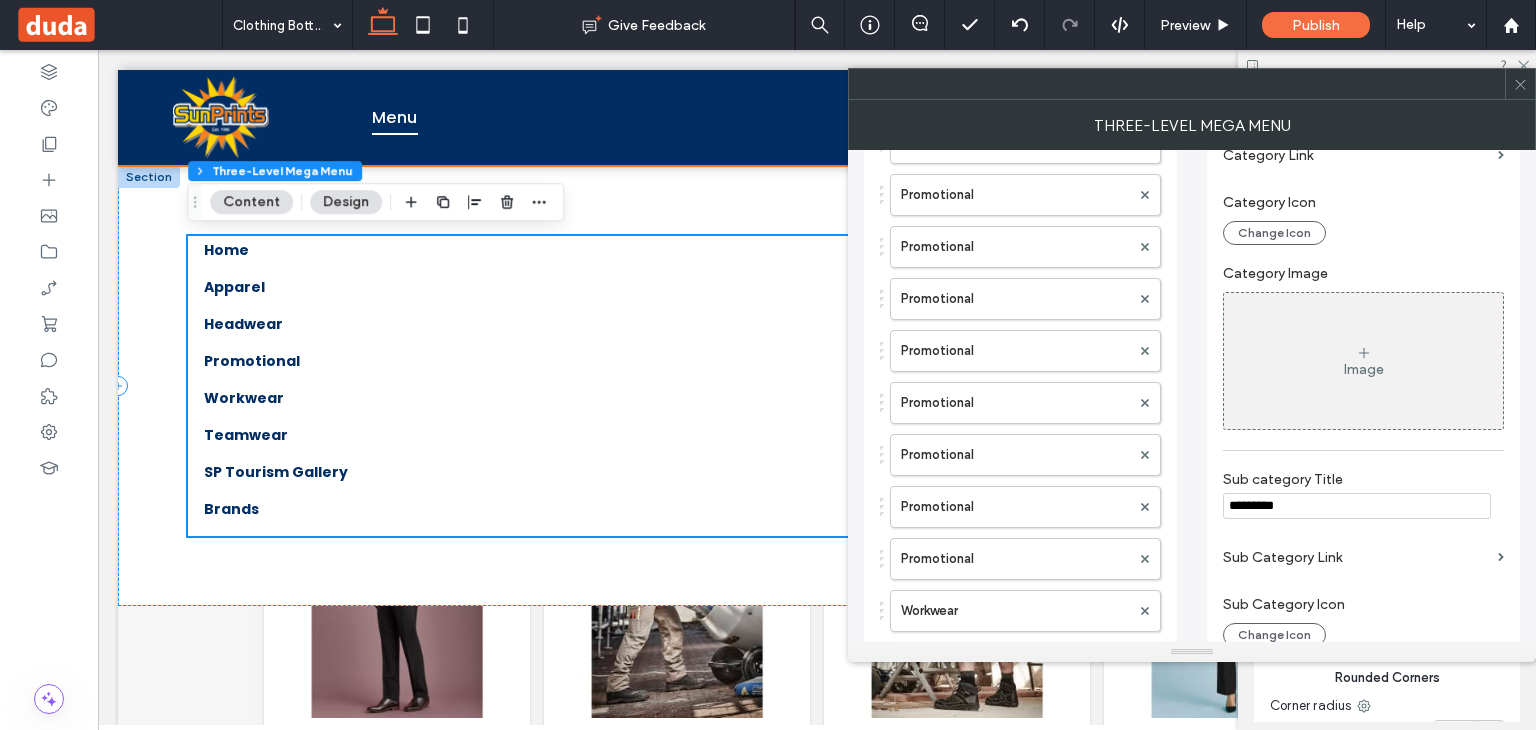 scroll, scrollTop: 452, scrollLeft: 0, axis: vertical 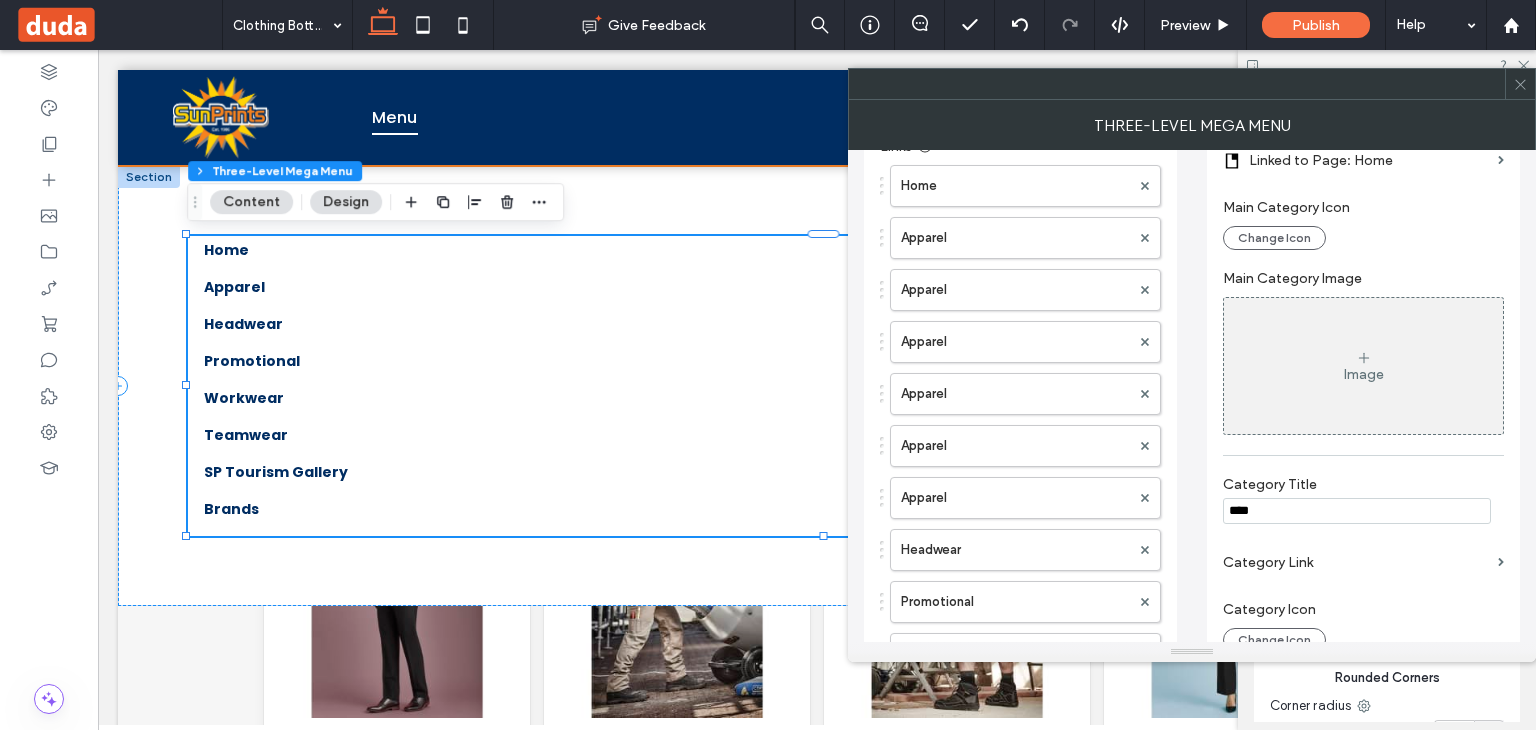 click on "Category Title ****" at bounding box center [1363, 500] 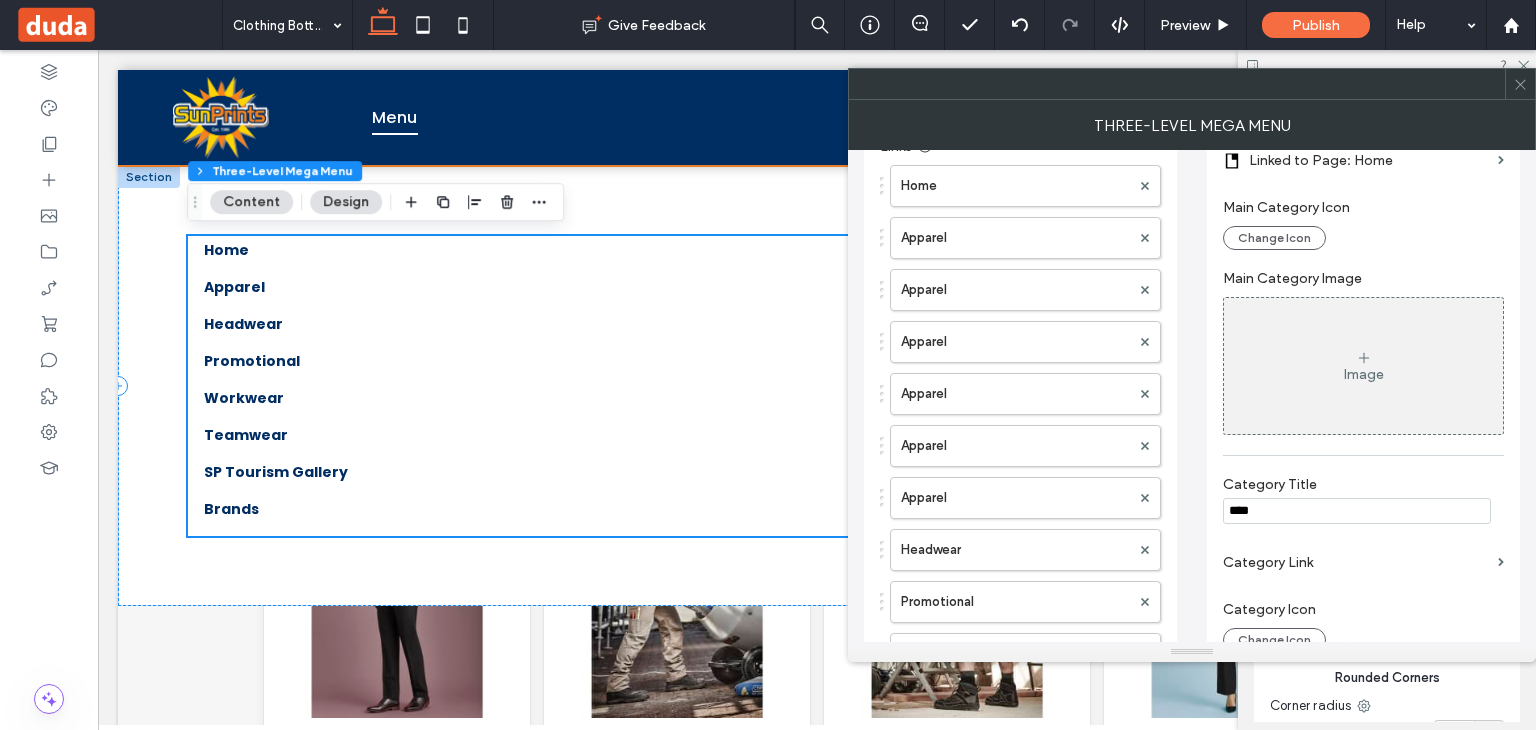 scroll, scrollTop: 452, scrollLeft: 0, axis: vertical 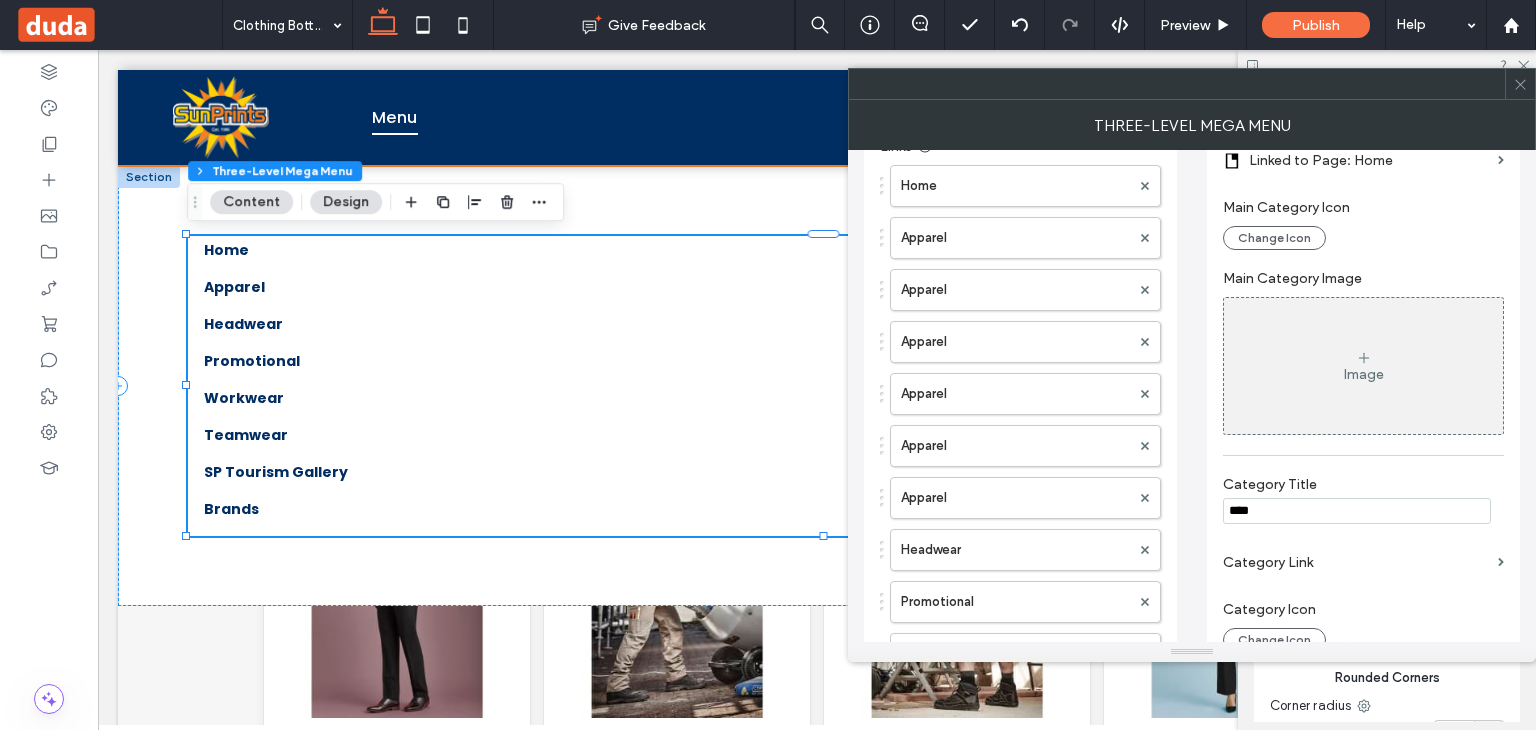 click on "****" at bounding box center (1357, 511) 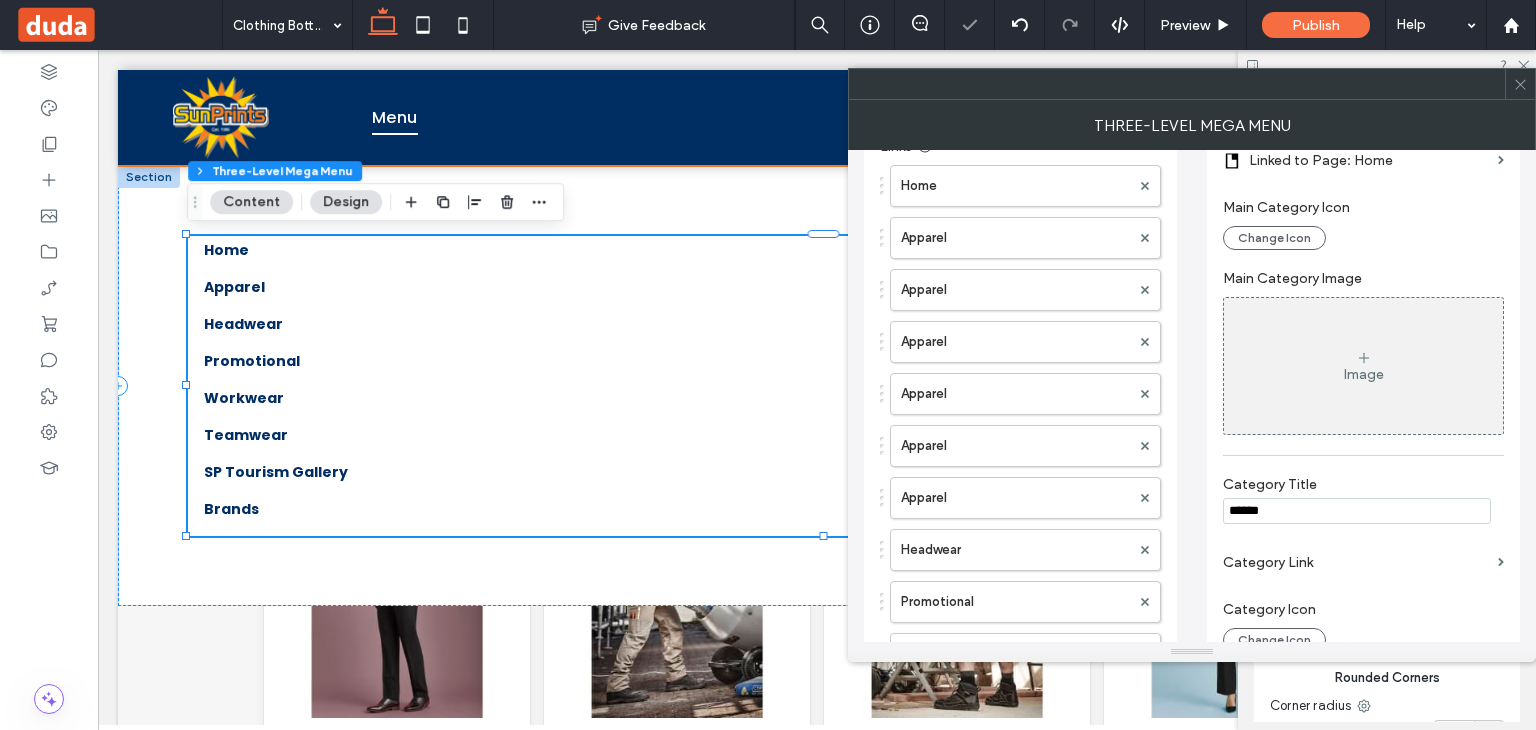 scroll, scrollTop: 452, scrollLeft: 0, axis: vertical 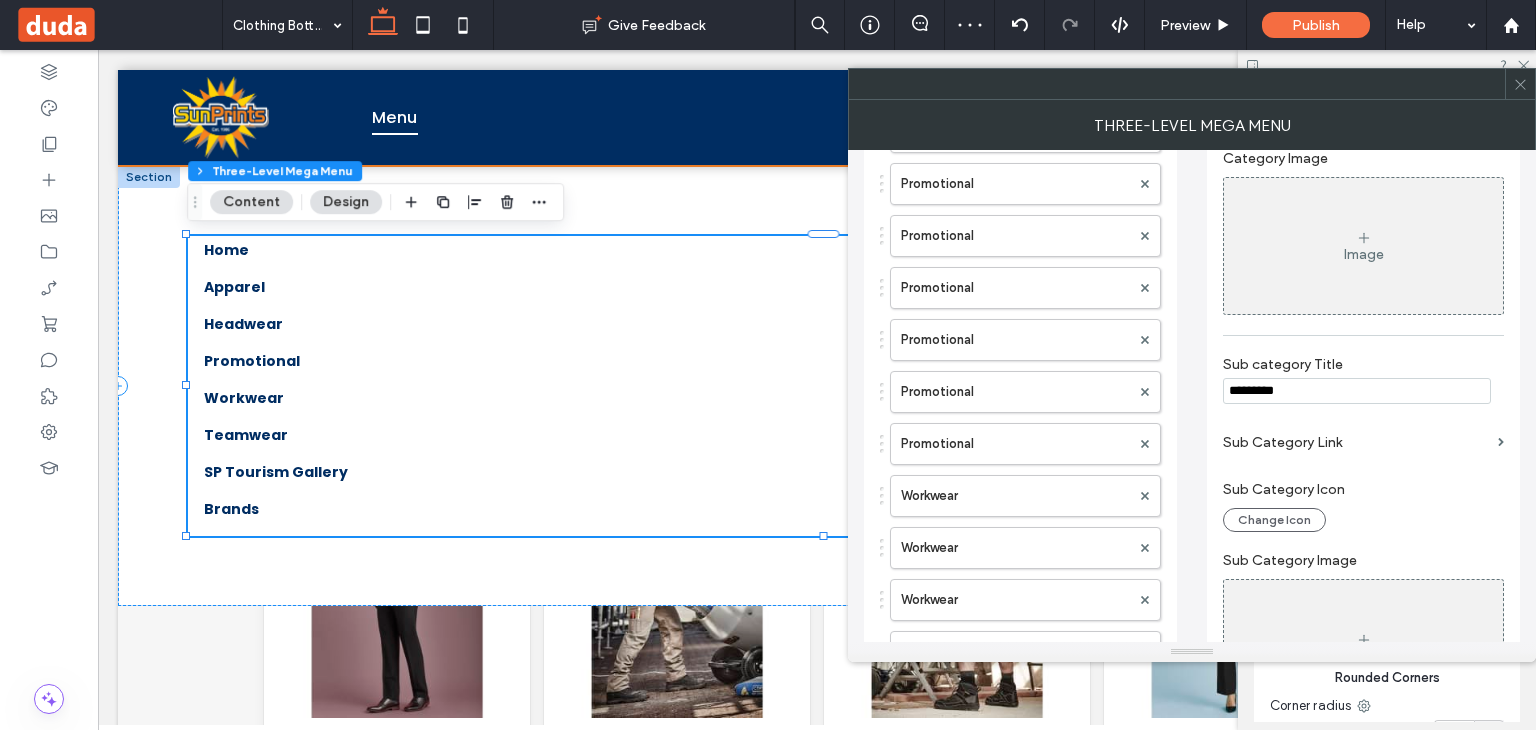 type on "******" 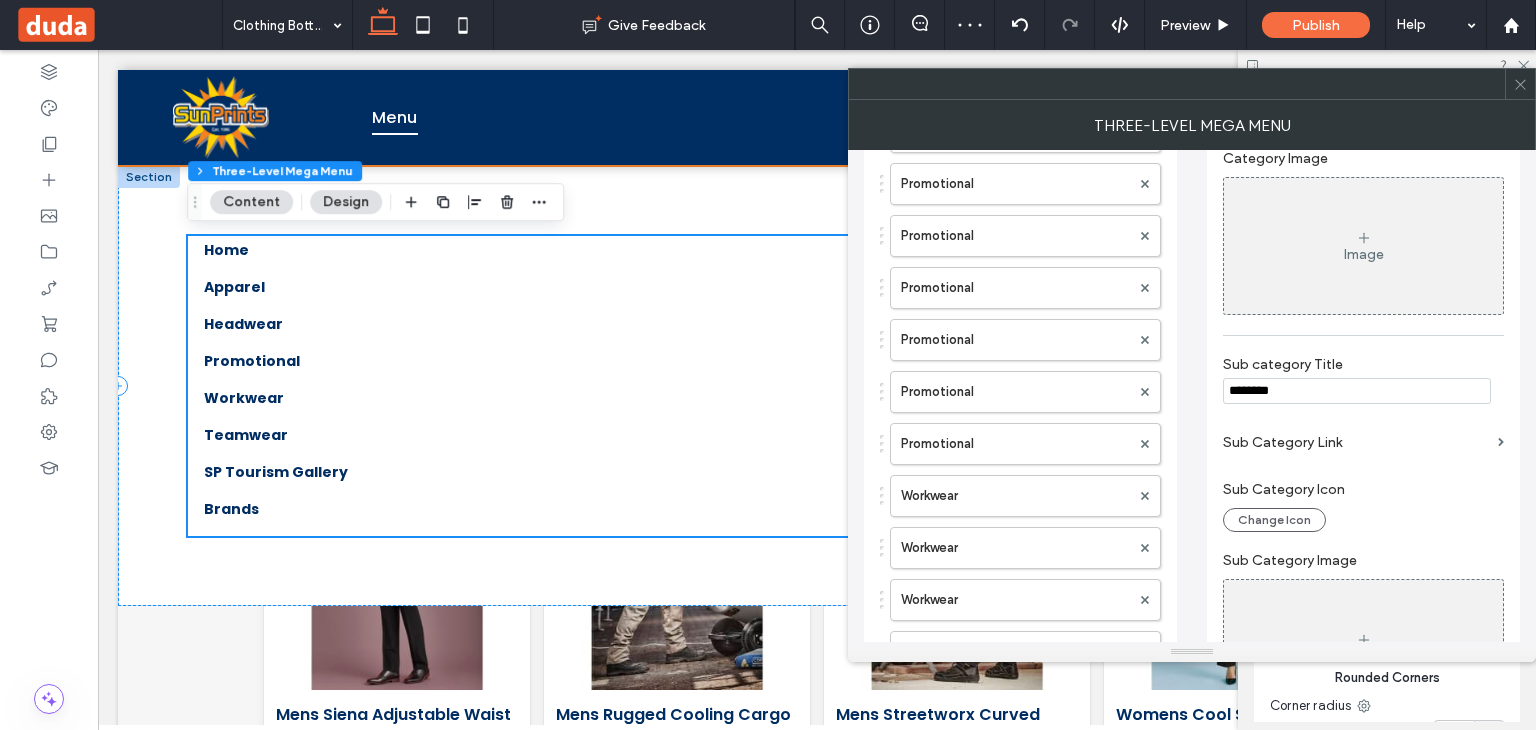scroll, scrollTop: 452, scrollLeft: 0, axis: vertical 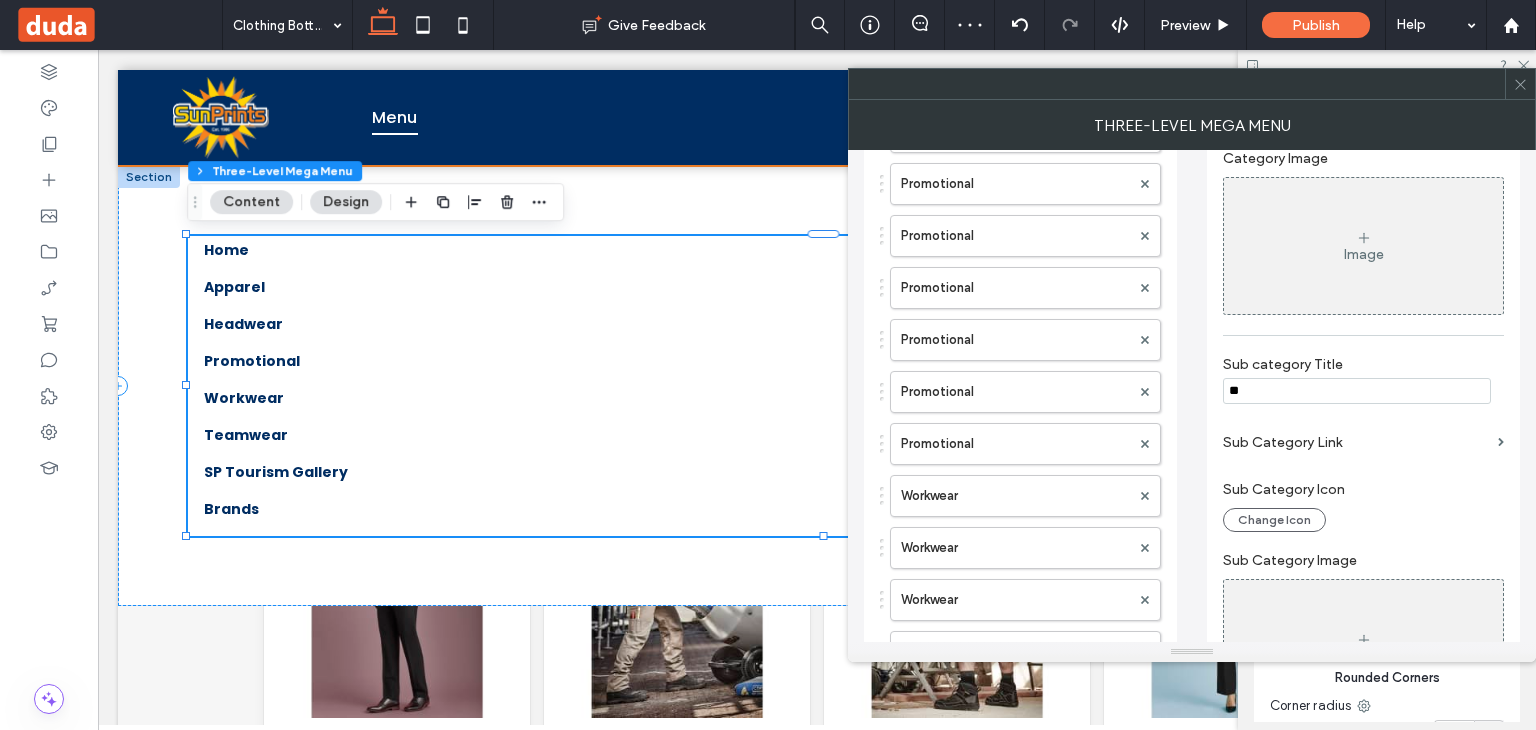 type on "*" 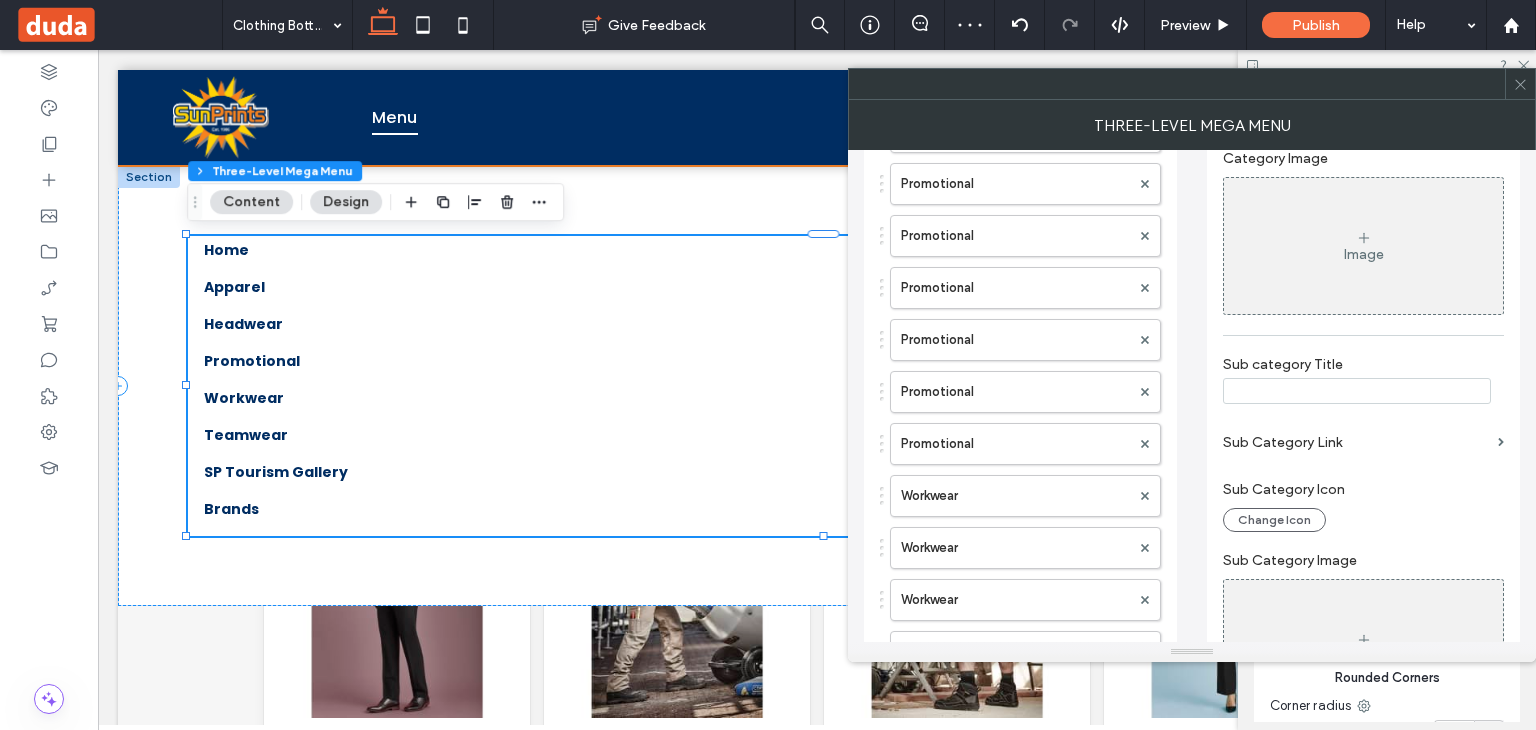 scroll, scrollTop: 480, scrollLeft: 0, axis: vertical 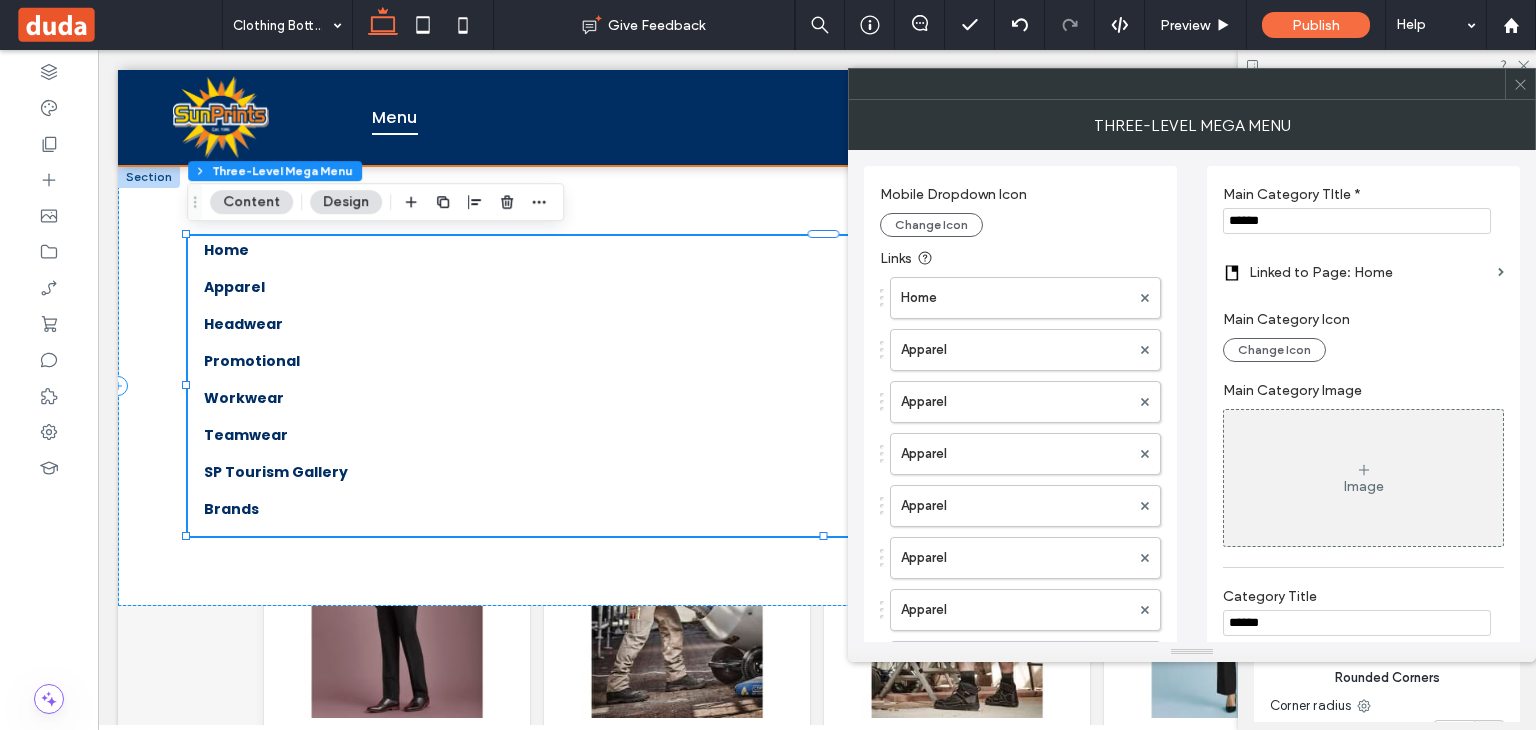 type 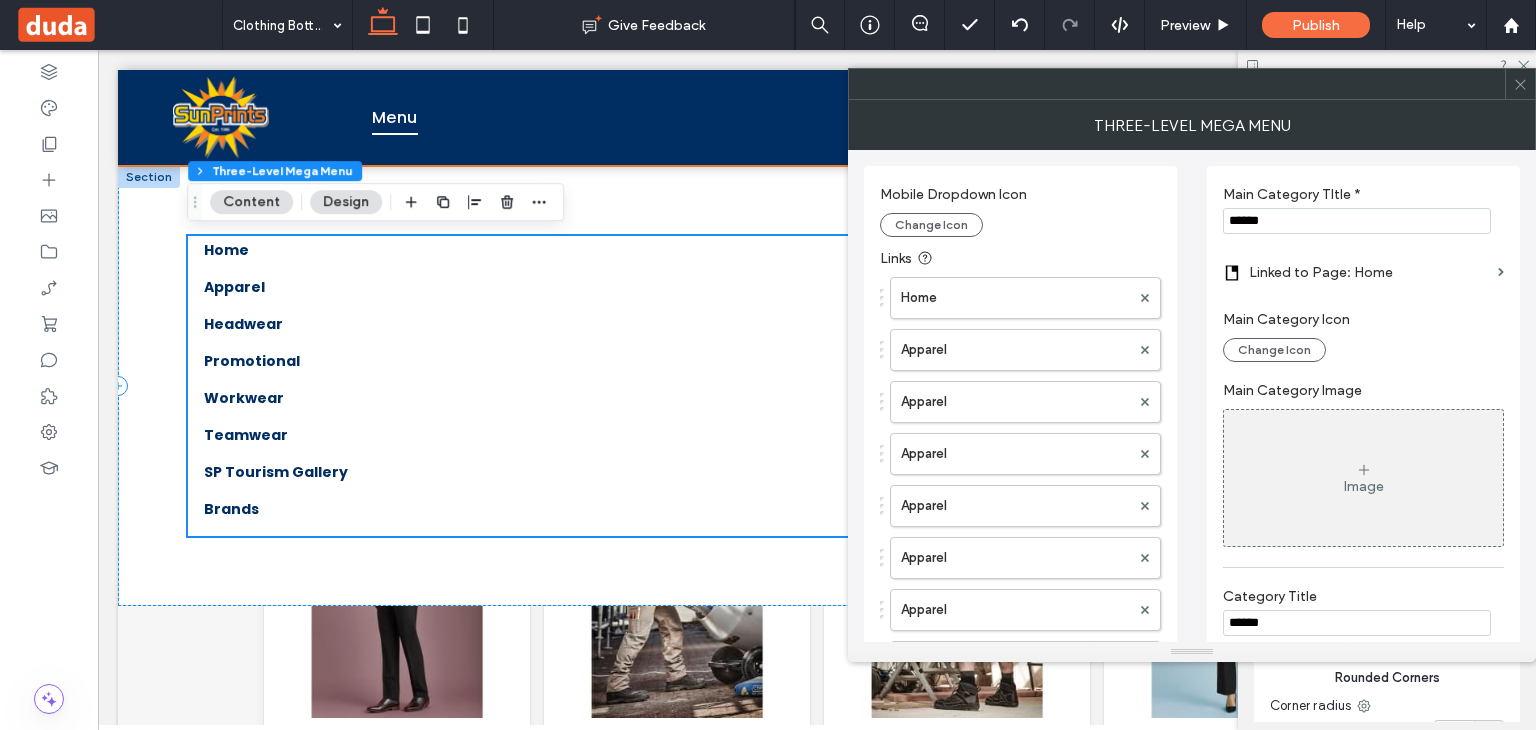 scroll, scrollTop: 452, scrollLeft: 0, axis: vertical 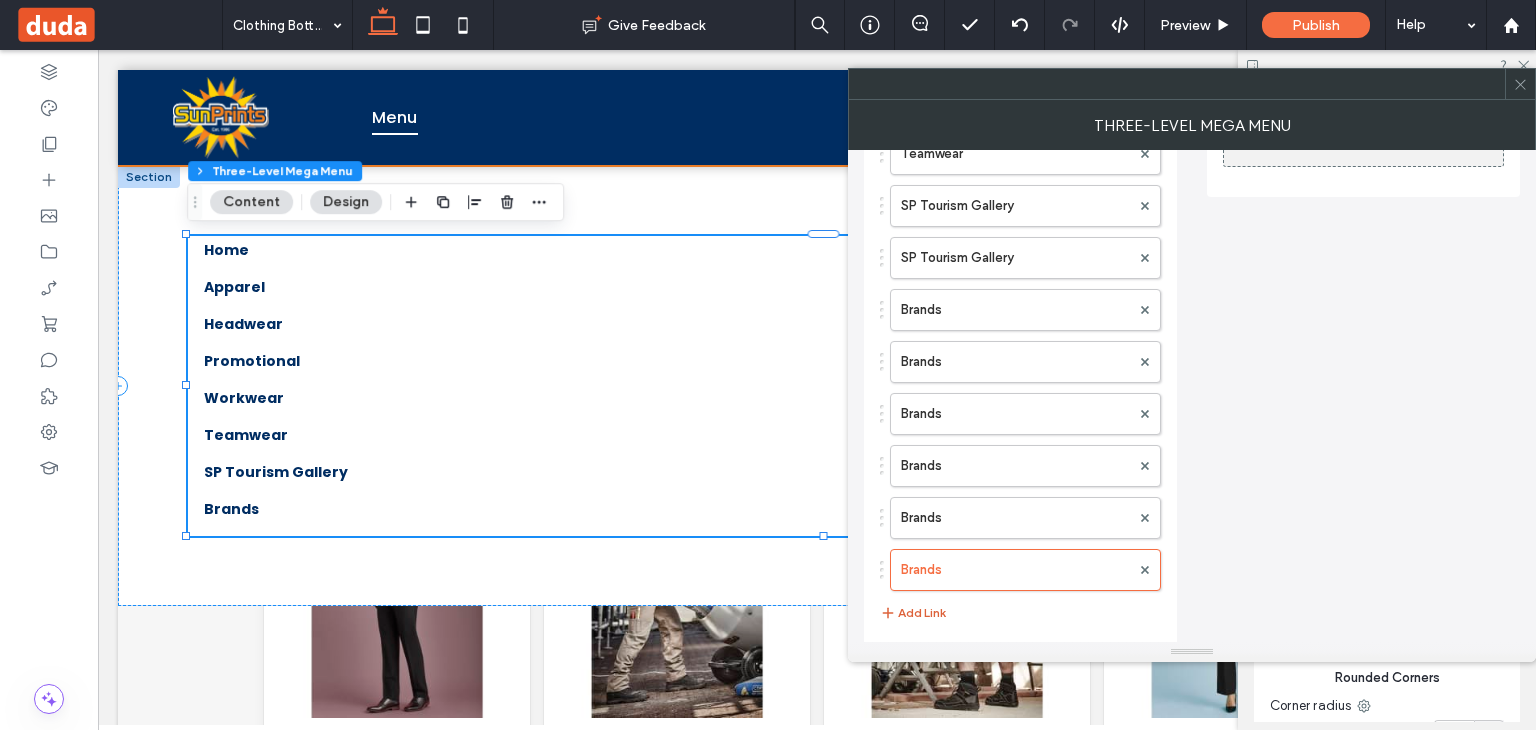 click on "Add Link" at bounding box center (913, 613) 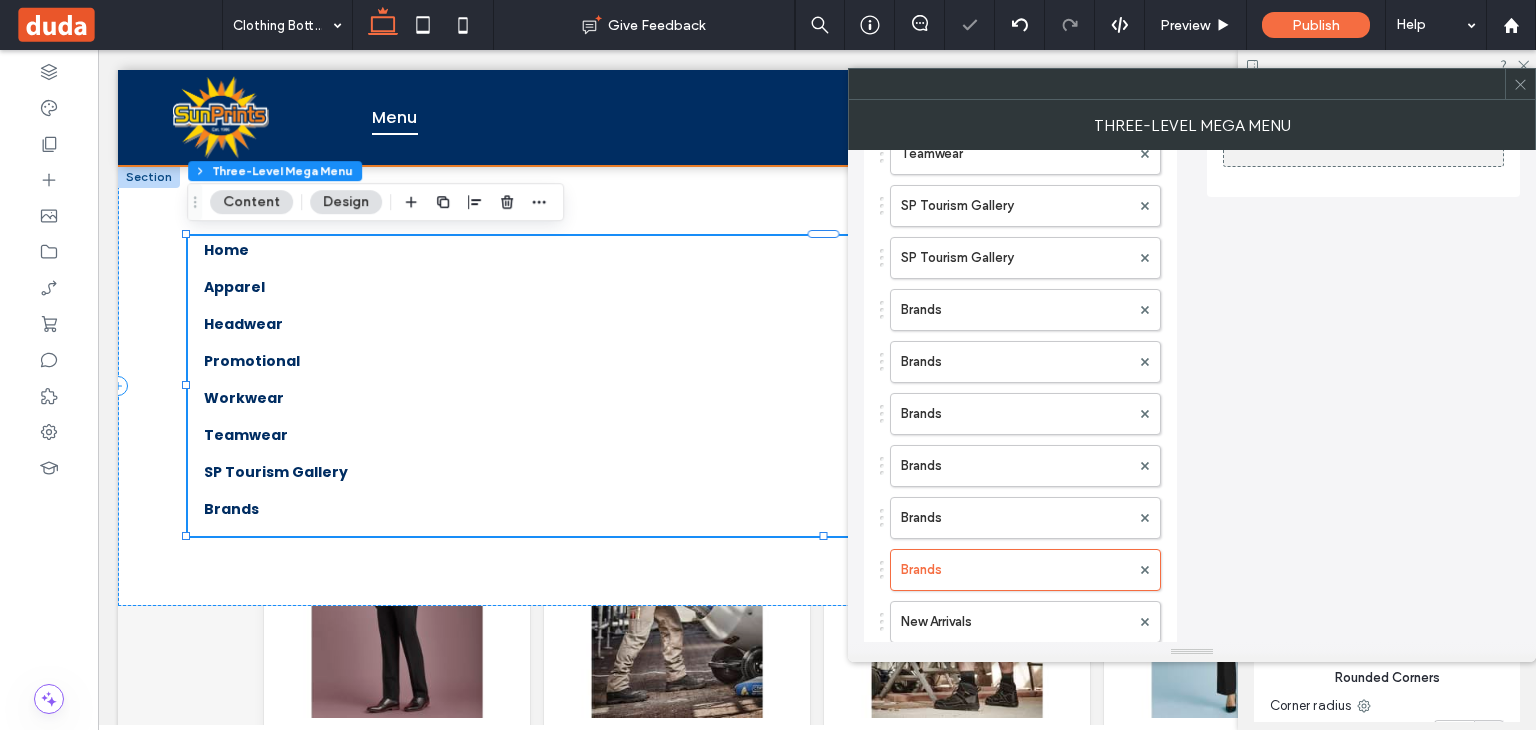 click on "New Arrivals" at bounding box center [1015, 622] 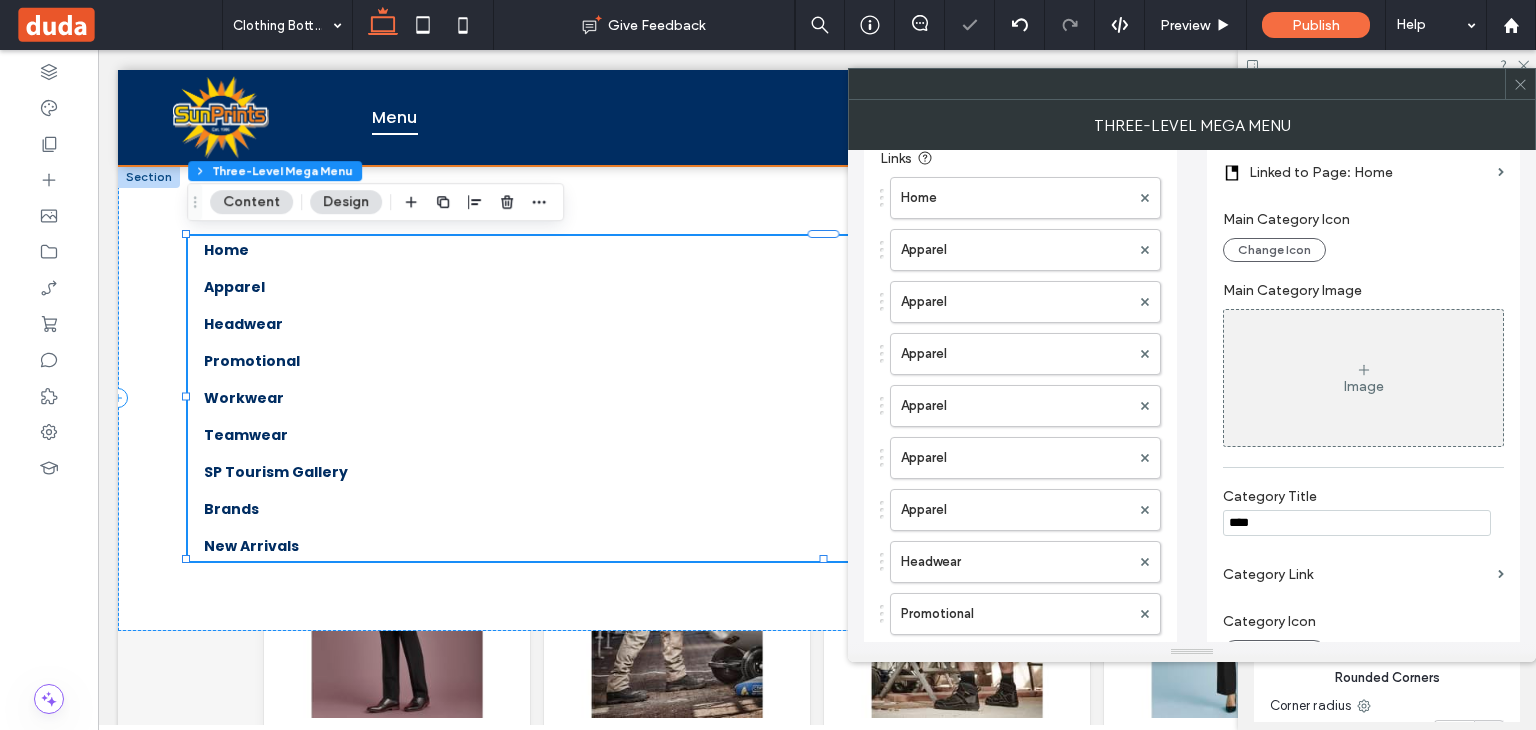 scroll, scrollTop: 0, scrollLeft: 0, axis: both 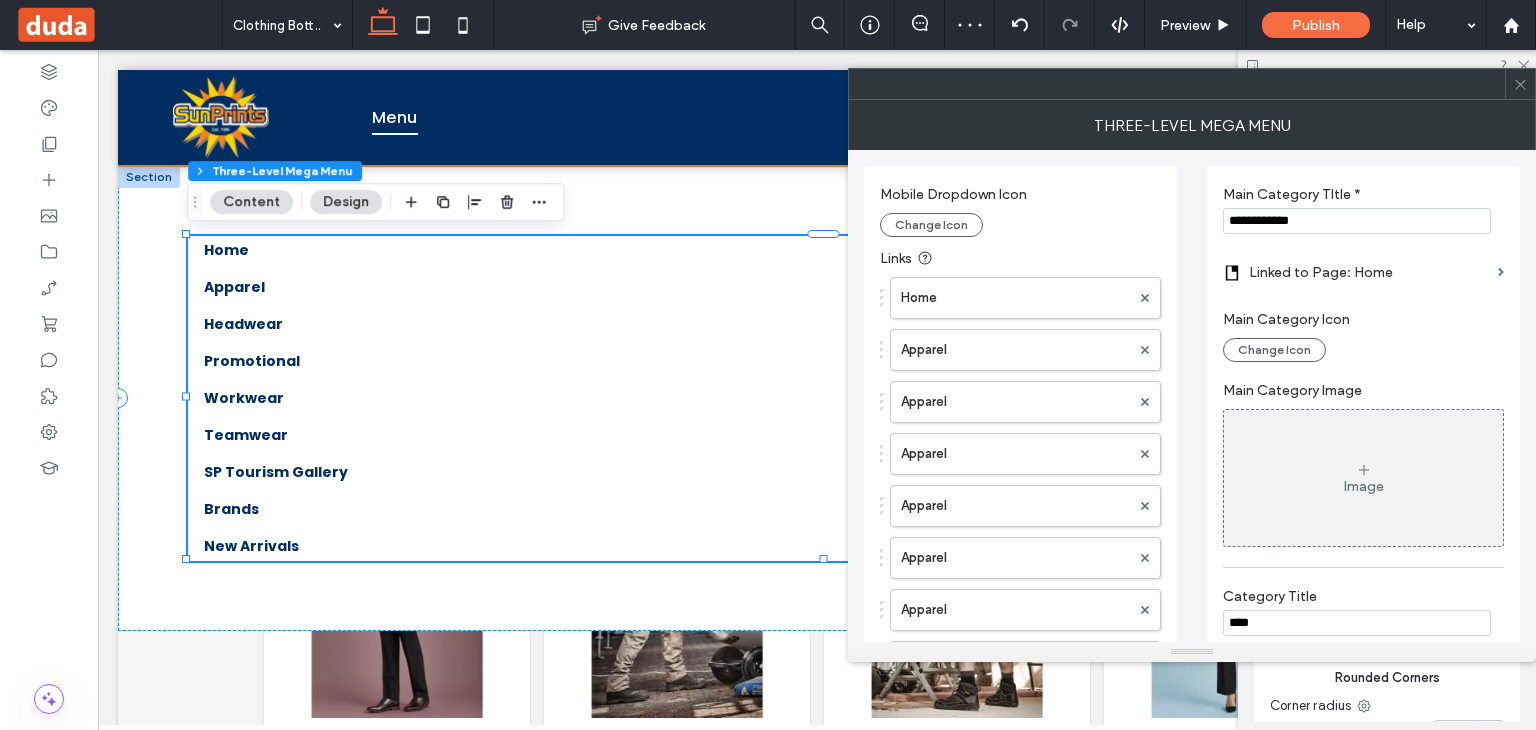 click on "**********" at bounding box center (1357, 221) 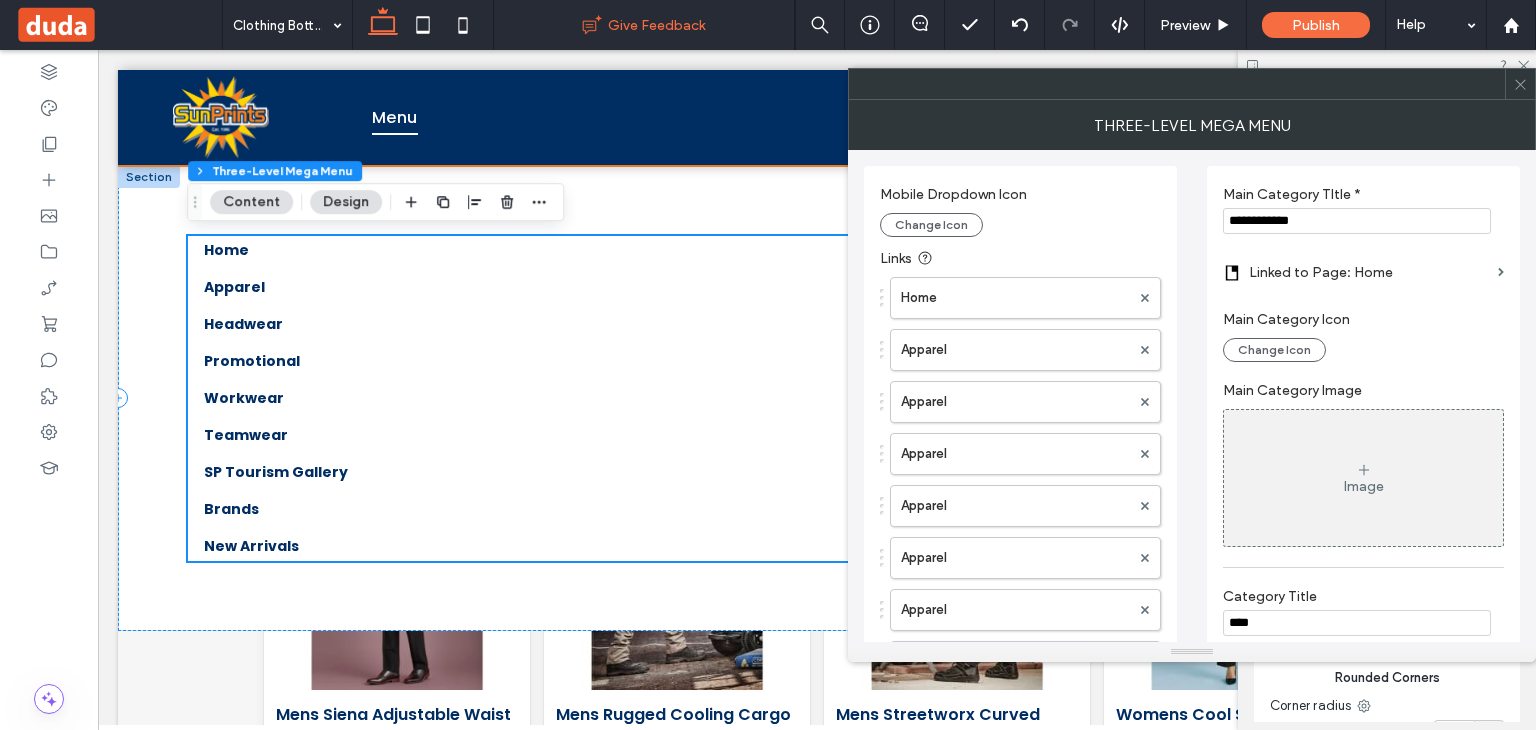 scroll, scrollTop: 452, scrollLeft: 0, axis: vertical 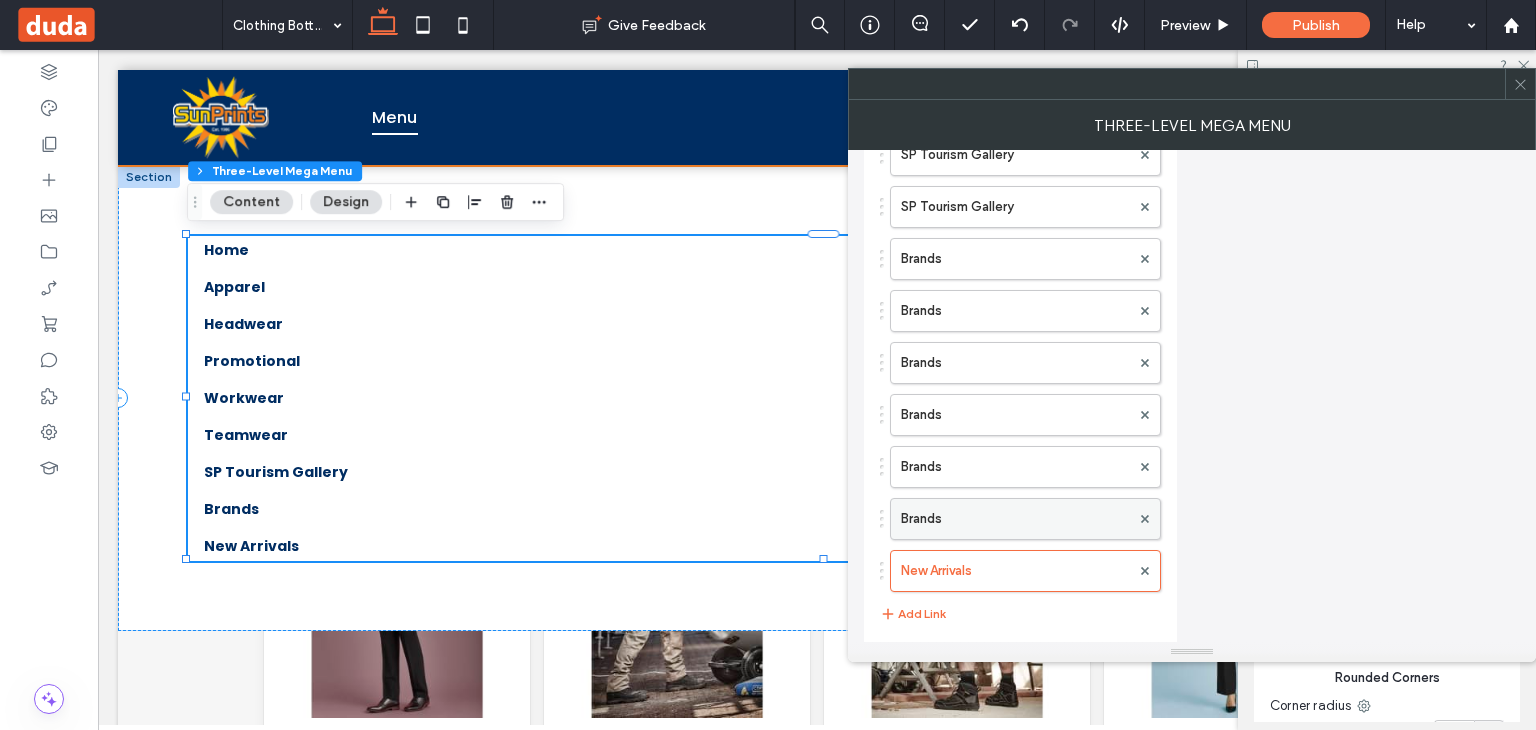 click on "Brands" at bounding box center (1015, 519) 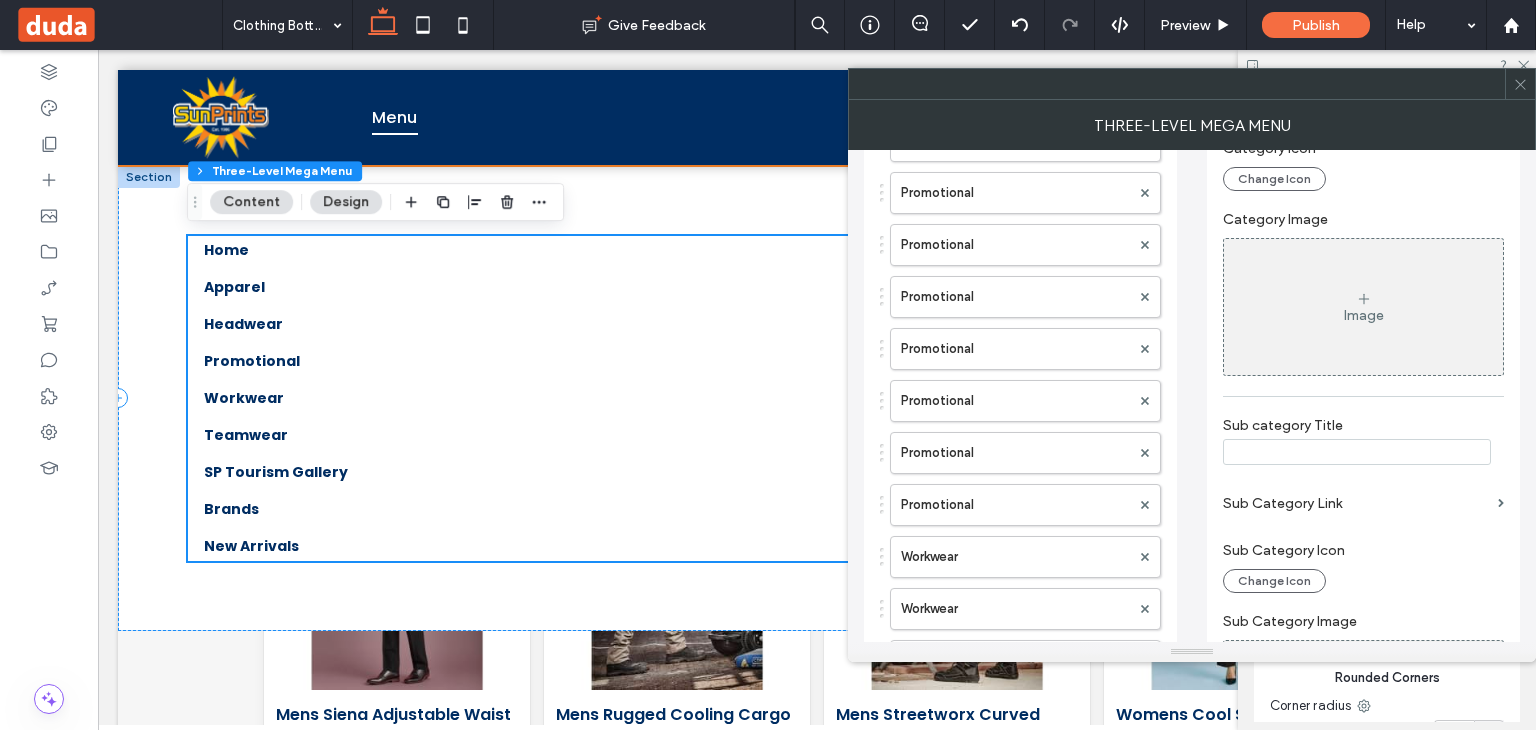 scroll, scrollTop: 452, scrollLeft: 0, axis: vertical 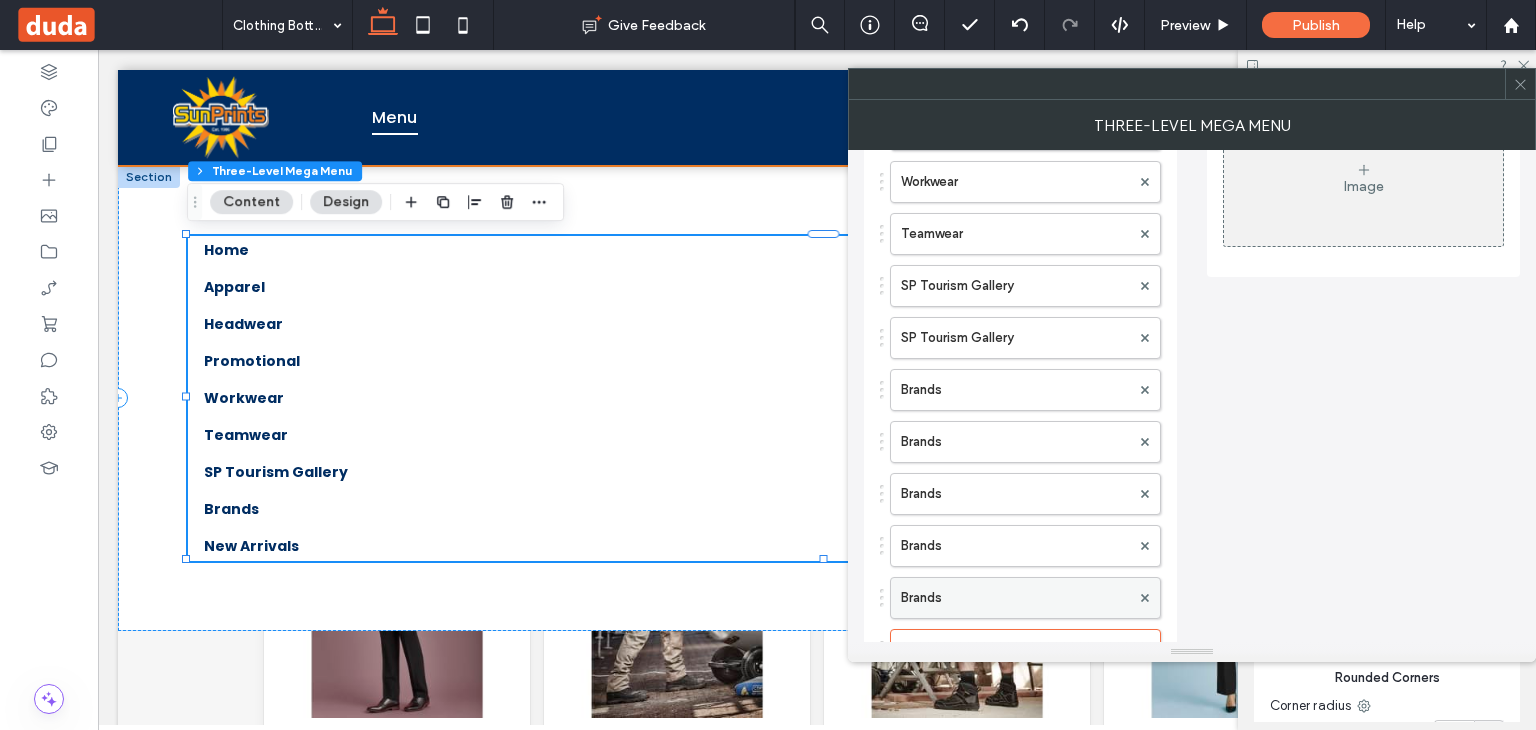 click on "Brands" at bounding box center [1015, 598] 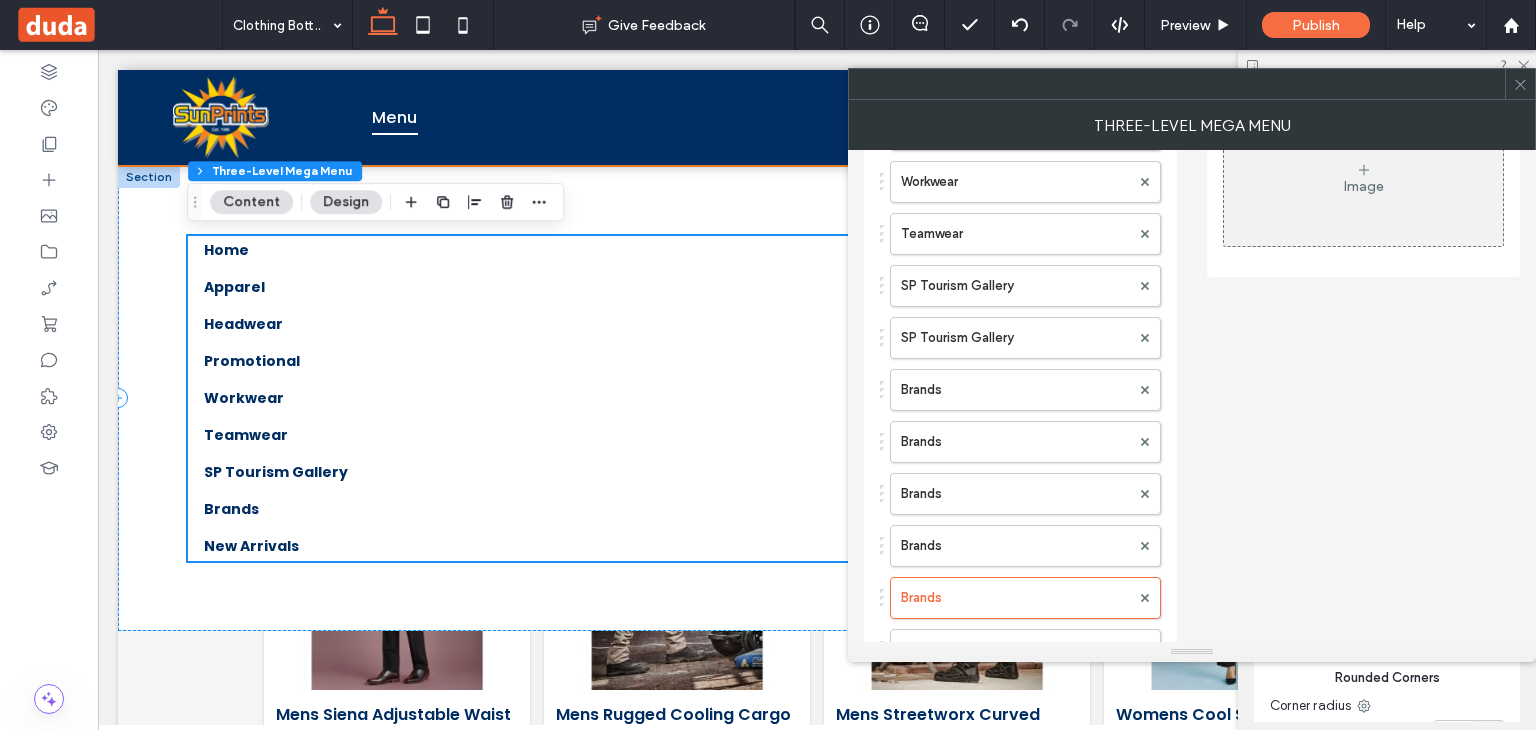 scroll, scrollTop: 452, scrollLeft: 0, axis: vertical 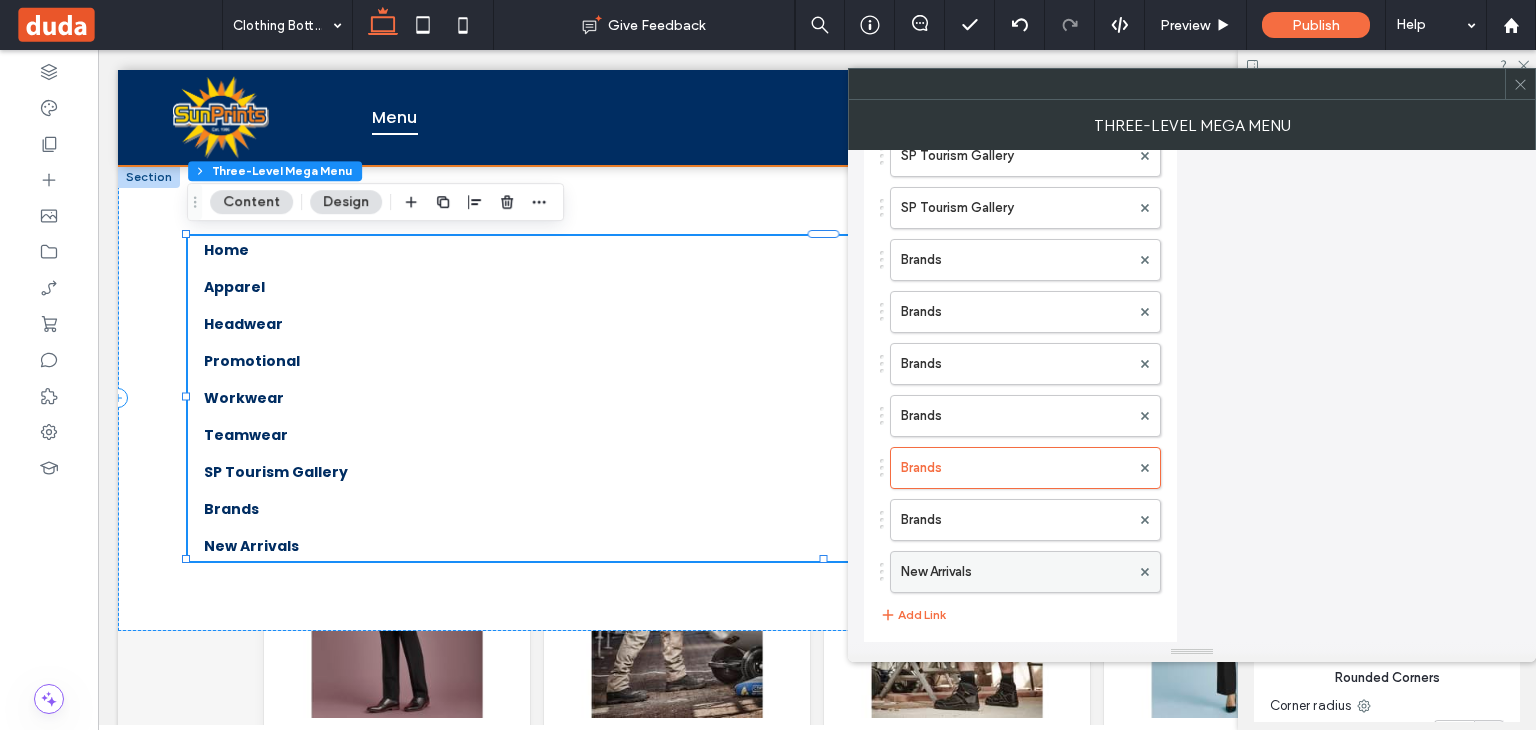 click on "New Arrivals" at bounding box center (1015, 572) 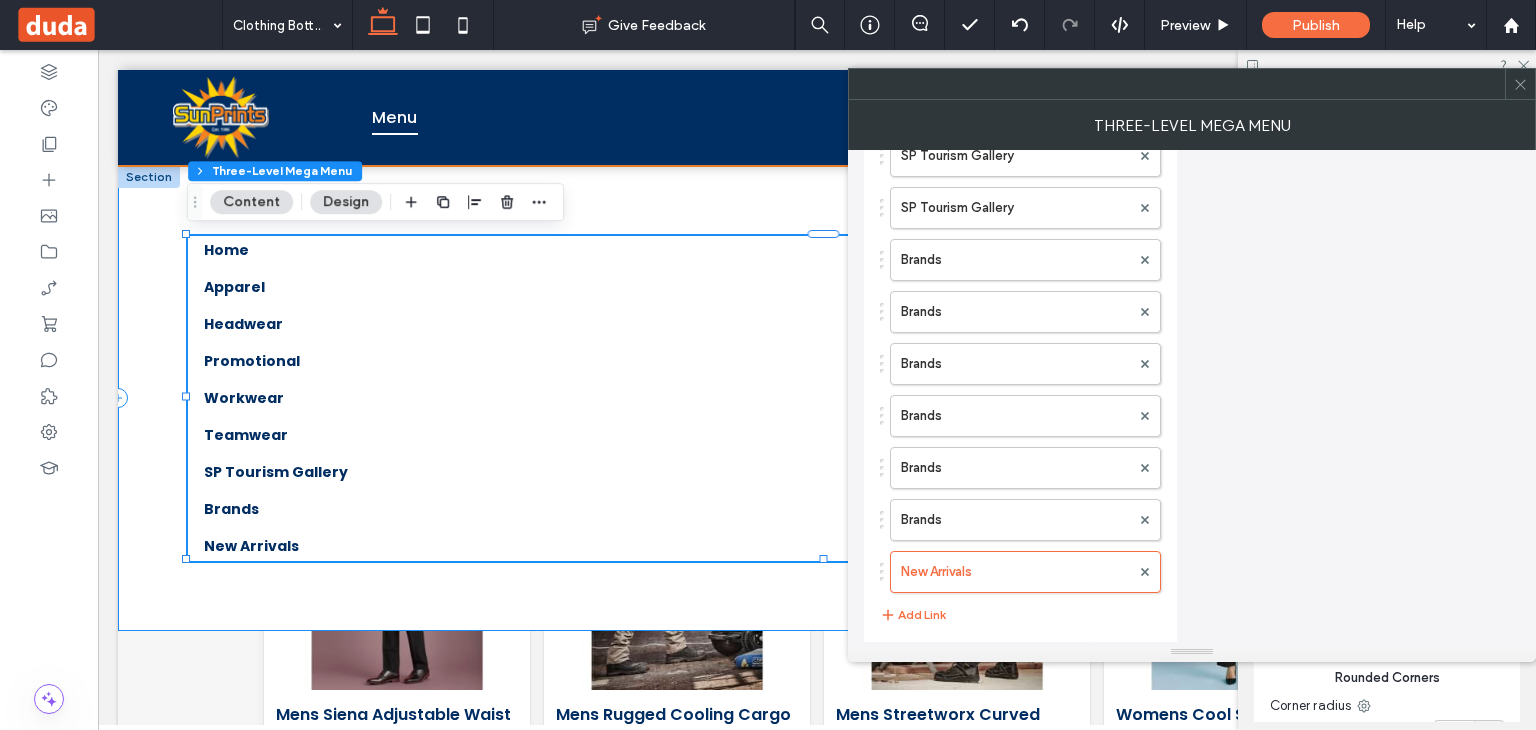 scroll 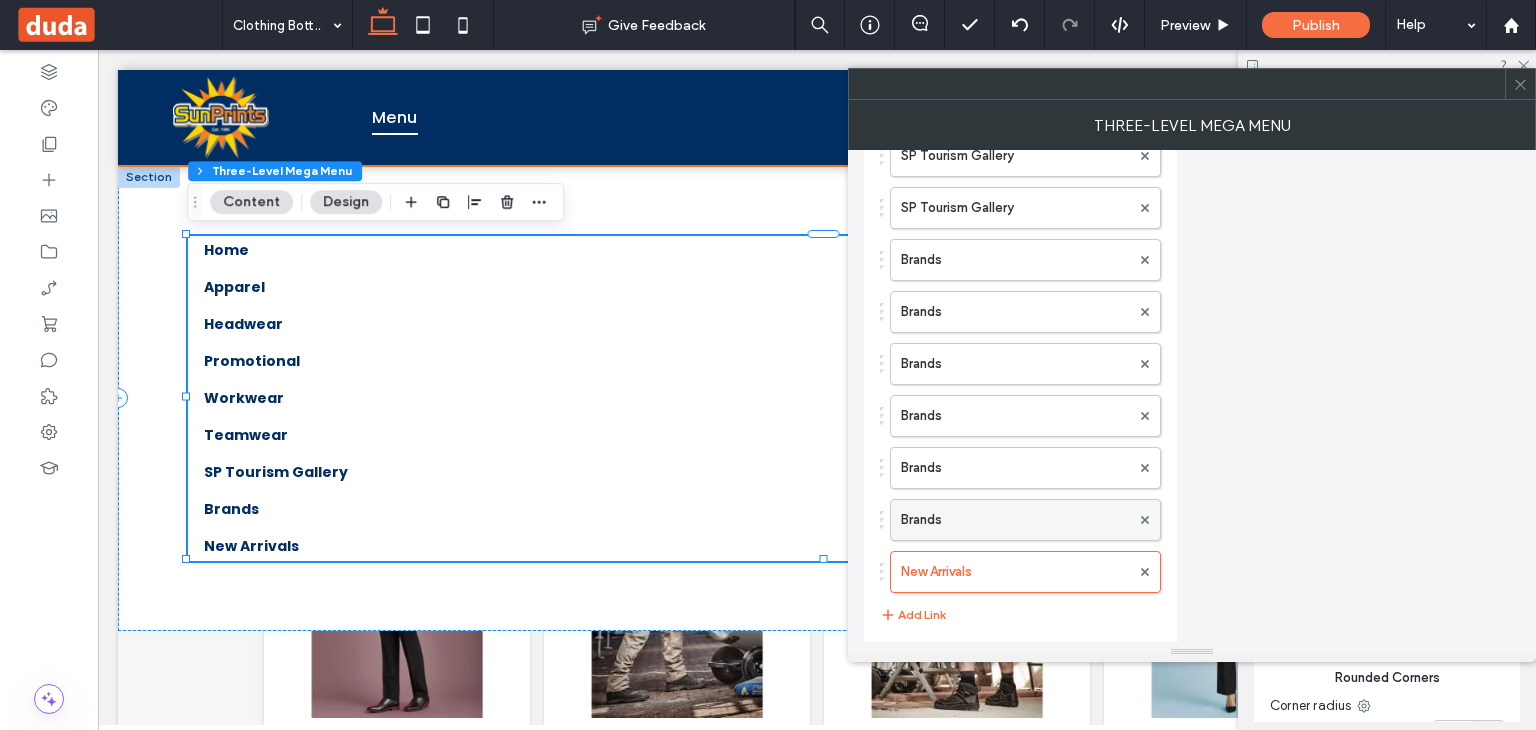 click on "Brands" at bounding box center [1015, 520] 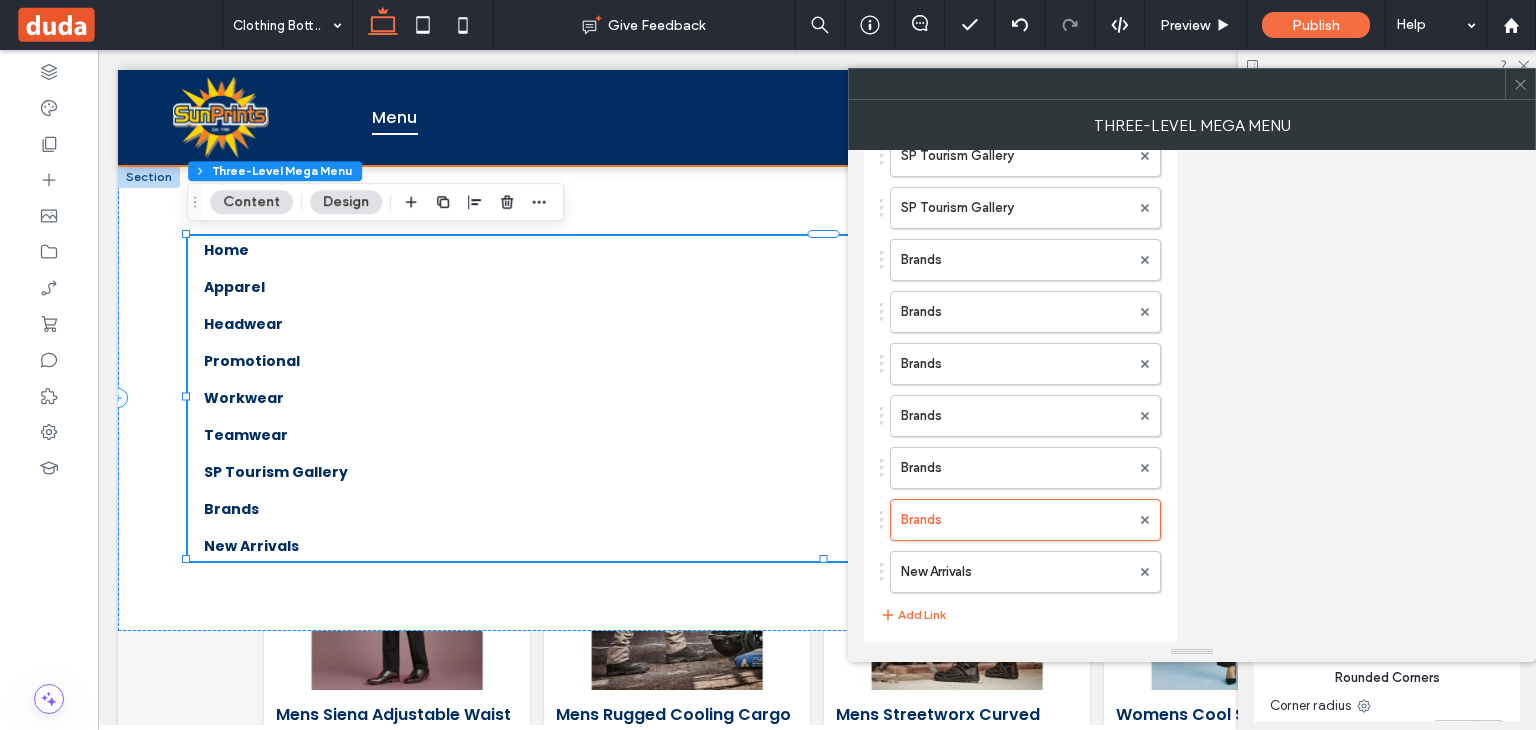 scroll, scrollTop: 452, scrollLeft: 0, axis: vertical 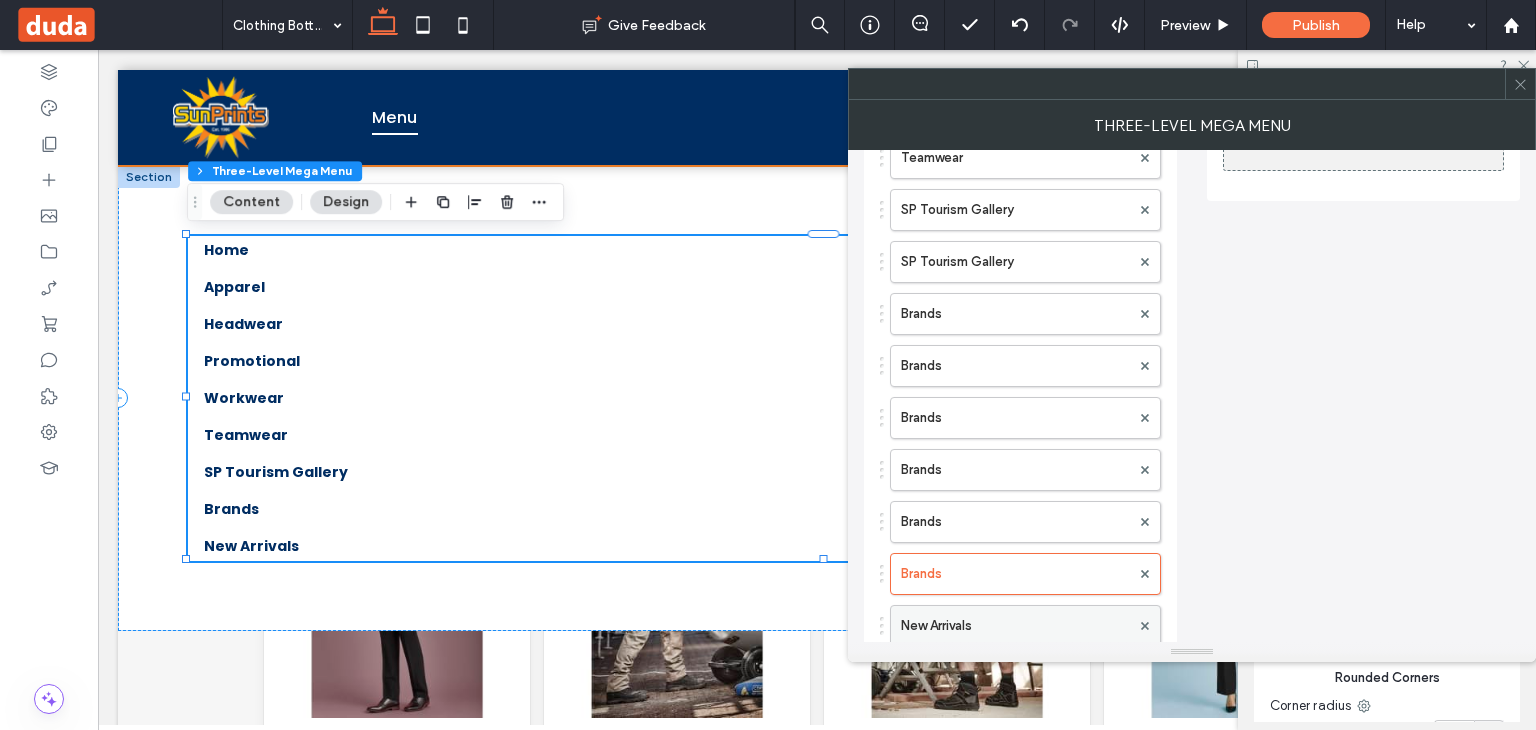 click on "New Arrivals" at bounding box center (1015, 626) 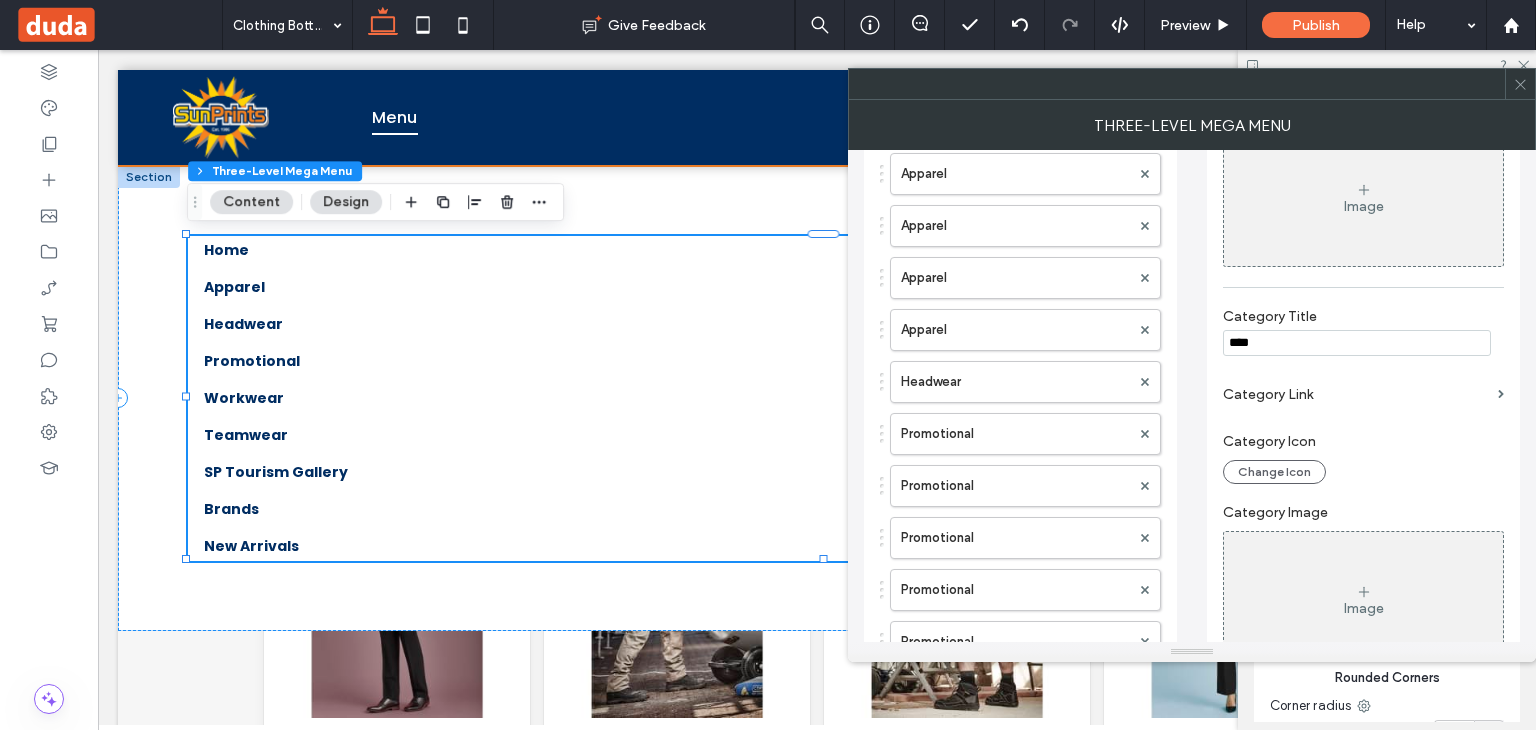 scroll, scrollTop: 56, scrollLeft: 0, axis: vertical 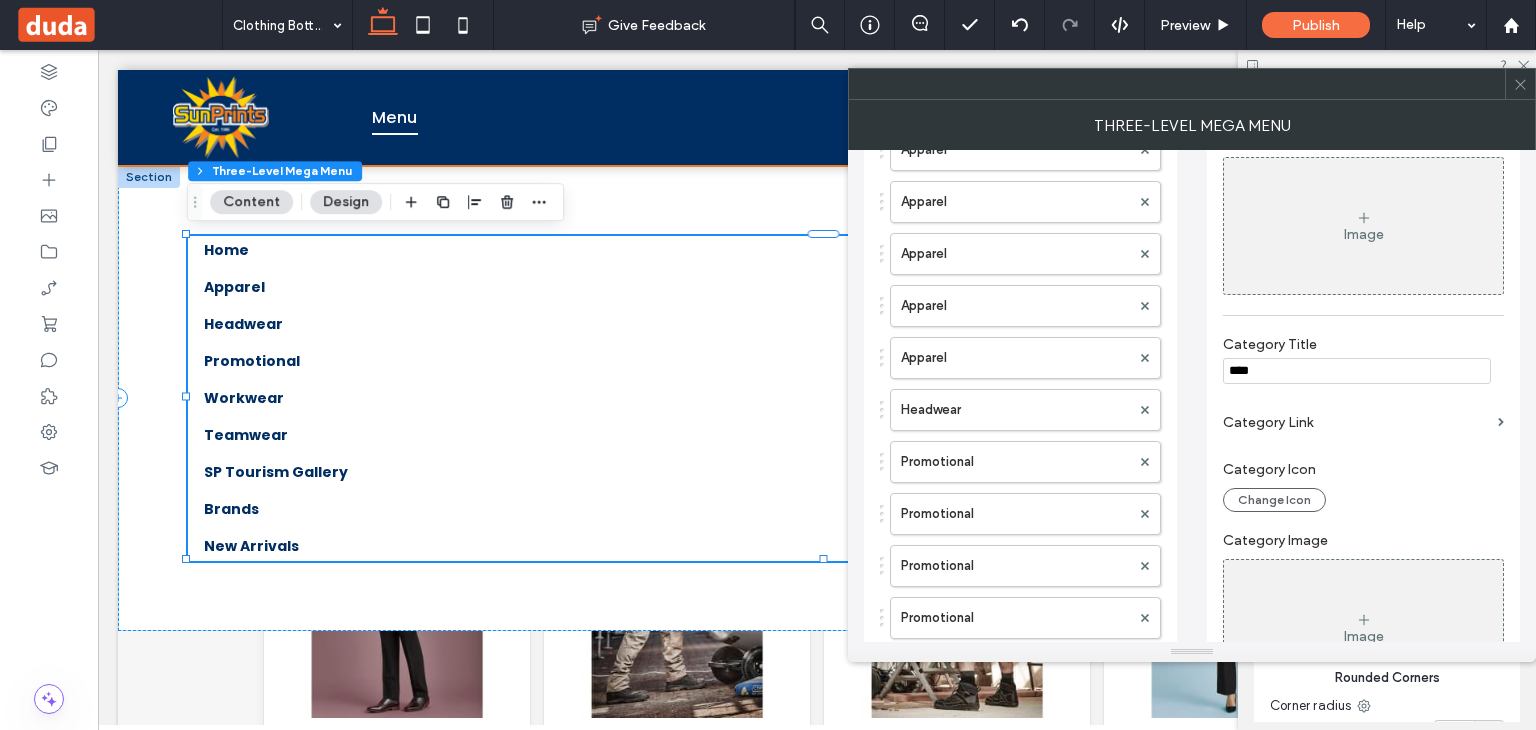 click on "****" at bounding box center (1357, 371) 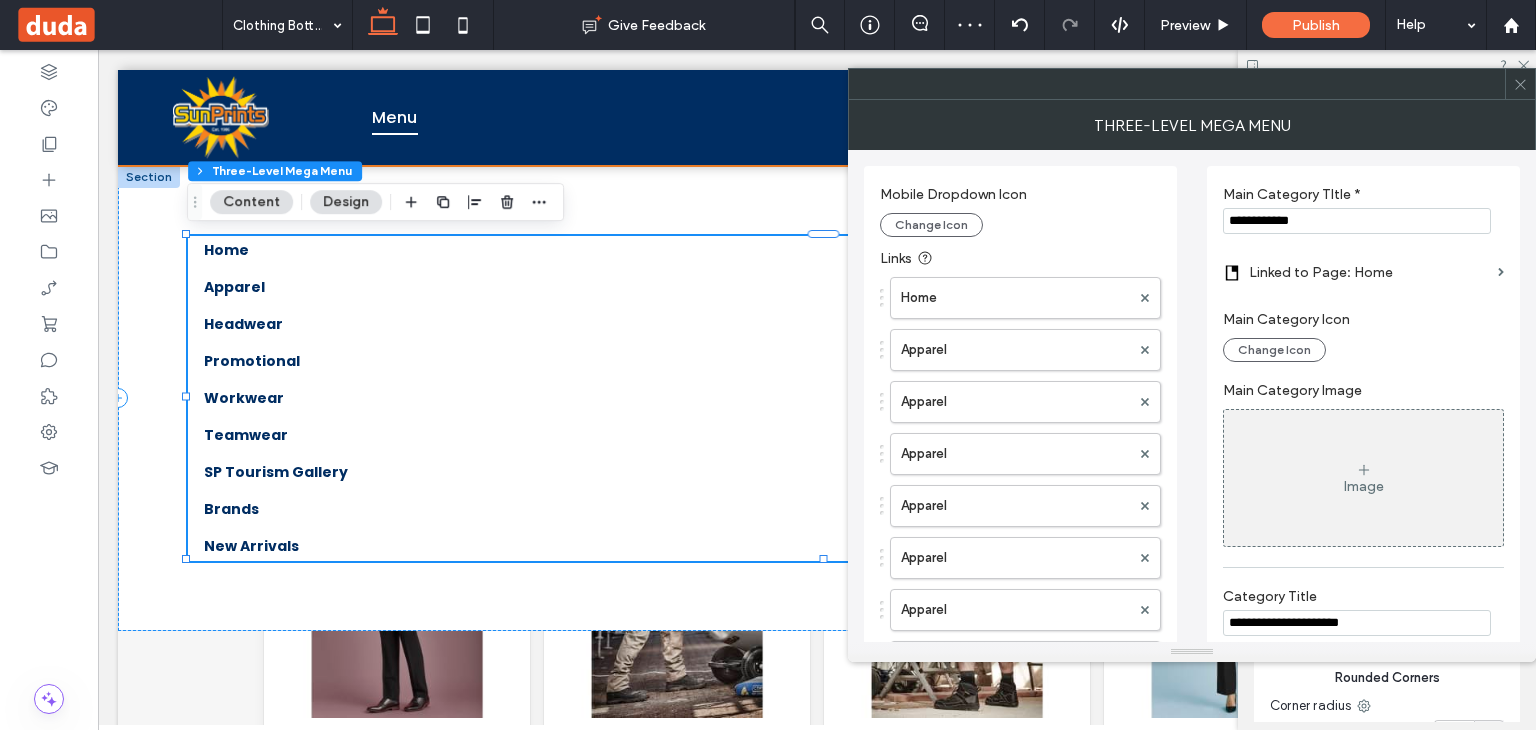 type on "**********" 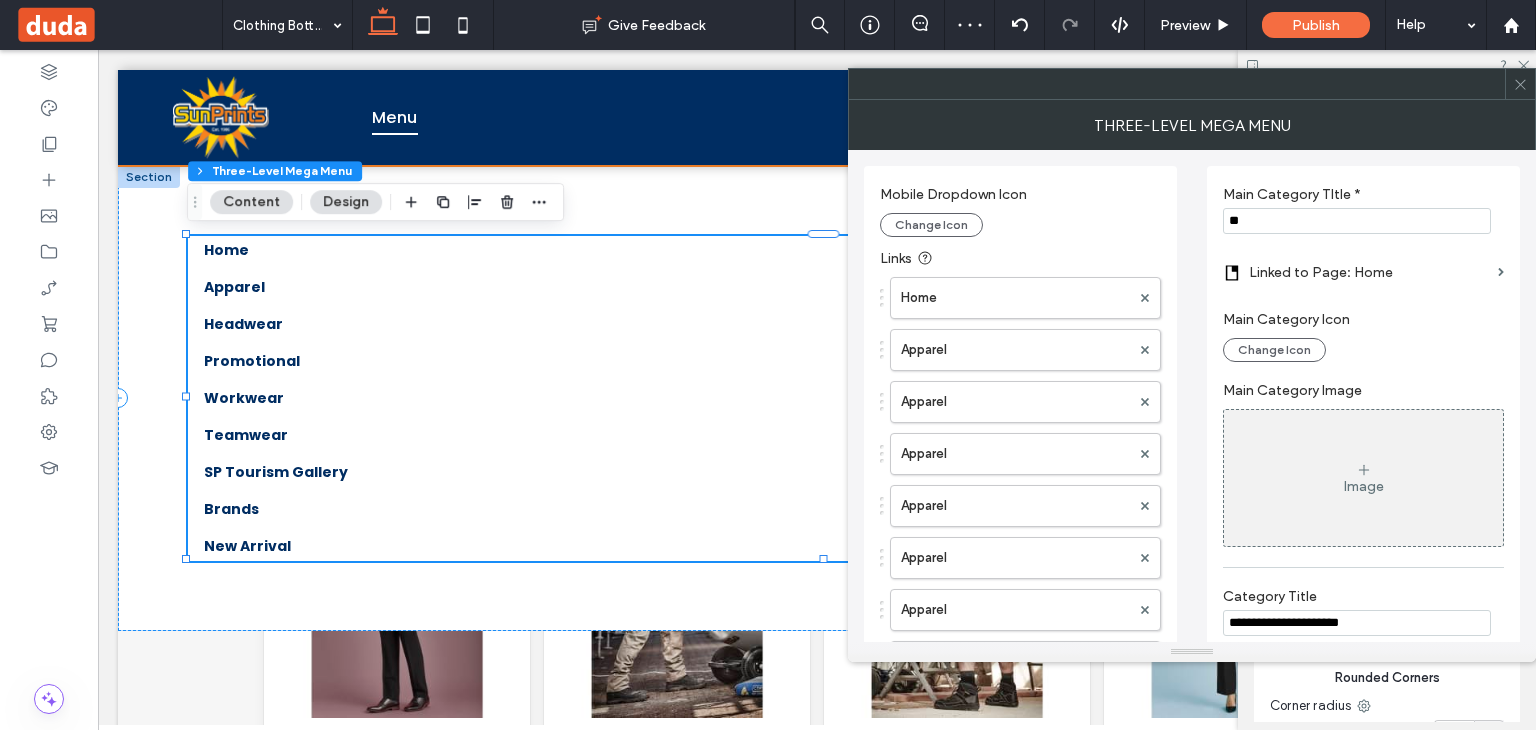 type on "*" 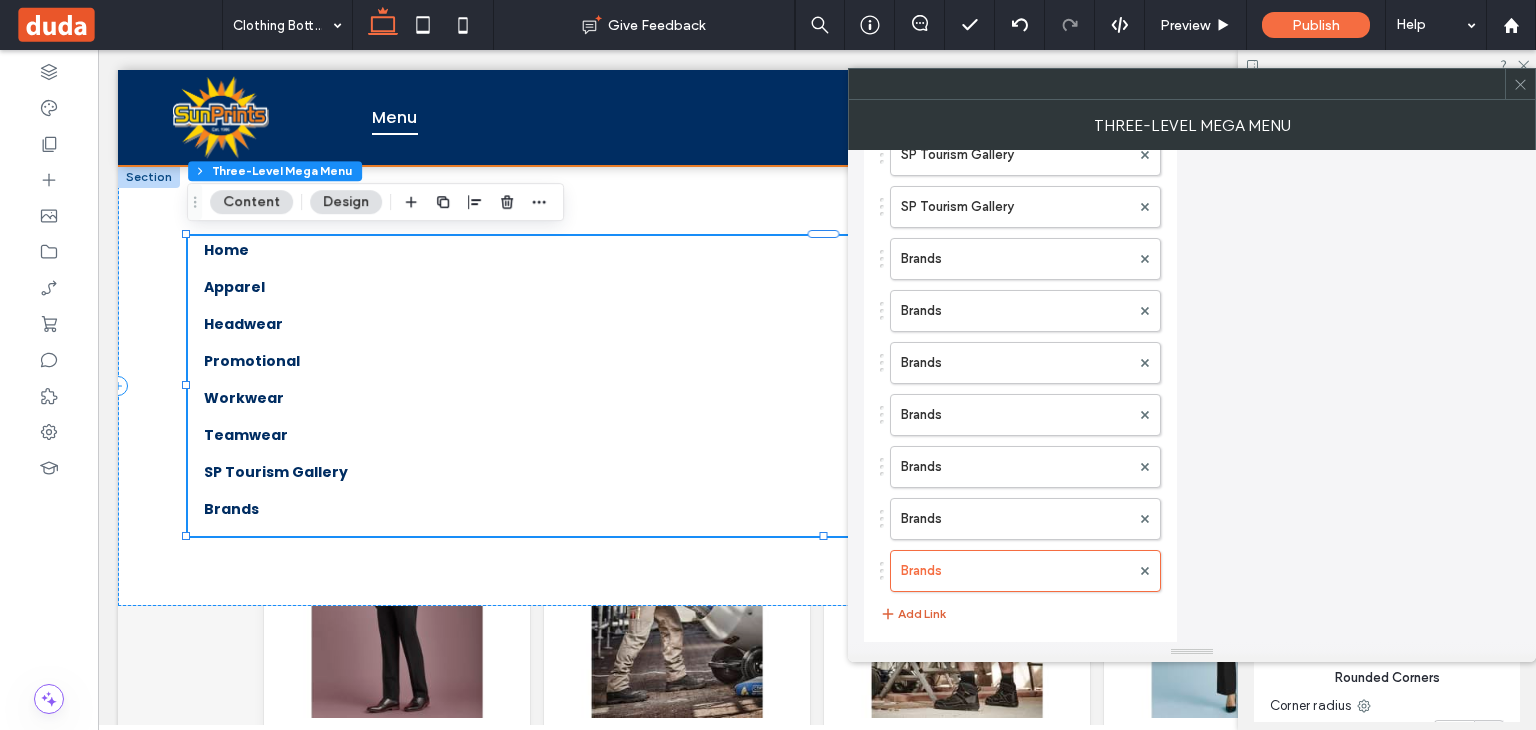 type on "******" 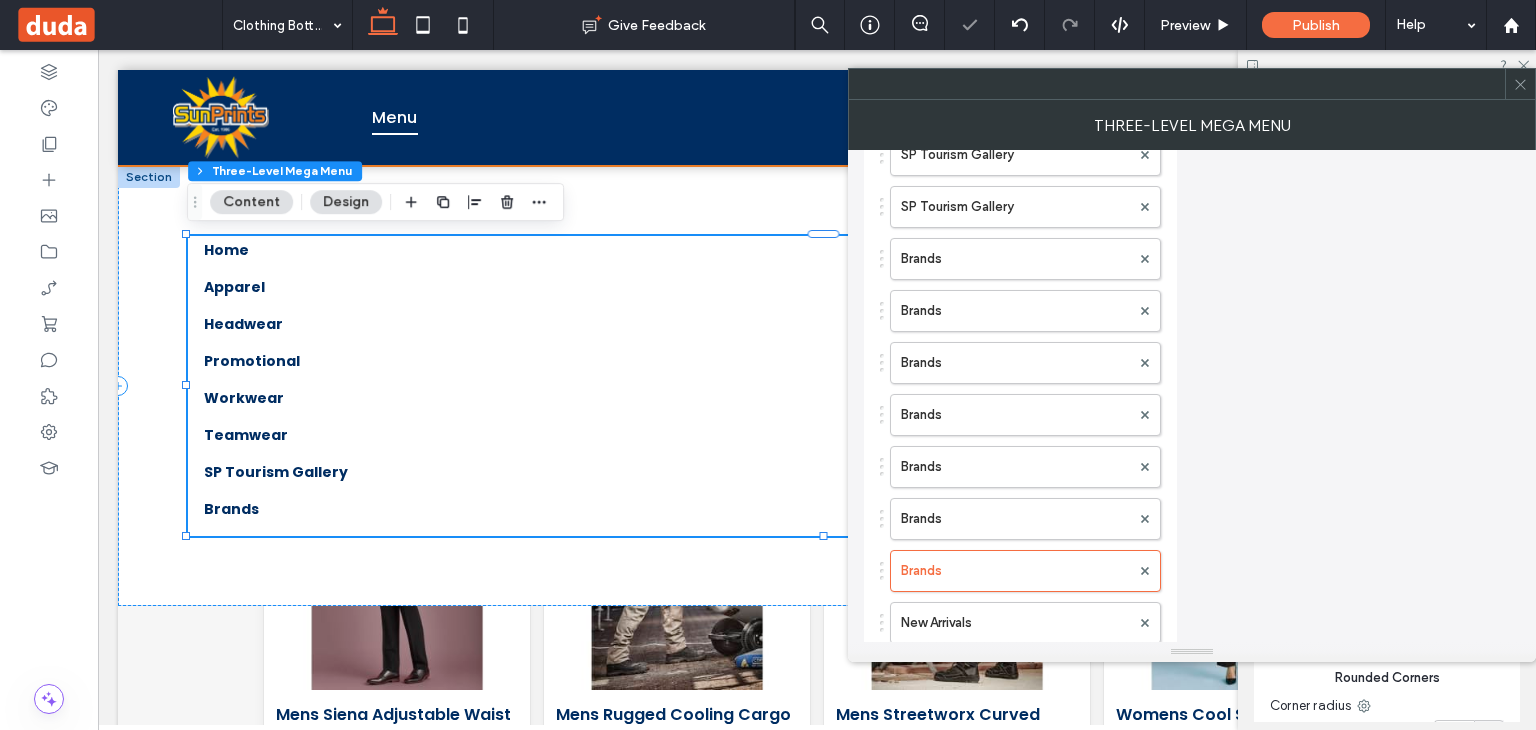 click on "New Arrivals" at bounding box center (1015, 623) 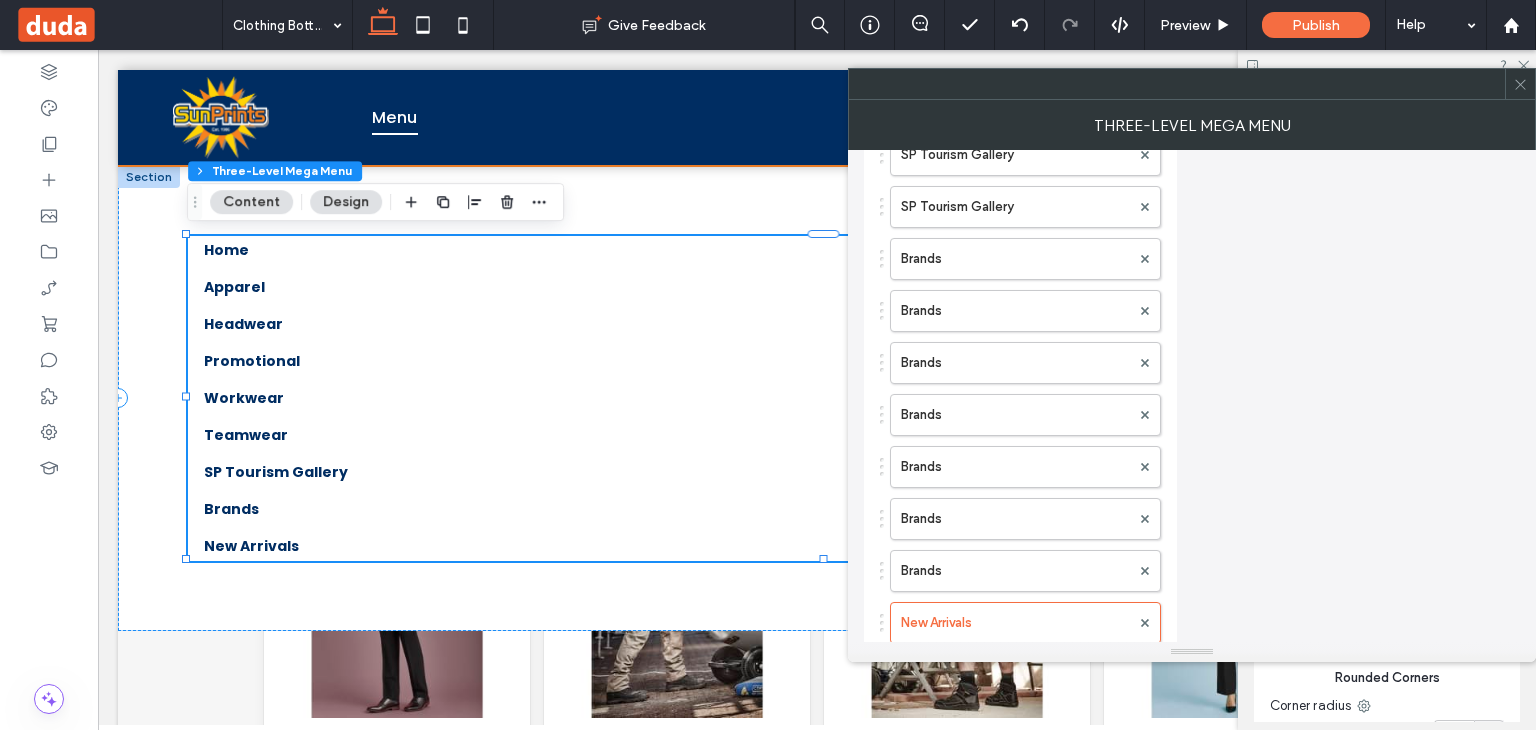 scroll, scrollTop: 480, scrollLeft: 0, axis: vertical 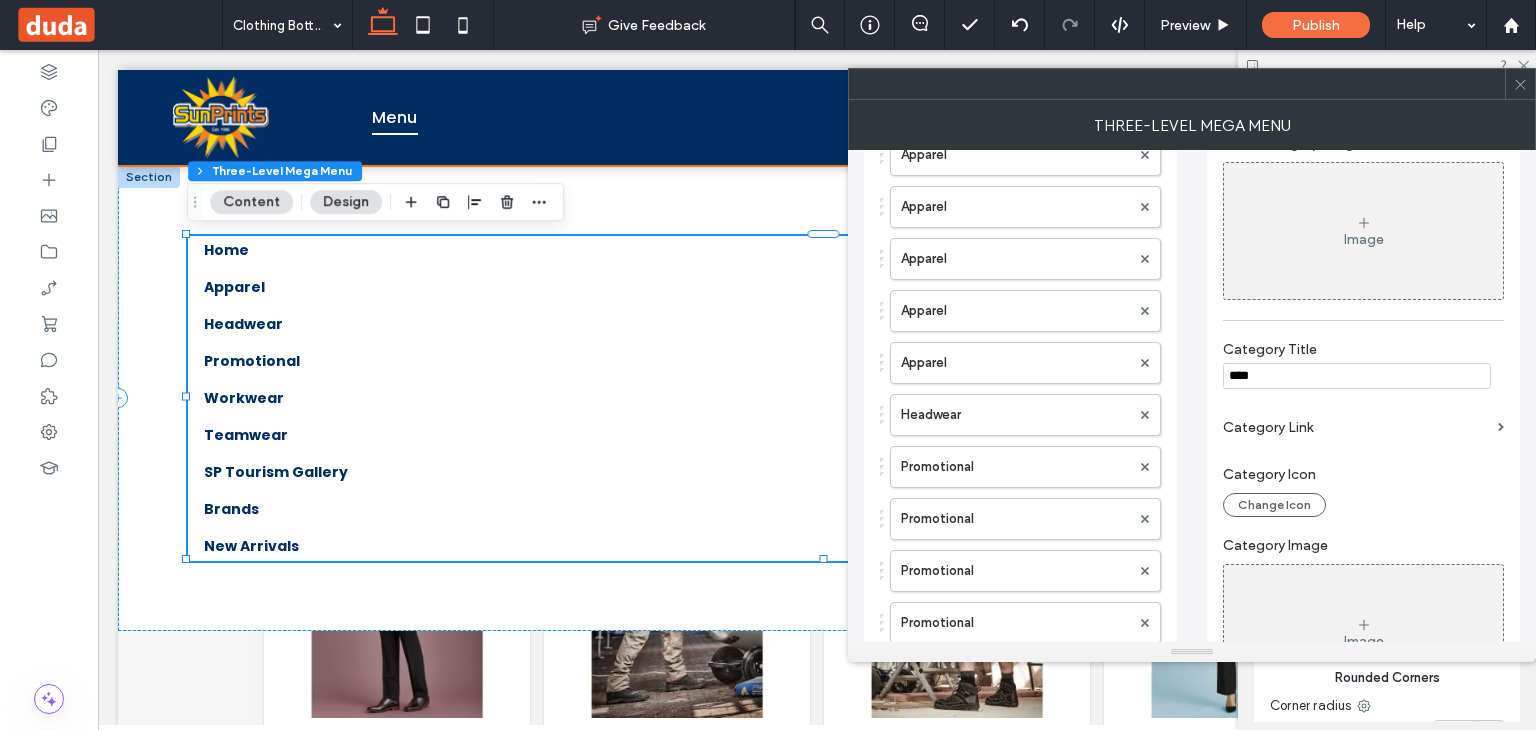 click on "****" at bounding box center [1357, 376] 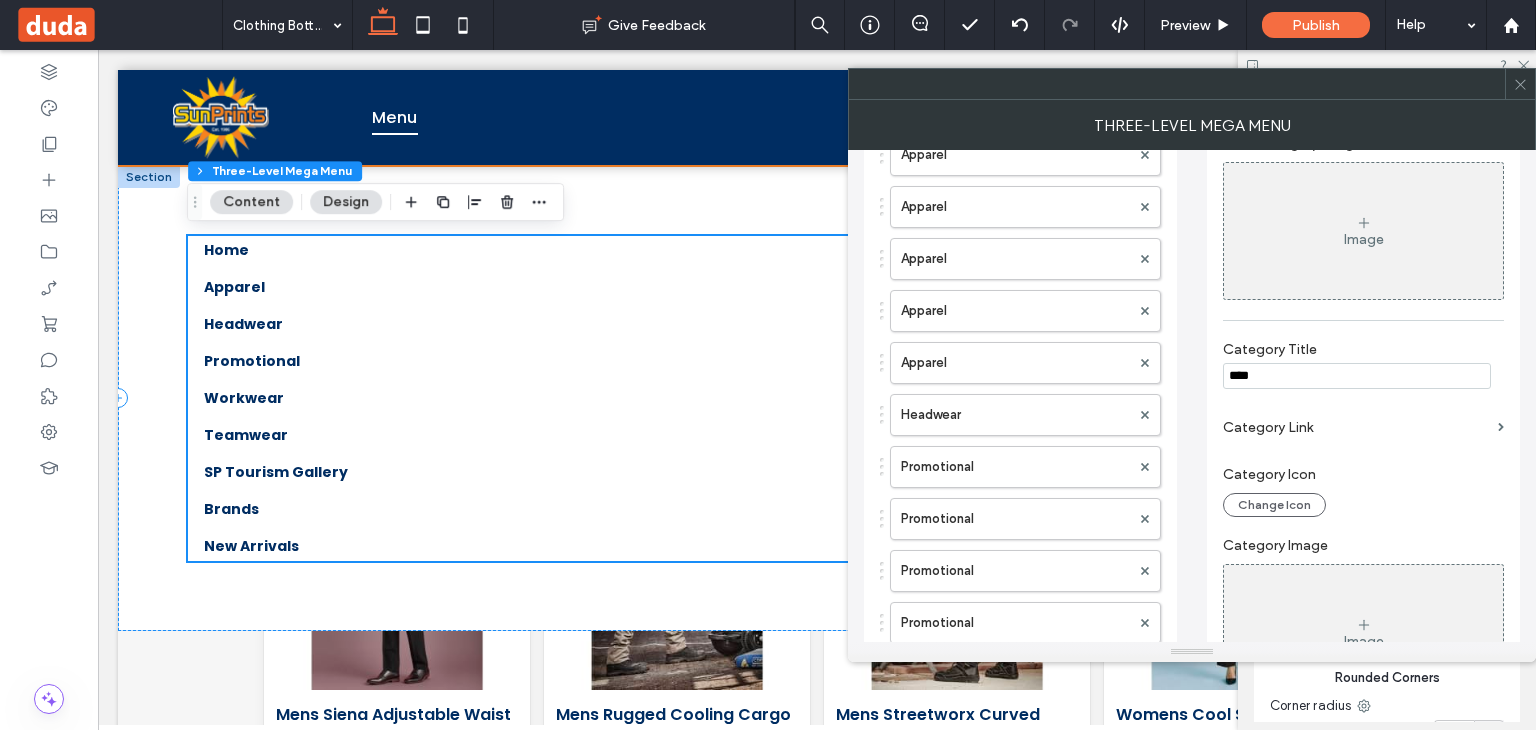 scroll, scrollTop: 452, scrollLeft: 0, axis: vertical 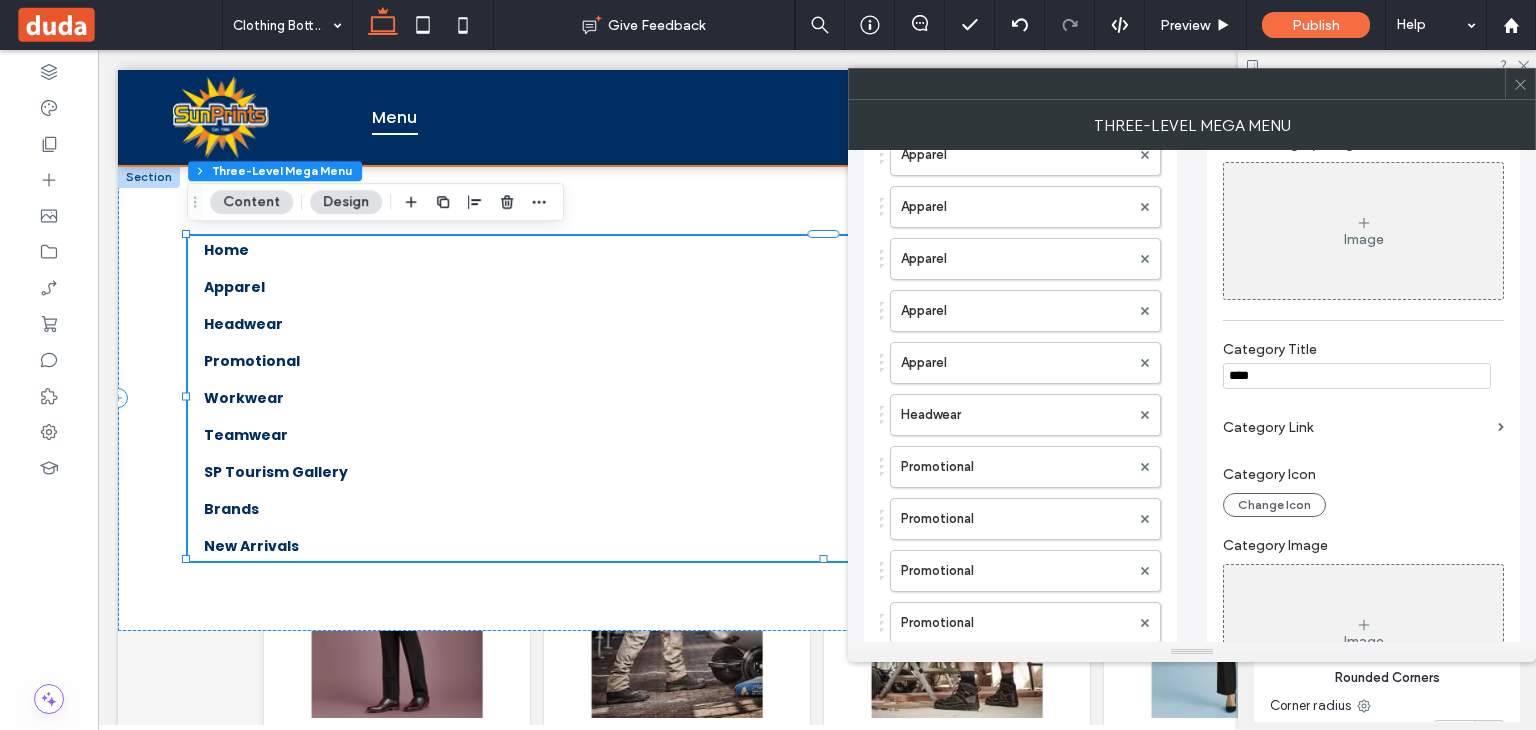 paste on "**********" 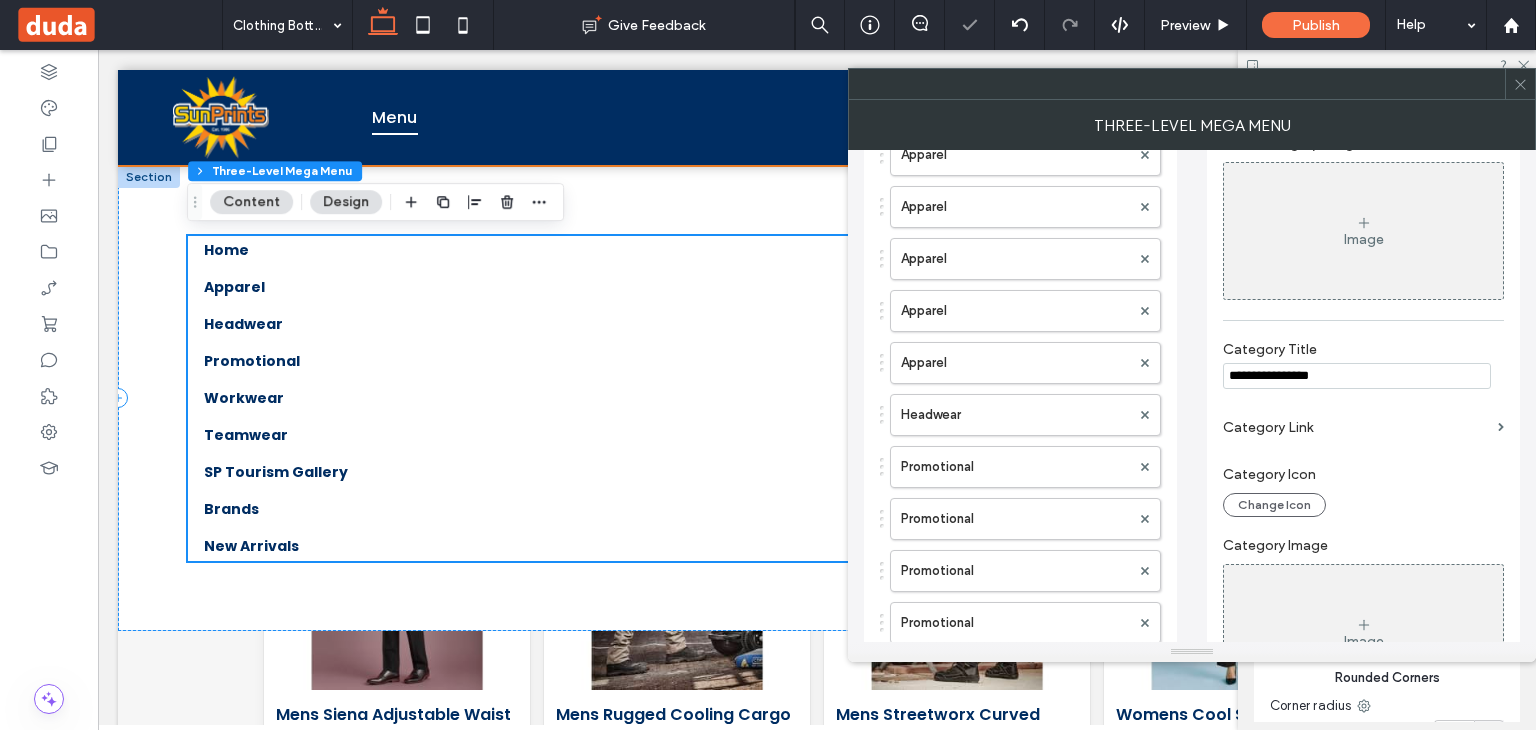 scroll, scrollTop: 452, scrollLeft: 0, axis: vertical 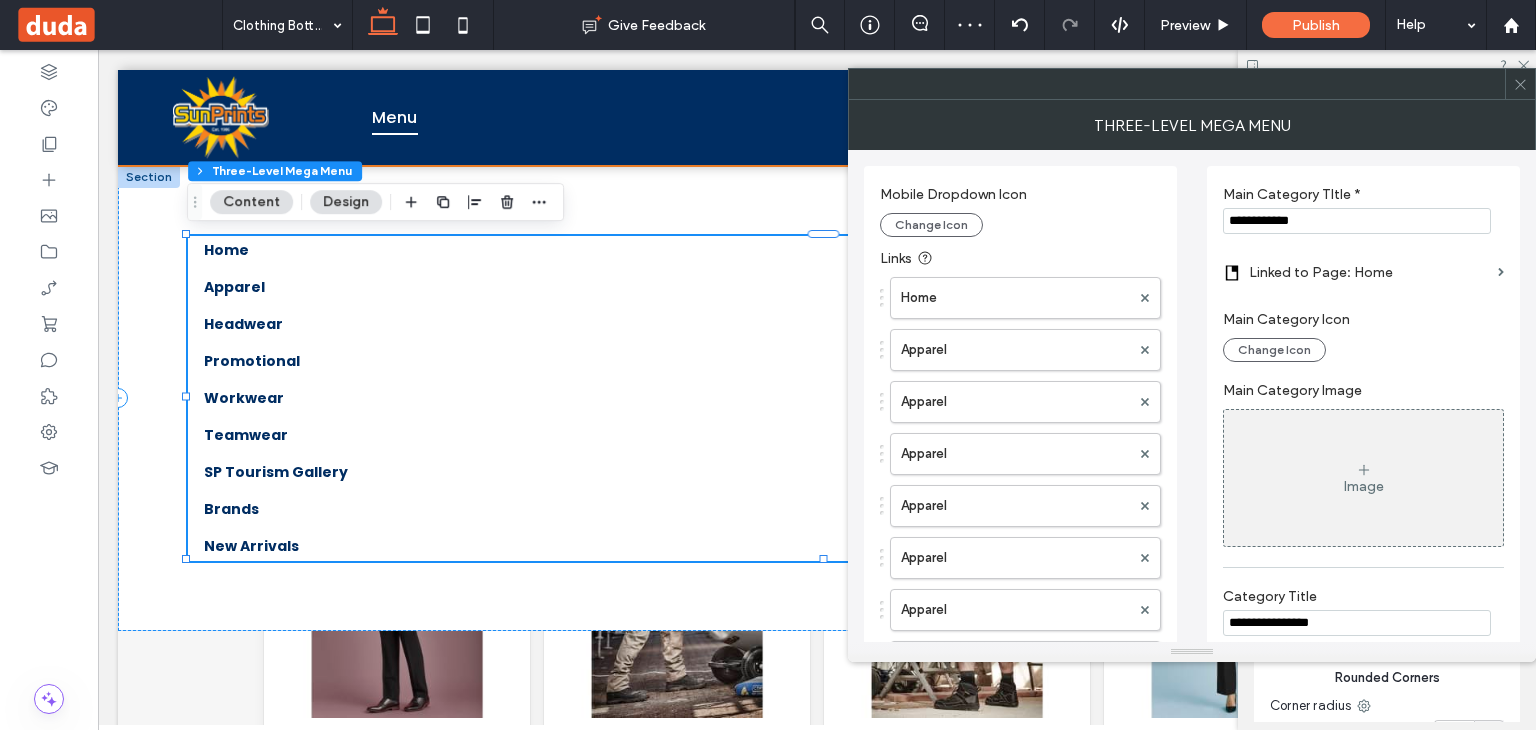 type on "**********" 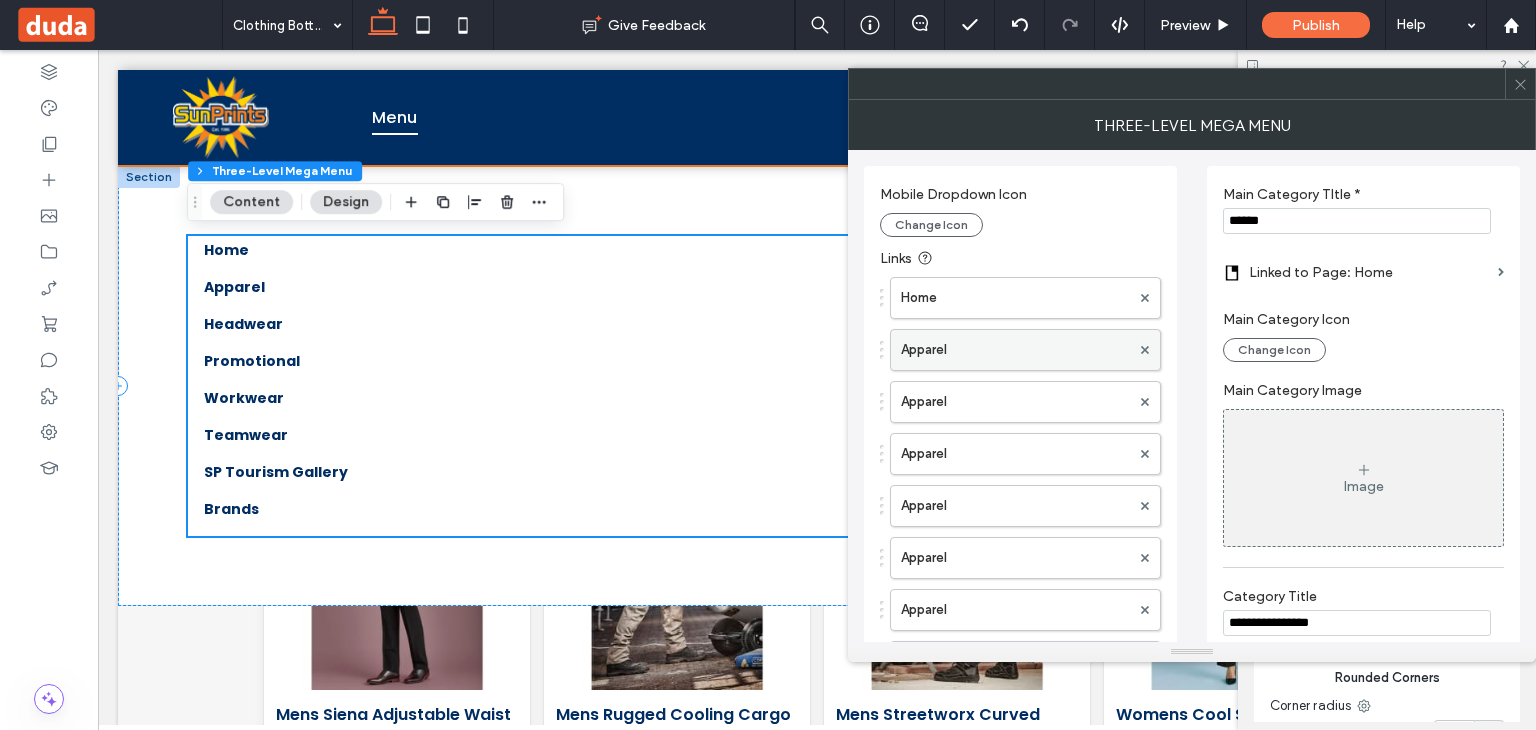 scroll, scrollTop: 452, scrollLeft: 0, axis: vertical 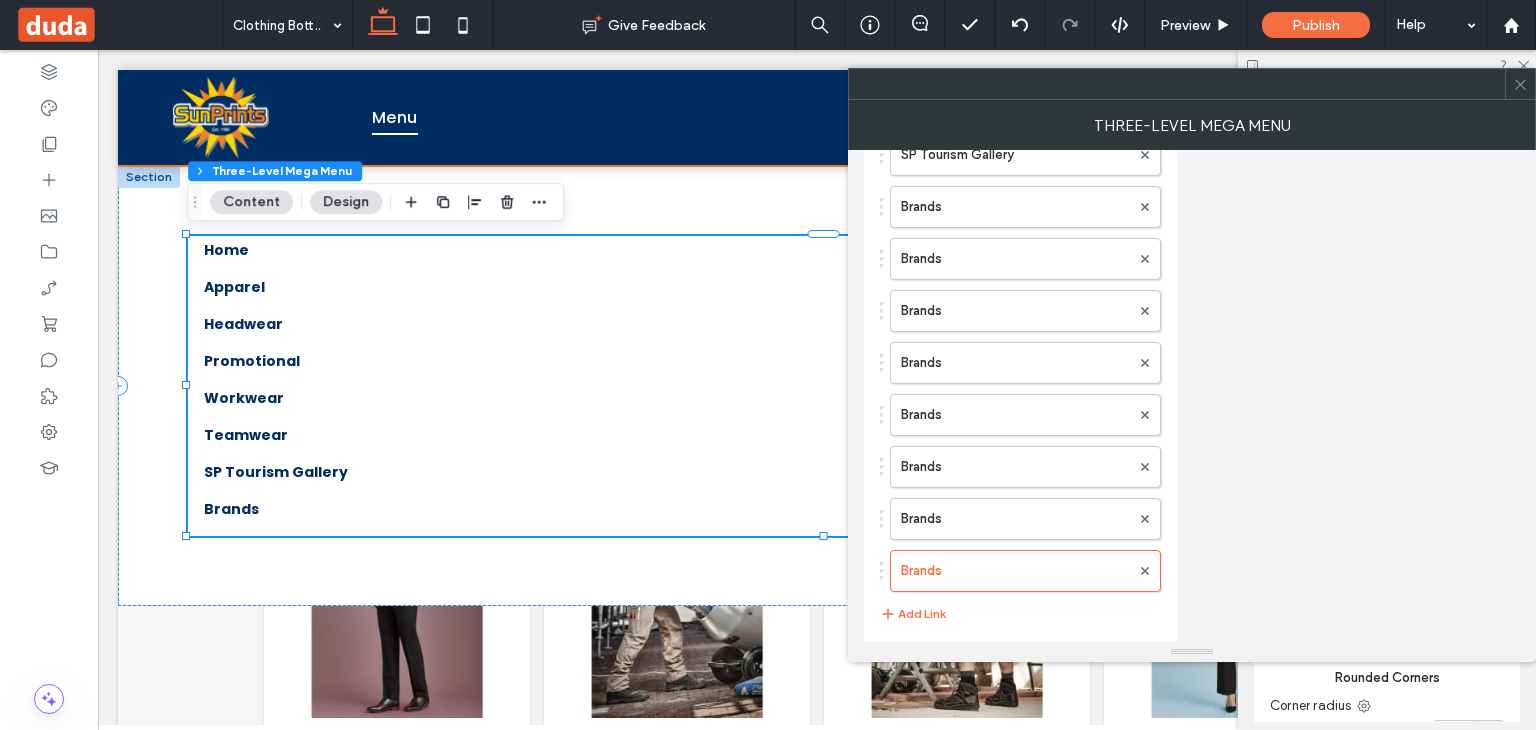 type on "******" 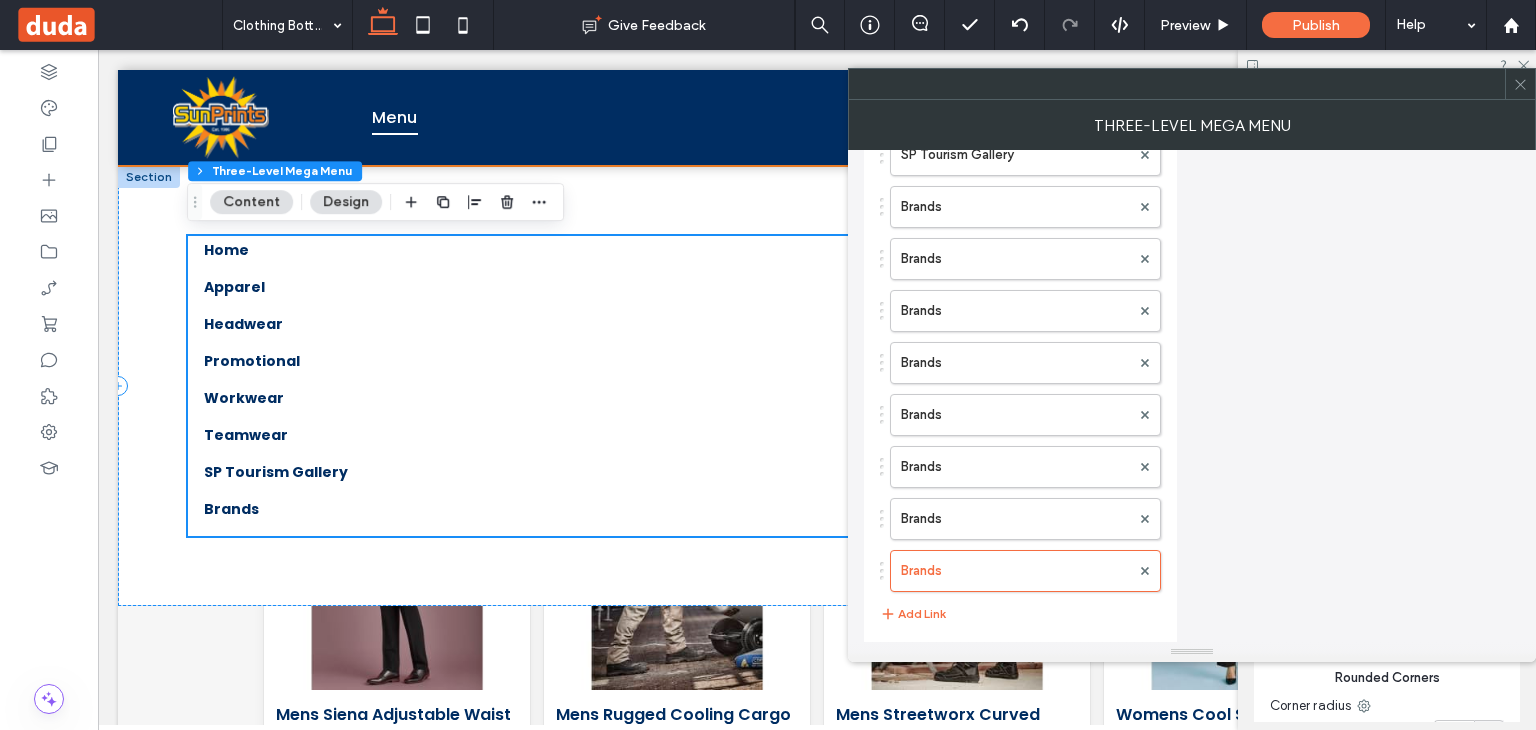 scroll, scrollTop: 452, scrollLeft: 0, axis: vertical 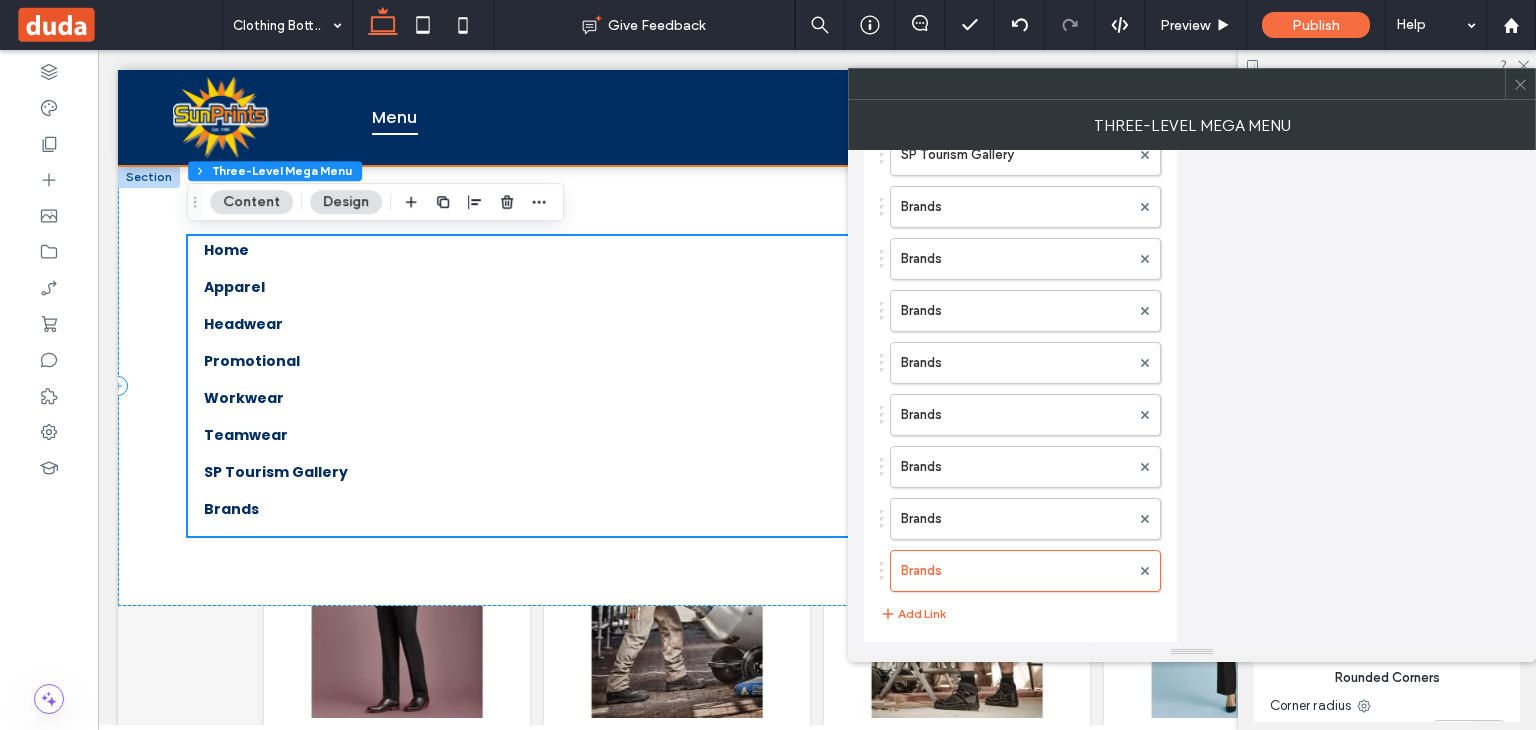 click on "Brands" at bounding box center [1015, 519] 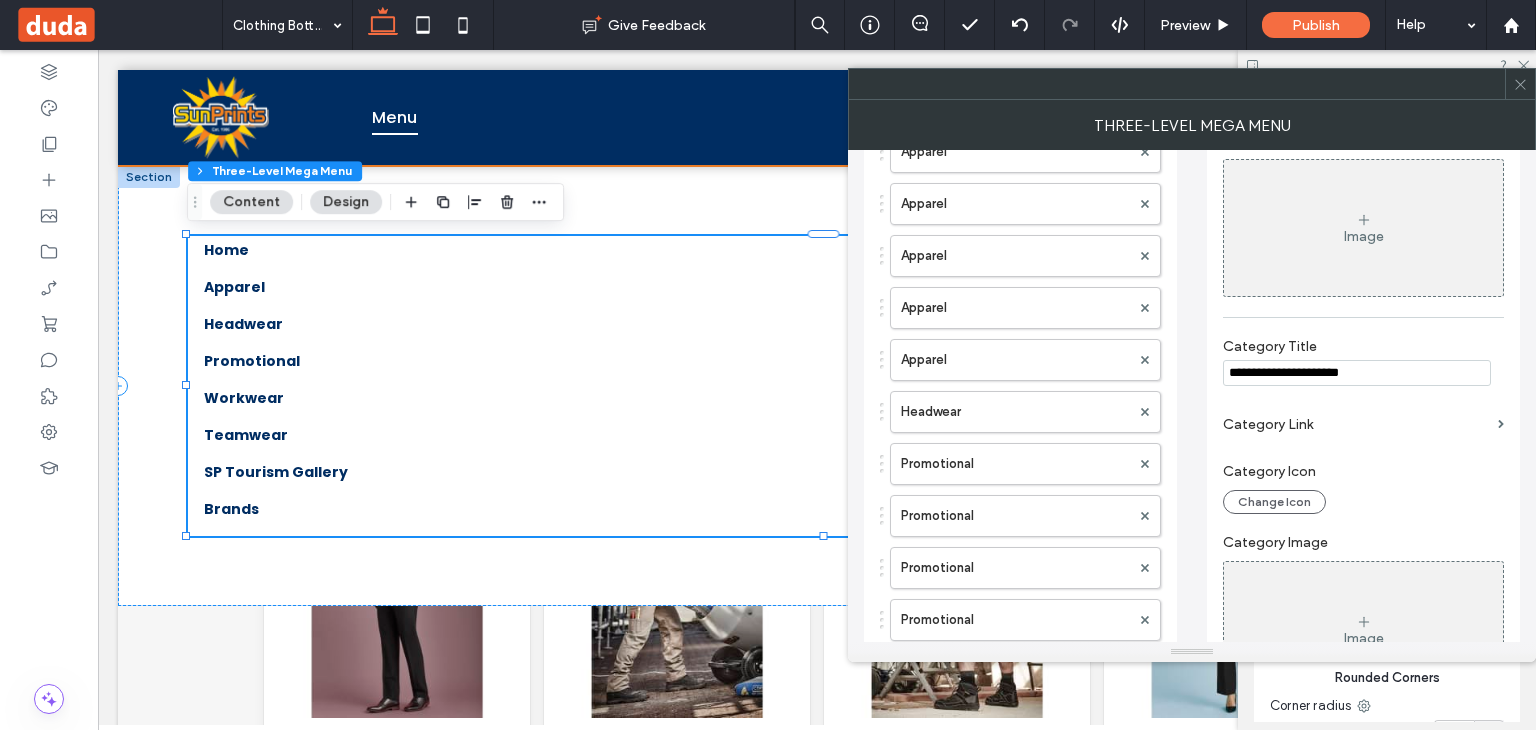 scroll, scrollTop: 252, scrollLeft: 0, axis: vertical 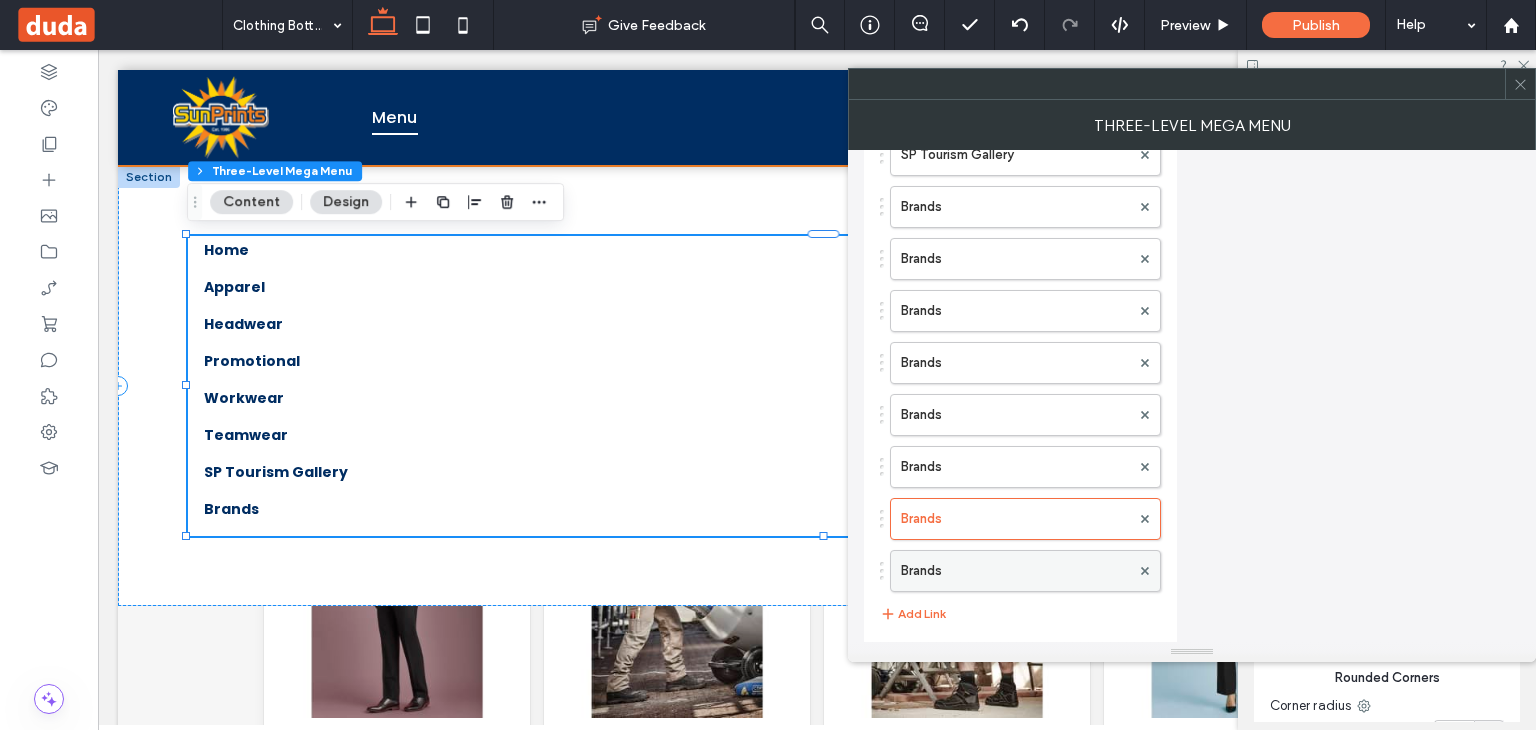 click on "Brands" at bounding box center (1015, 571) 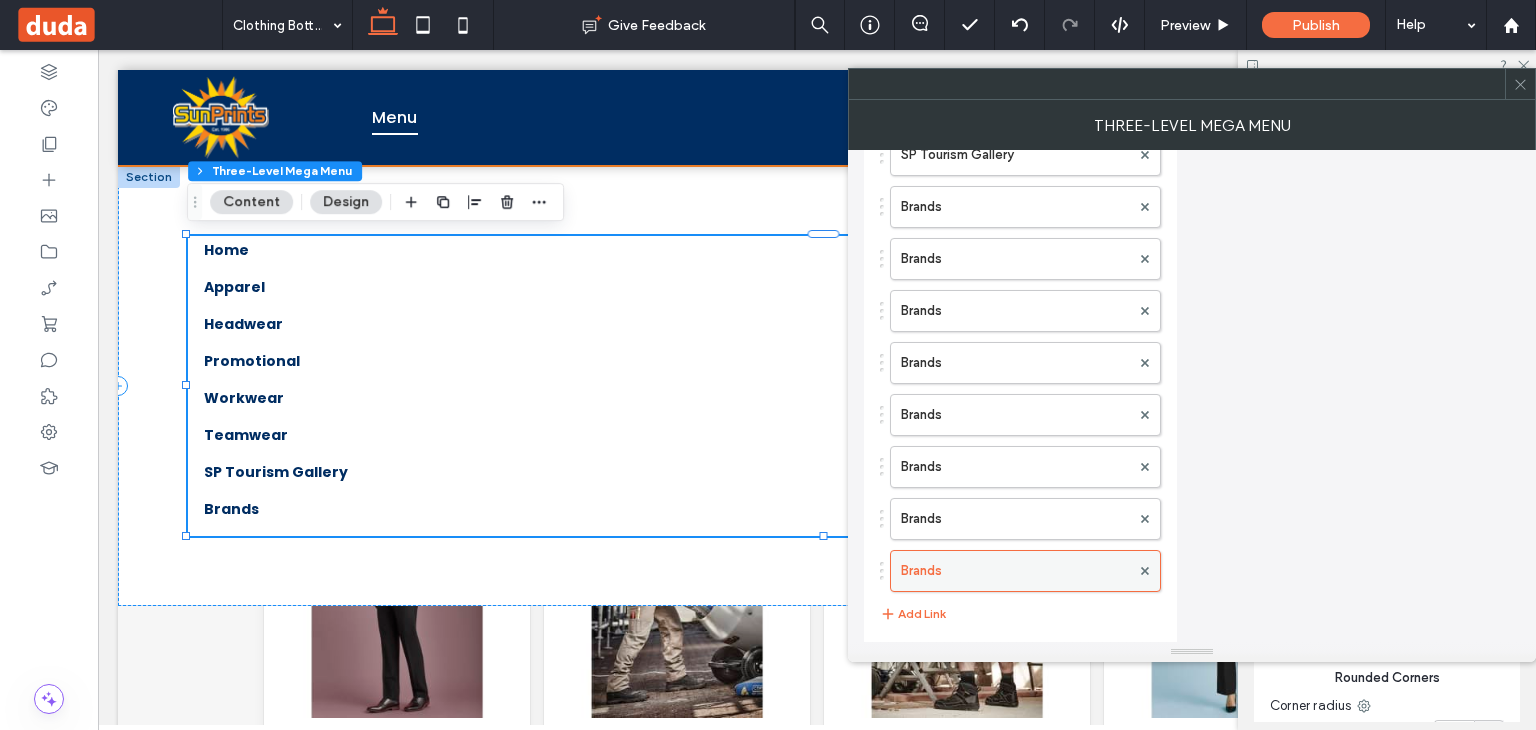 scroll, scrollTop: 452, scrollLeft: 0, axis: vertical 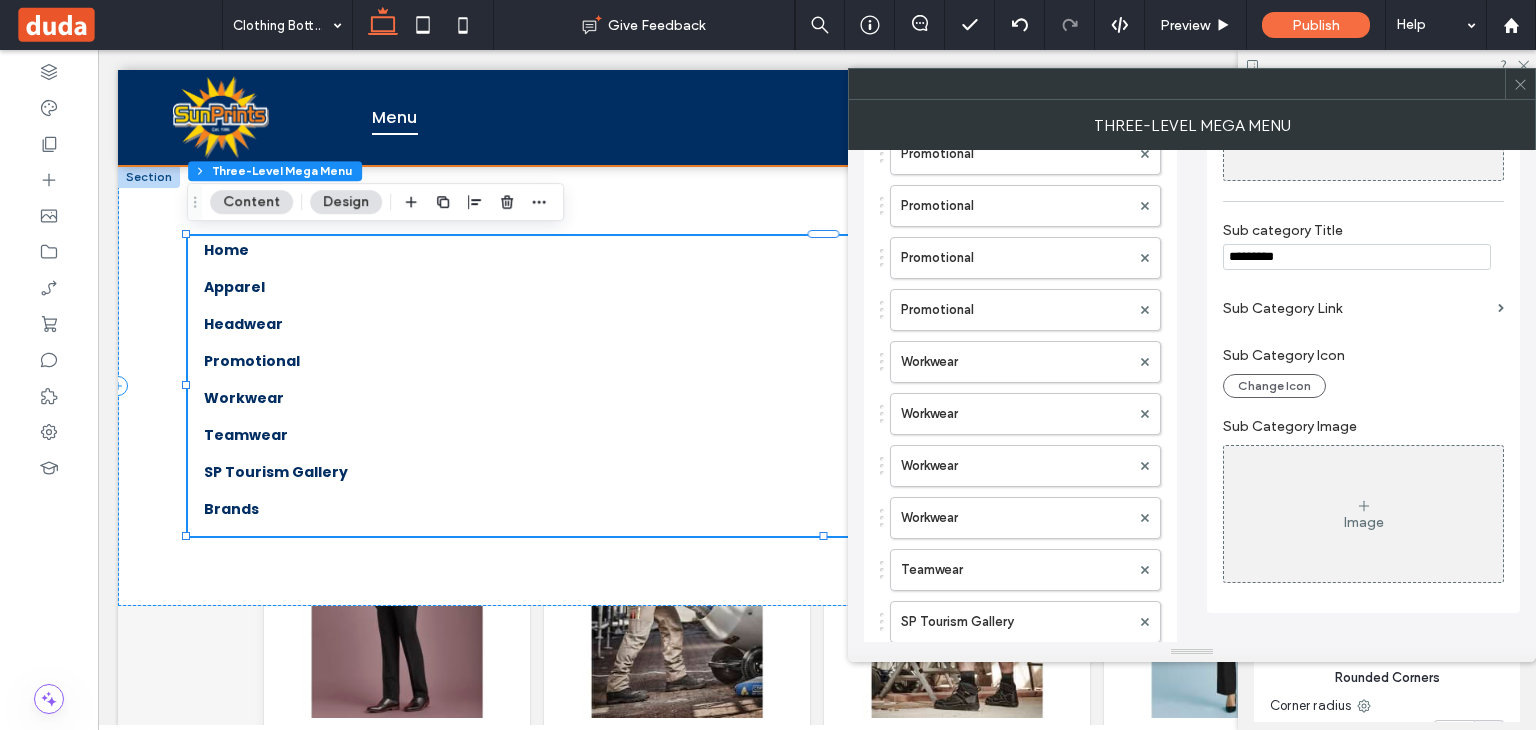click on "Sub category Title" at bounding box center [1359, 233] 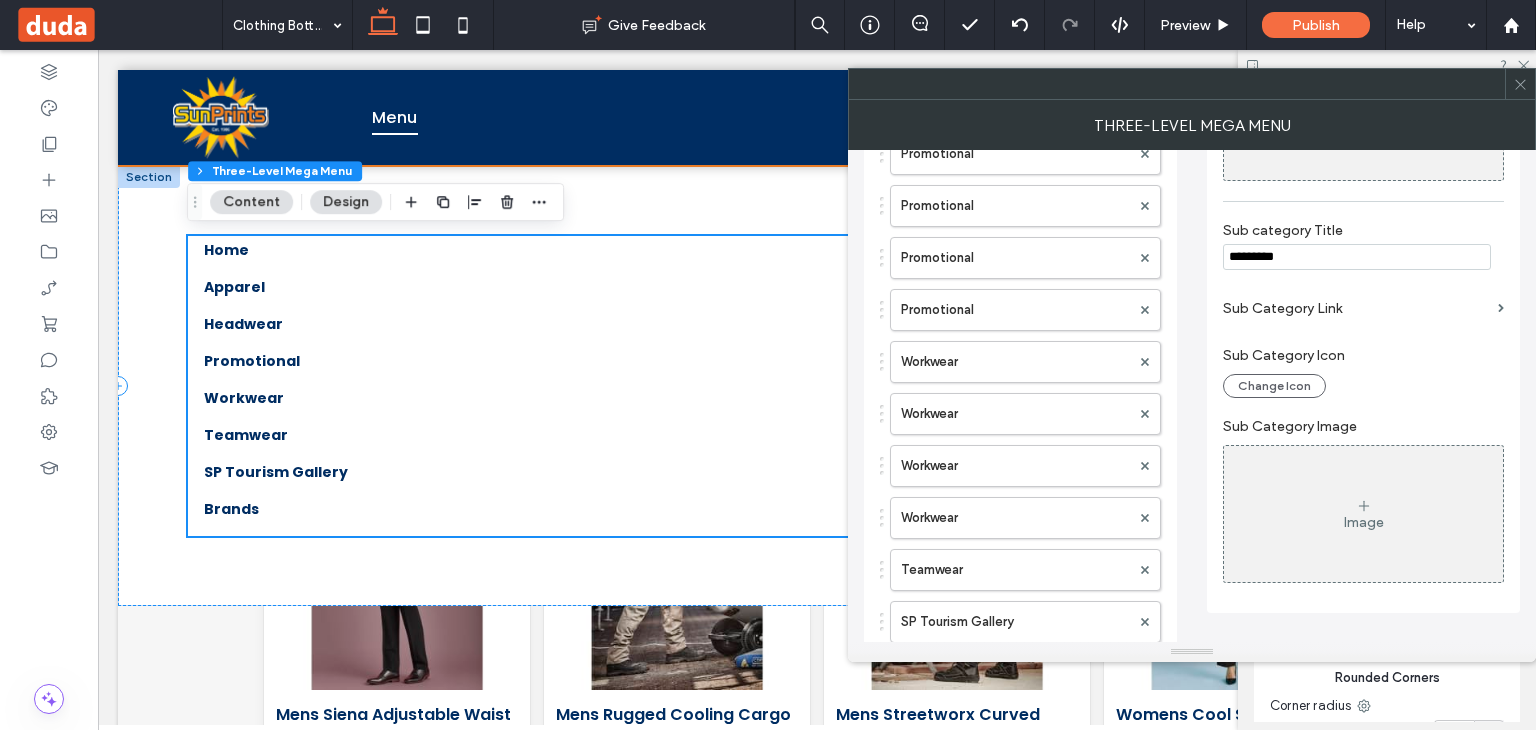 scroll, scrollTop: 452, scrollLeft: 0, axis: vertical 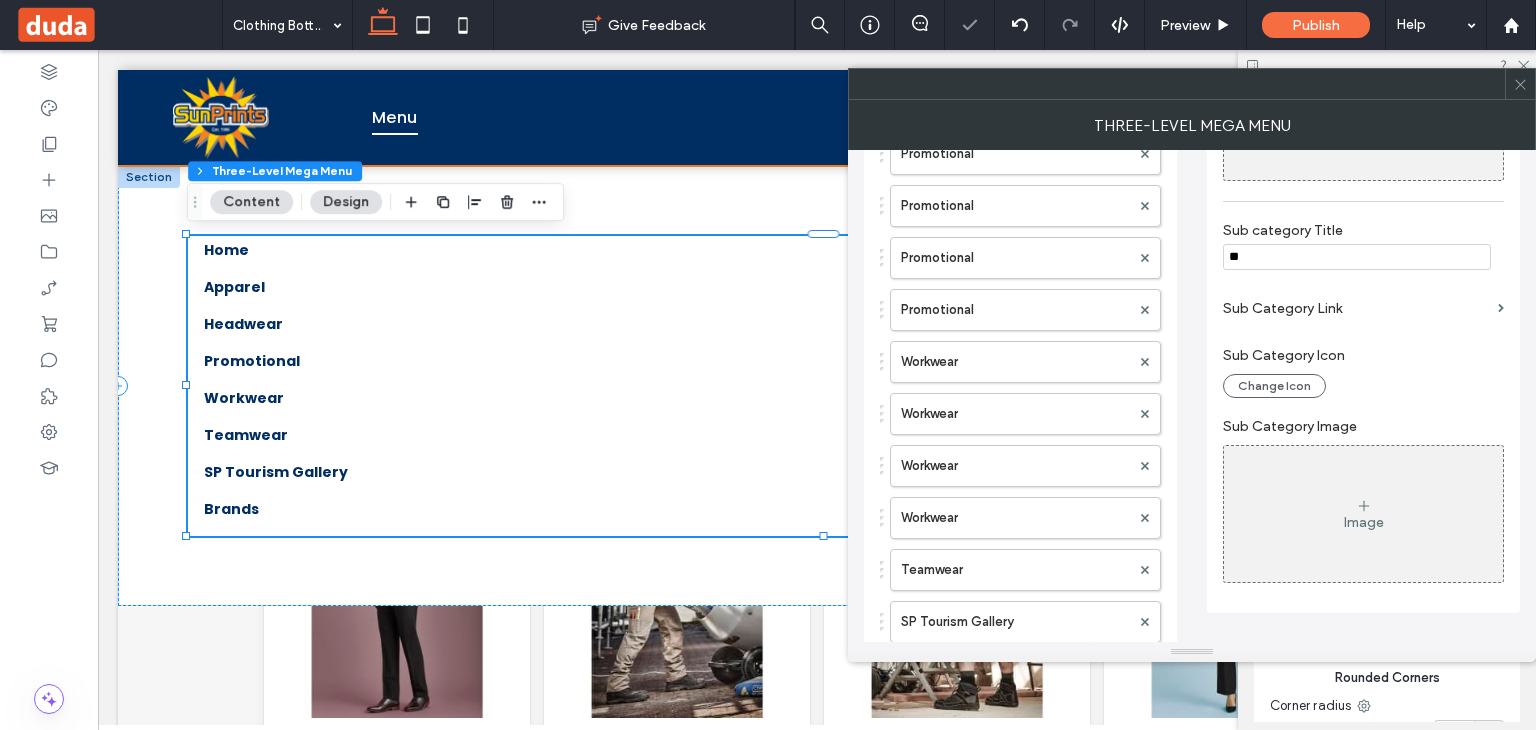 type on "*" 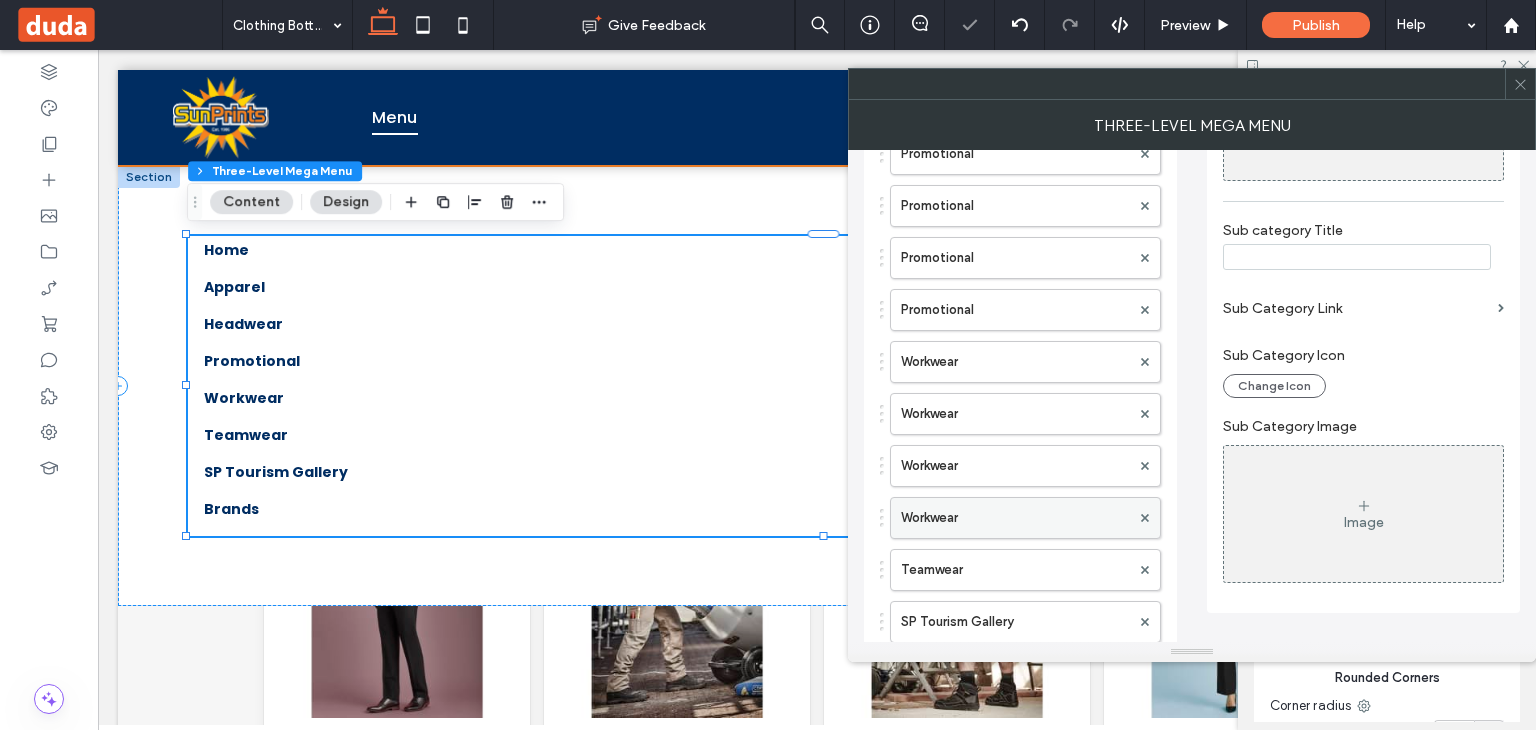 scroll, scrollTop: 1287, scrollLeft: 0, axis: vertical 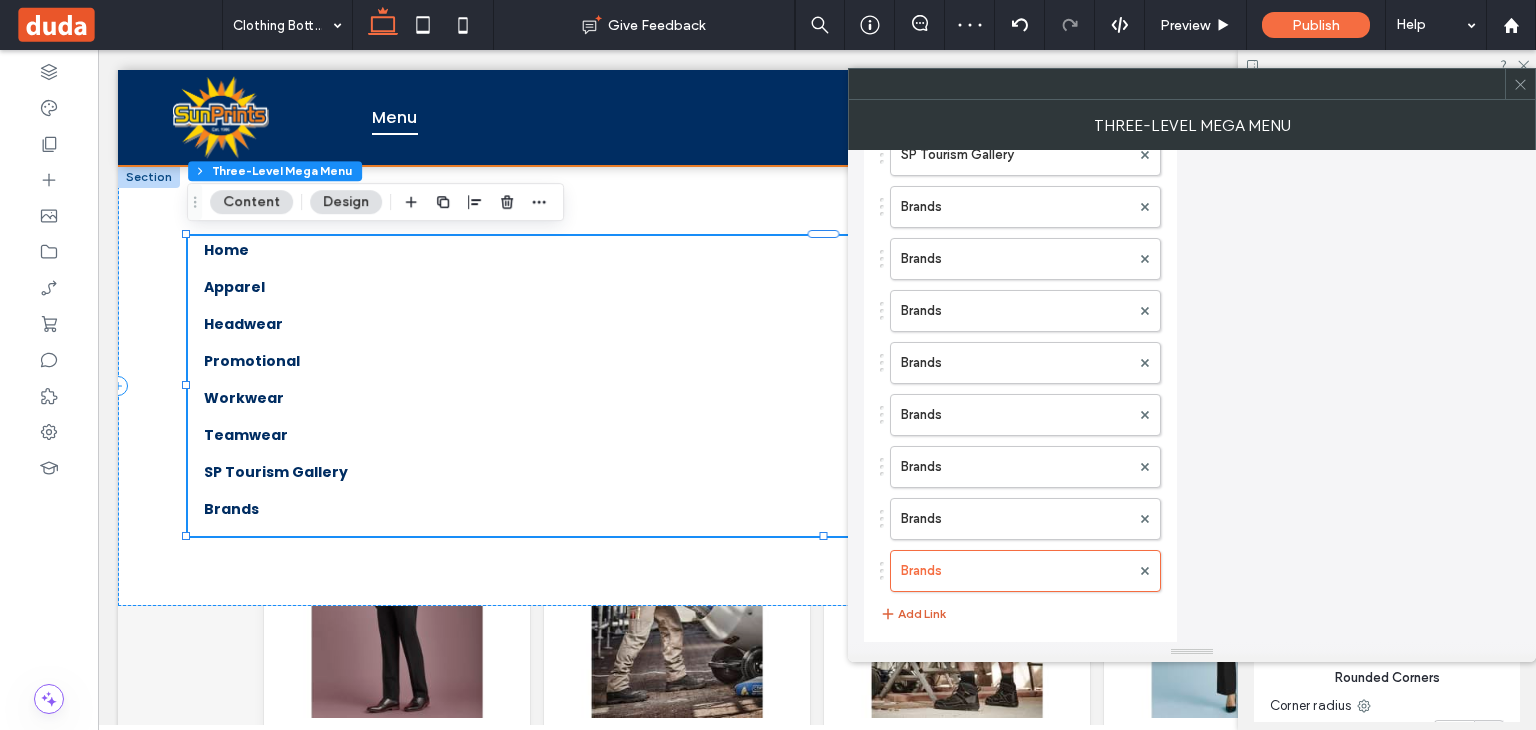 type 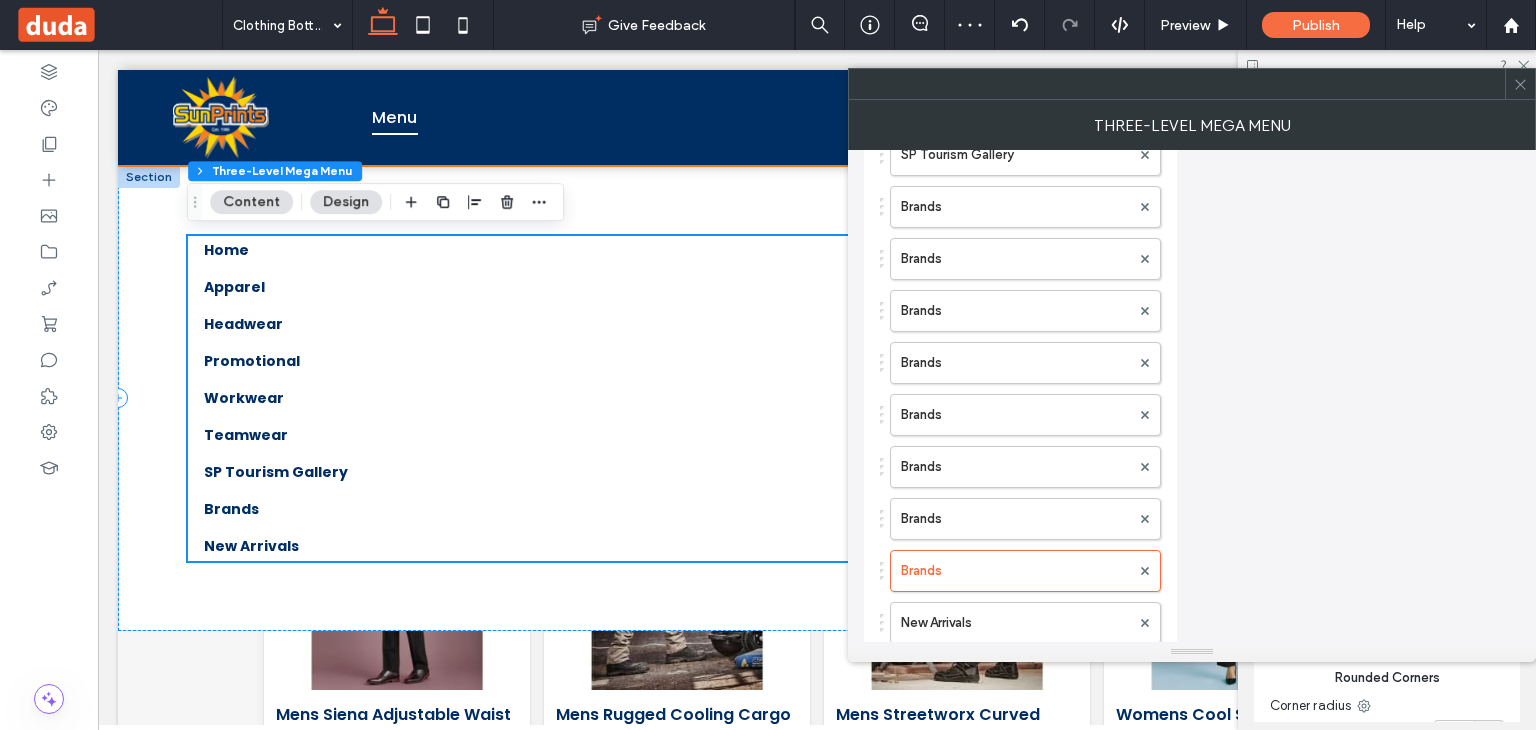 click on "New Arrivals" at bounding box center [1015, 623] 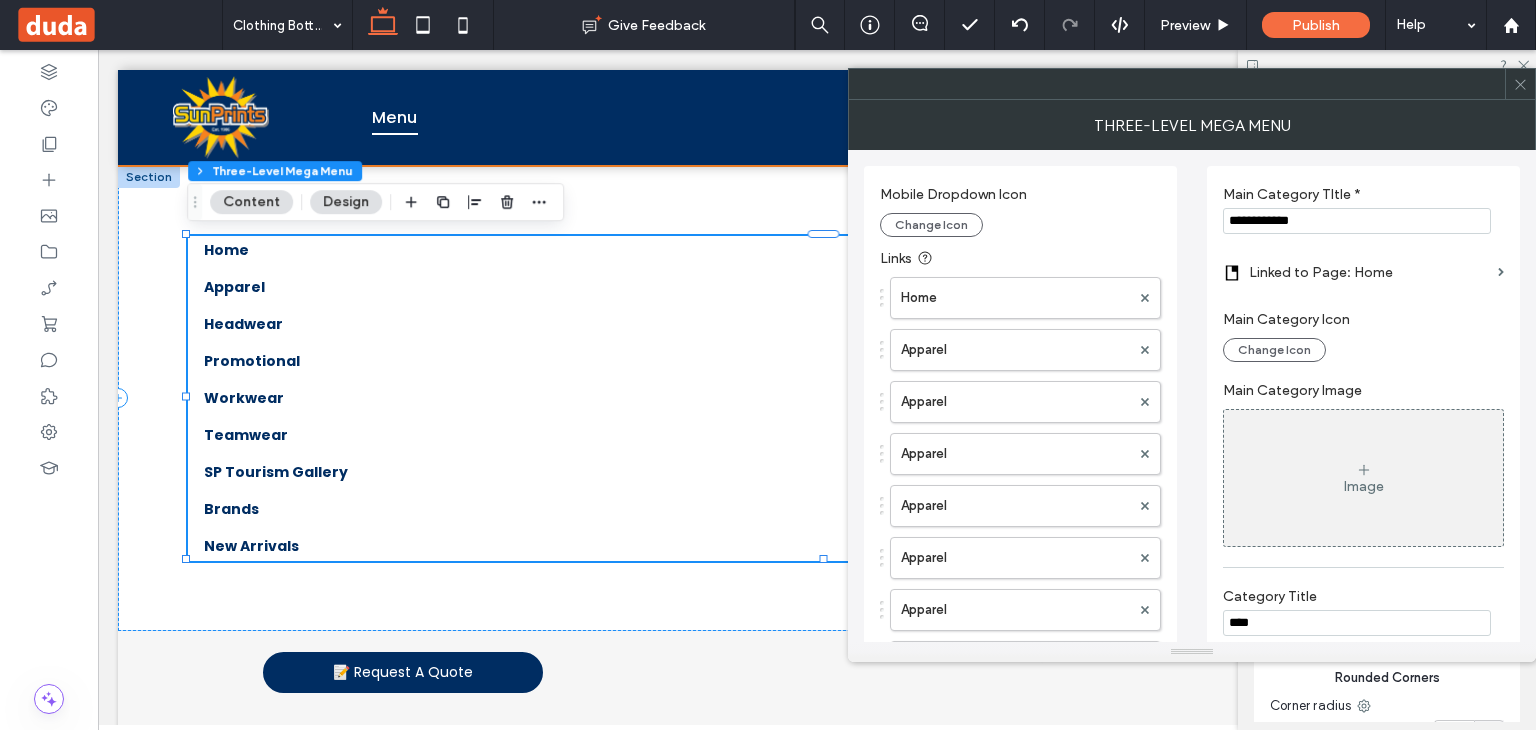scroll, scrollTop: 452, scrollLeft: 0, axis: vertical 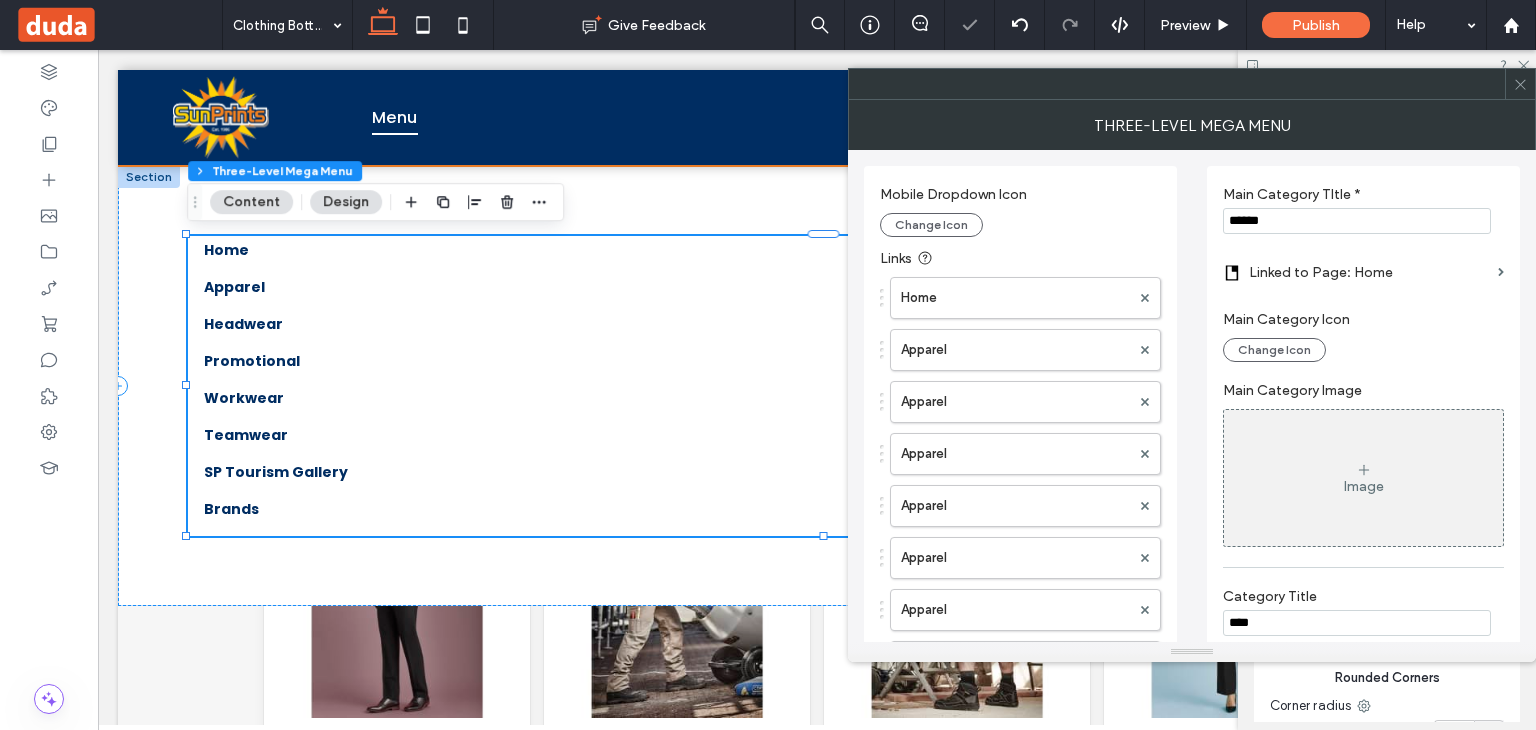 type on "******" 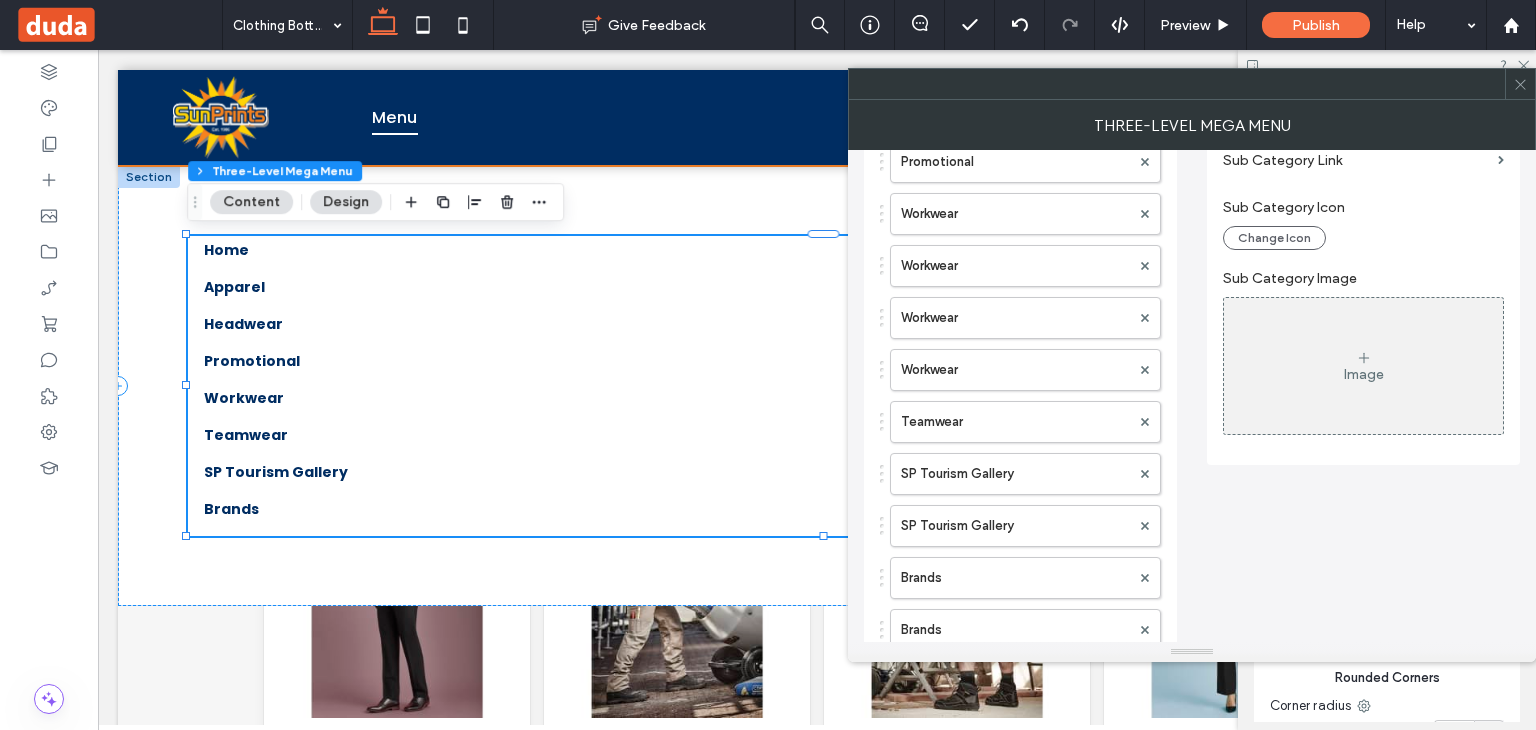scroll, scrollTop: 1338, scrollLeft: 0, axis: vertical 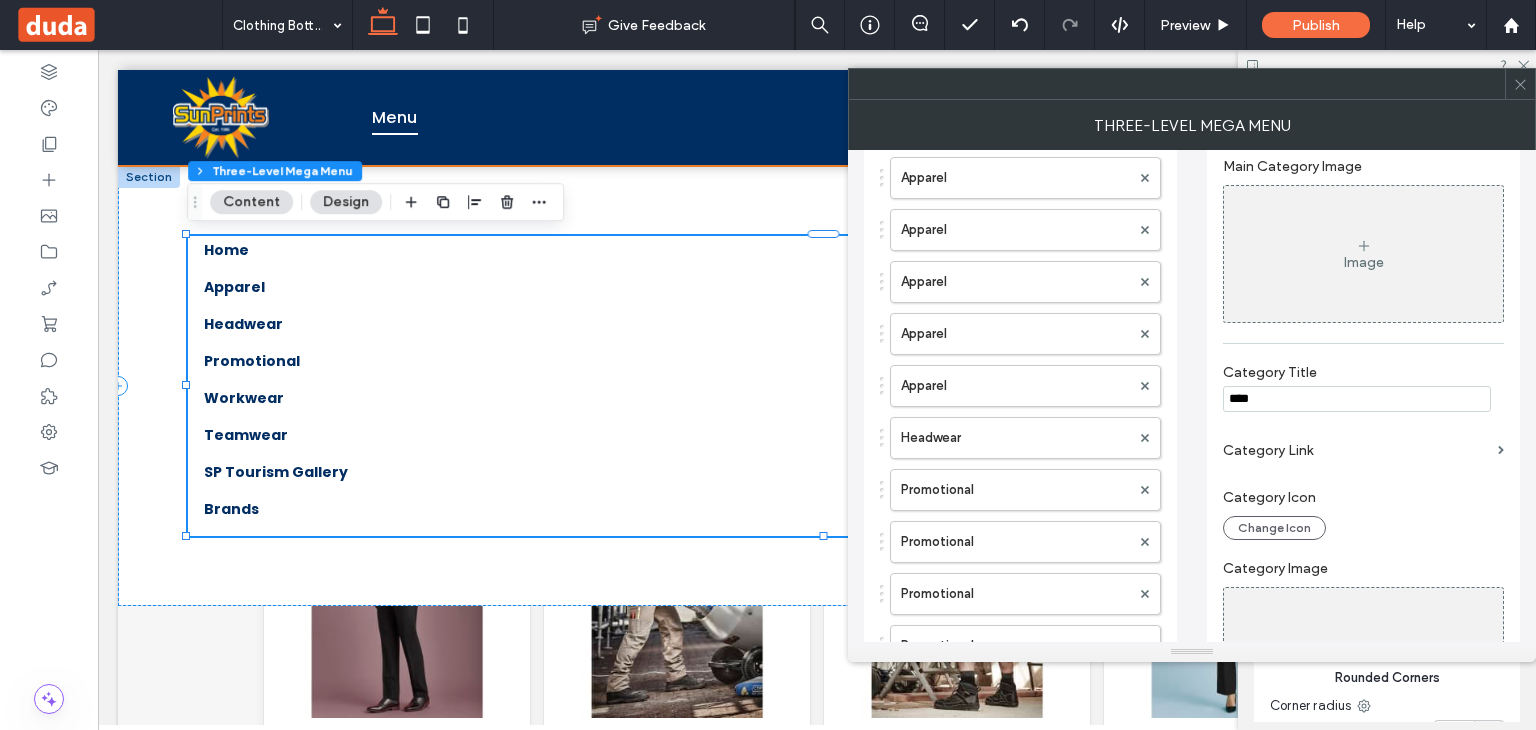 click on "****" at bounding box center (1357, 399) 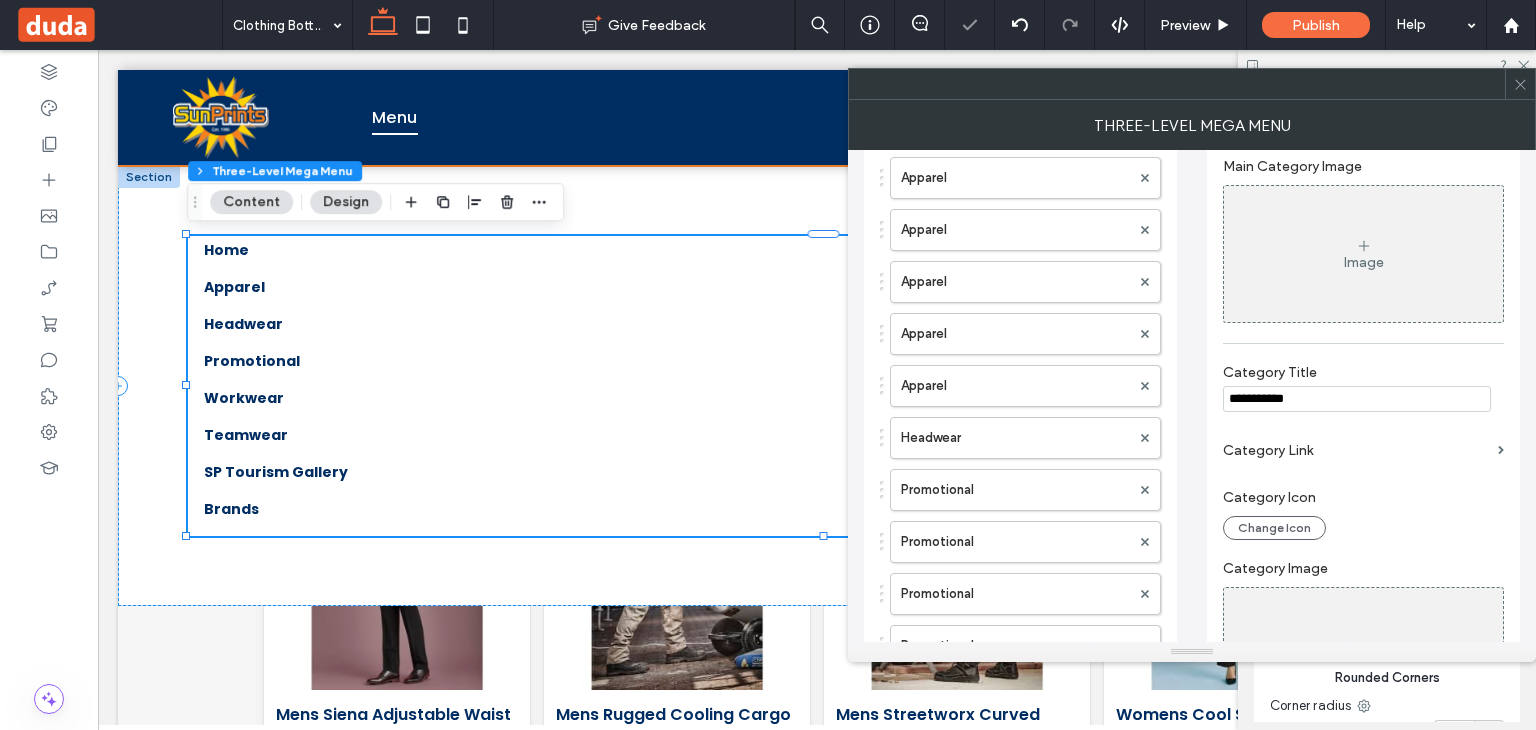 scroll, scrollTop: 452, scrollLeft: 0, axis: vertical 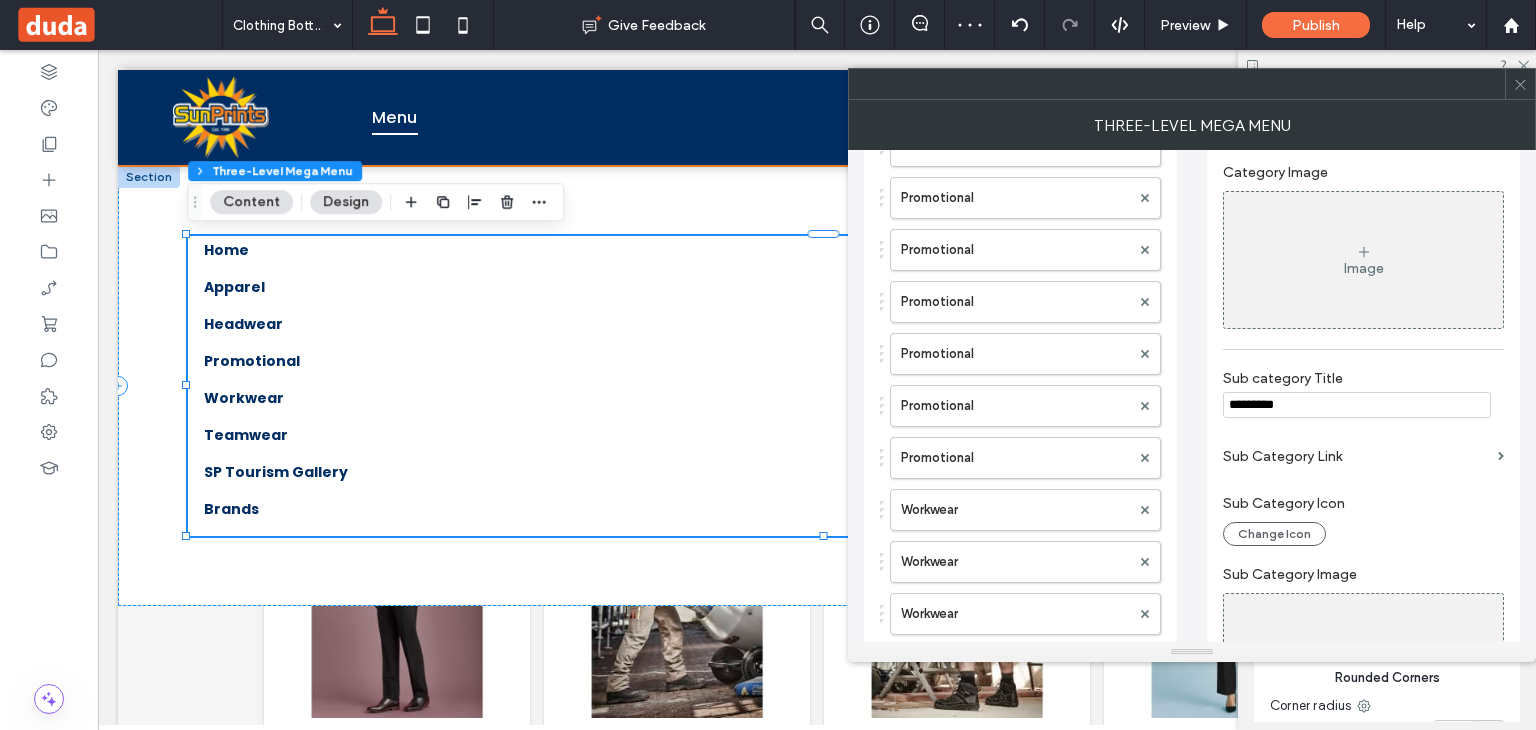 type on "**********" 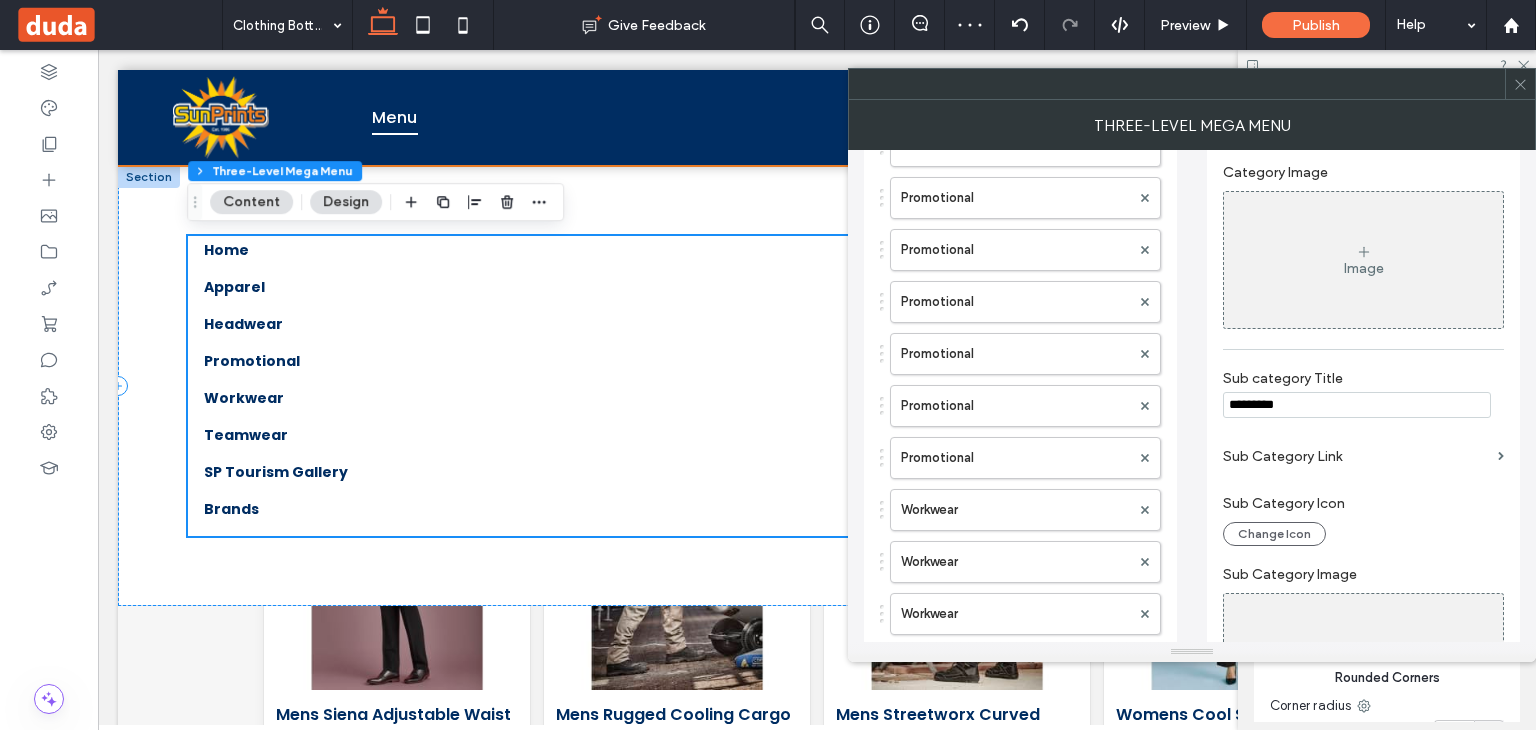 scroll, scrollTop: 452, scrollLeft: 0, axis: vertical 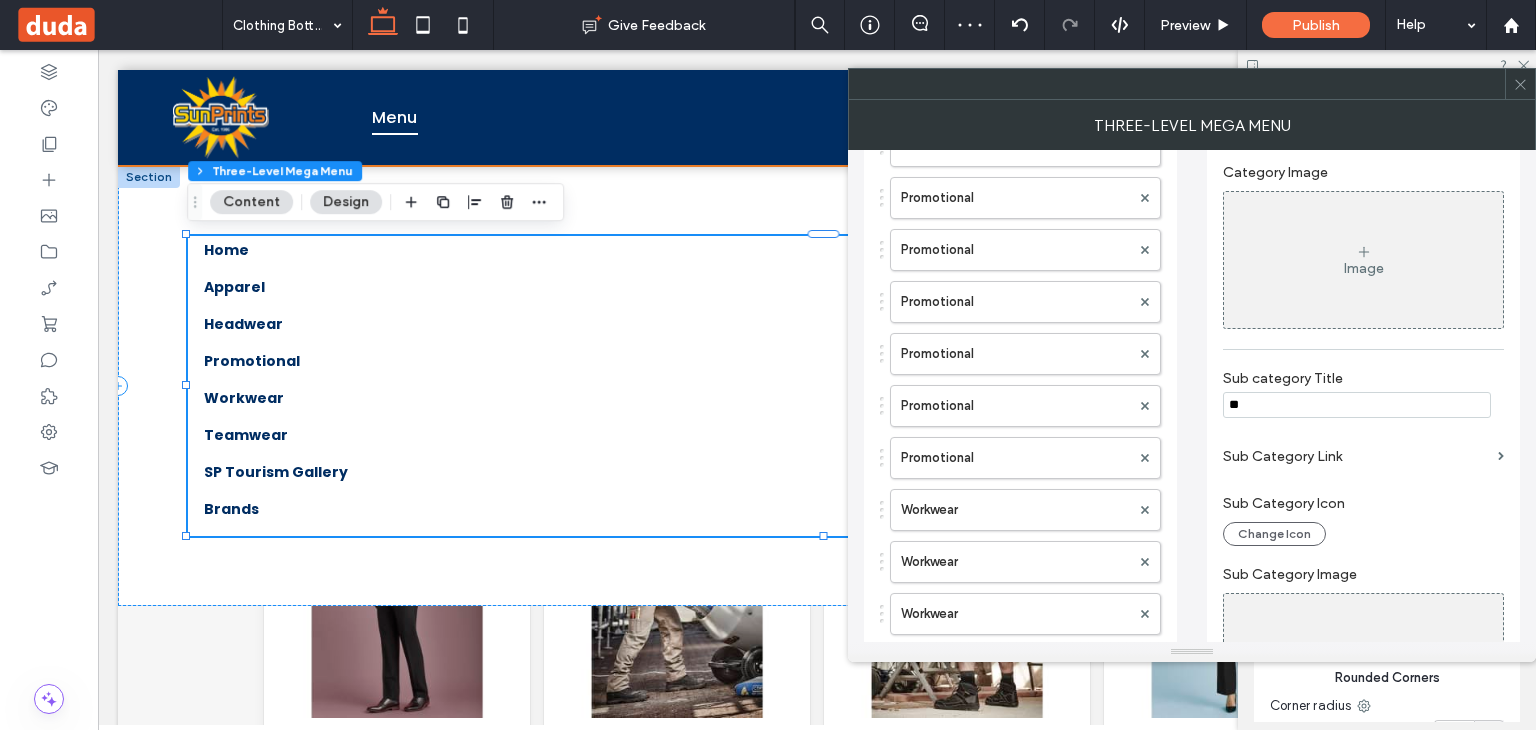 type on "*" 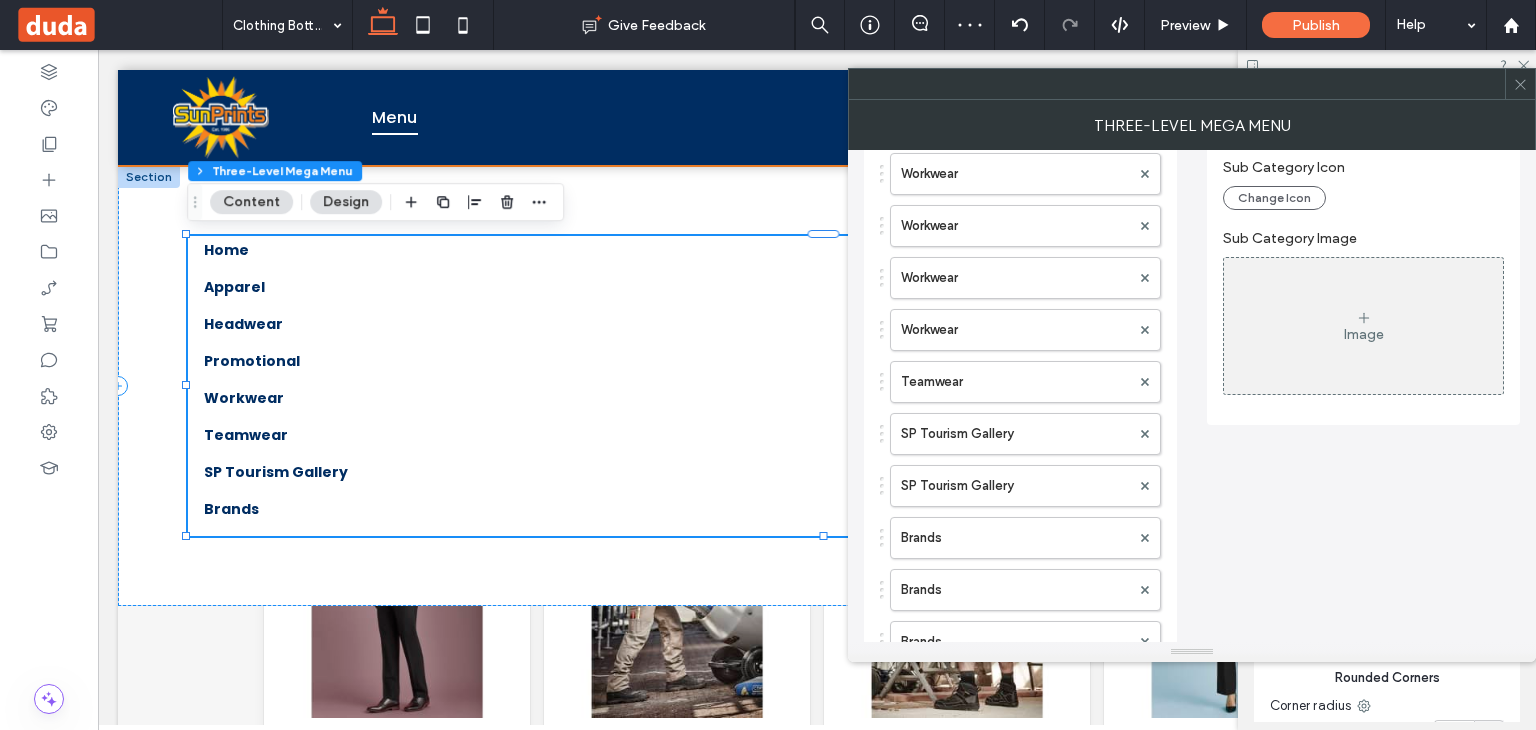 scroll, scrollTop: 1338, scrollLeft: 0, axis: vertical 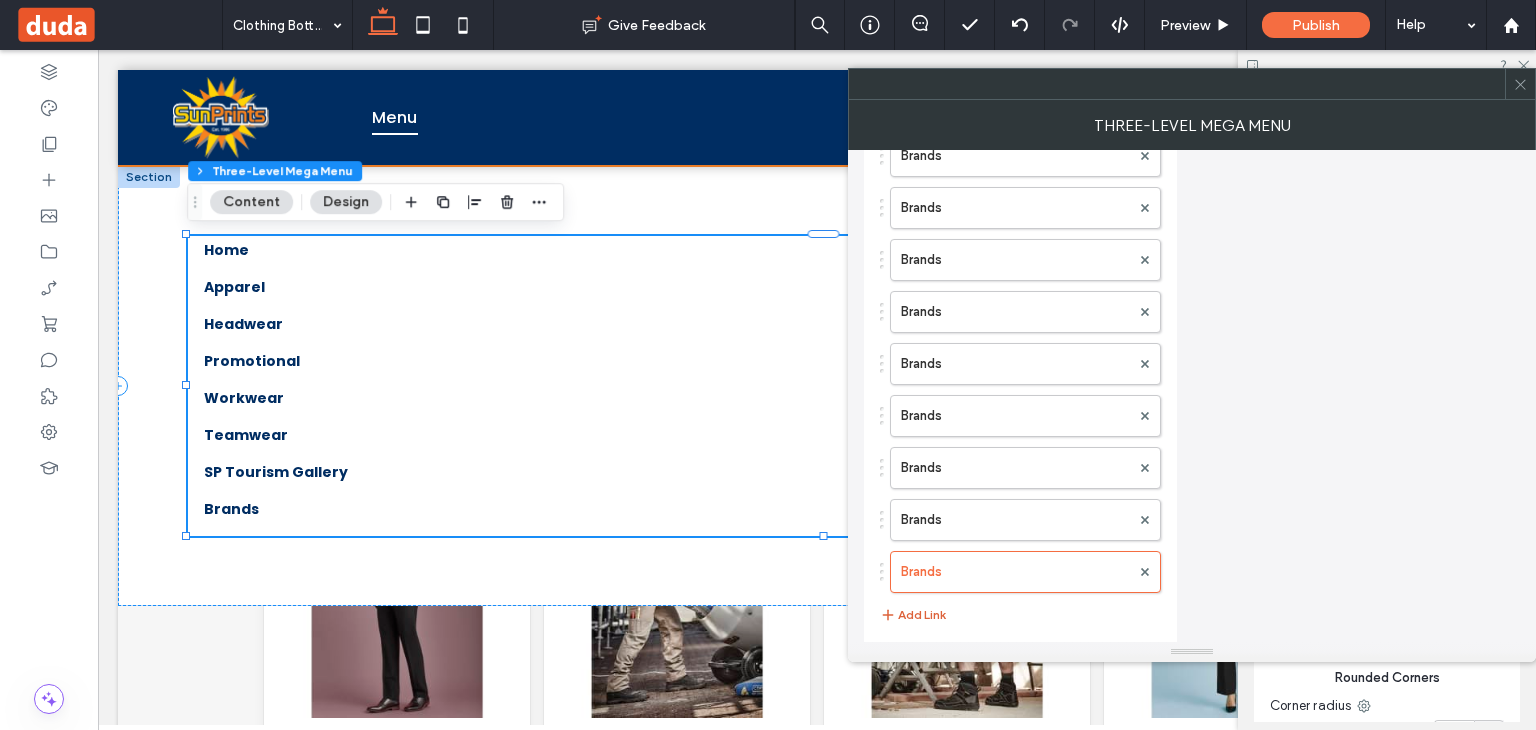 type 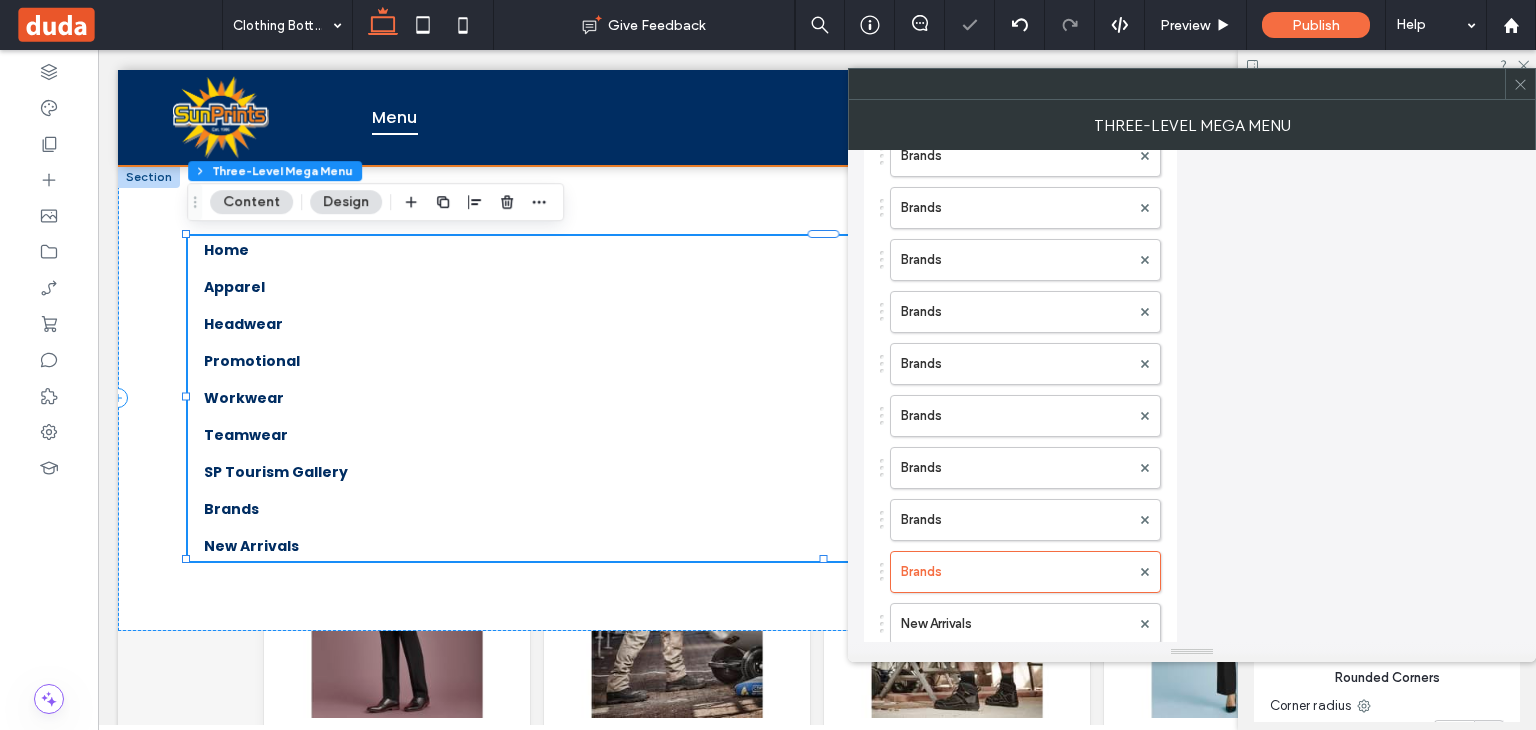 click on "New Arrivals" at bounding box center [1015, 624] 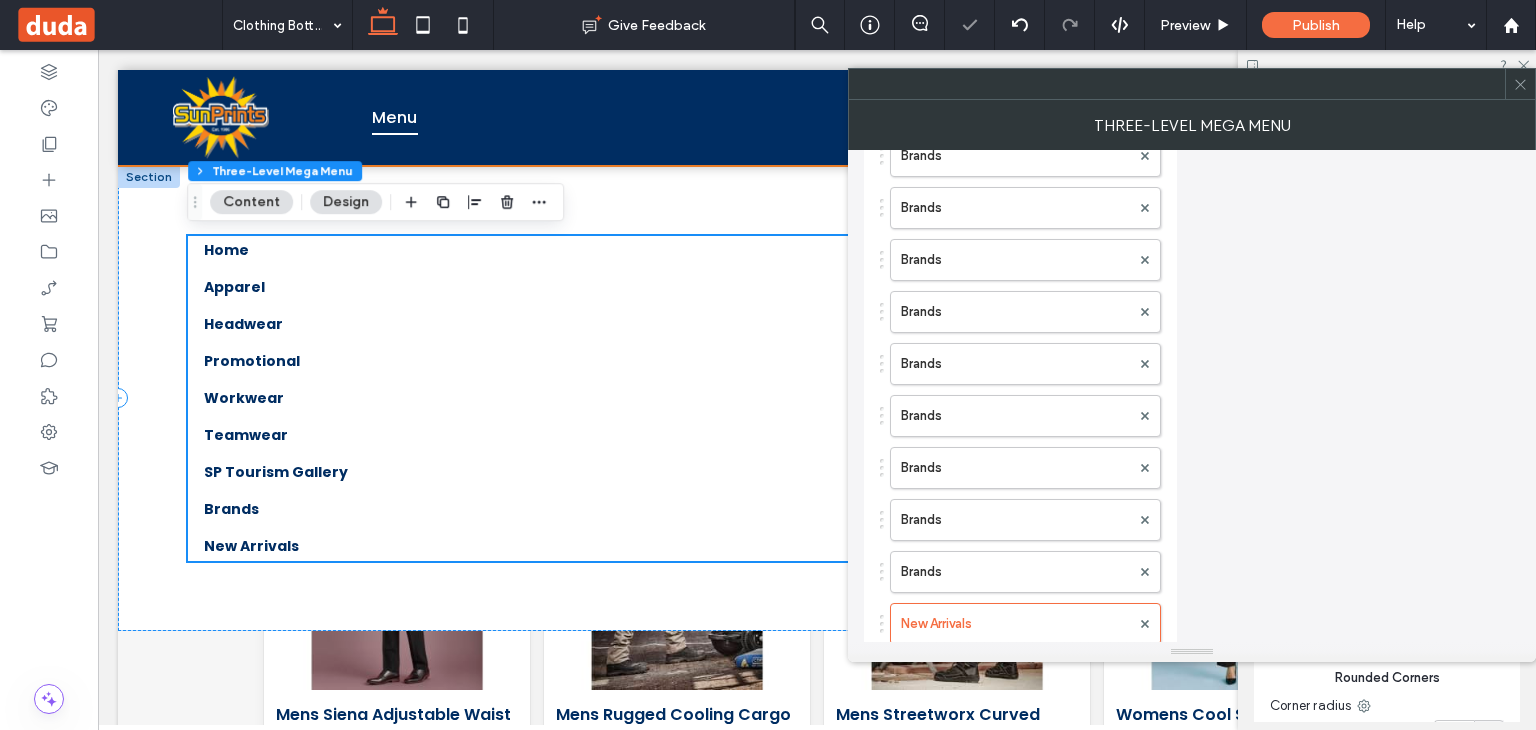scroll, scrollTop: 452, scrollLeft: 0, axis: vertical 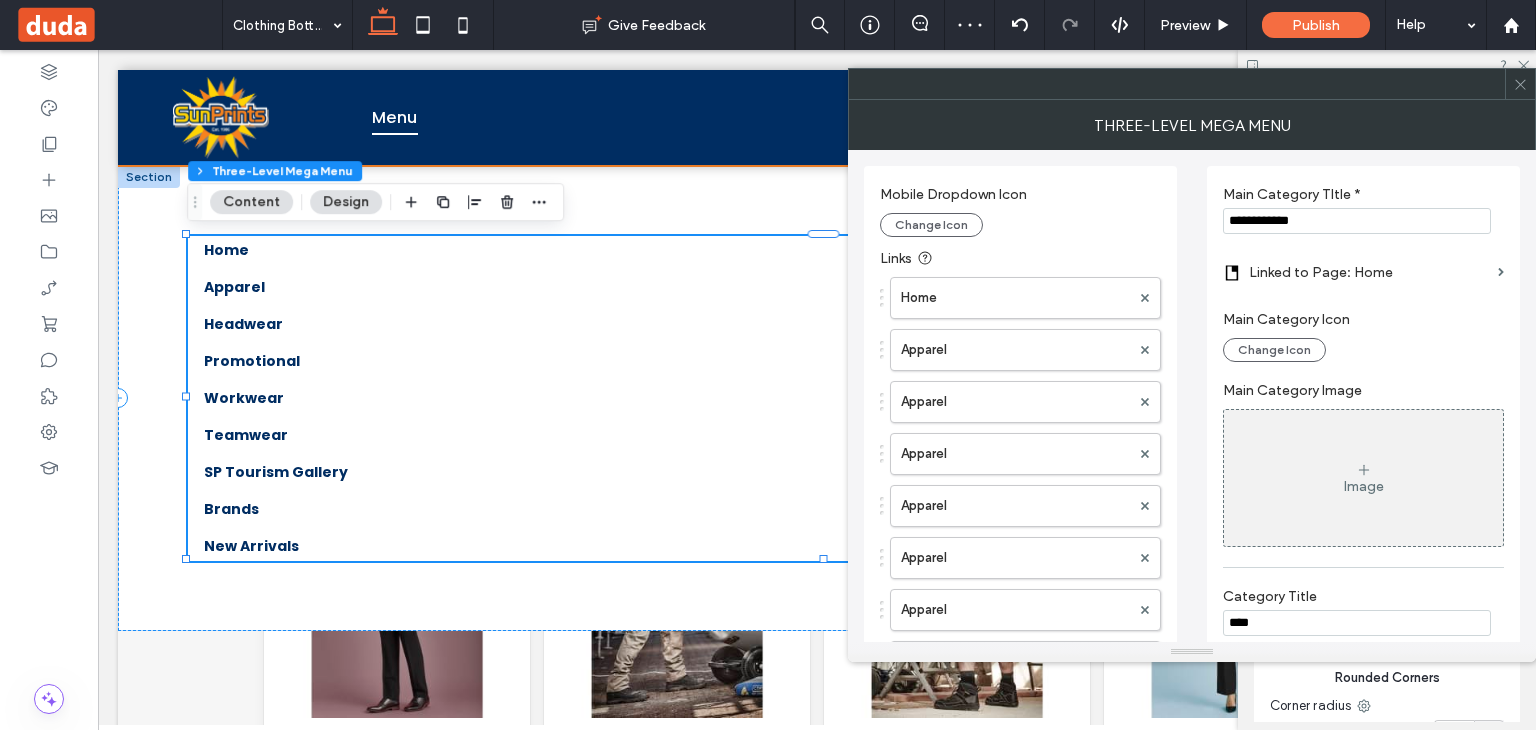 click on "**********" at bounding box center (1357, 221) 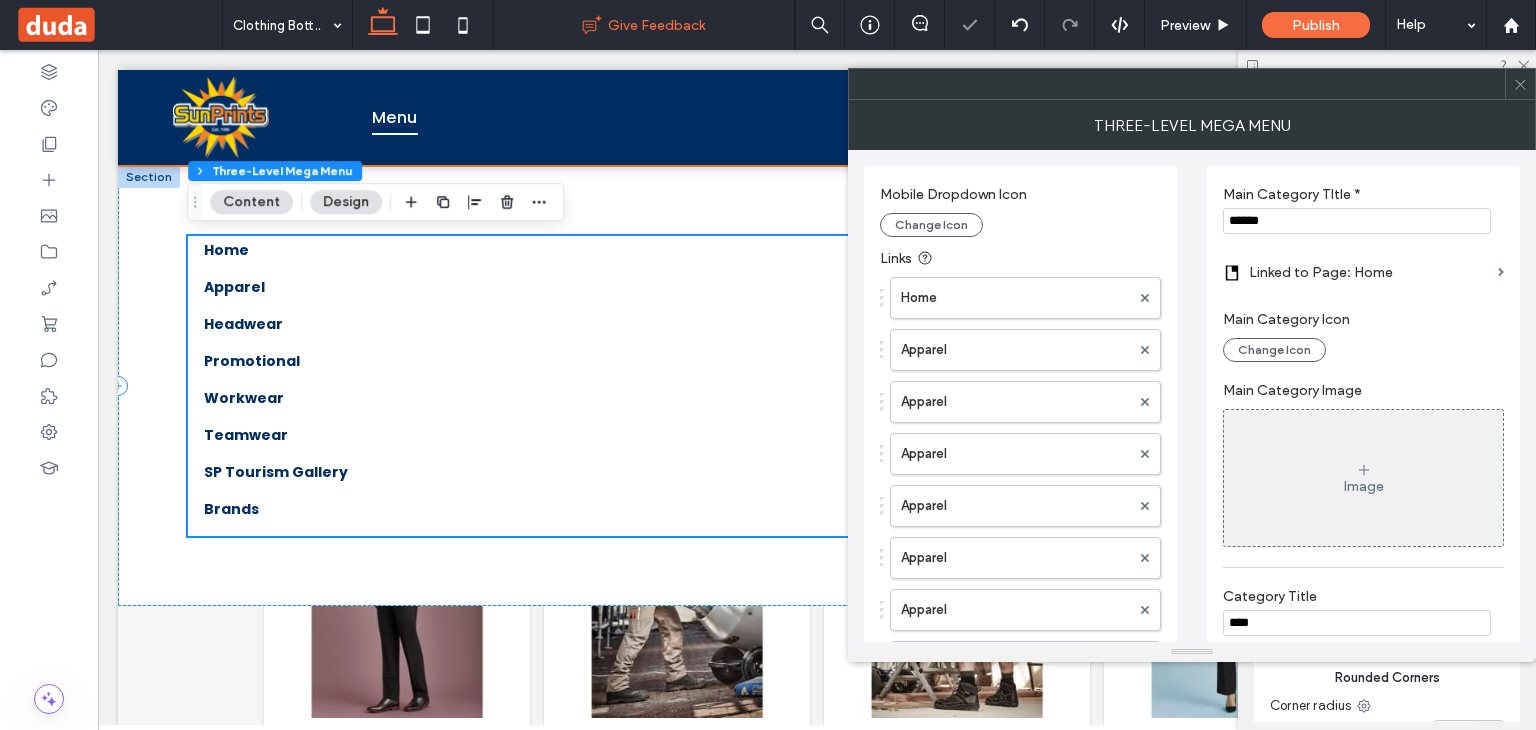 scroll, scrollTop: 480, scrollLeft: 0, axis: vertical 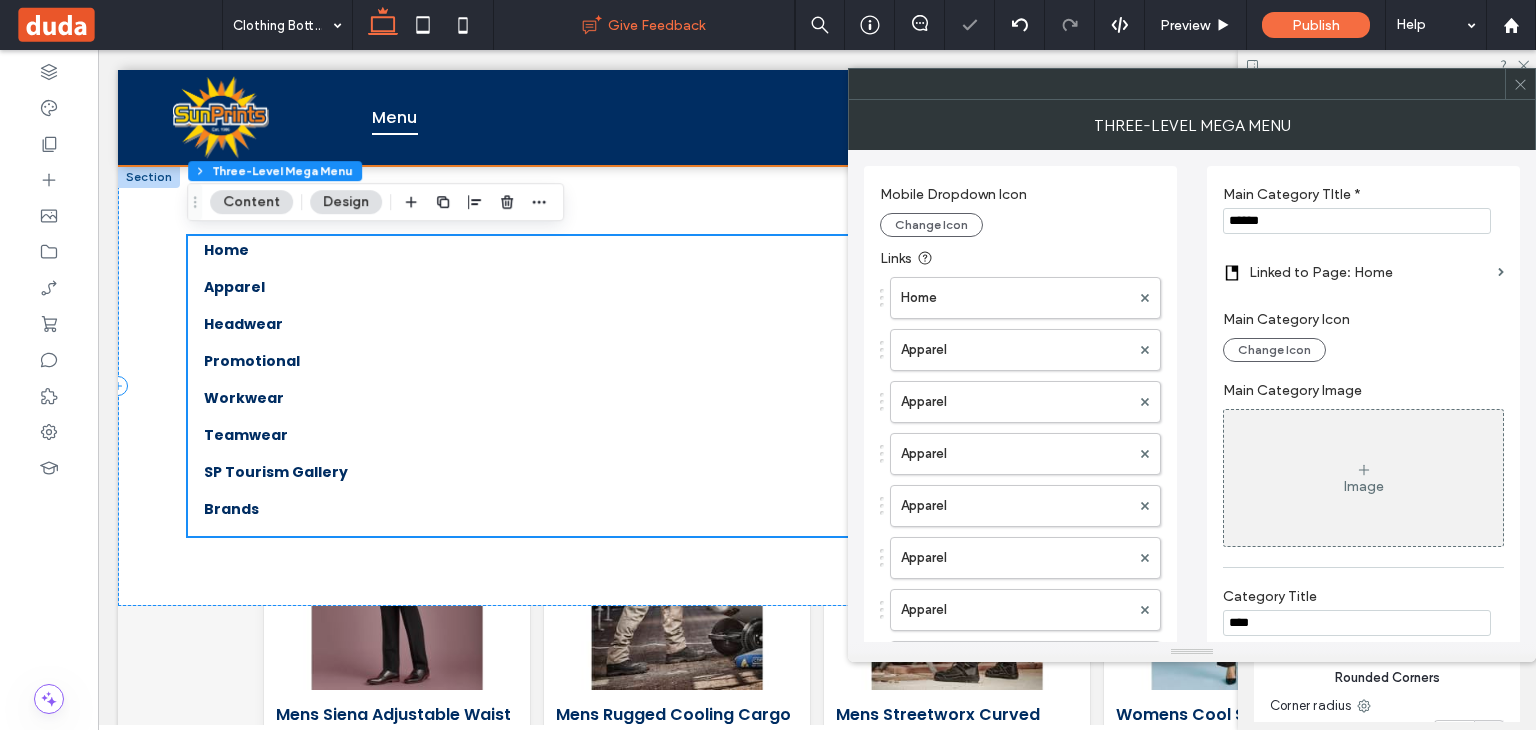 type on "******" 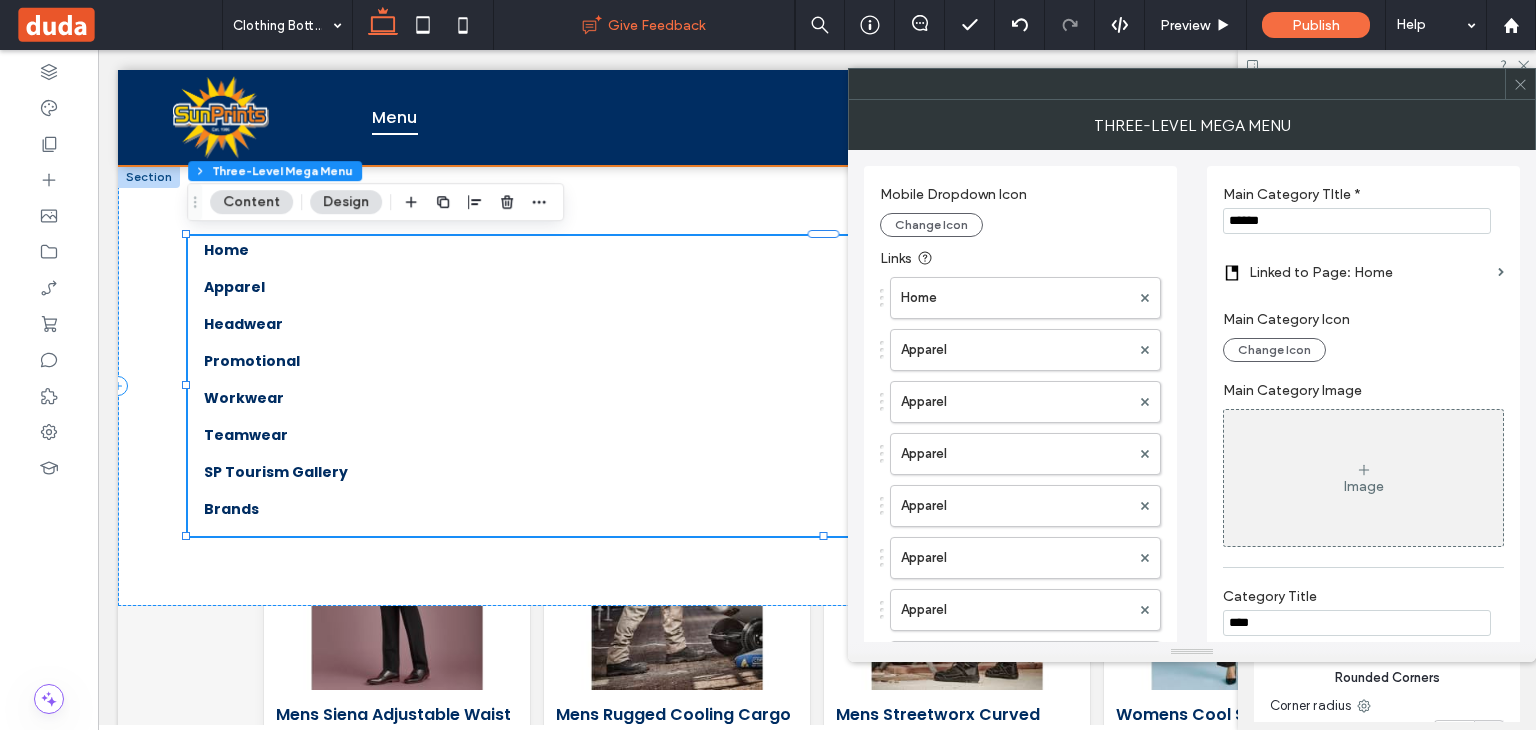 scroll, scrollTop: 452, scrollLeft: 0, axis: vertical 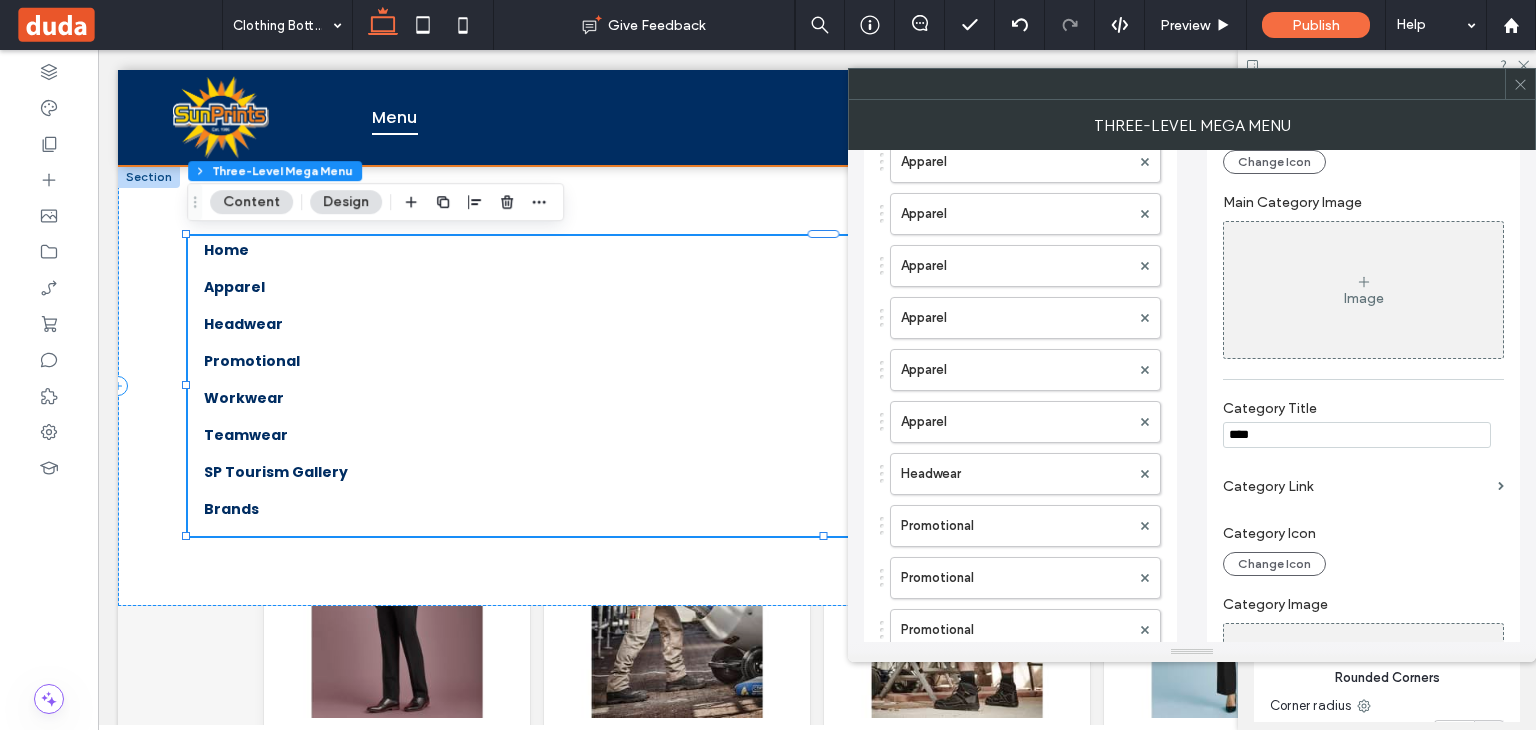click on "****" at bounding box center [1357, 435] 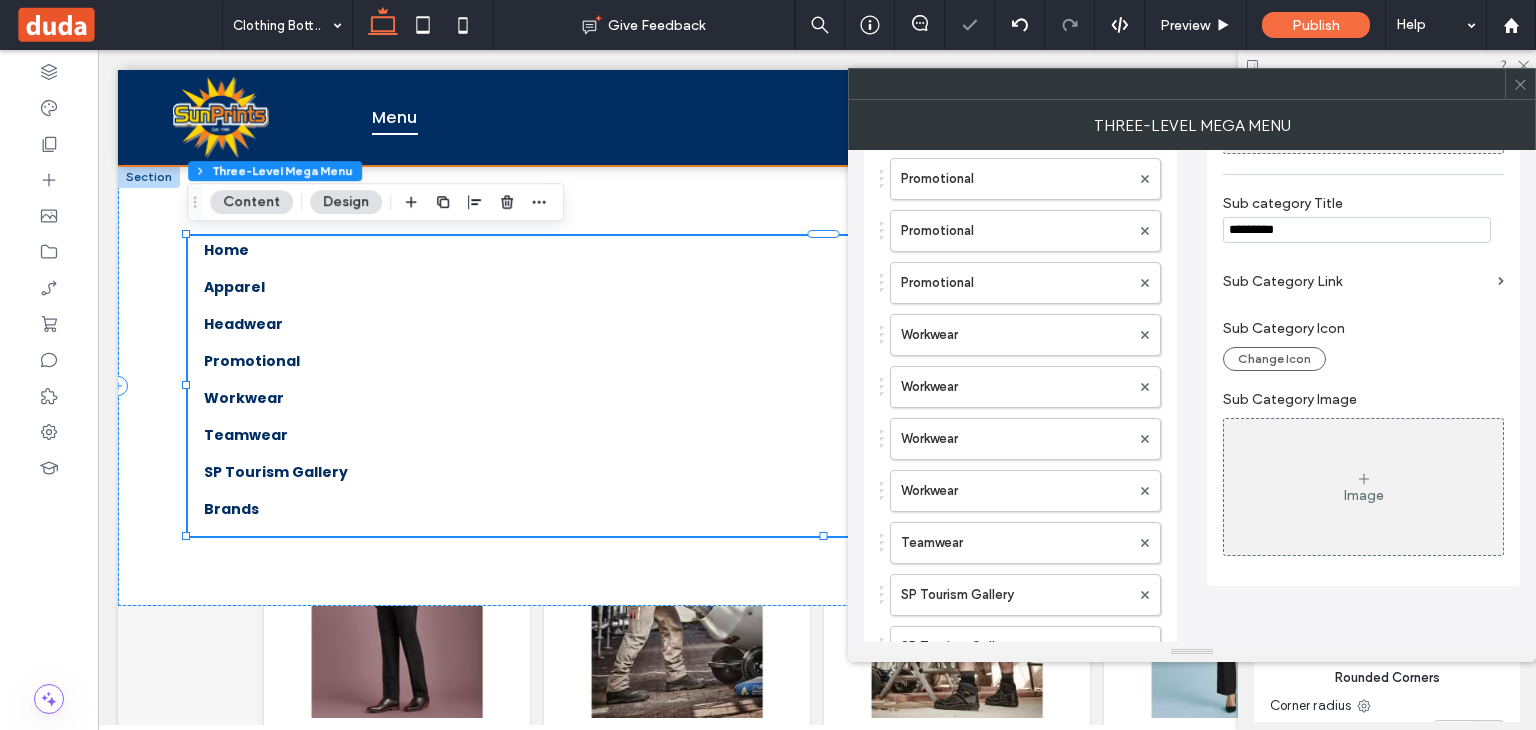 scroll, scrollTop: 872, scrollLeft: 0, axis: vertical 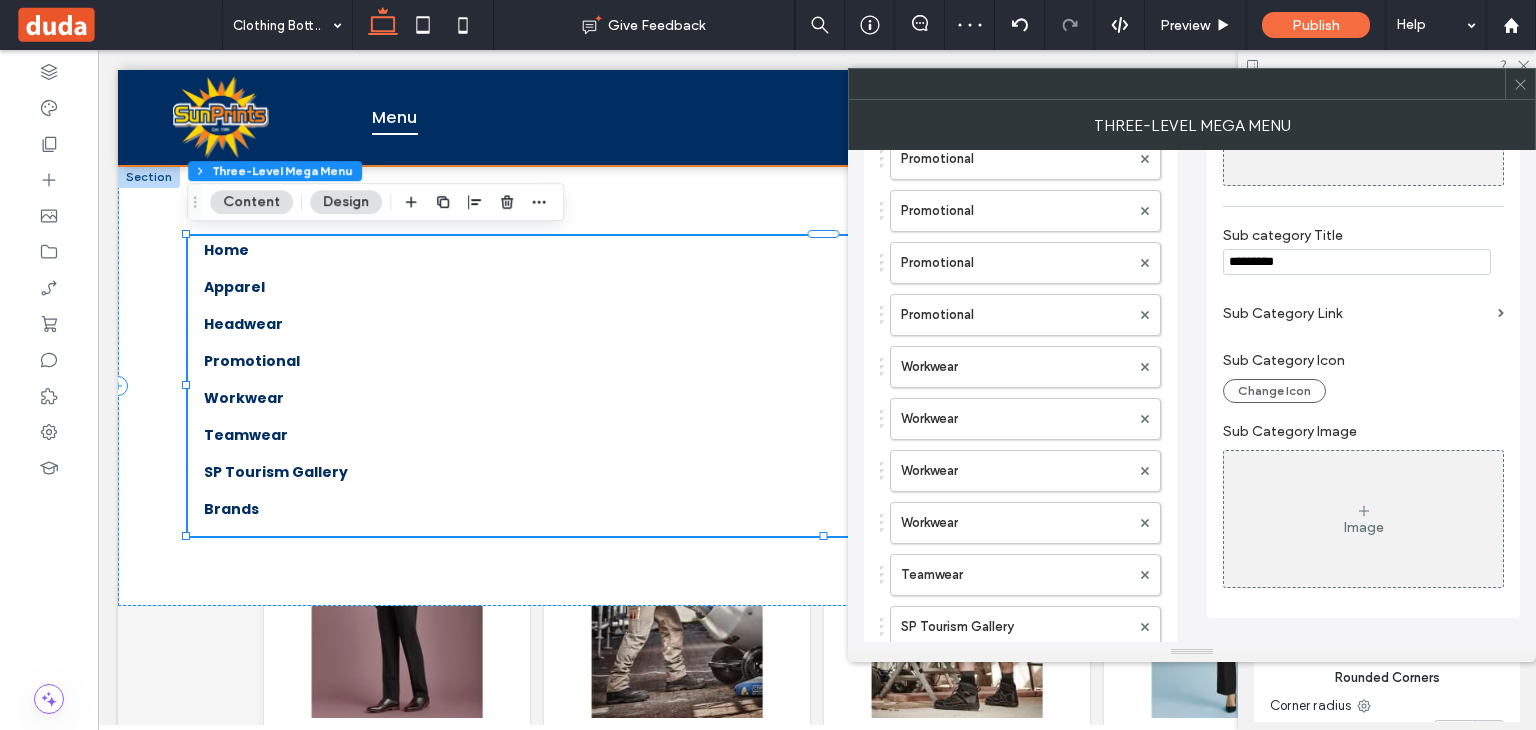 type on "******" 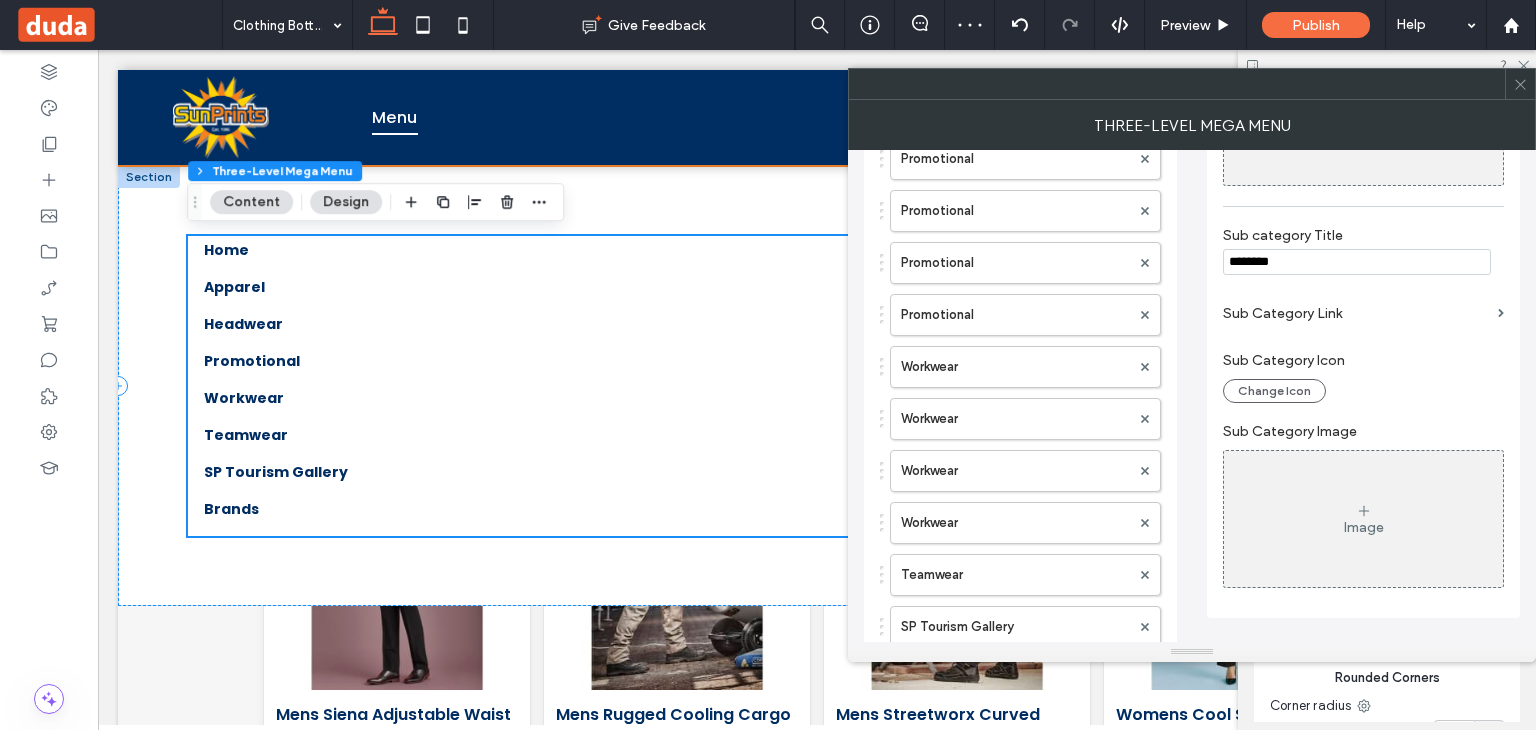 scroll, scrollTop: 452, scrollLeft: 0, axis: vertical 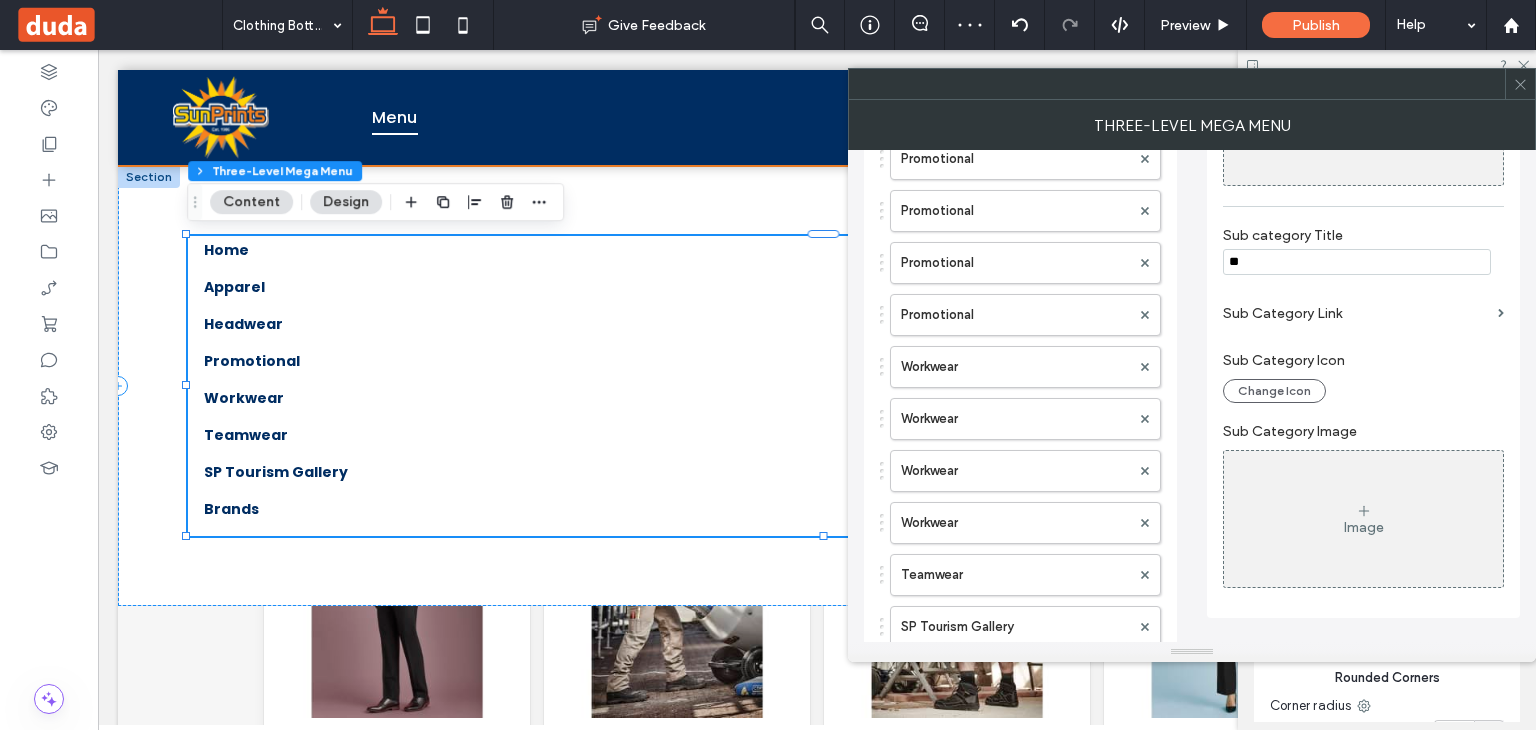 type on "*" 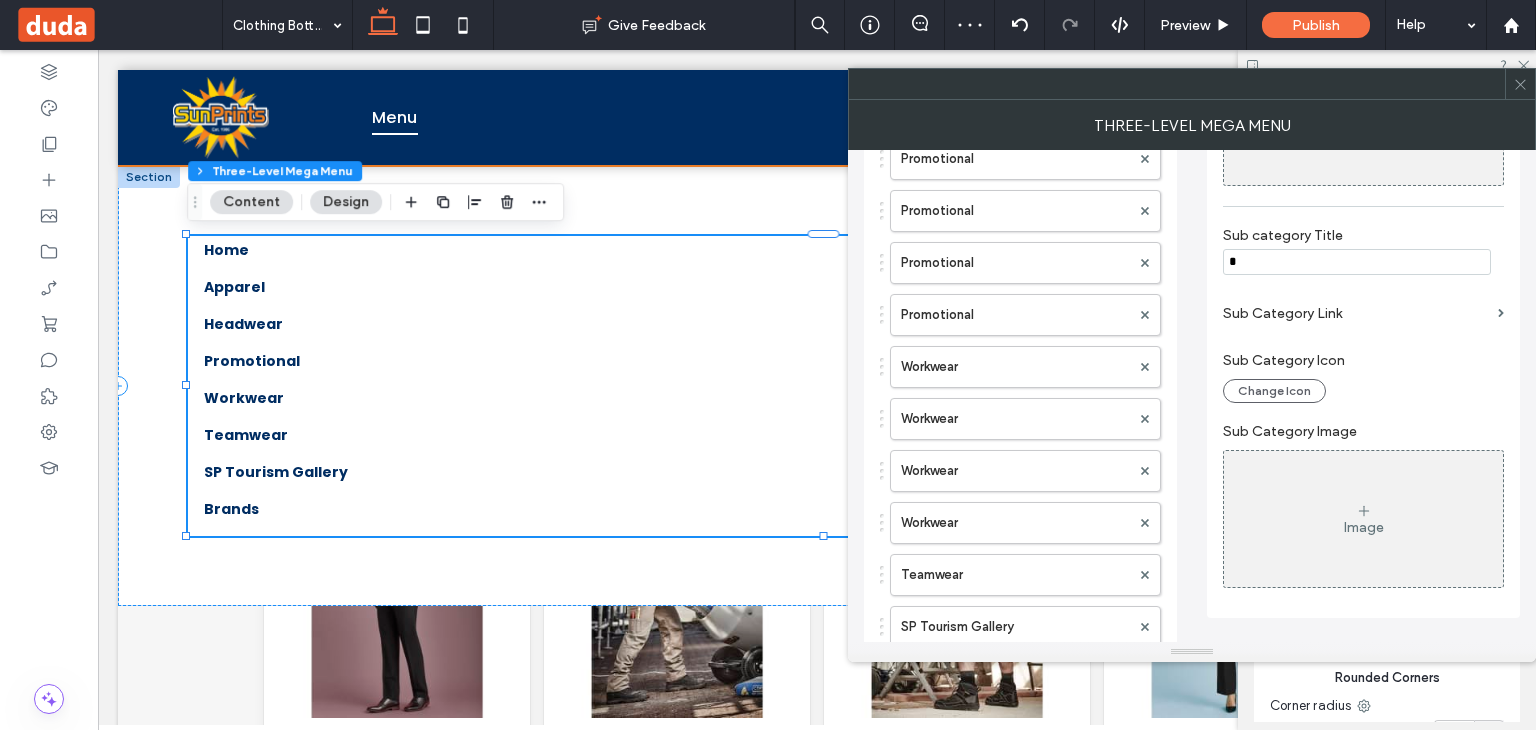 type 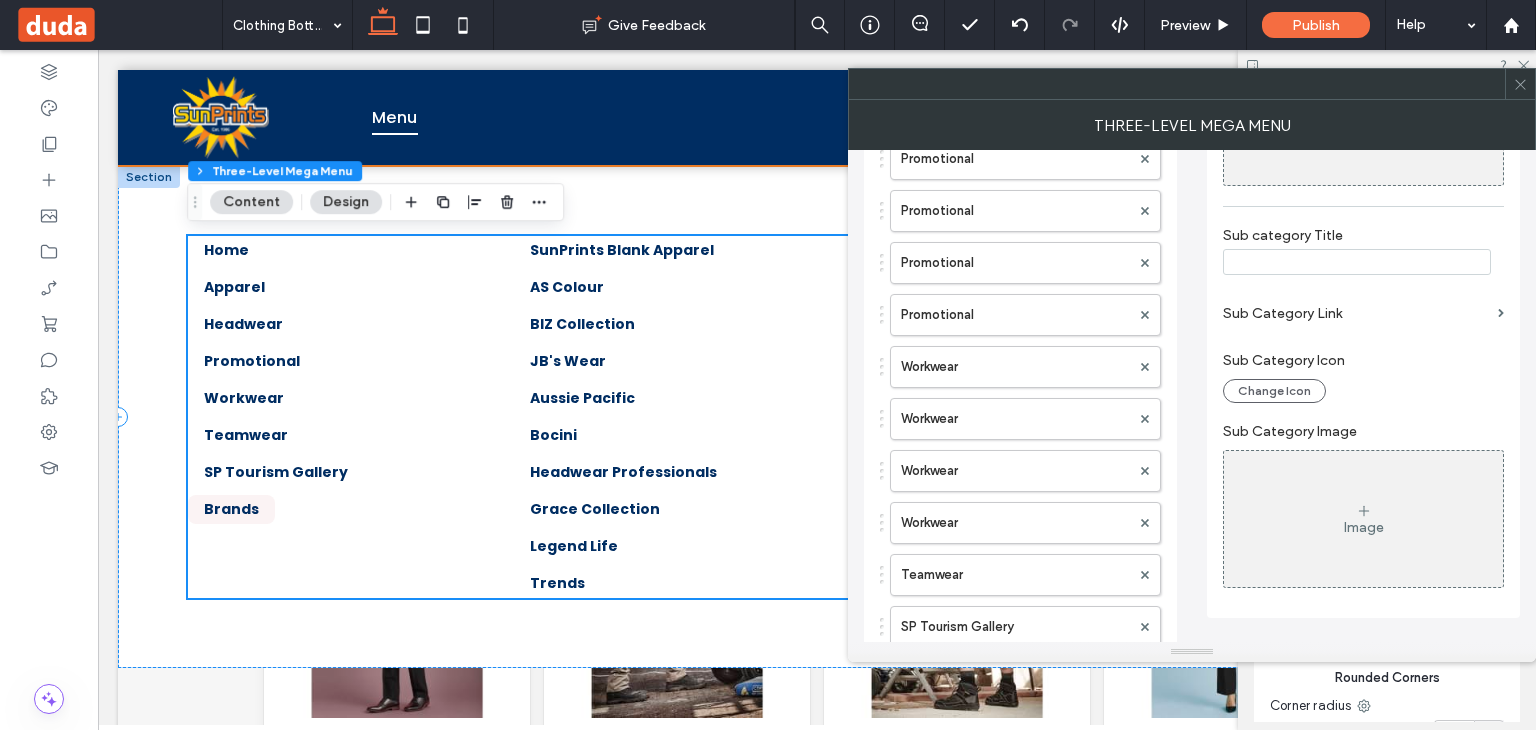 scroll, scrollTop: 452, scrollLeft: 0, axis: vertical 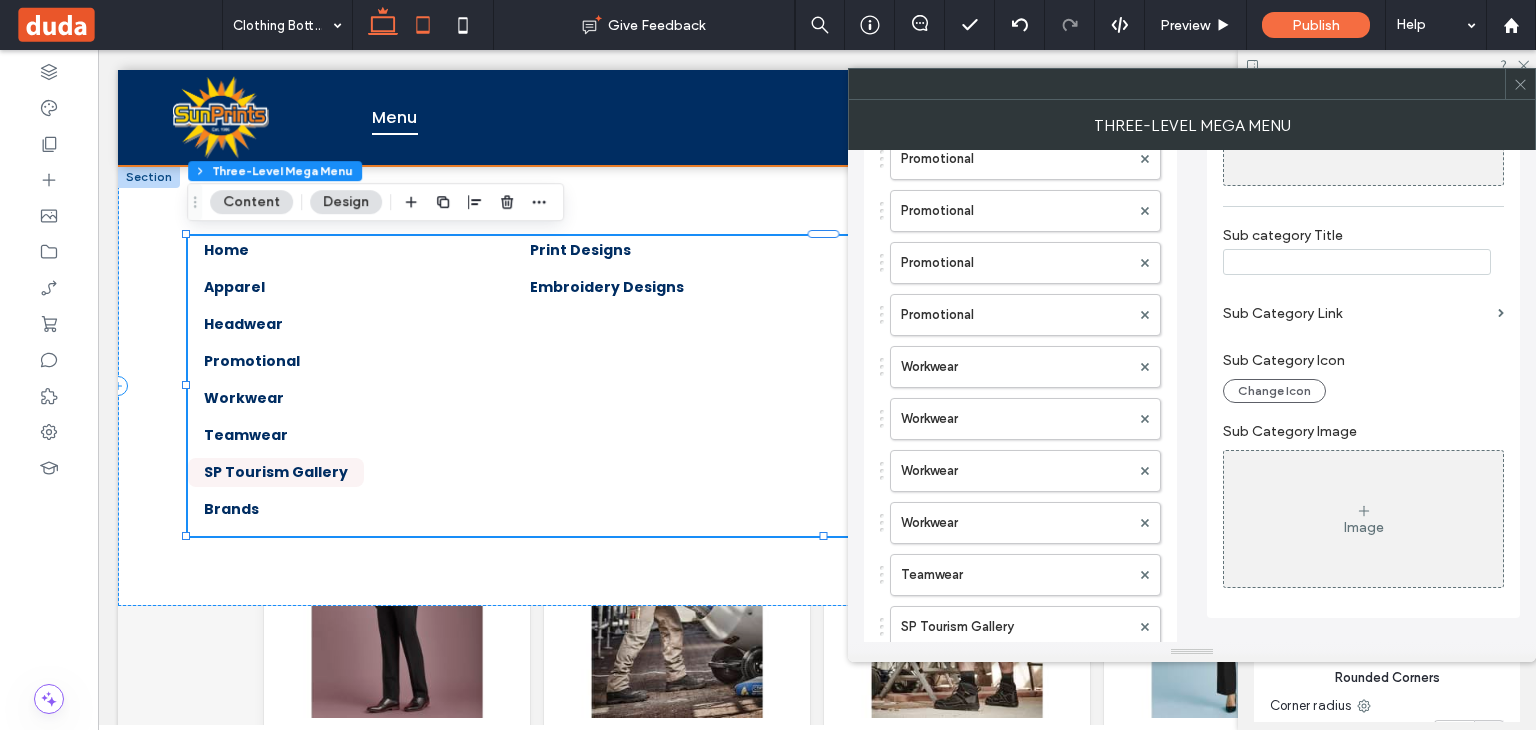 type 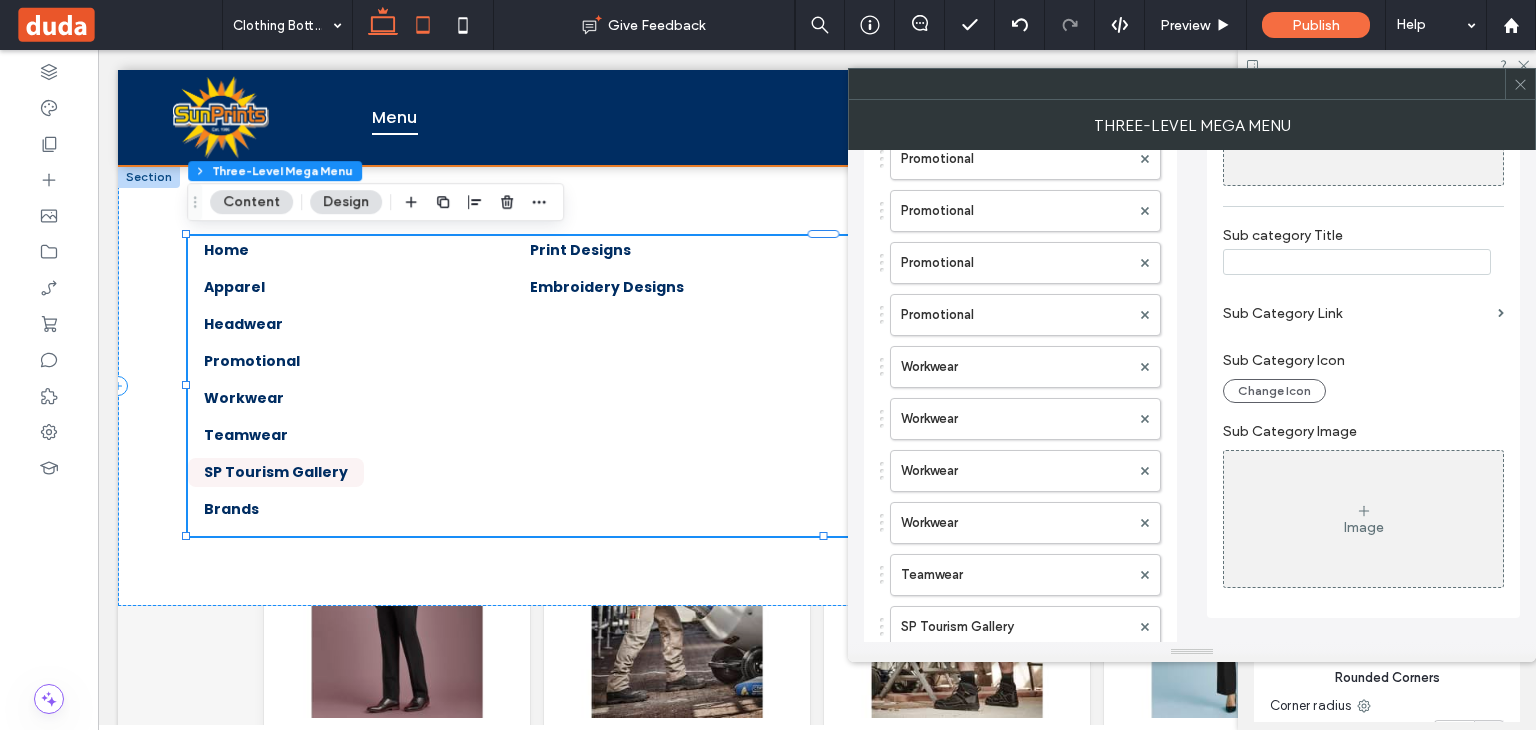scroll, scrollTop: 452, scrollLeft: 0, axis: vertical 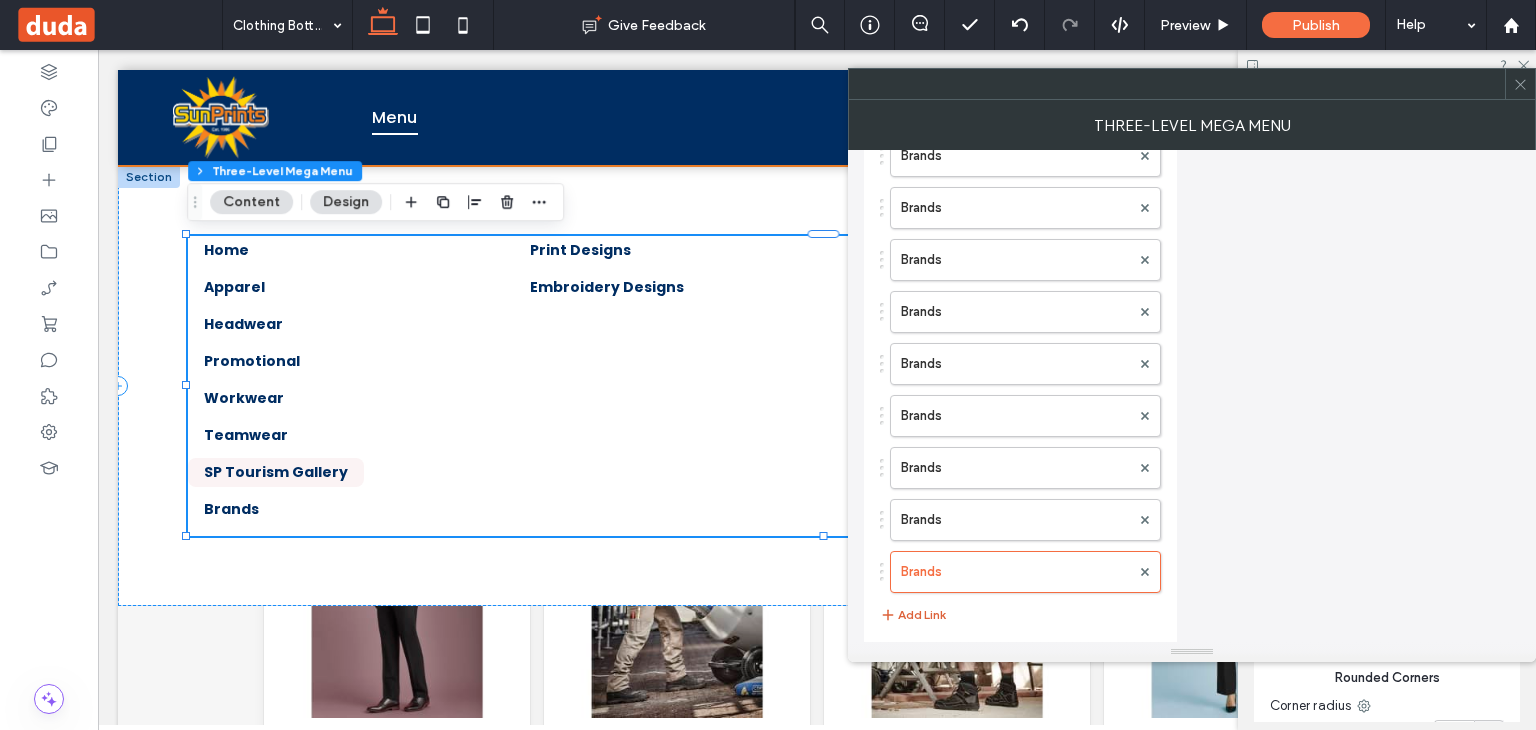 click 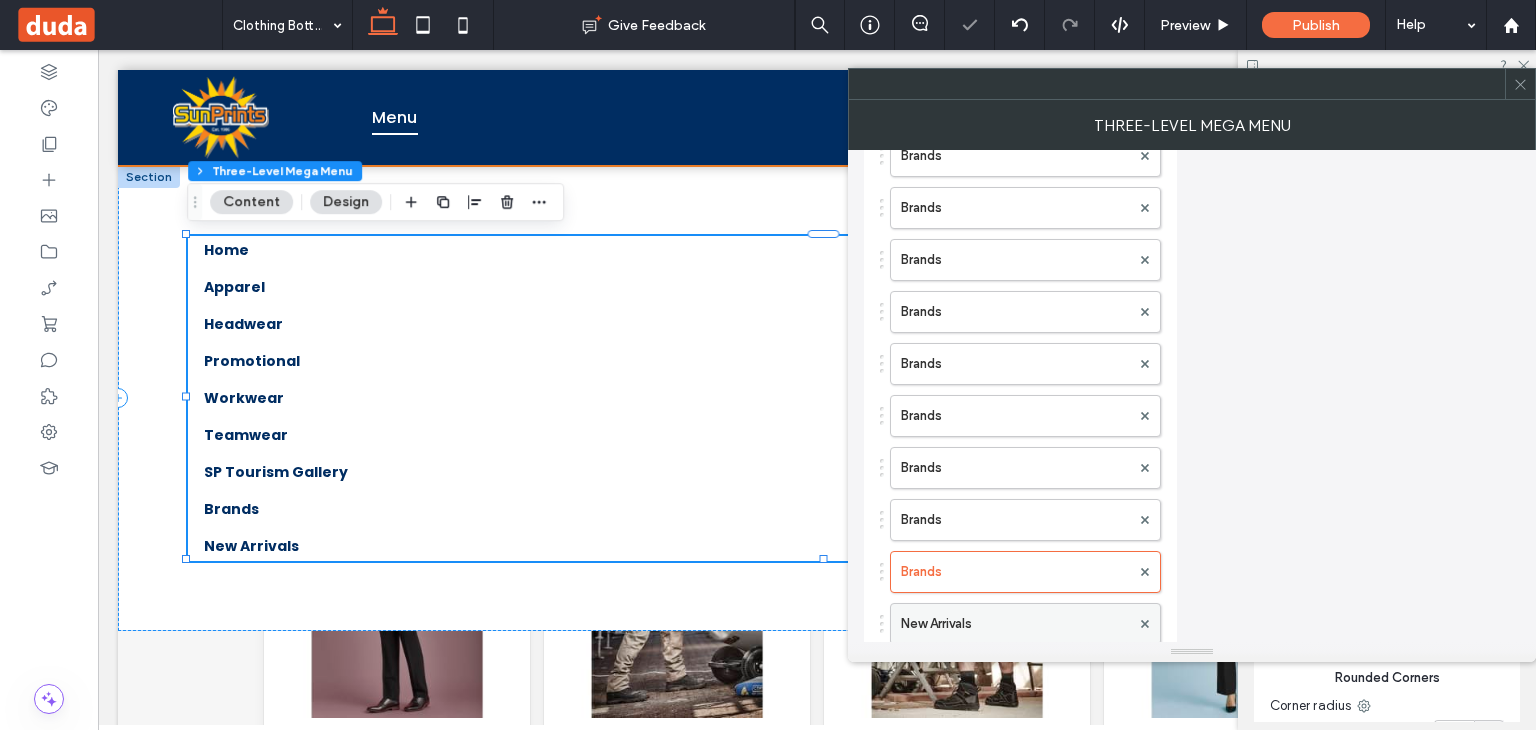 click on "New Arrivals" at bounding box center (1015, 624) 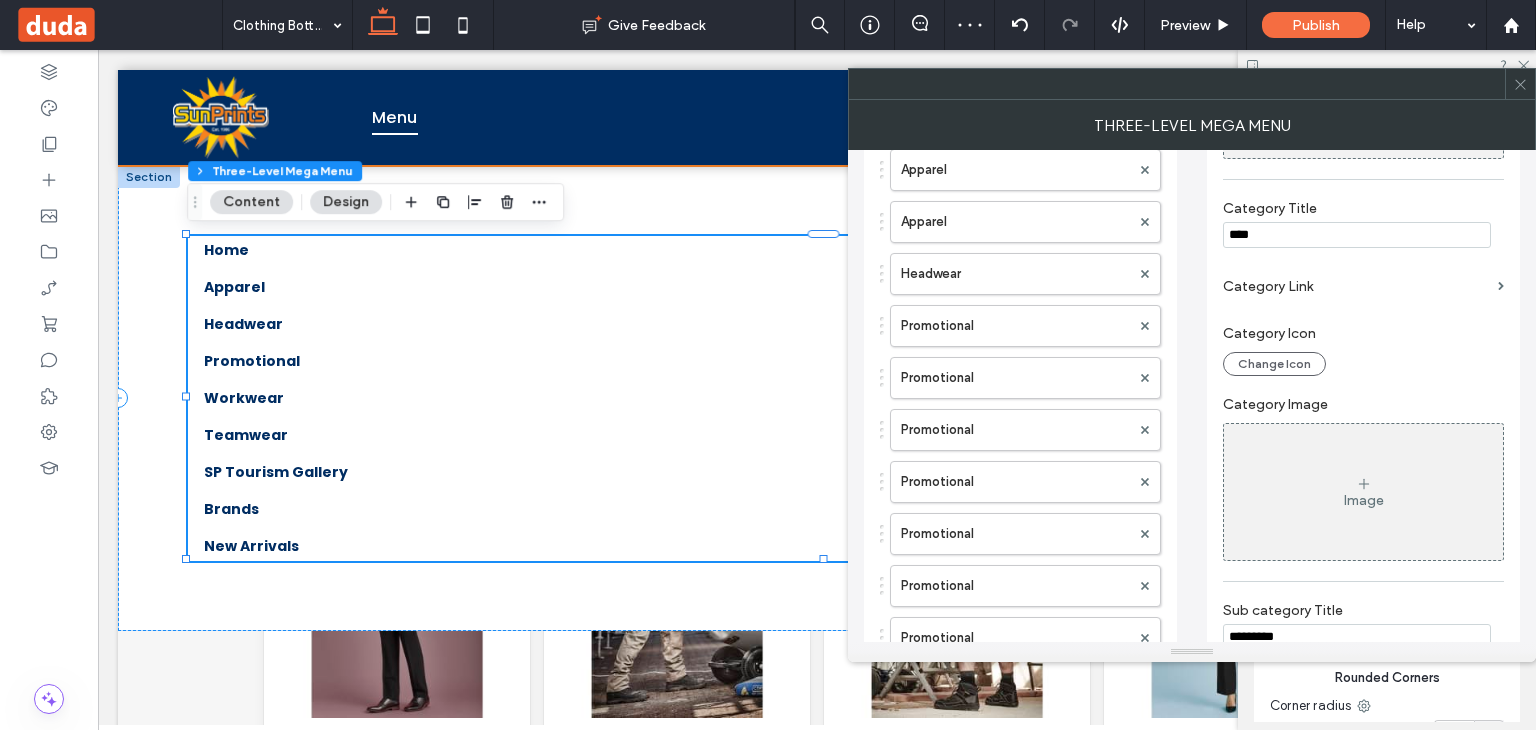 scroll, scrollTop: 0, scrollLeft: 0, axis: both 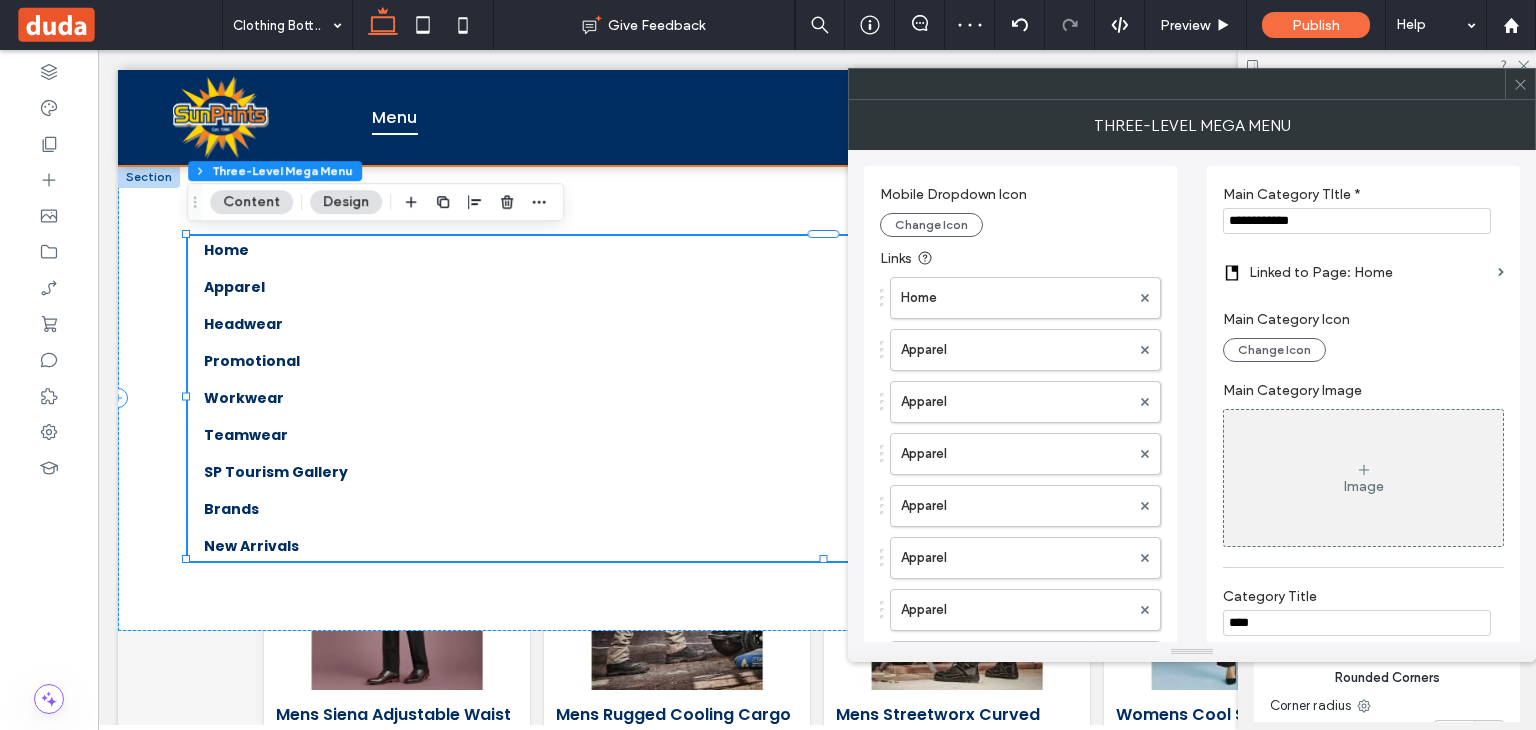 click on "**********" at bounding box center (1357, 221) 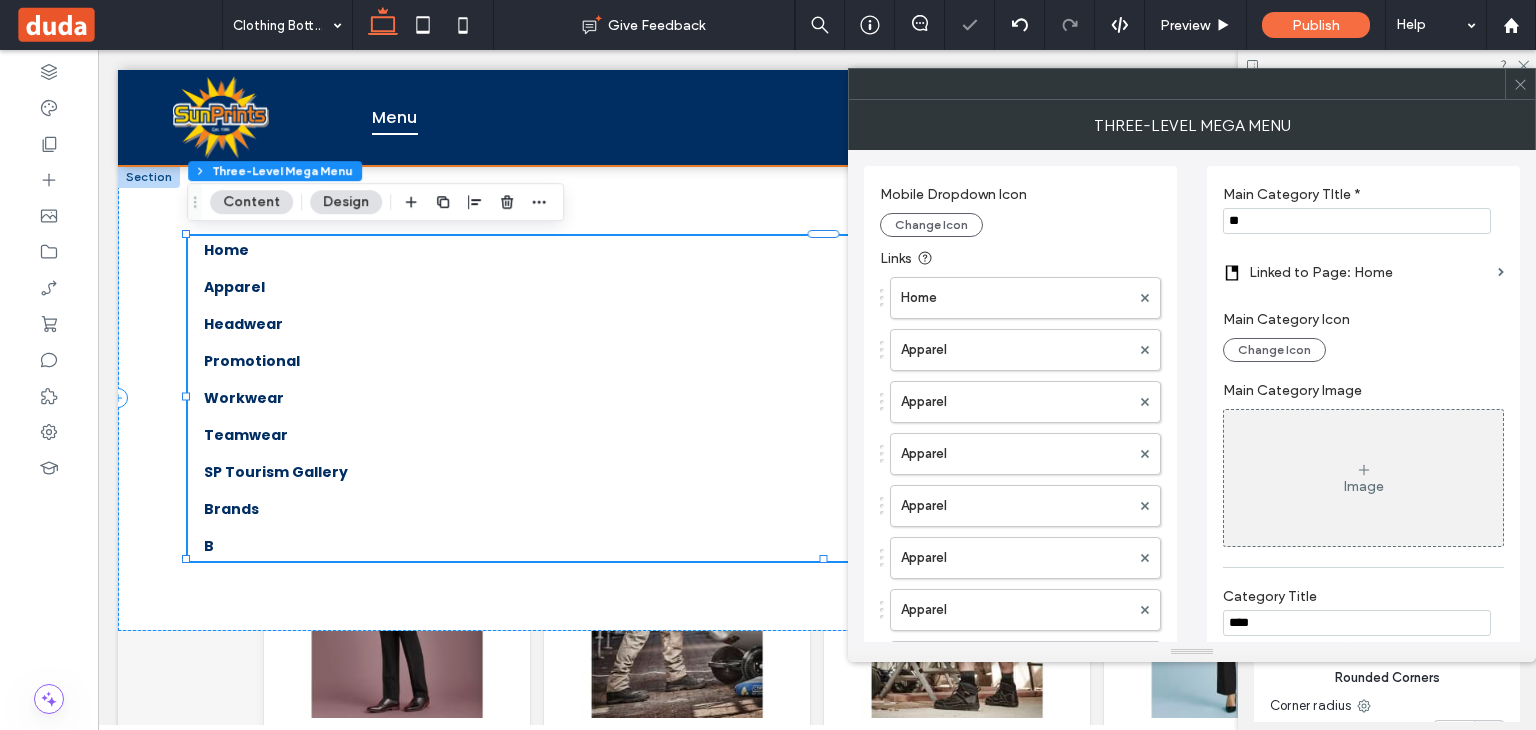 scroll, scrollTop: 452, scrollLeft: 0, axis: vertical 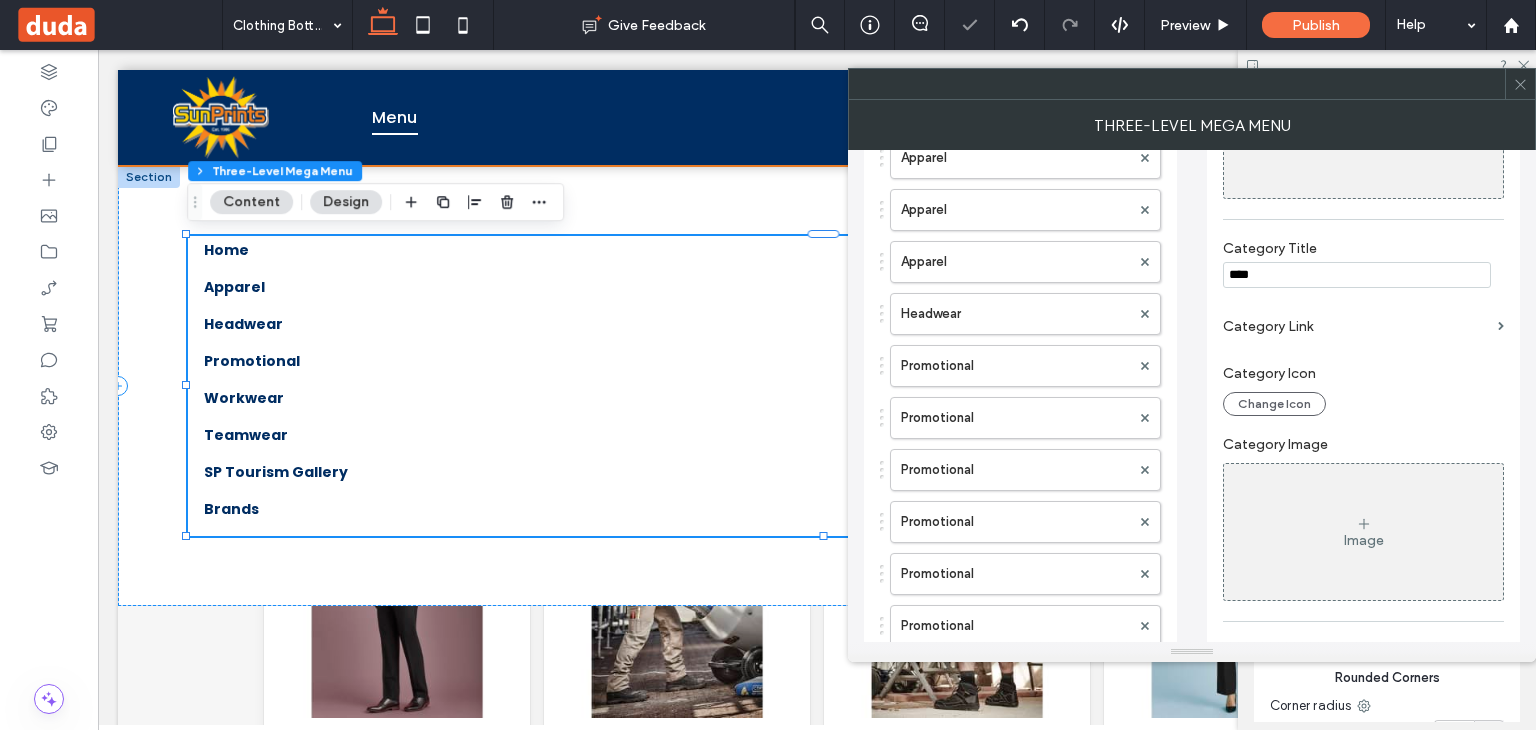 type on "******" 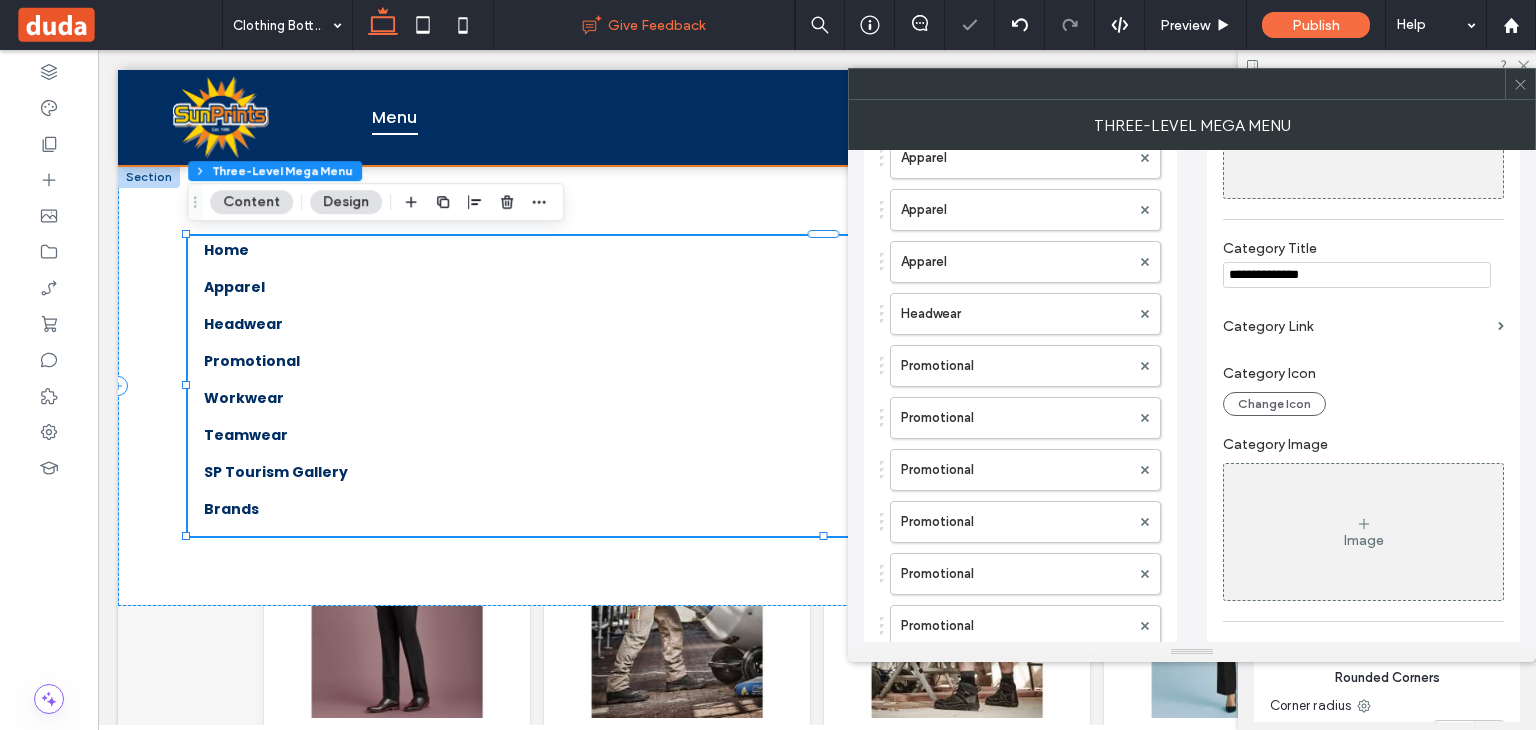 scroll, scrollTop: 452, scrollLeft: 0, axis: vertical 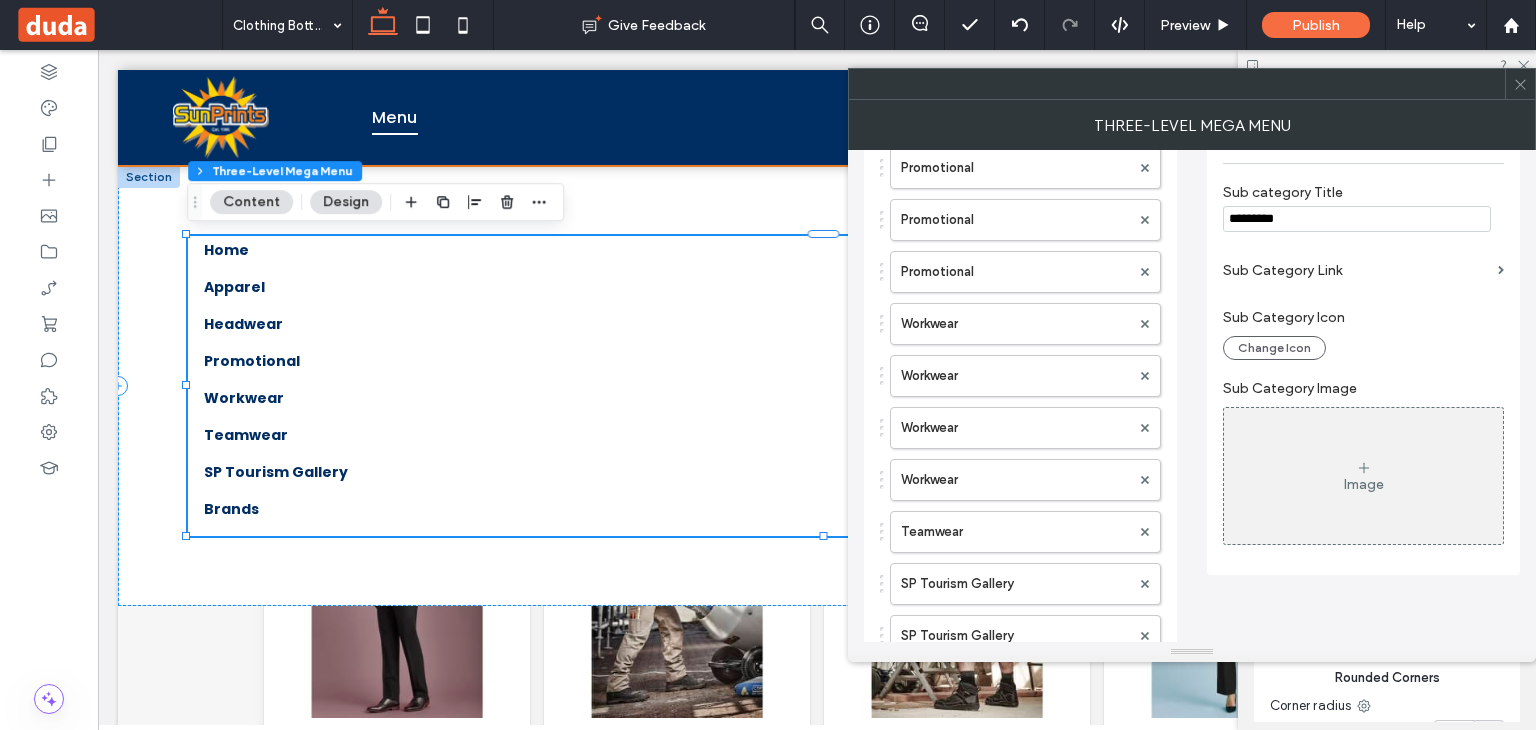 click on "*********" at bounding box center [1357, 219] 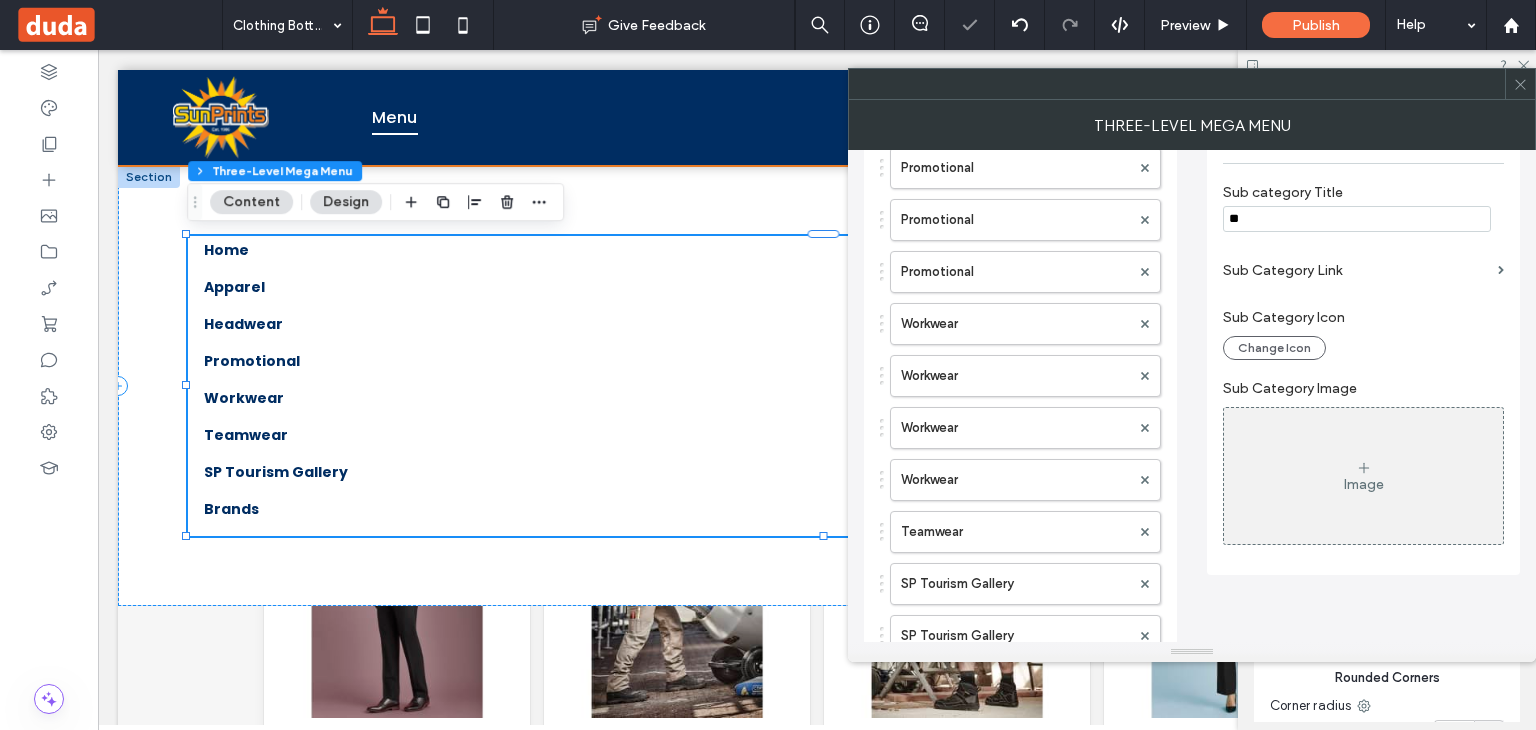 type on "*" 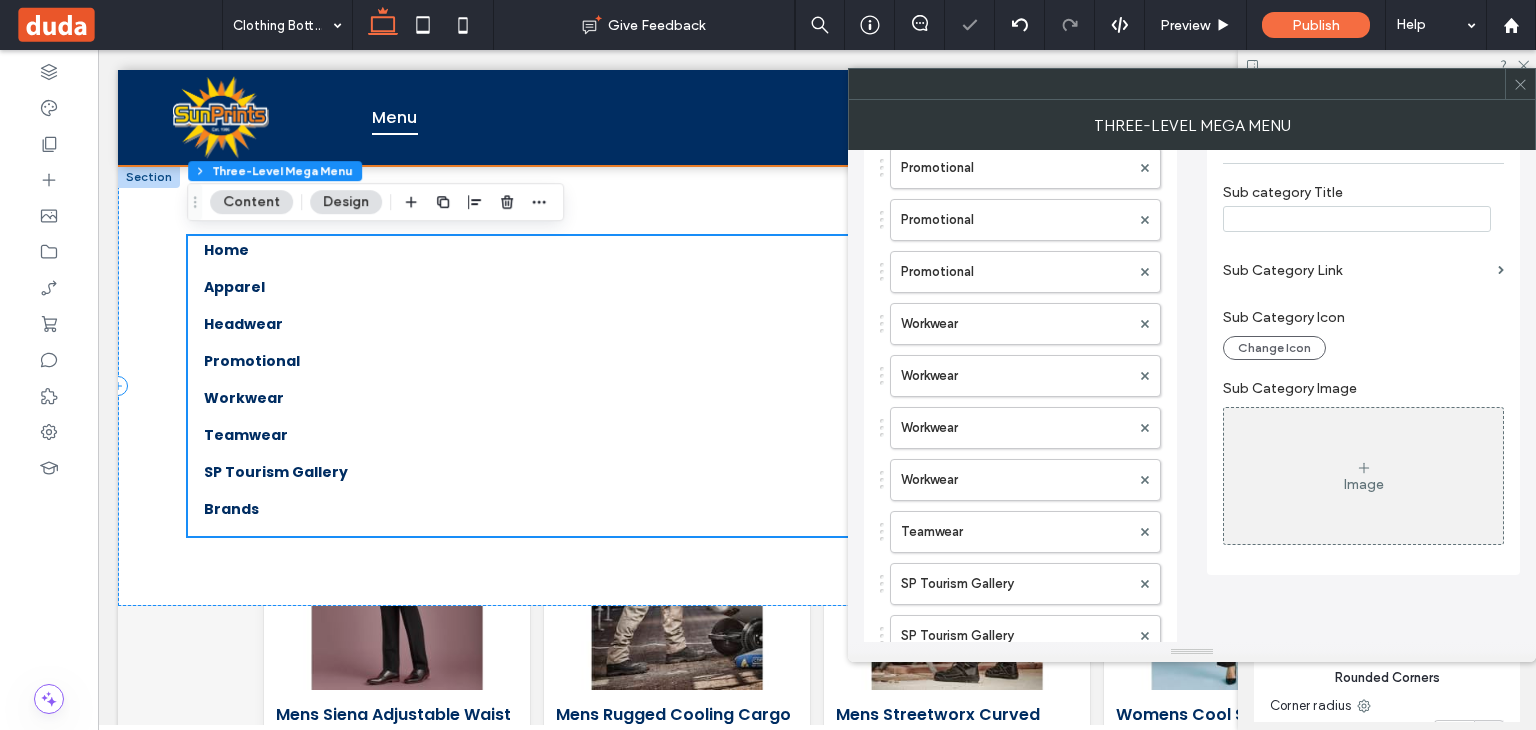 scroll, scrollTop: 452, scrollLeft: 0, axis: vertical 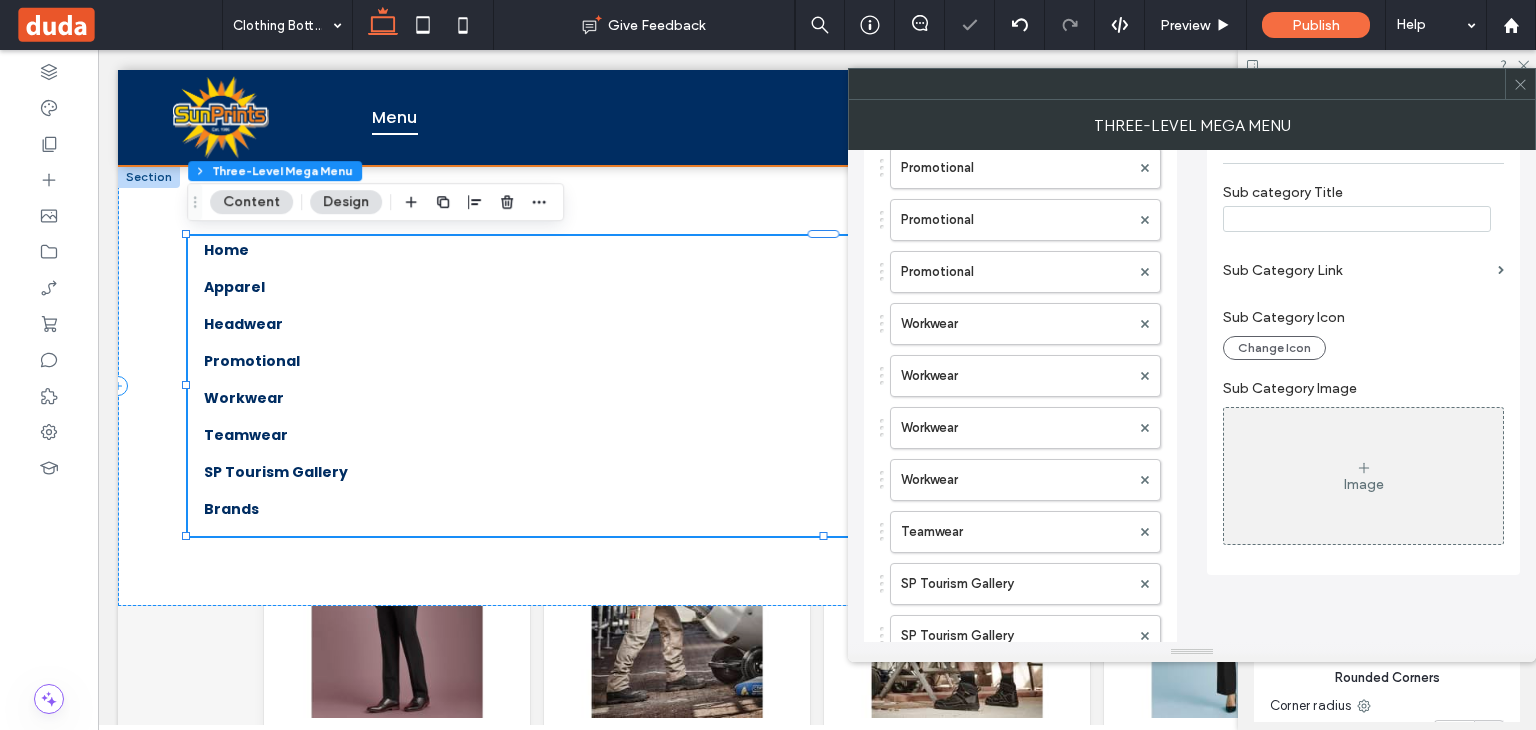 type 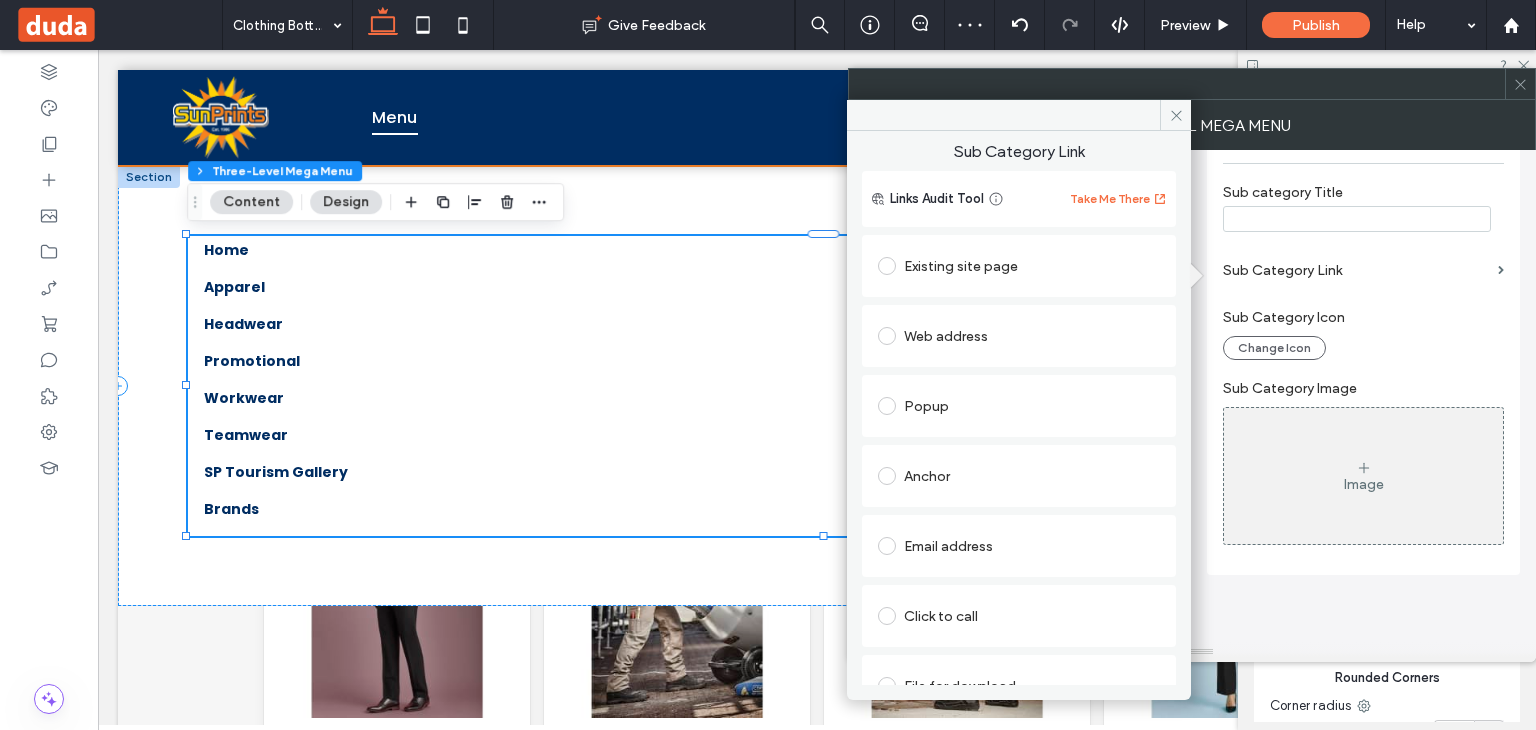 click on "Sub Category Link" at bounding box center (1363, 270) 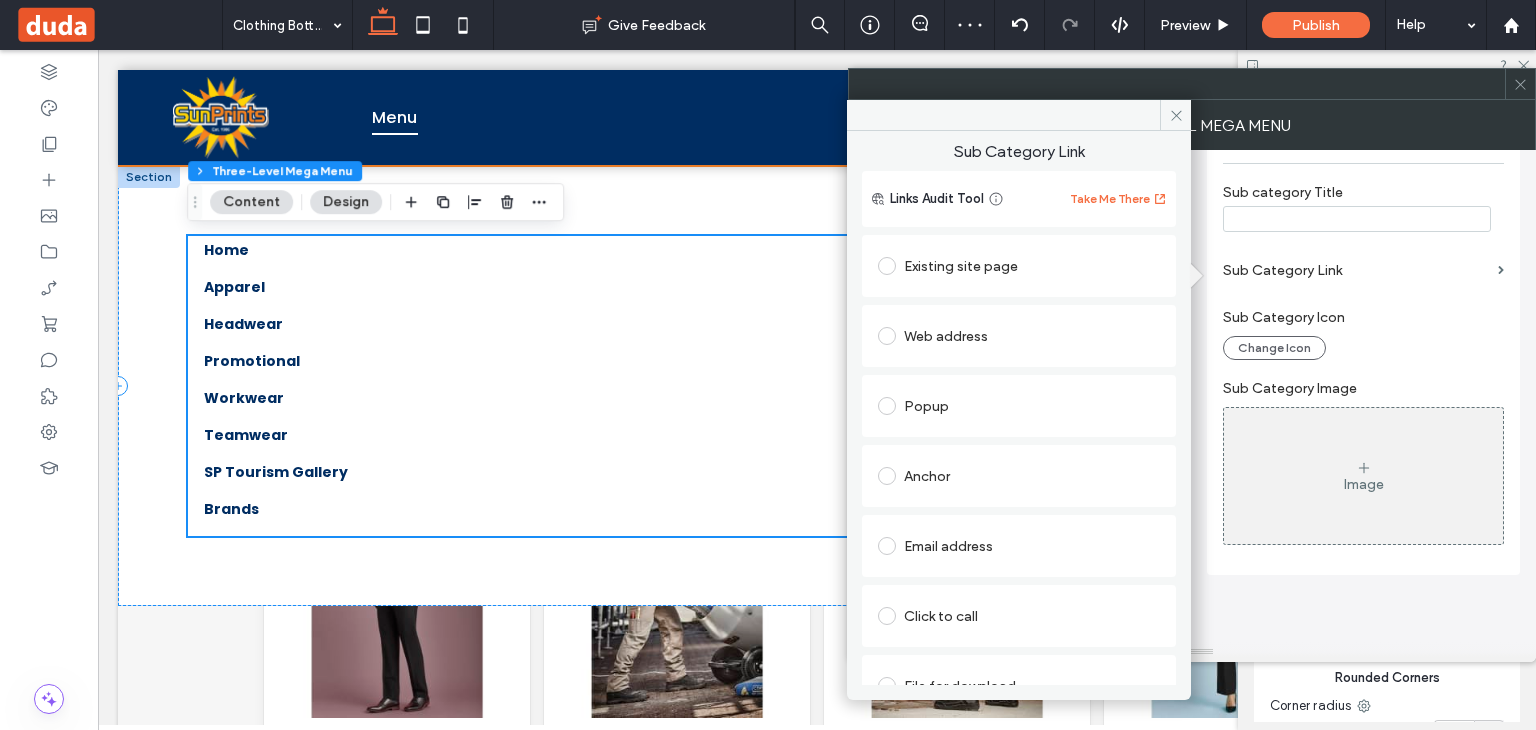 scroll, scrollTop: 452, scrollLeft: 0, axis: vertical 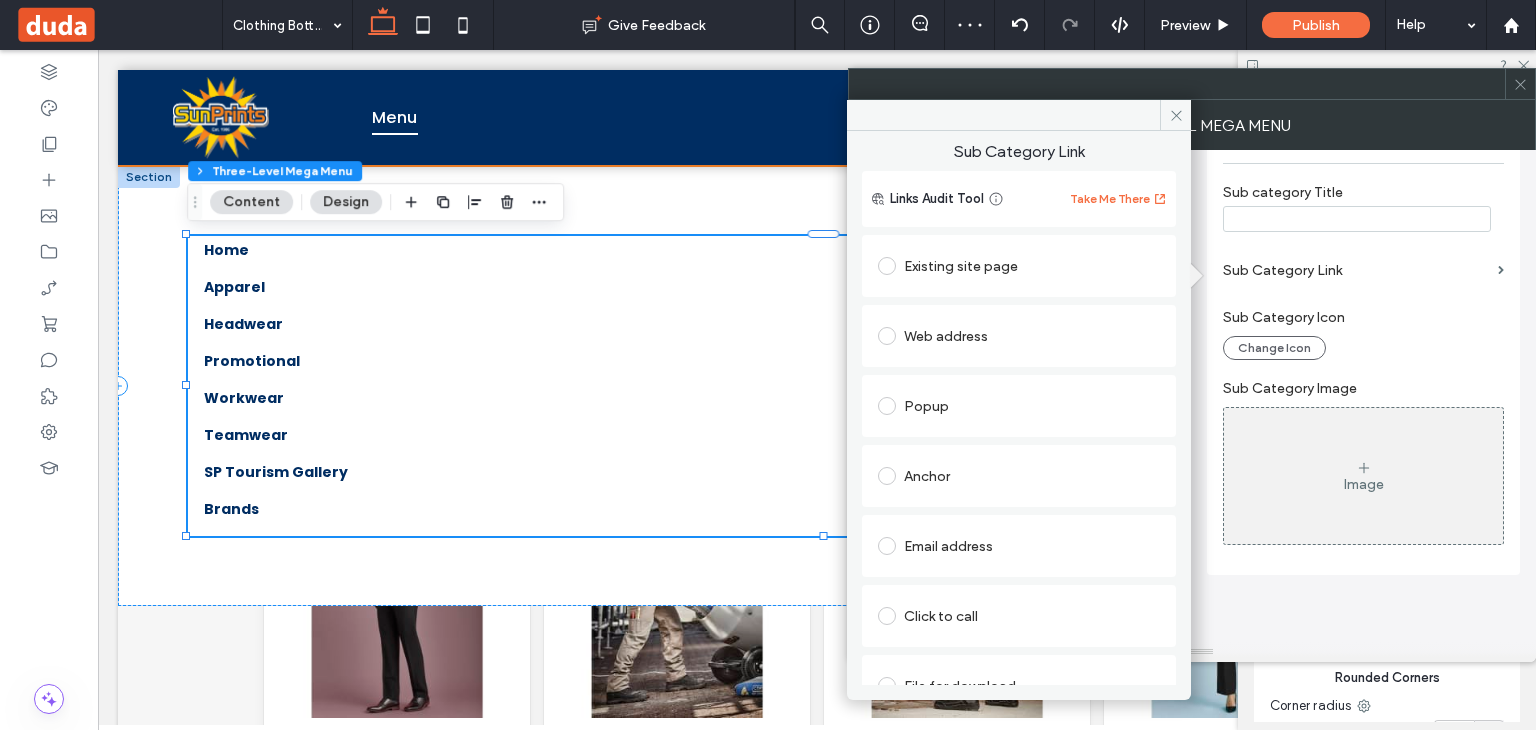click on "**********" at bounding box center (1363, -33) 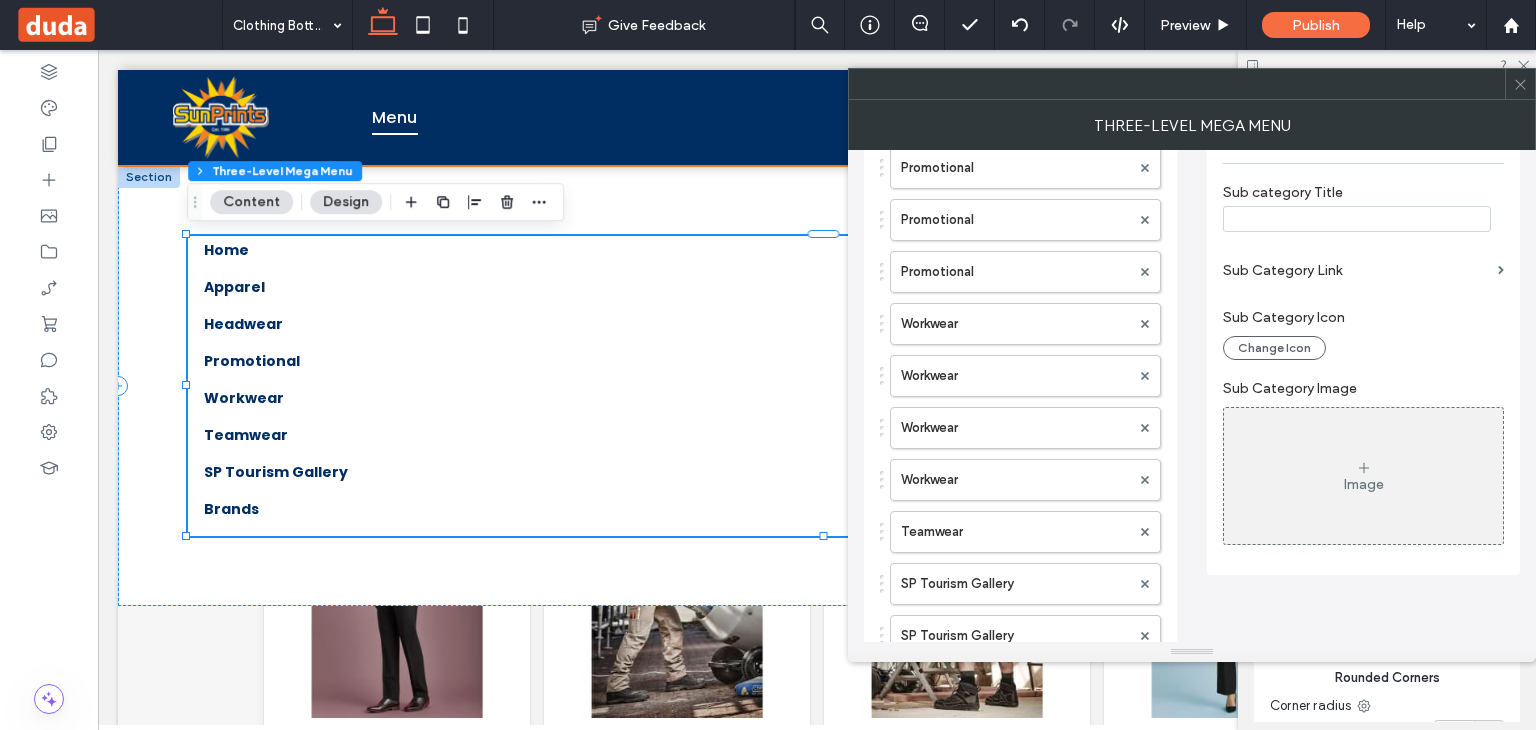 scroll 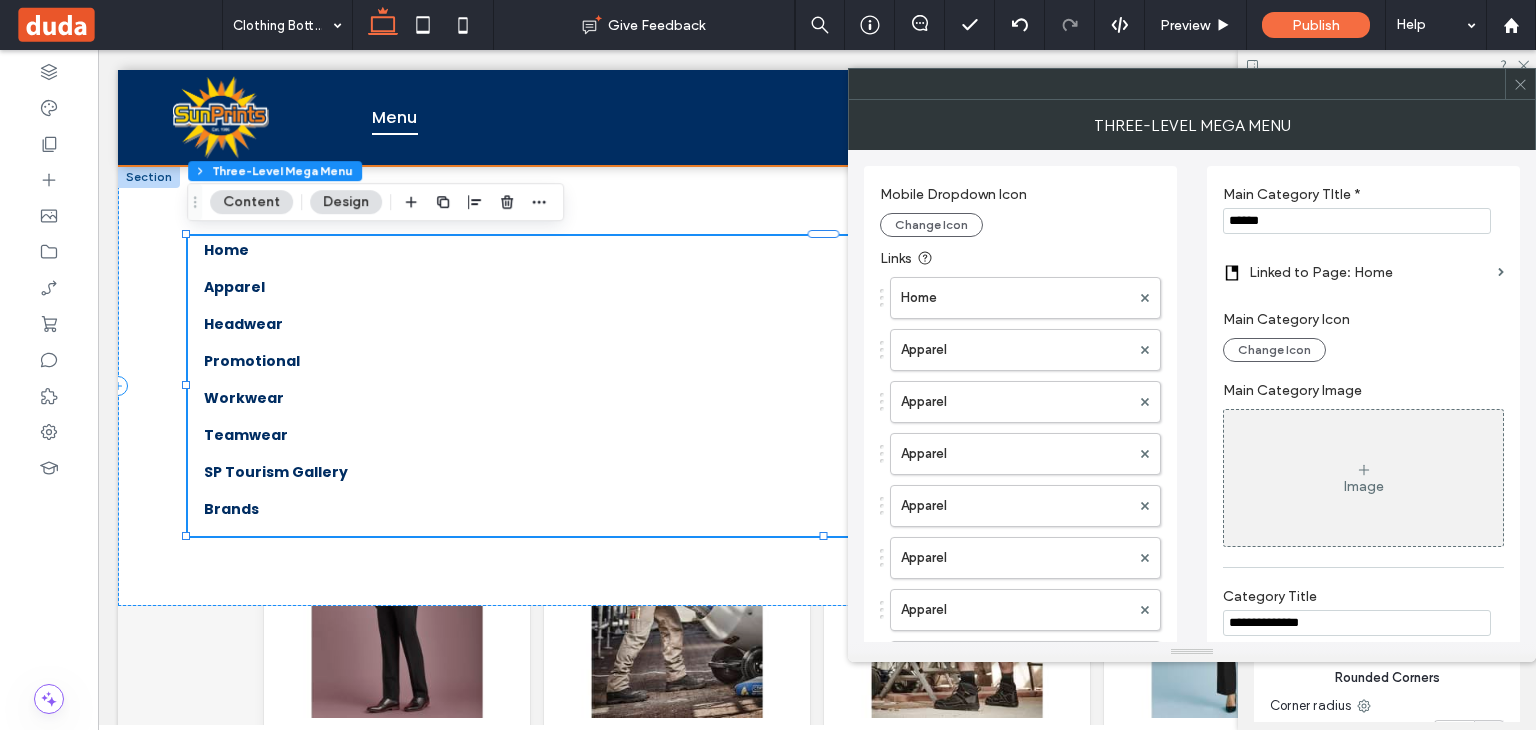 click on "Linked to Page: Home" at bounding box center (1369, 272) 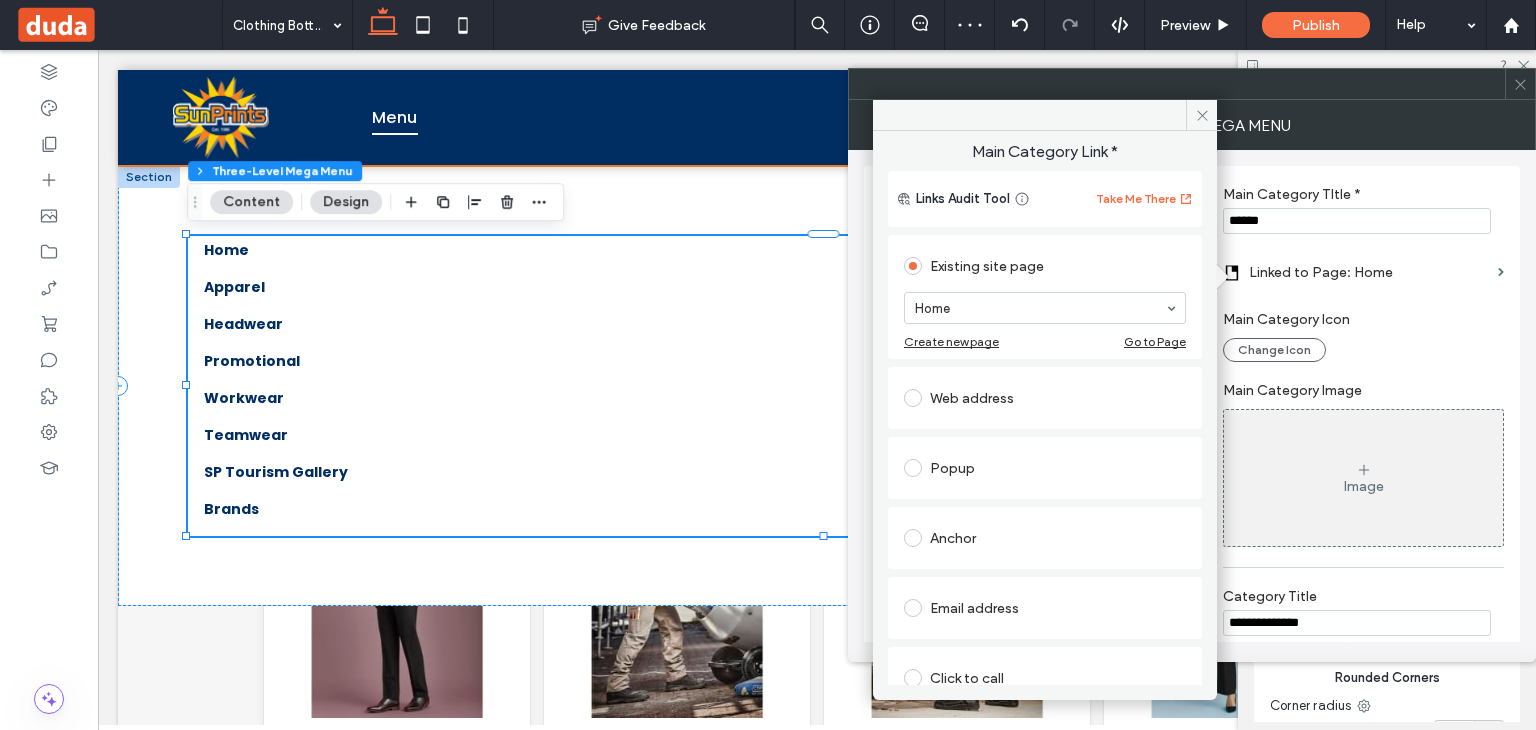 click on "Main Category TItle * ******" at bounding box center (1363, 210) 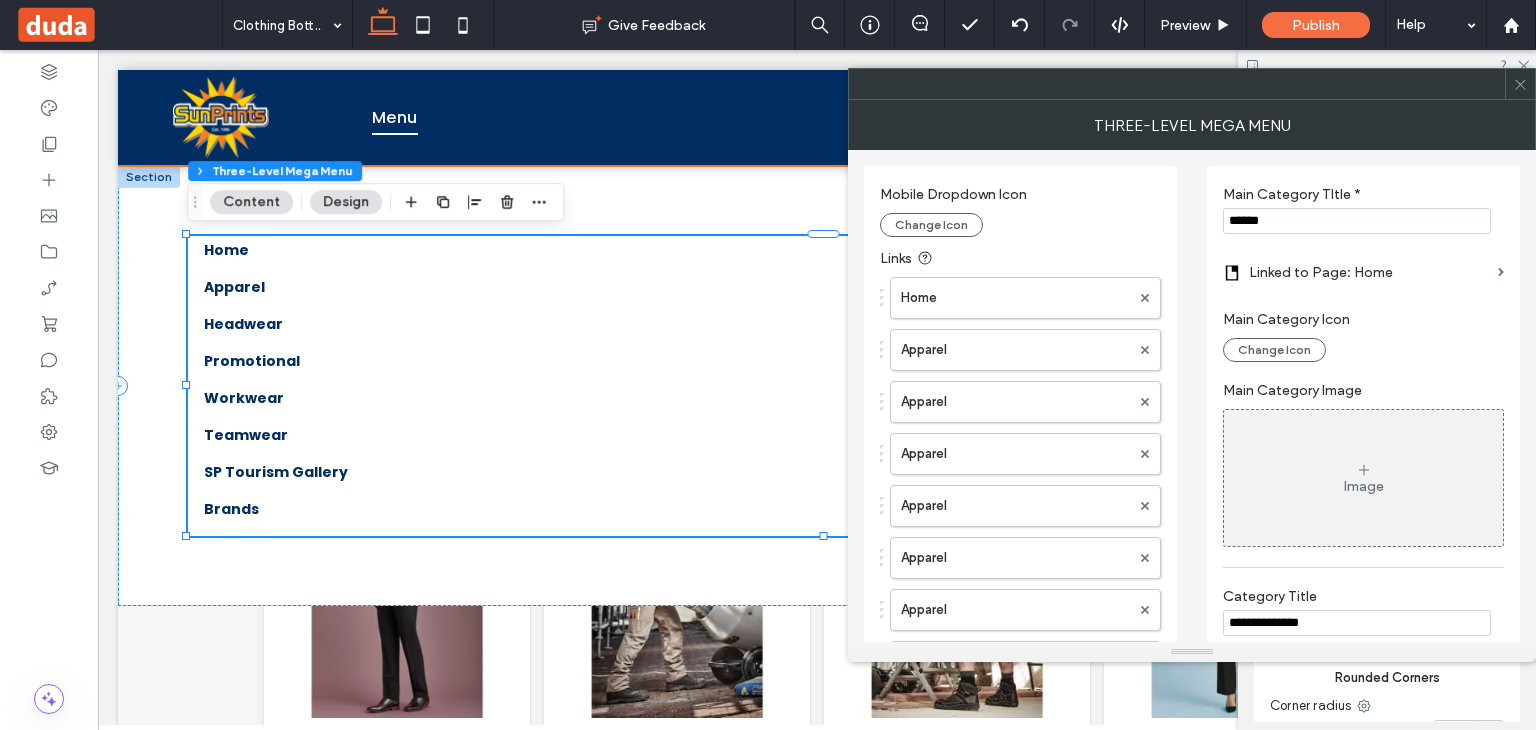 click 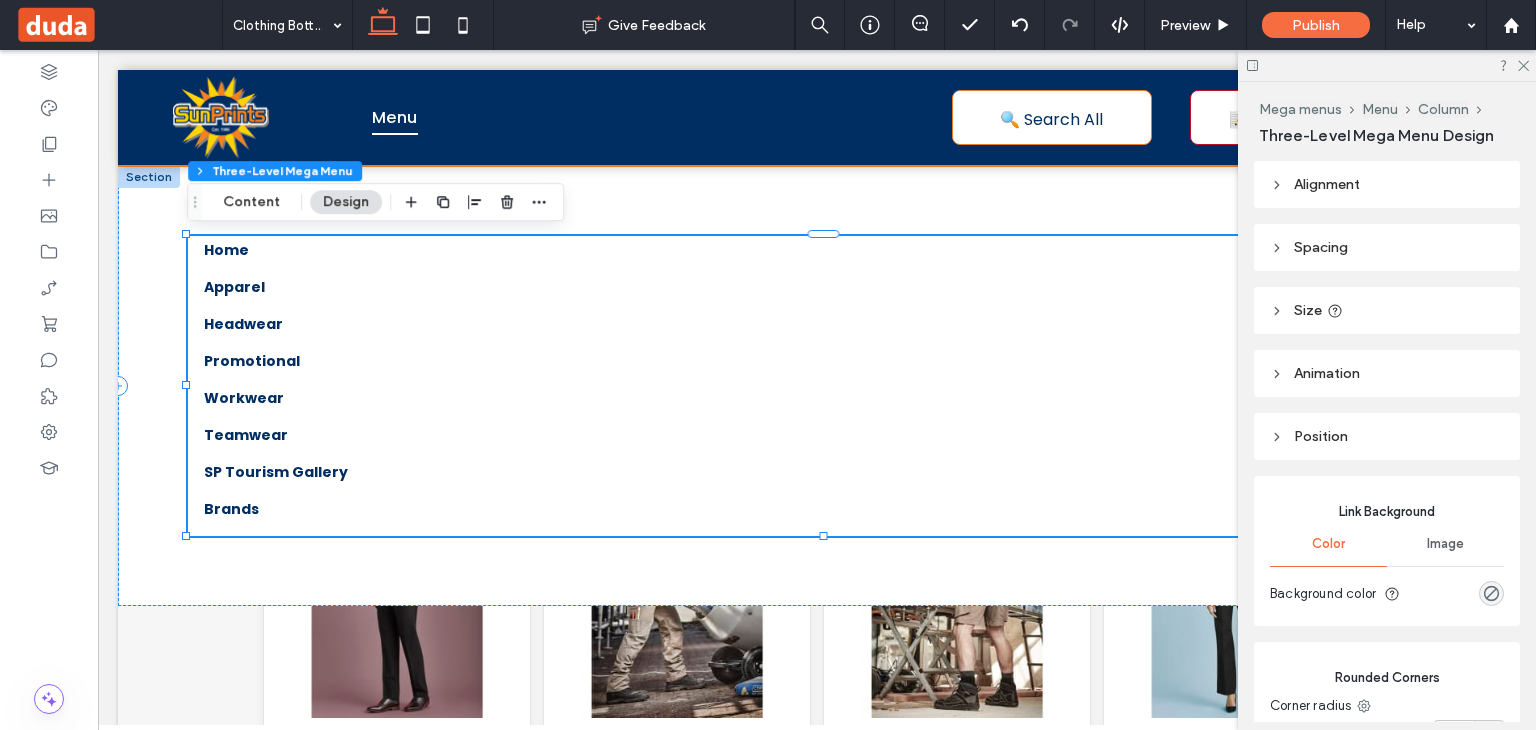 scroll, scrollTop: 452, scrollLeft: 0, axis: vertical 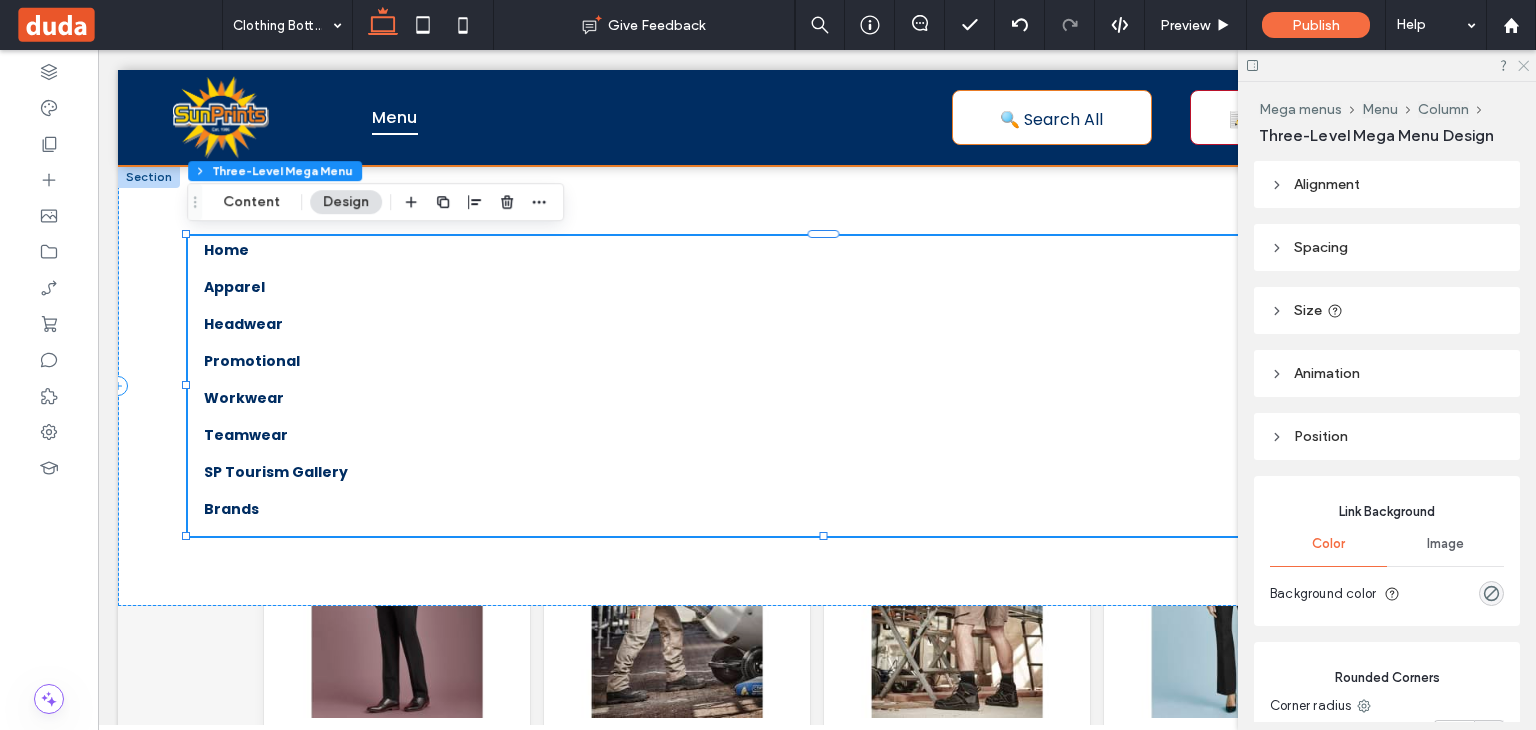 click 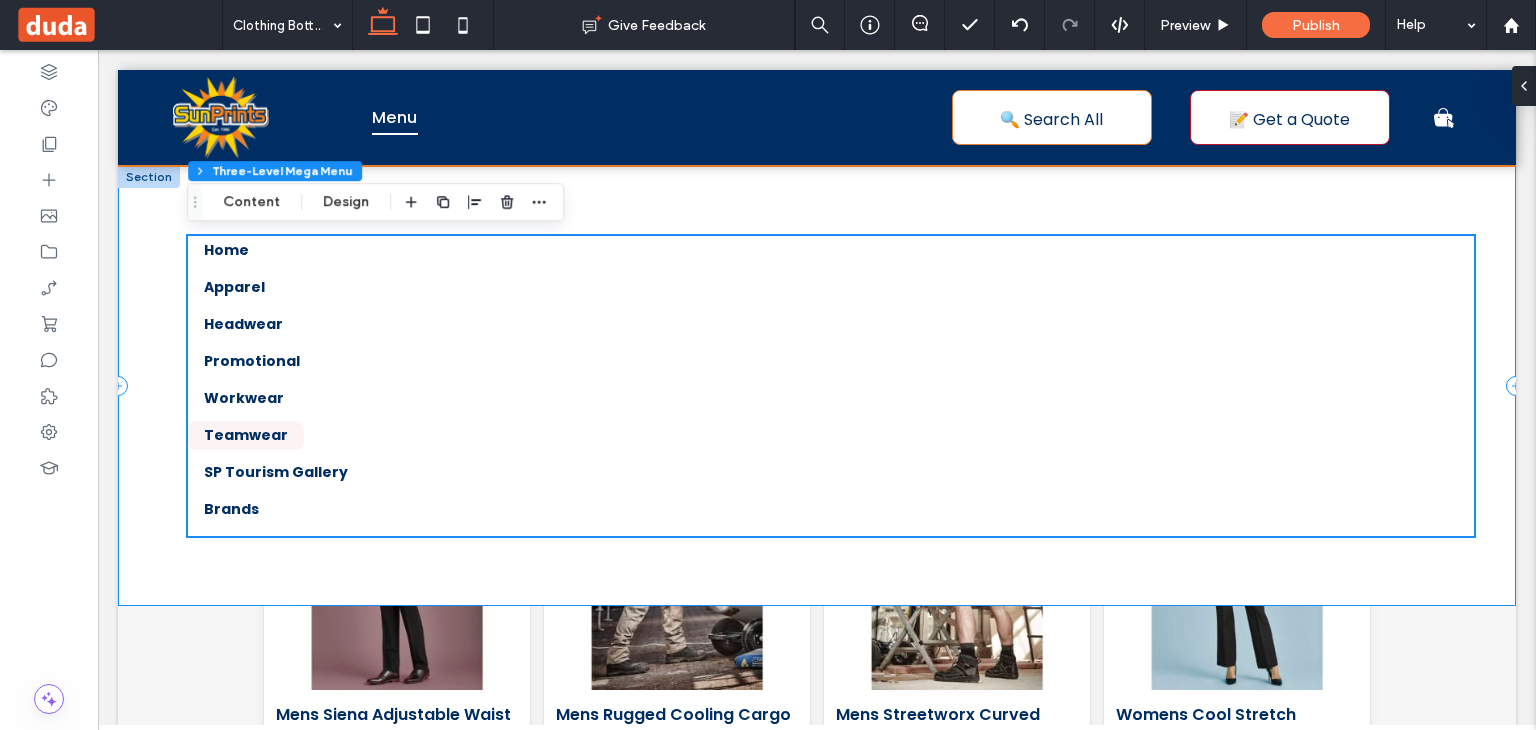 scroll, scrollTop: 452, scrollLeft: 0, axis: vertical 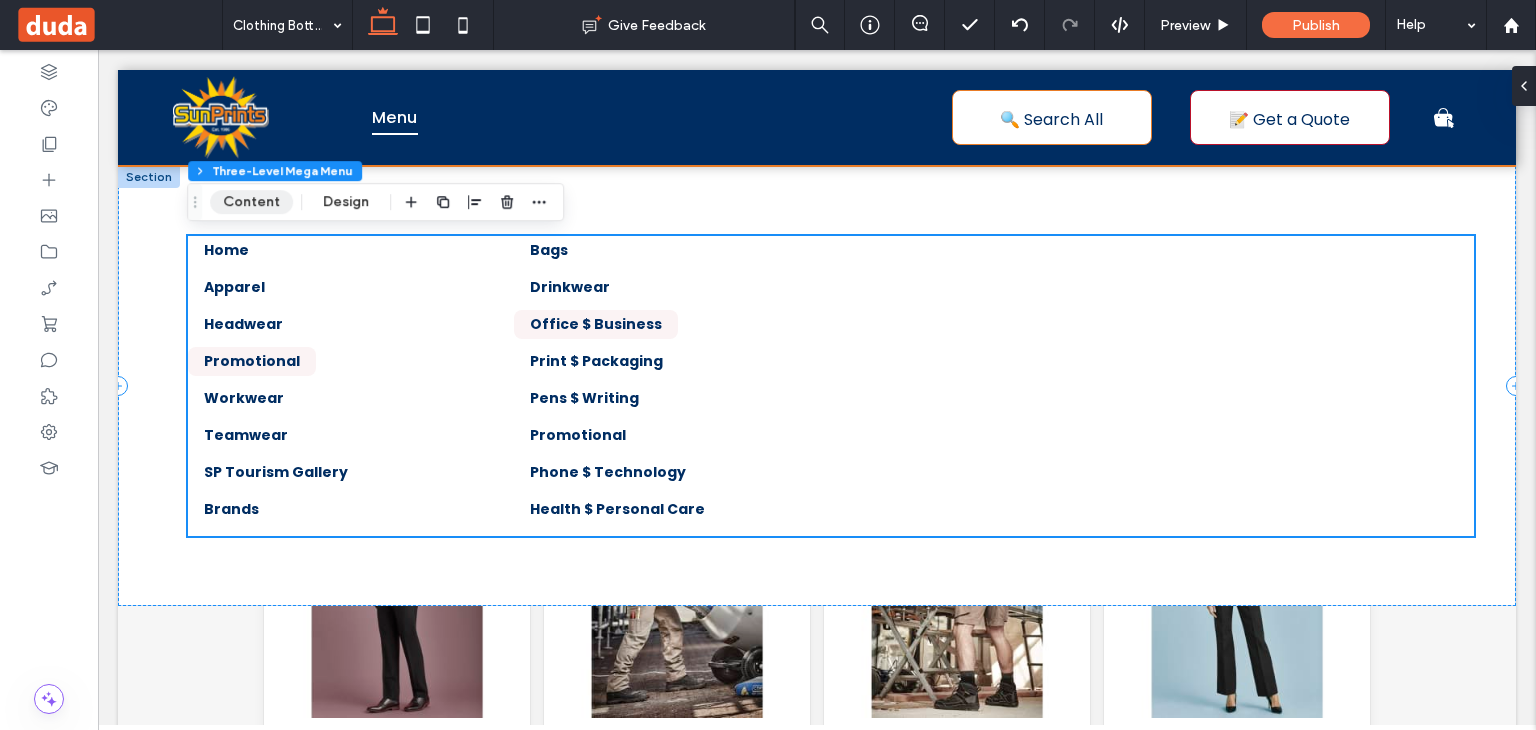 click on "Content" at bounding box center (251, 202) 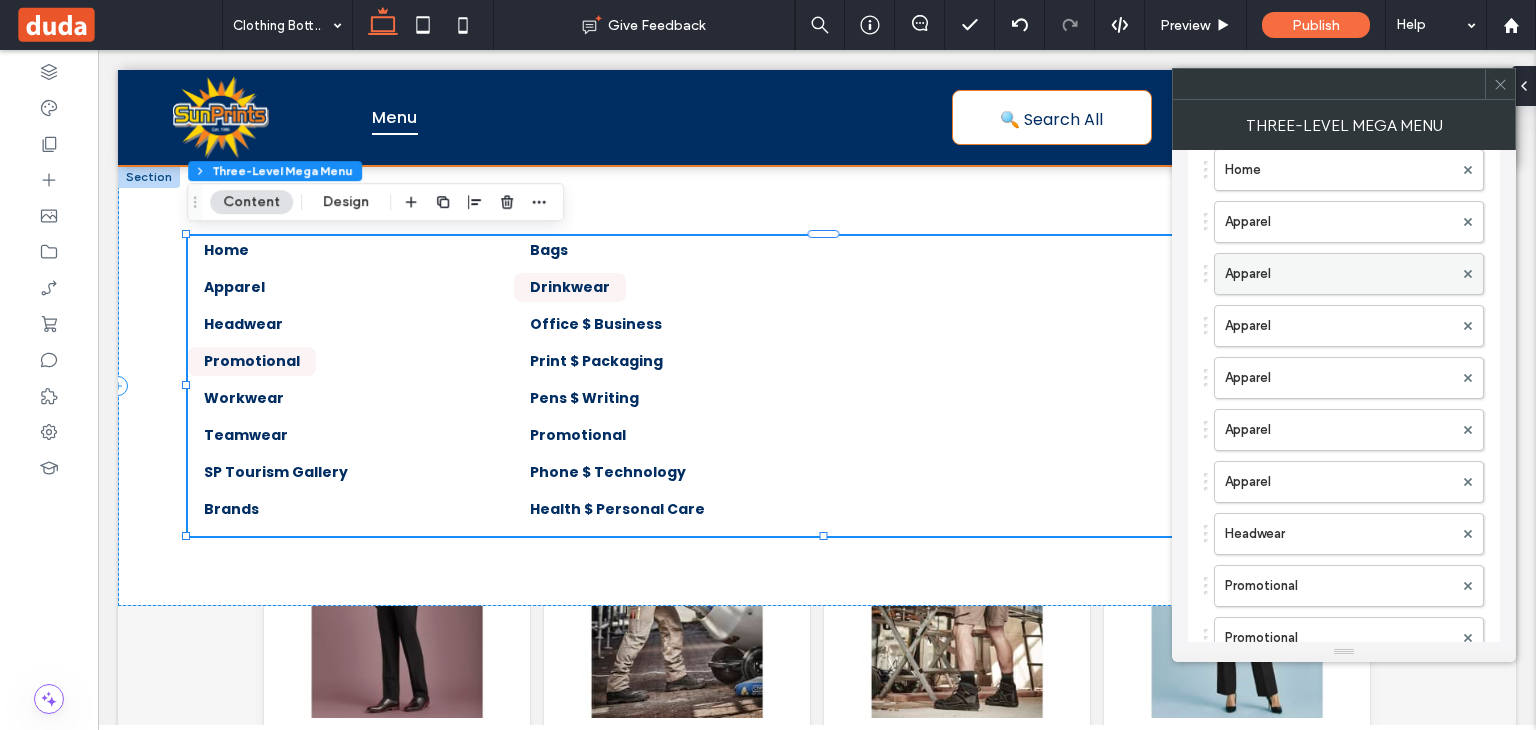 scroll, scrollTop: 200, scrollLeft: 0, axis: vertical 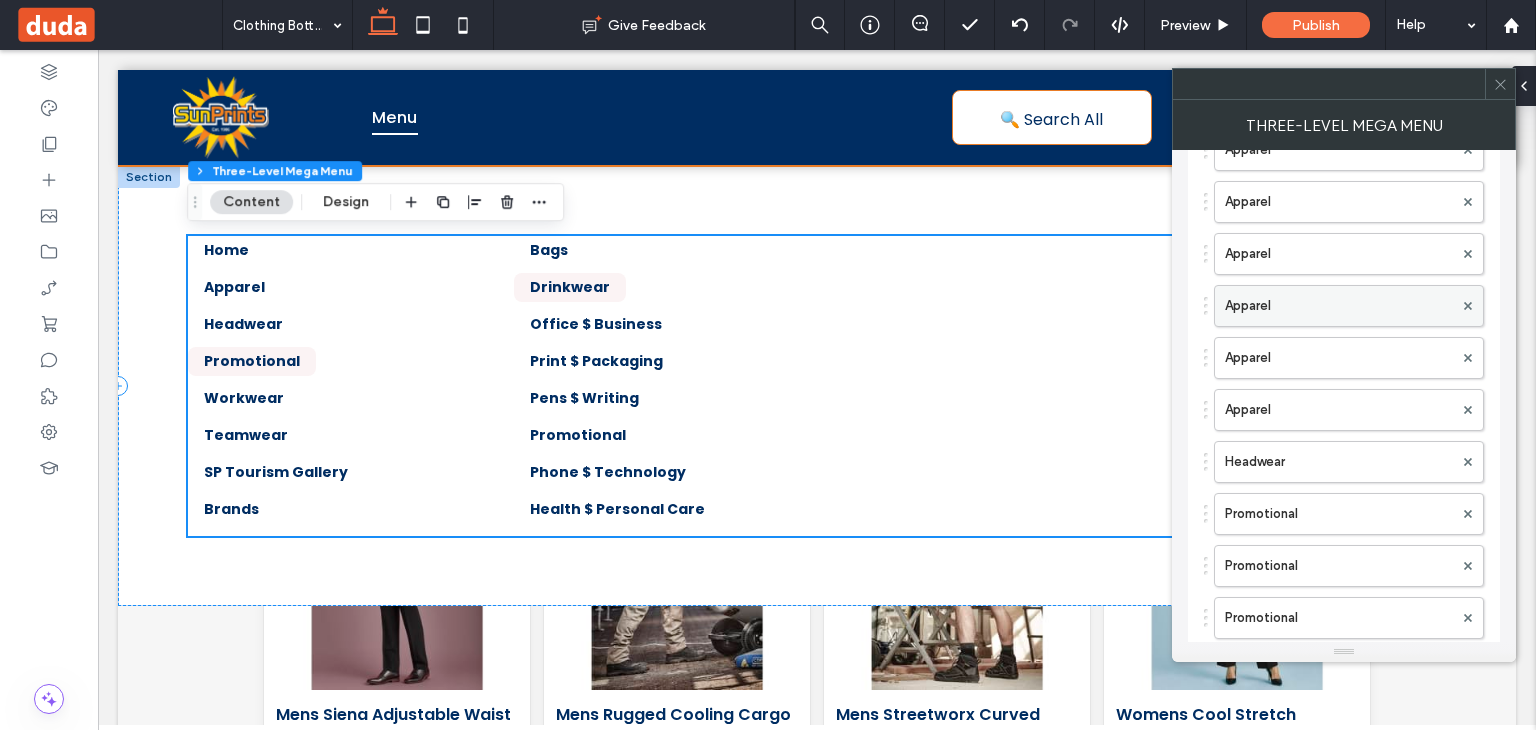 click on "Apparel" at bounding box center (1339, 306) 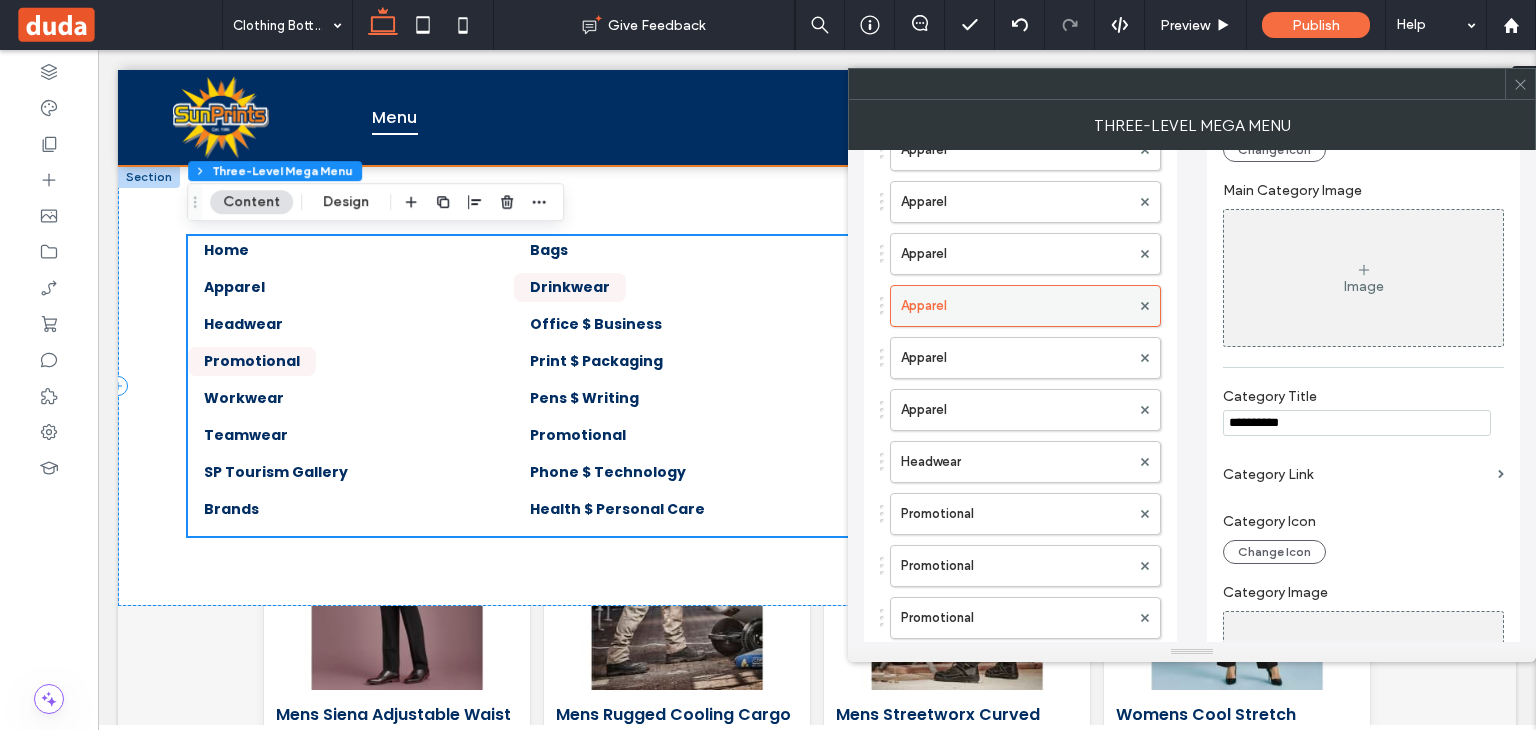 scroll, scrollTop: 452, scrollLeft: 0, axis: vertical 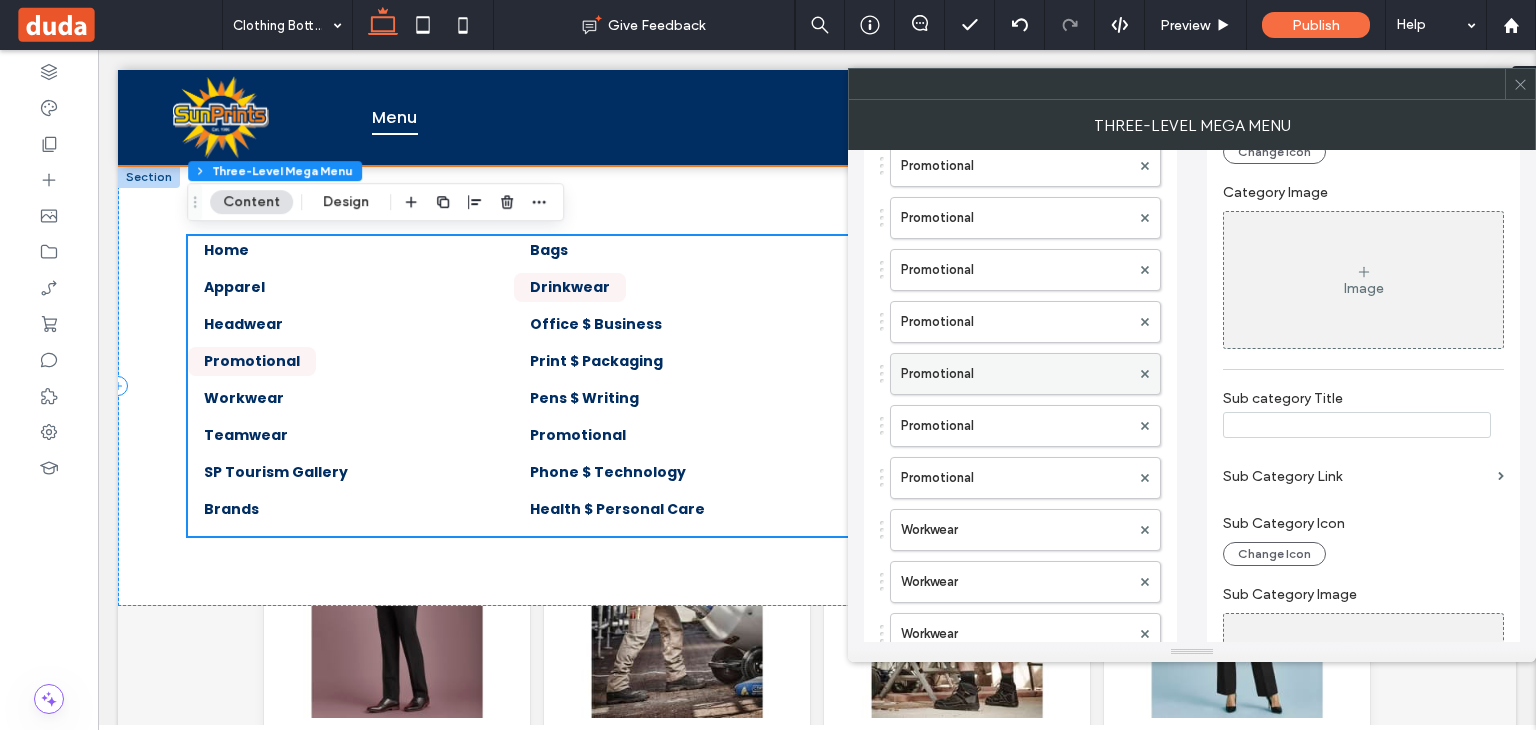 click on "Promotional" at bounding box center (1015, 374) 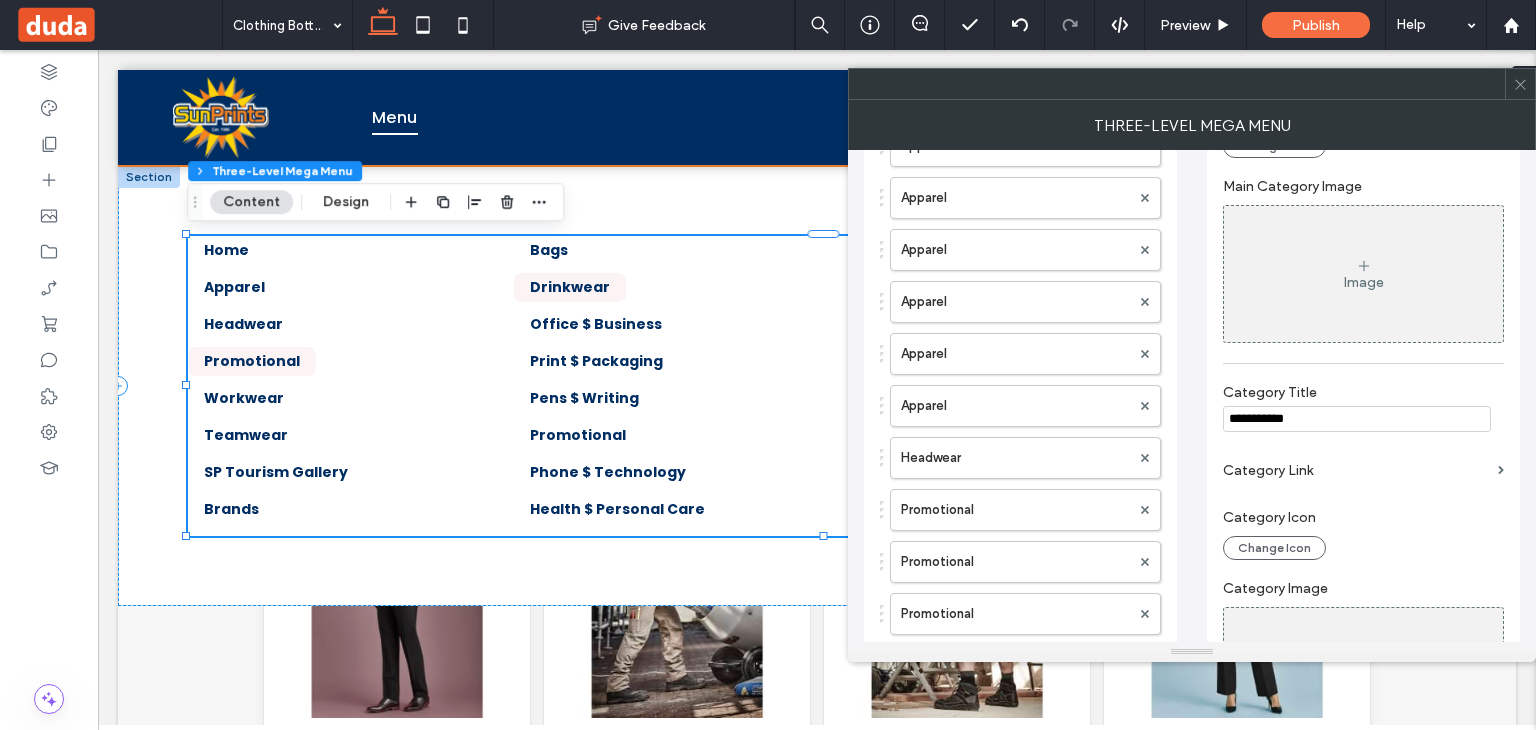 scroll, scrollTop: 200, scrollLeft: 0, axis: vertical 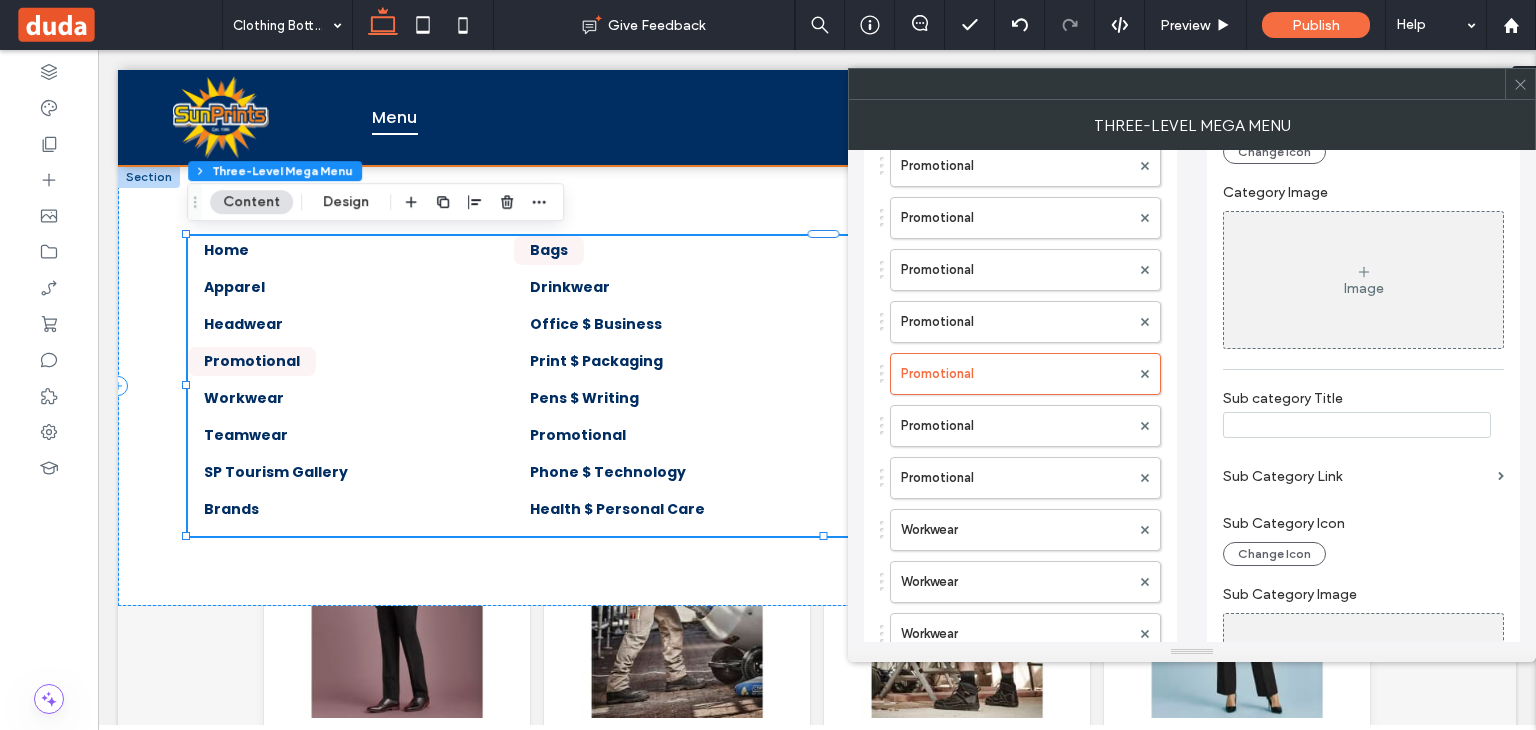 click 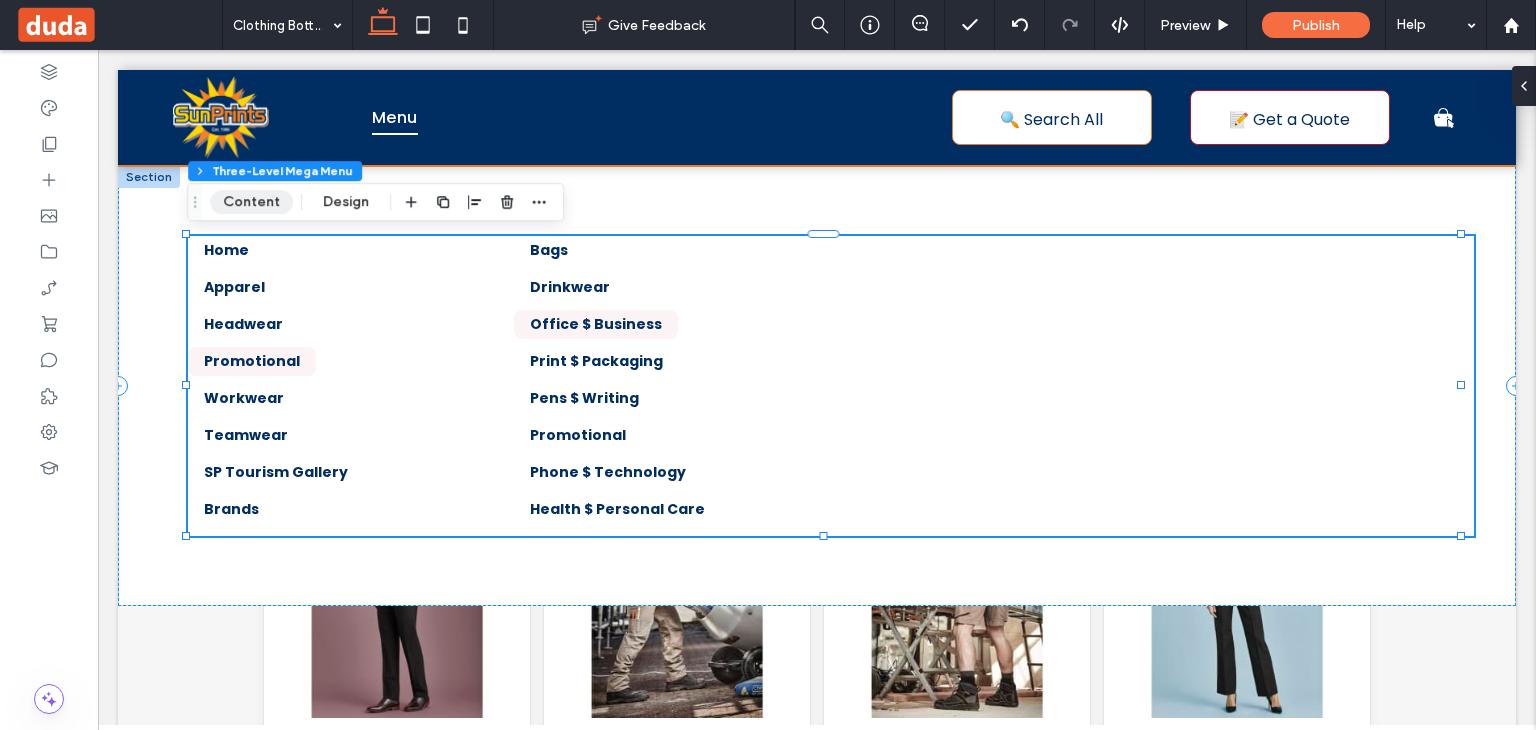 click on "Content" at bounding box center [251, 202] 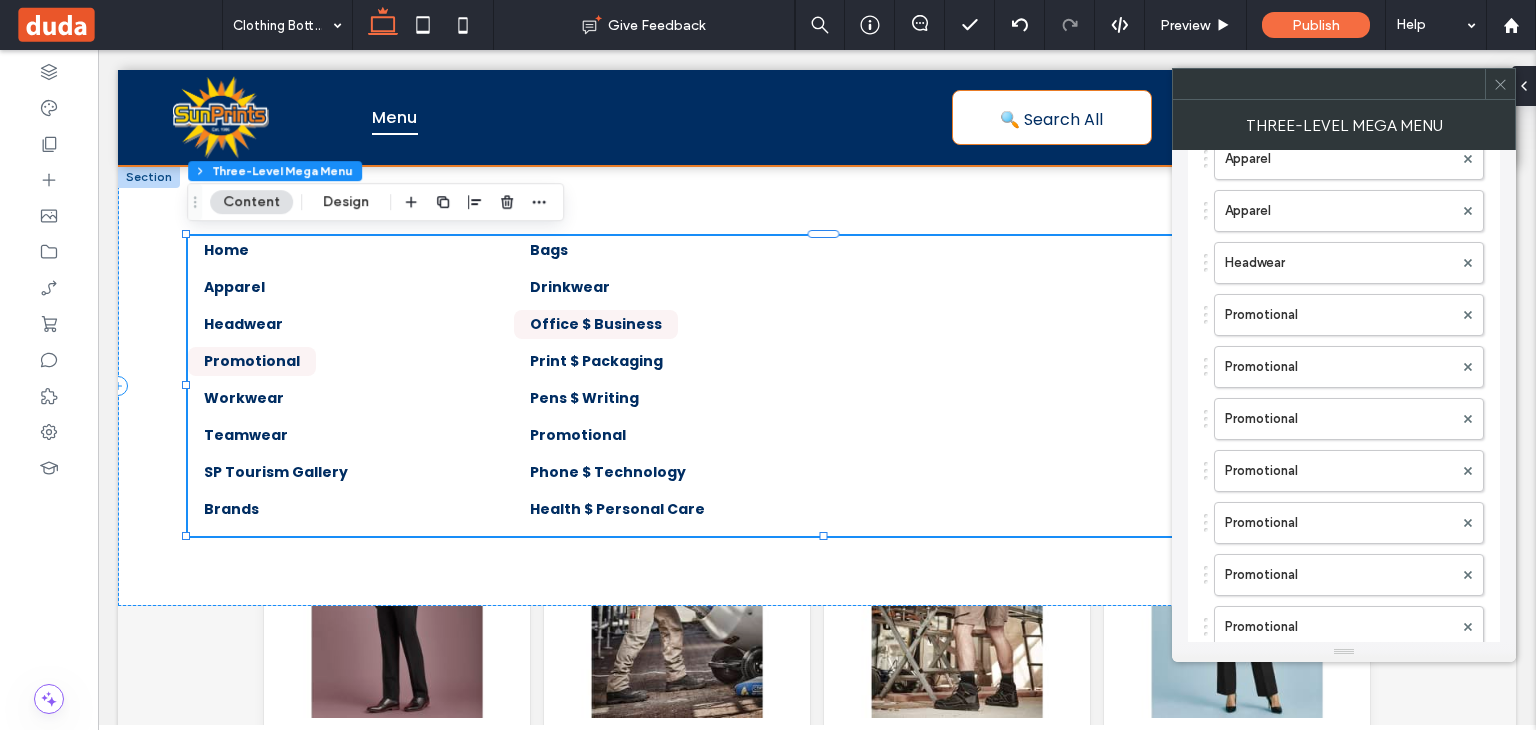scroll, scrollTop: 400, scrollLeft: 0, axis: vertical 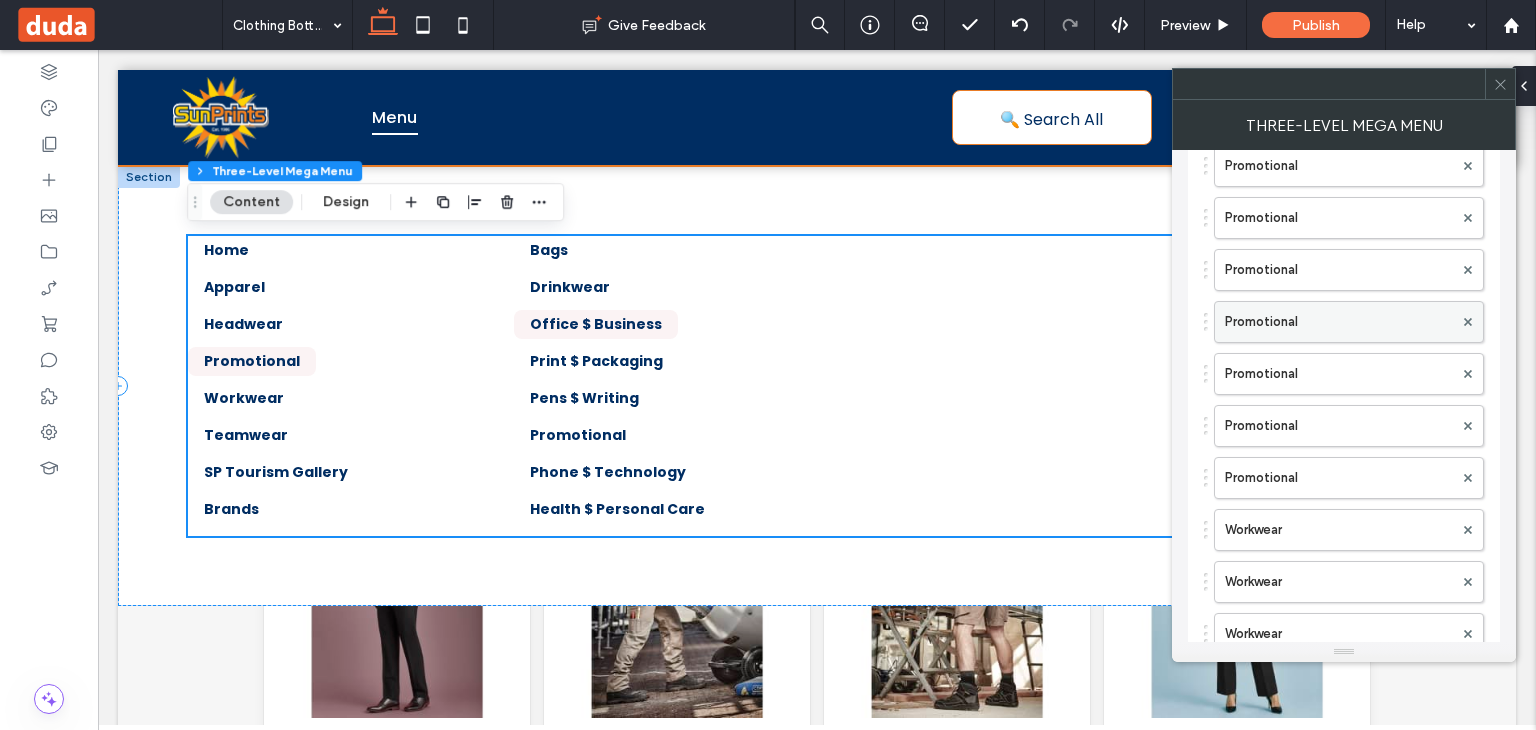 click on "Promotional" at bounding box center [1339, 322] 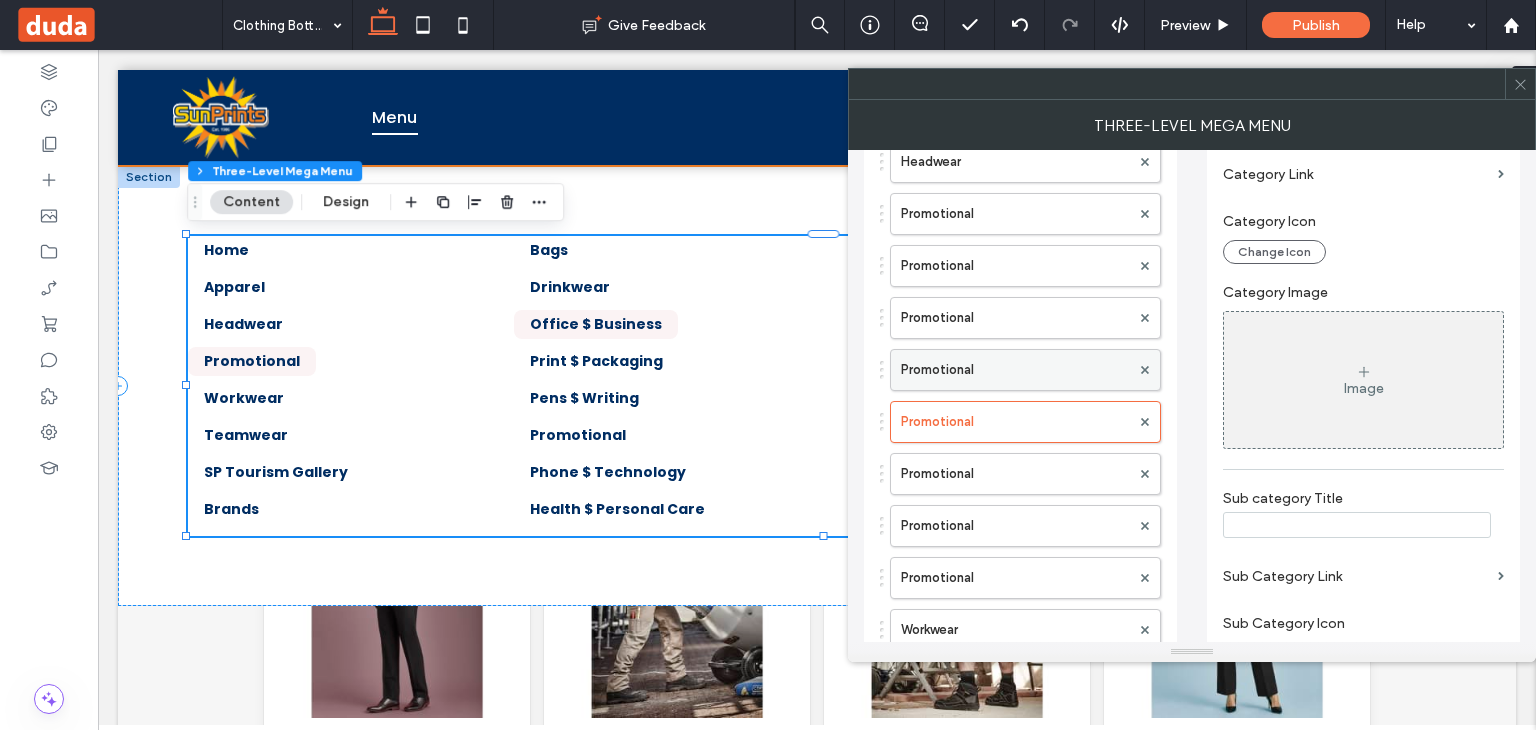 click on "Promotional" at bounding box center (1015, 370) 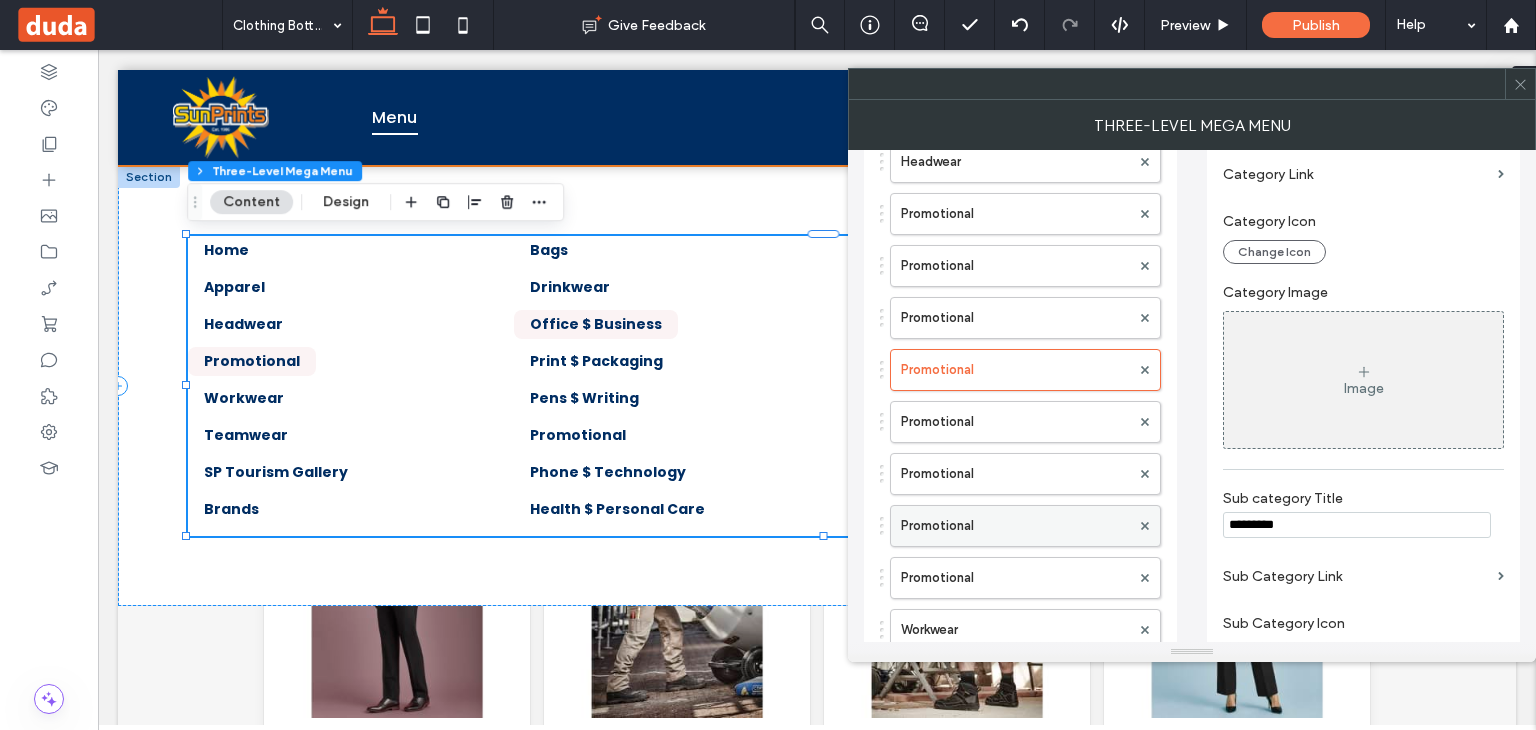 drag, startPoint x: 1336, startPoint y: 526, endPoint x: 1133, endPoint y: 527, distance: 203.00246 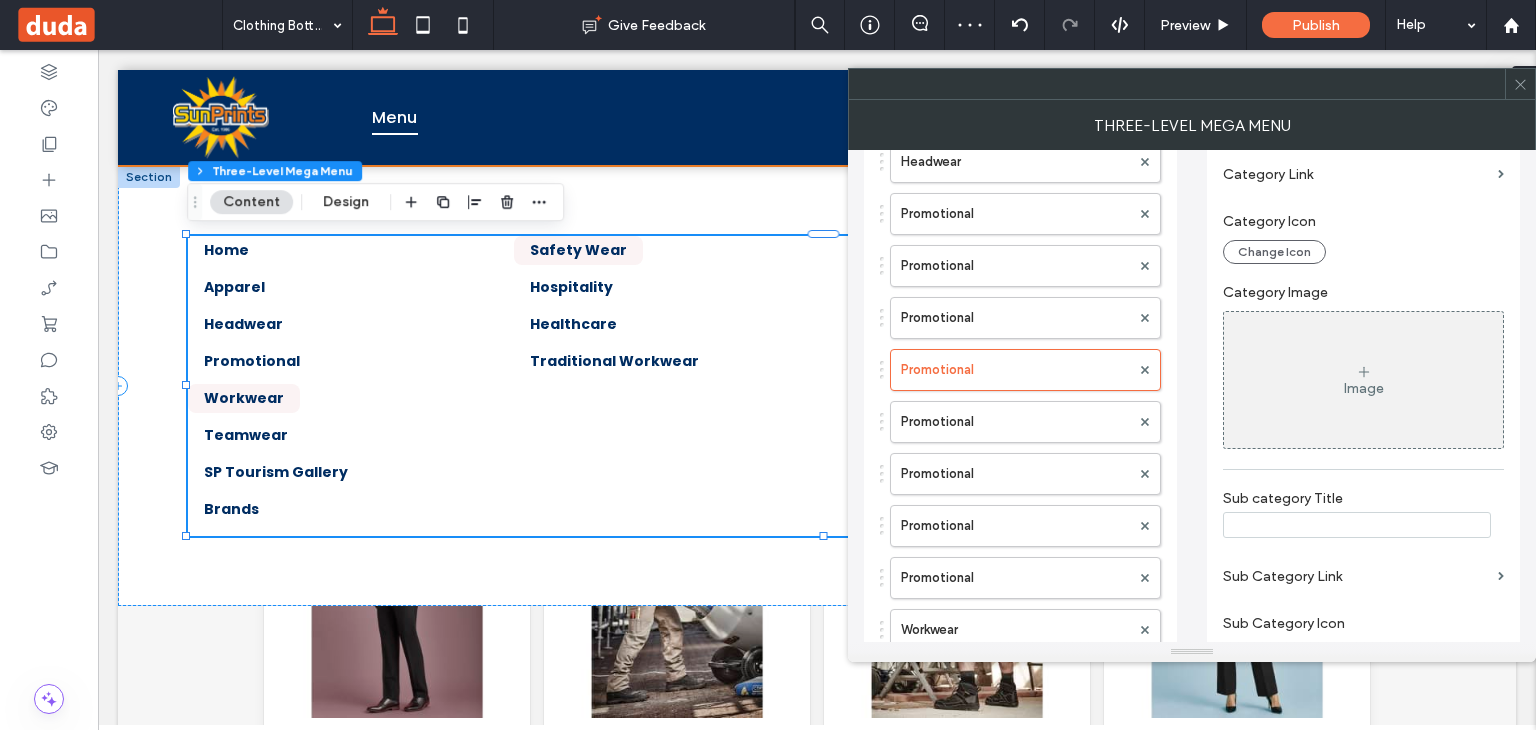 type 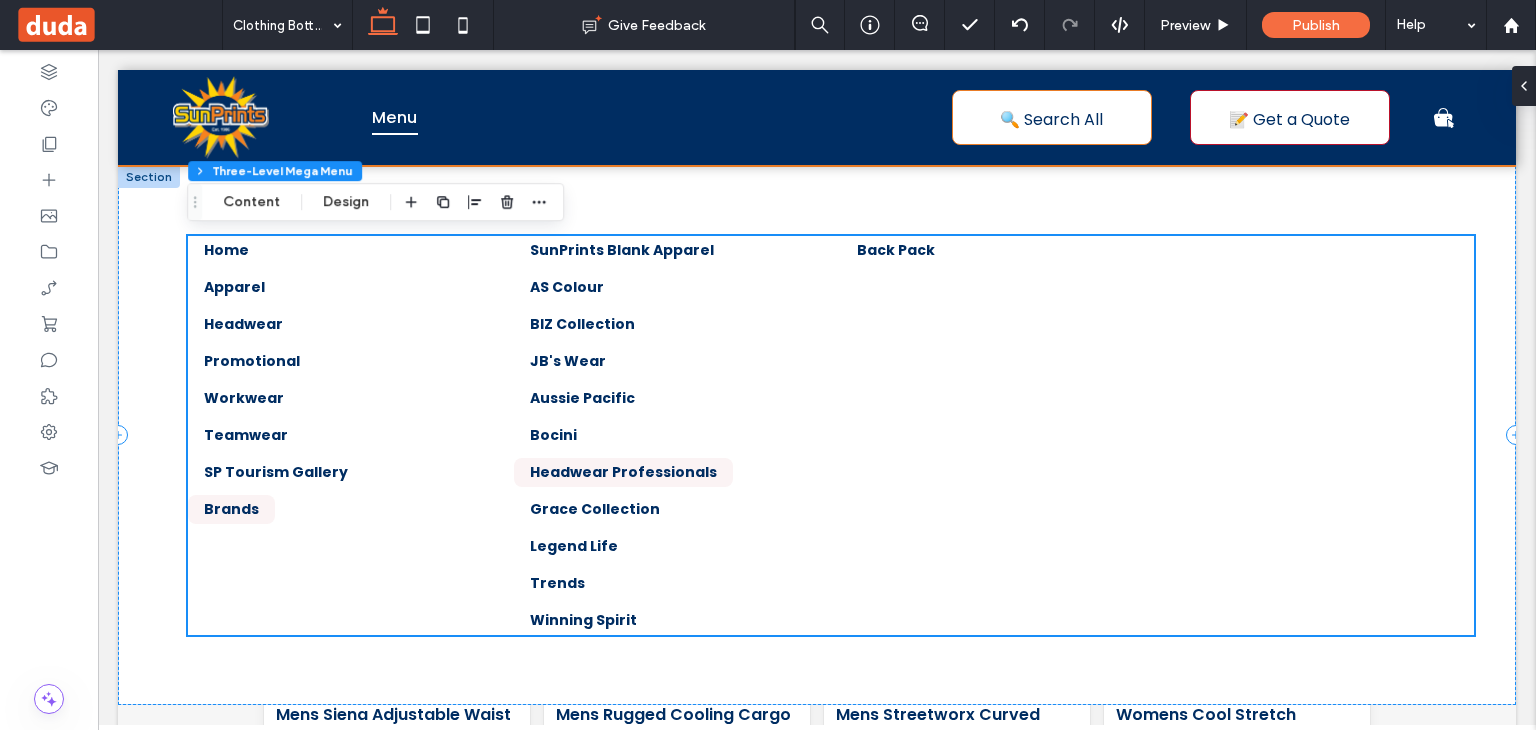 scroll, scrollTop: 452, scrollLeft: 0, axis: vertical 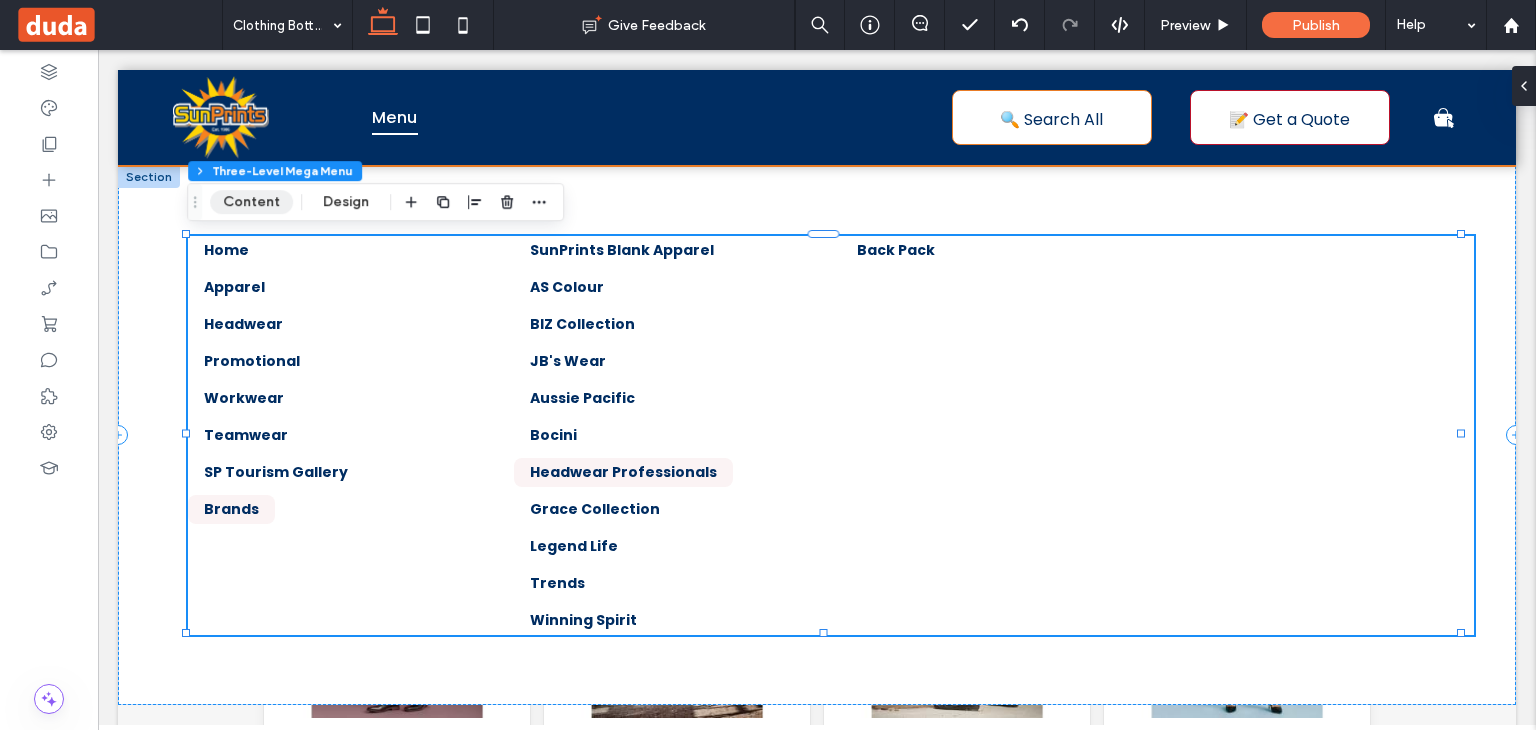 click on "Content" at bounding box center (251, 202) 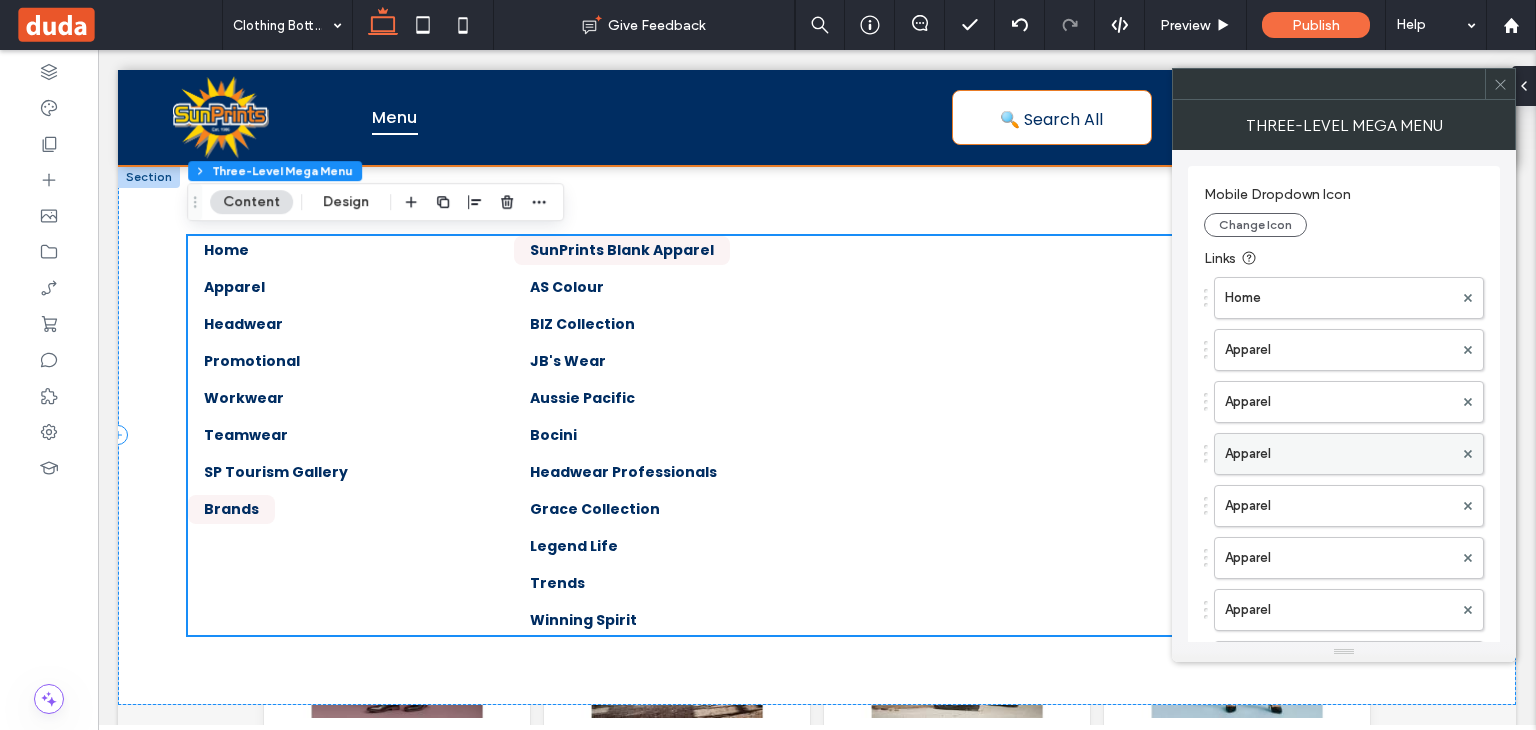 scroll, scrollTop: 452, scrollLeft: 0, axis: vertical 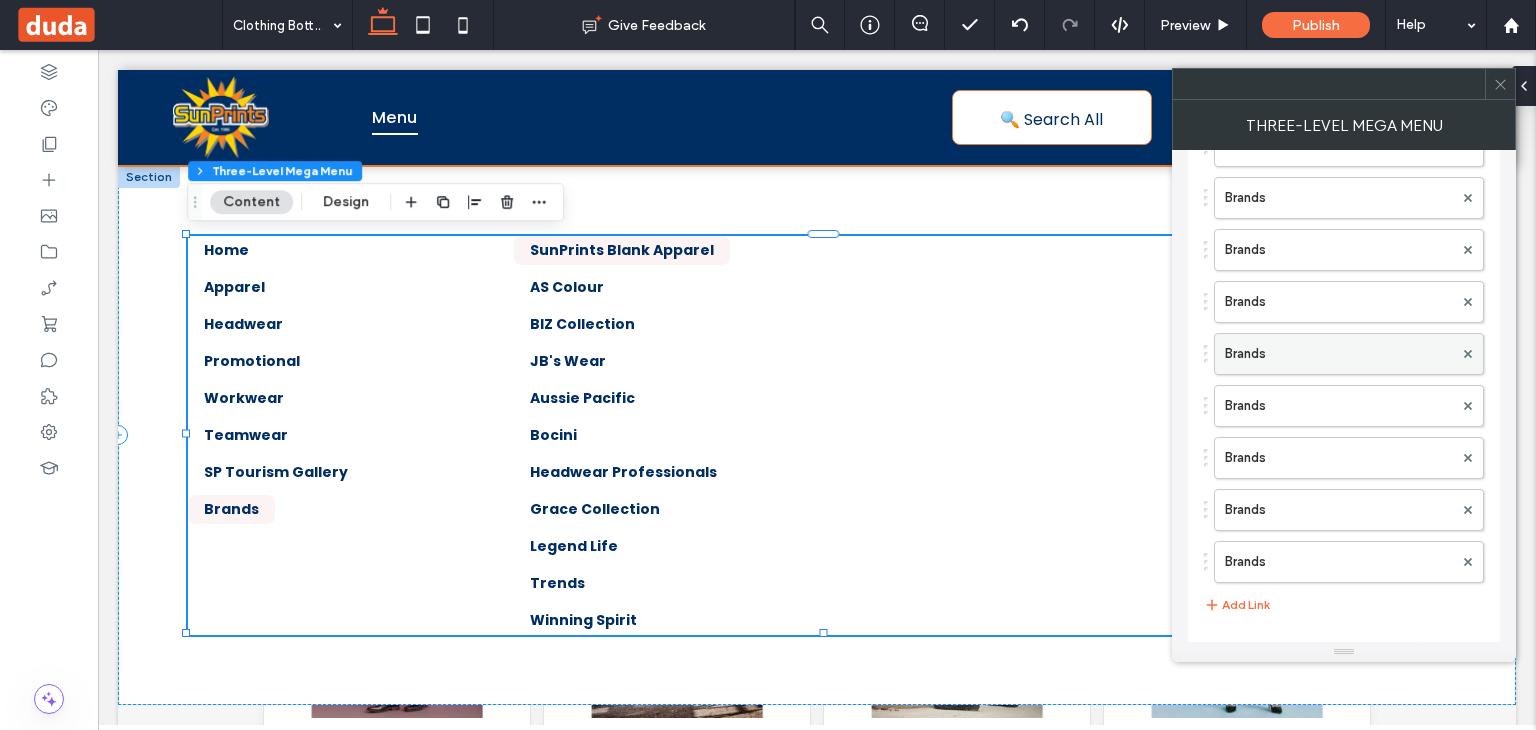 click on "Brands" at bounding box center [1339, 354] 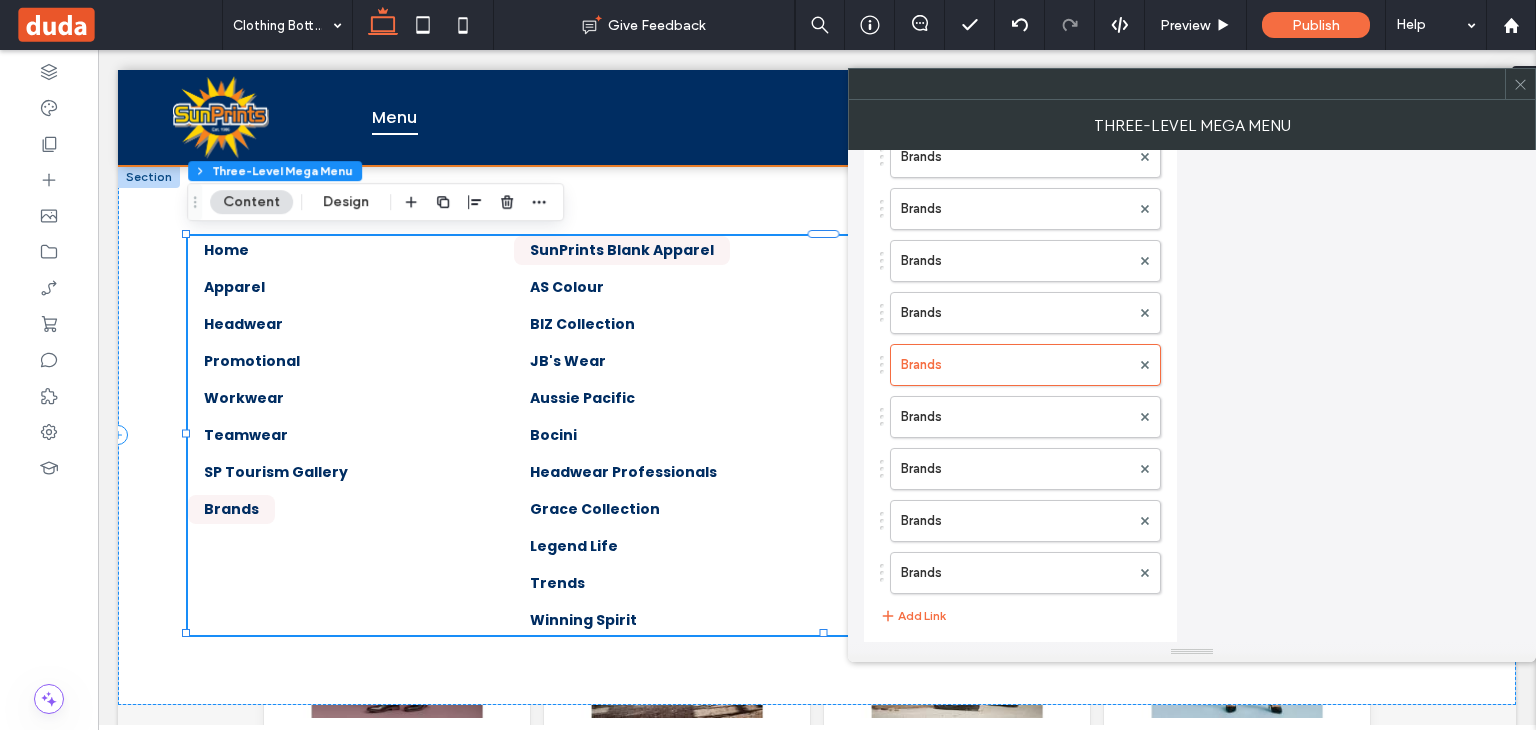scroll, scrollTop: 452, scrollLeft: 0, axis: vertical 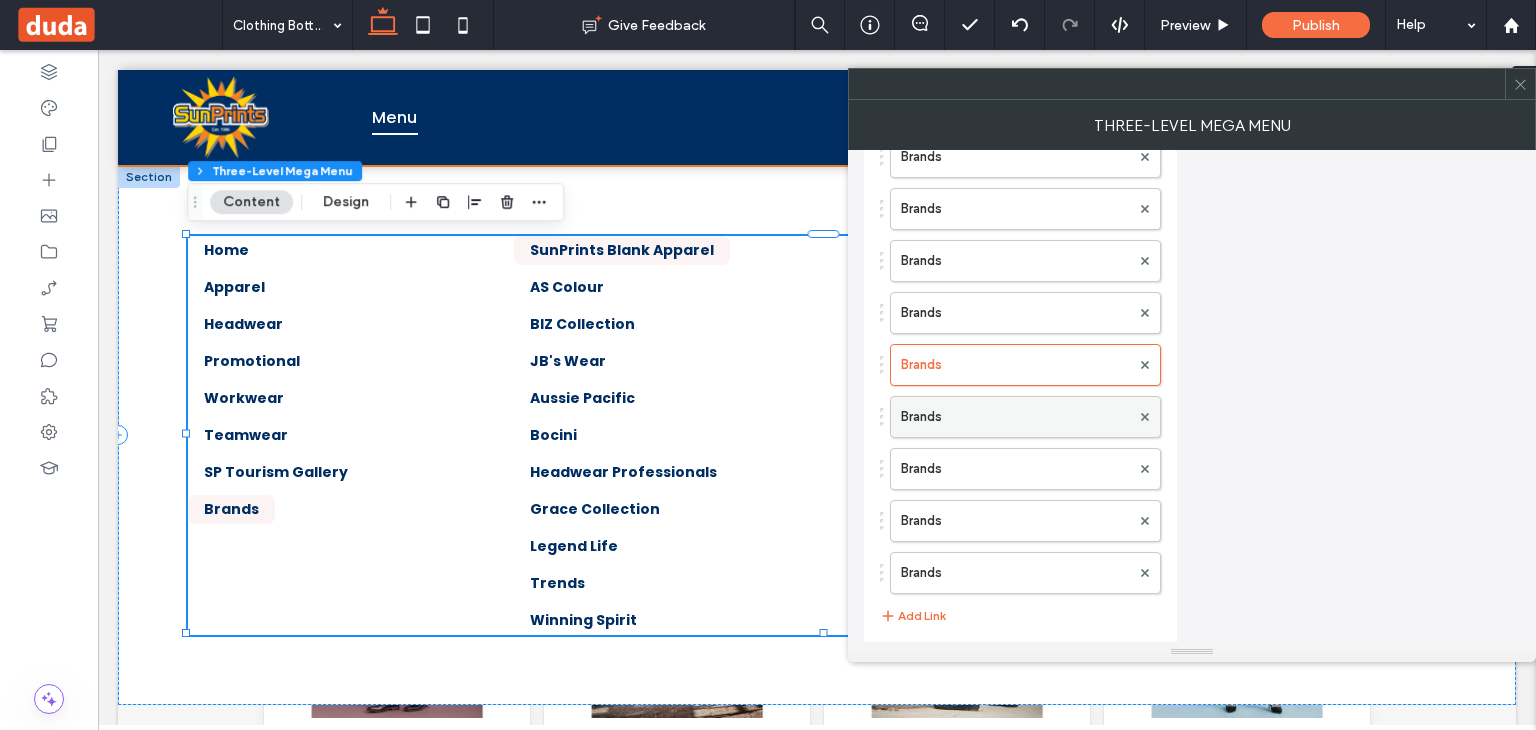 click on "Brands" at bounding box center [1015, 417] 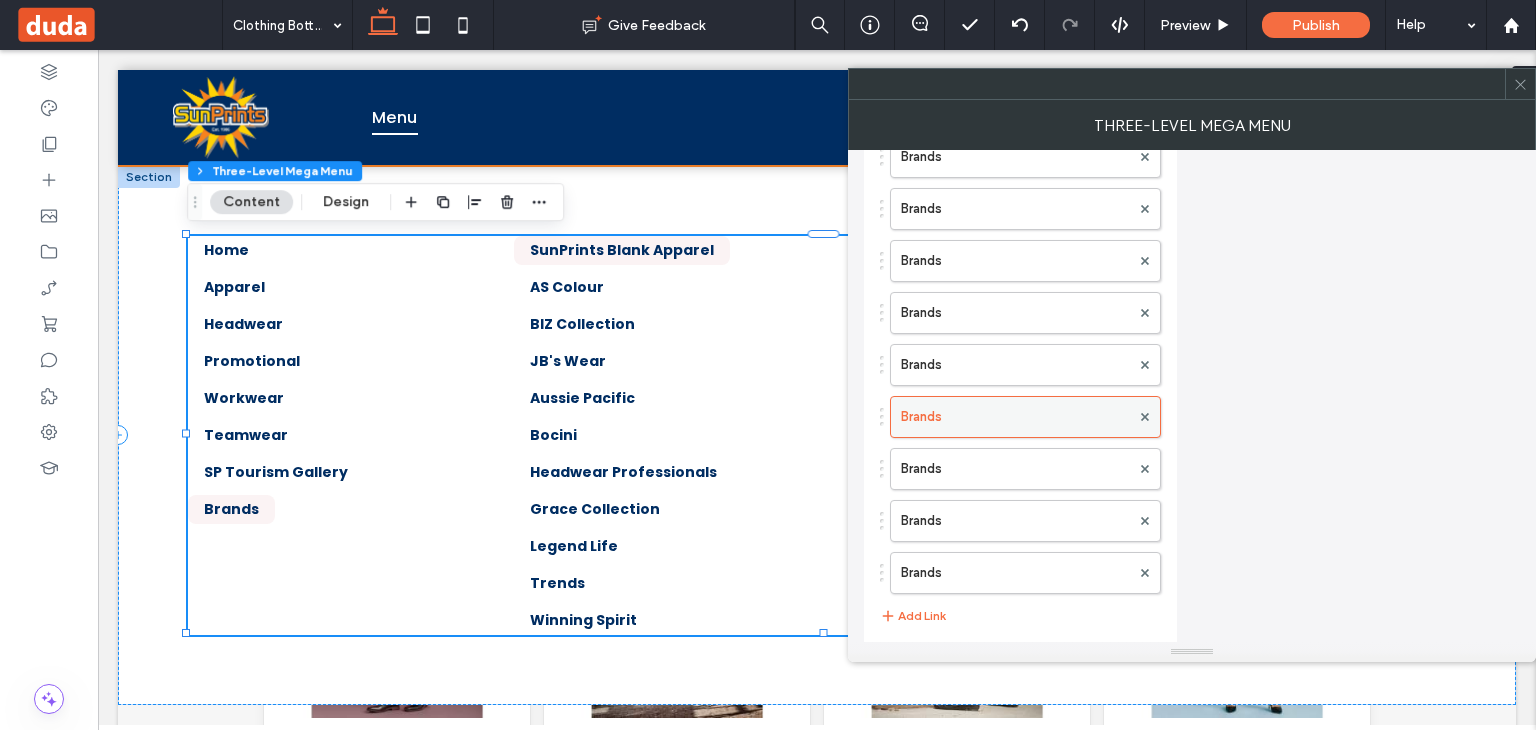 scroll, scrollTop: 452, scrollLeft: 0, axis: vertical 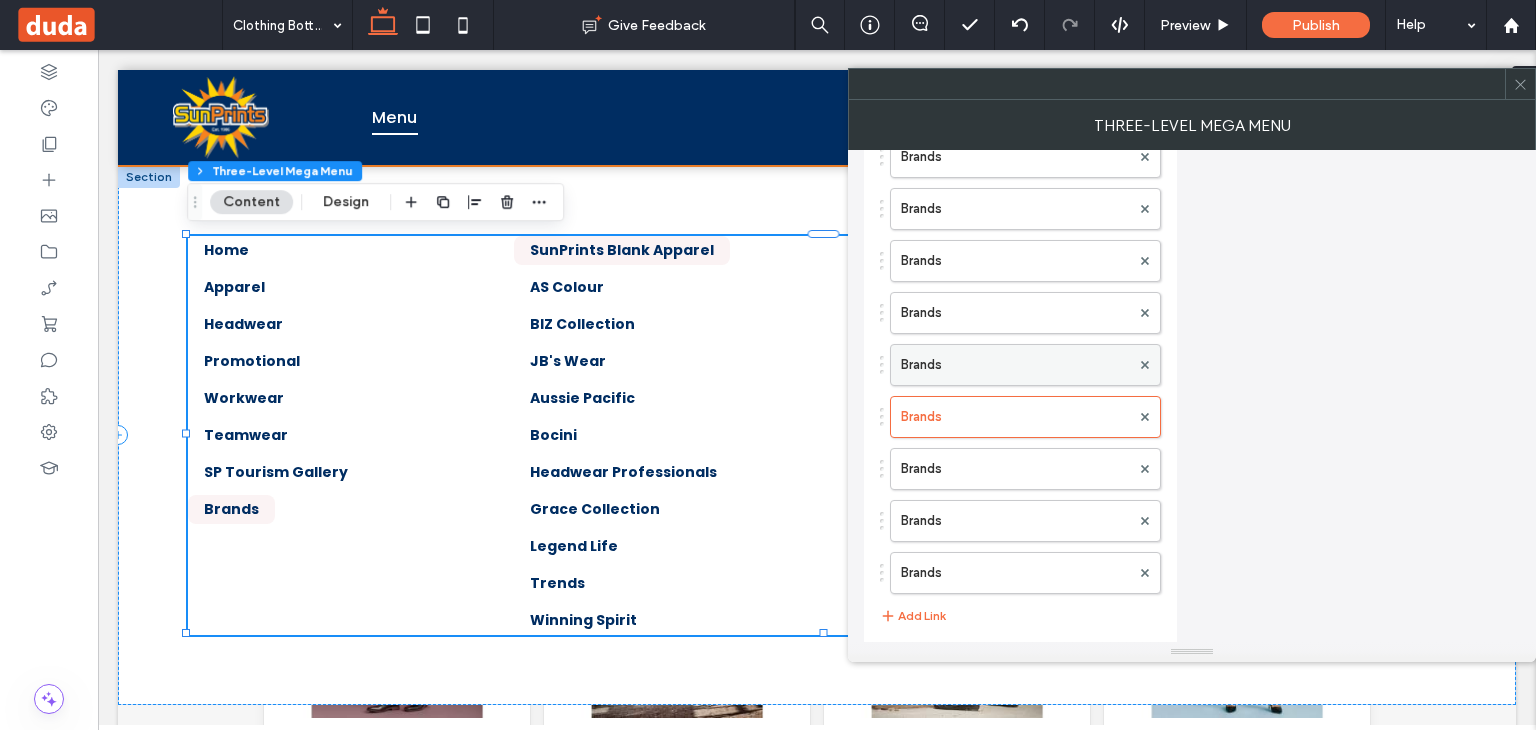 click on "Brands" at bounding box center [1015, 365] 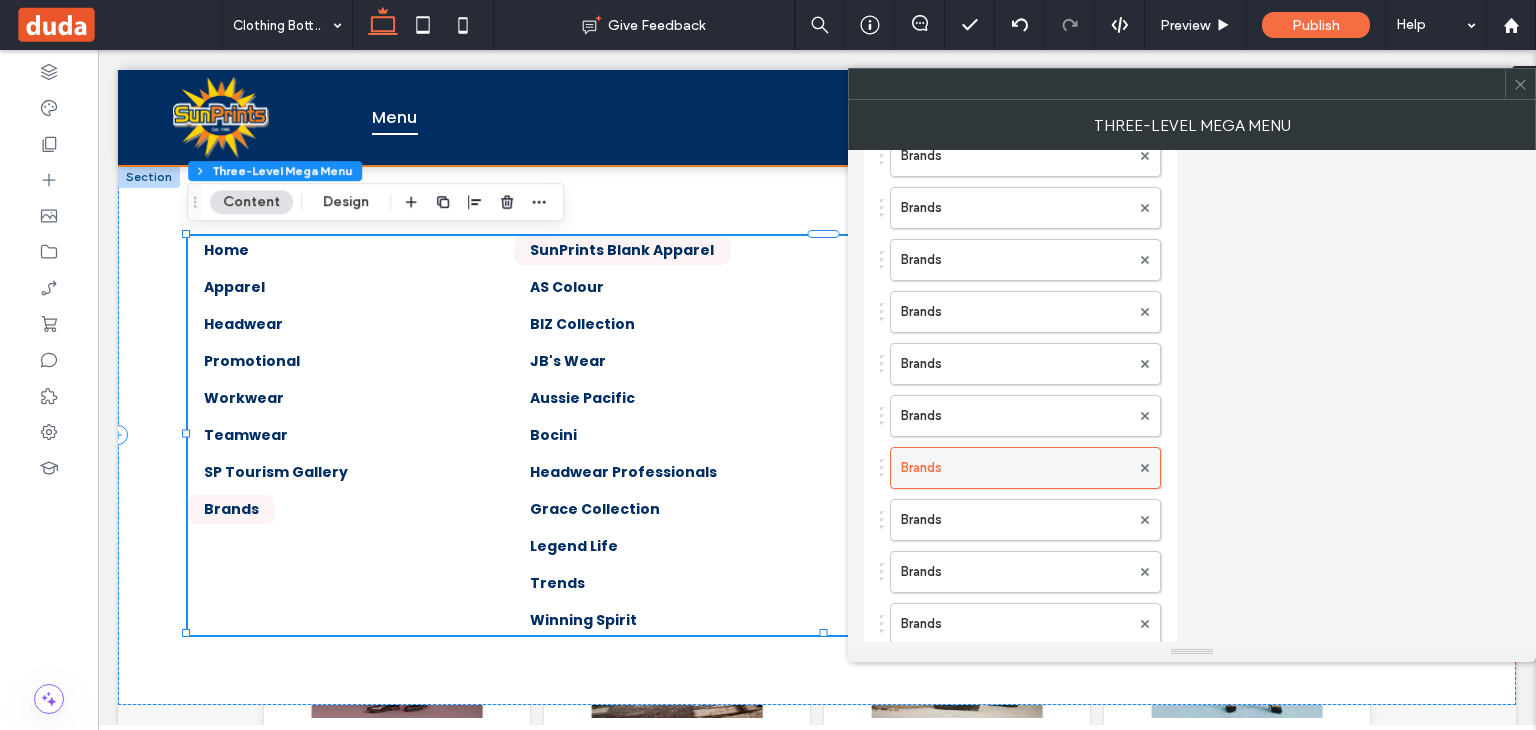 scroll, scrollTop: 480, scrollLeft: 0, axis: vertical 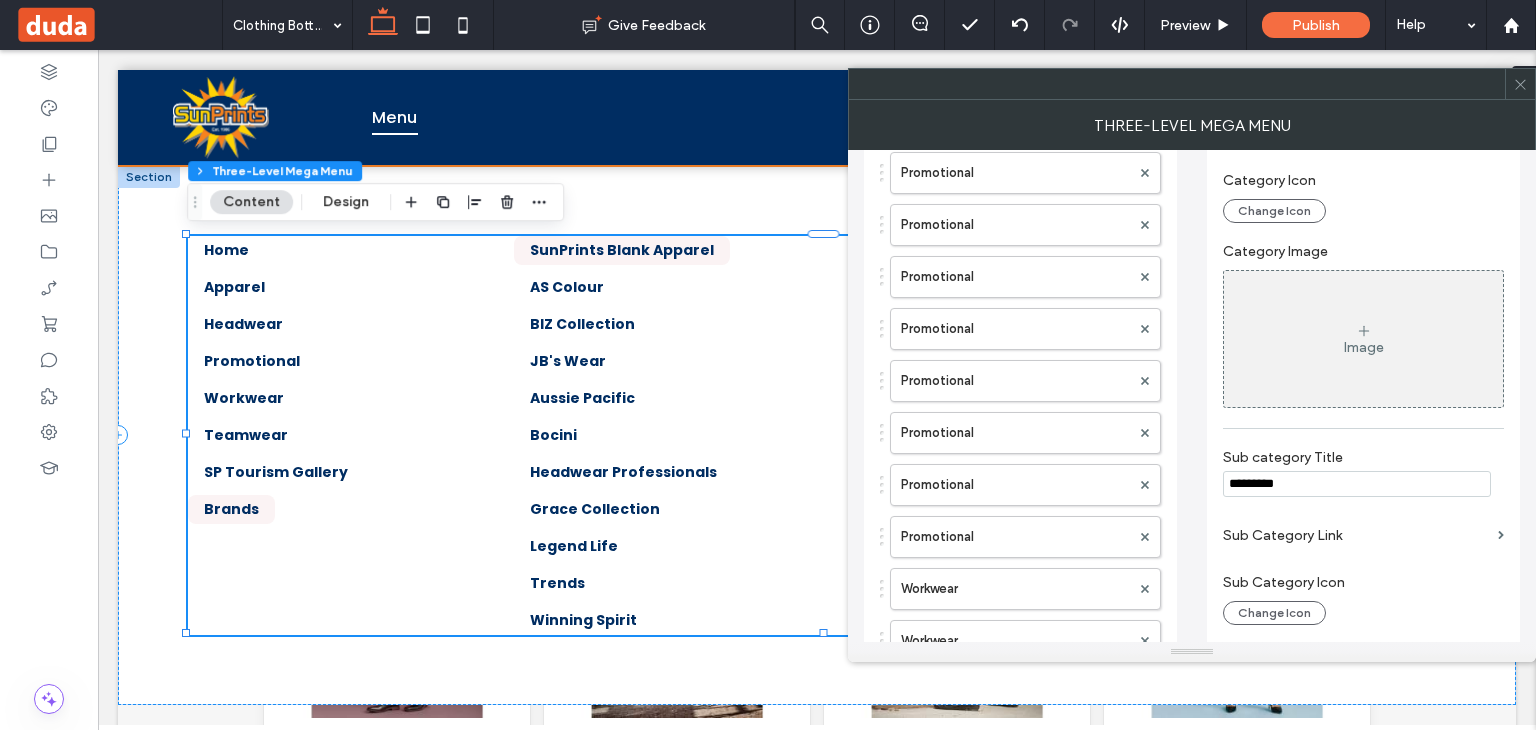 drag, startPoint x: 1312, startPoint y: 492, endPoint x: 1236, endPoint y: 490, distance: 76.02631 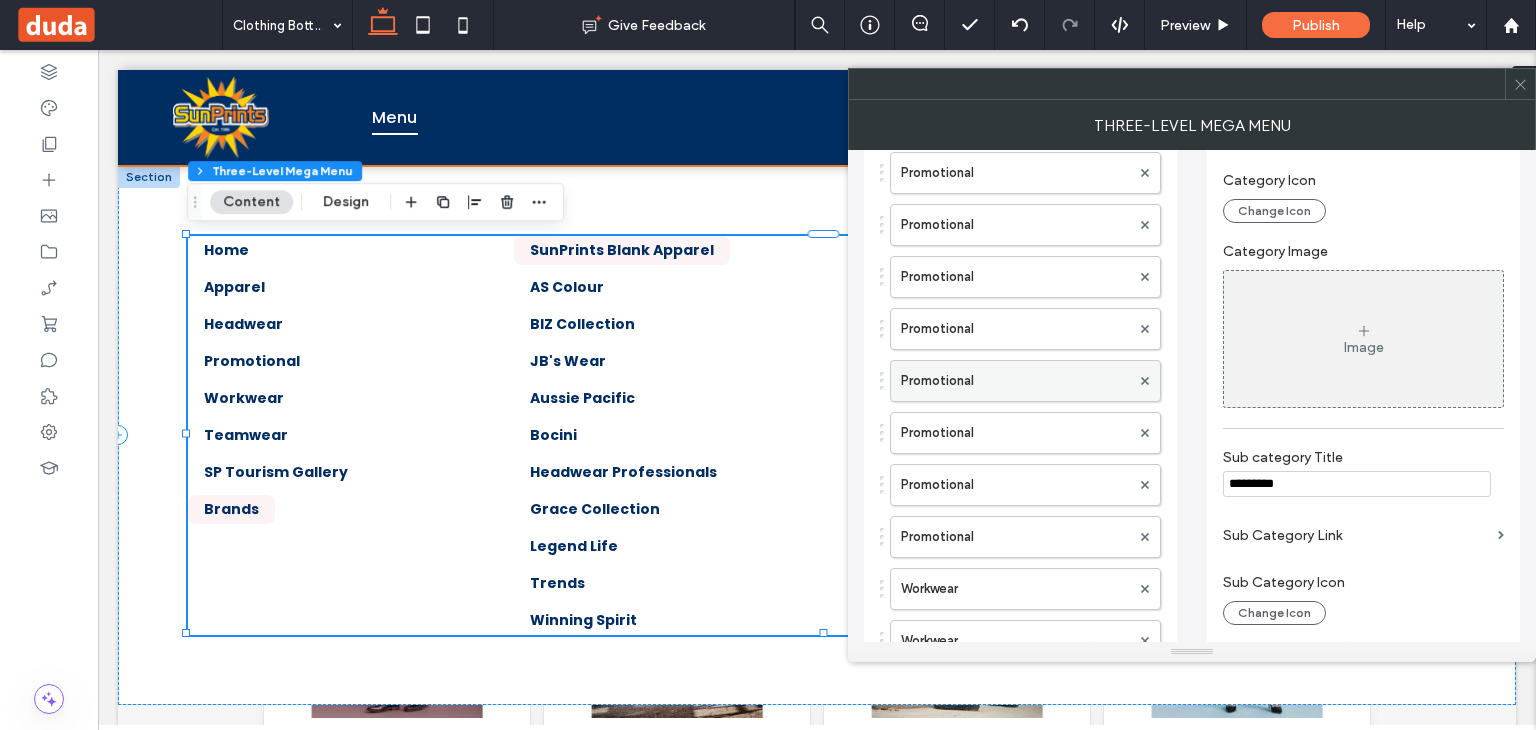 type on "*" 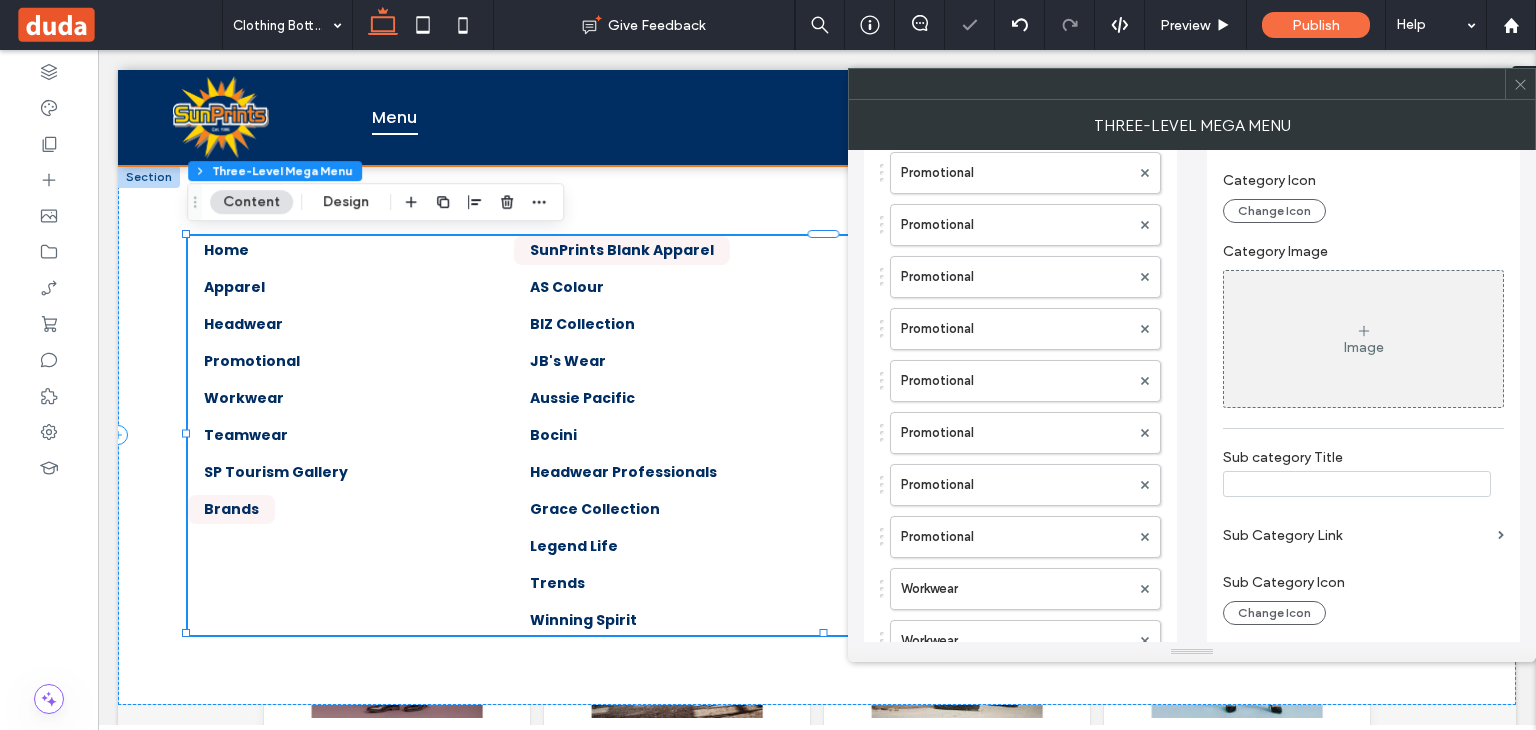 type 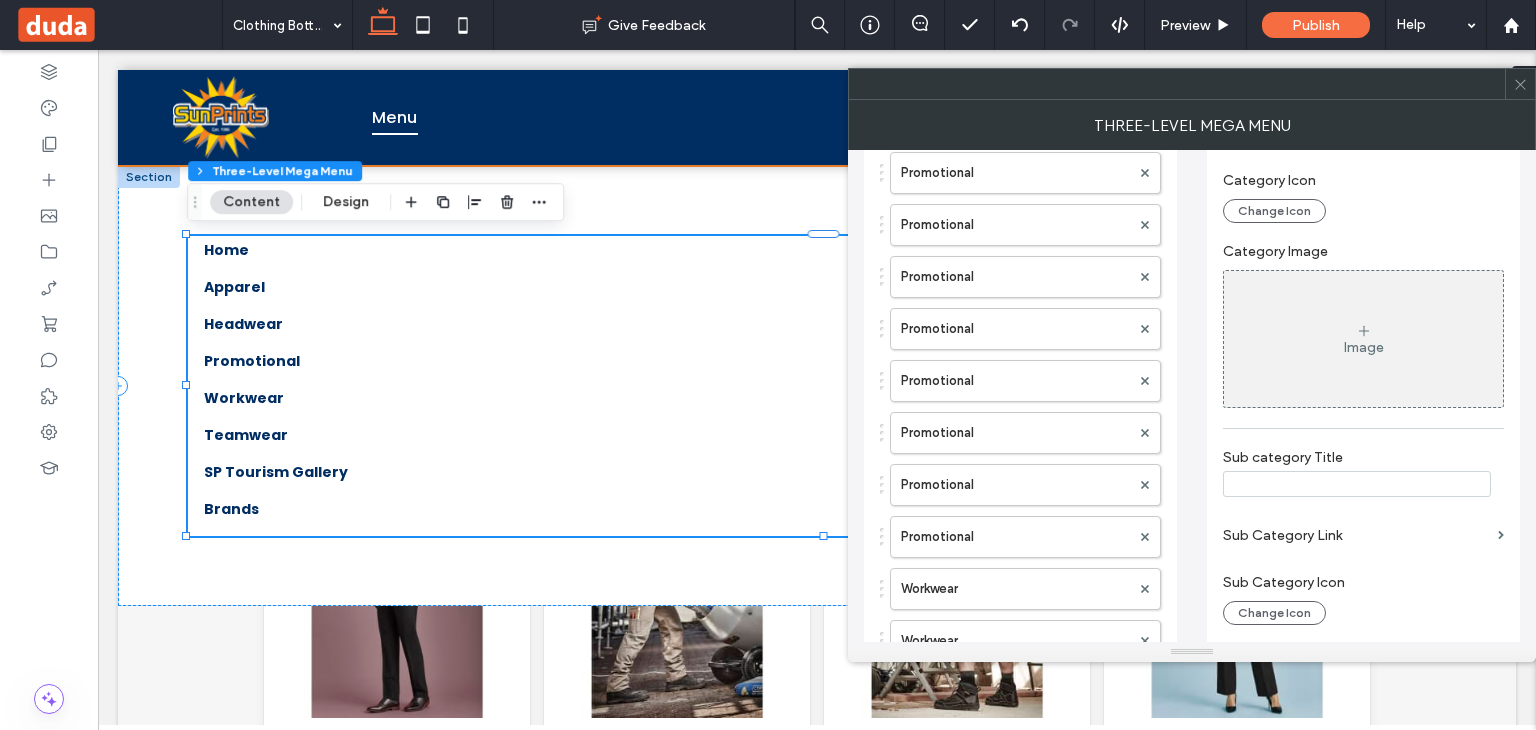 click at bounding box center [1520, 84] 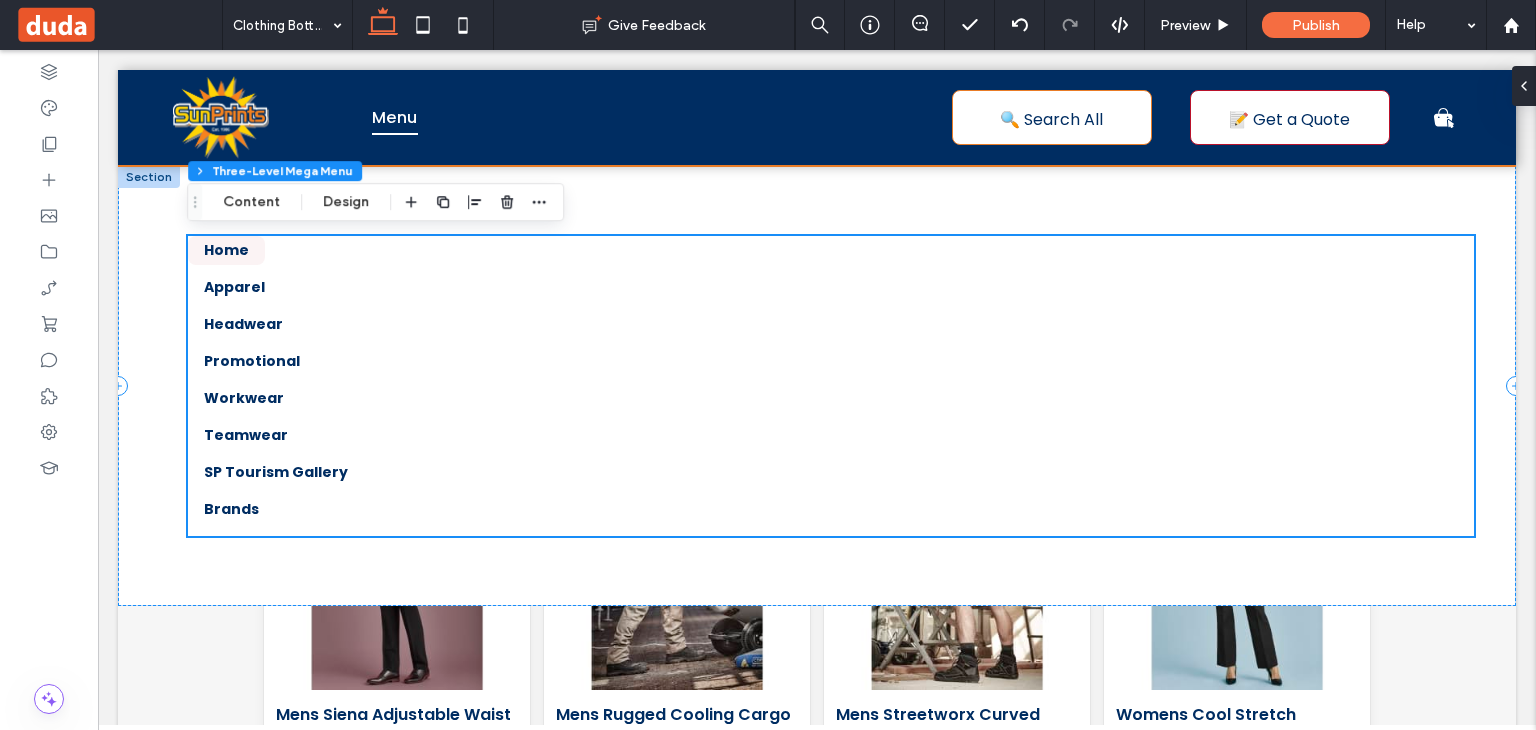 scroll, scrollTop: 452, scrollLeft: 0, axis: vertical 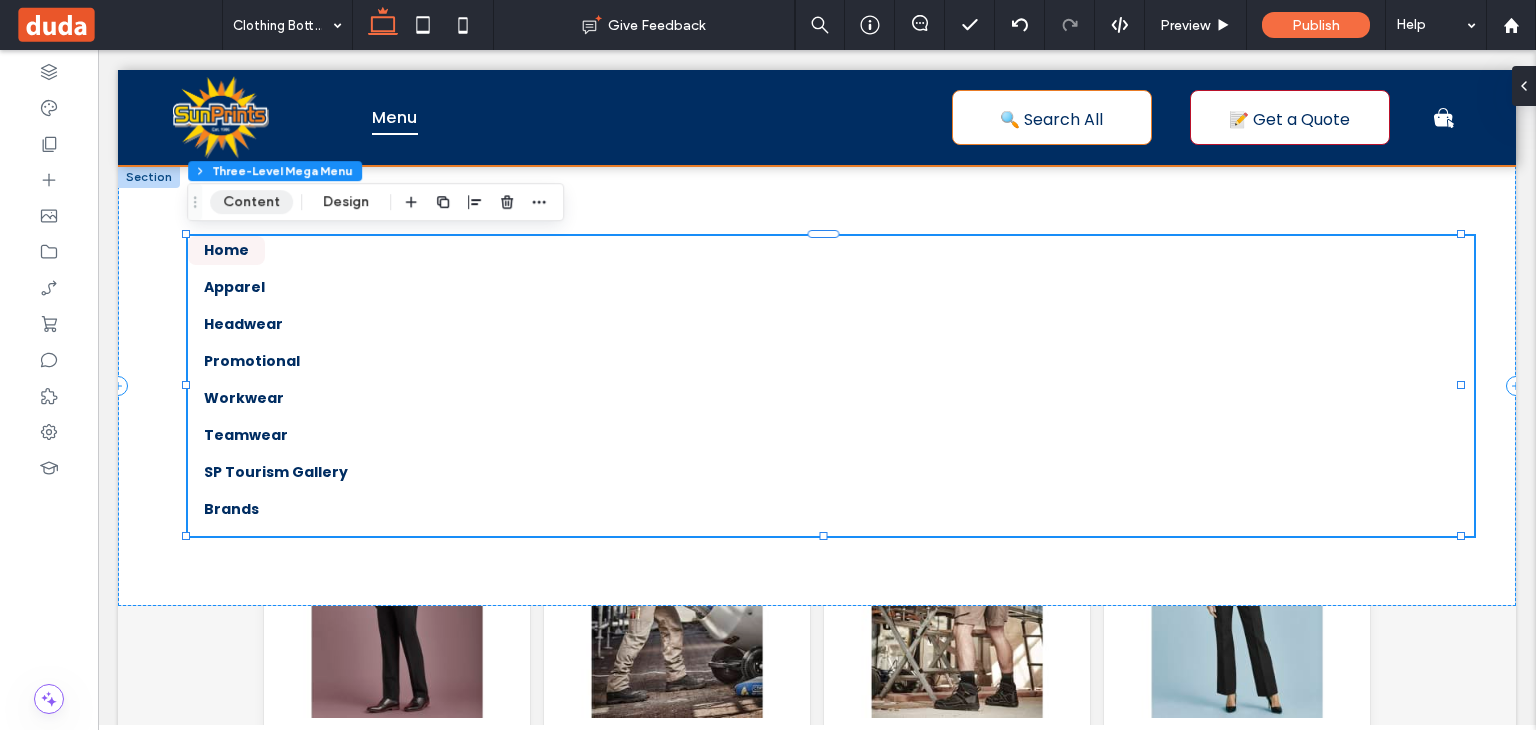 click on "Content" at bounding box center (251, 202) 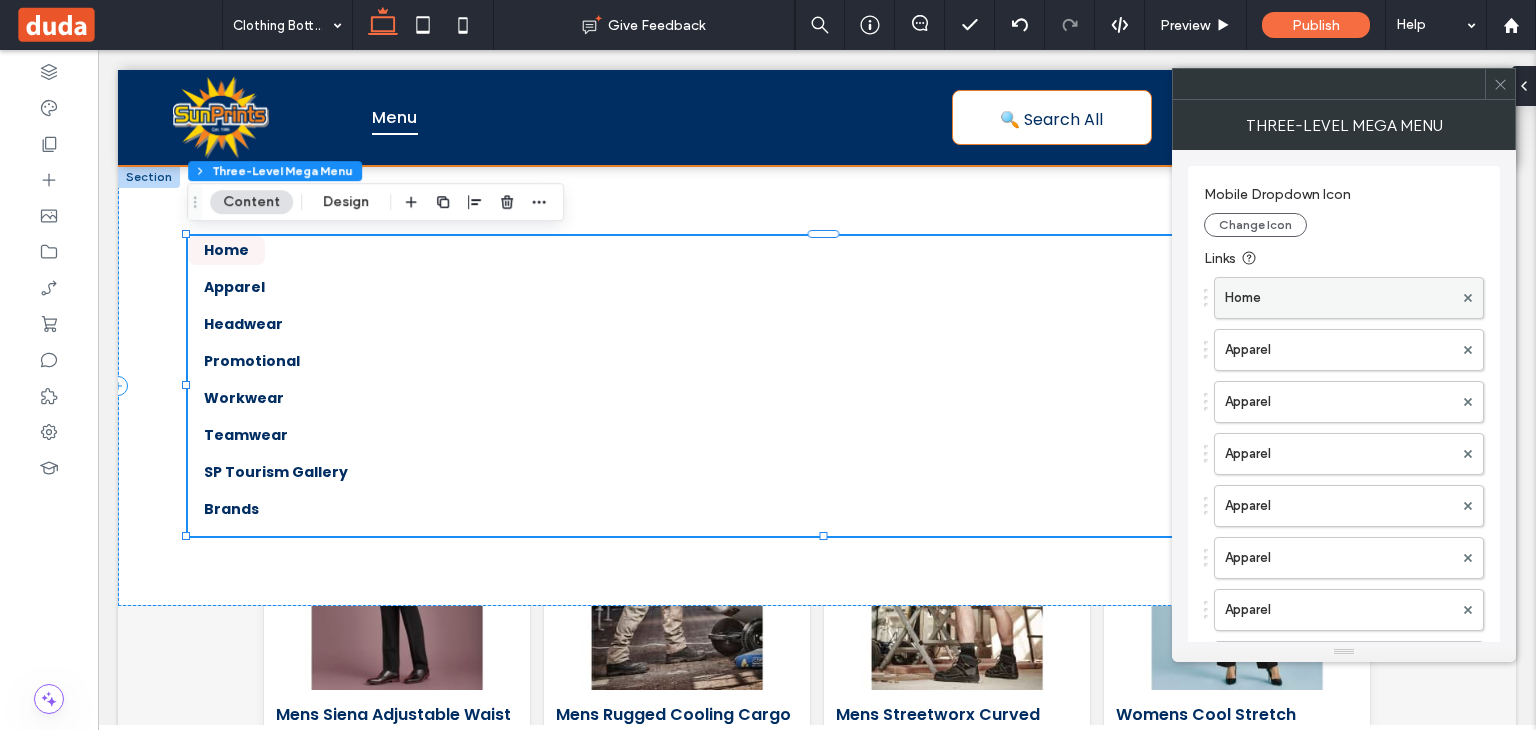 click on "Home" at bounding box center [1339, 298] 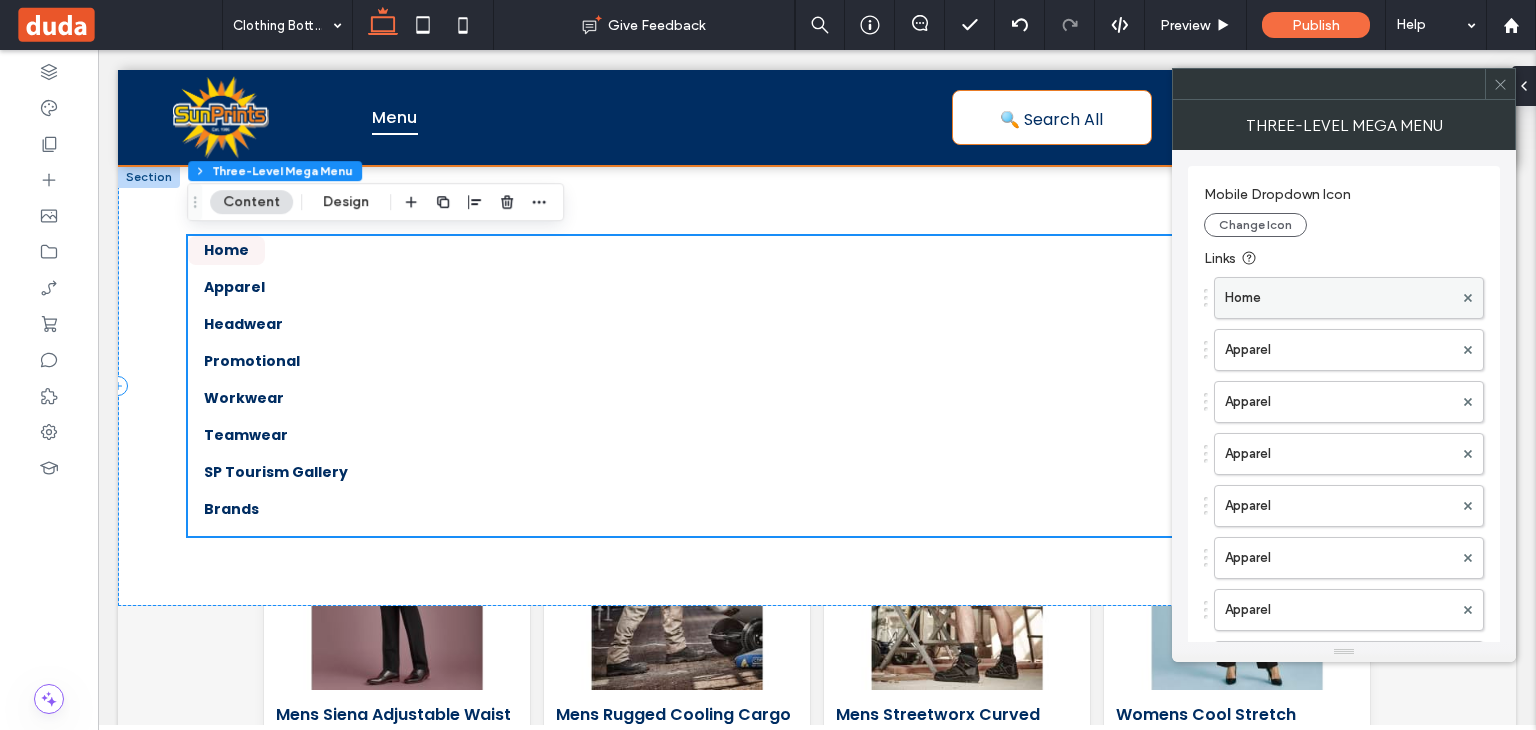 scroll, scrollTop: 452, scrollLeft: 0, axis: vertical 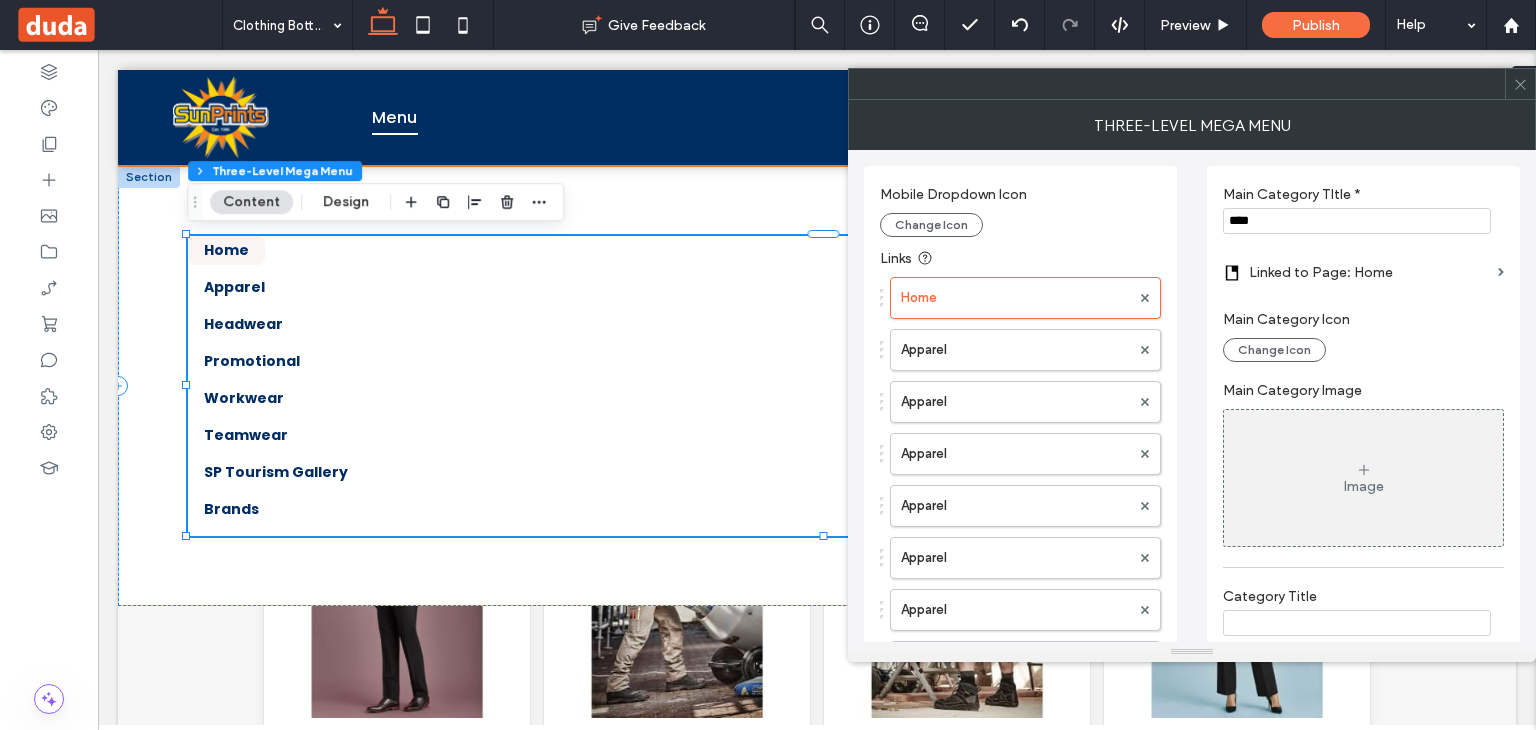 click on "Image" at bounding box center (1364, 486) 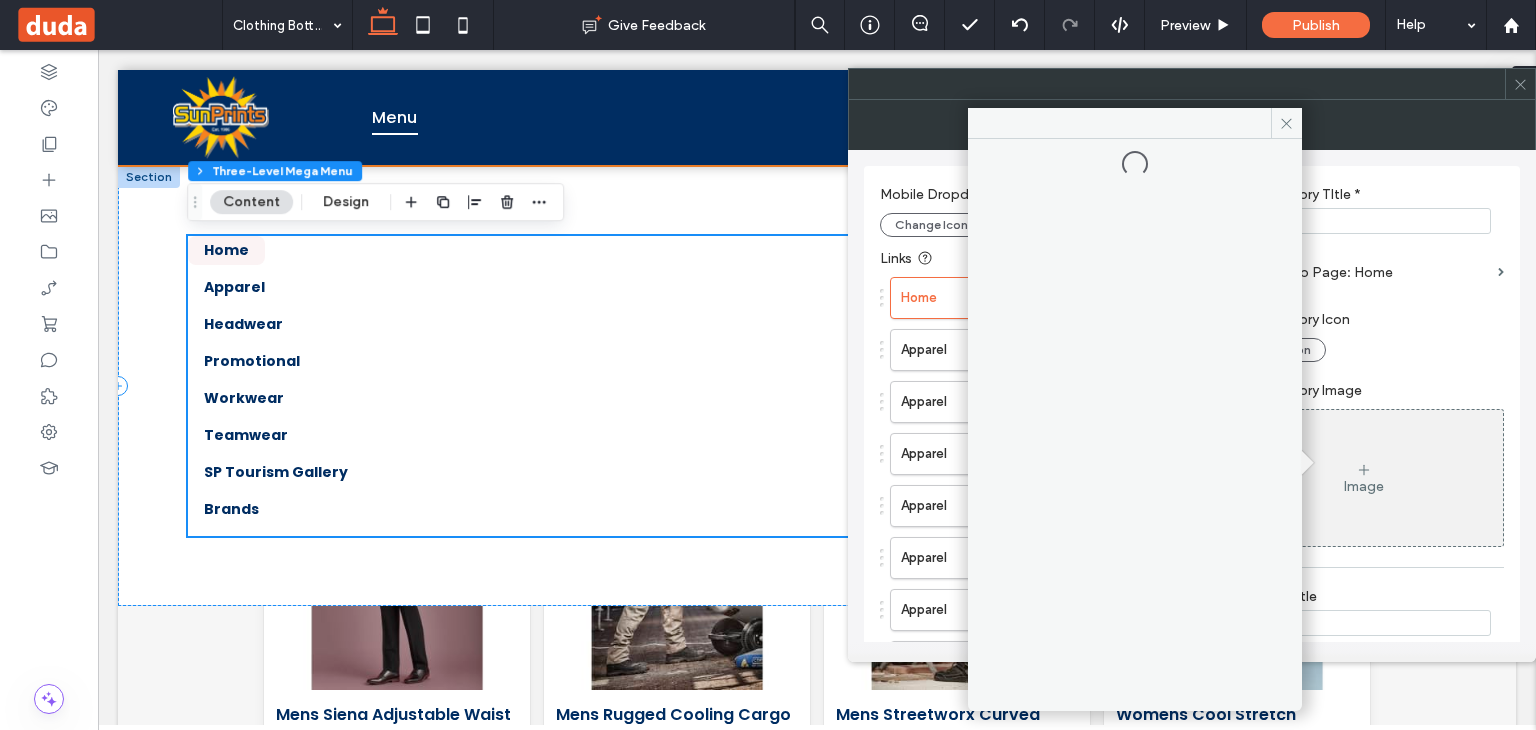 scroll, scrollTop: 452, scrollLeft: 0, axis: vertical 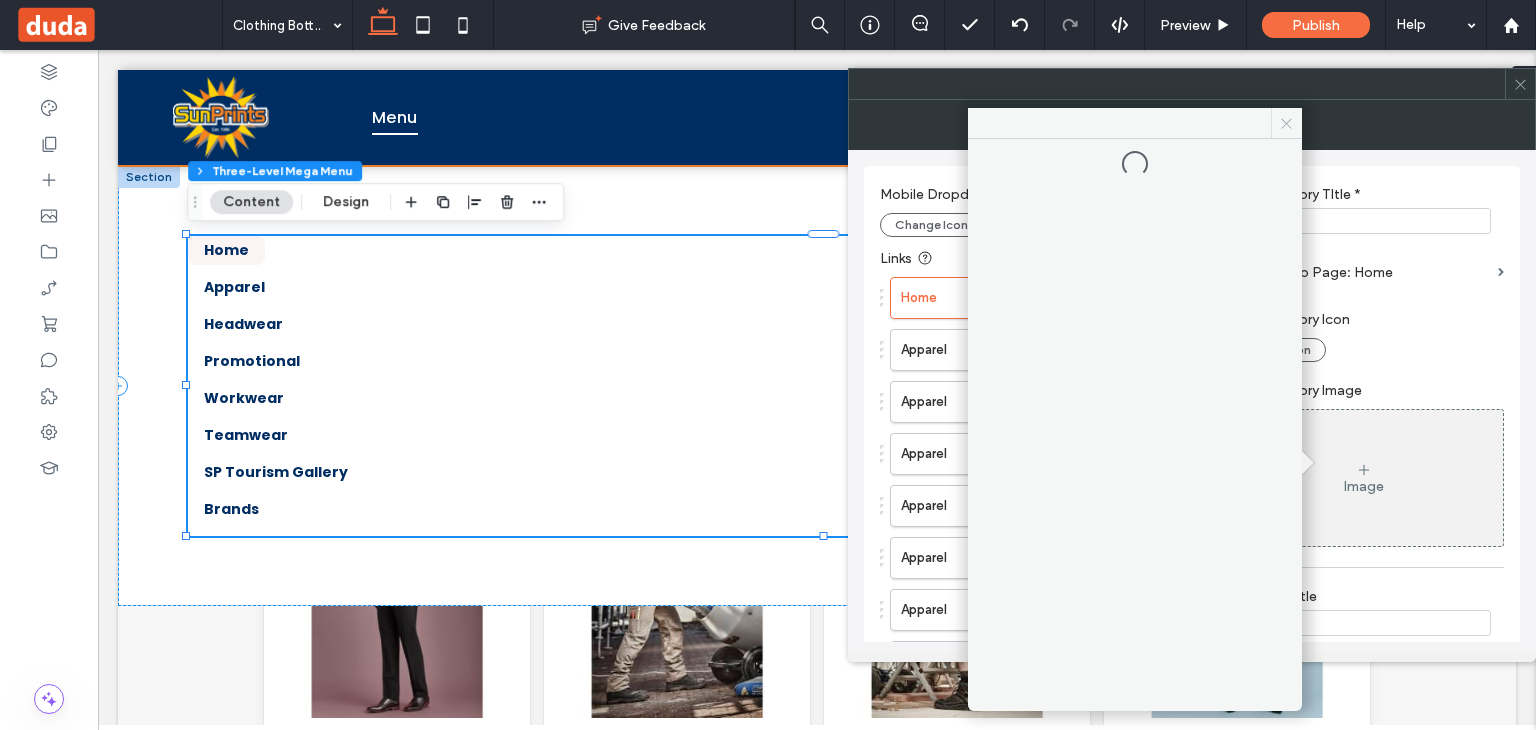 click 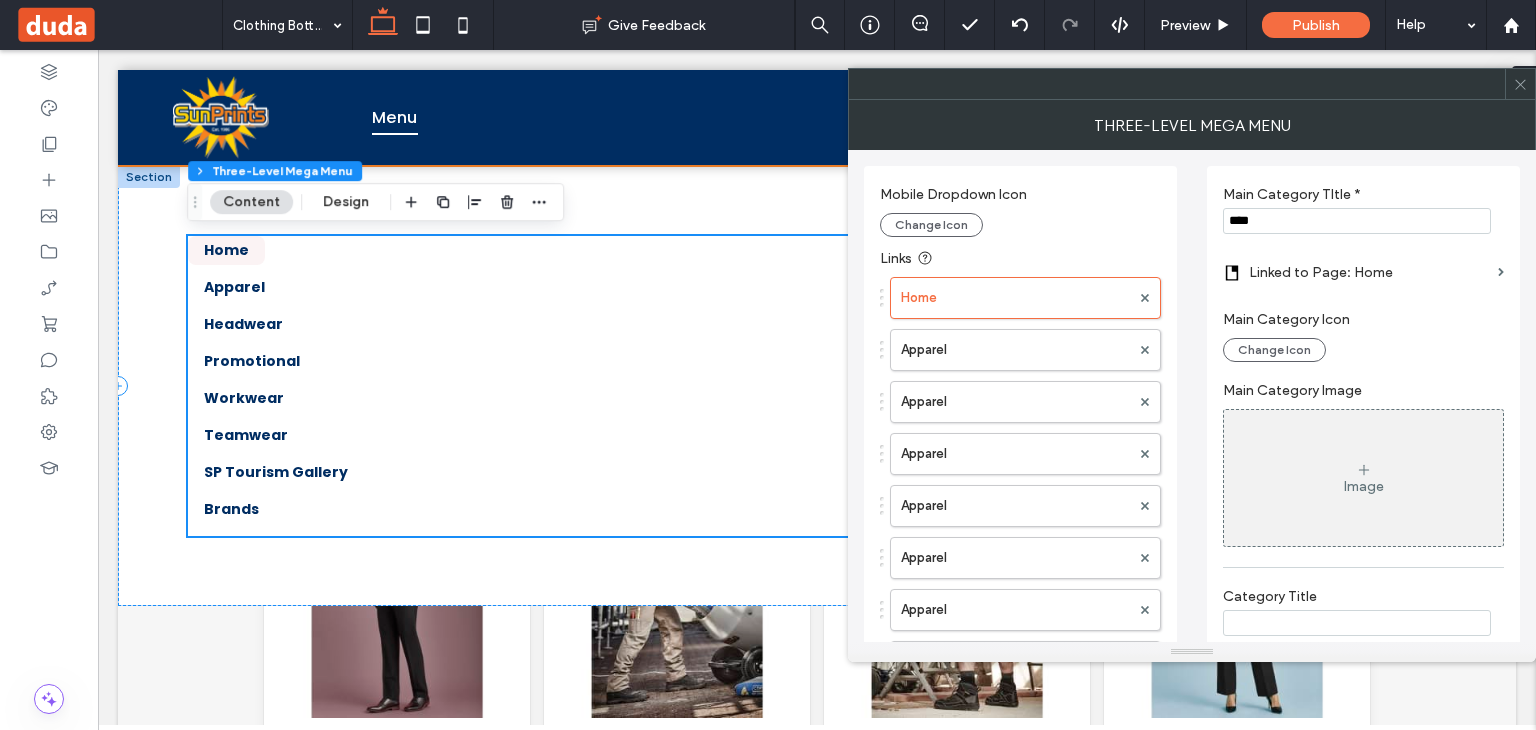 scroll, scrollTop: 452, scrollLeft: 0, axis: vertical 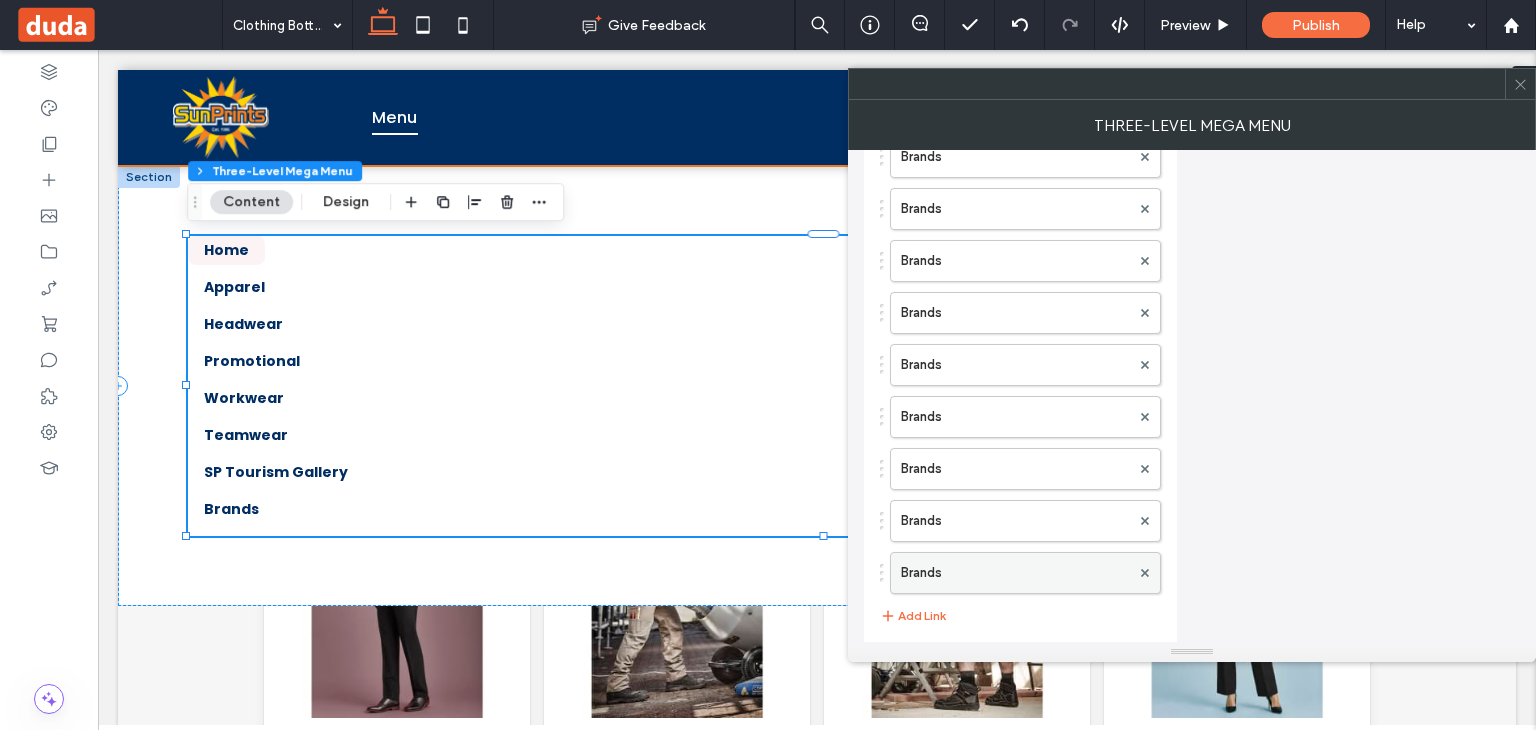 click on "Brands" at bounding box center (1015, 573) 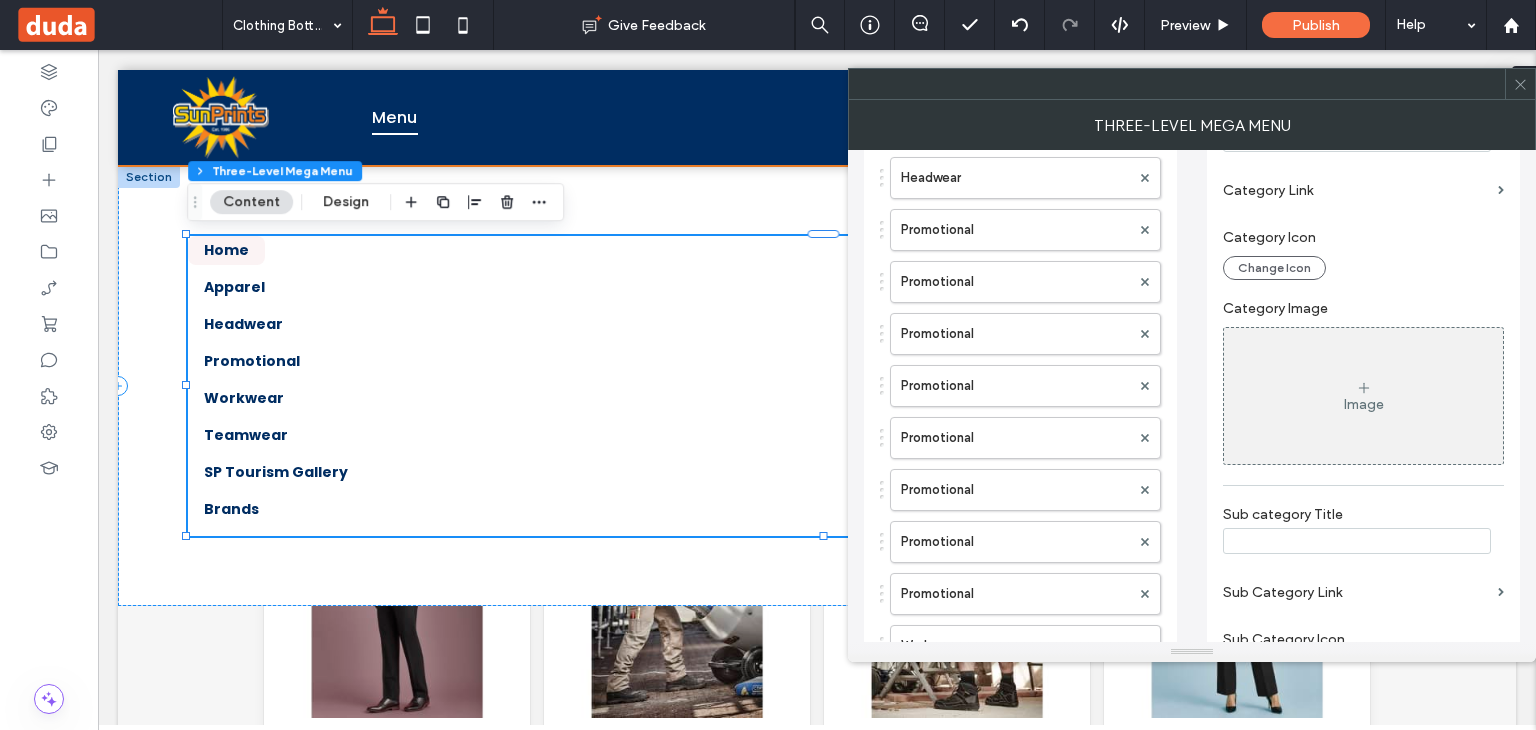 scroll, scrollTop: 0, scrollLeft: 0, axis: both 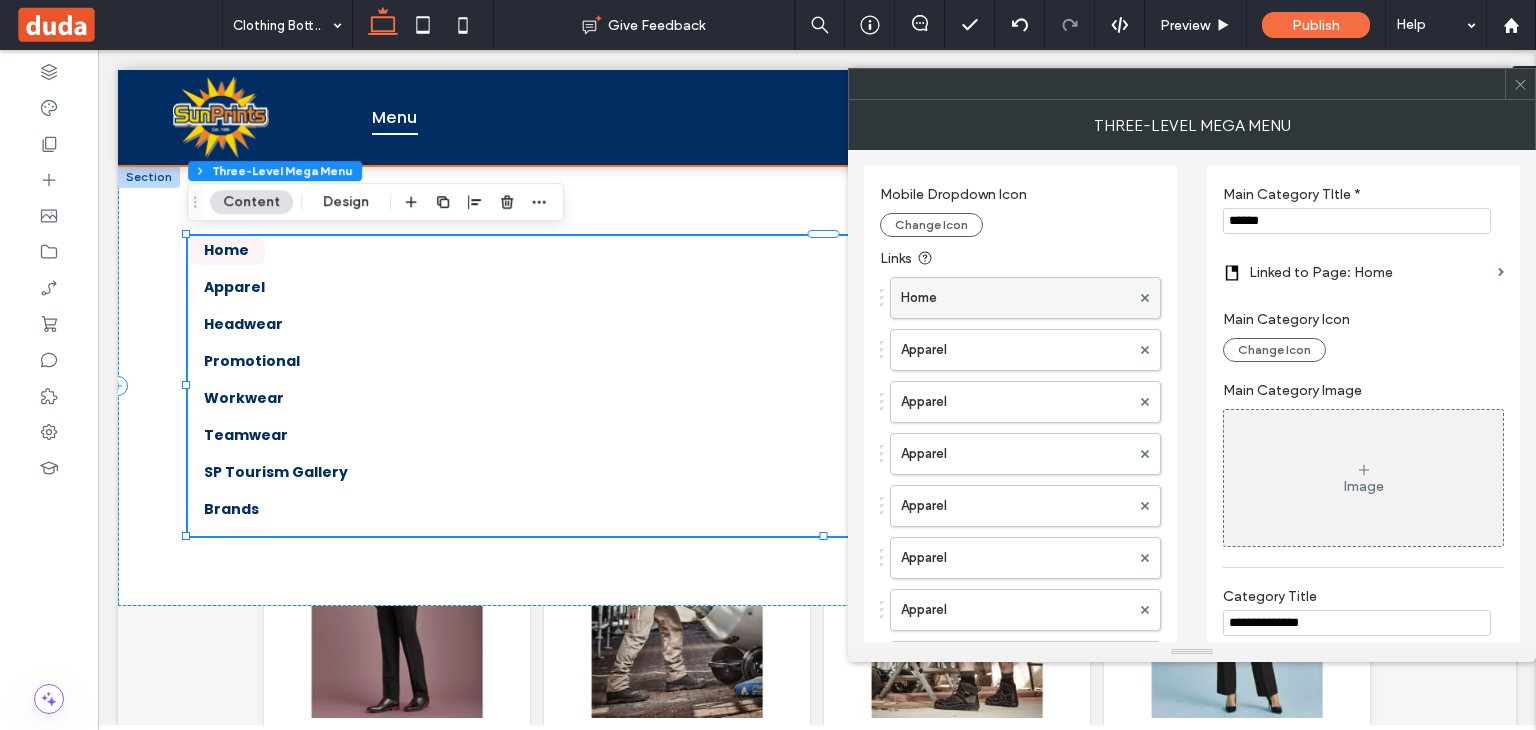 click on "Home" at bounding box center [1015, 298] 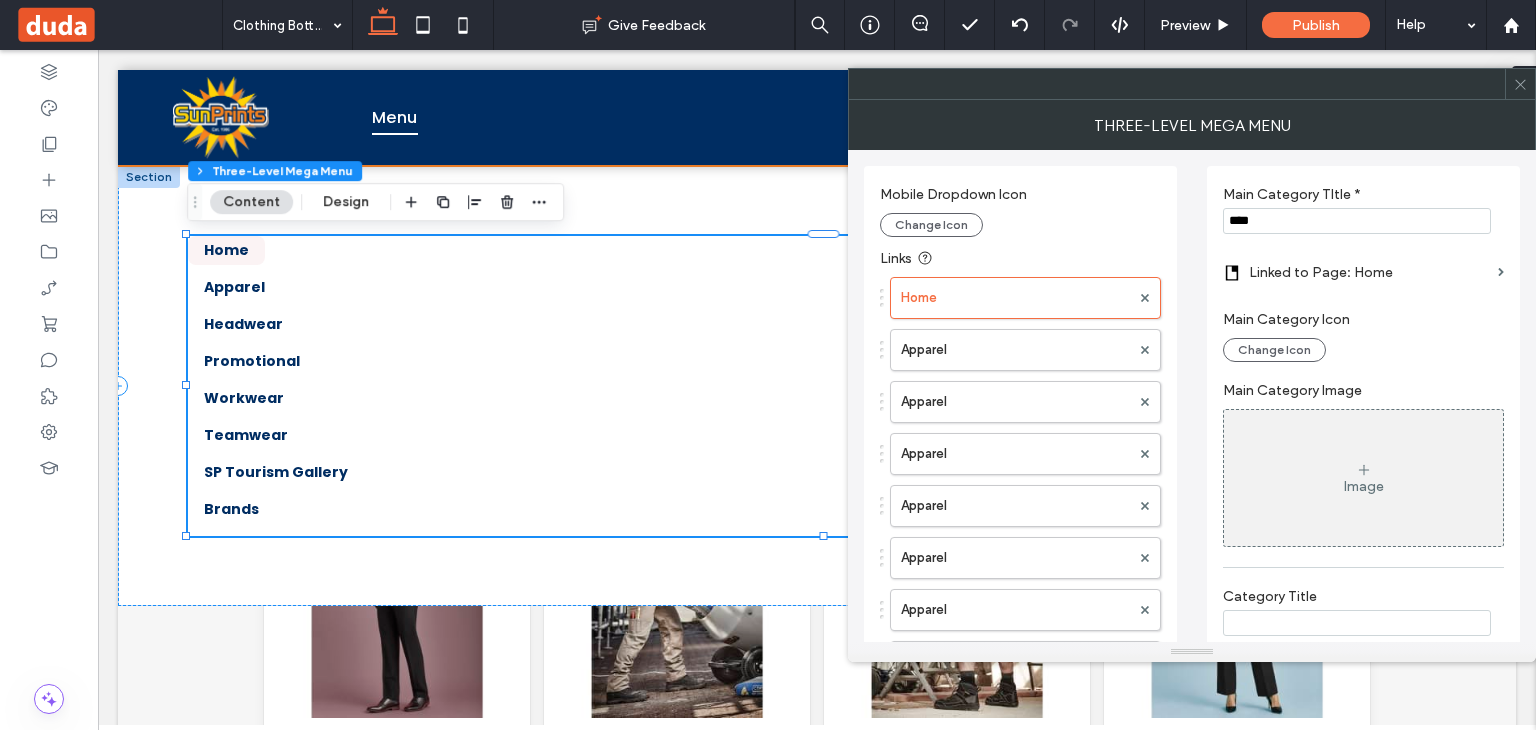 scroll, scrollTop: 452, scrollLeft: 0, axis: vertical 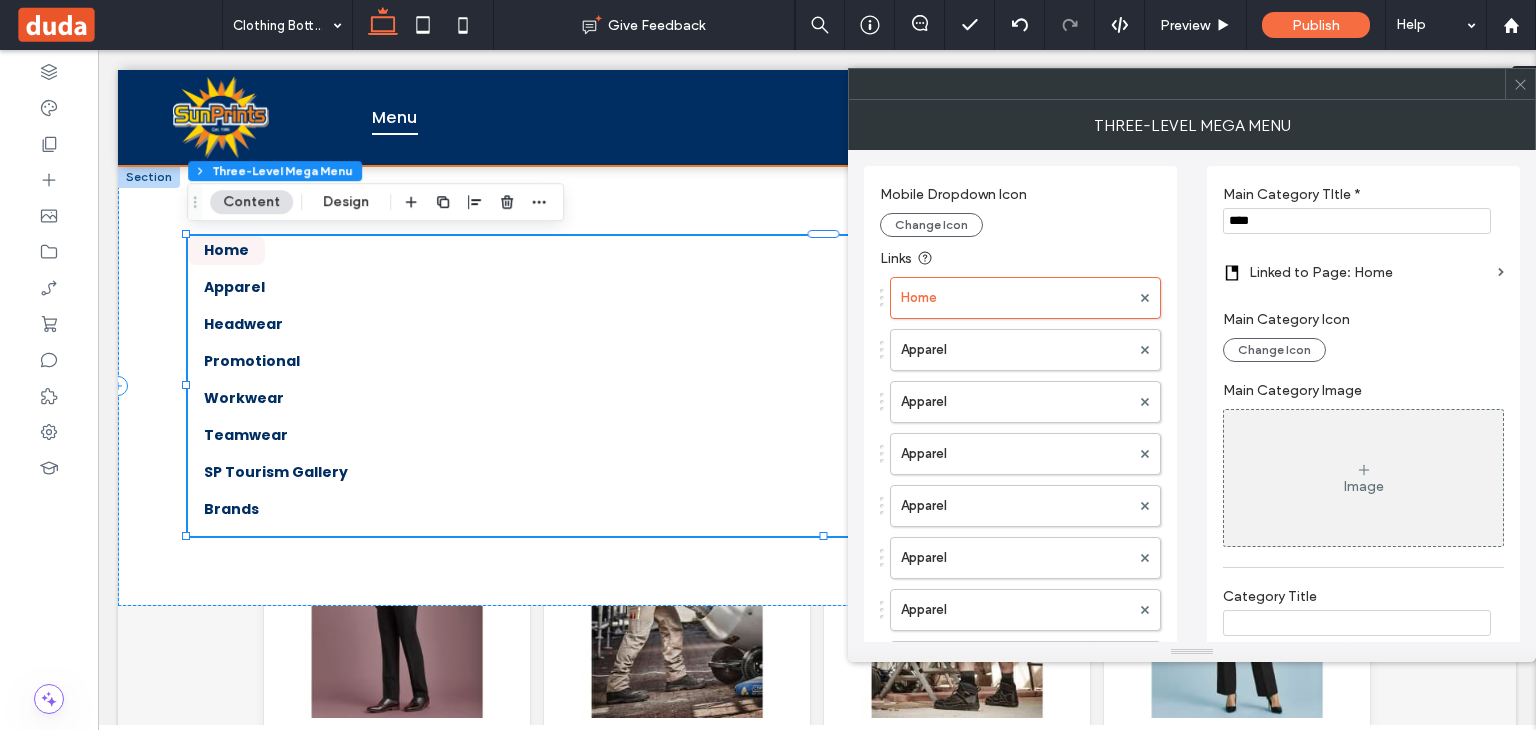 click on "Image" at bounding box center [1363, 478] 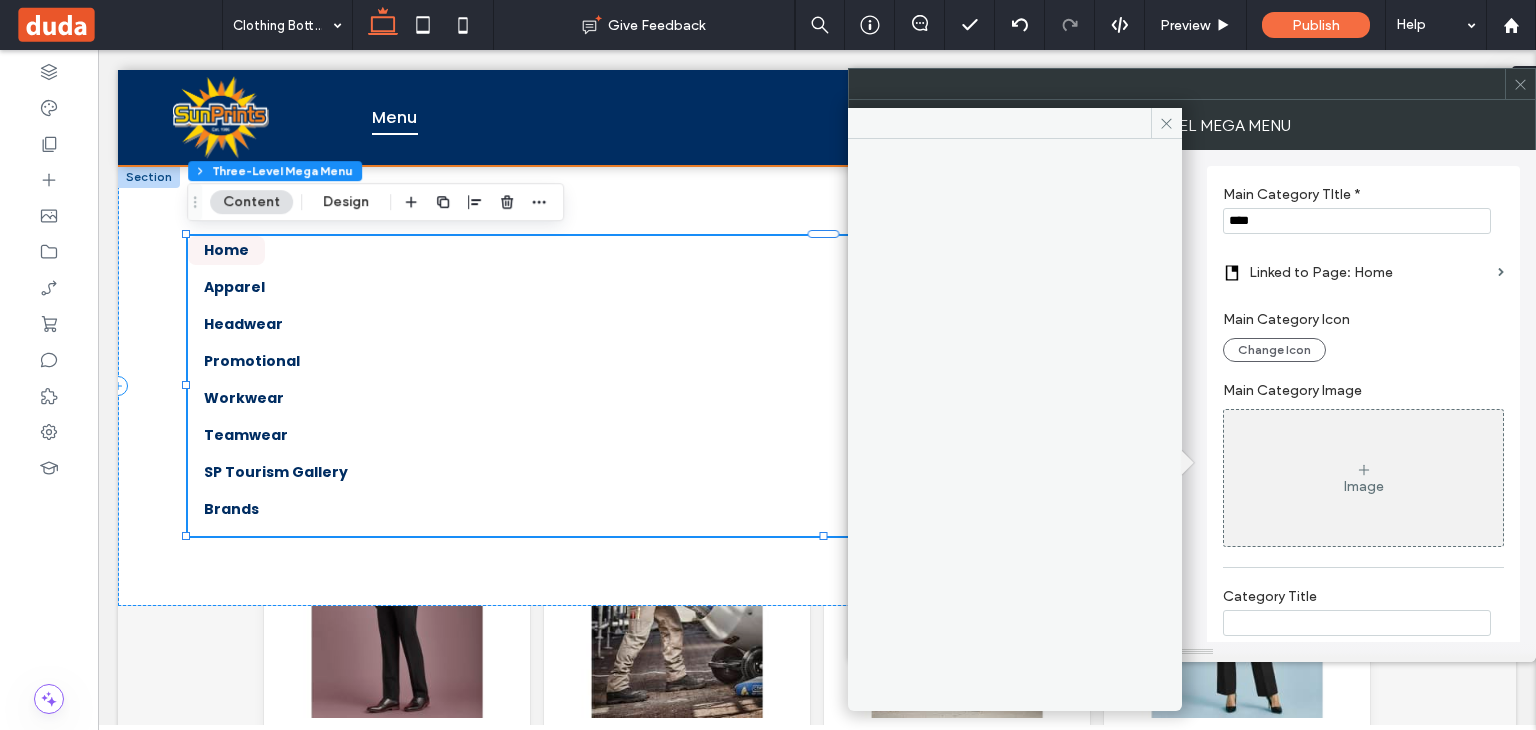 scroll, scrollTop: 452, scrollLeft: 0, axis: vertical 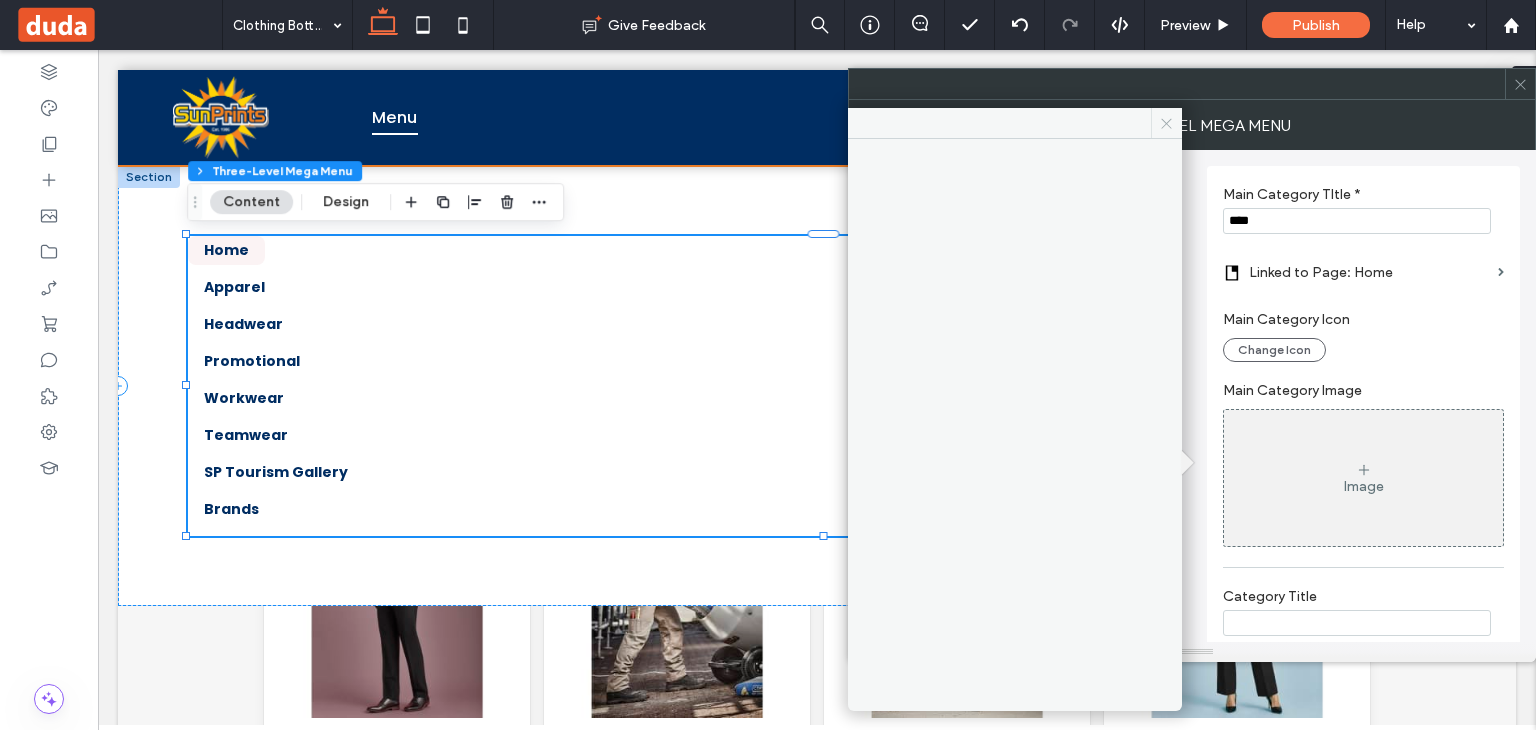 click at bounding box center (1166, 123) 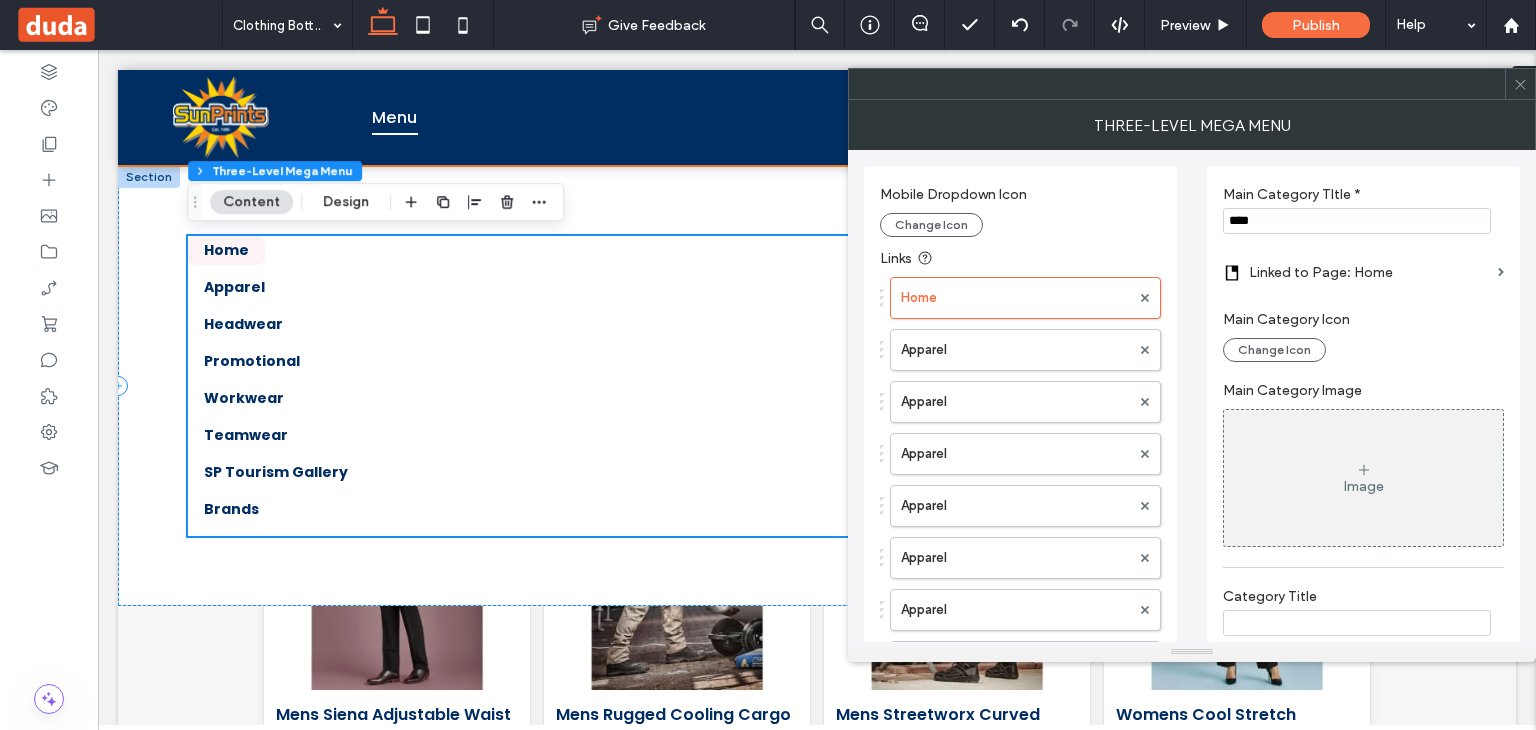 scroll, scrollTop: 452, scrollLeft: 0, axis: vertical 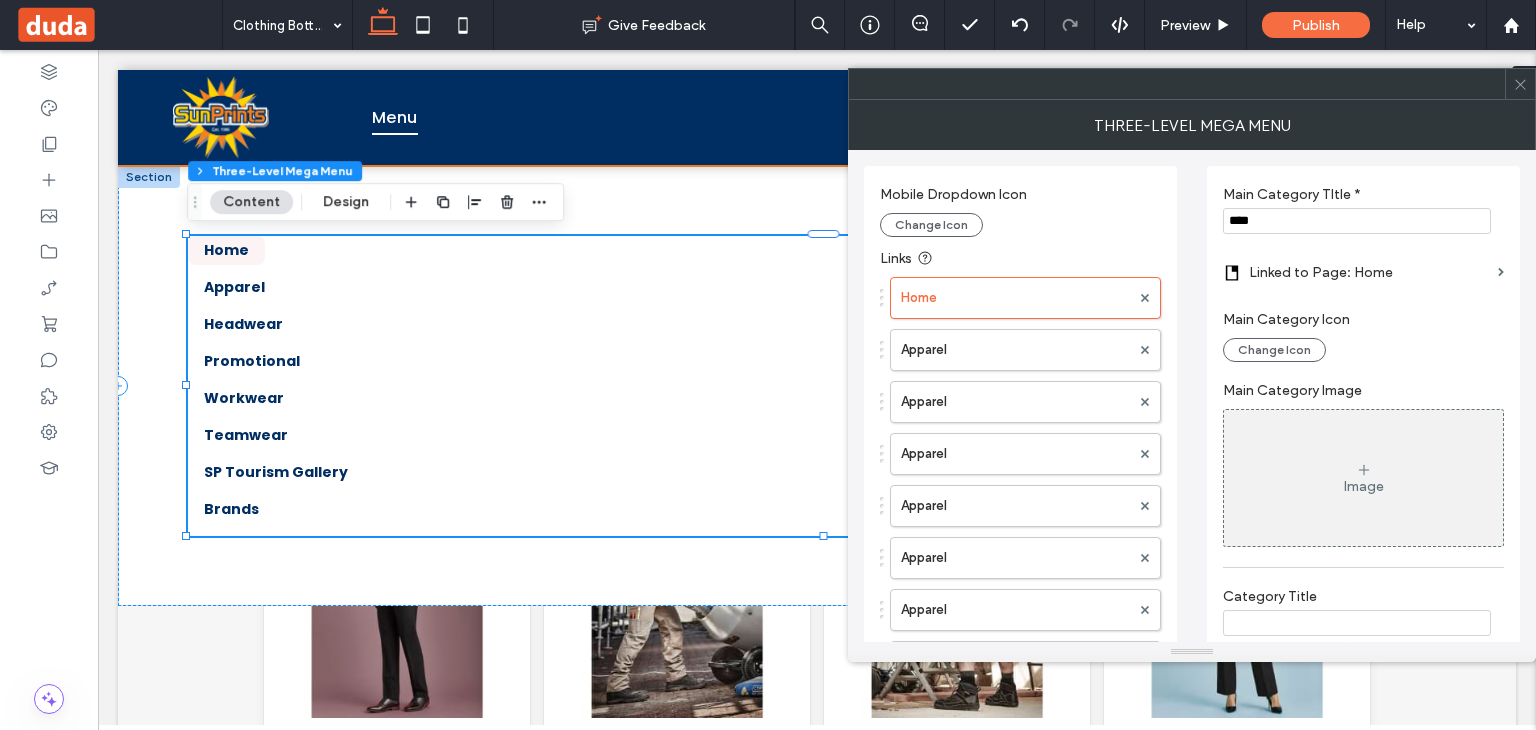 click on "Image" at bounding box center (1363, 478) 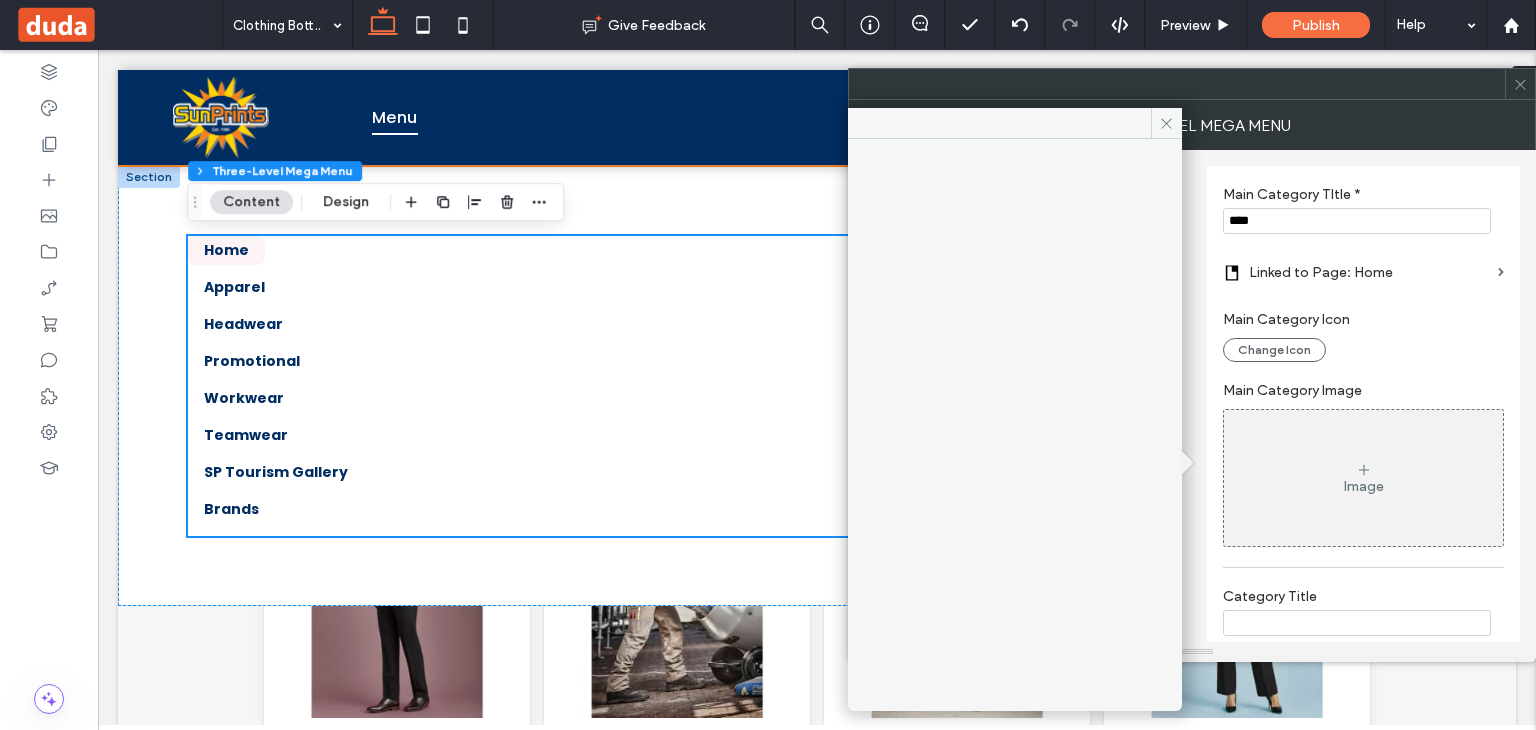 scroll, scrollTop: 452, scrollLeft: 0, axis: vertical 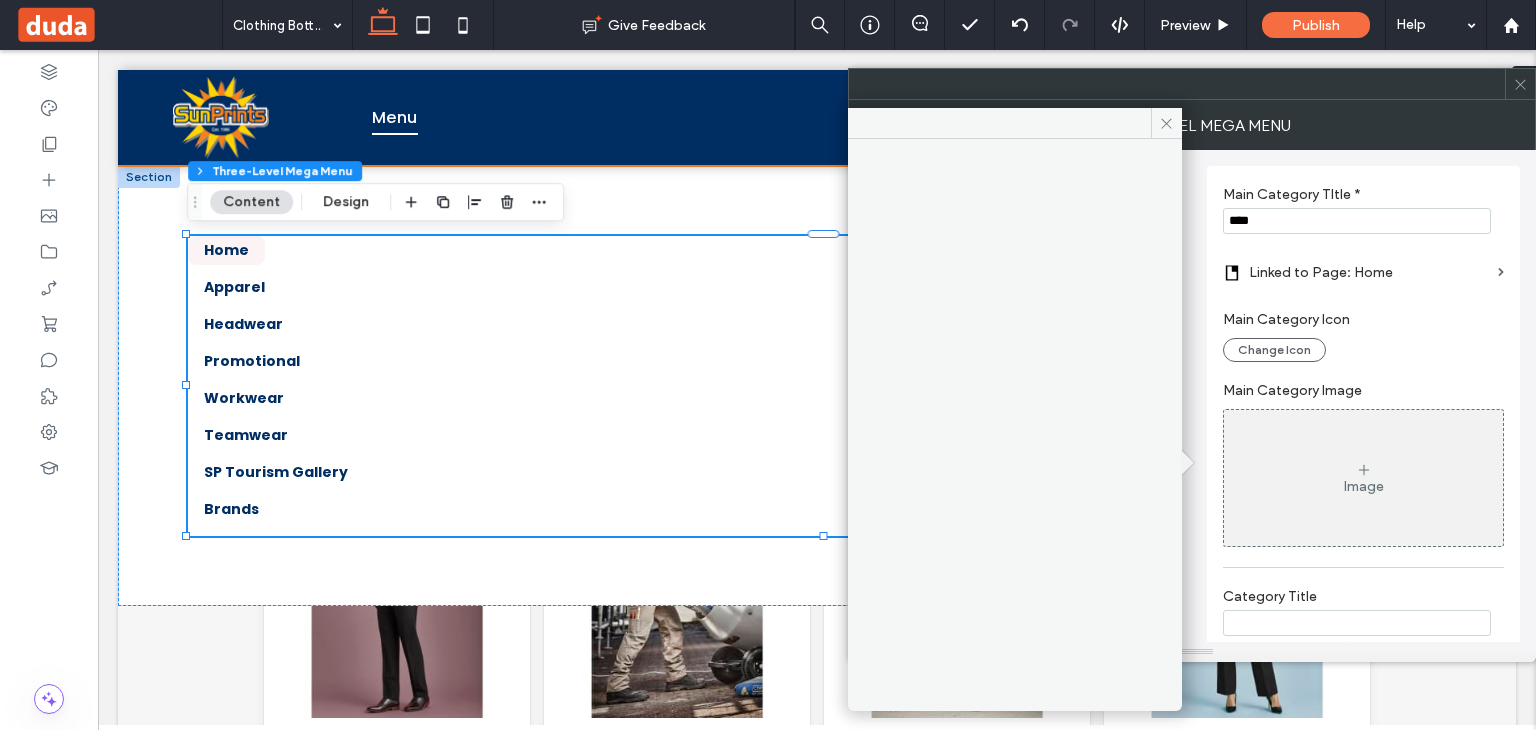 click on "Main Category Icon" at bounding box center [1363, 319] 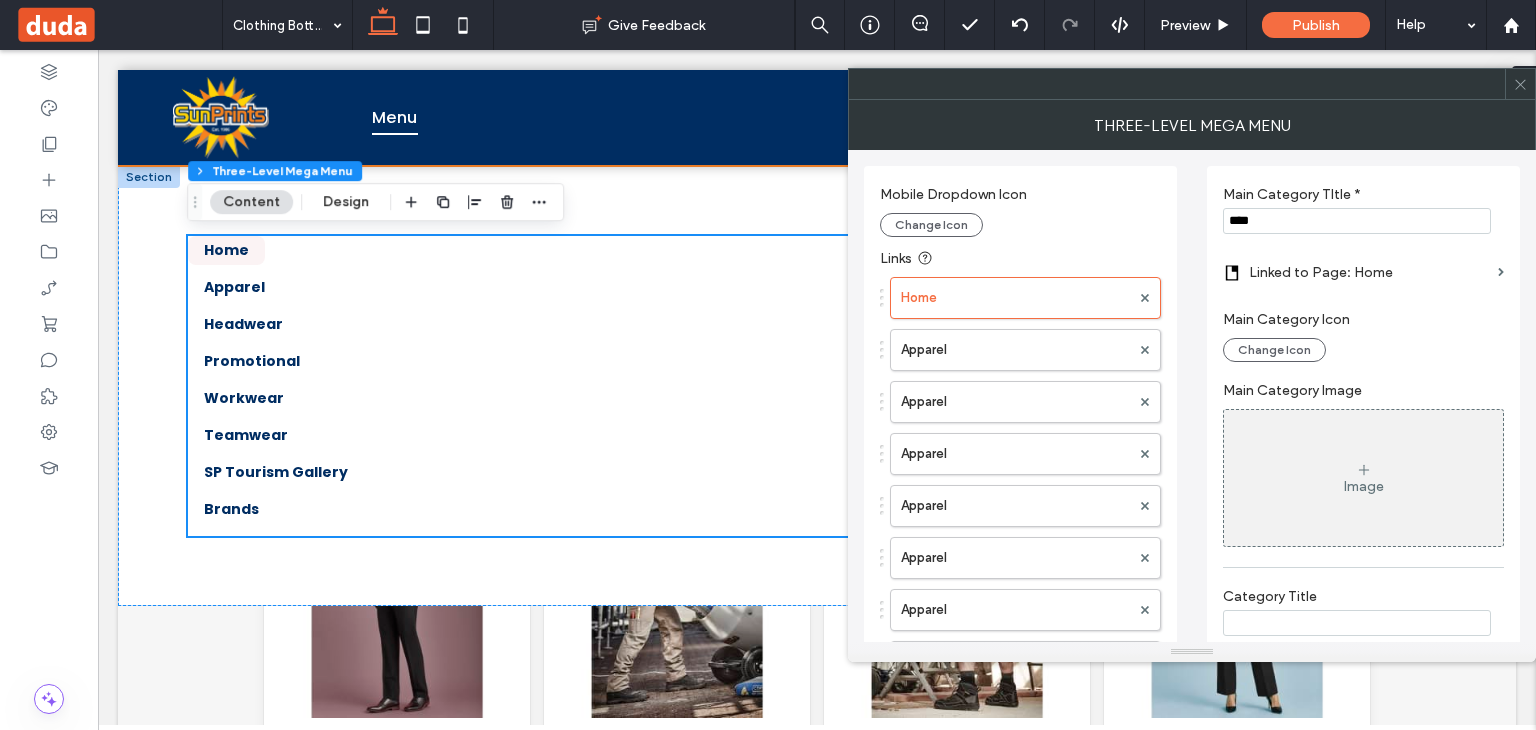 scroll, scrollTop: 452, scrollLeft: 0, axis: vertical 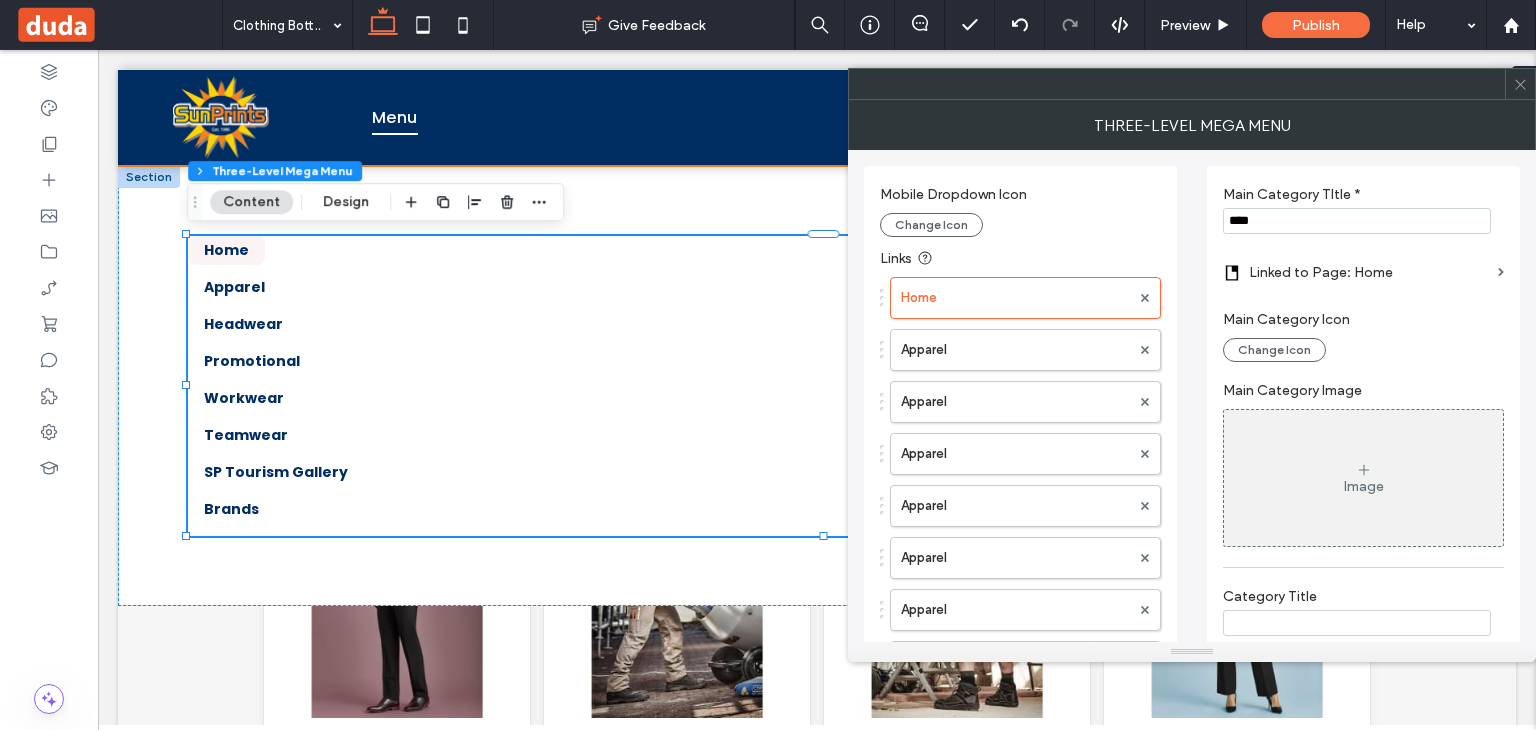 click on "Image" at bounding box center (1363, 478) 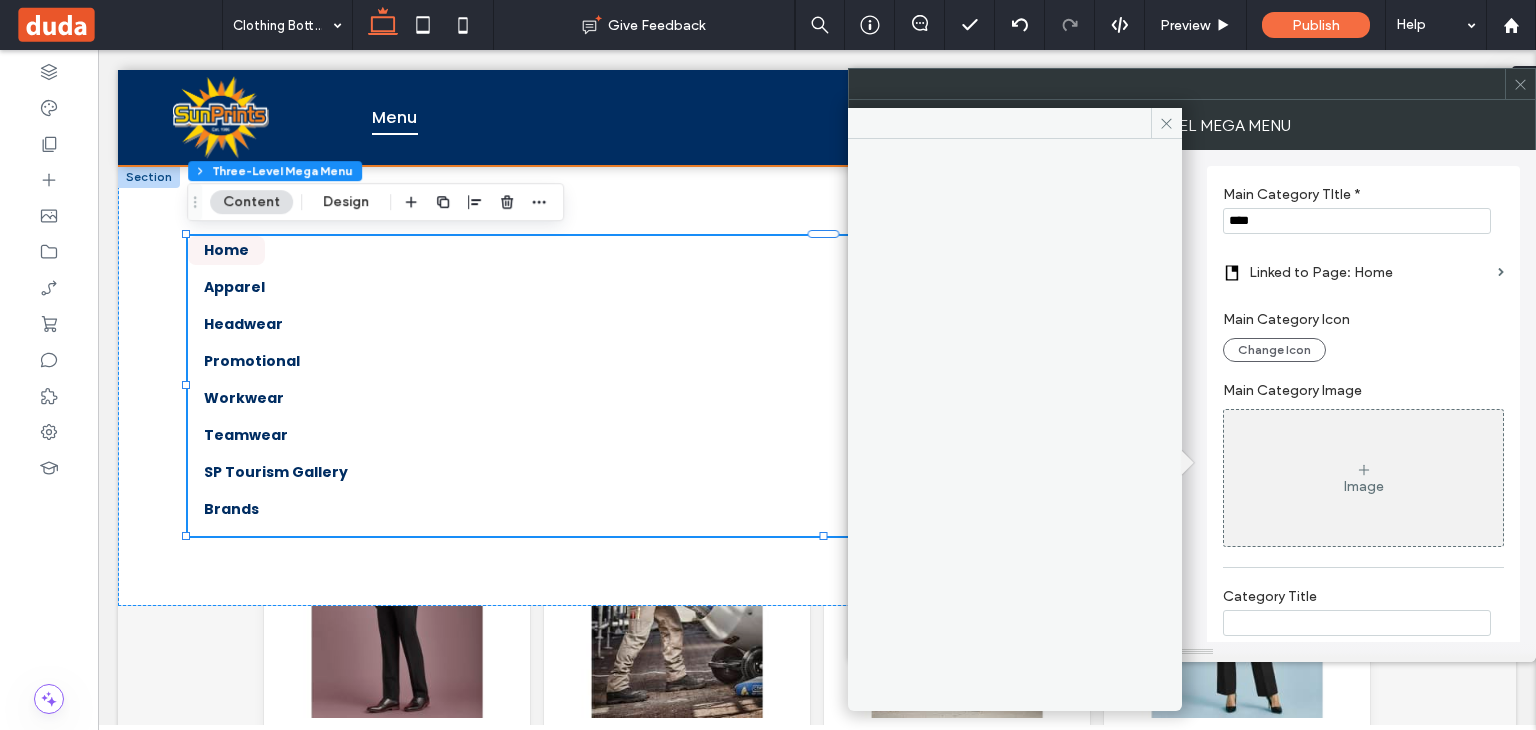 scroll, scrollTop: 452, scrollLeft: 0, axis: vertical 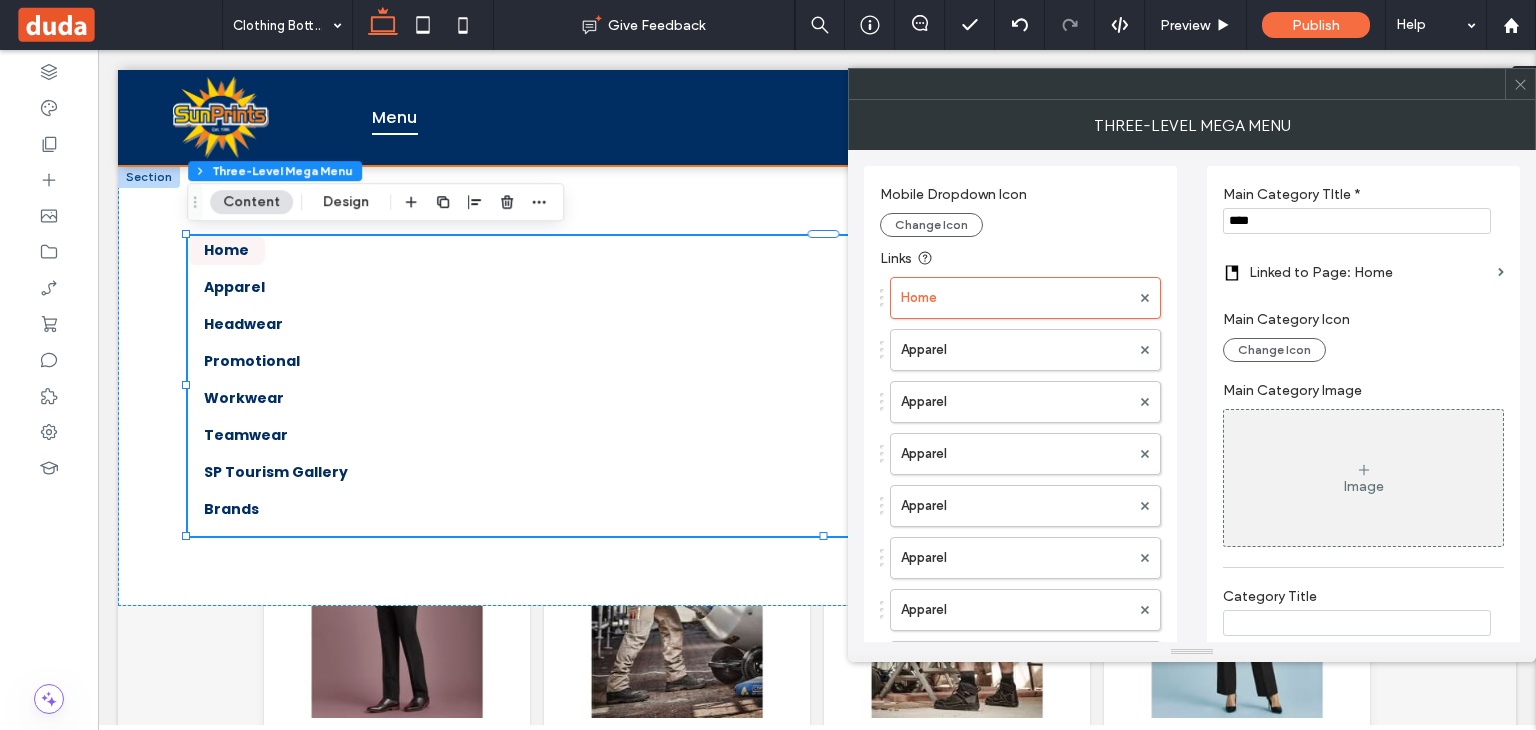 click on "Image" at bounding box center (1364, 486) 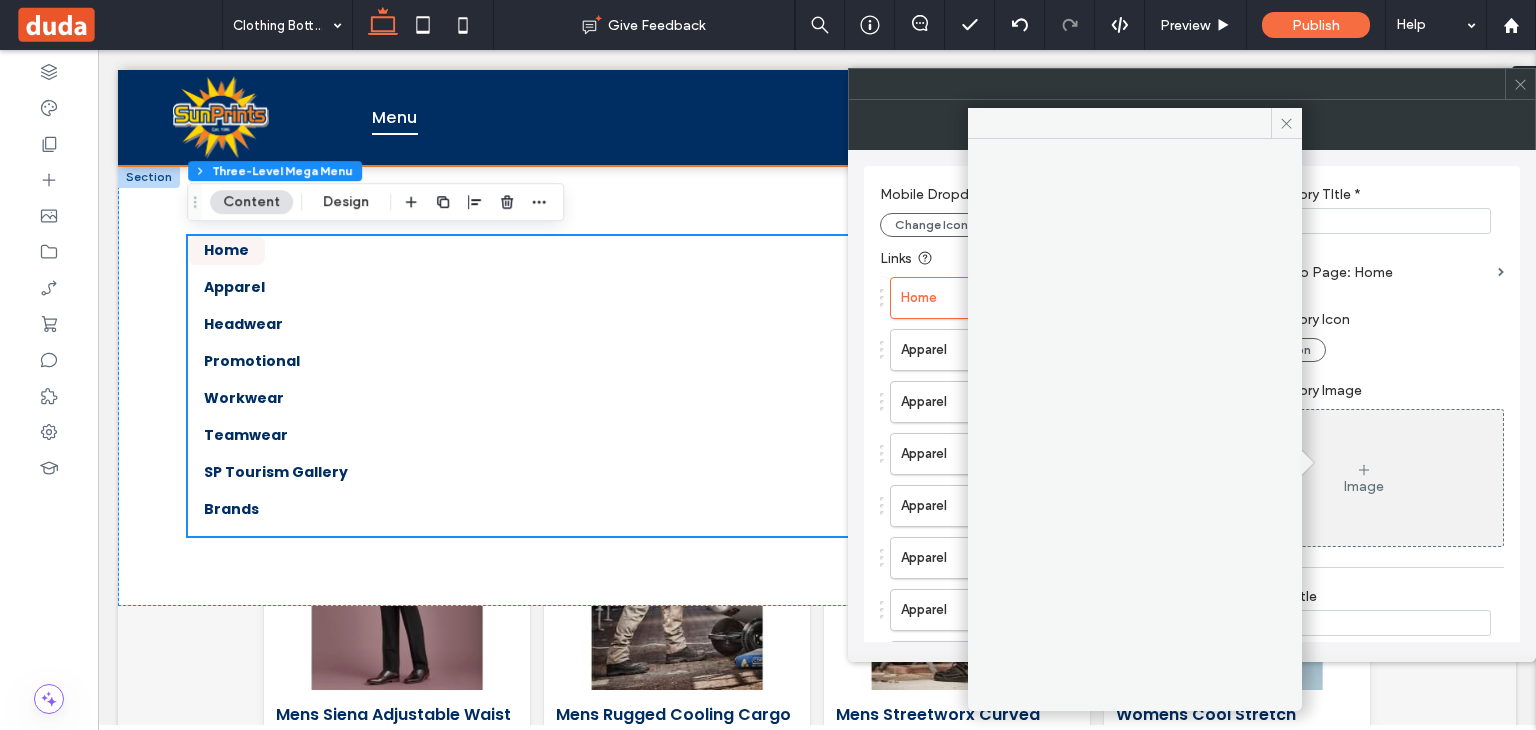 scroll, scrollTop: 452, scrollLeft: 0, axis: vertical 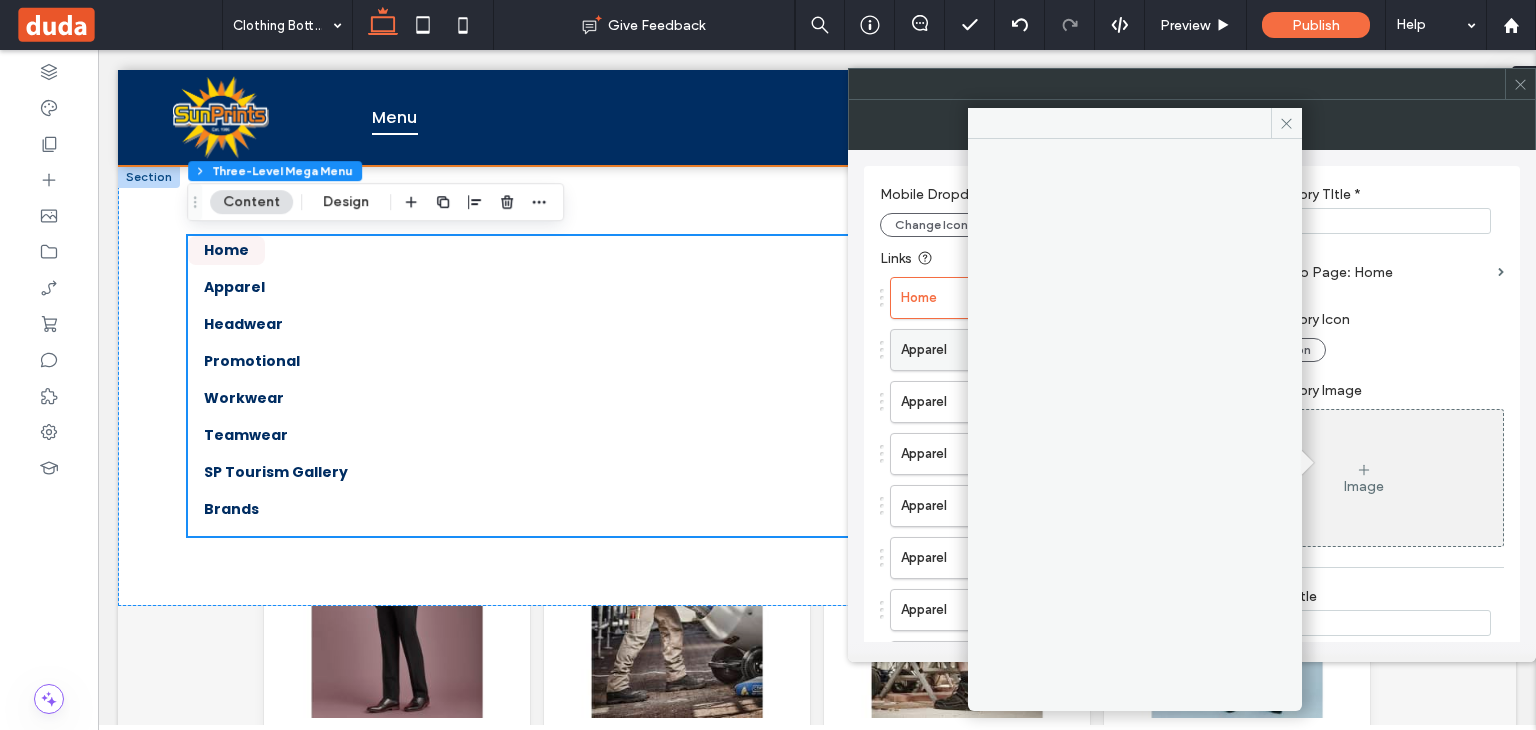 click on "Apparel" at bounding box center (1015, 350) 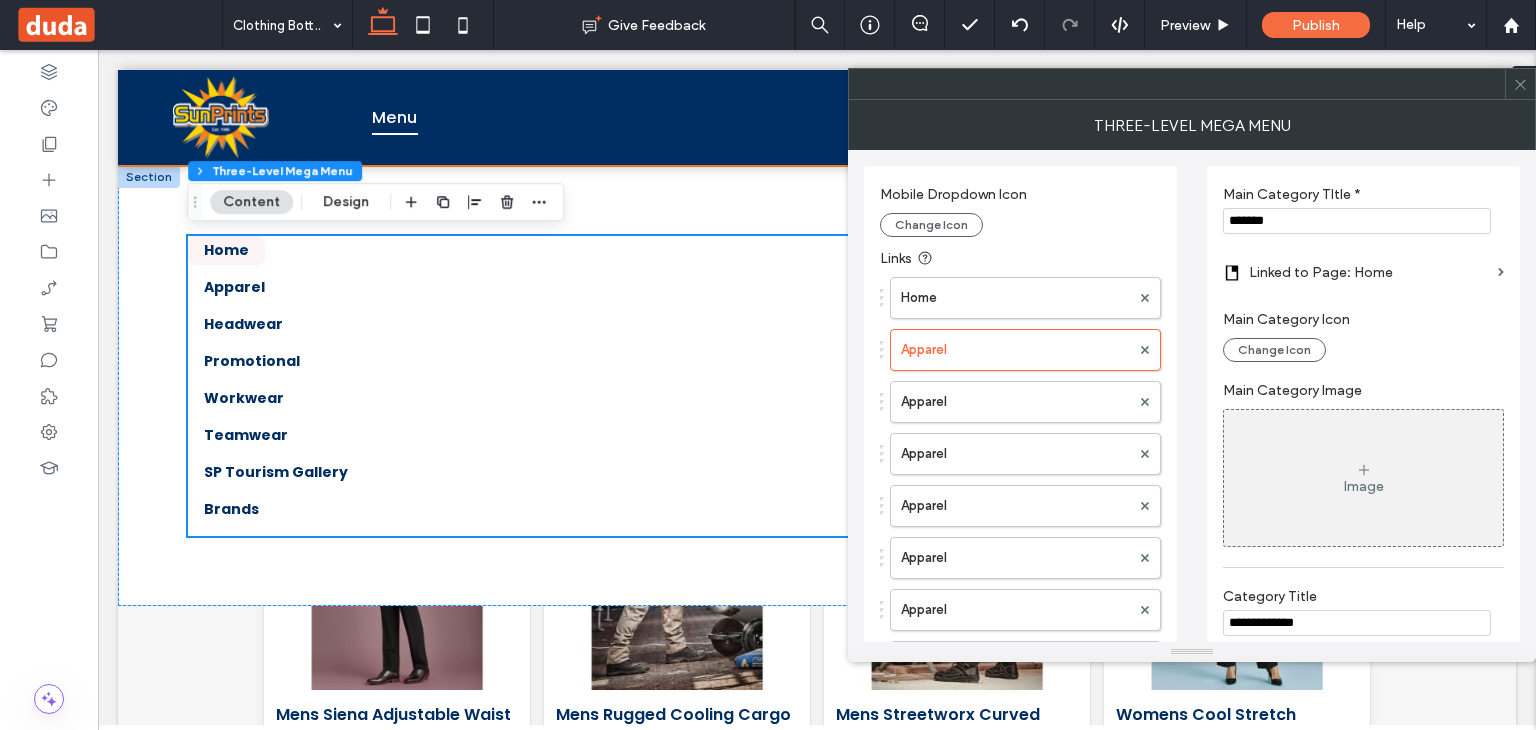 scroll, scrollTop: 452, scrollLeft: 0, axis: vertical 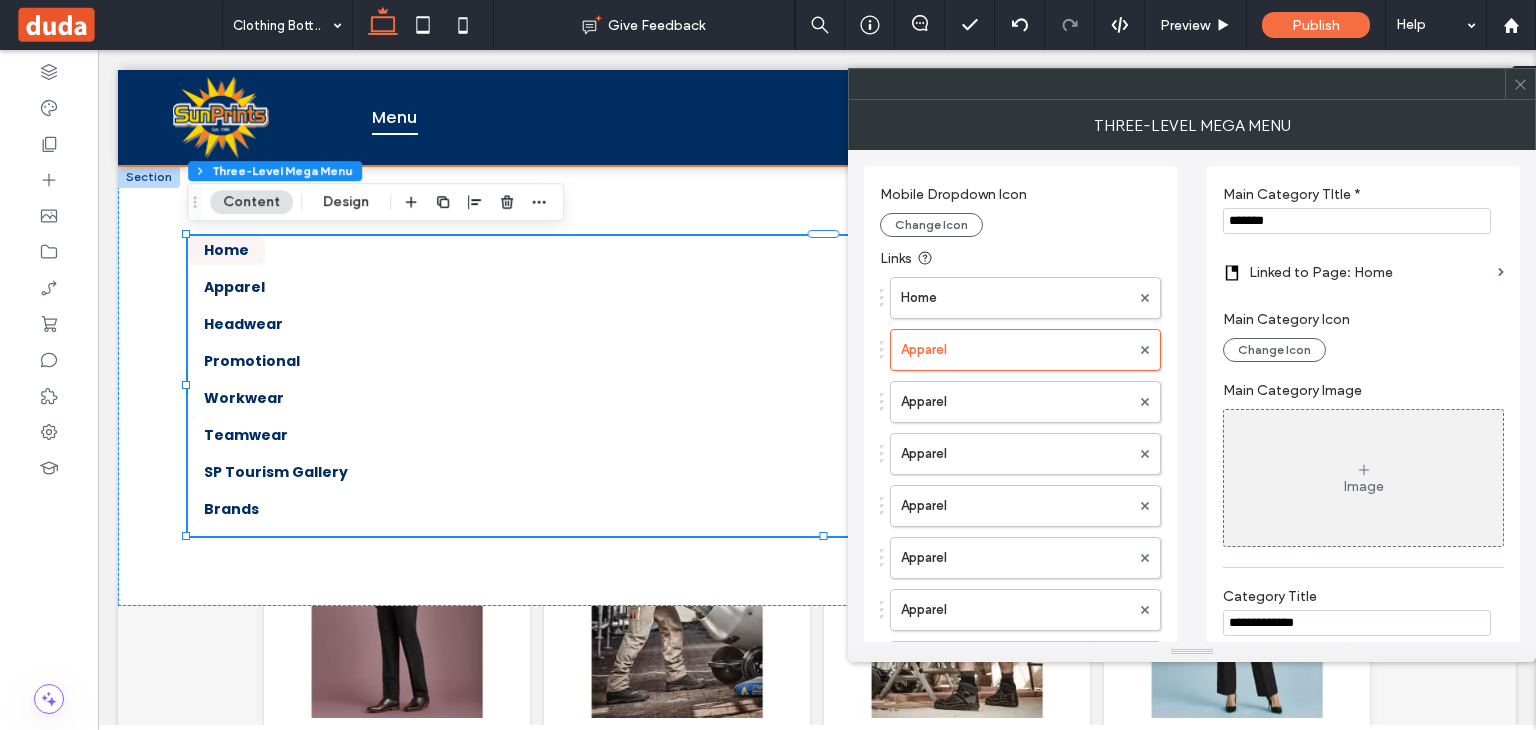 click on "Image" at bounding box center (1363, 478) 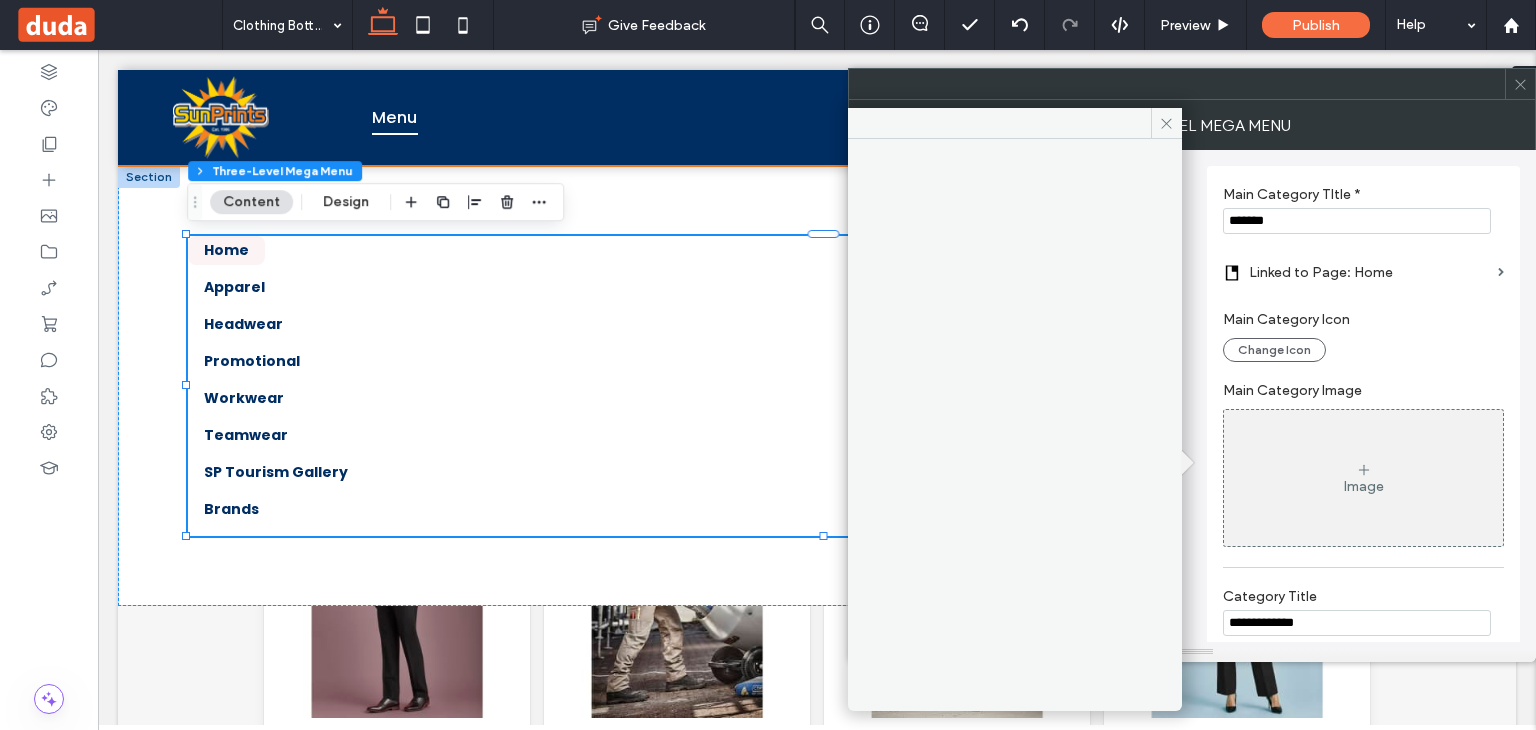 click on "Image" at bounding box center [1363, 478] 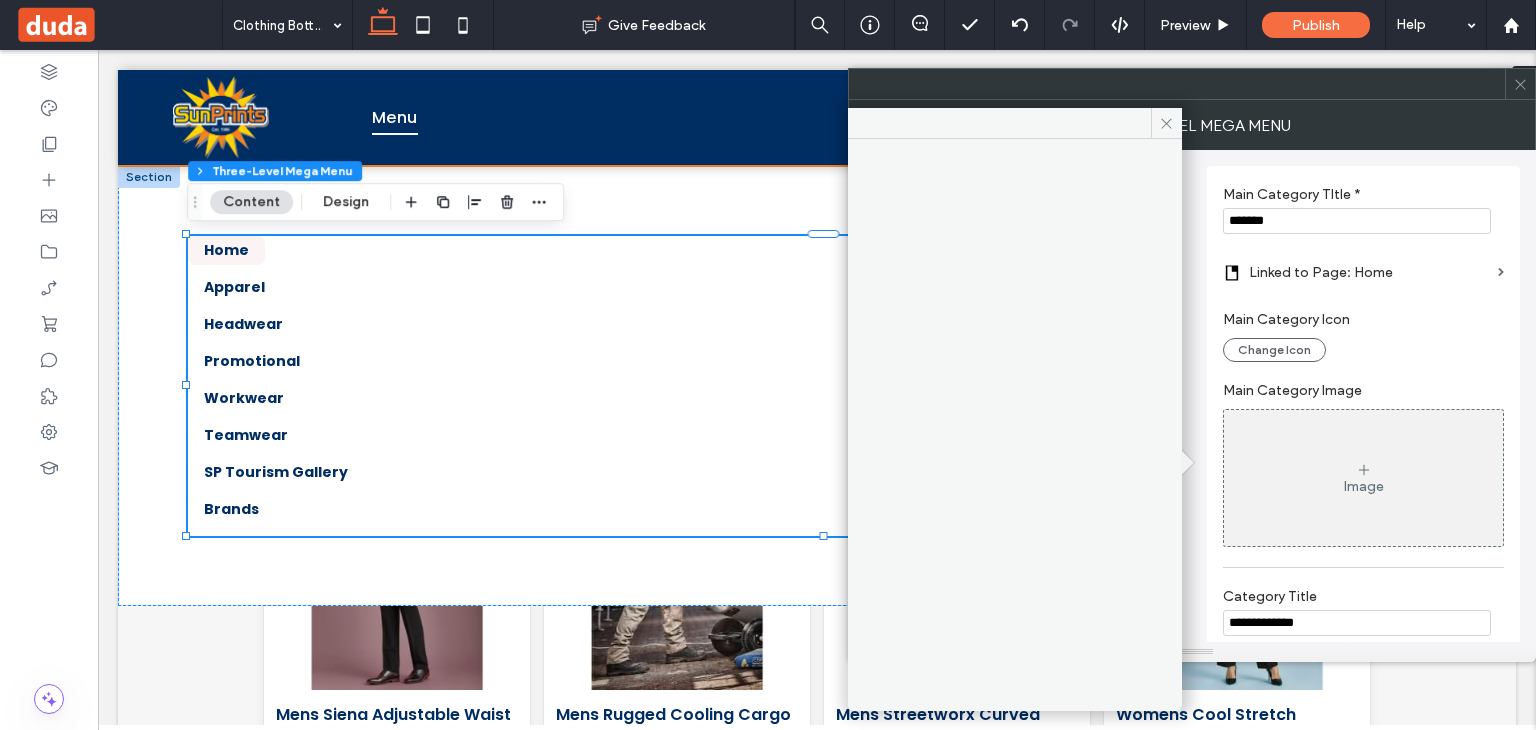 scroll, scrollTop: 452, scrollLeft: 0, axis: vertical 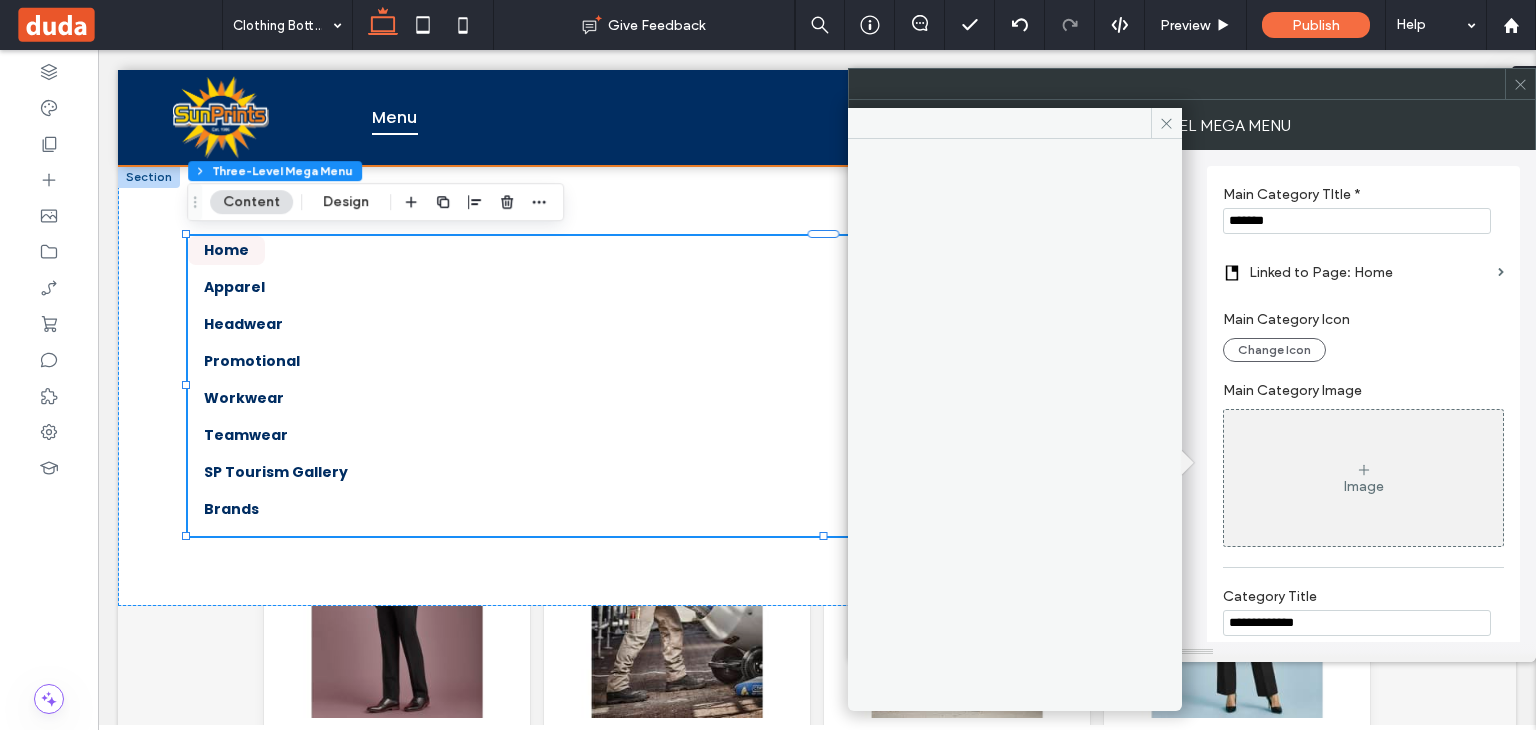 click on "Main Category Image" at bounding box center [1363, 390] 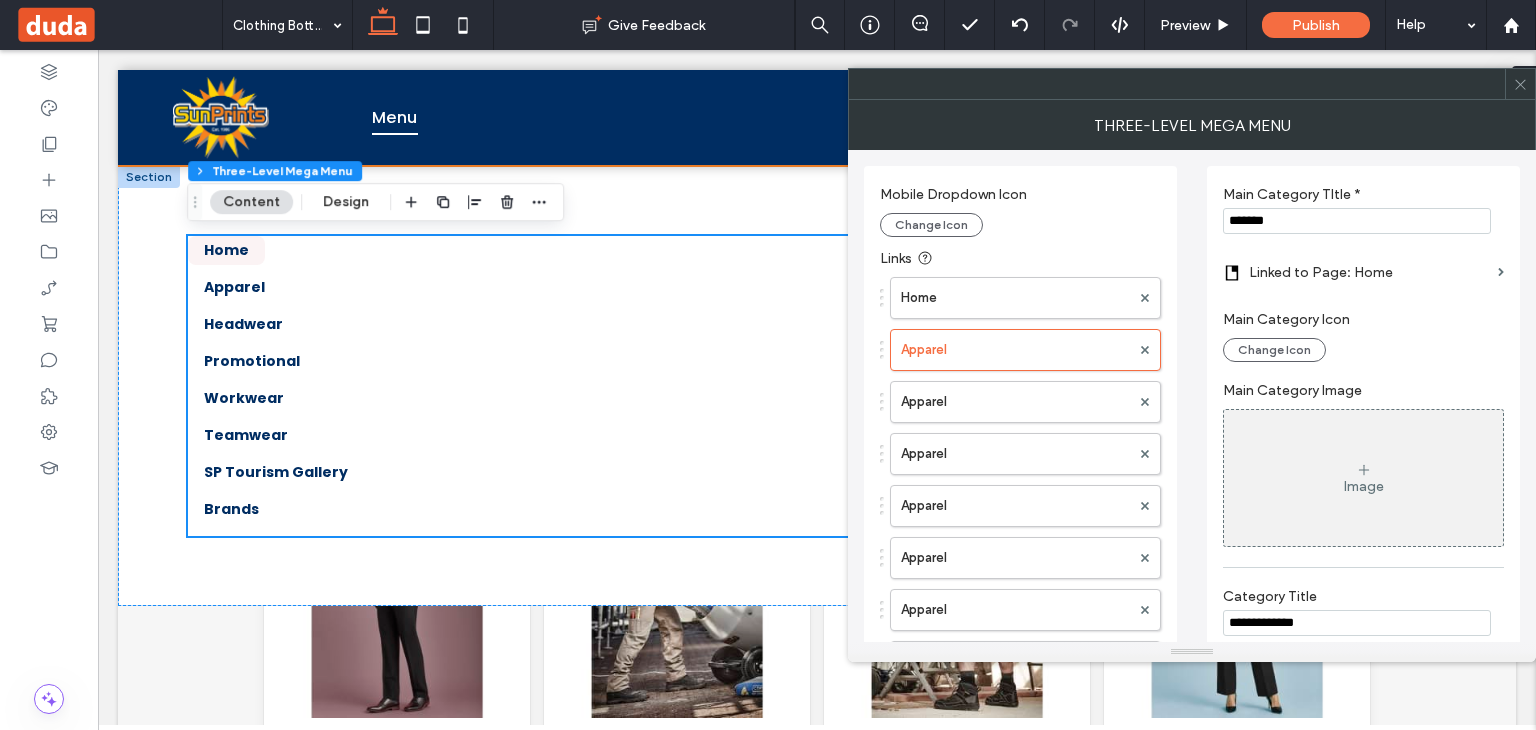 scroll, scrollTop: 452, scrollLeft: 0, axis: vertical 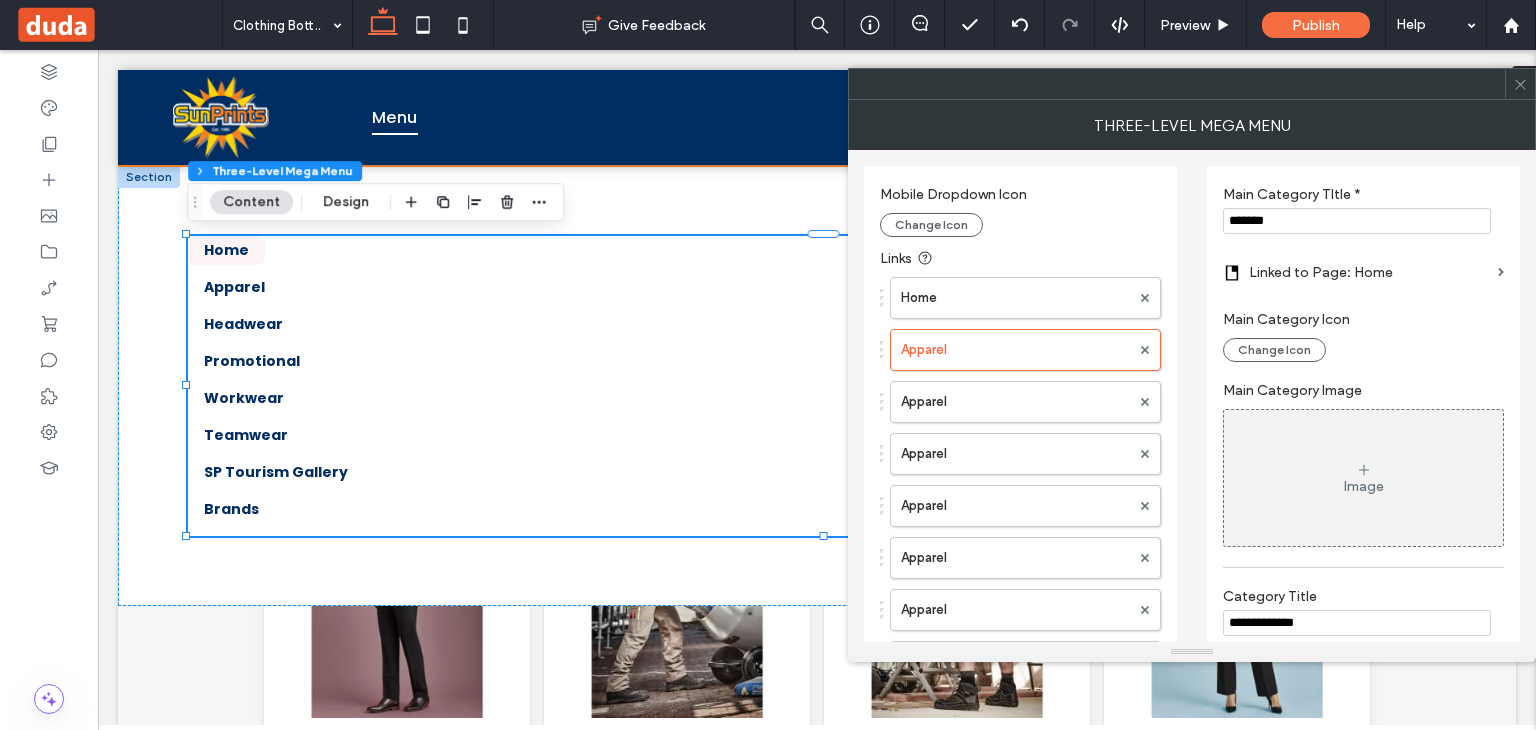 click on "Image" at bounding box center [1363, 478] 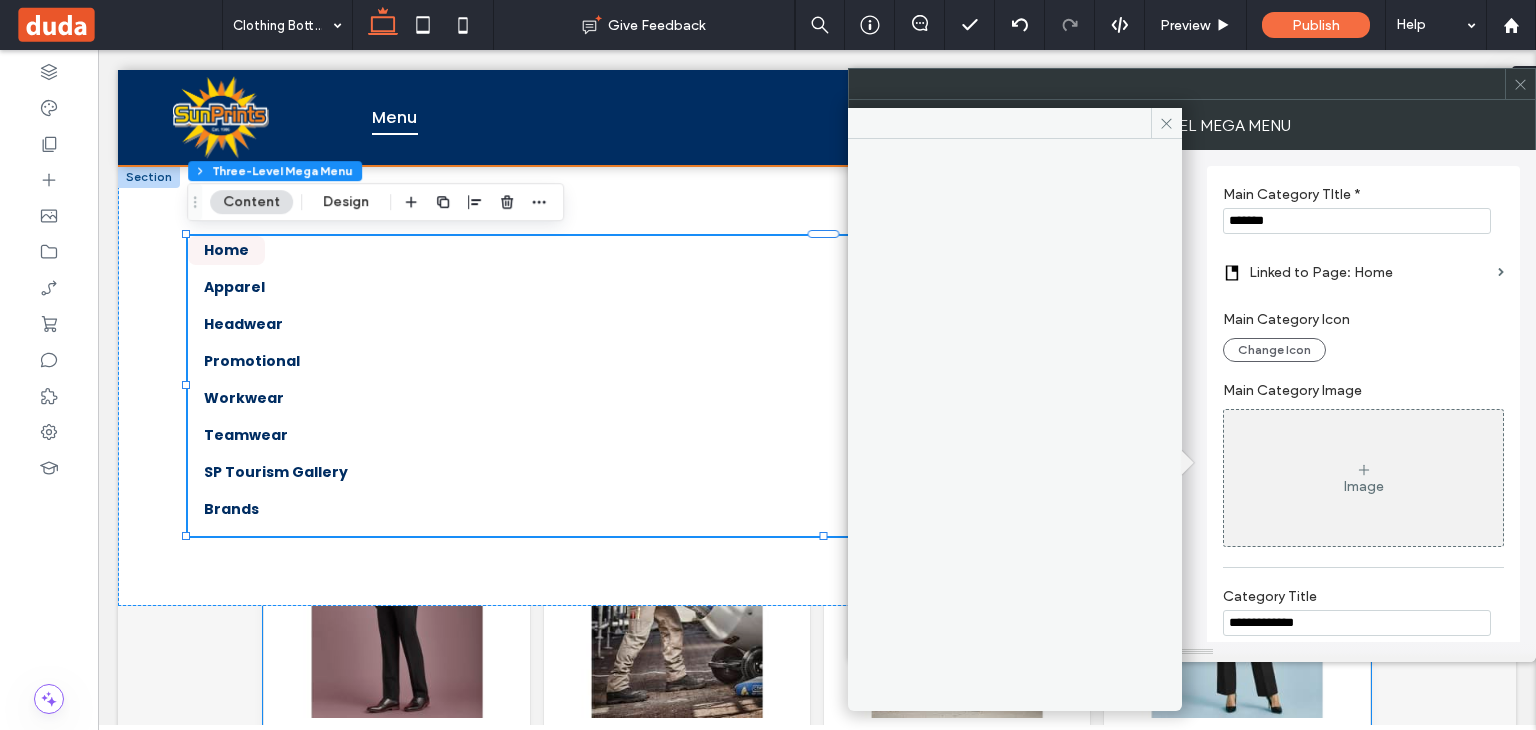 scroll, scrollTop: 452, scrollLeft: 0, axis: vertical 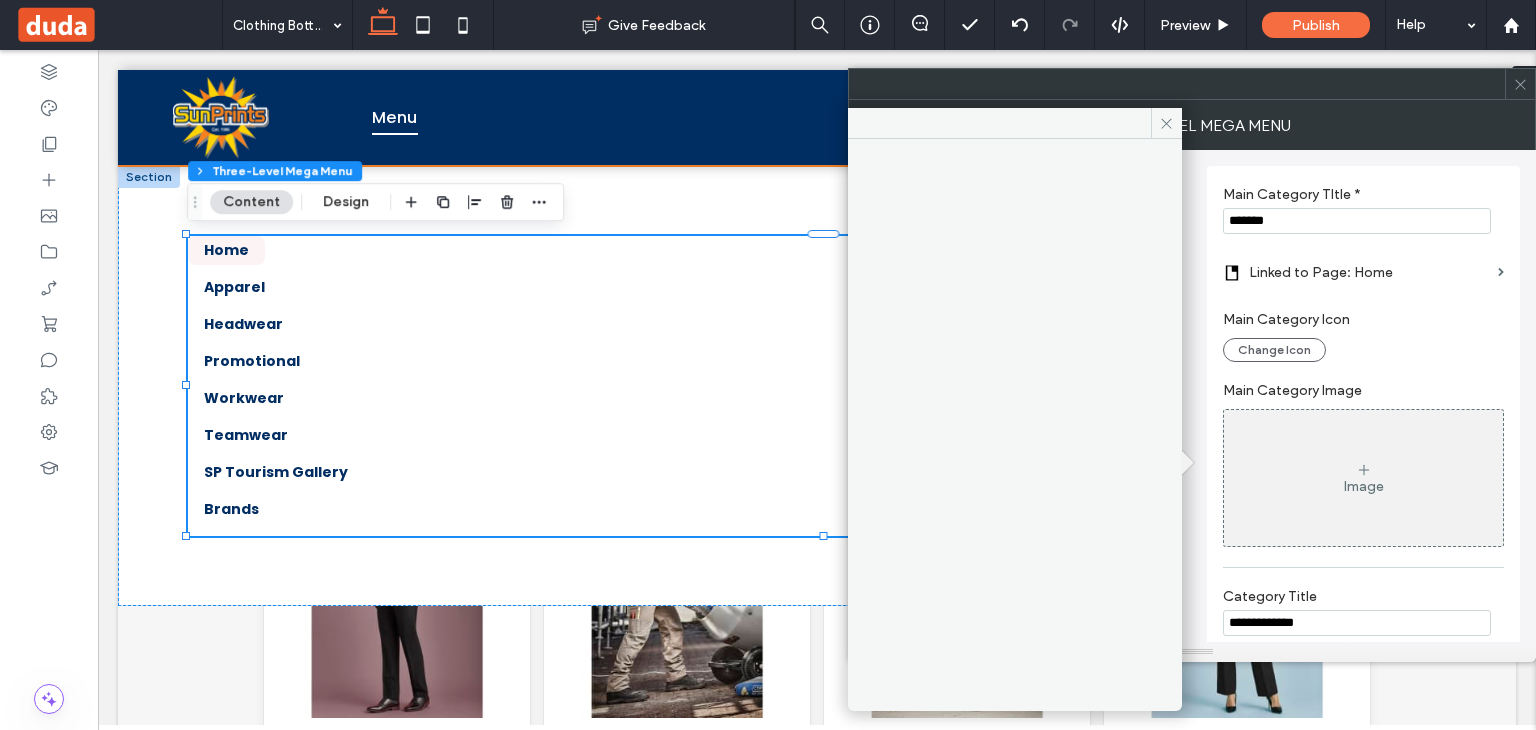 click at bounding box center [49, 390] 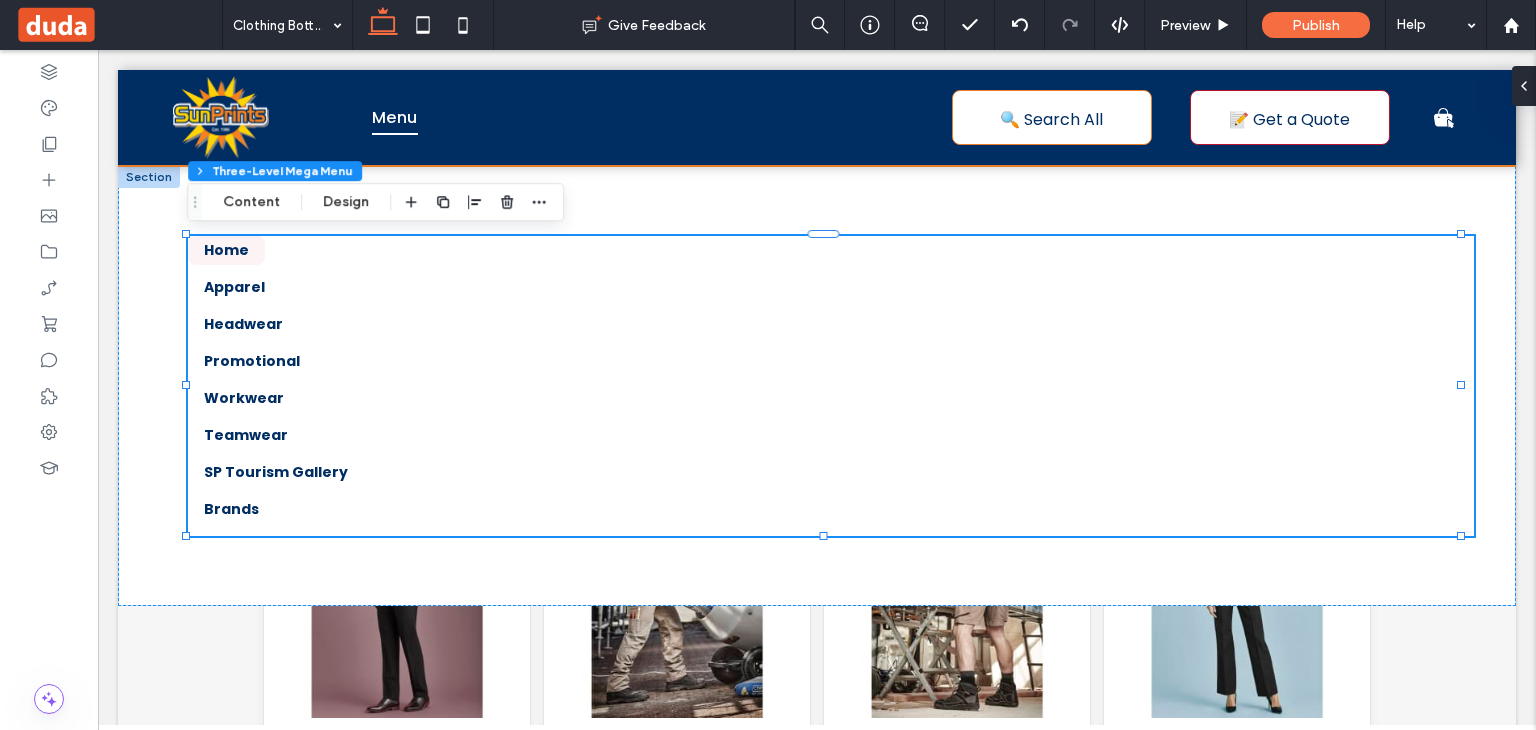 scroll, scrollTop: 452, scrollLeft: 0, axis: vertical 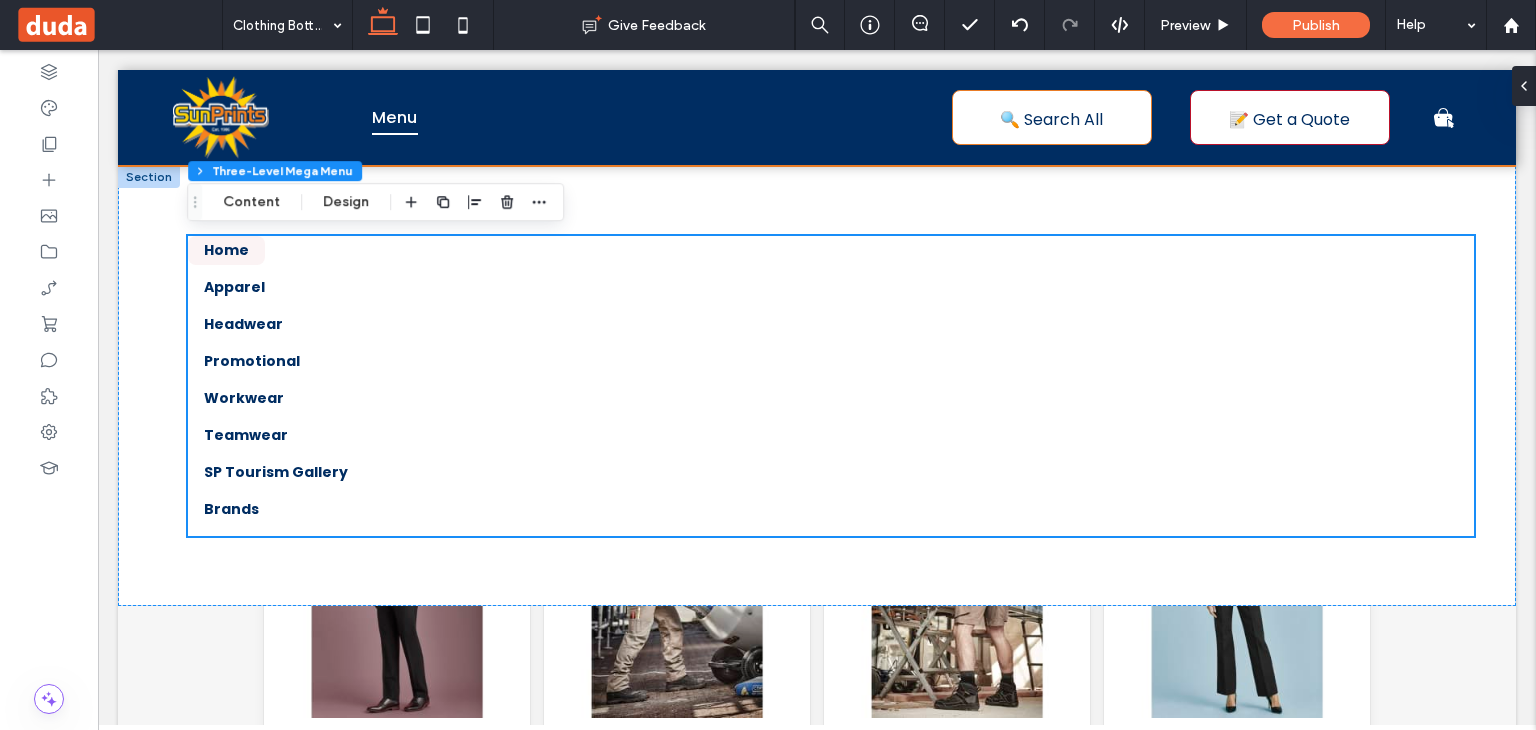 click at bounding box center [49, 390] 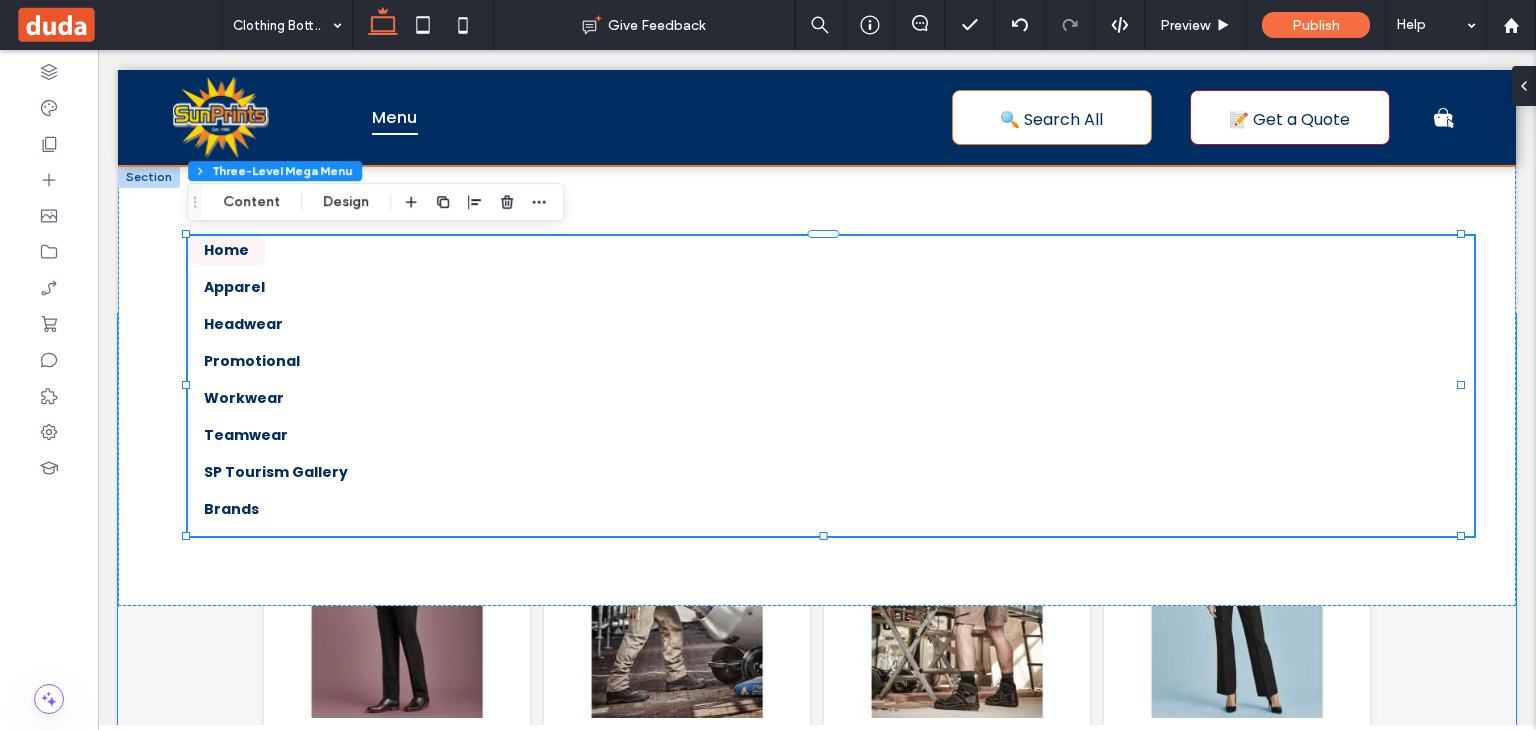 click on "**********" at bounding box center [817, 2675] 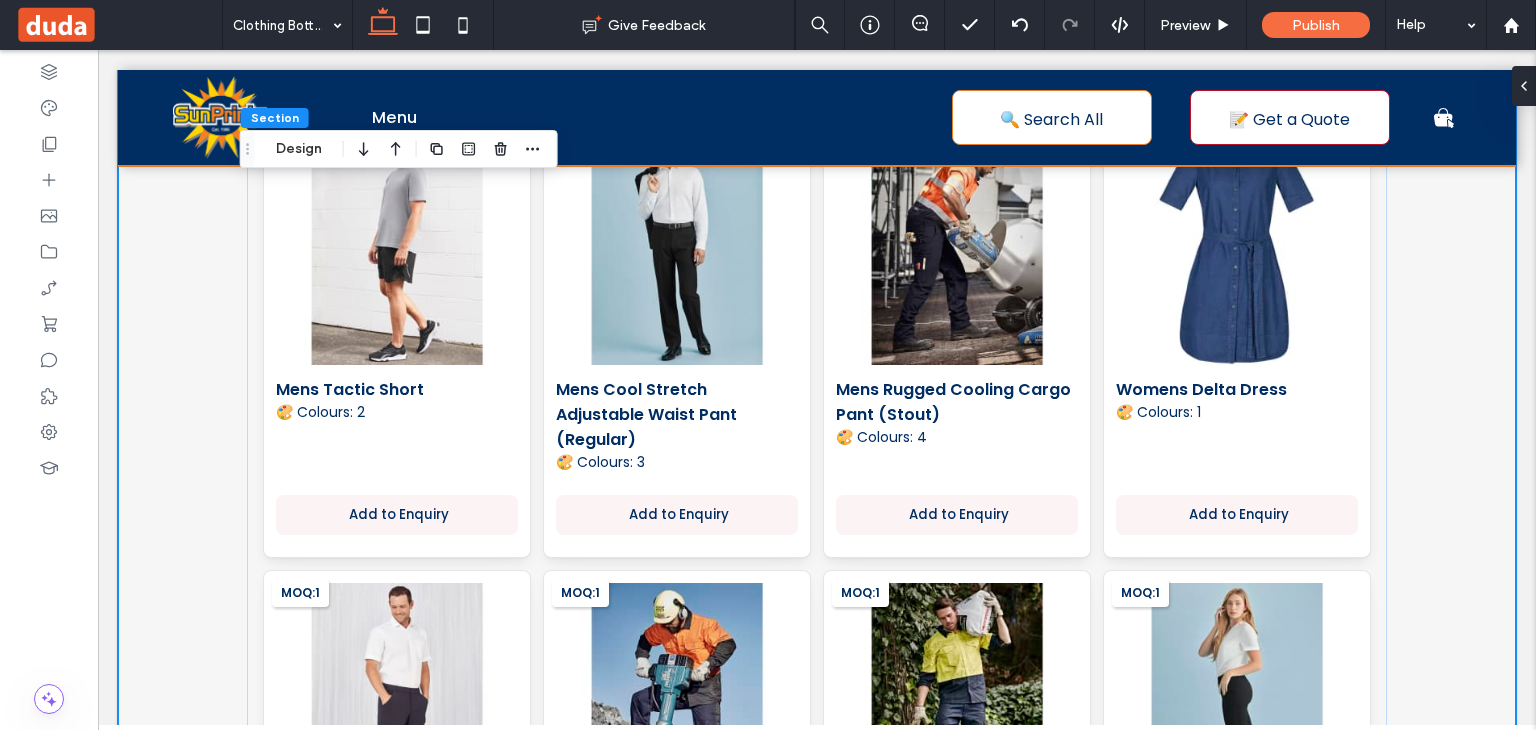 scroll, scrollTop: 1240, scrollLeft: 0, axis: vertical 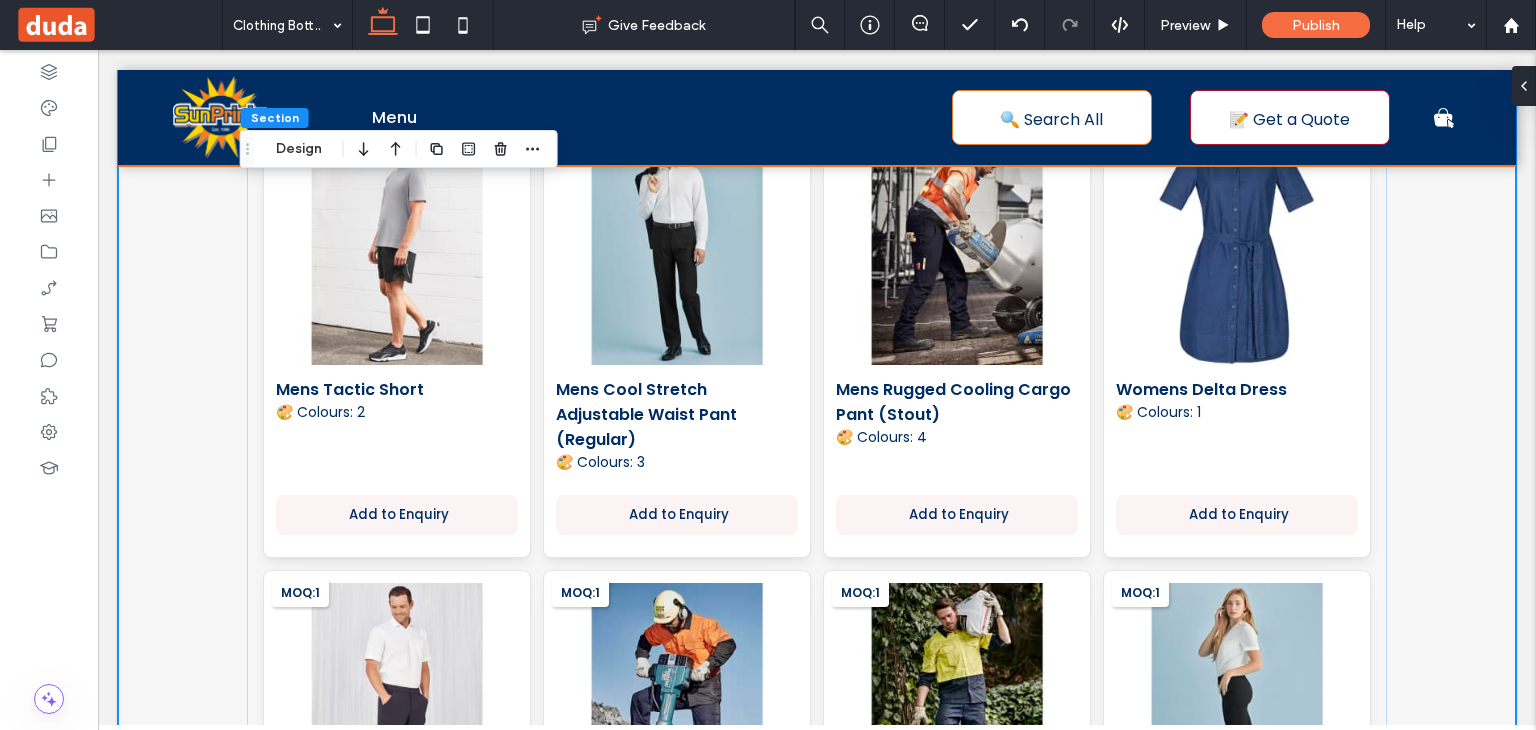 click on "**********" at bounding box center [817, 1887] 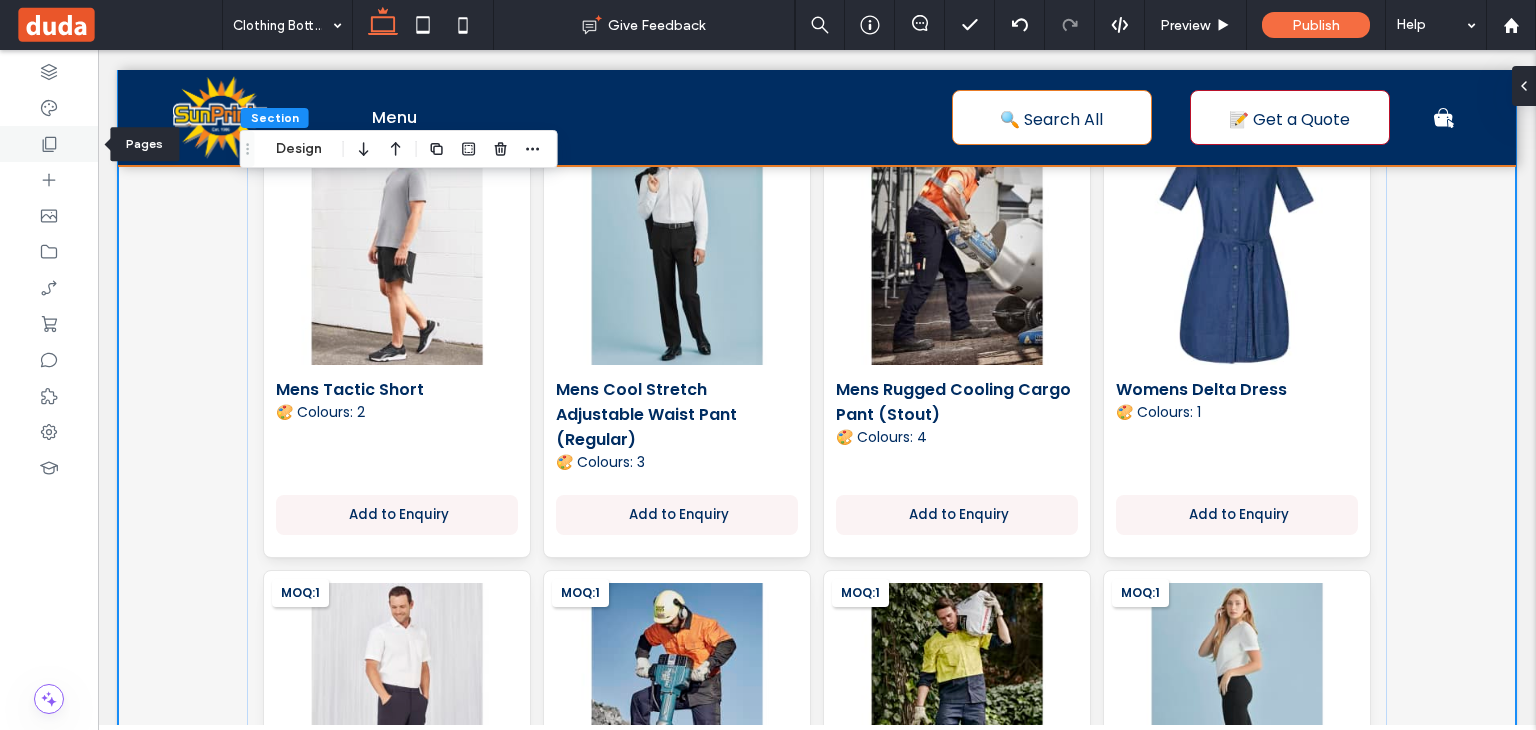 click 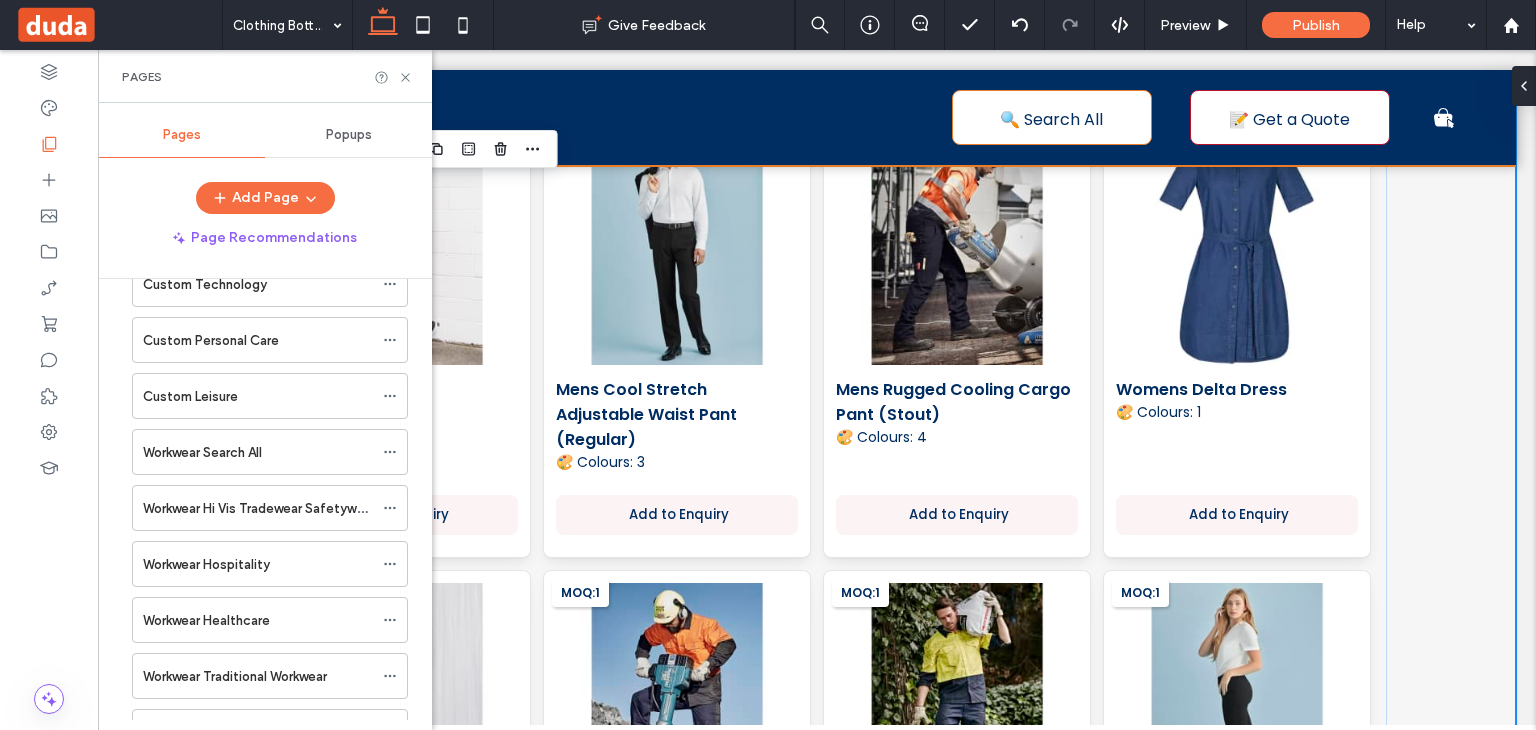 scroll, scrollTop: 1326, scrollLeft: 0, axis: vertical 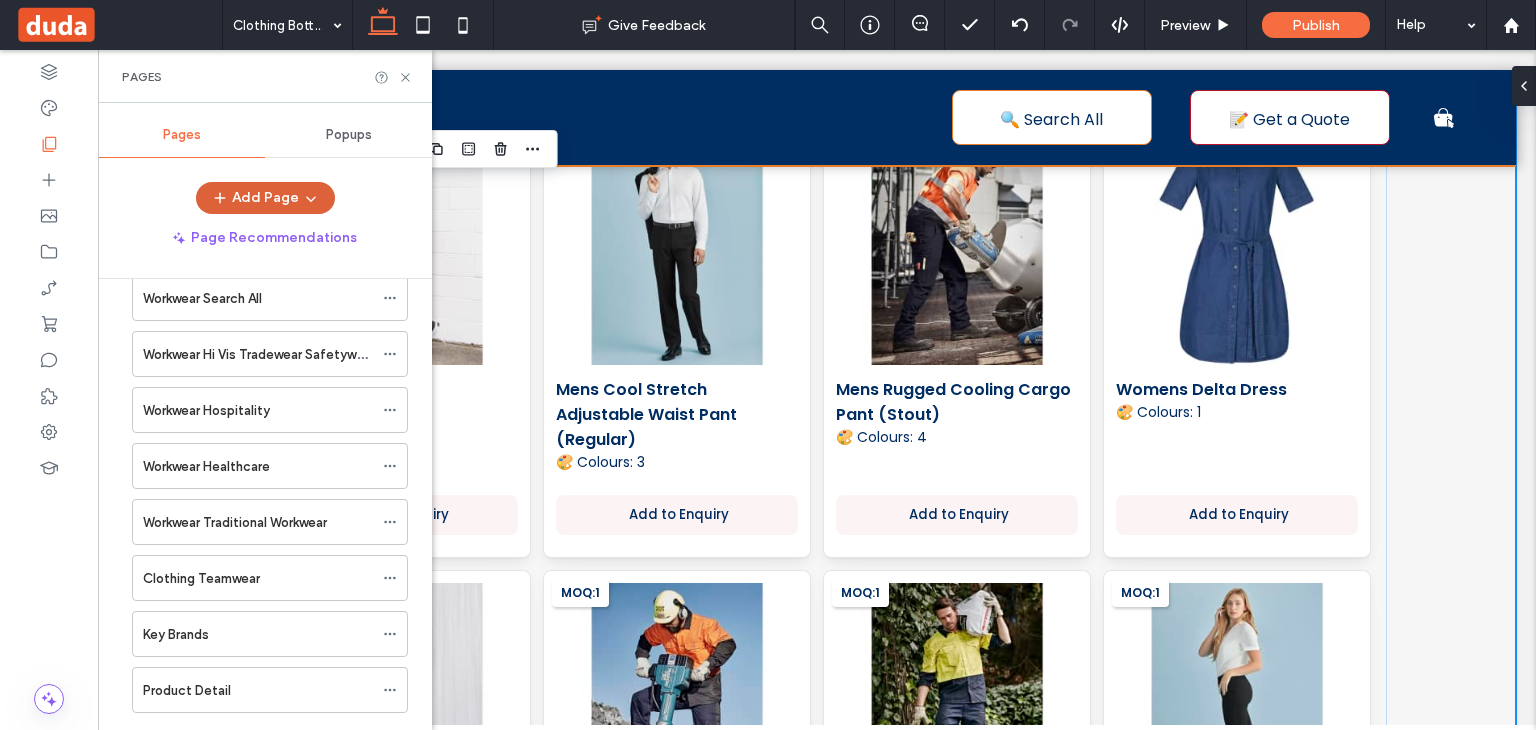 click at bounding box center [309, 198] 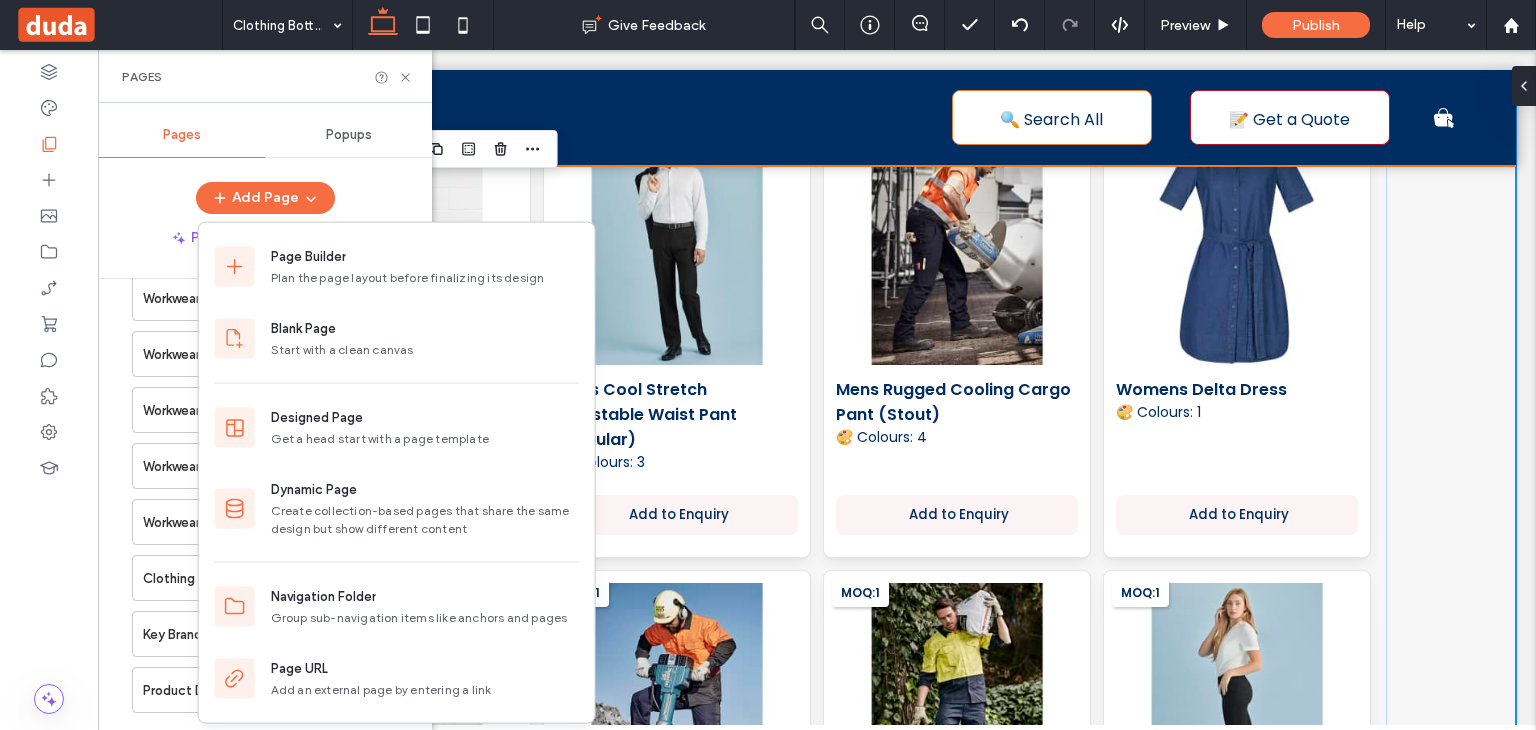 click on "Add Page" at bounding box center (265, 198) 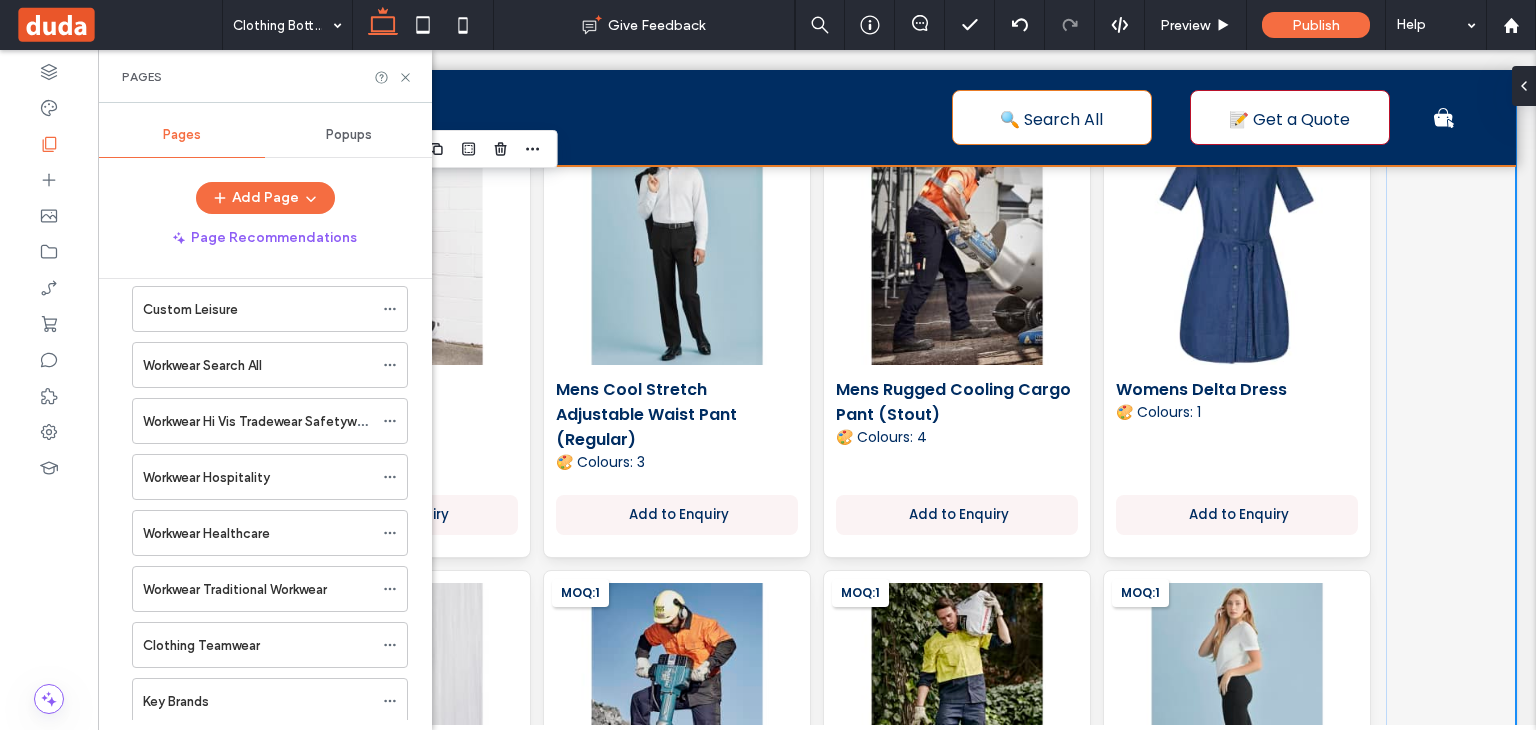 scroll, scrollTop: 1230, scrollLeft: 0, axis: vertical 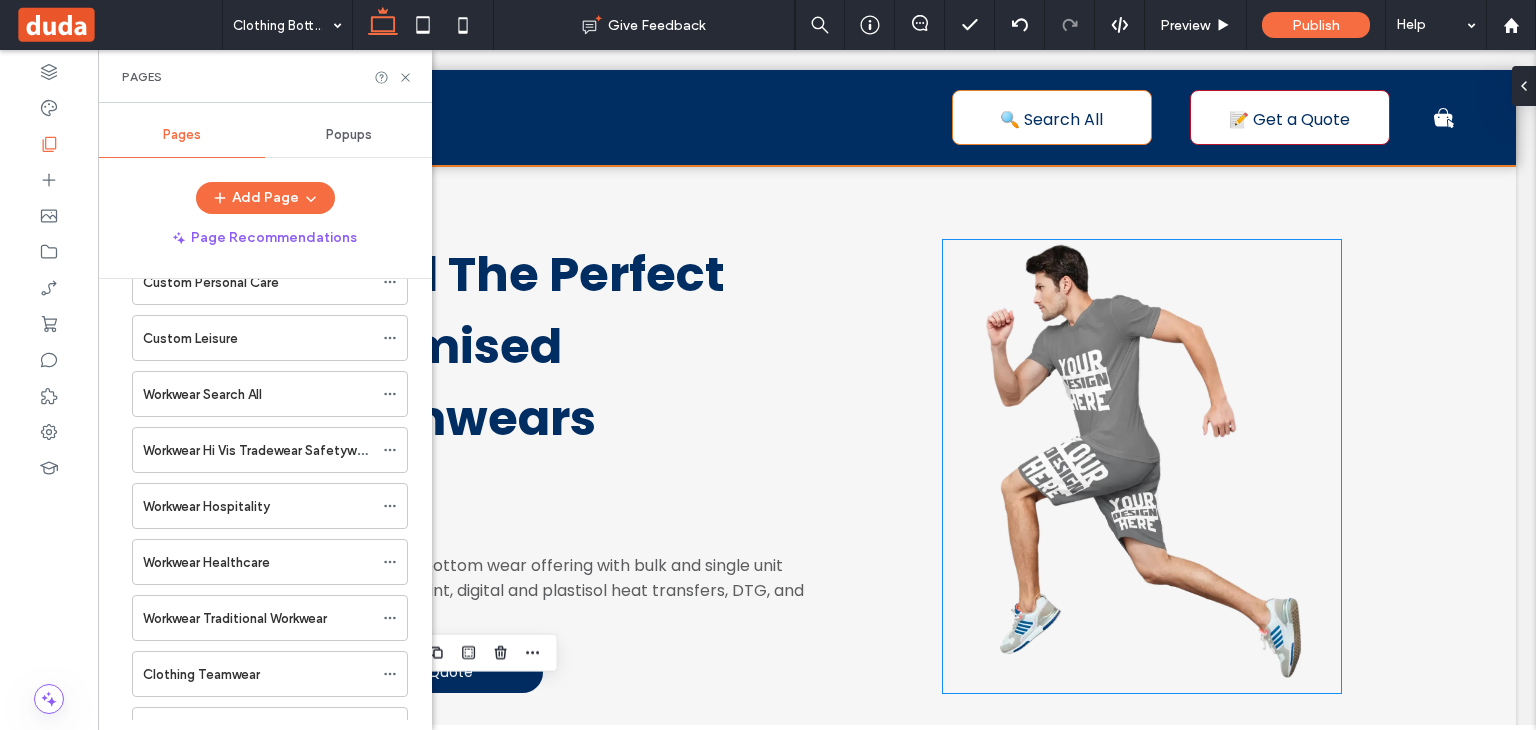 click at bounding box center (1142, 466) 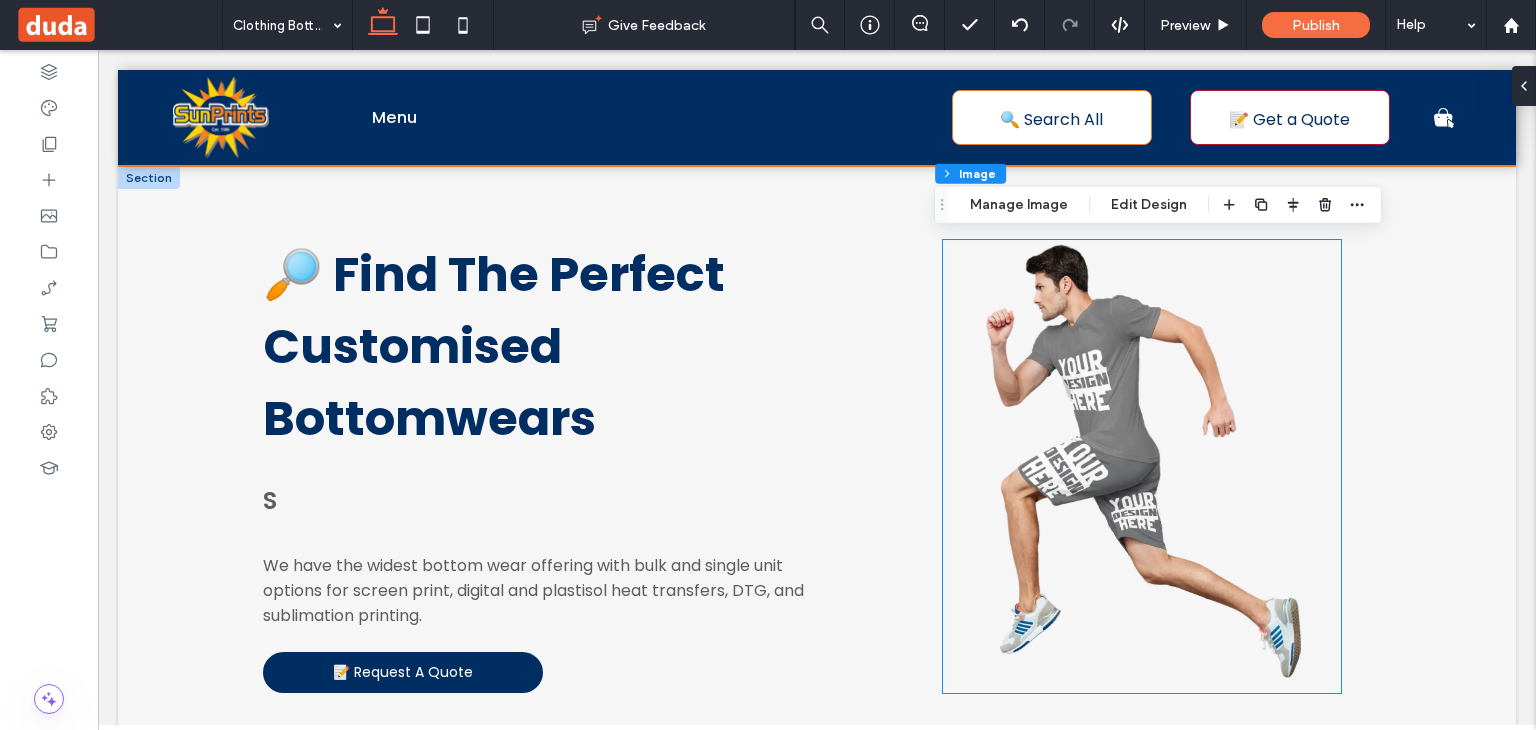 type on "*" 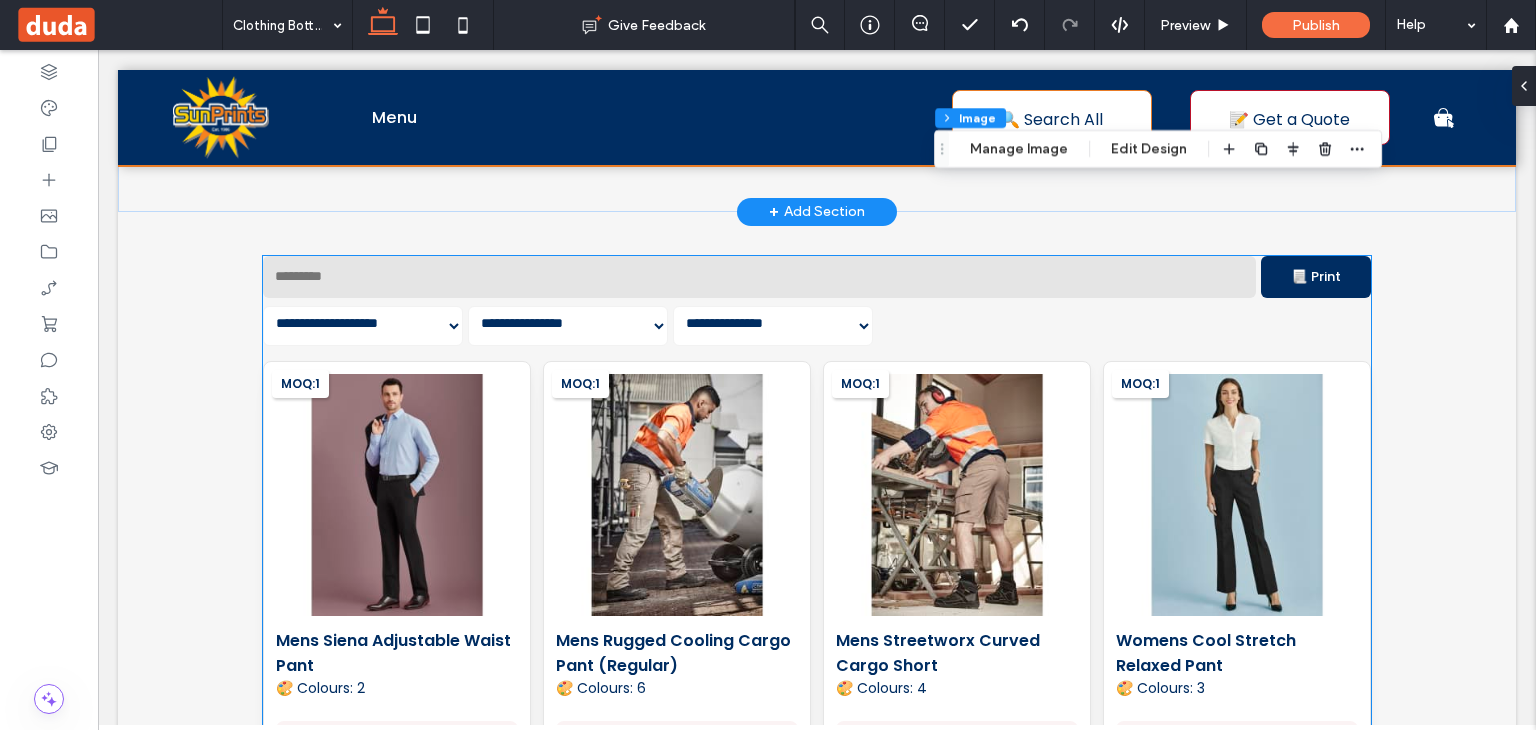 scroll, scrollTop: 548, scrollLeft: 0, axis: vertical 